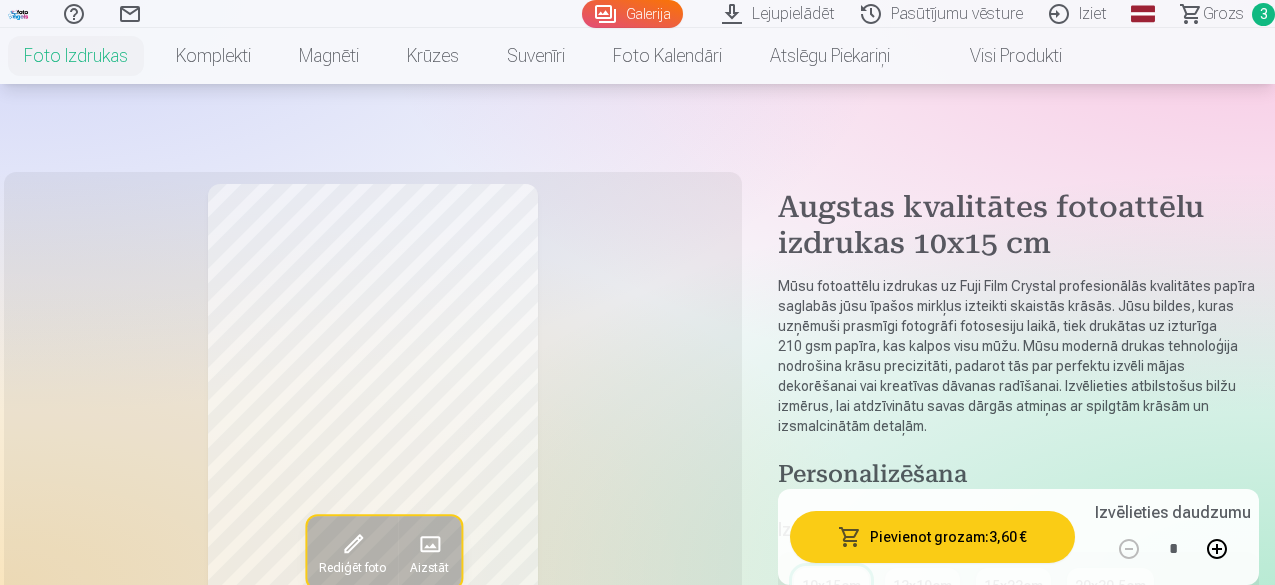 scroll, scrollTop: 300, scrollLeft: 0, axis: vertical 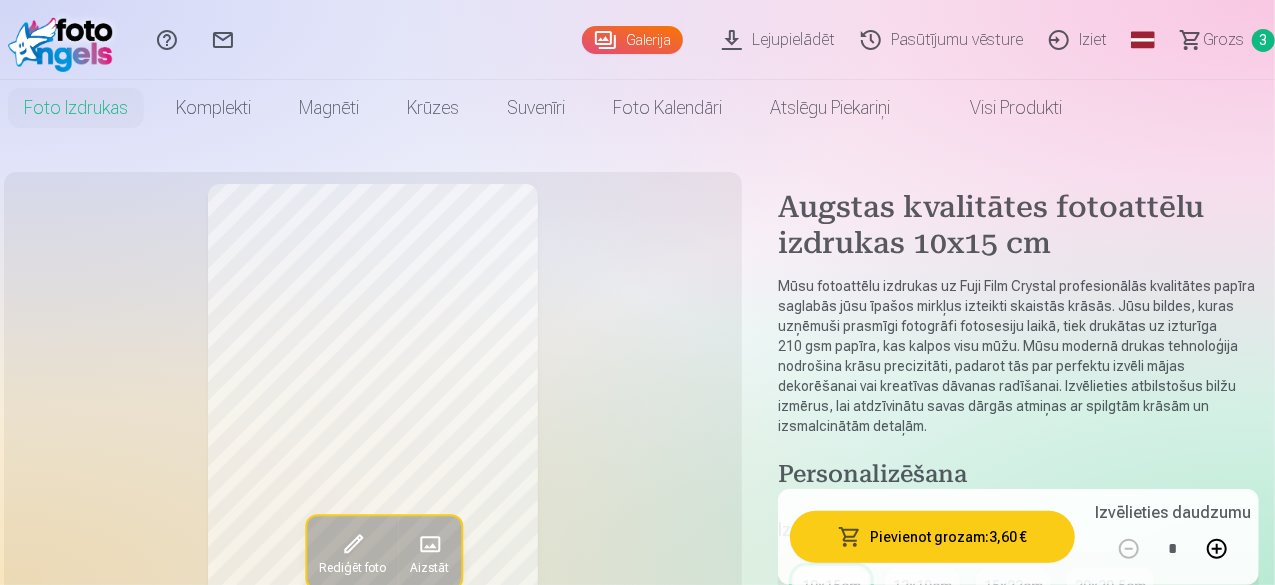 click on "Grozs" at bounding box center (1223, 40) 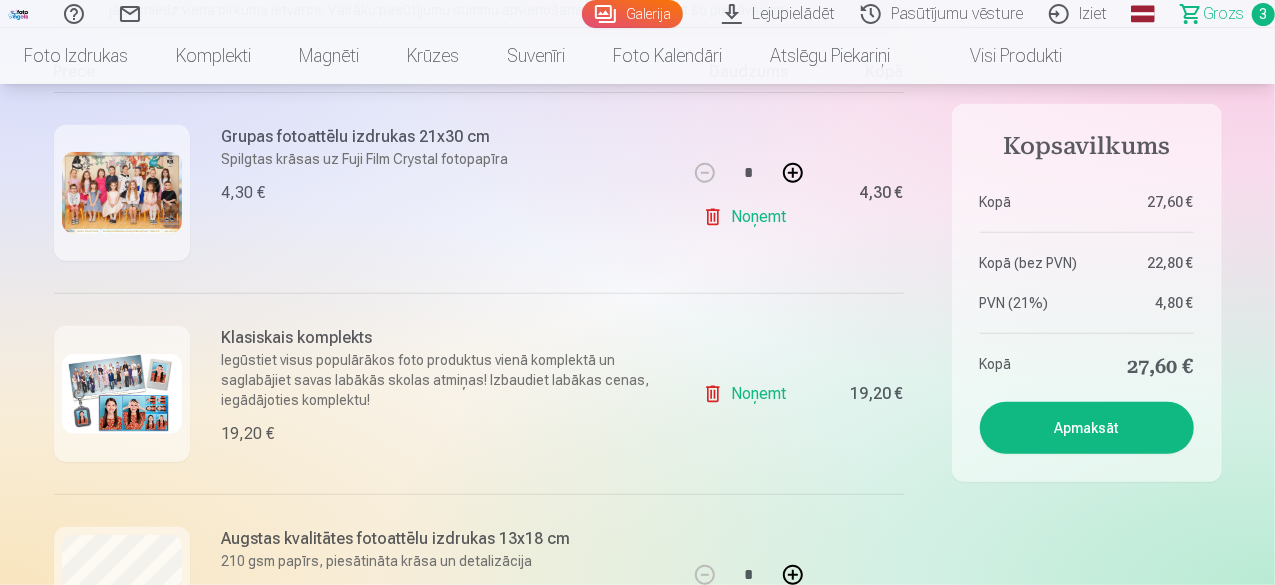scroll, scrollTop: 500, scrollLeft: 0, axis: vertical 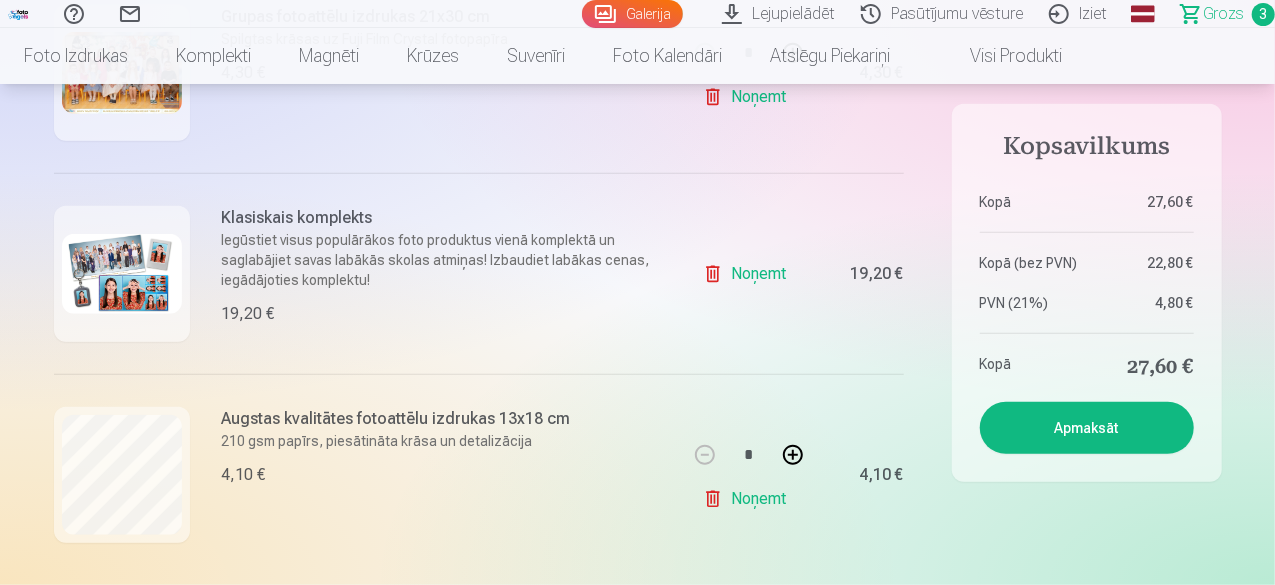 click at bounding box center [122, 274] 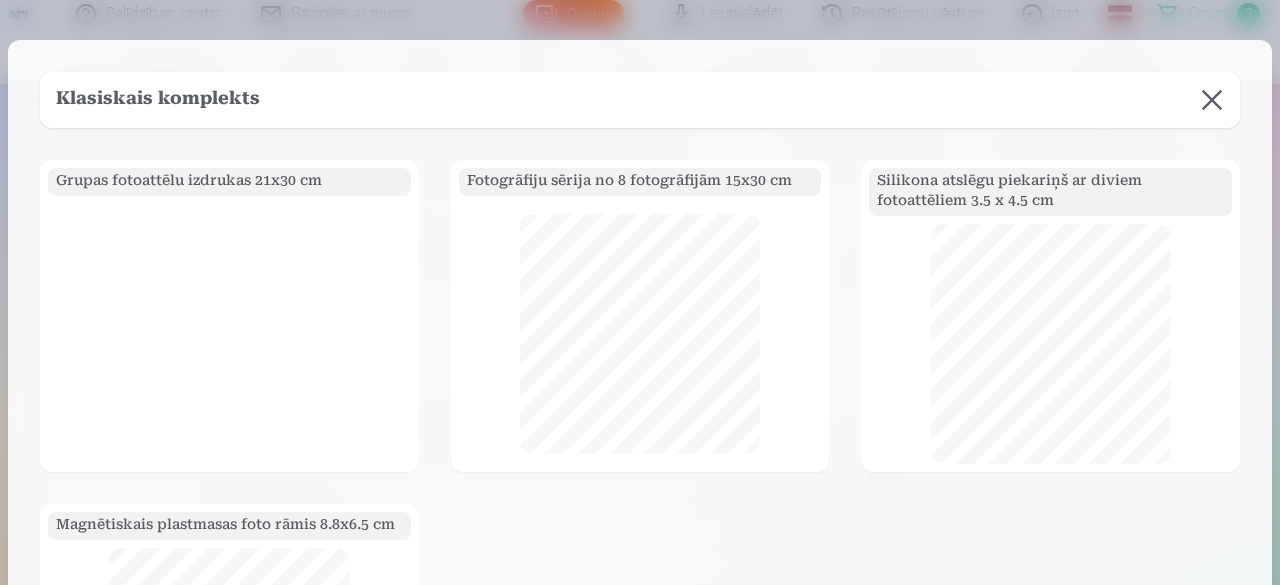 click at bounding box center [1212, 100] 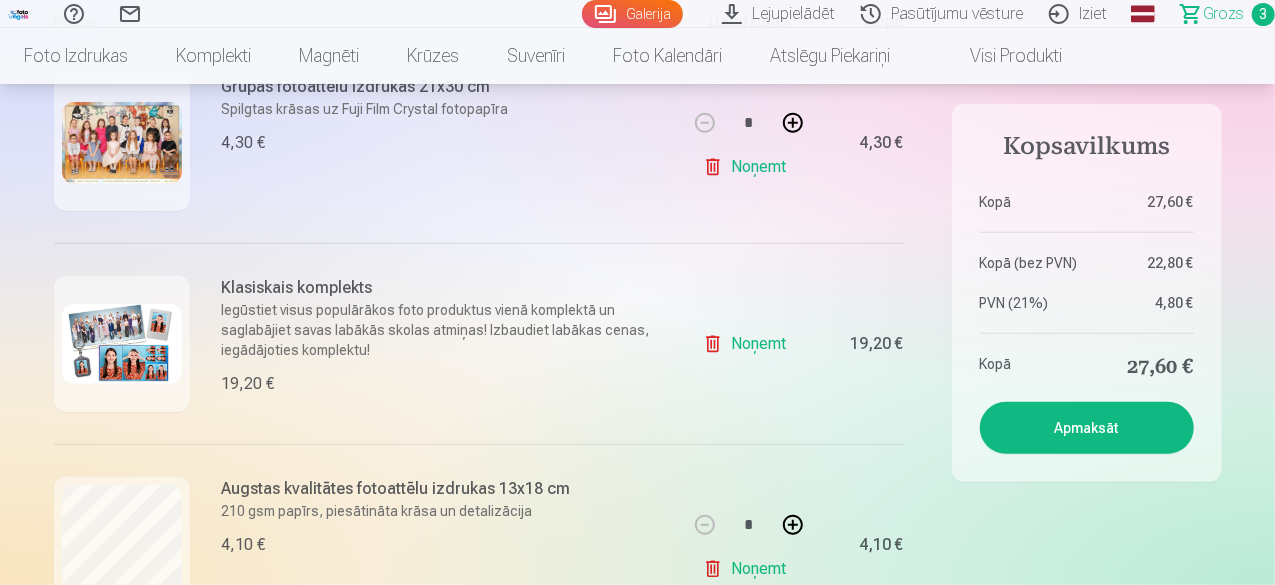 scroll, scrollTop: 400, scrollLeft: 0, axis: vertical 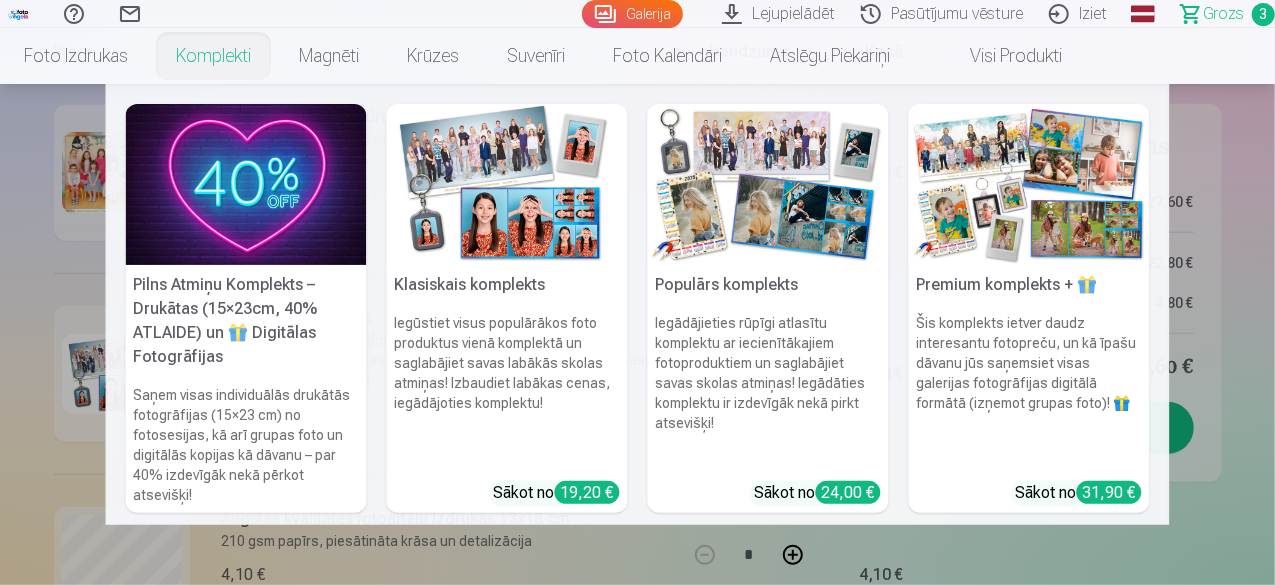 click at bounding box center [768, 184] 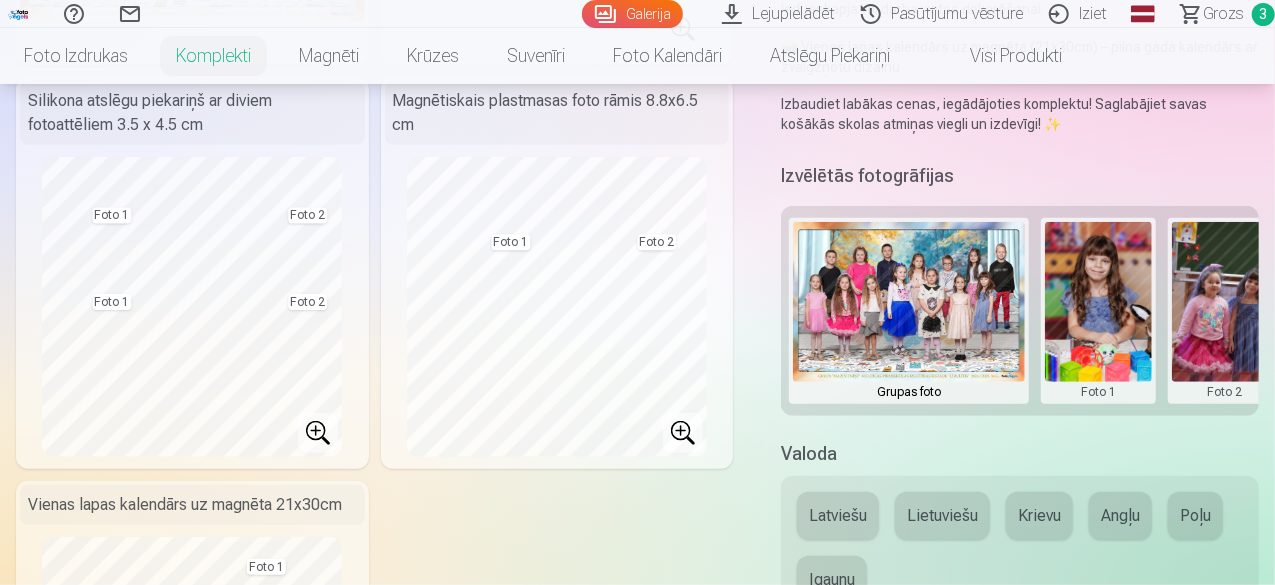 scroll, scrollTop: 100, scrollLeft: 0, axis: vertical 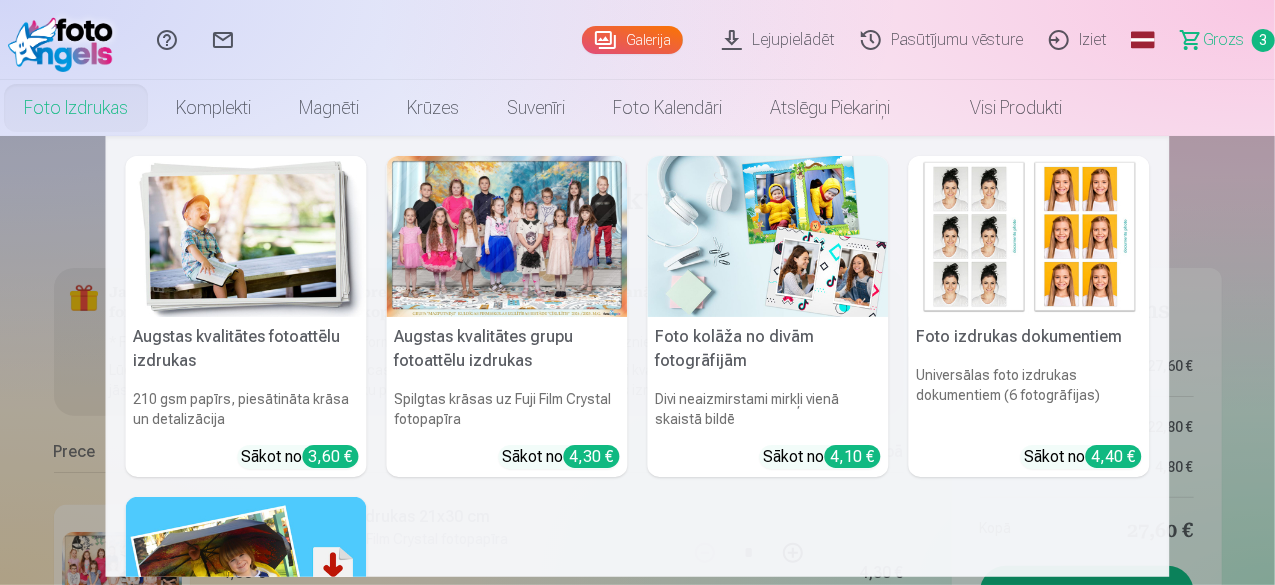 click on "Foto izdrukas" at bounding box center (76, 108) 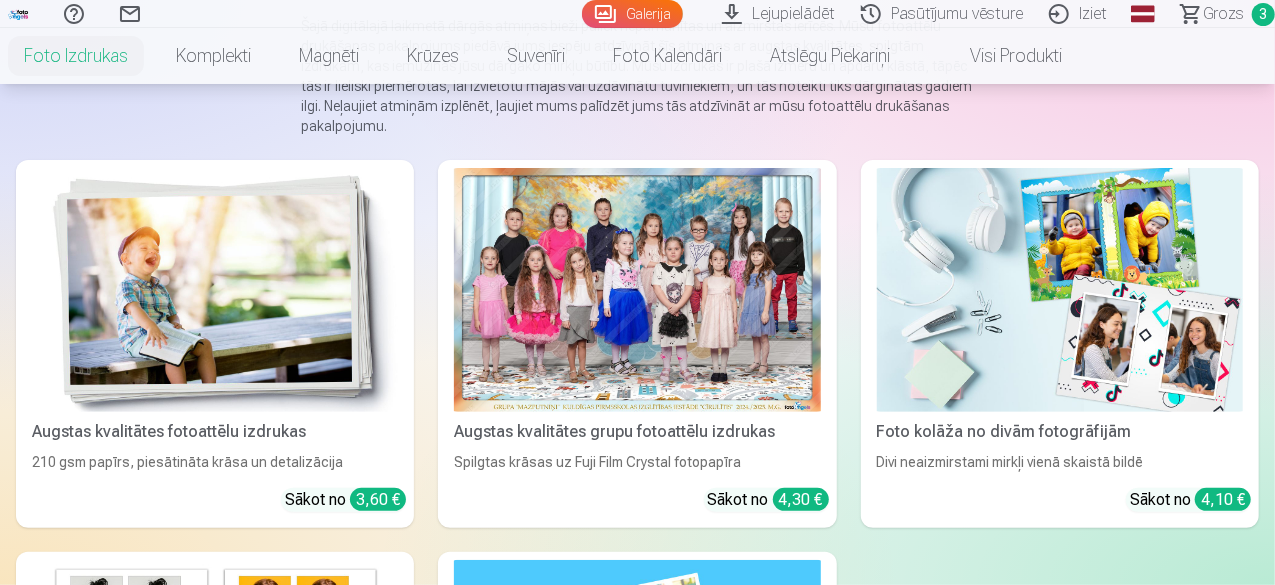 scroll, scrollTop: 200, scrollLeft: 0, axis: vertical 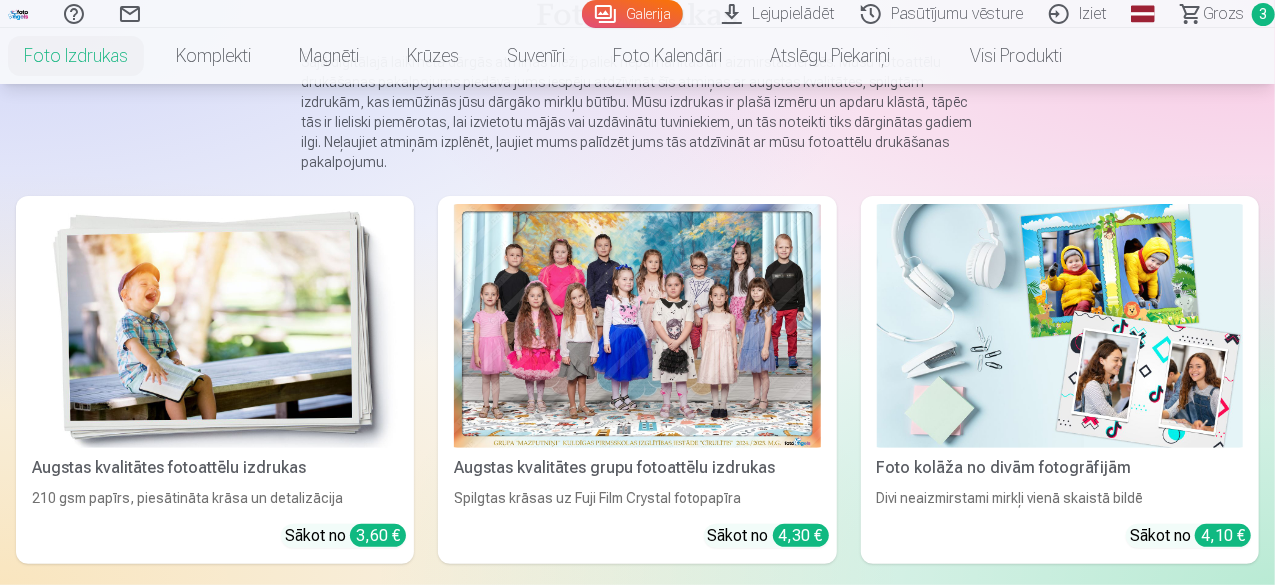 click at bounding box center [215, 326] 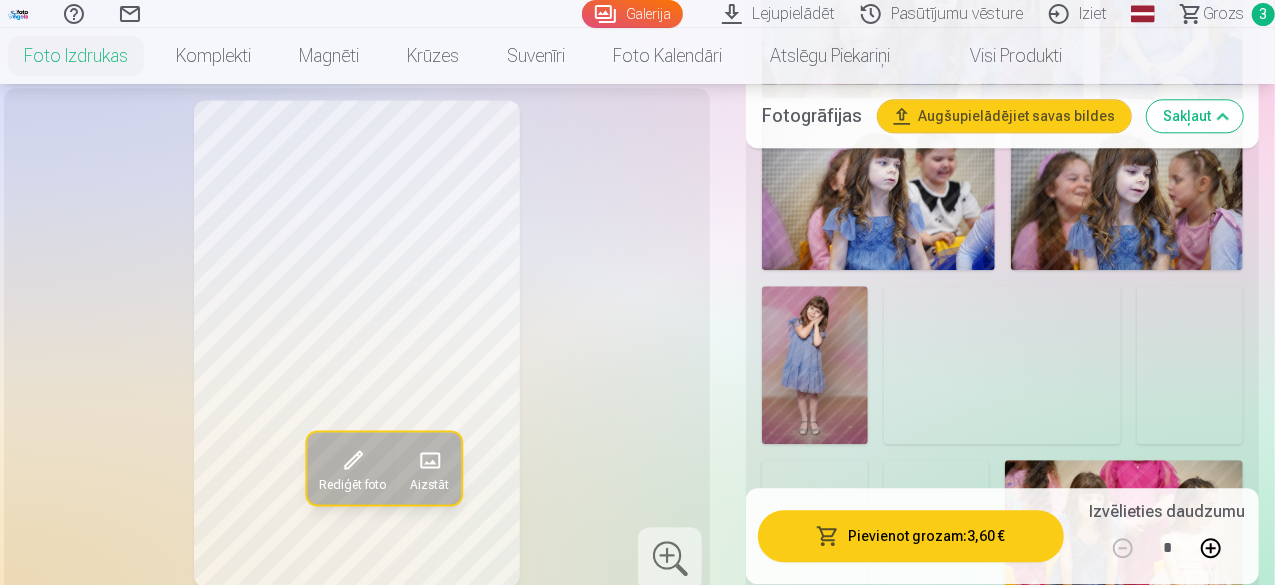 scroll, scrollTop: 2600, scrollLeft: 0, axis: vertical 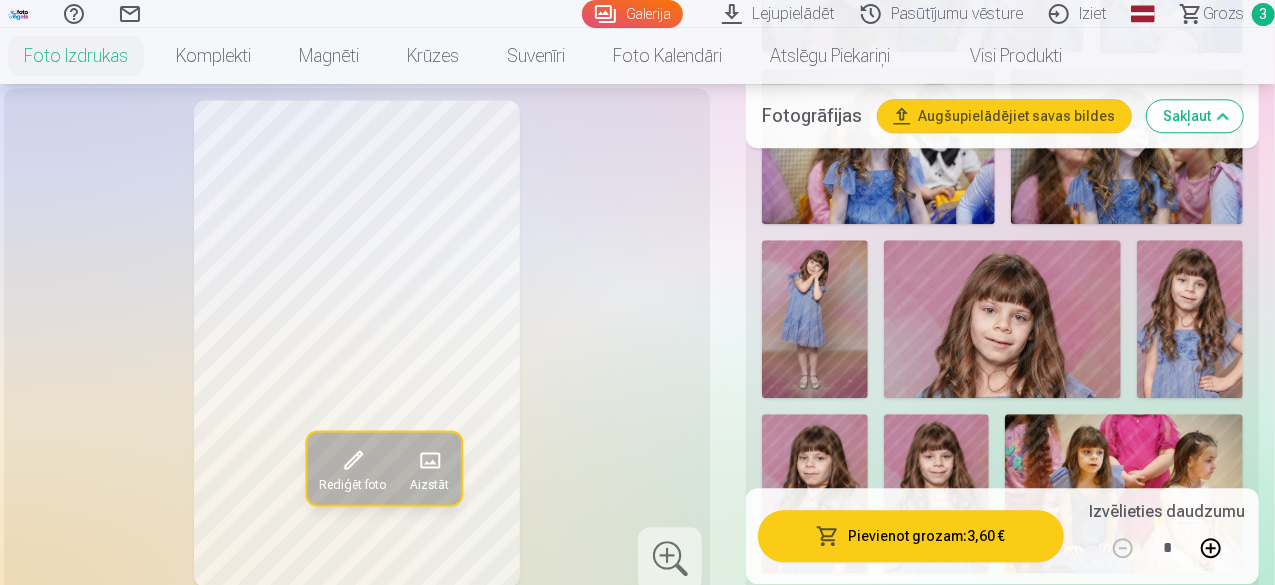 click at bounding box center [815, 319] 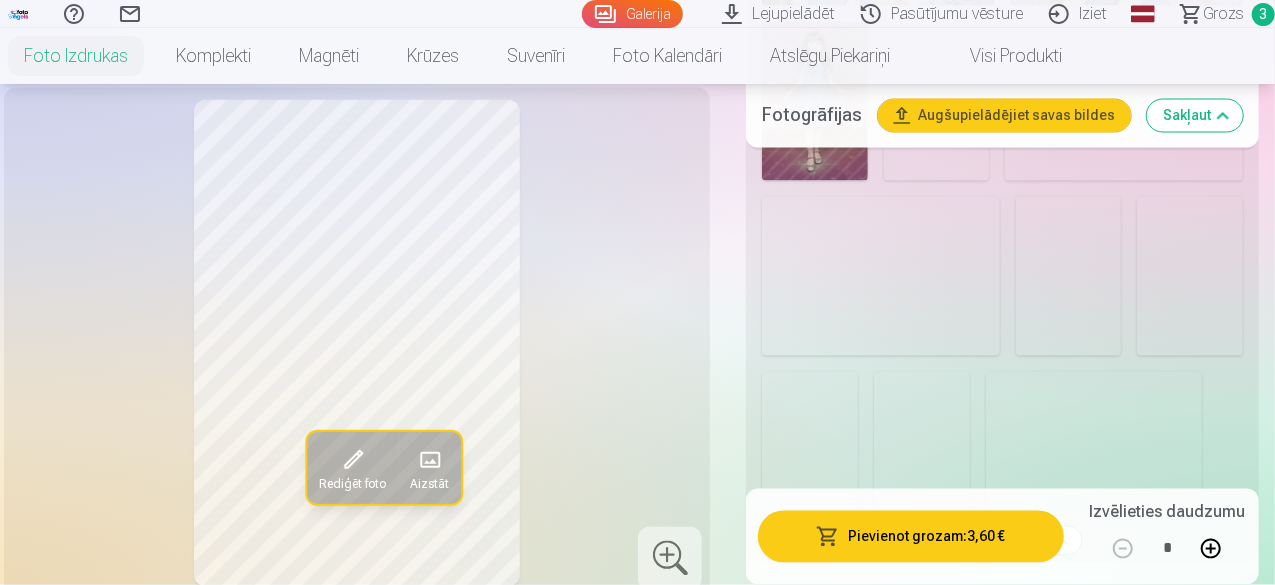 scroll, scrollTop: 5700, scrollLeft: 0, axis: vertical 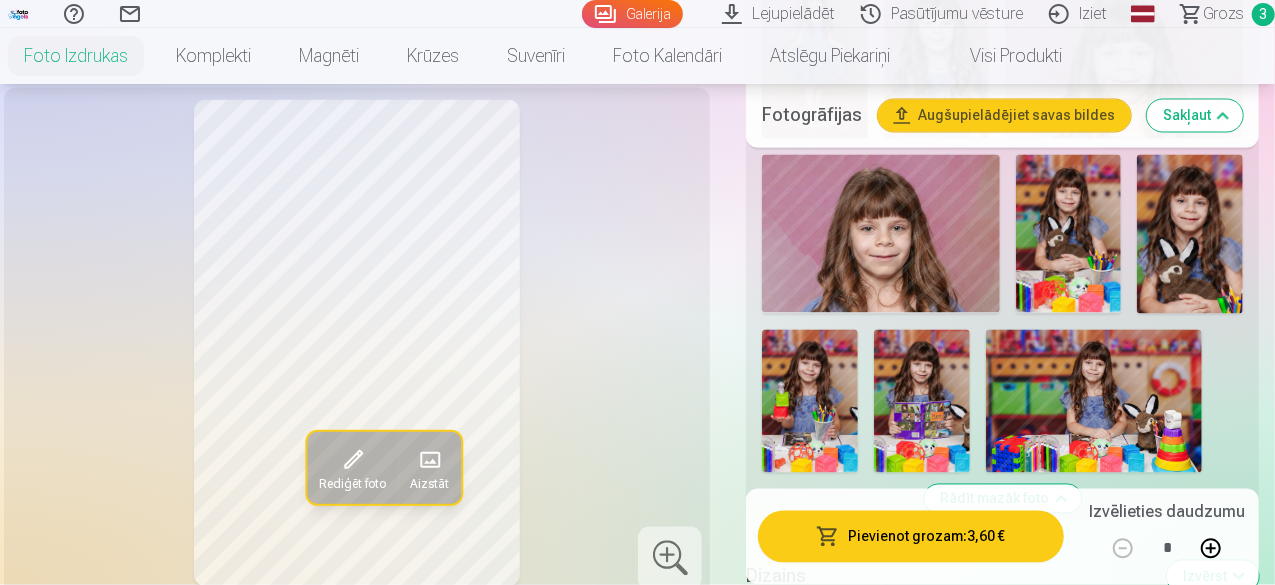 click at bounding box center (922, 402) 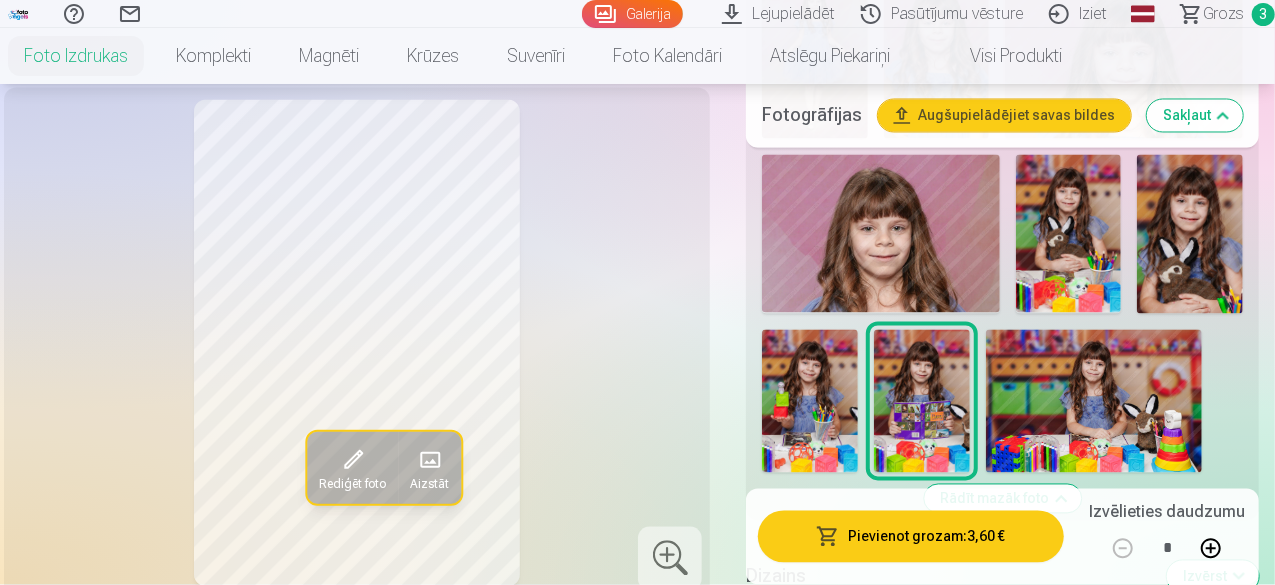 click at bounding box center [810, 402] 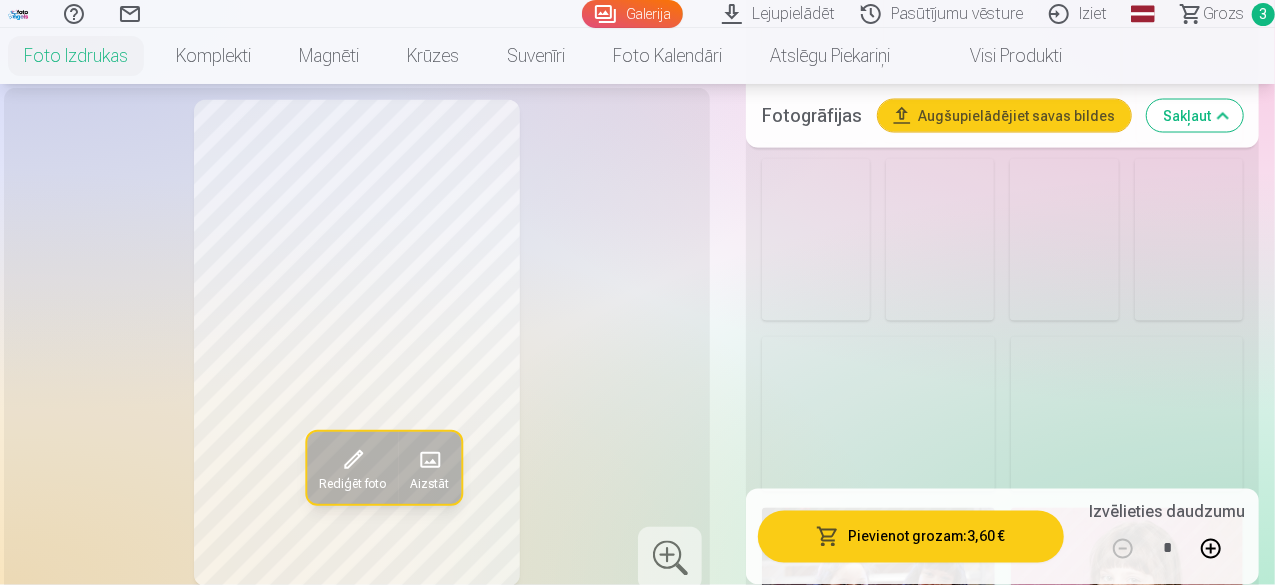 scroll, scrollTop: 1700, scrollLeft: 0, axis: vertical 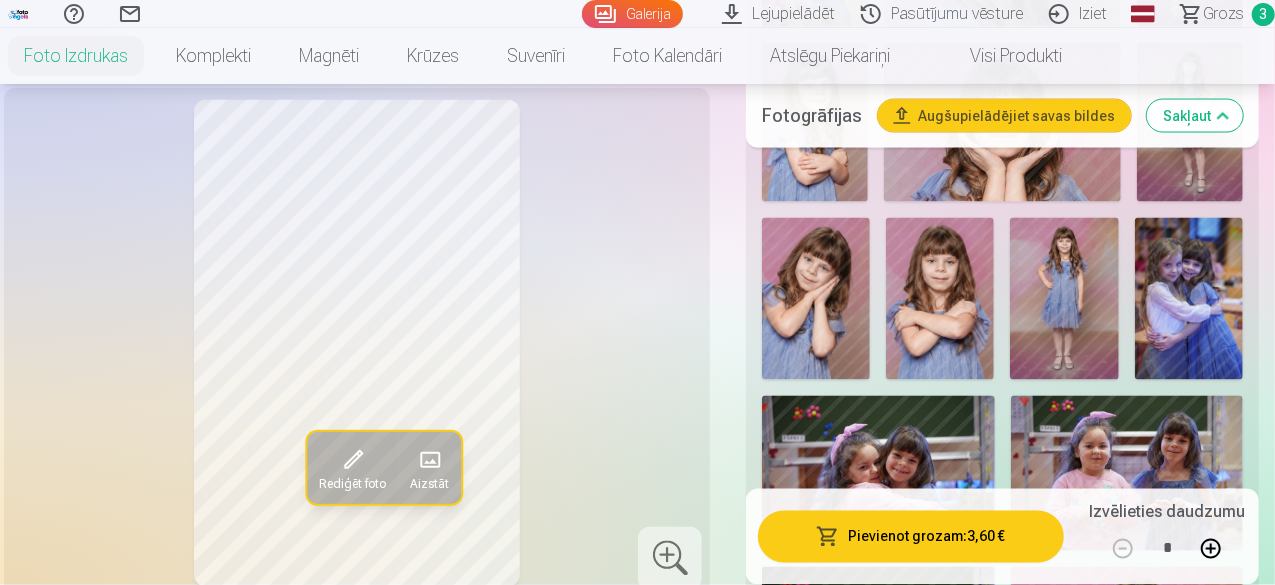 click at bounding box center [1064, 299] 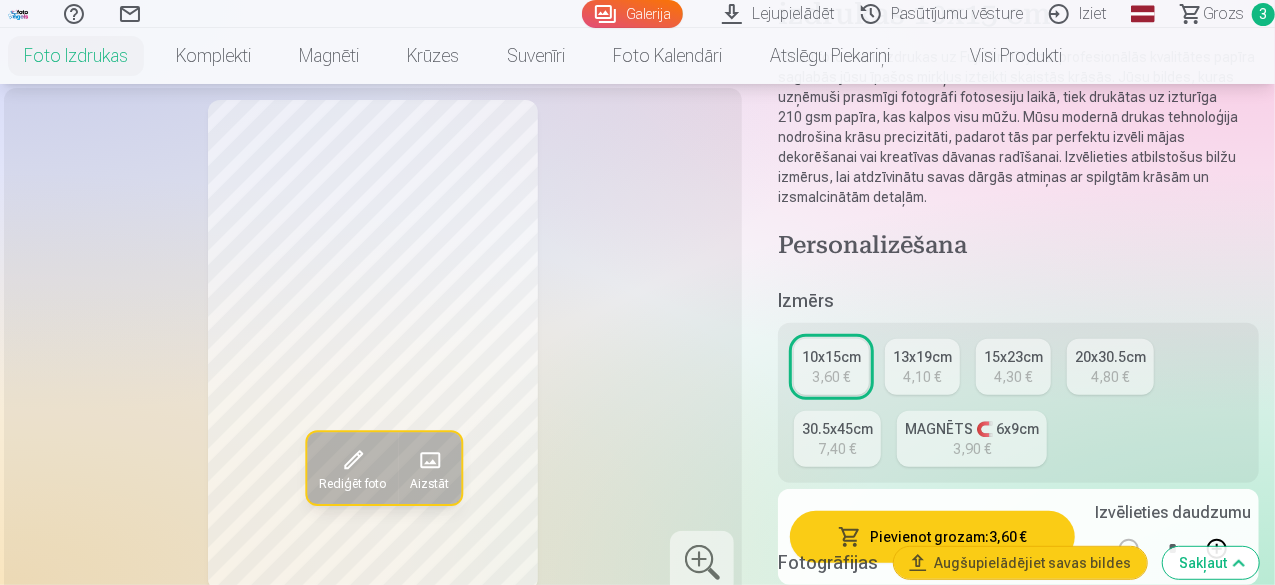 scroll, scrollTop: 200, scrollLeft: 0, axis: vertical 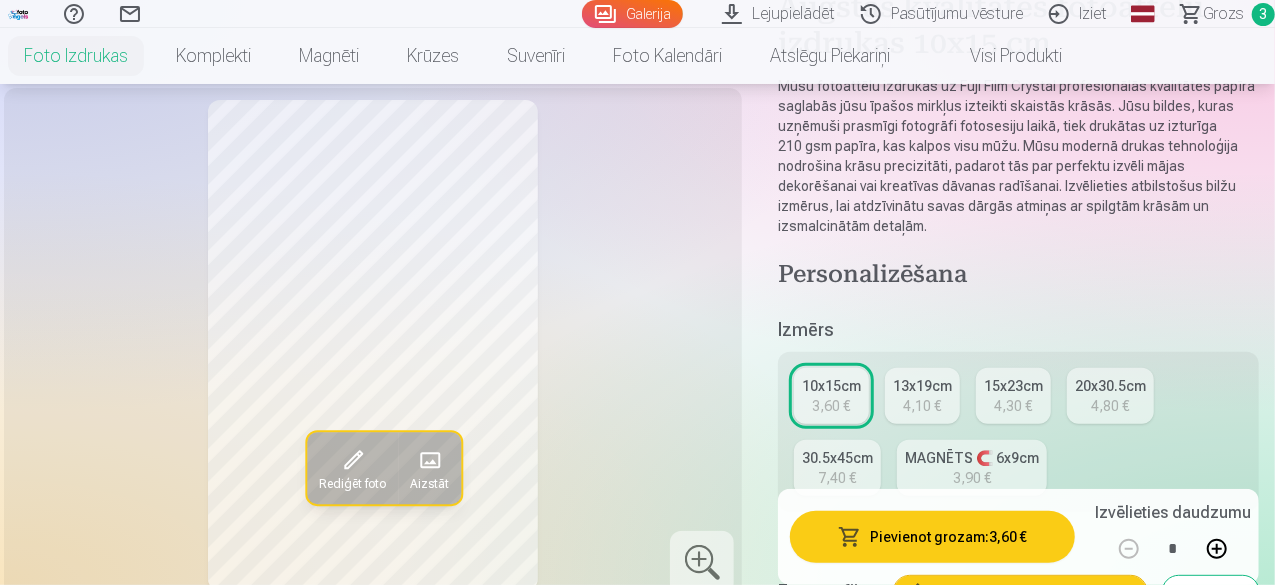 click on "Grozs" at bounding box center [1223, 14] 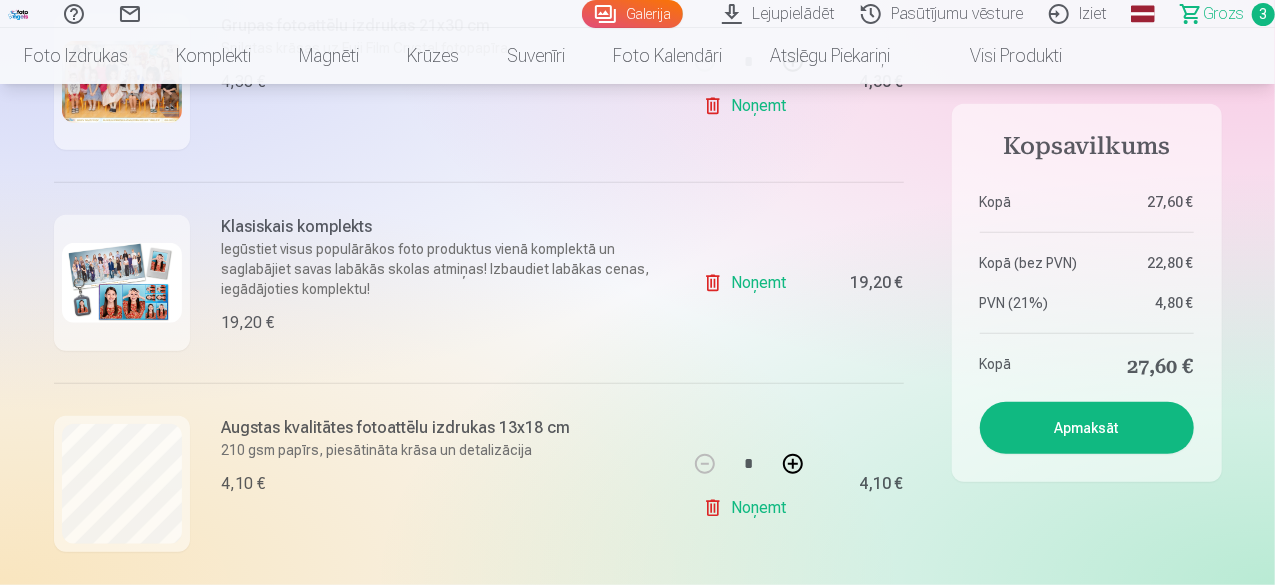 scroll, scrollTop: 600, scrollLeft: 0, axis: vertical 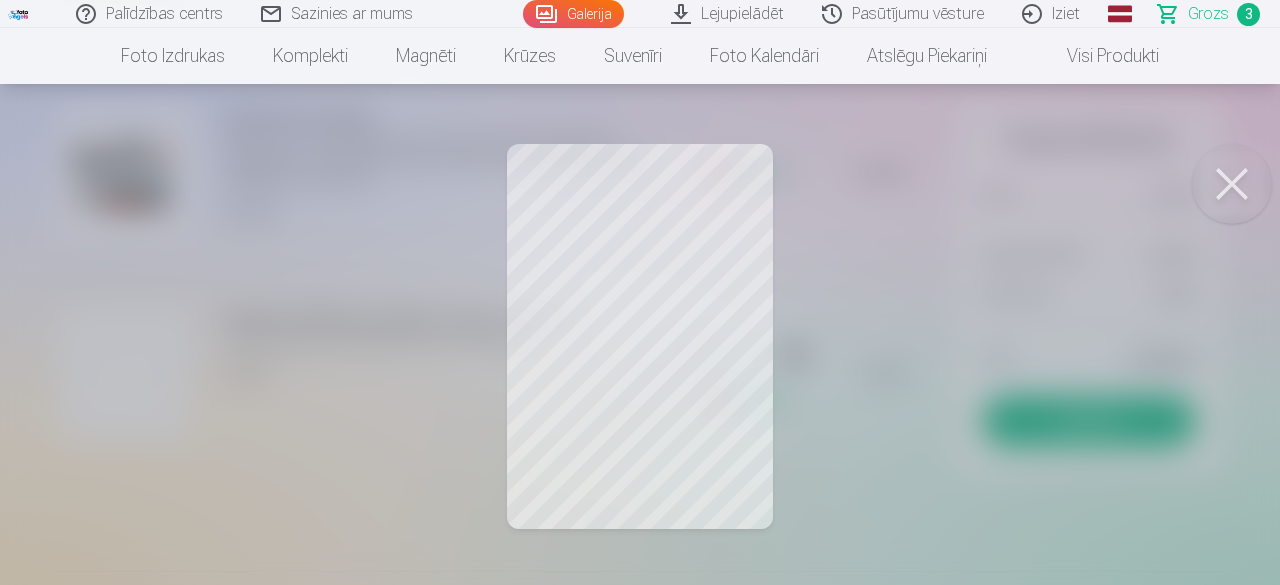 click at bounding box center (1232, 184) 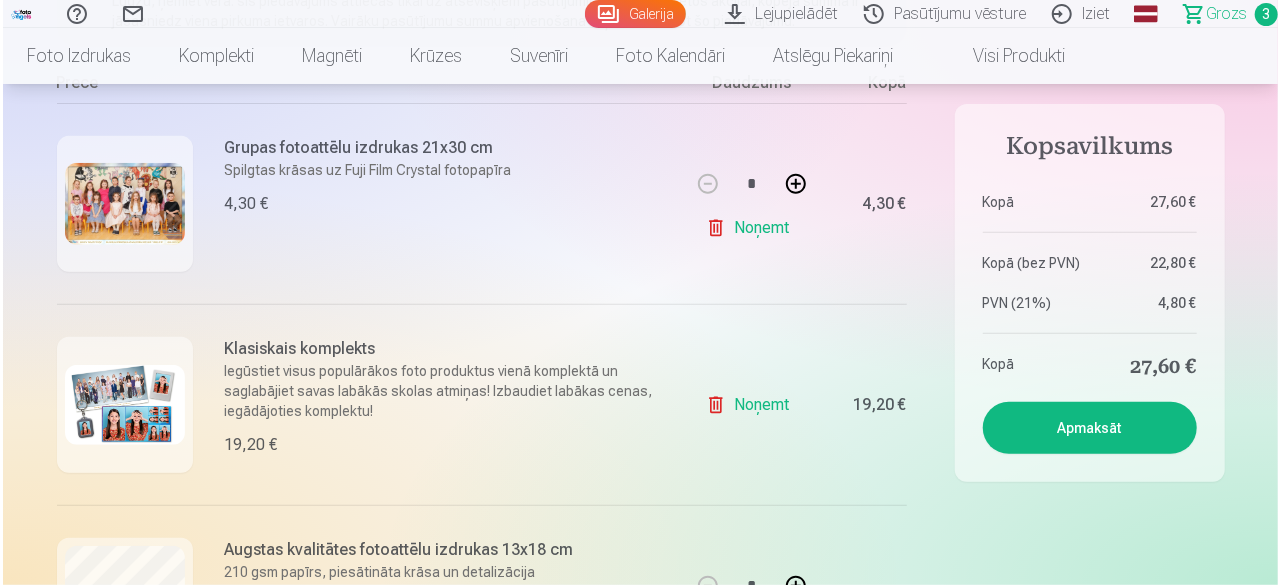 scroll, scrollTop: 400, scrollLeft: 0, axis: vertical 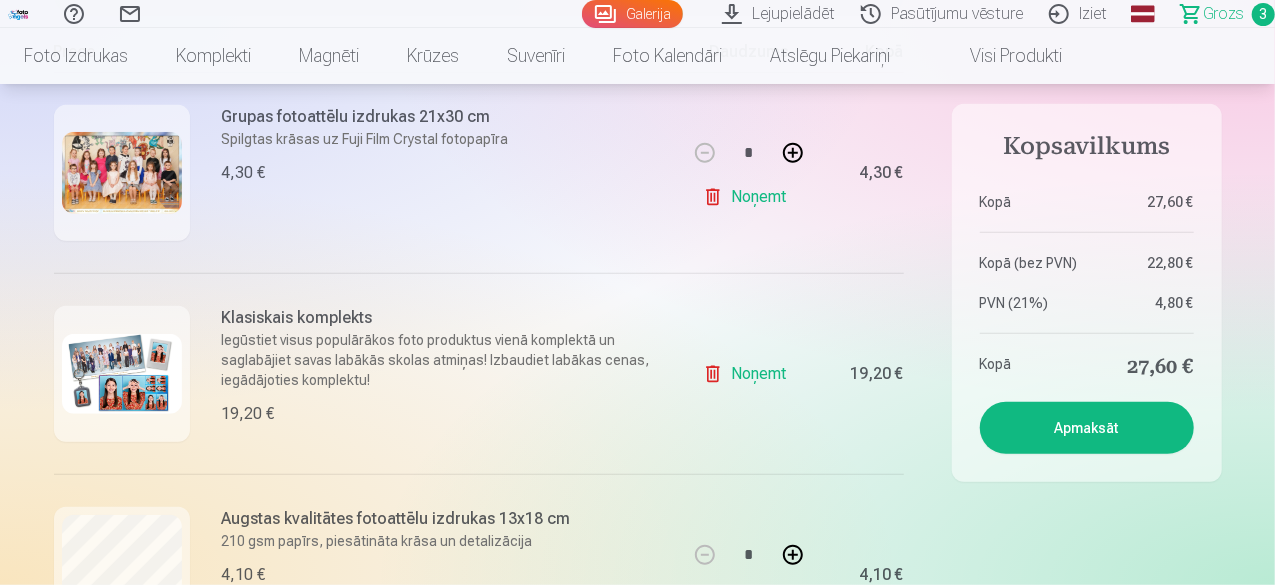 click at bounding box center (122, 374) 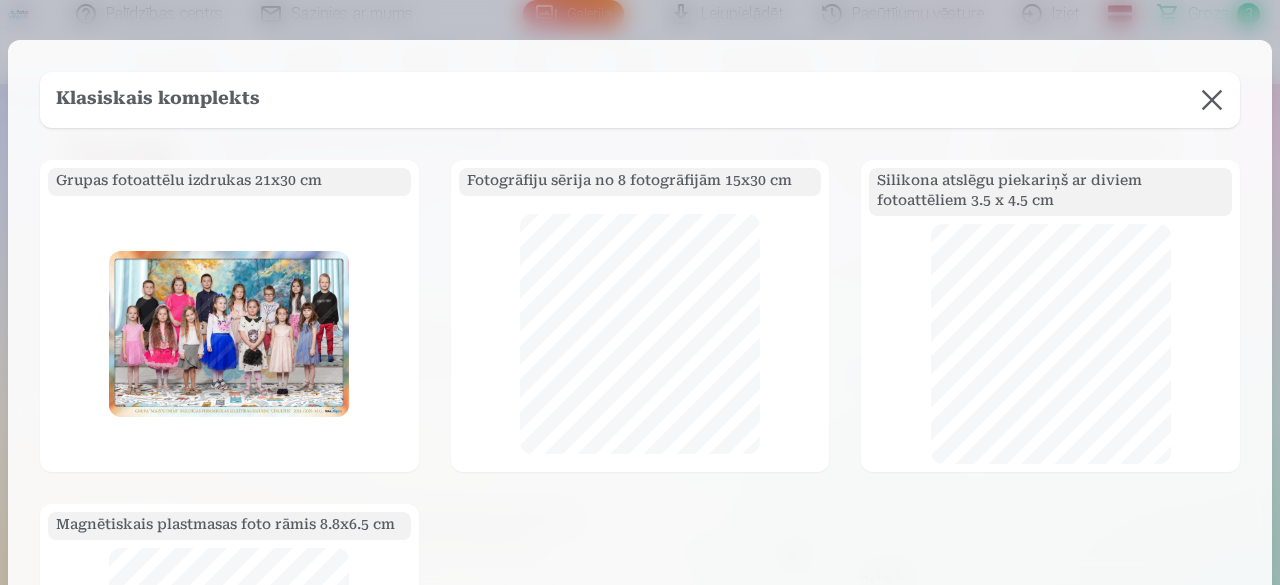 click at bounding box center (229, 333) 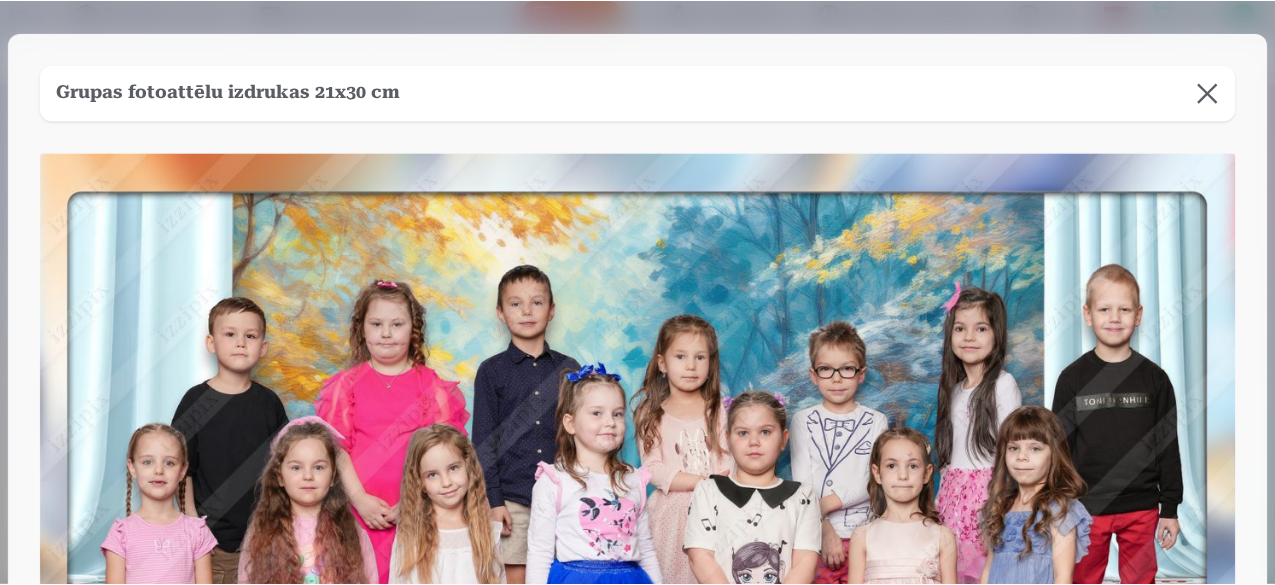 scroll, scrollTop: 0, scrollLeft: 0, axis: both 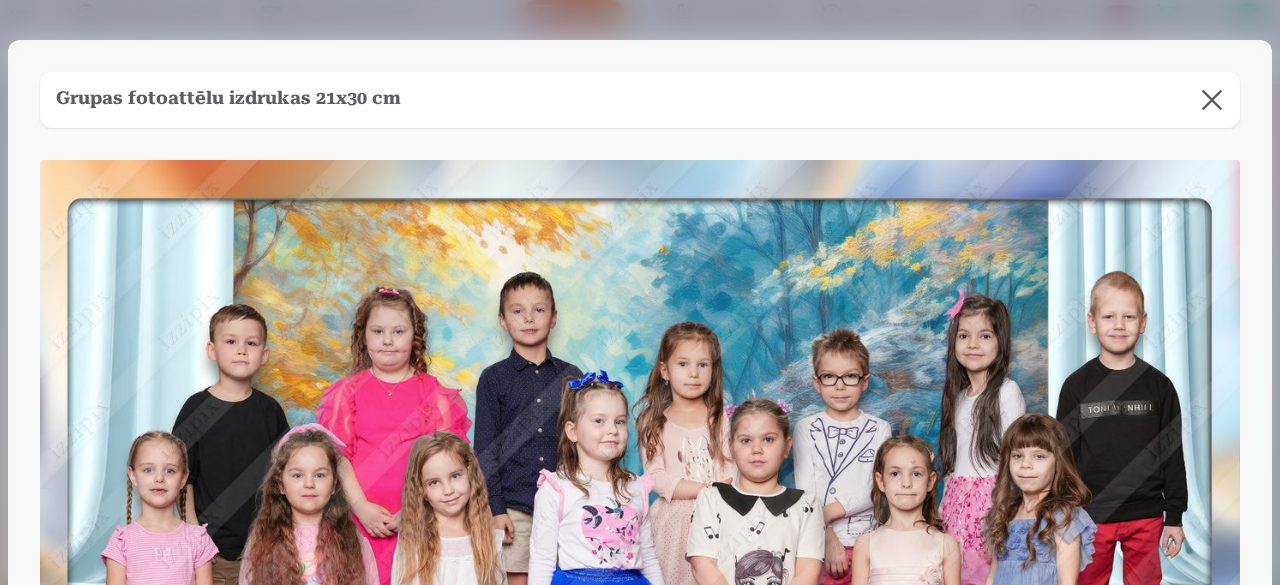 click at bounding box center (1212, 100) 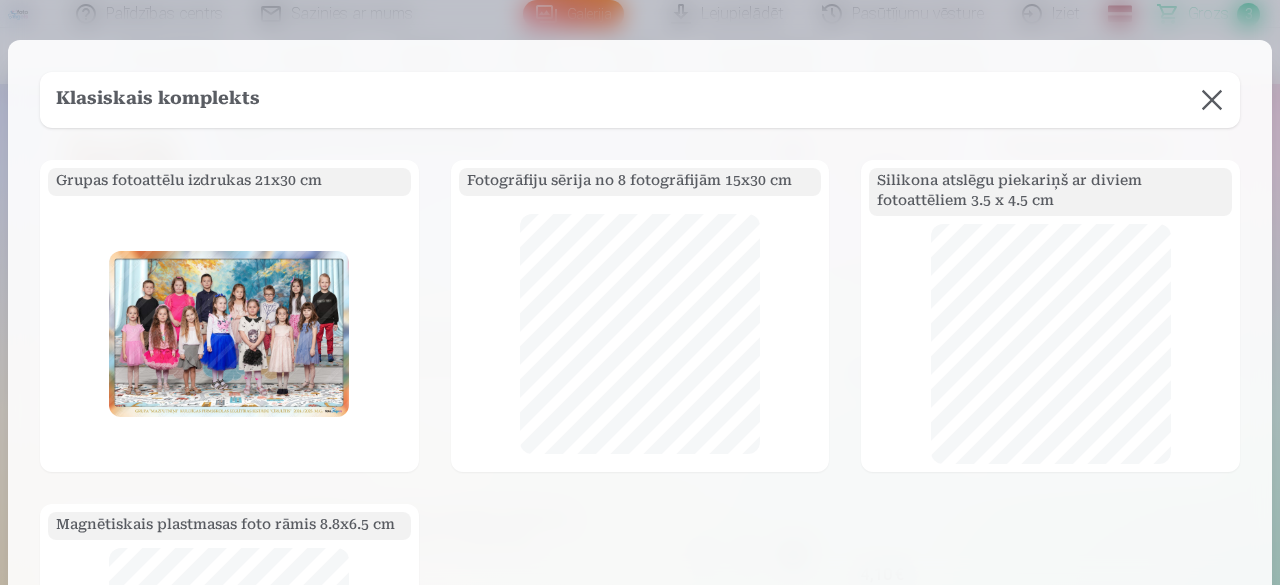 click at bounding box center (1212, 100) 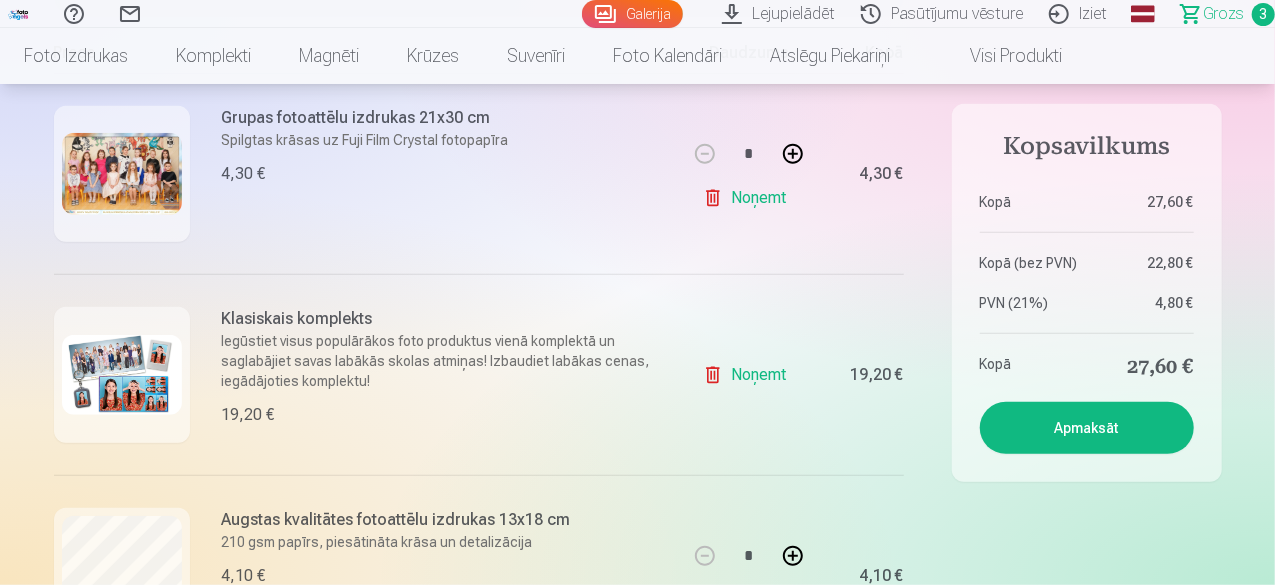 scroll, scrollTop: 400, scrollLeft: 0, axis: vertical 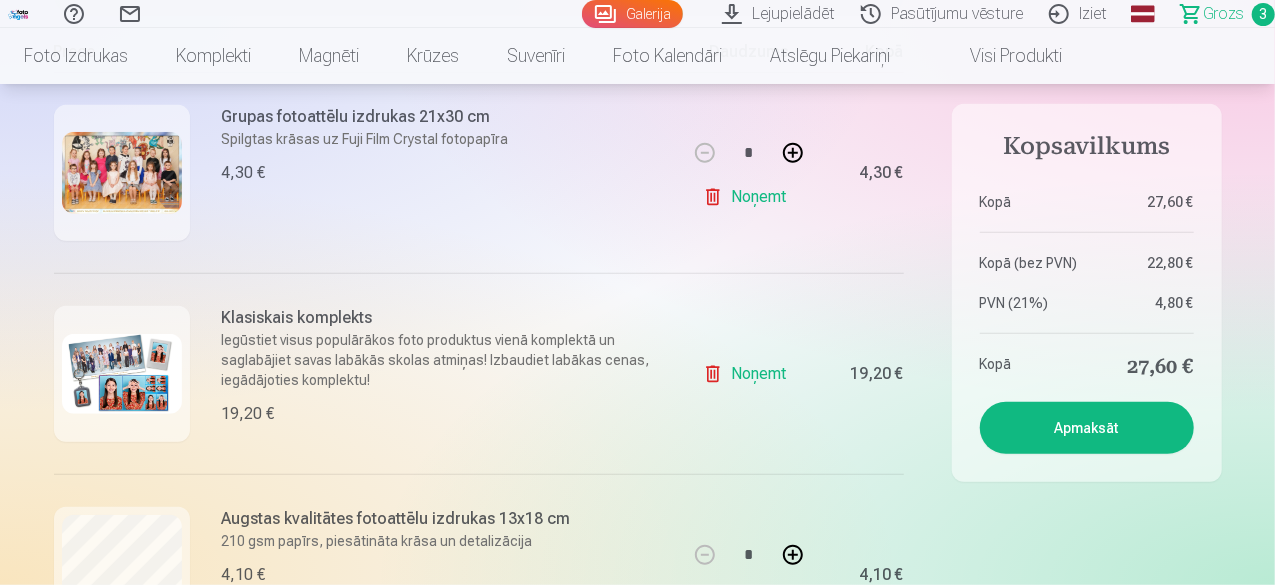 click at bounding box center (122, 374) 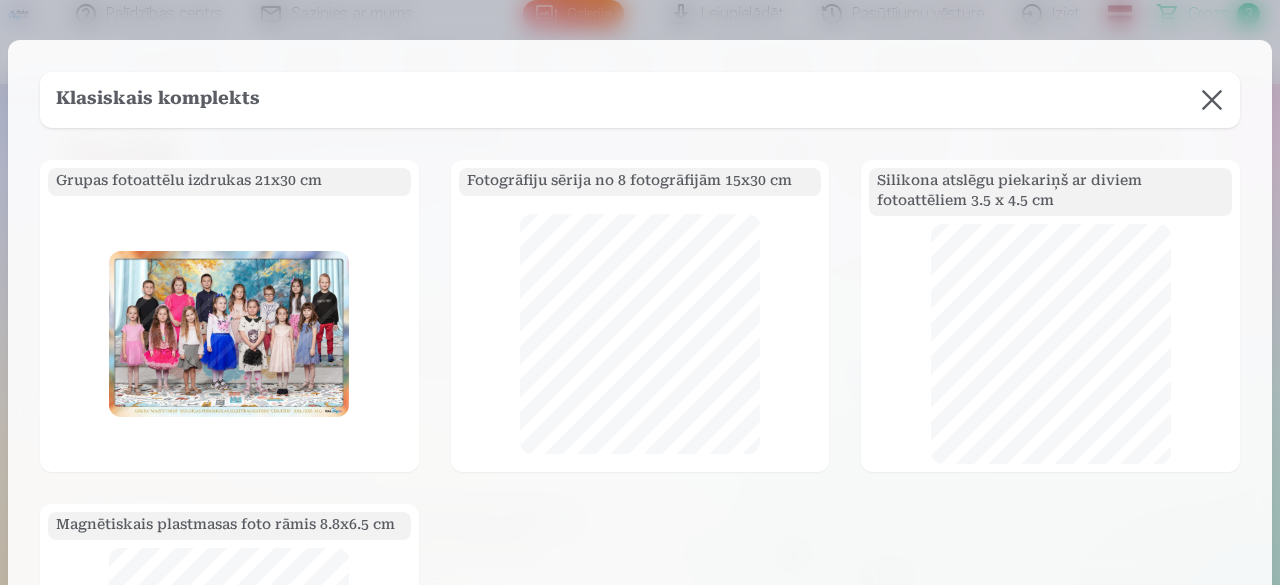 click at bounding box center (1212, 100) 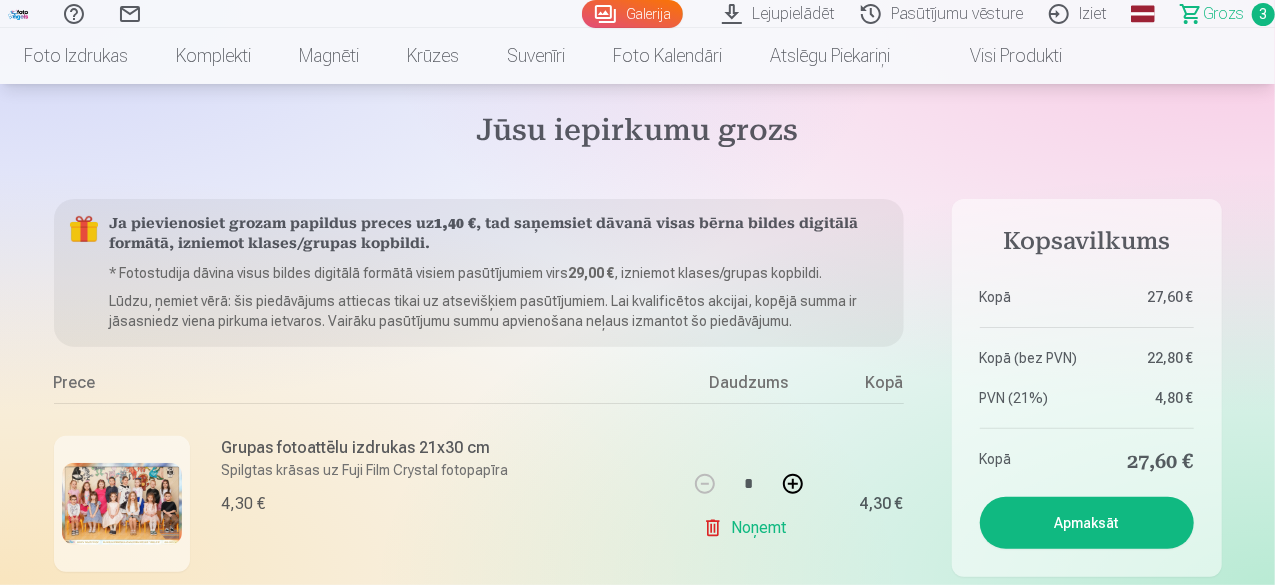 scroll, scrollTop: 100, scrollLeft: 0, axis: vertical 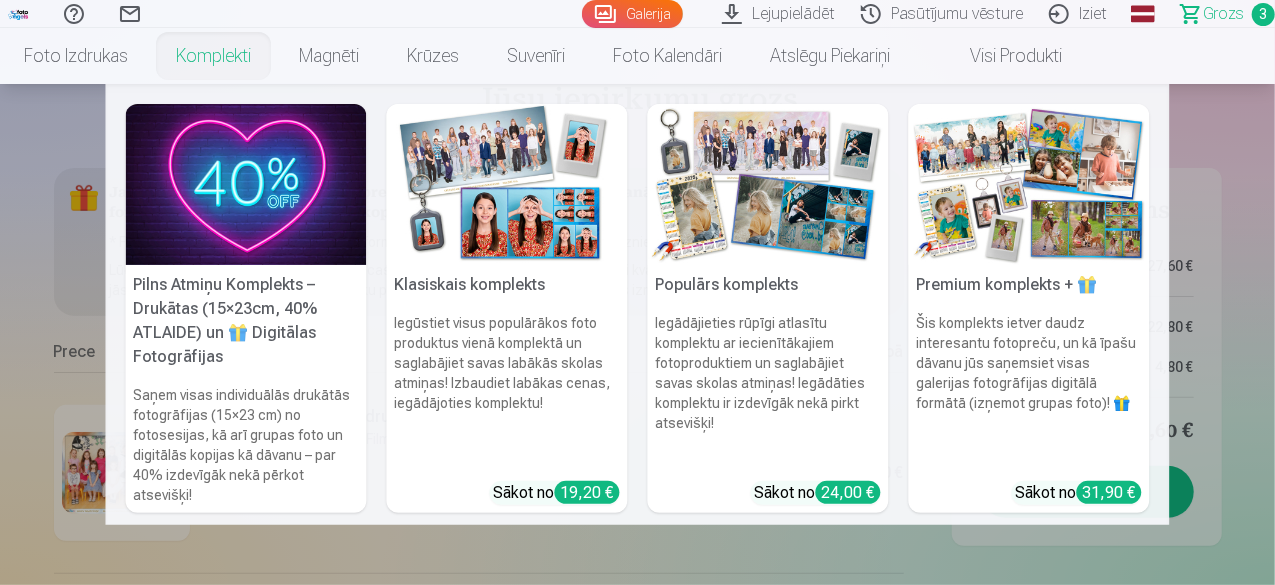 click at bounding box center [246, 184] 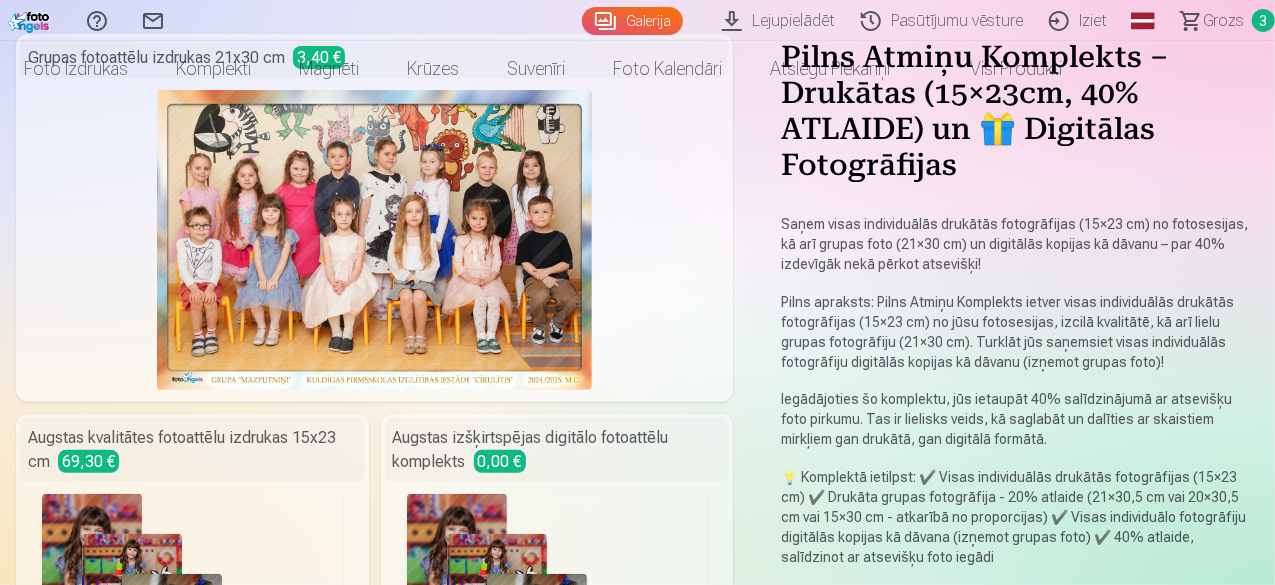 scroll, scrollTop: 0, scrollLeft: 0, axis: both 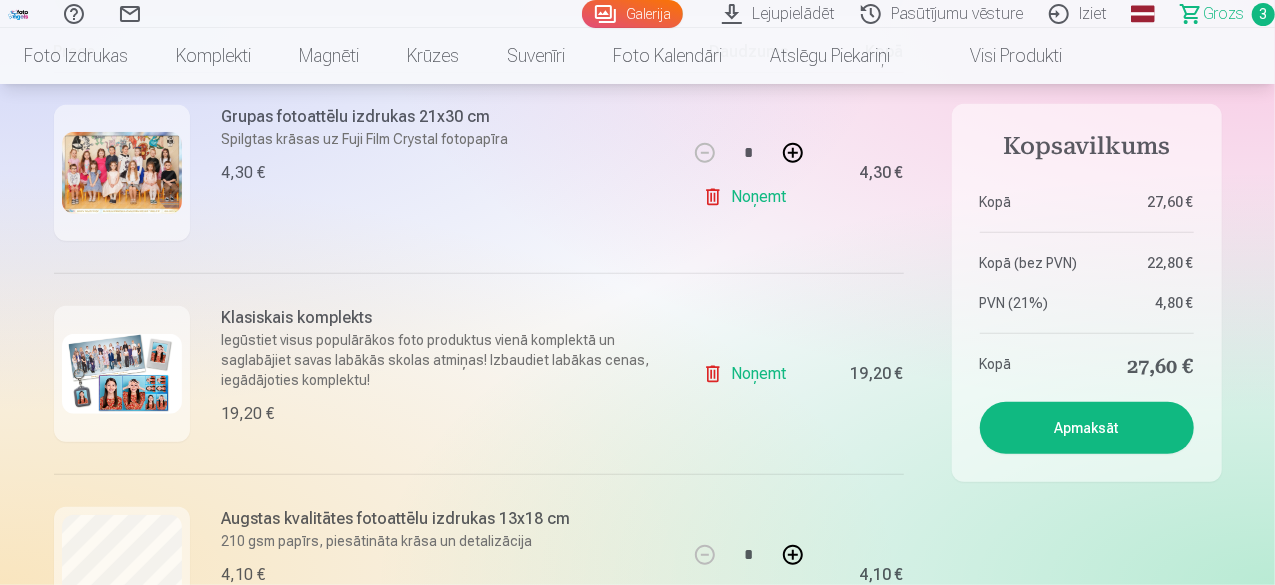 click at bounding box center [122, 374] 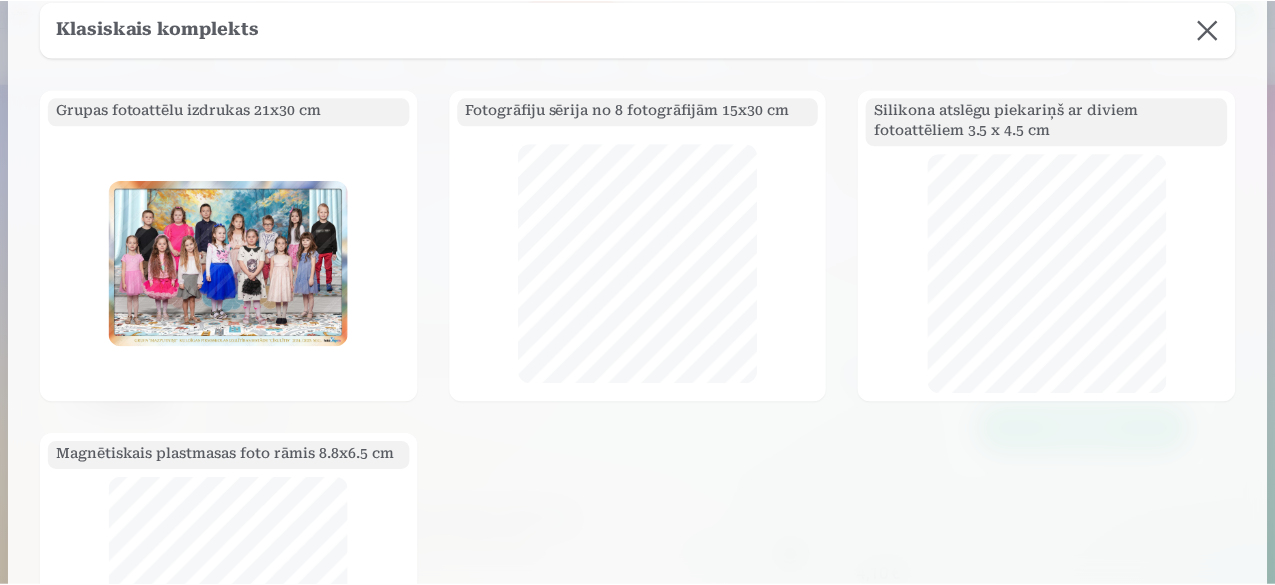 scroll, scrollTop: 100, scrollLeft: 0, axis: vertical 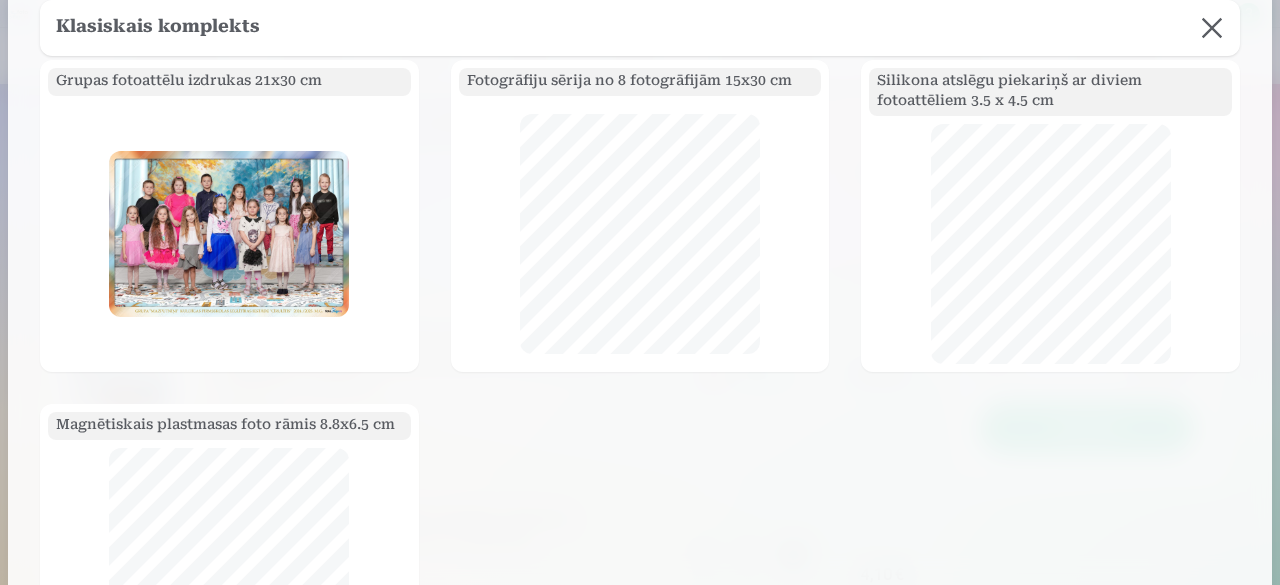 click at bounding box center [1212, 28] 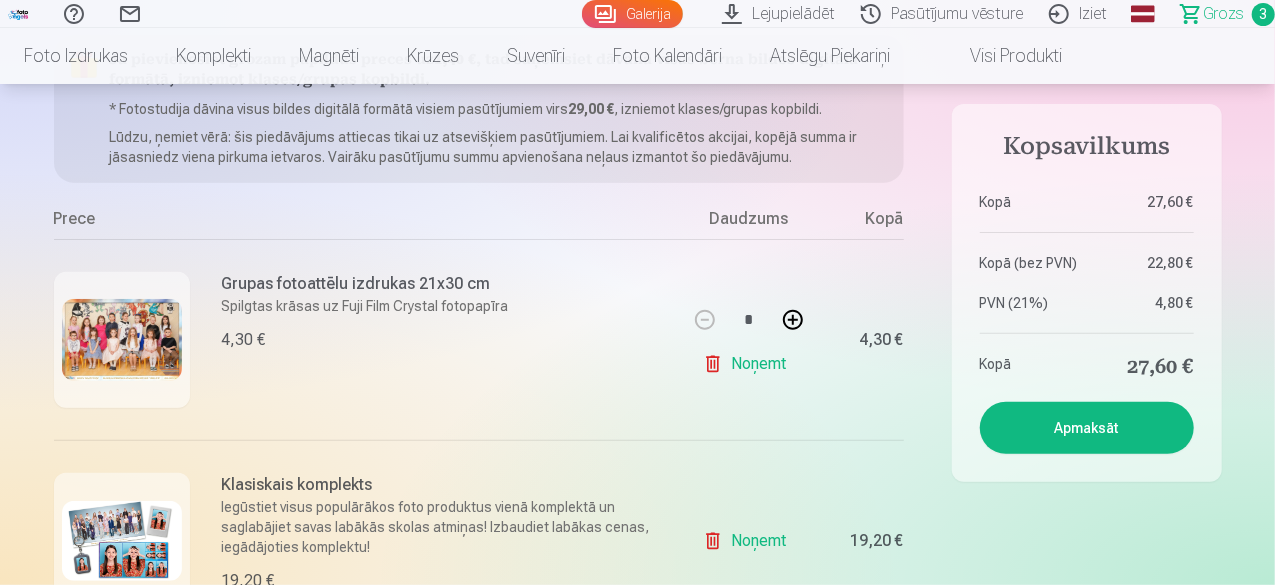 scroll, scrollTop: 100, scrollLeft: 0, axis: vertical 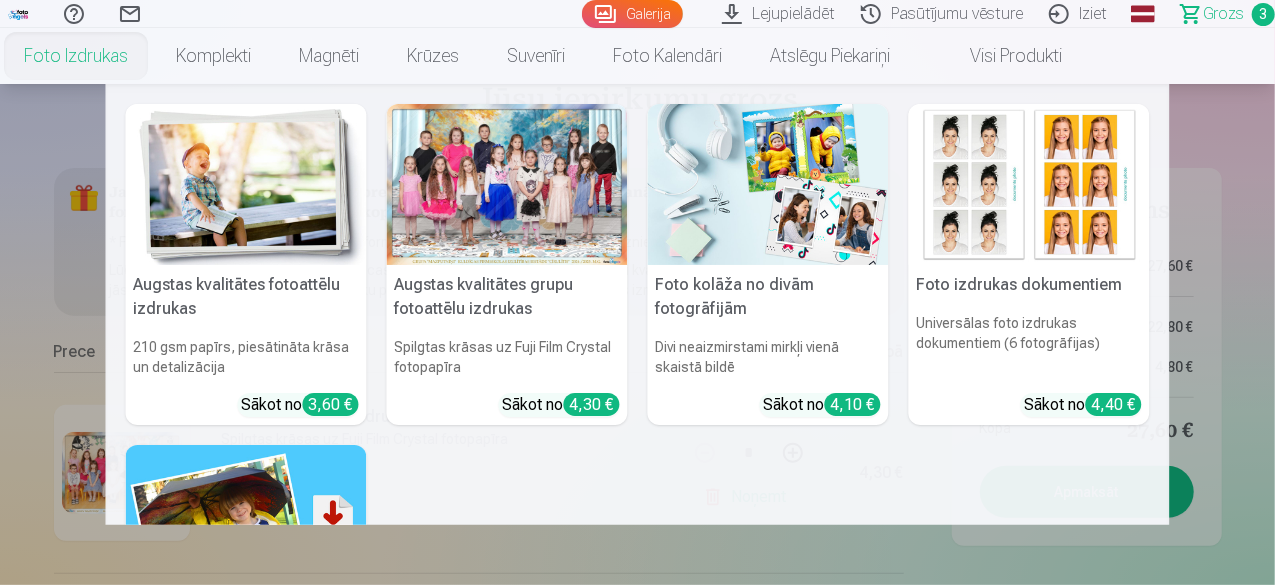 click on "Foto izdrukas" at bounding box center [76, 56] 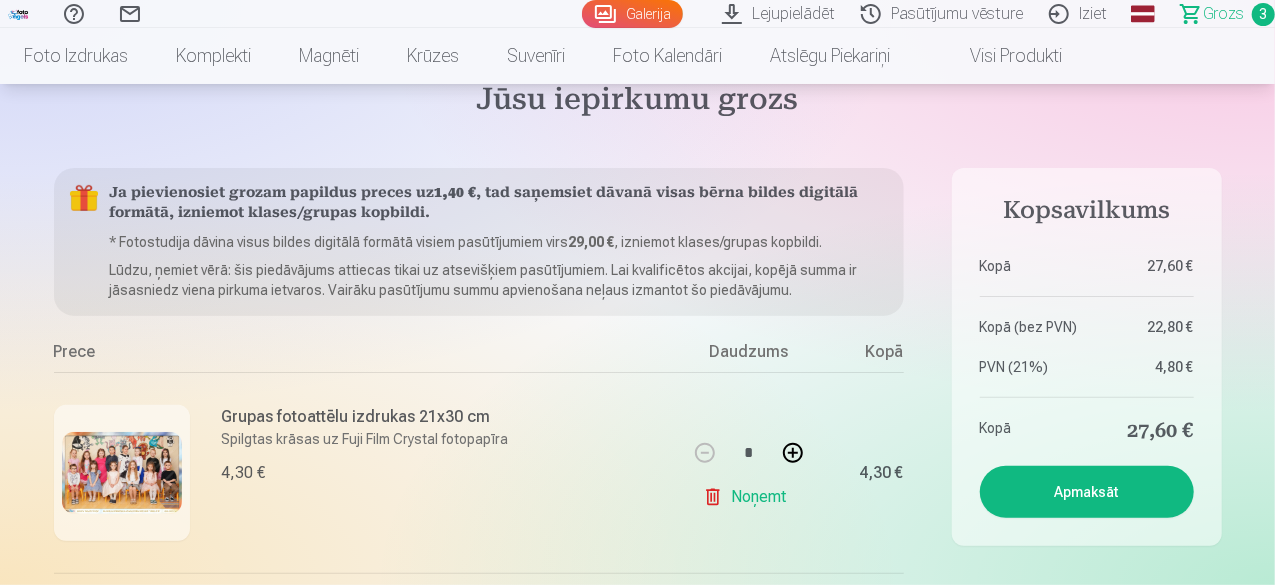 scroll, scrollTop: 0, scrollLeft: 0, axis: both 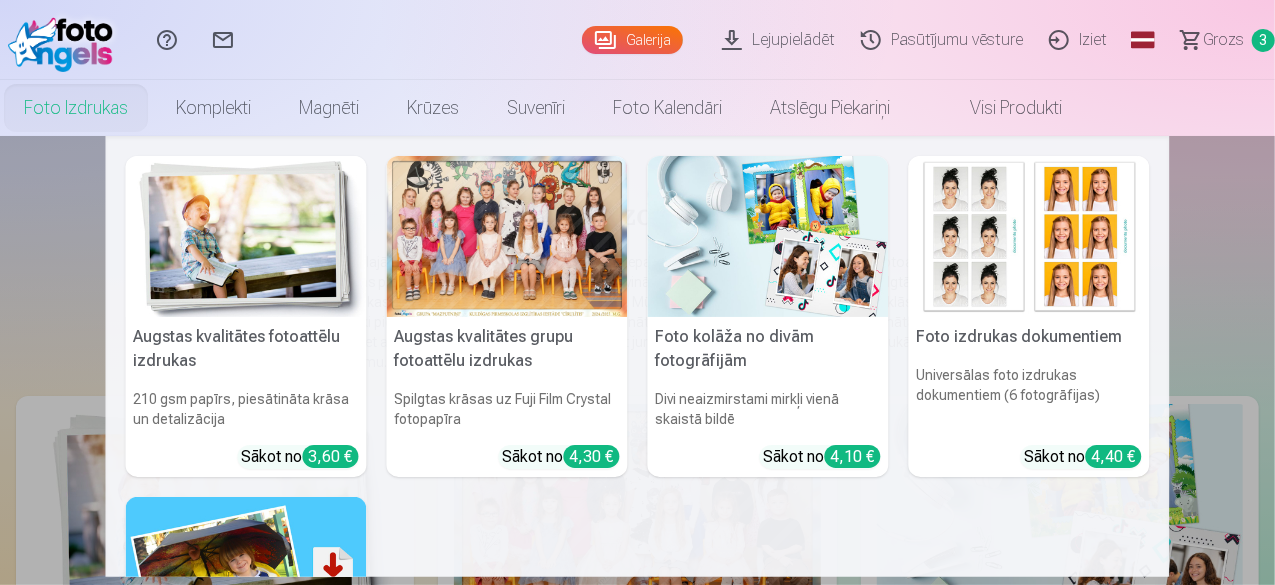 click on "Foto izdrukas" at bounding box center [76, 108] 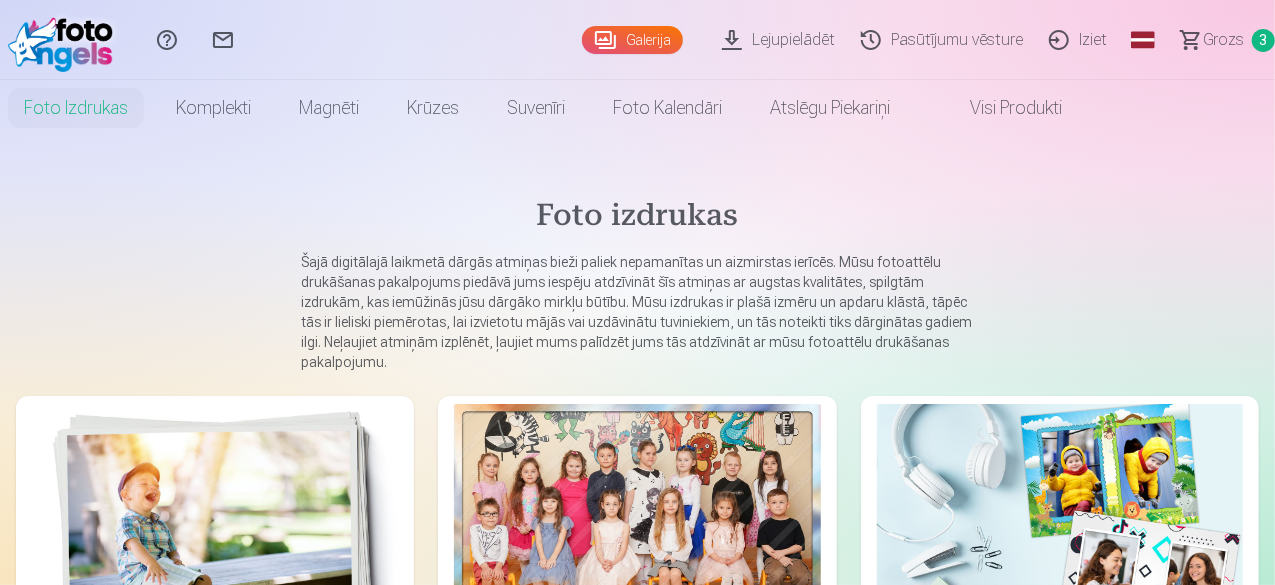 click on "Foto izdrukas" at bounding box center [76, 108] 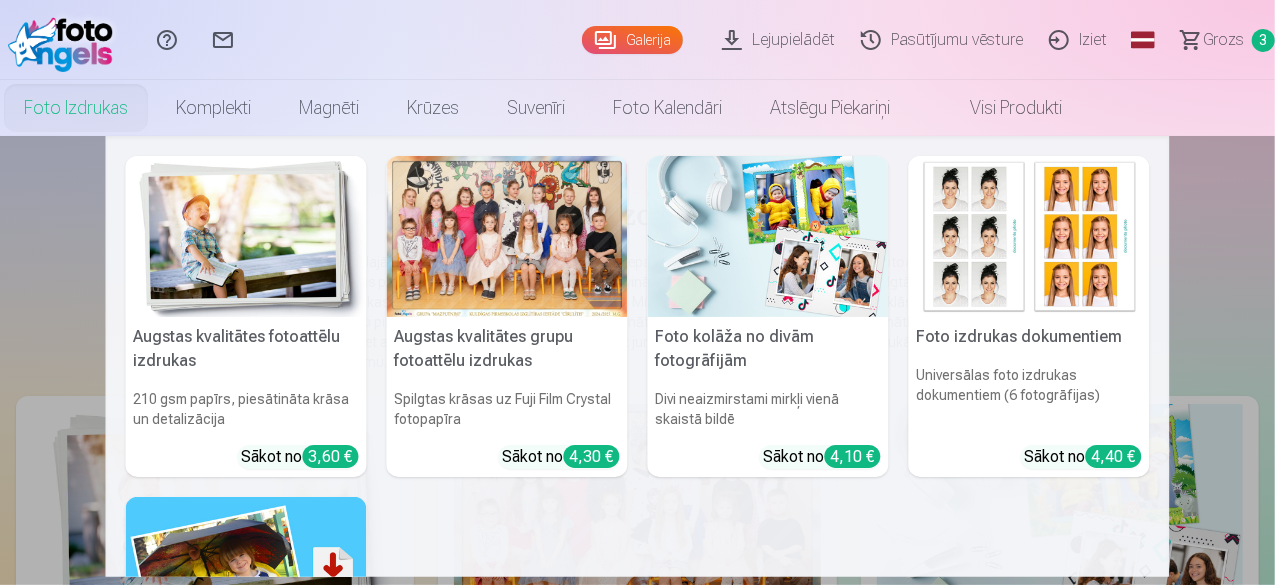 click at bounding box center [246, 236] 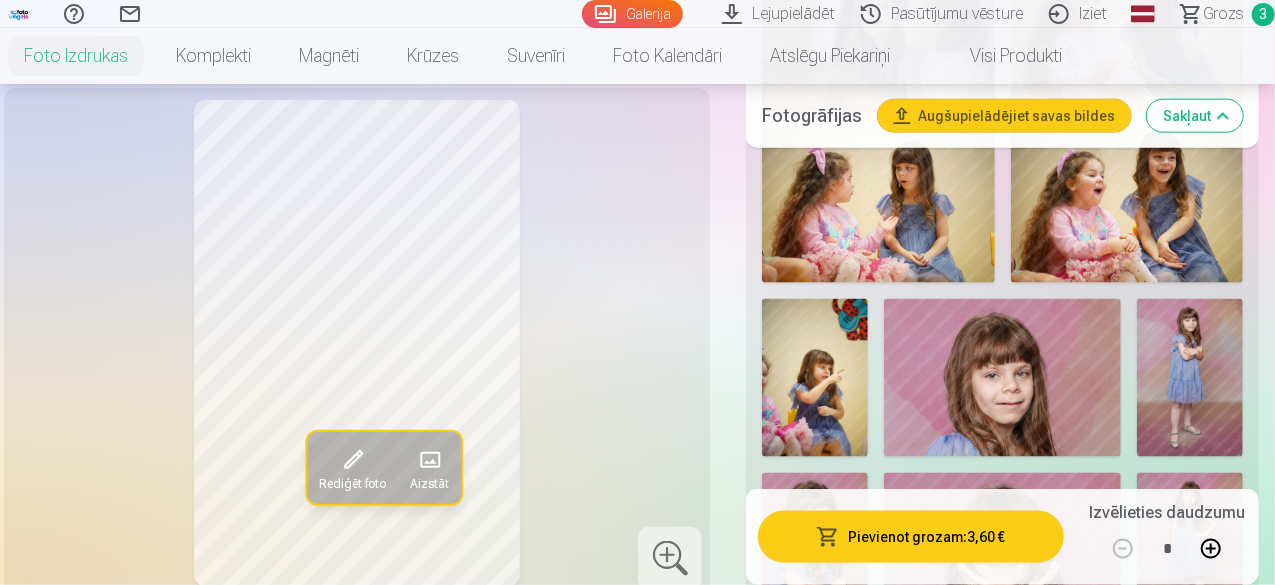 scroll, scrollTop: 1300, scrollLeft: 0, axis: vertical 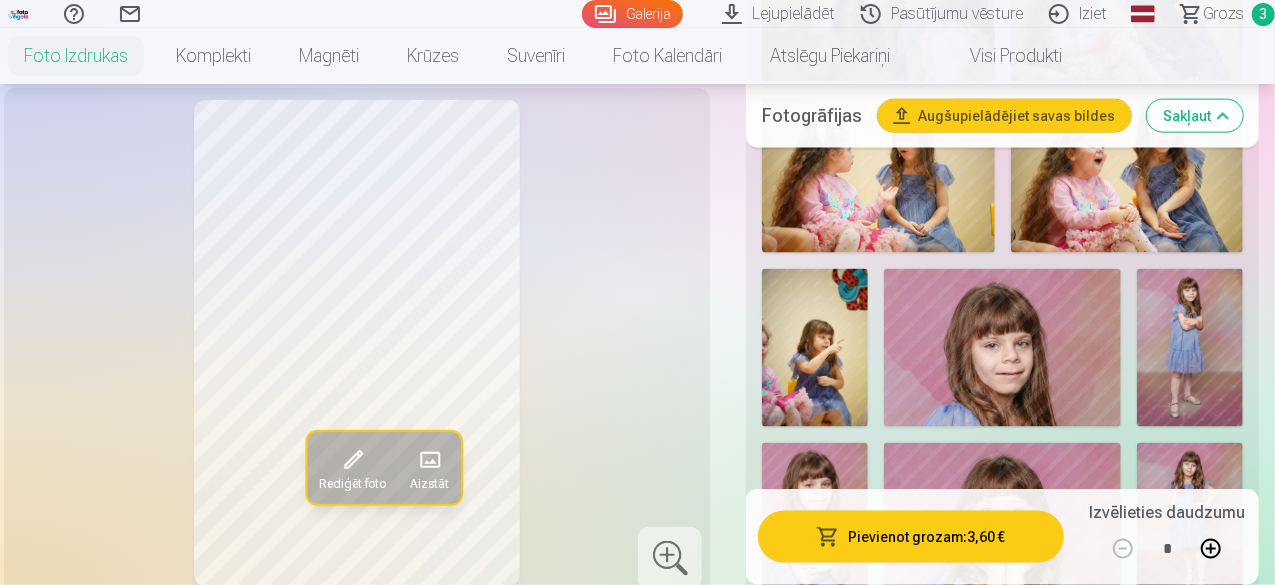 click at bounding box center (1190, 348) 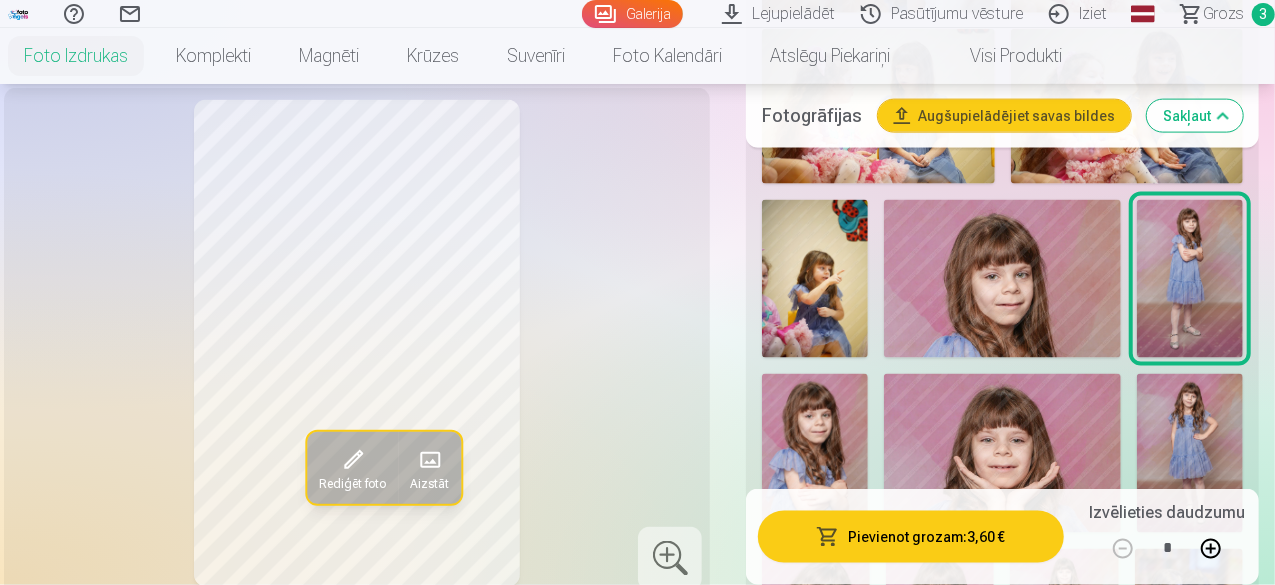 scroll, scrollTop: 1400, scrollLeft: 0, axis: vertical 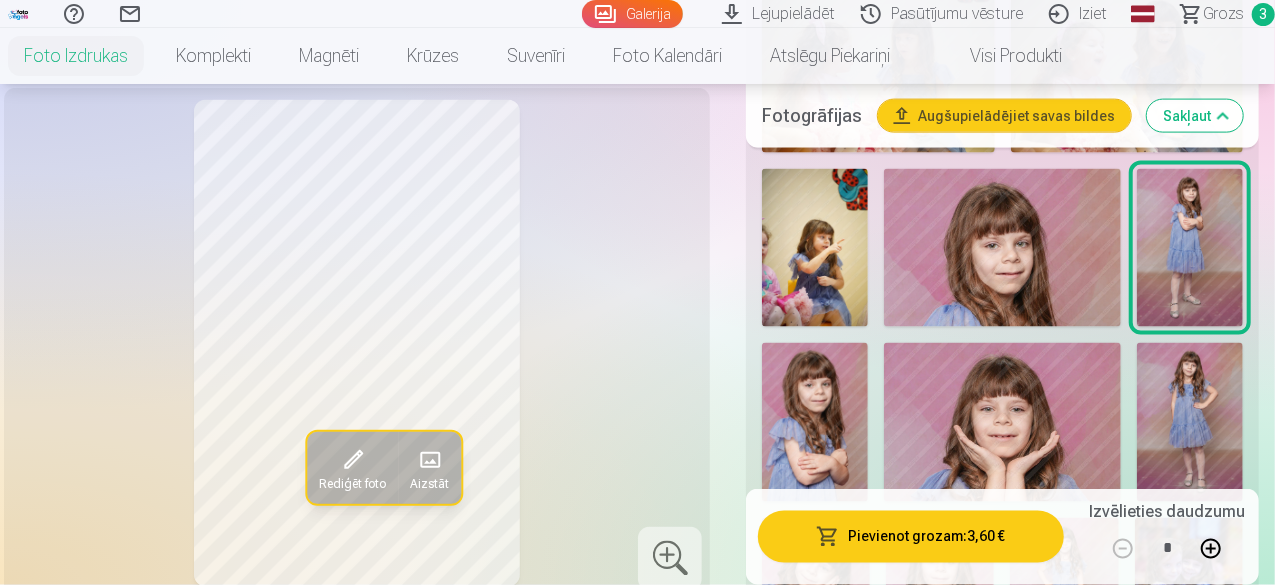 click at bounding box center (1003, 422) 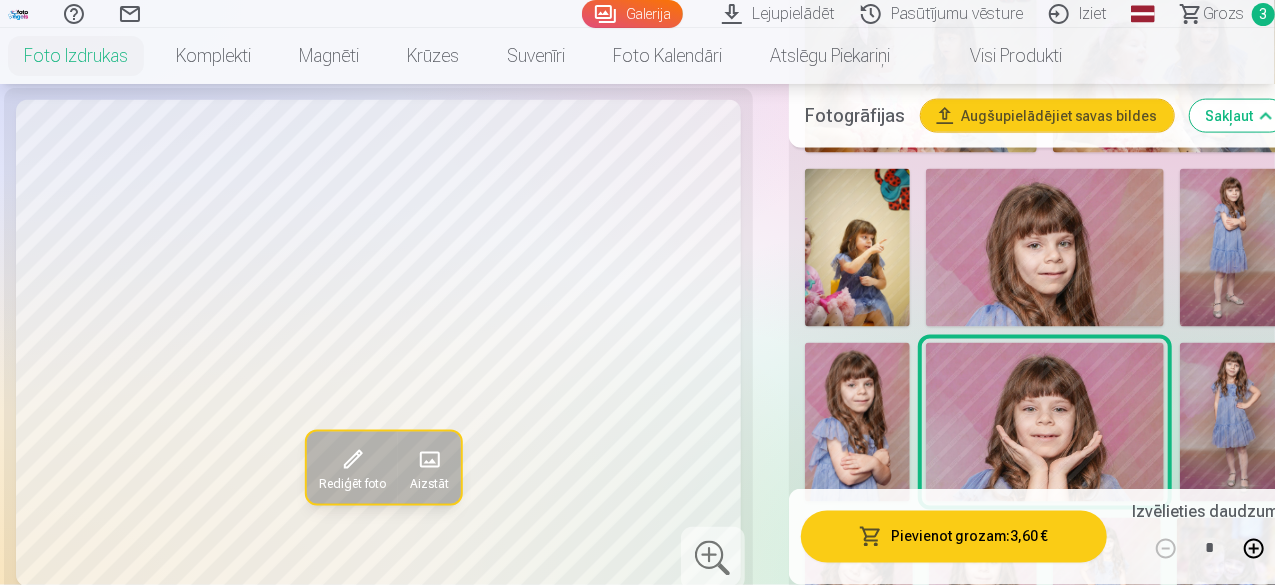 scroll, scrollTop: 1500, scrollLeft: 0, axis: vertical 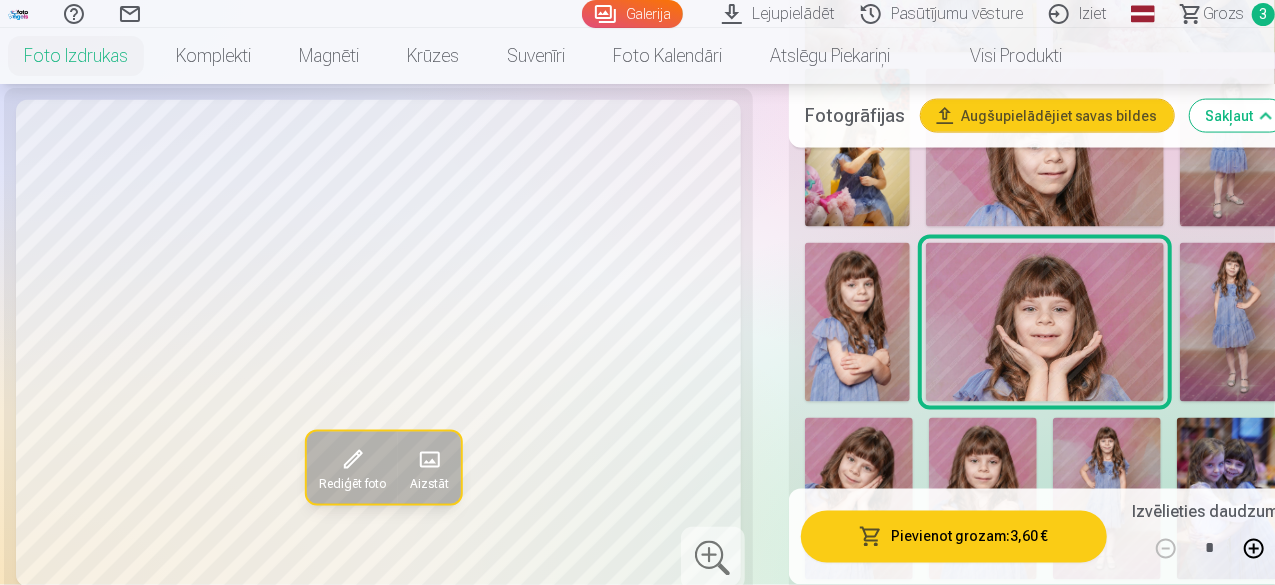 click at bounding box center [1231, 499] 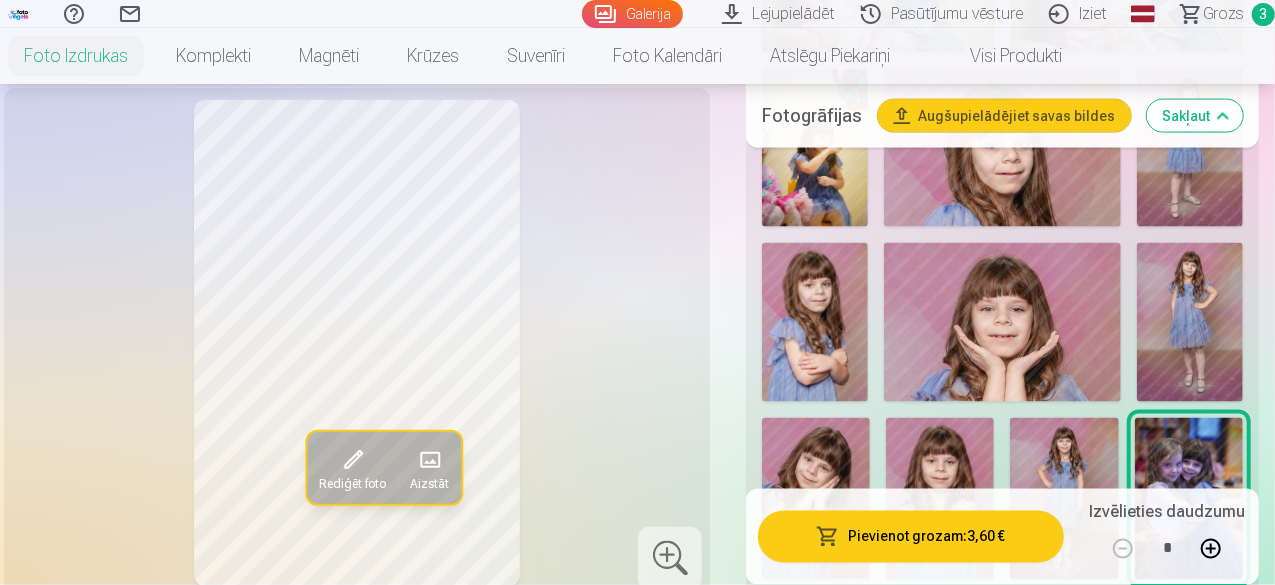 click at bounding box center [815, 322] 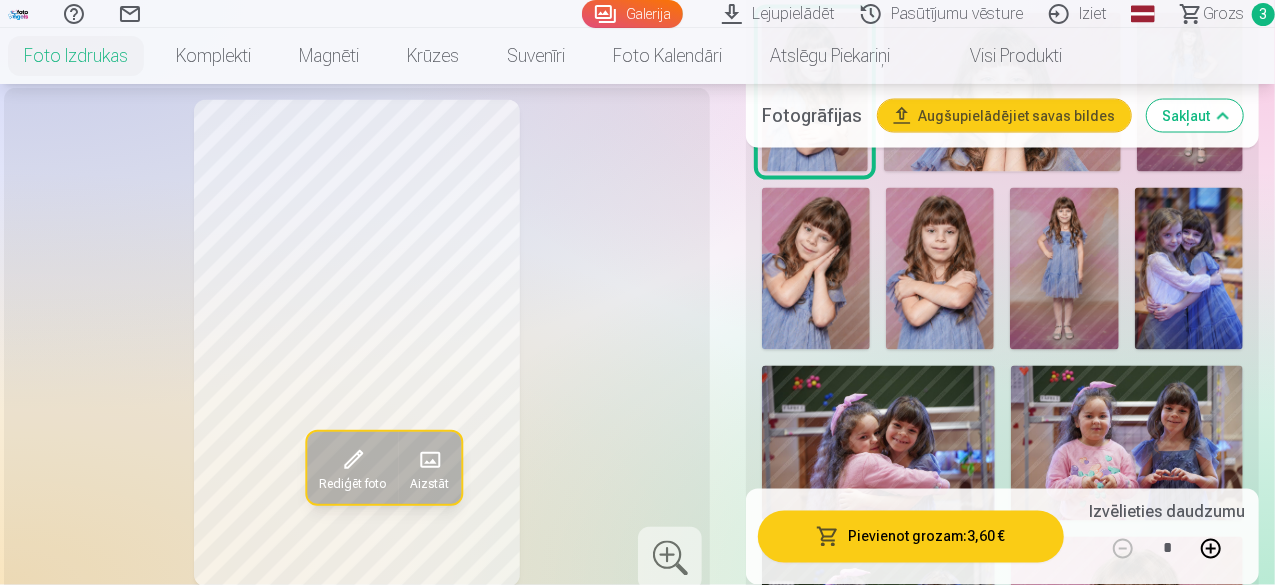 scroll, scrollTop: 1800, scrollLeft: 0, axis: vertical 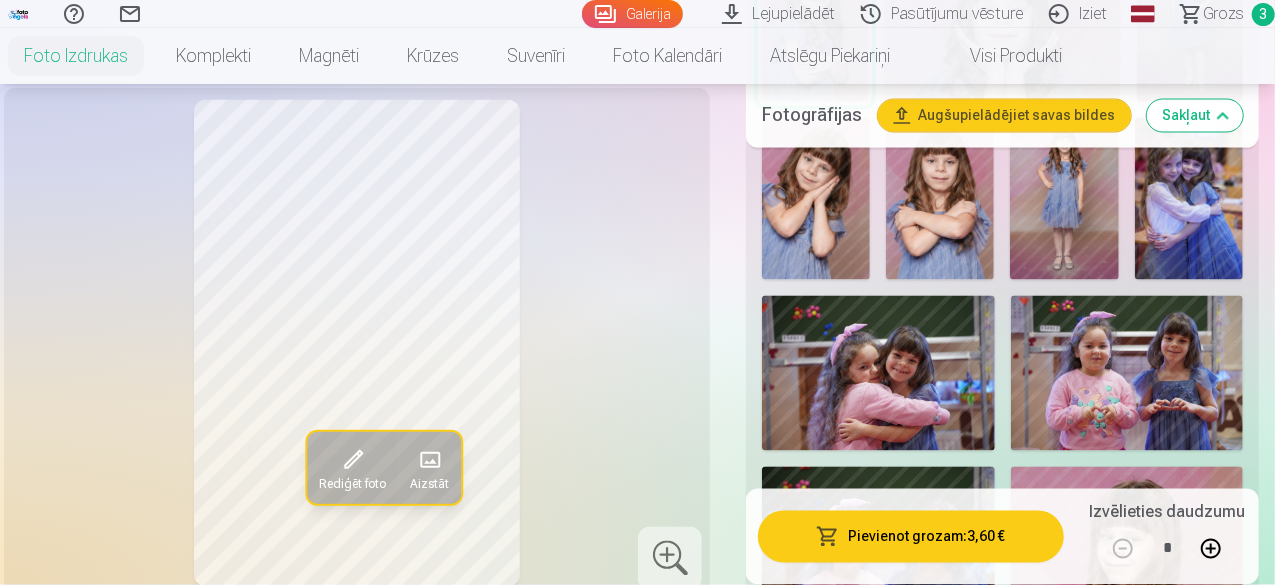 click at bounding box center [878, 373] 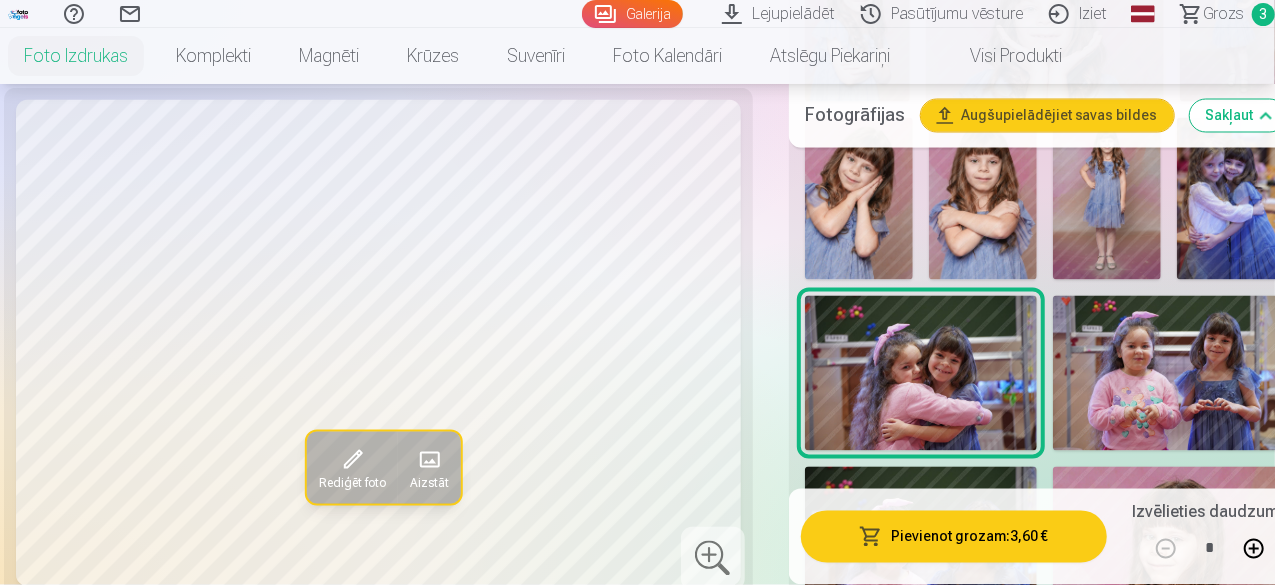 click at bounding box center (1169, 373) 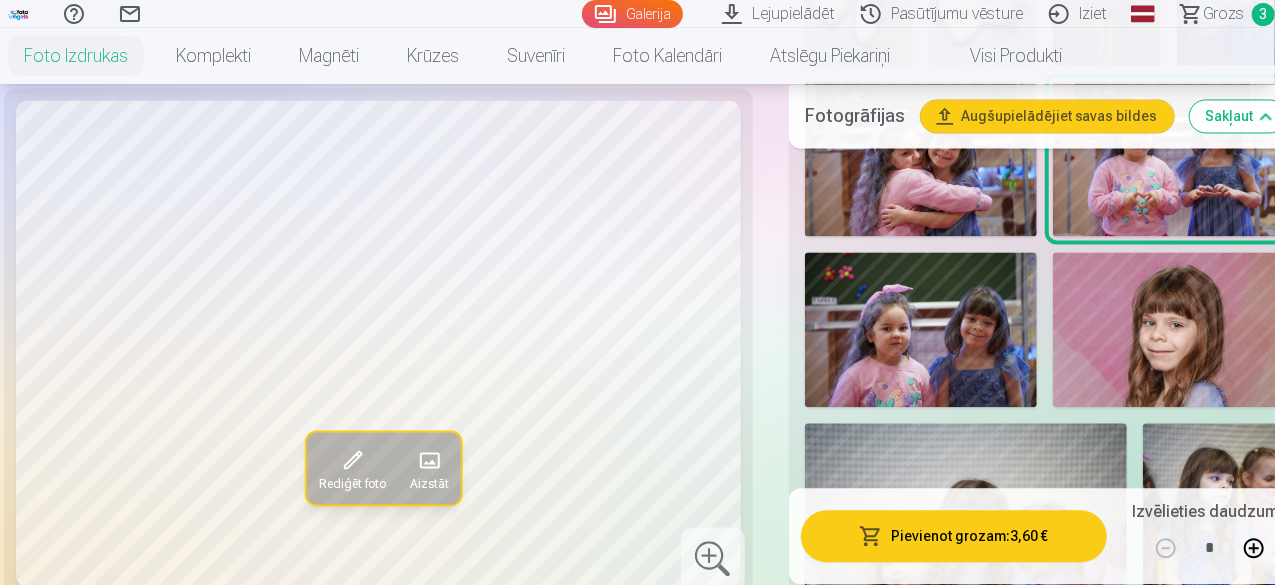 scroll, scrollTop: 2100, scrollLeft: 0, axis: vertical 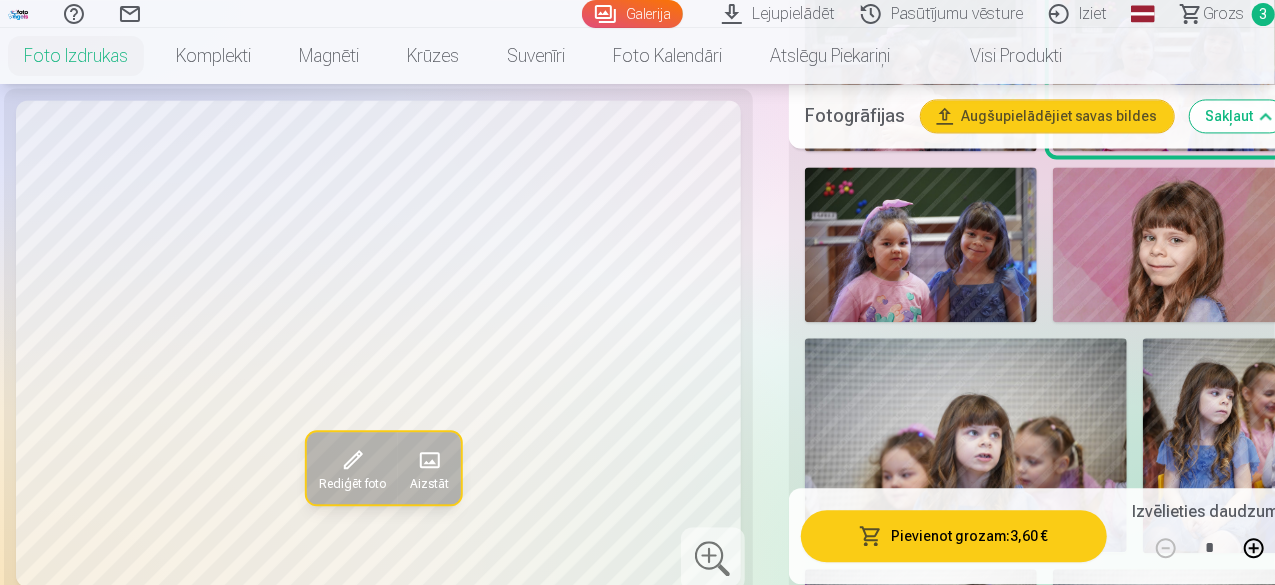 click at bounding box center (966, 445) 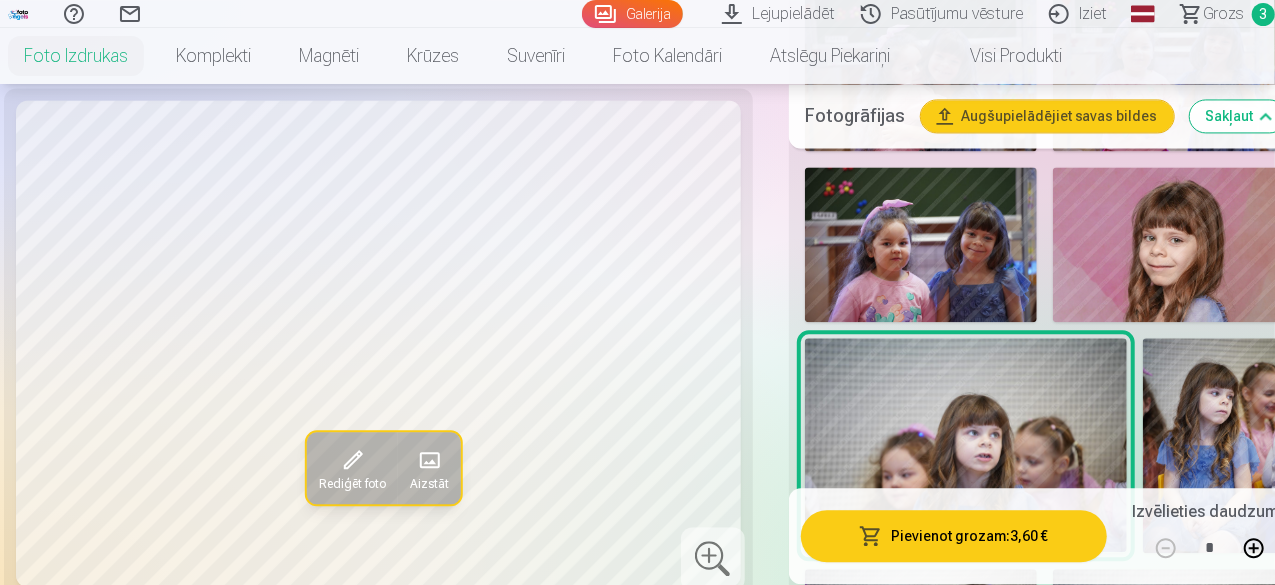 click on "Rādīt mazāk foto" at bounding box center [1045, 1412] 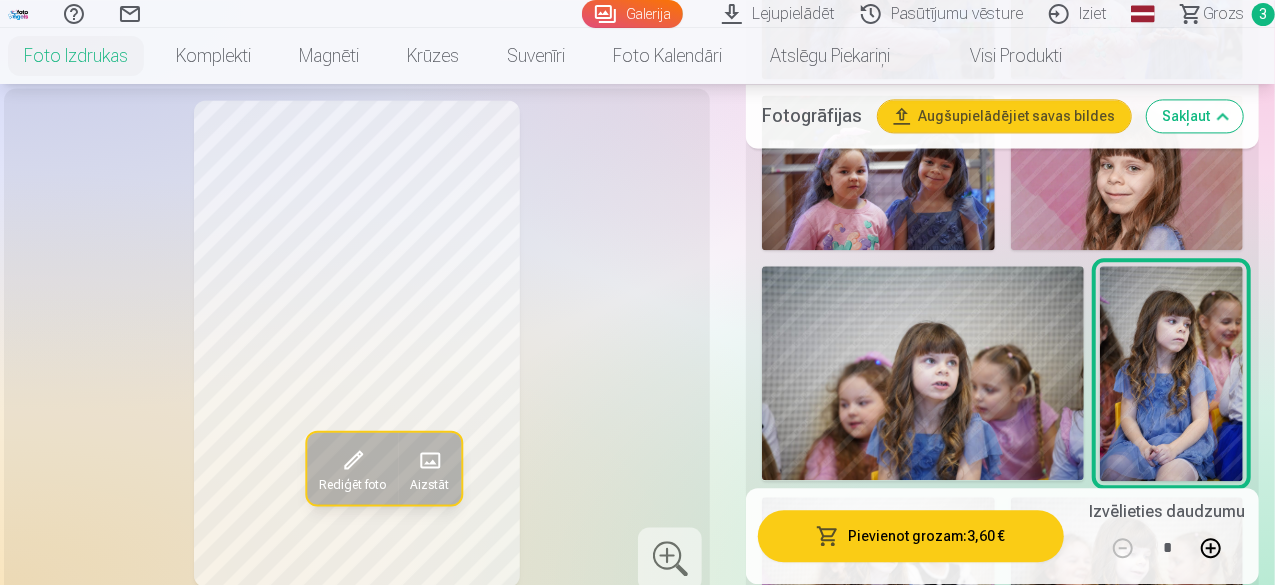 scroll, scrollTop: 2400, scrollLeft: 0, axis: vertical 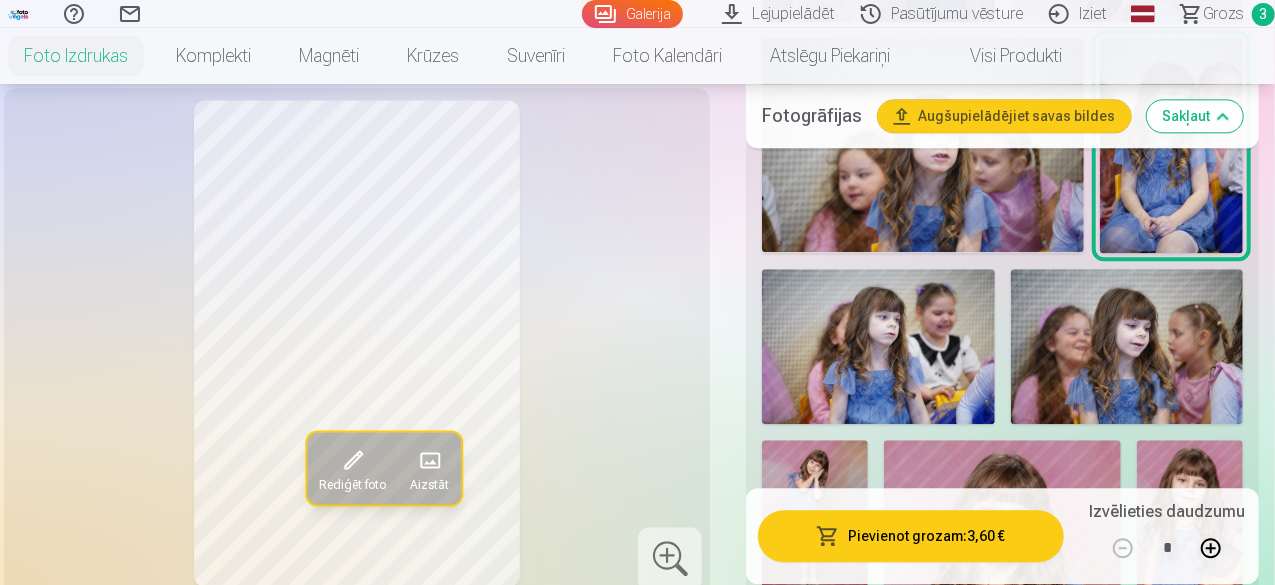 click at bounding box center [878, 346] 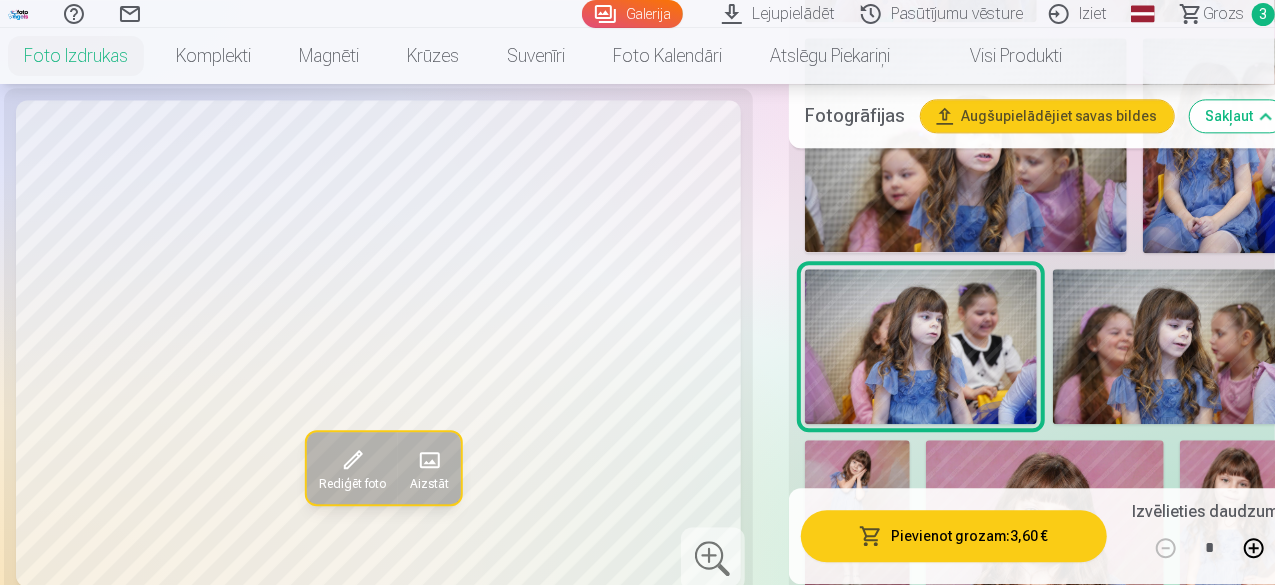 click at bounding box center (1169, 346) 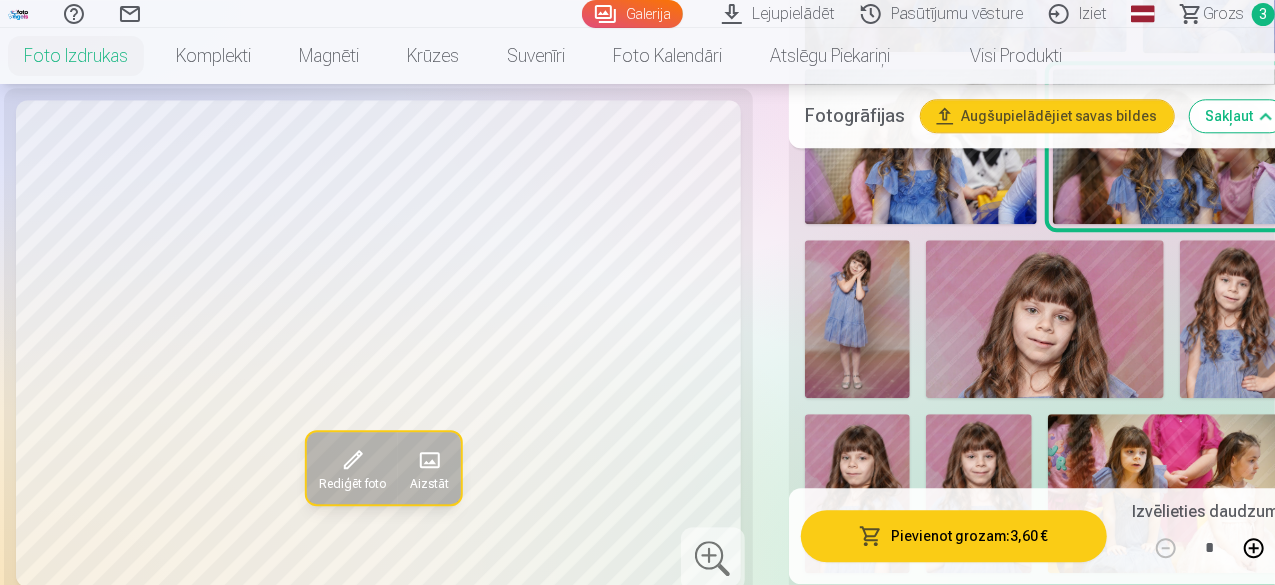 scroll, scrollTop: 2700, scrollLeft: 0, axis: vertical 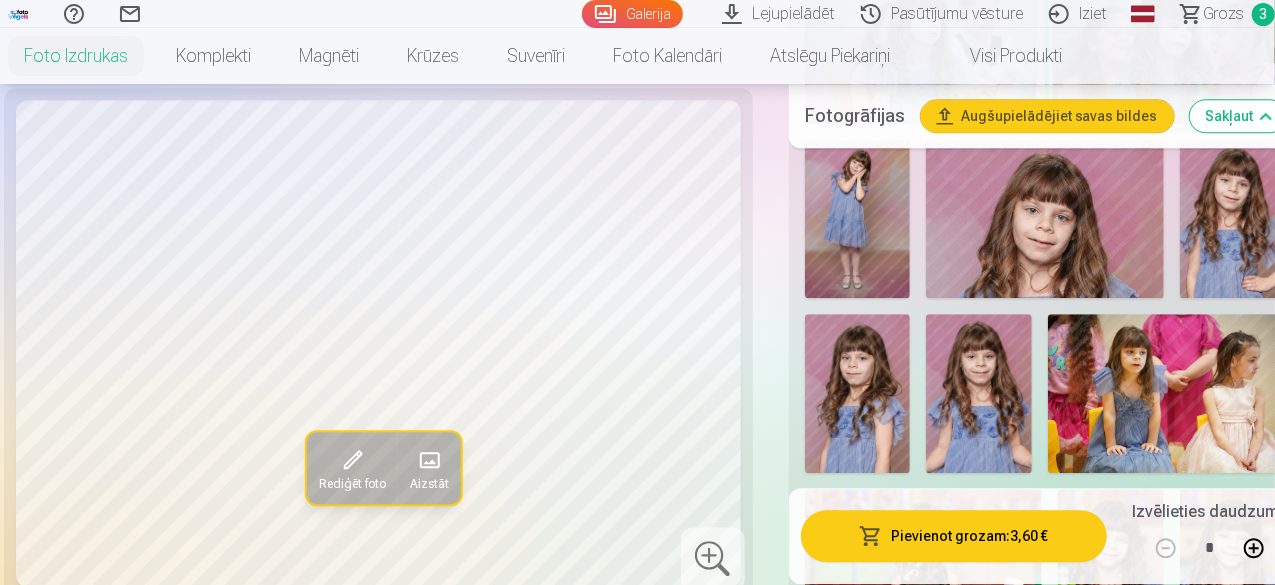 click at bounding box center [858, 393] 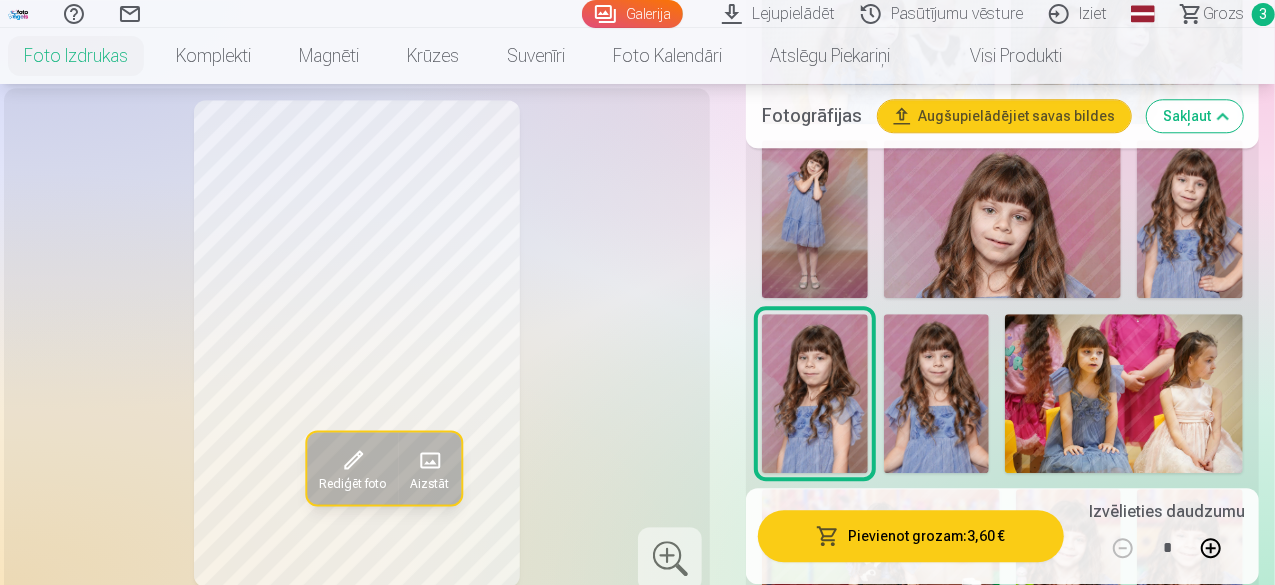 click at bounding box center [937, 393] 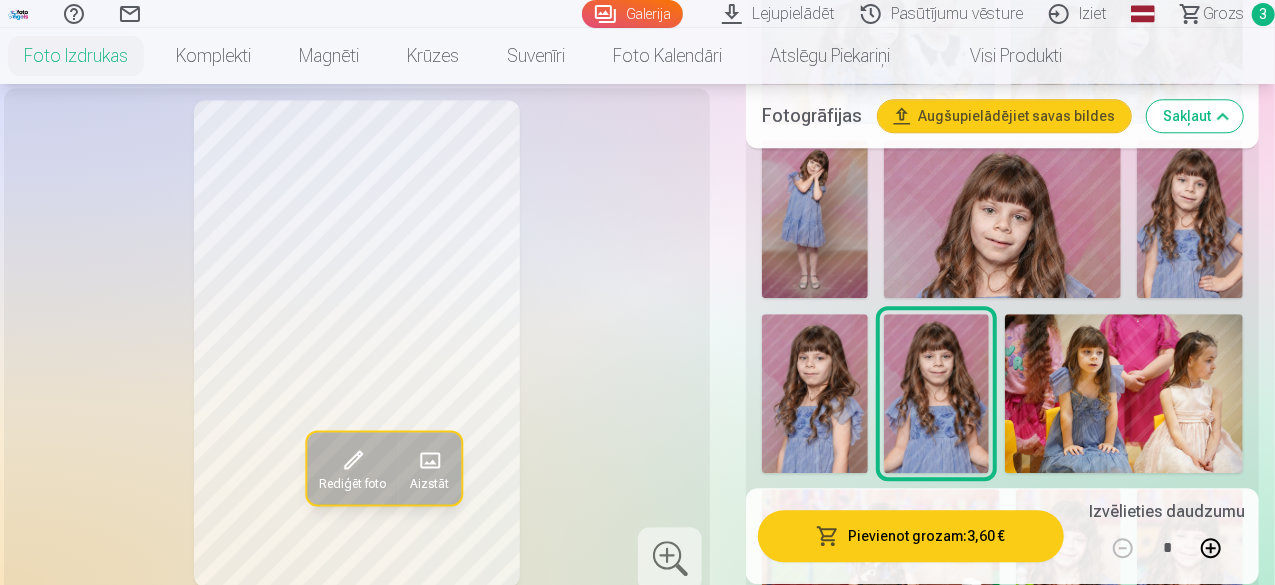 click at bounding box center [1124, 393] 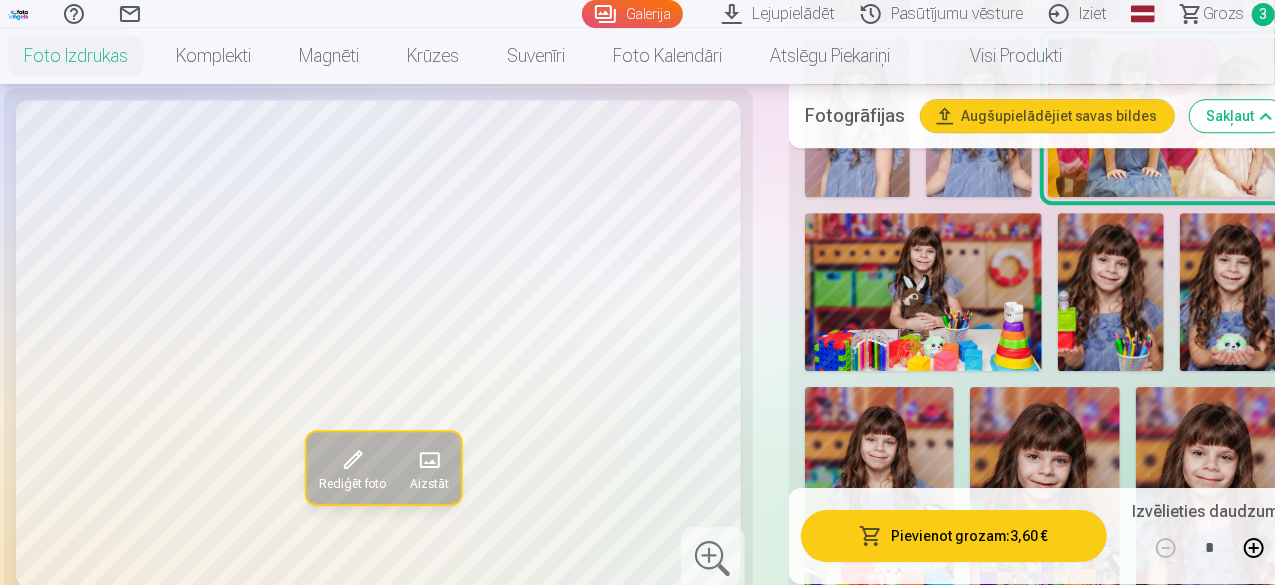 scroll, scrollTop: 3000, scrollLeft: 0, axis: vertical 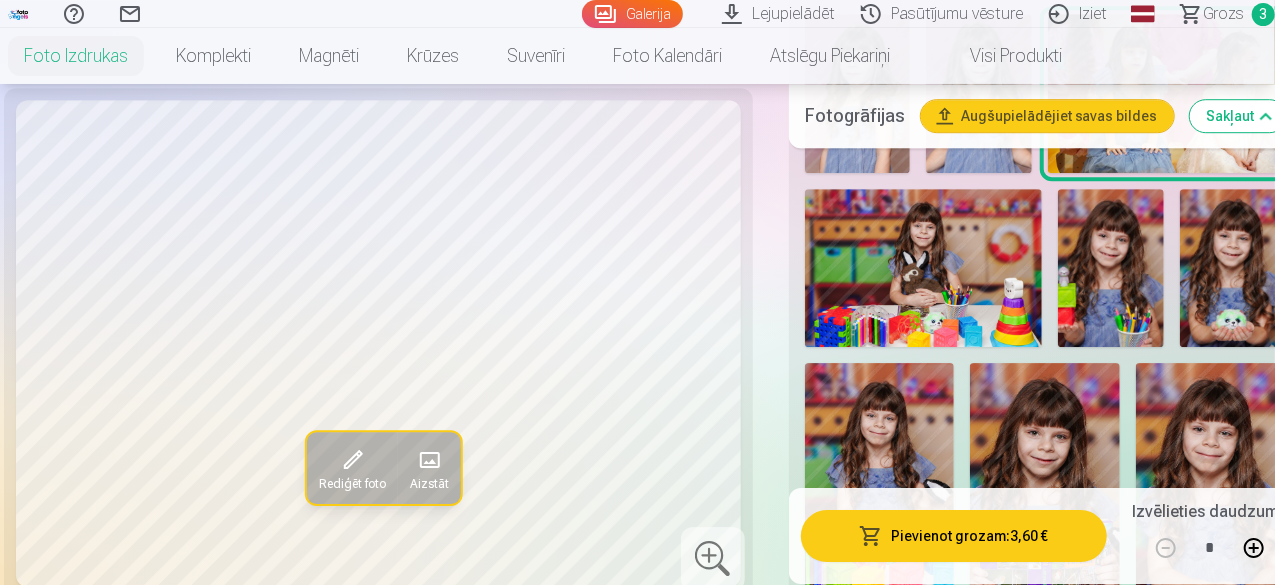 click at bounding box center [880, 475] 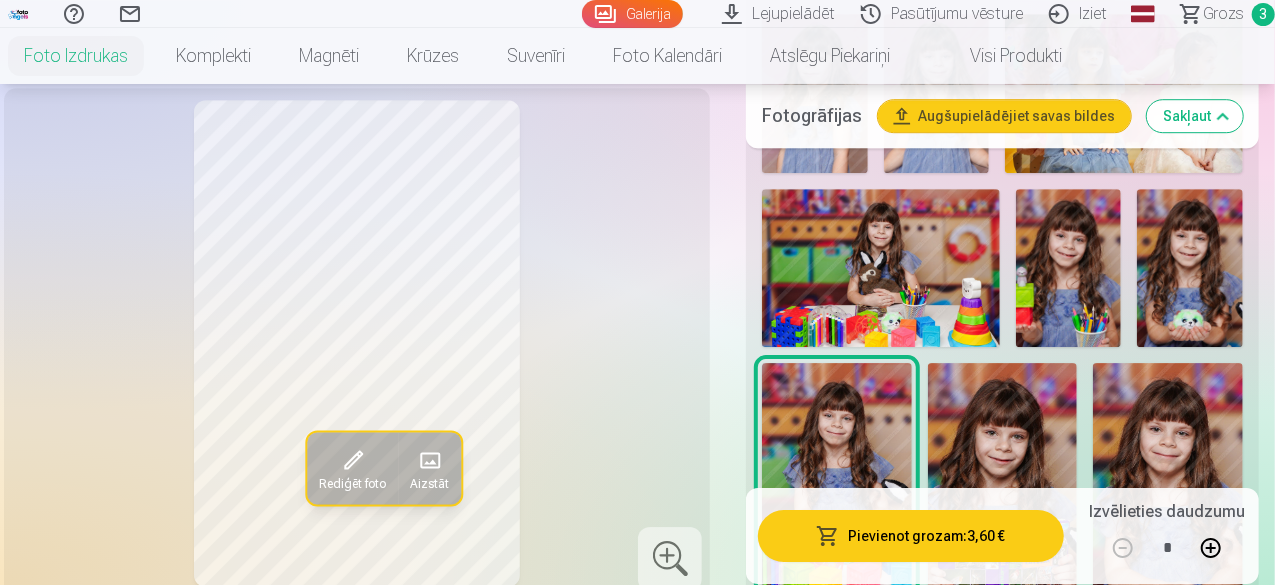 click at bounding box center [1003, 475] 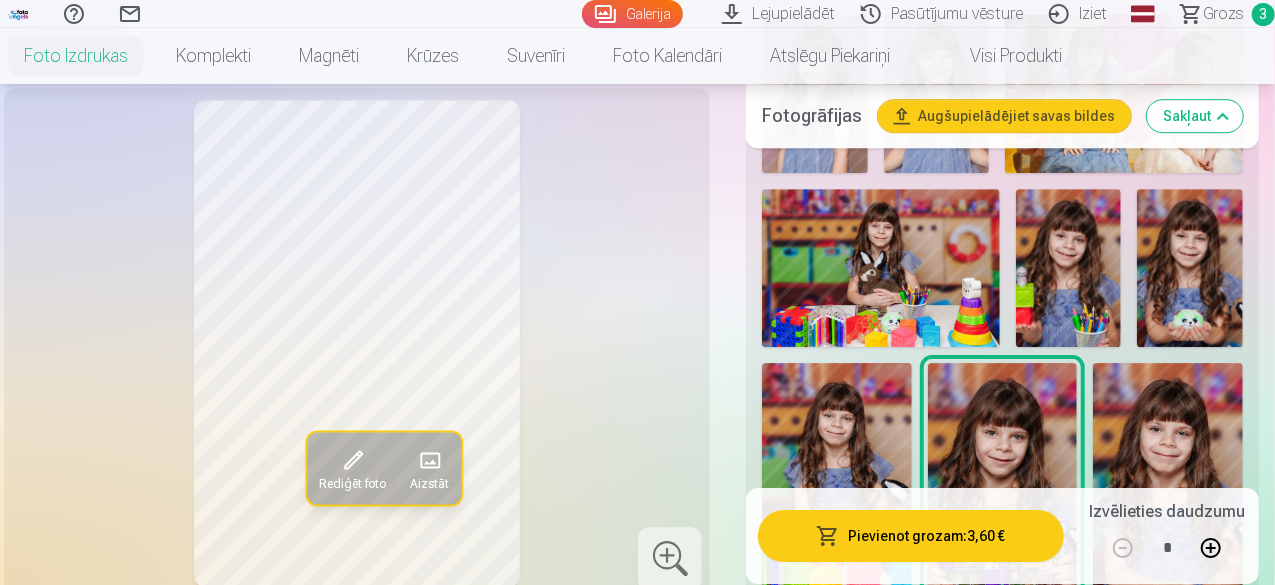 click at bounding box center (1168, 475) 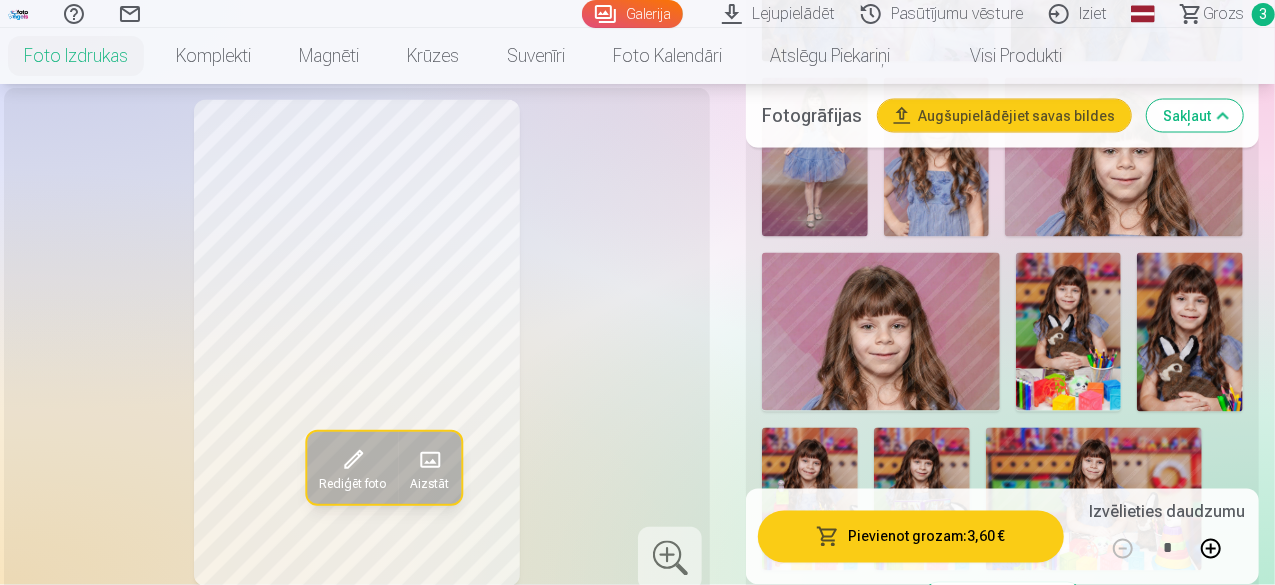 scroll, scrollTop: 5600, scrollLeft: 0, axis: vertical 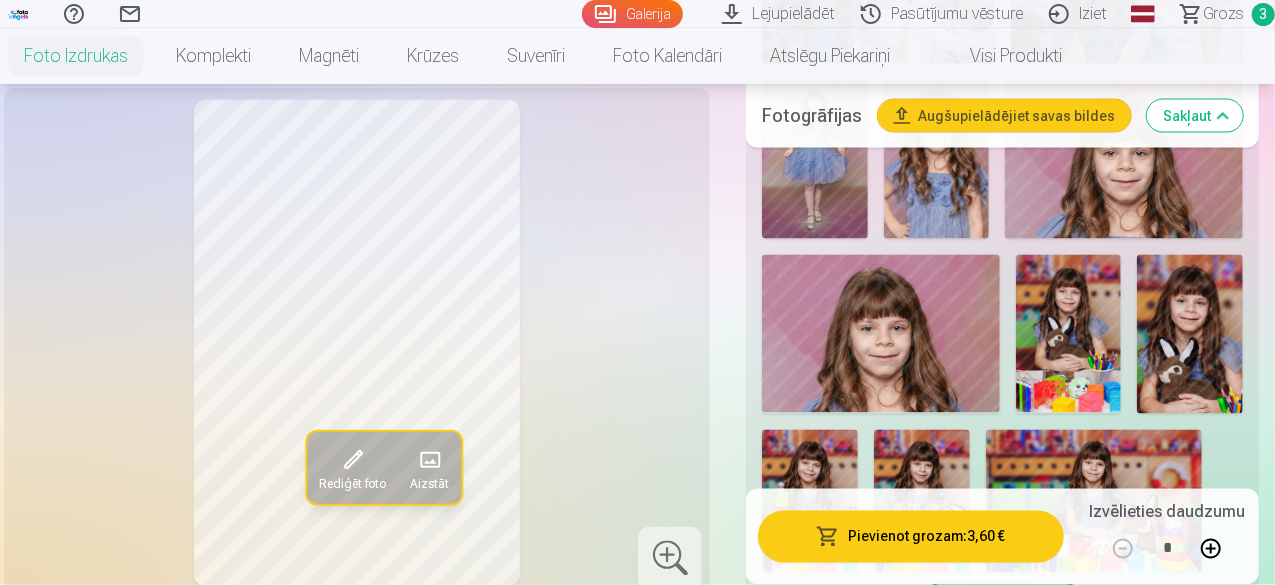 click at bounding box center (1094, 502) 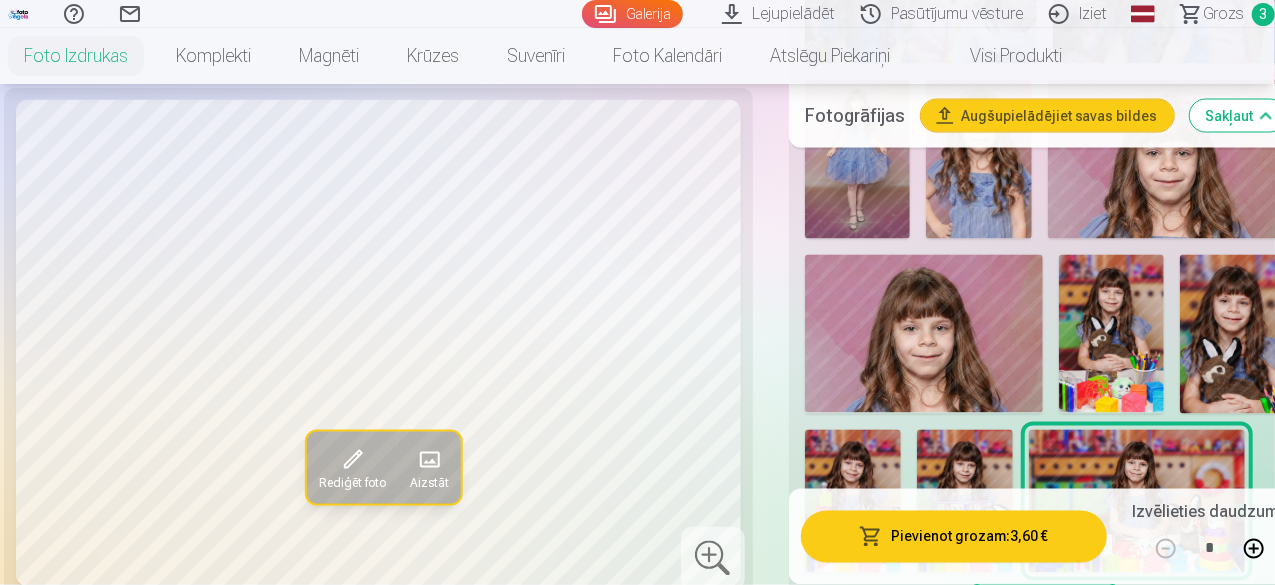 click at bounding box center [965, 502] 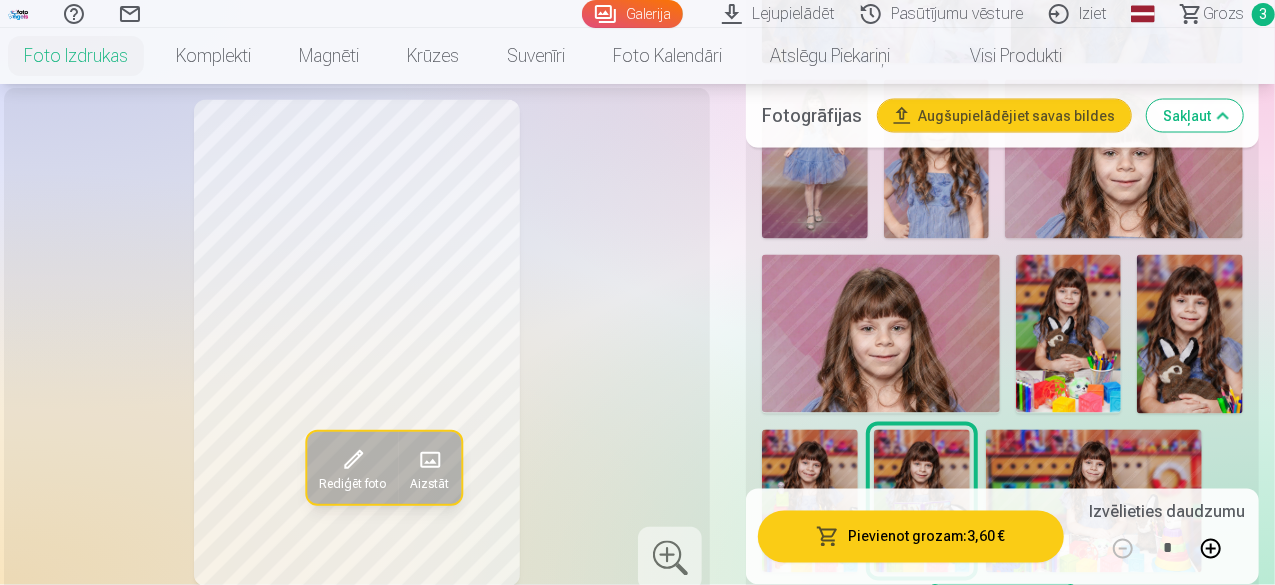 click at bounding box center [810, 502] 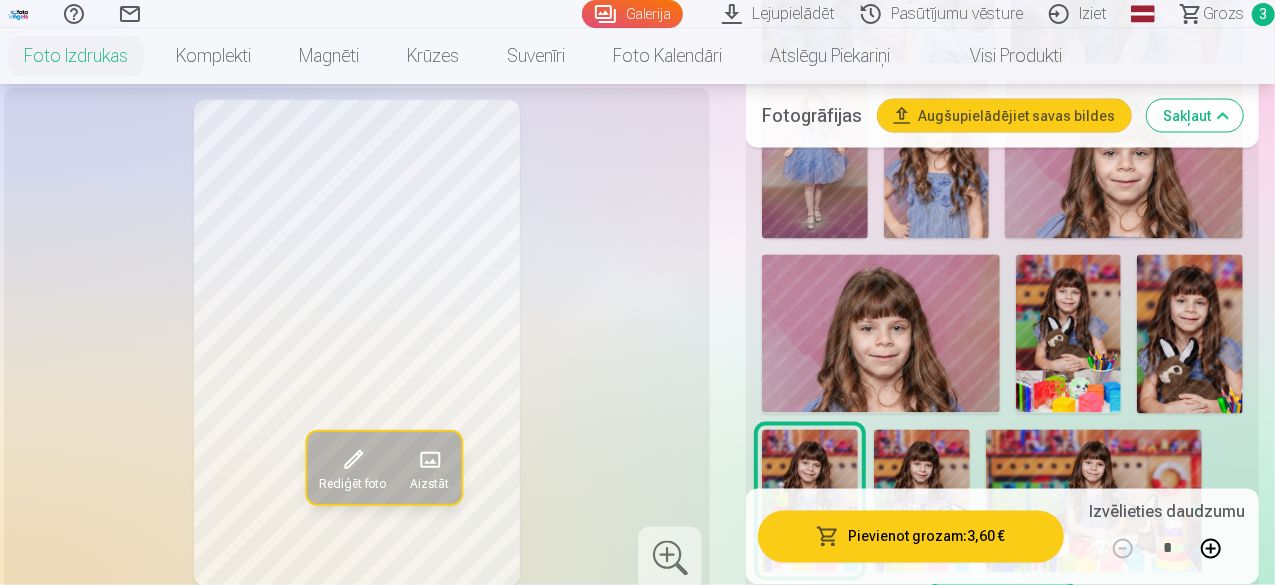 click at bounding box center (922, 502) 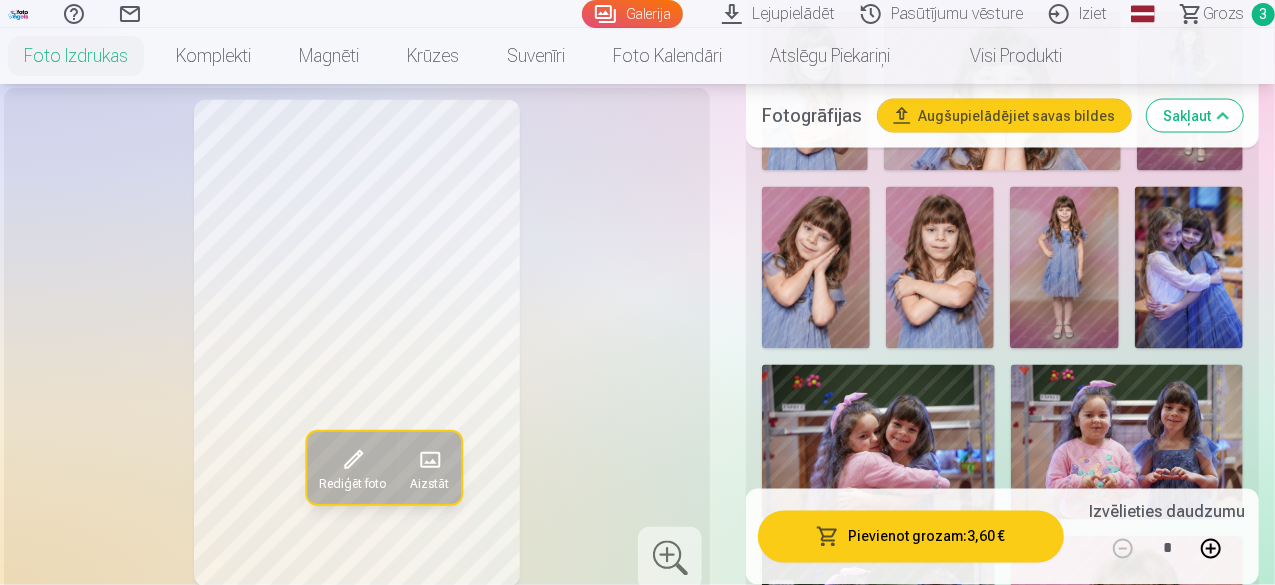 scroll, scrollTop: 1700, scrollLeft: 0, axis: vertical 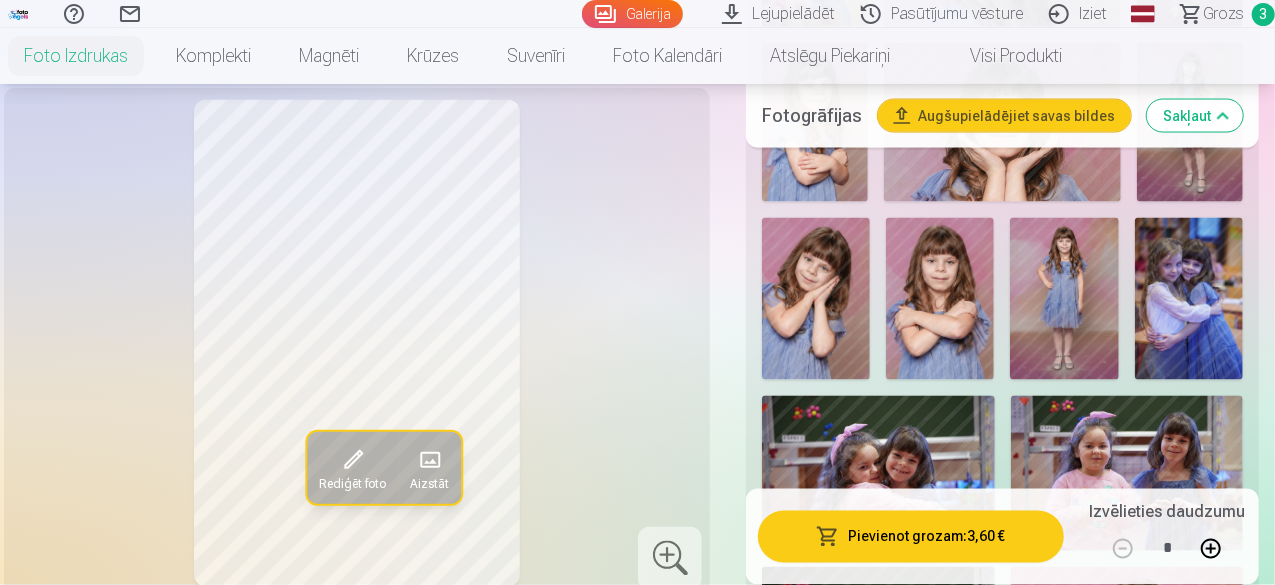 click at bounding box center [1064, 299] 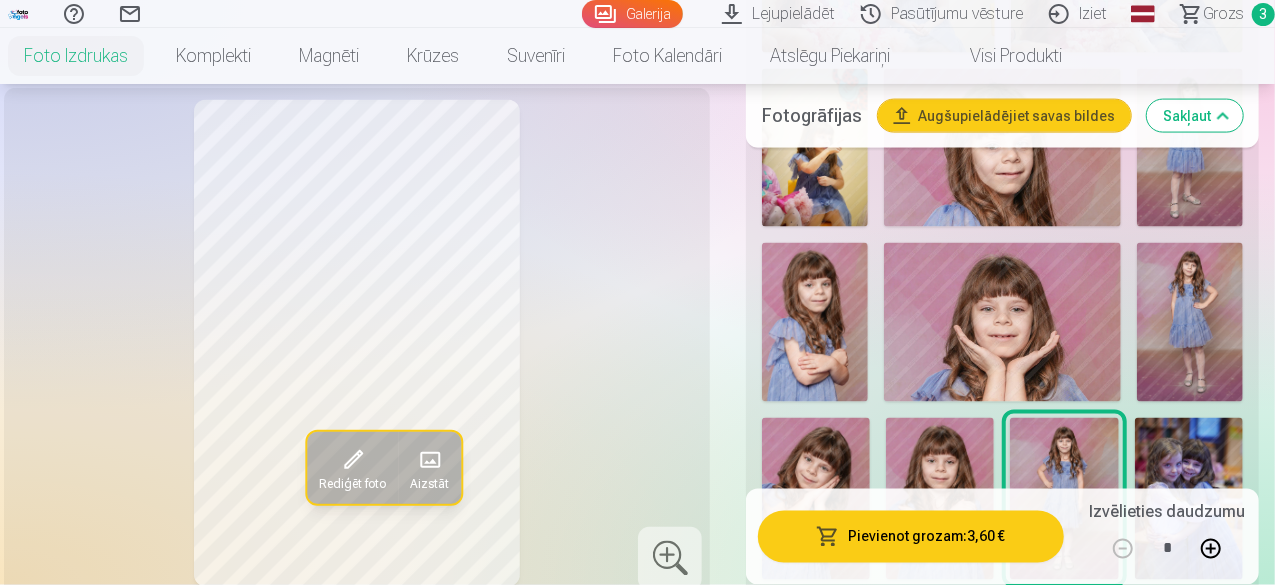 scroll, scrollTop: 1500, scrollLeft: 0, axis: vertical 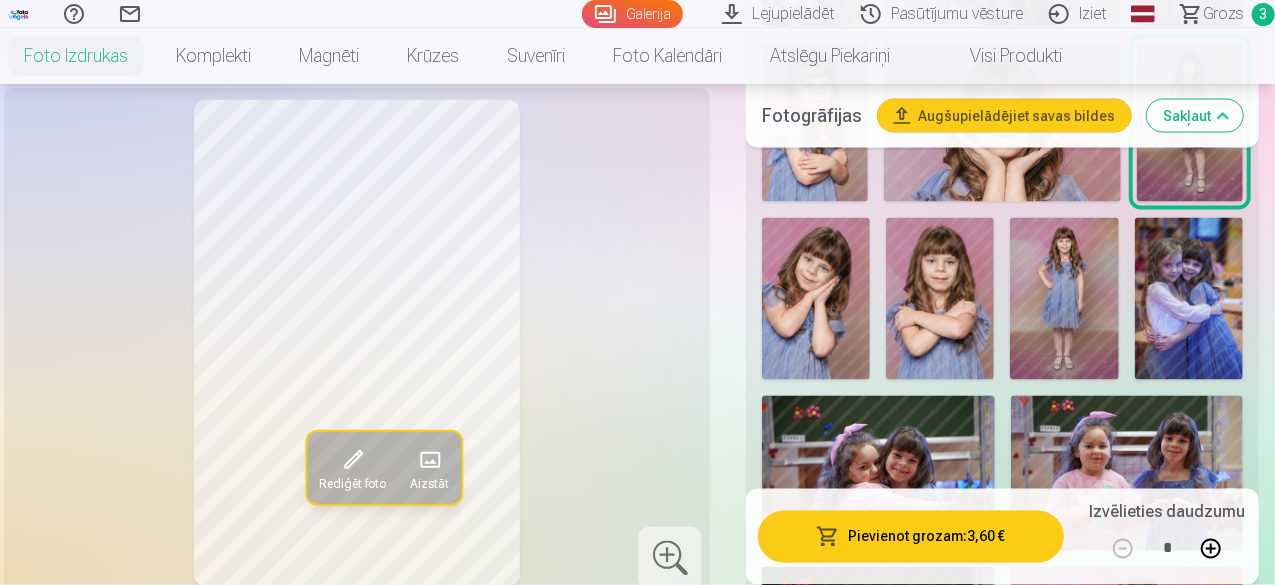 click at bounding box center [1064, 299] 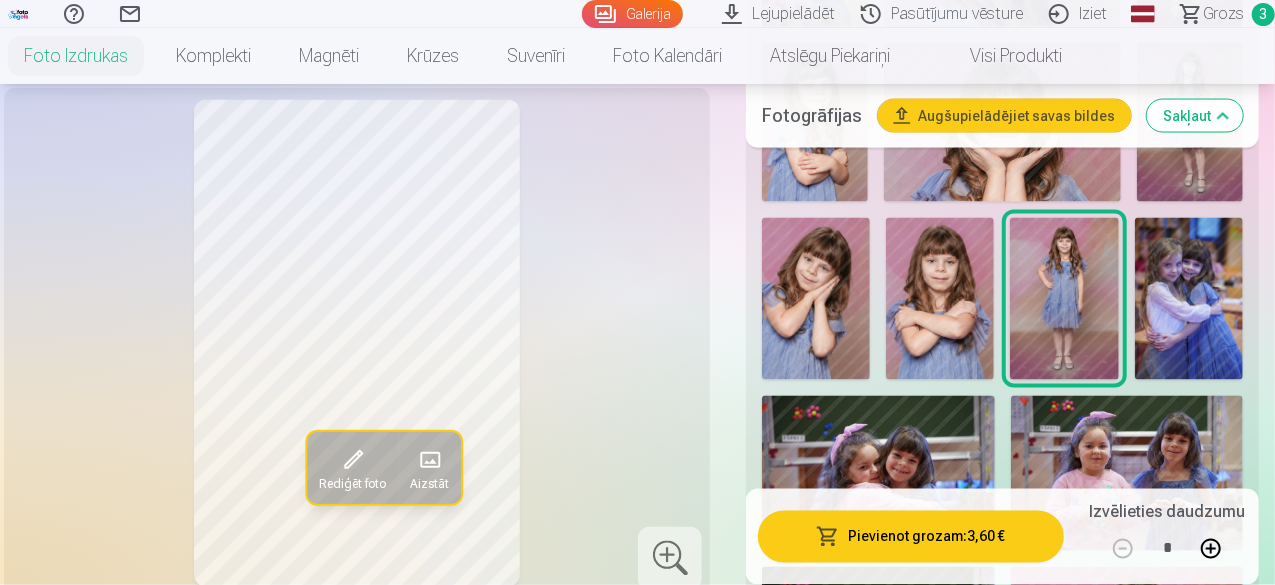 scroll, scrollTop: 1600, scrollLeft: 0, axis: vertical 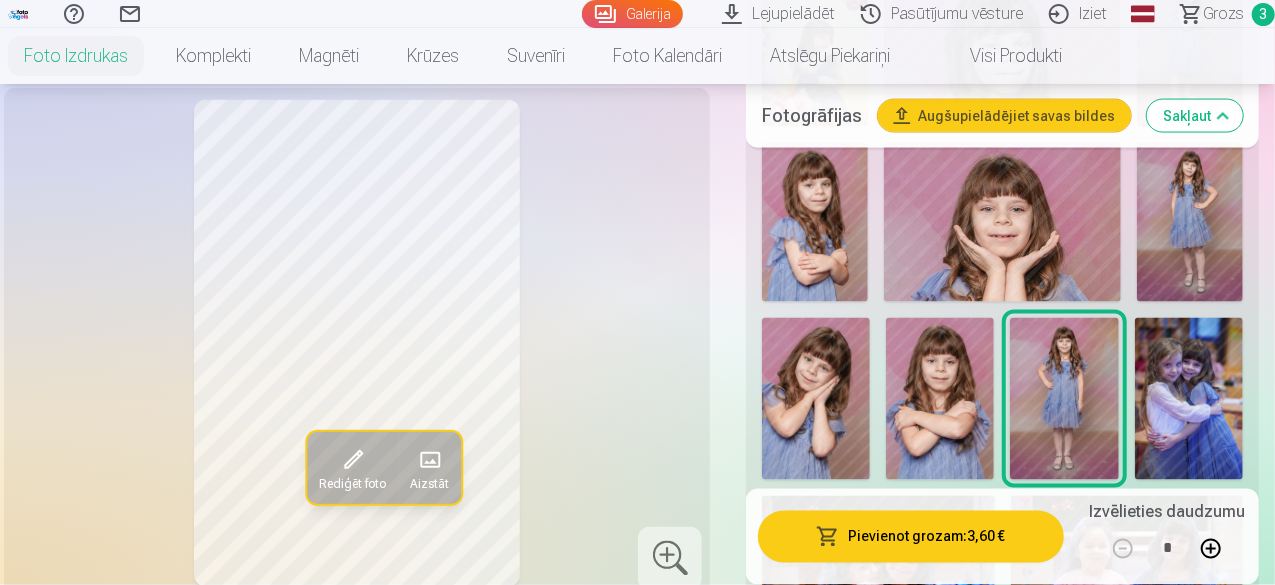 click at bounding box center [1190, 222] 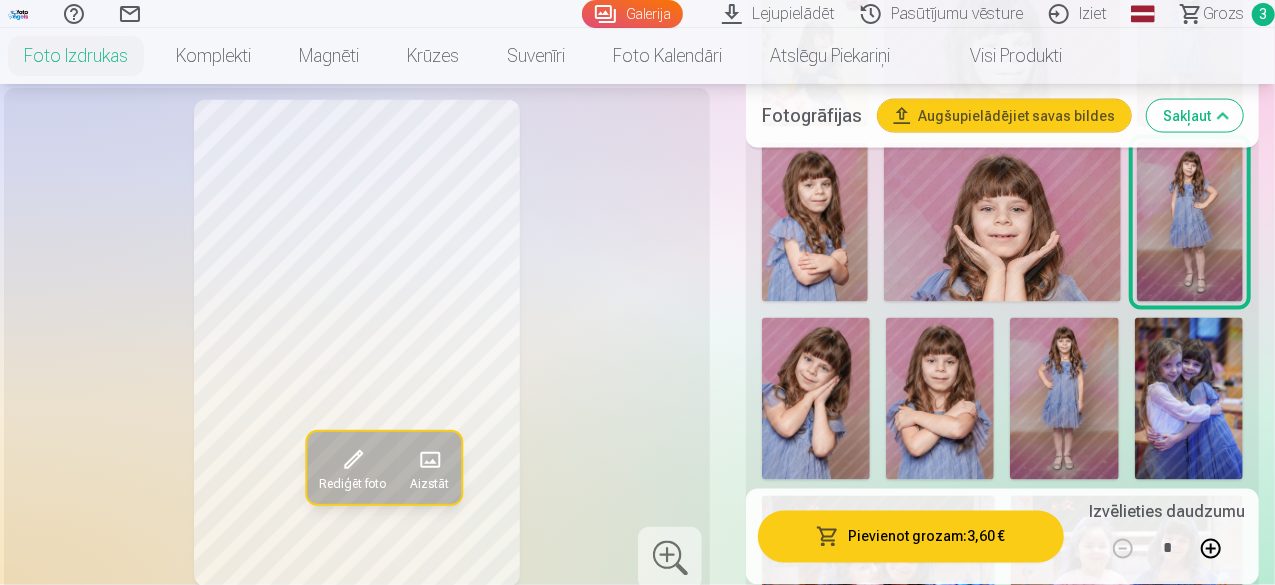 click at bounding box center (1064, 399) 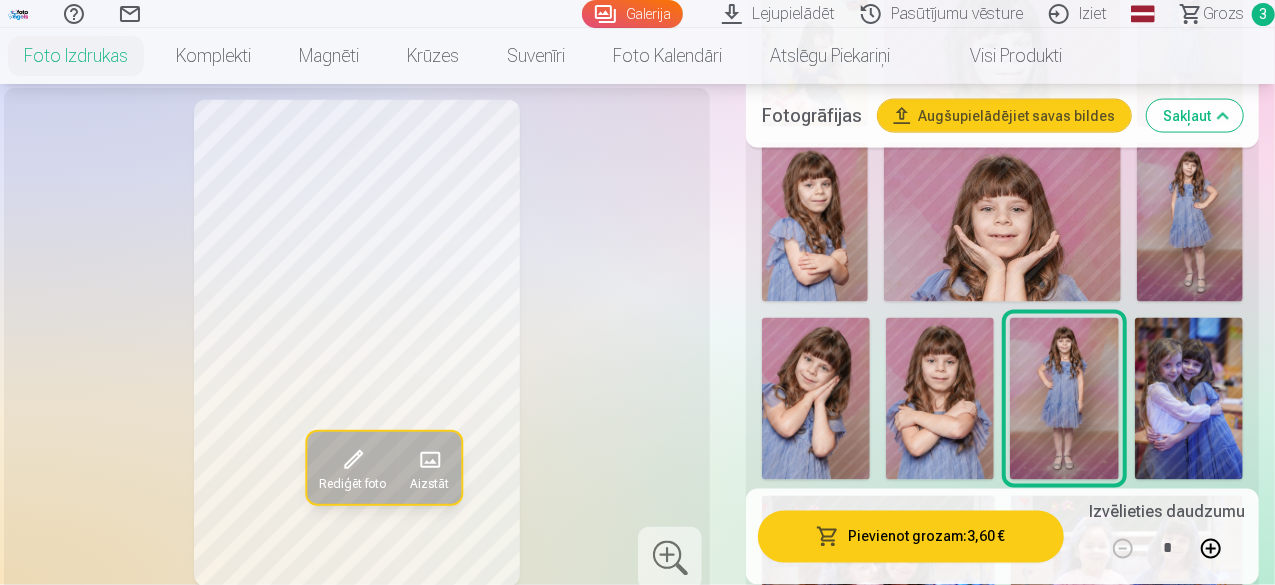 click at bounding box center [1190, 222] 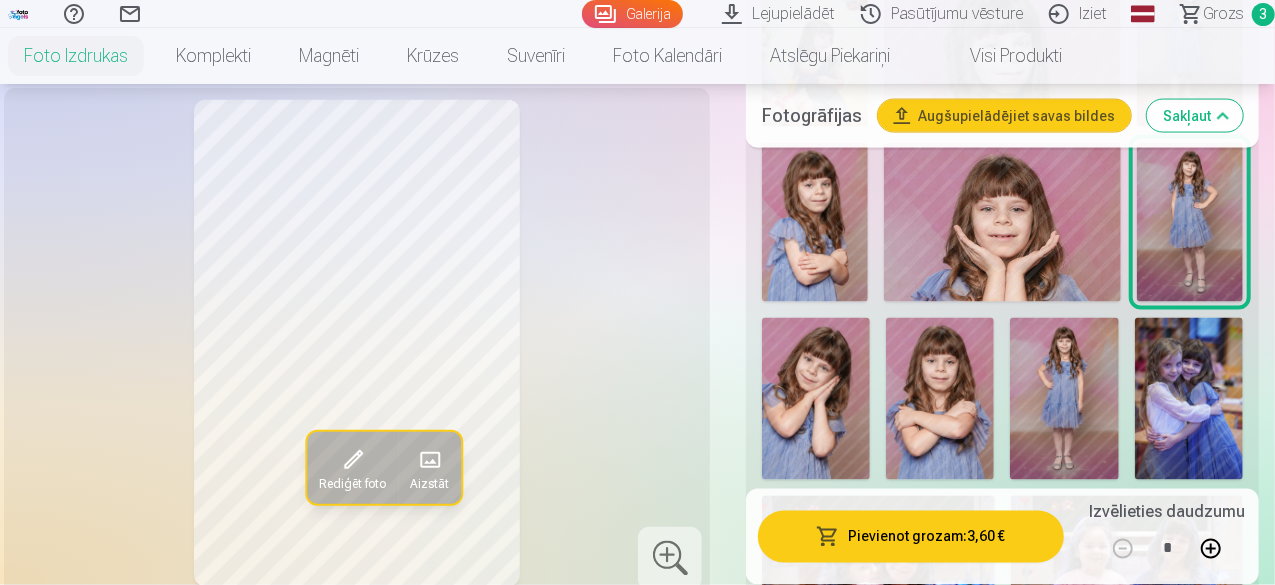 click at bounding box center [1064, 399] 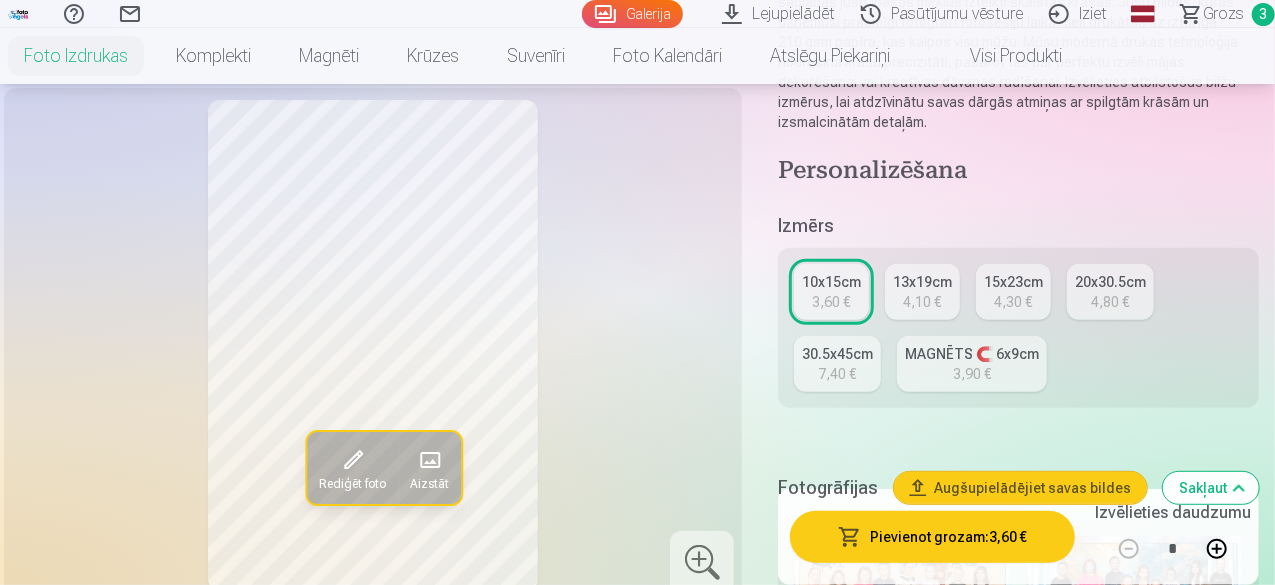 scroll, scrollTop: 300, scrollLeft: 0, axis: vertical 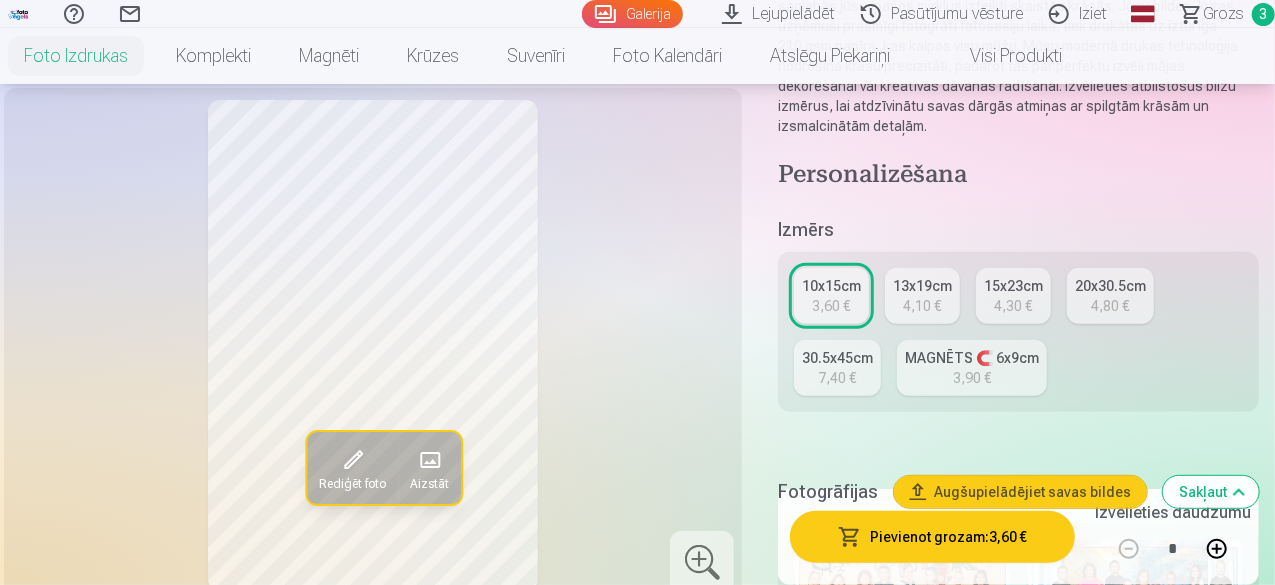 click on "Grozs" at bounding box center (1223, 14) 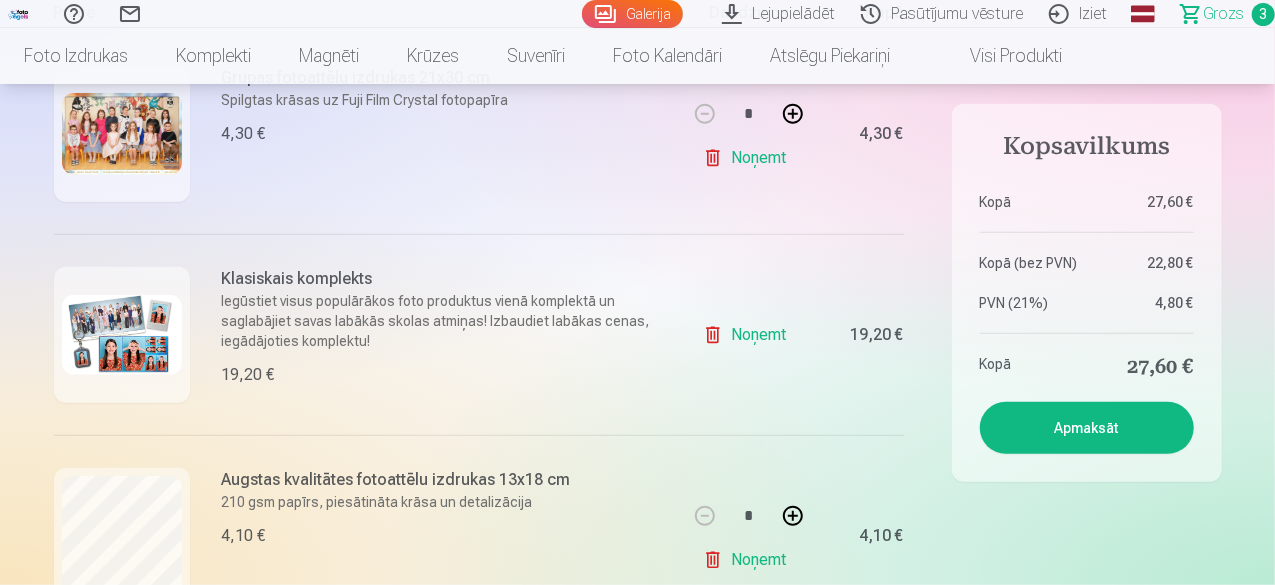 scroll, scrollTop: 700, scrollLeft: 0, axis: vertical 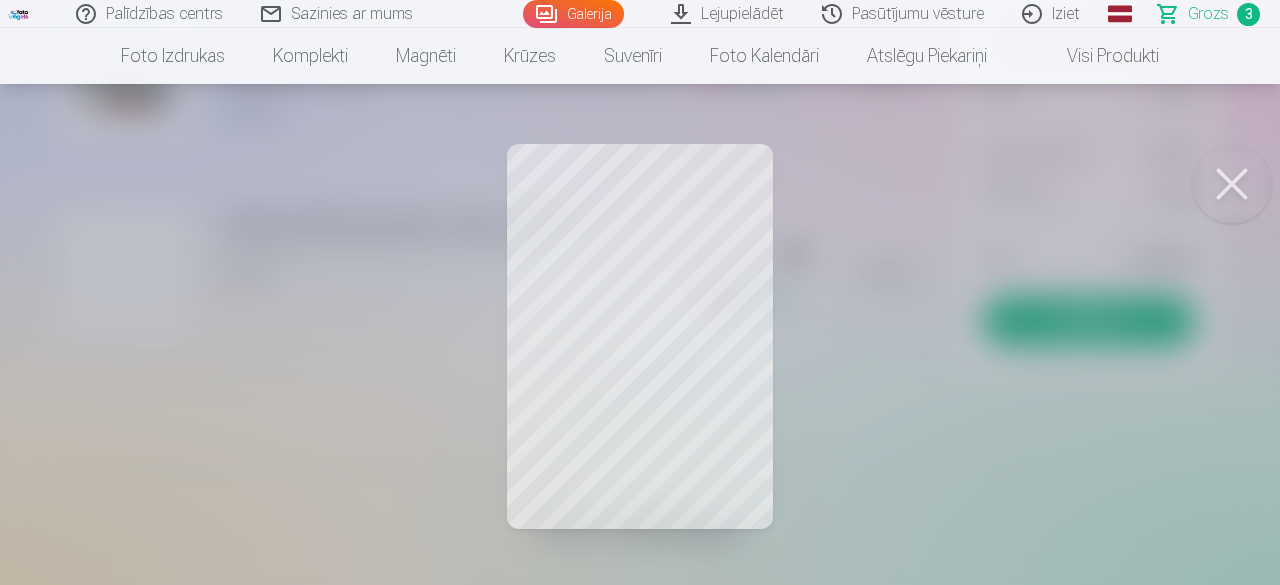 click at bounding box center (1232, 184) 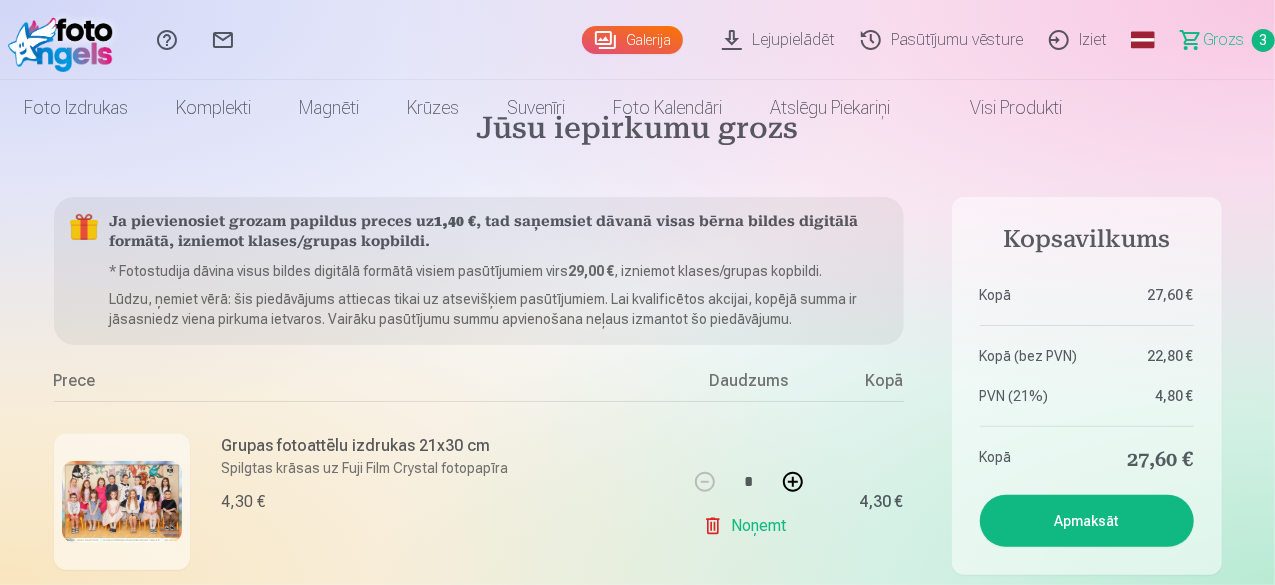 scroll, scrollTop: 0, scrollLeft: 0, axis: both 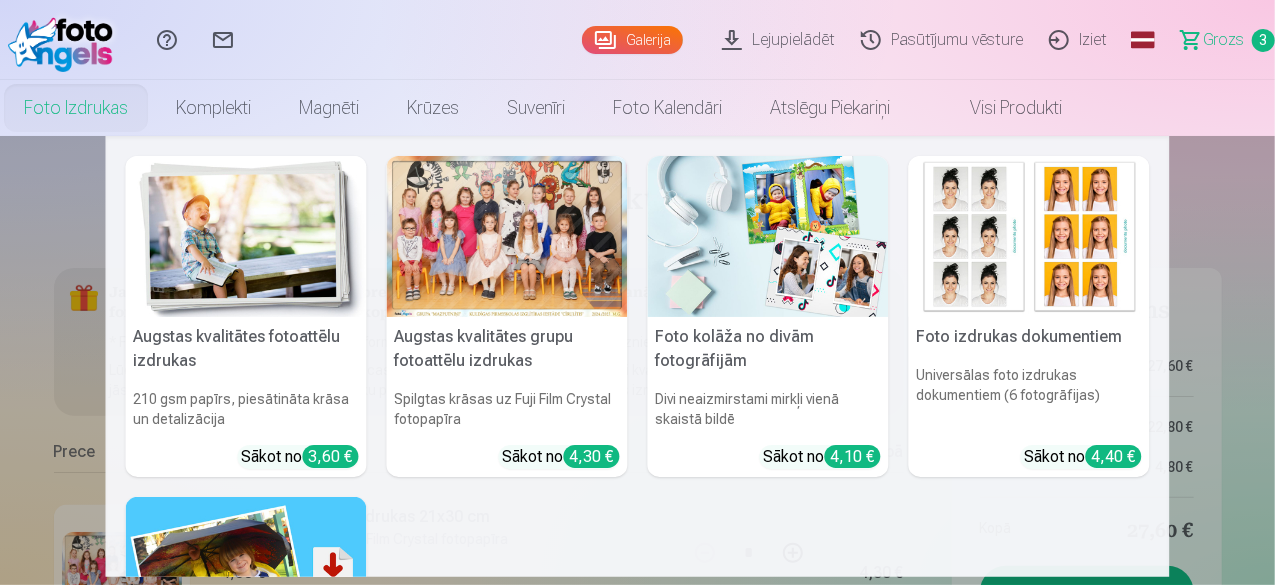 click on "Foto izdrukas" at bounding box center [76, 108] 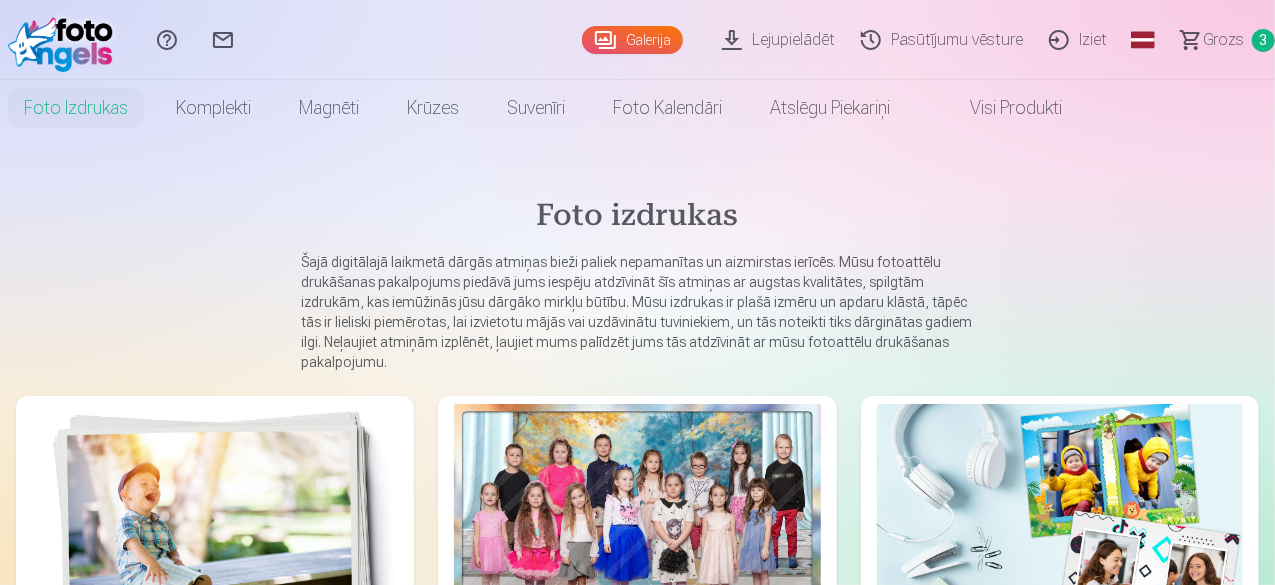 click at bounding box center (215, 526) 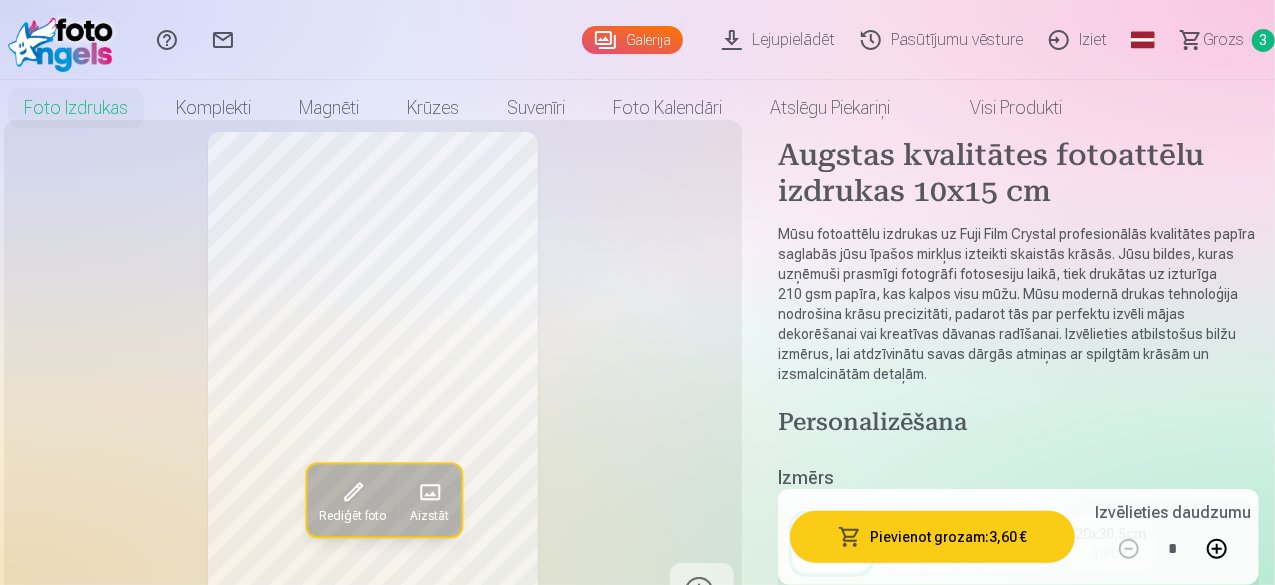 scroll, scrollTop: 0, scrollLeft: 0, axis: both 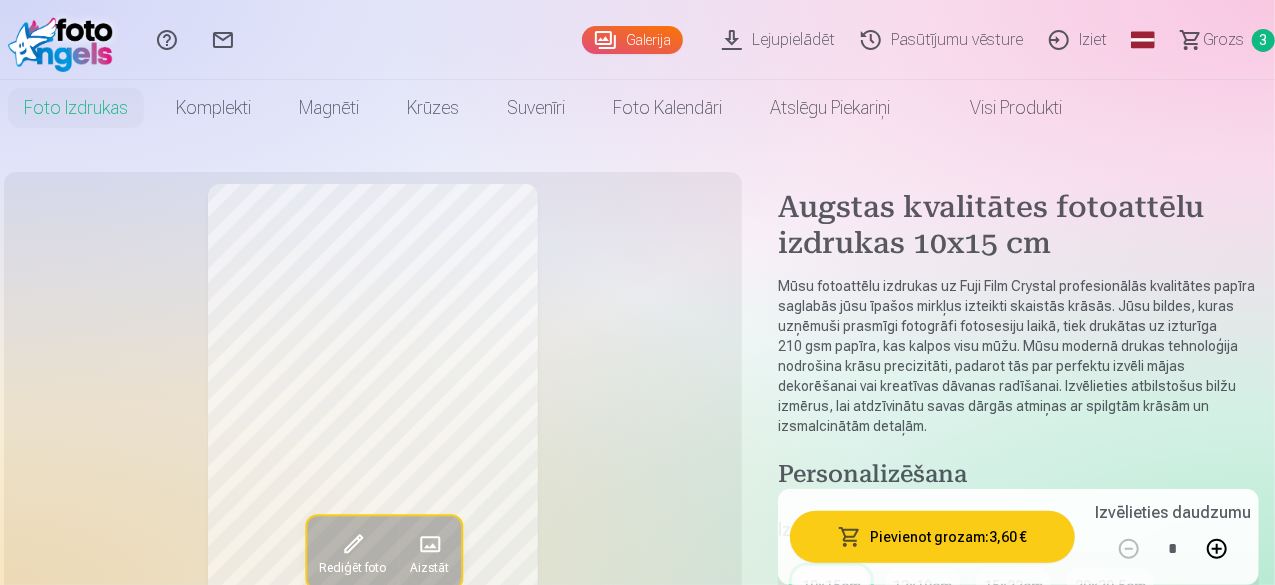 click on "Grozs" at bounding box center [1223, 40] 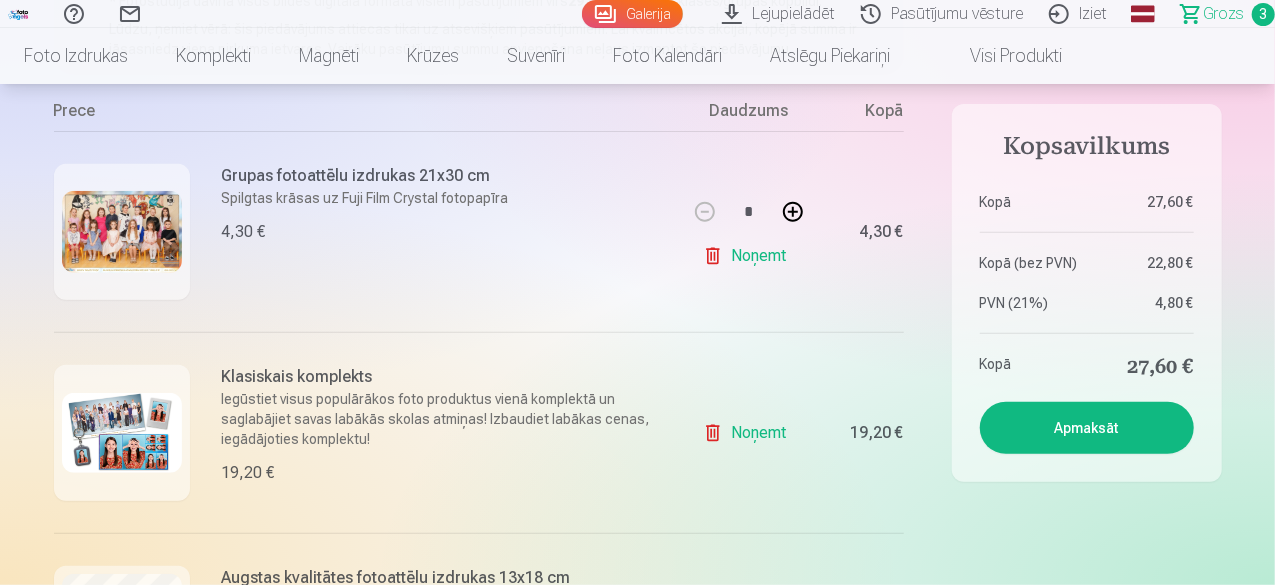 scroll, scrollTop: 300, scrollLeft: 0, axis: vertical 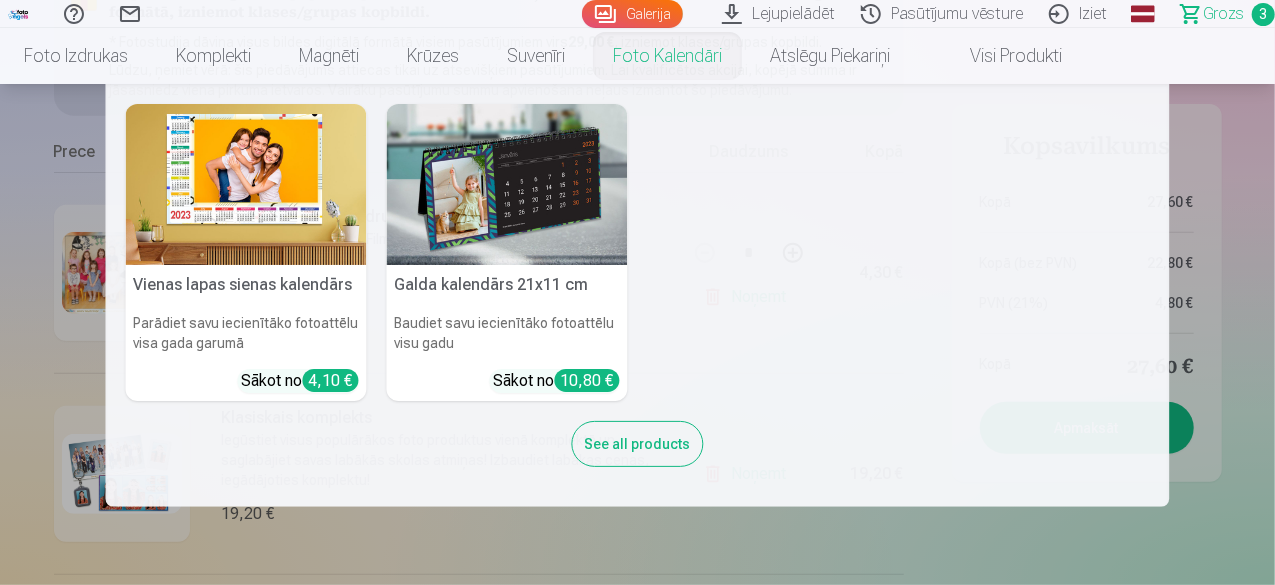 click at bounding box center (507, 184) 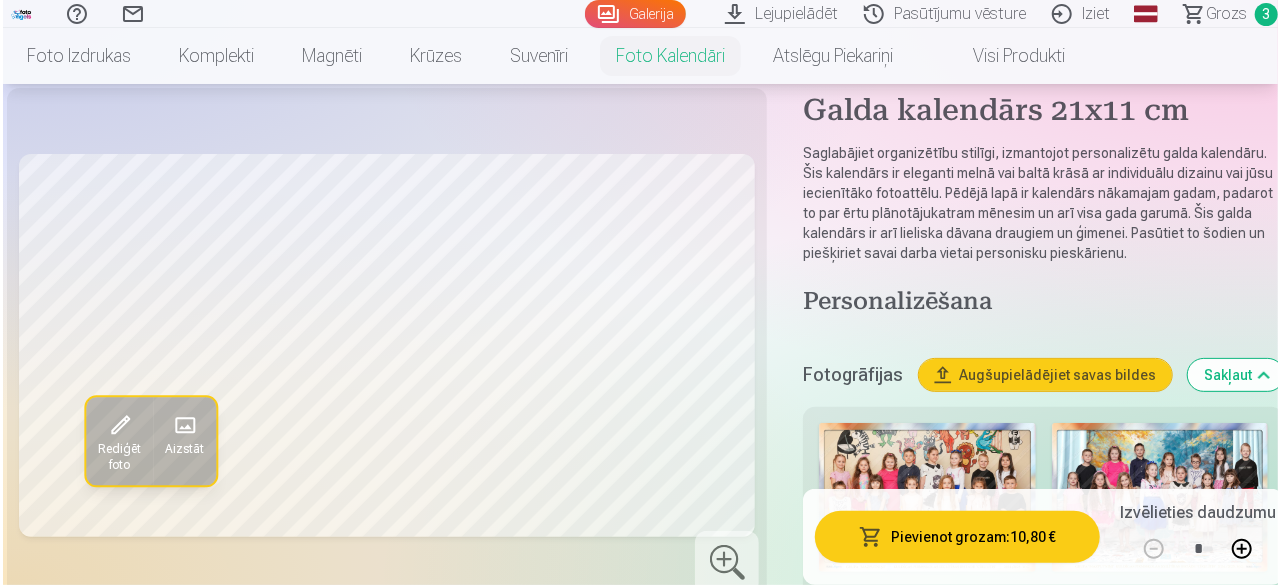 scroll, scrollTop: 100, scrollLeft: 0, axis: vertical 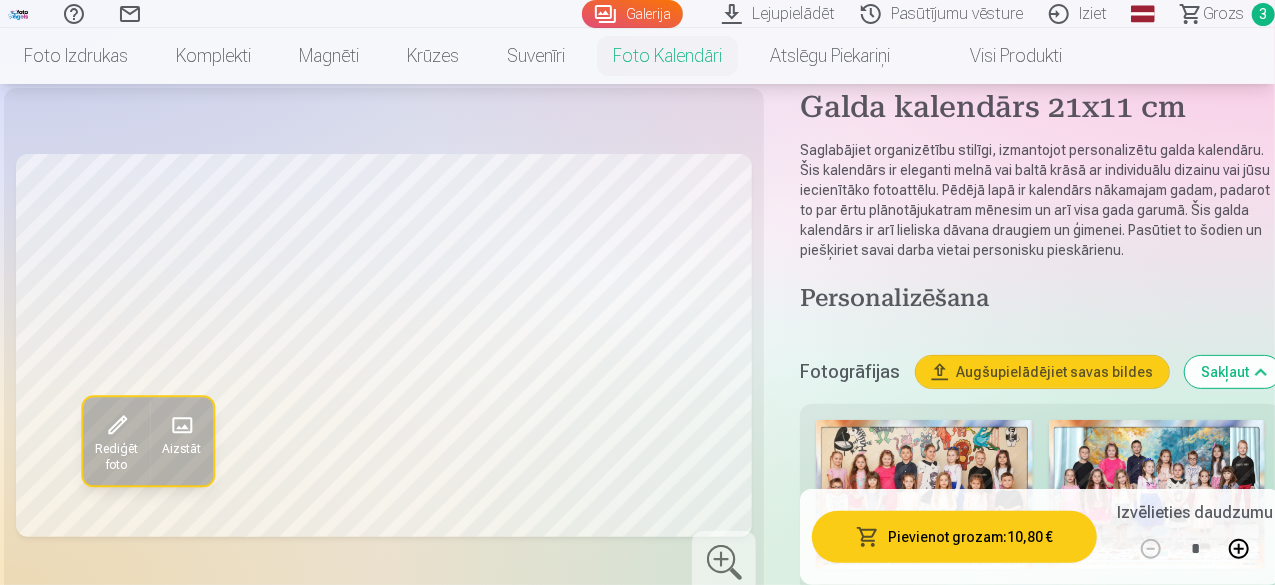 click at bounding box center [182, 425] 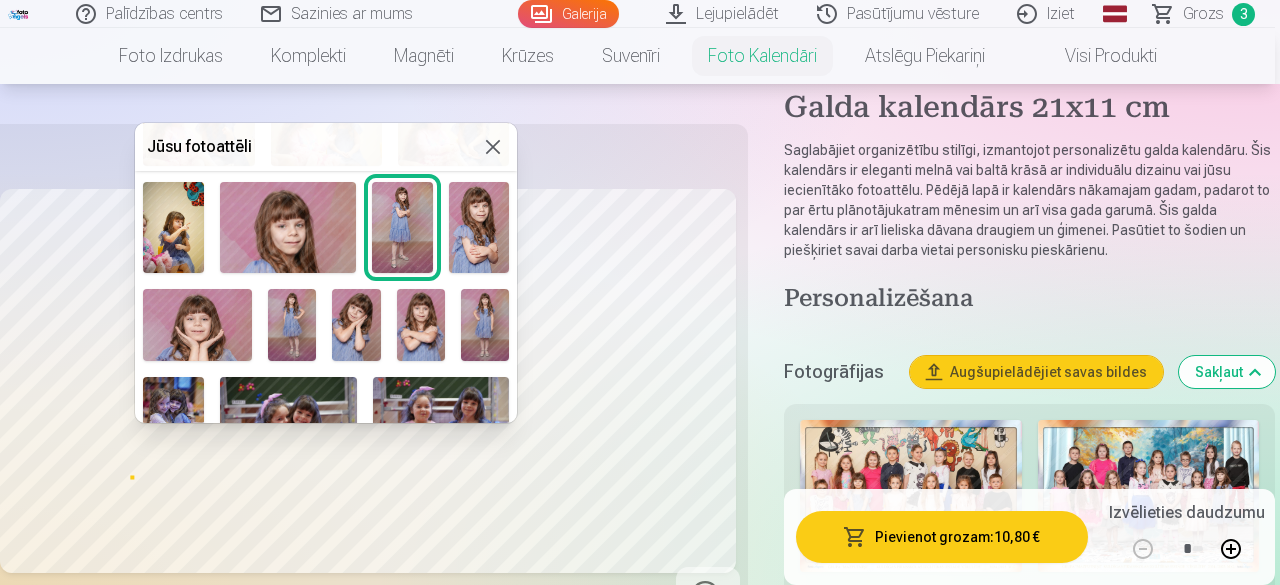scroll, scrollTop: 200, scrollLeft: 0, axis: vertical 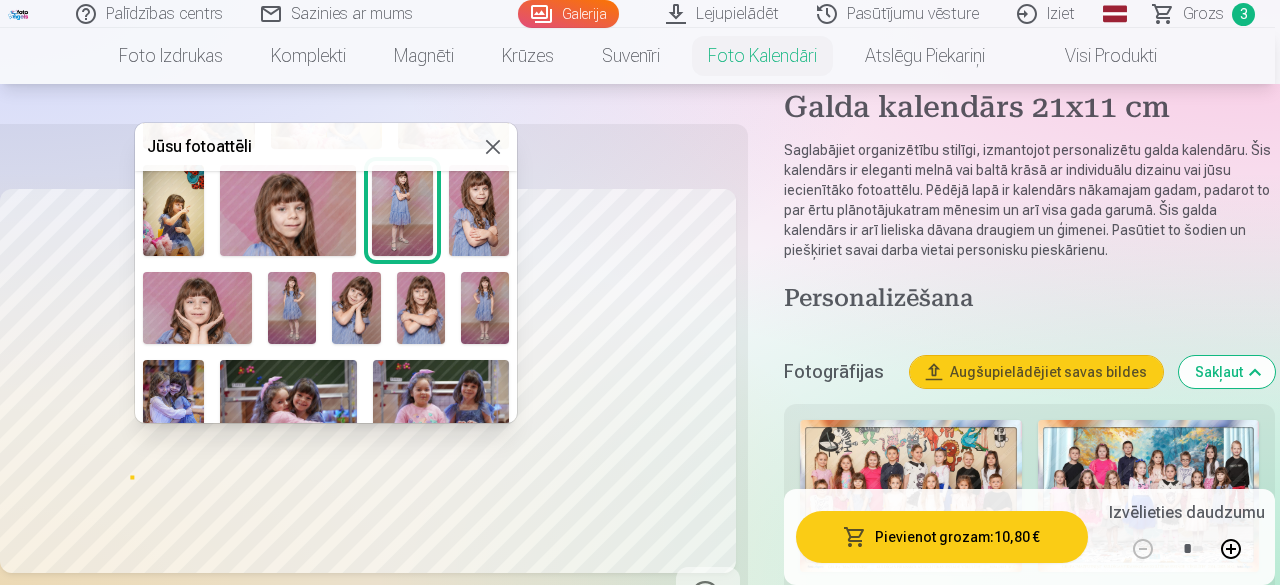 click at bounding box center (485, 308) 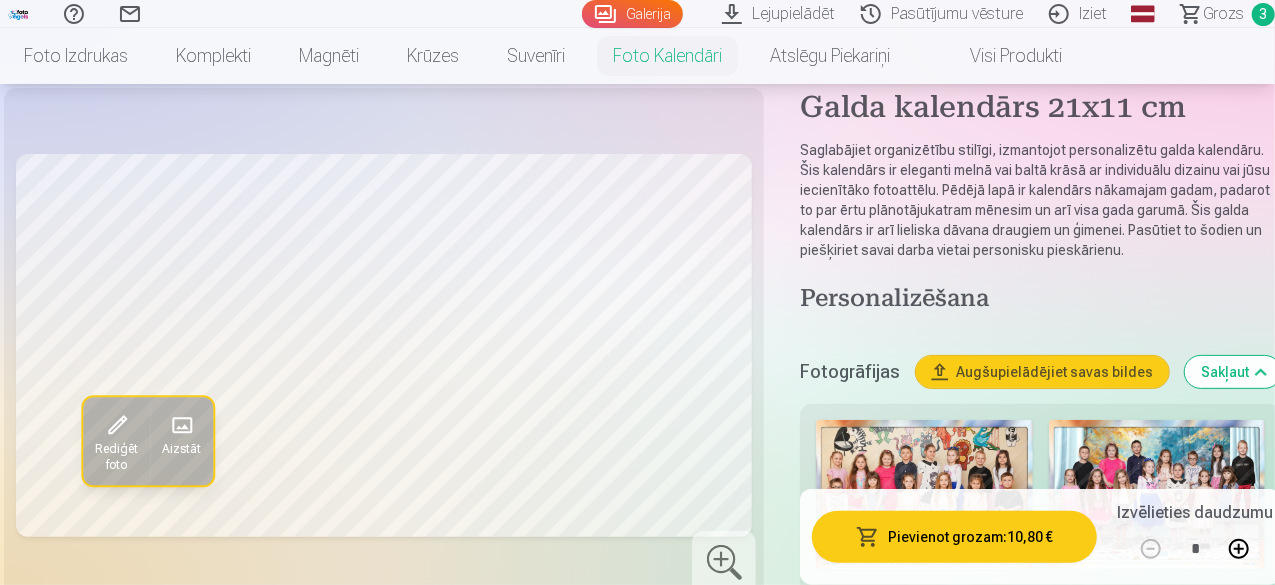 click at bounding box center [182, 425] 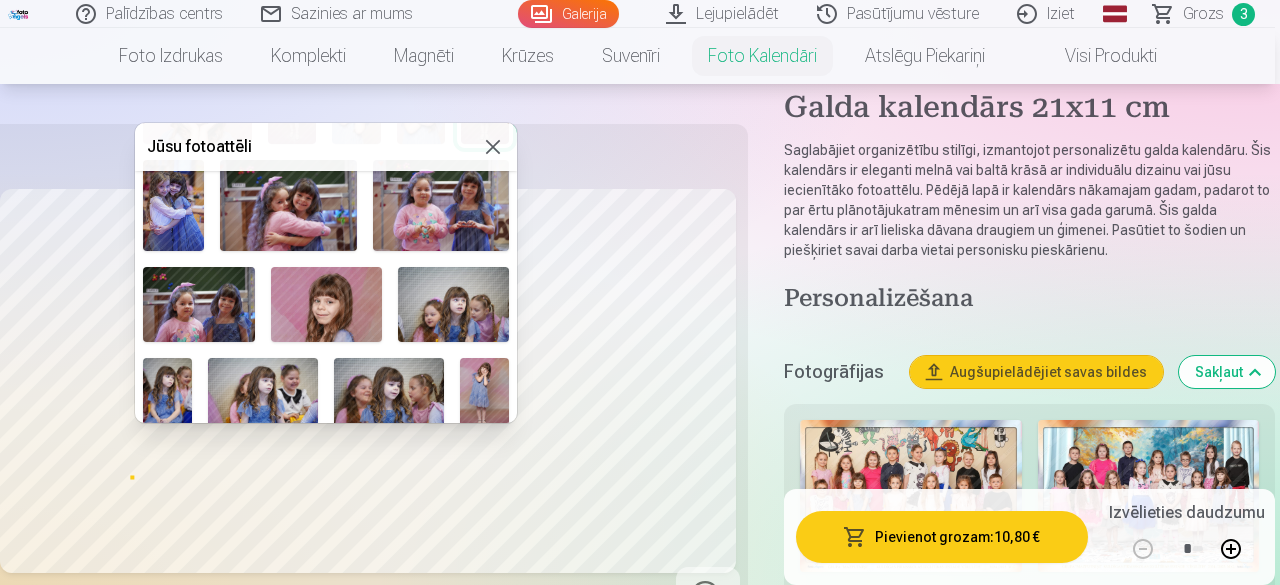 scroll, scrollTop: 600, scrollLeft: 0, axis: vertical 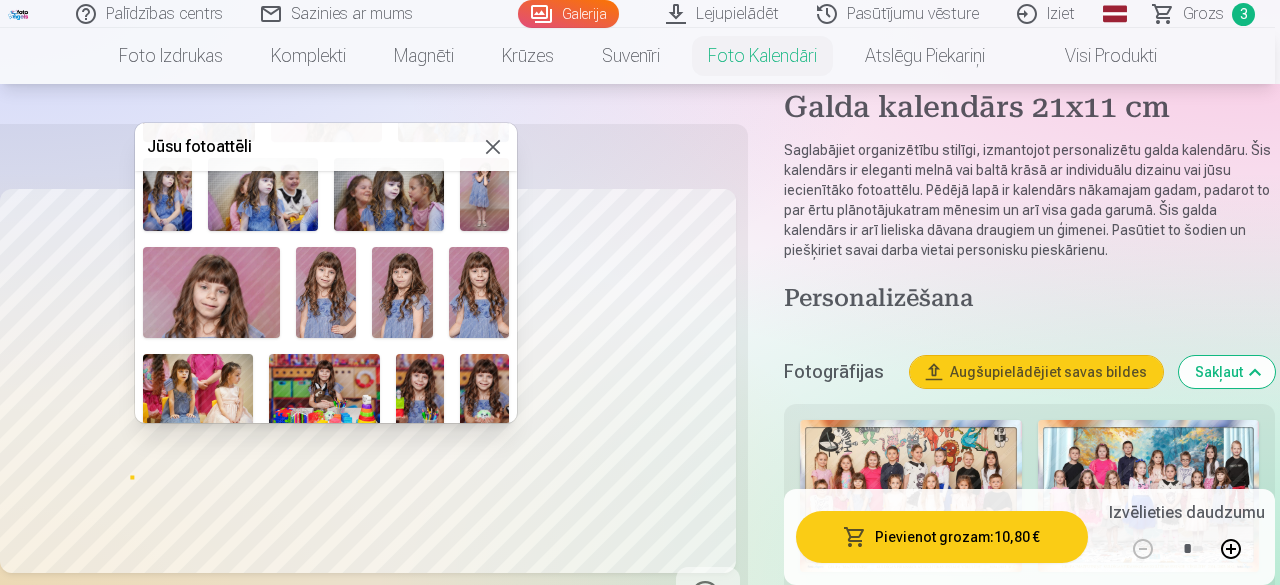 click at bounding box center (326, 292) 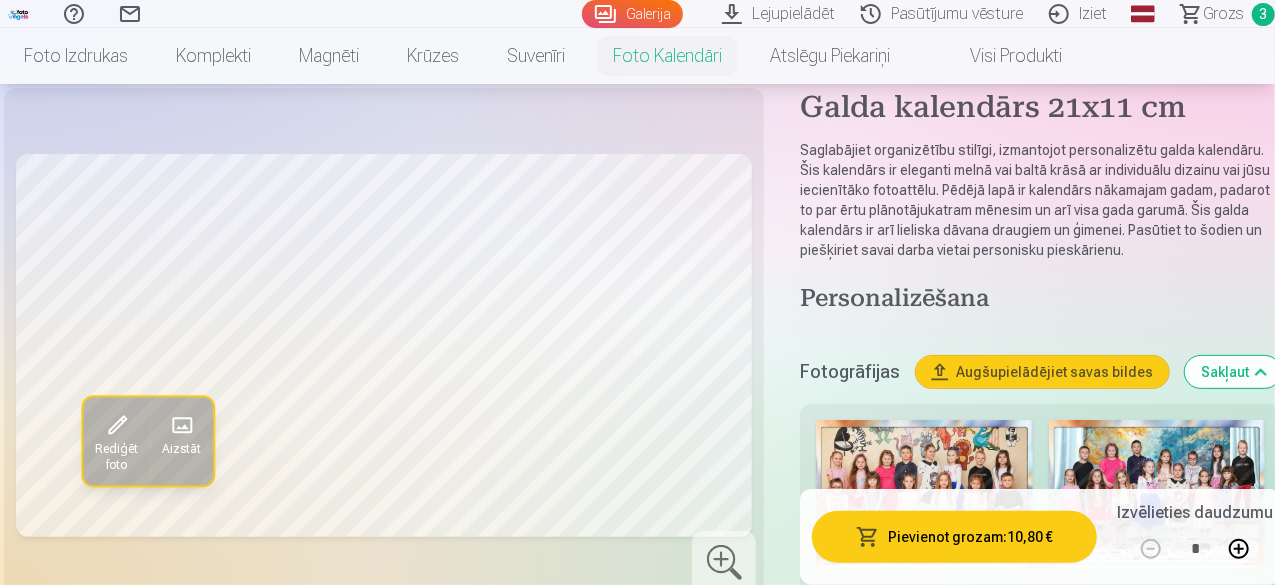 click at bounding box center [182, 425] 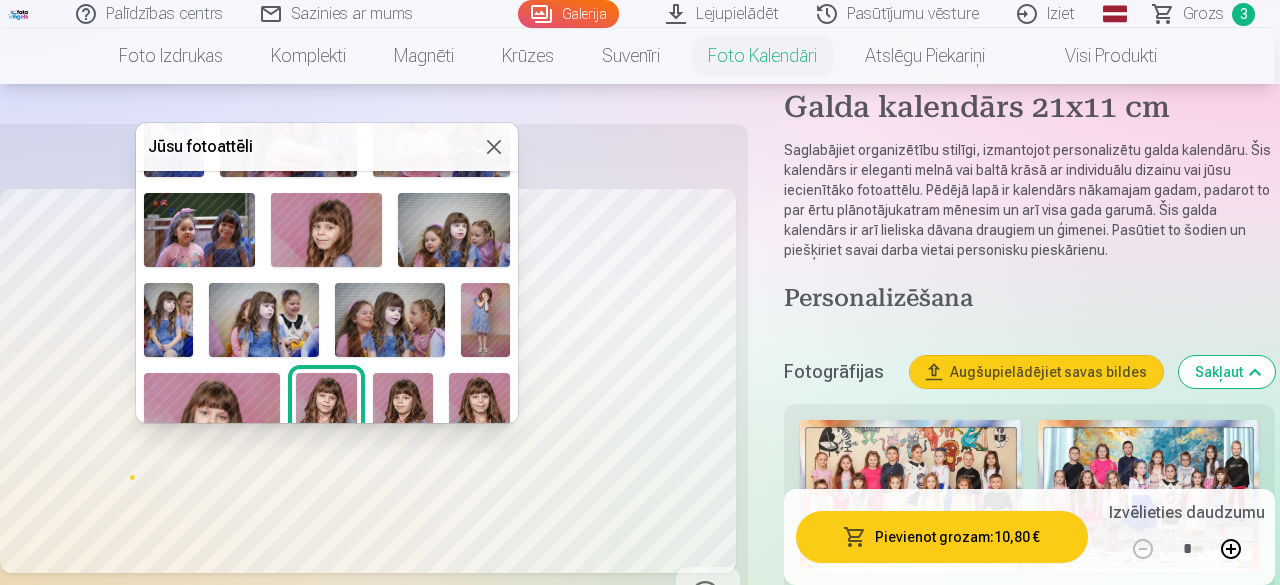 scroll, scrollTop: 600, scrollLeft: 0, axis: vertical 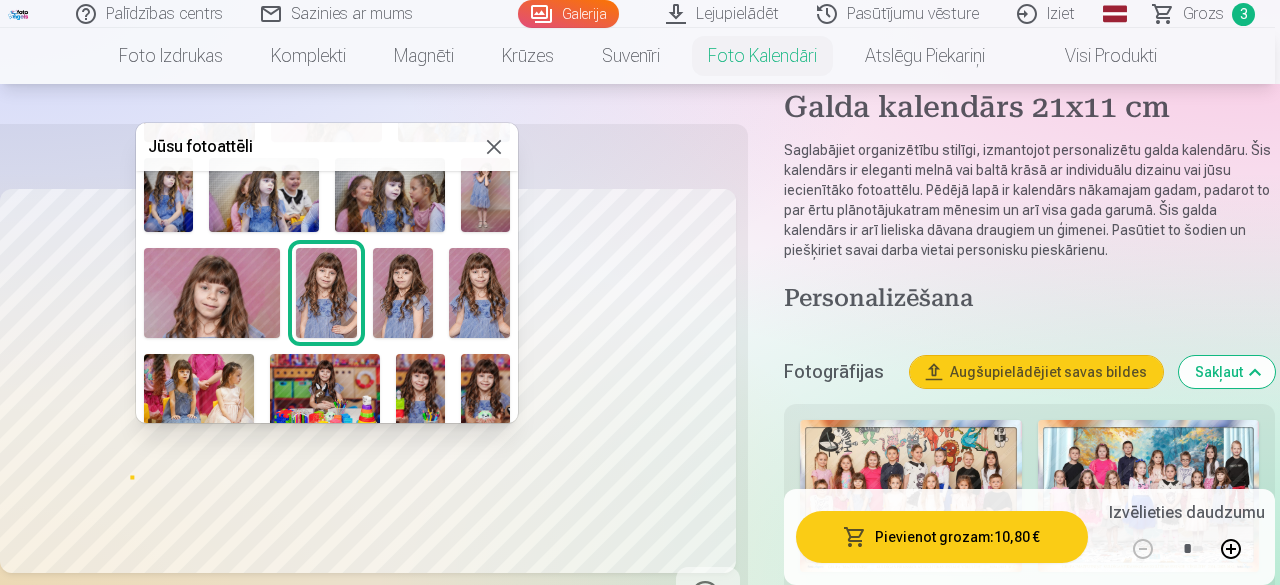 click at bounding box center [403, 293] 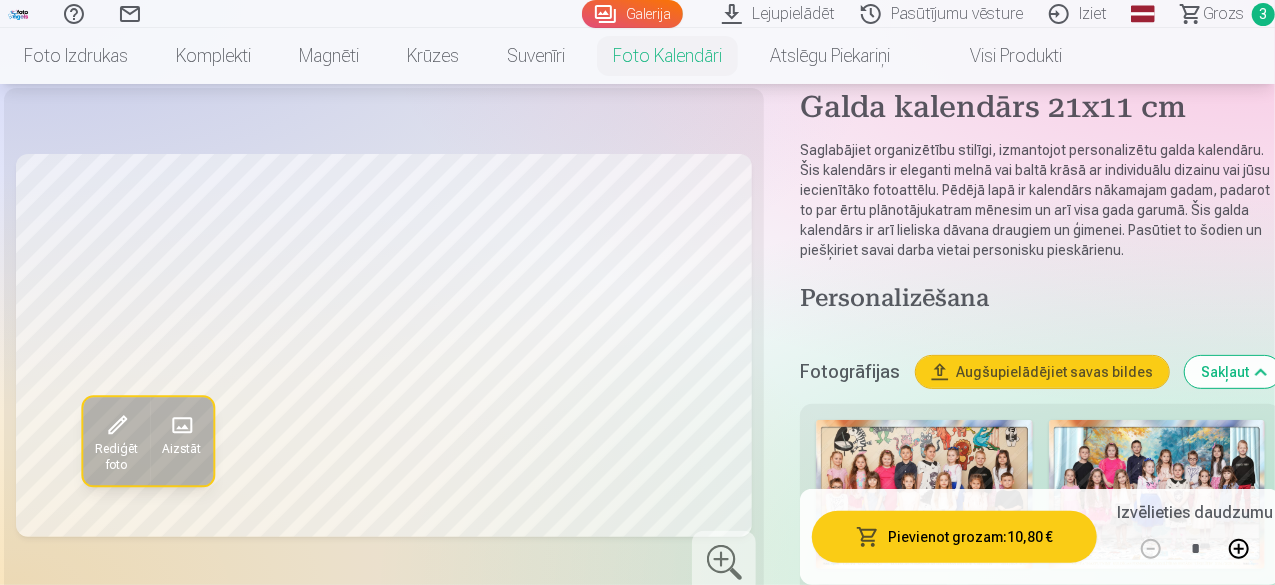 click at bounding box center (182, 425) 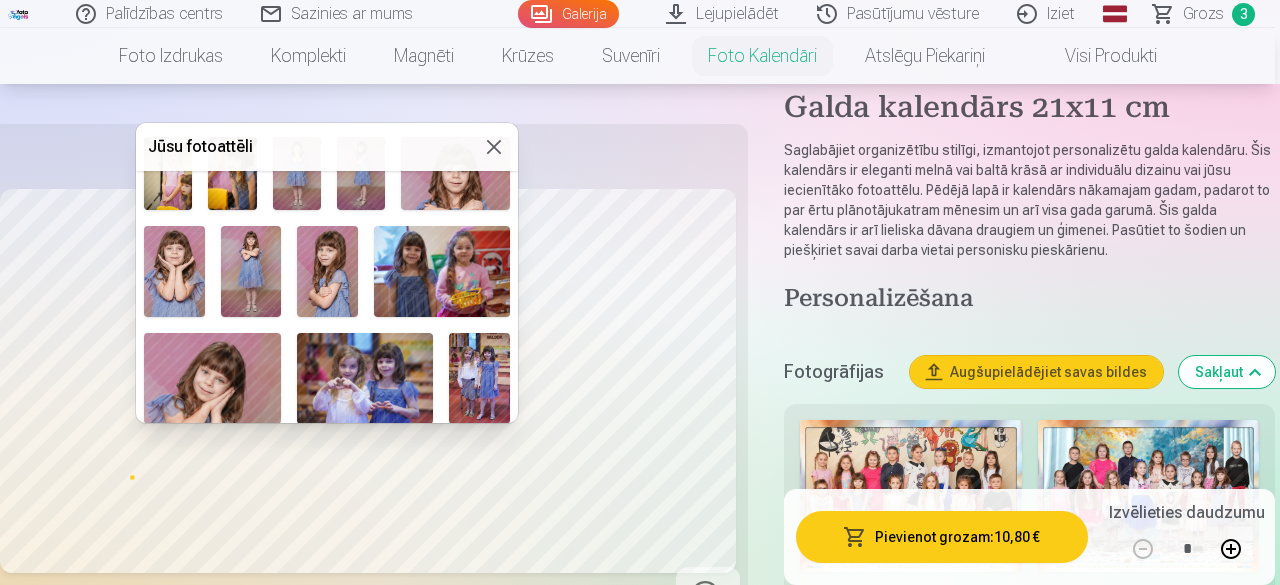 scroll, scrollTop: 1200, scrollLeft: 0, axis: vertical 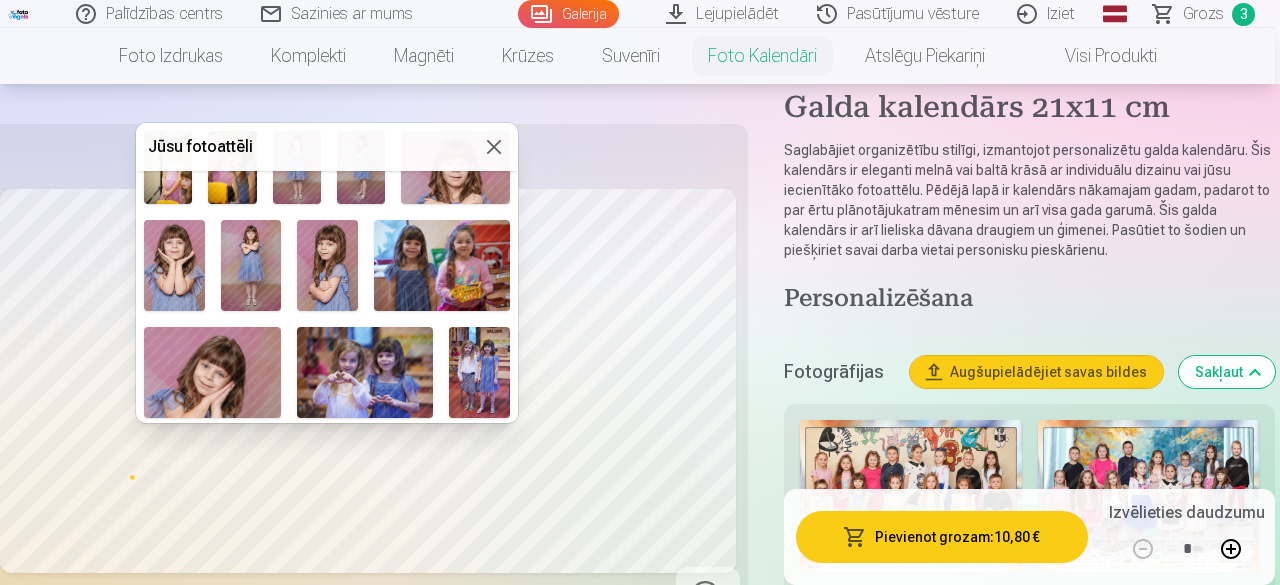 click at bounding box center [212, 372] 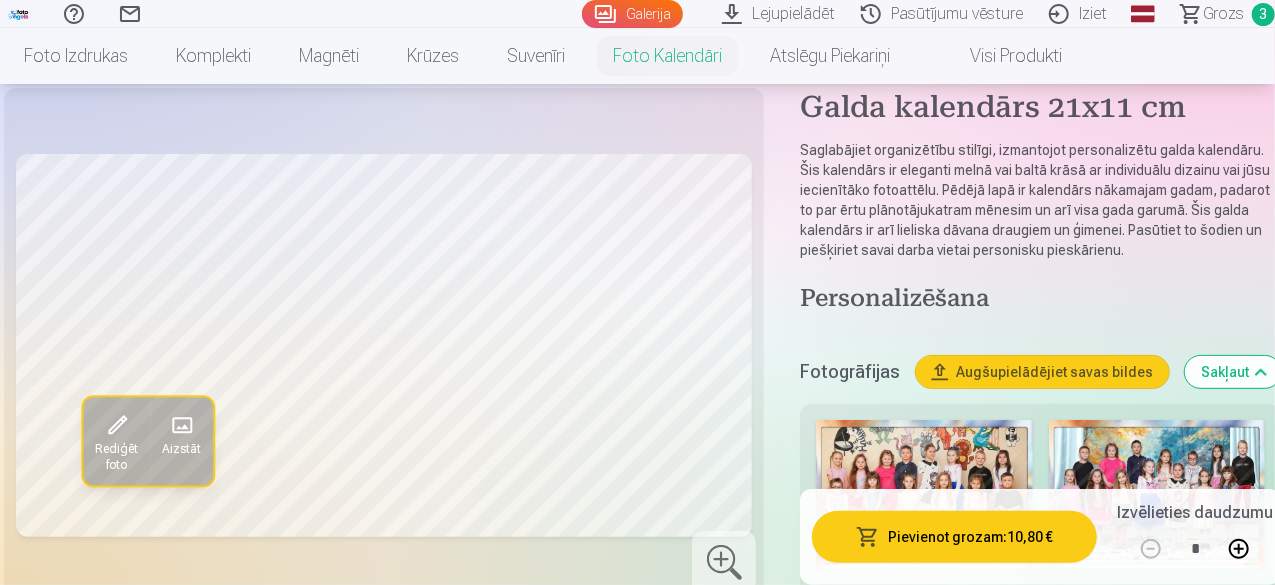 click on "Rediģēt foto" at bounding box center (116, 457) 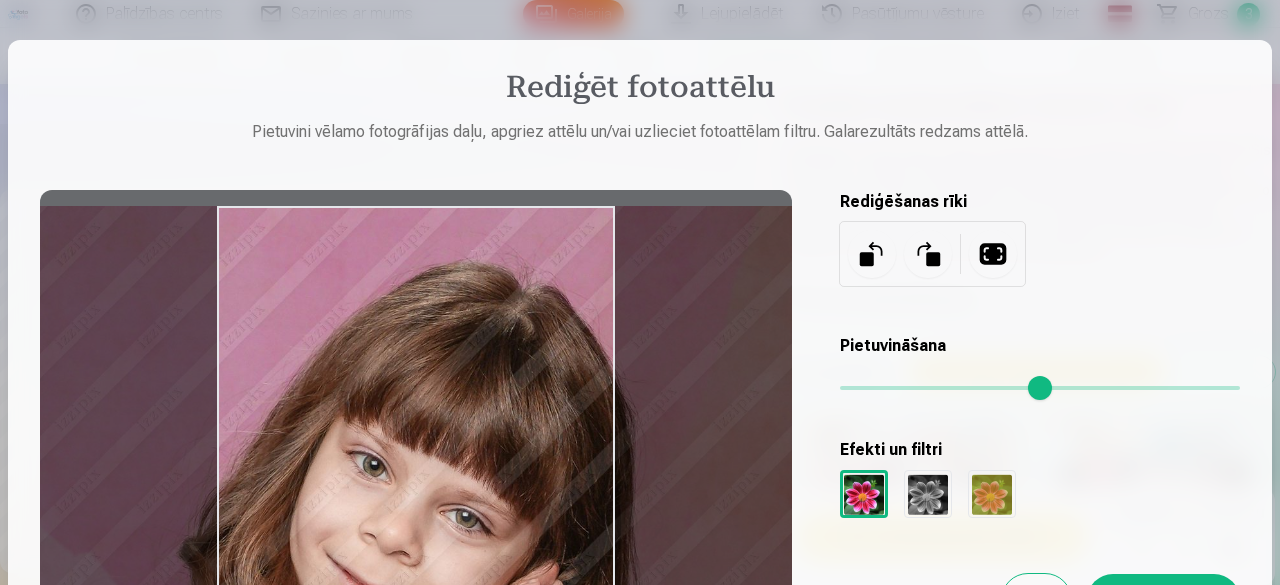 drag, startPoint x: 580, startPoint y: 250, endPoint x: 580, endPoint y: 263, distance: 13 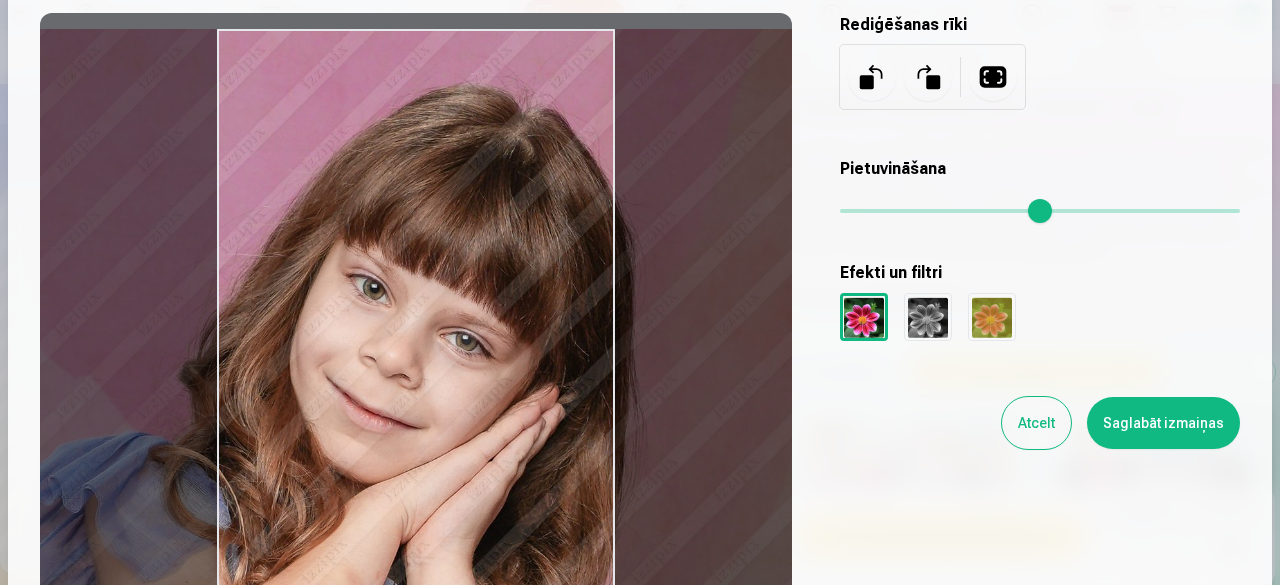 scroll, scrollTop: 200, scrollLeft: 0, axis: vertical 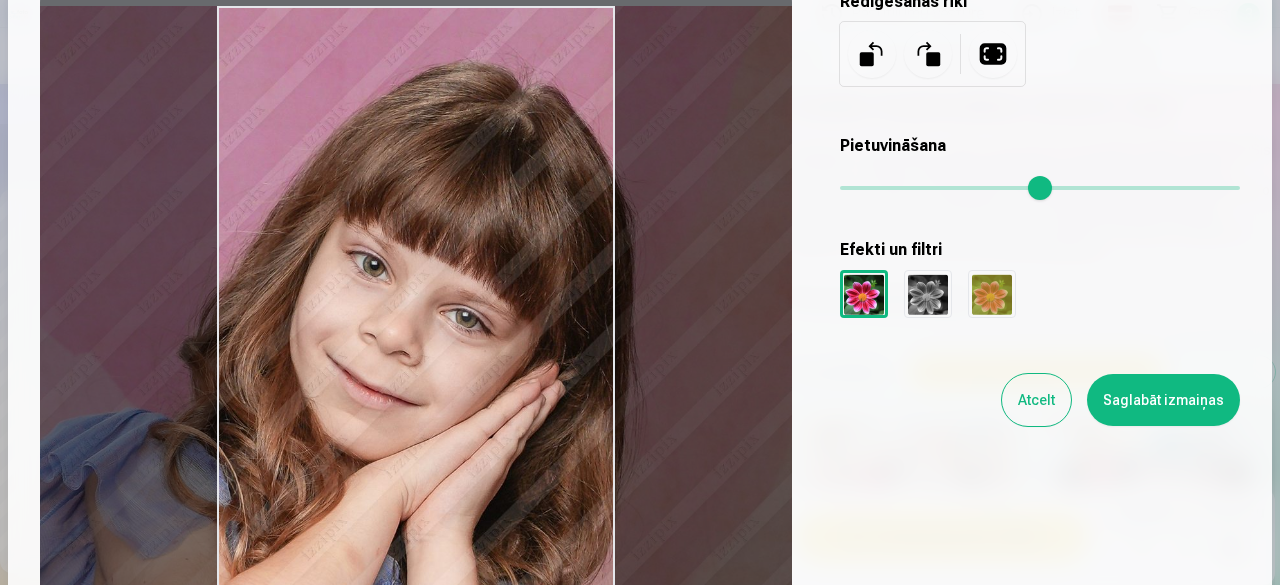 click at bounding box center [993, 54] 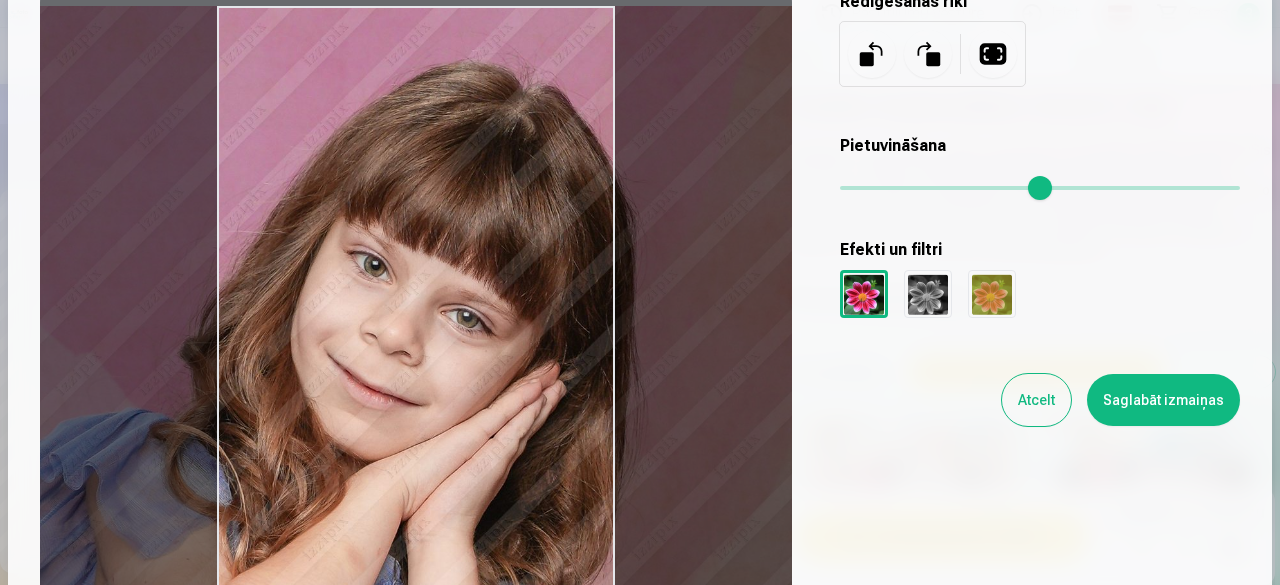 click at bounding box center [416, 306] 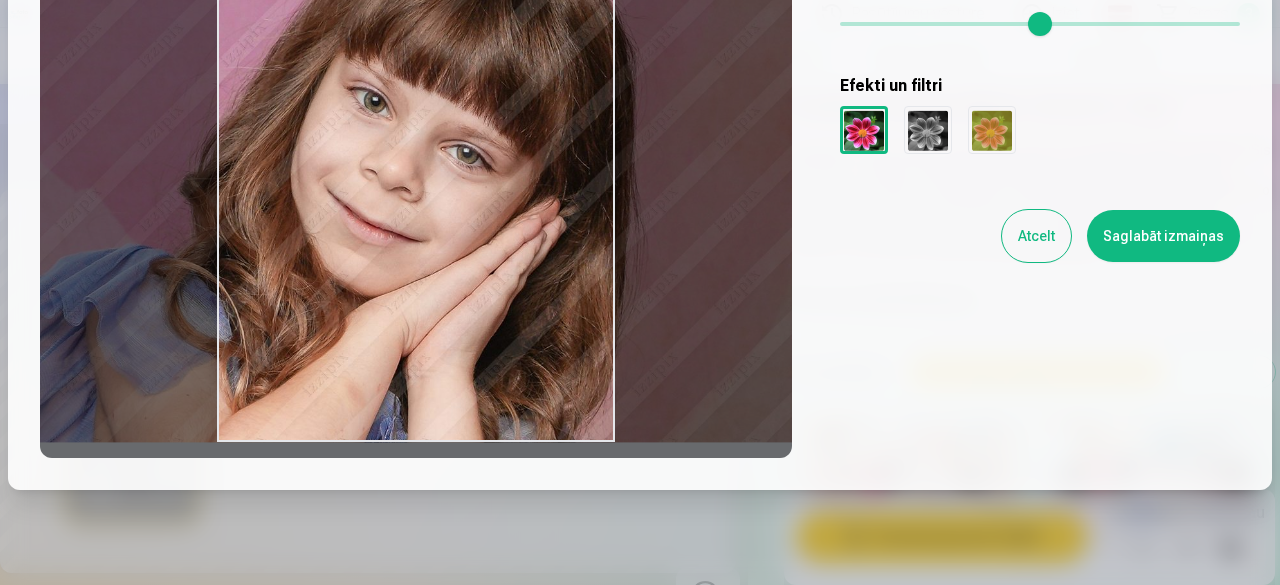 scroll, scrollTop: 400, scrollLeft: 0, axis: vertical 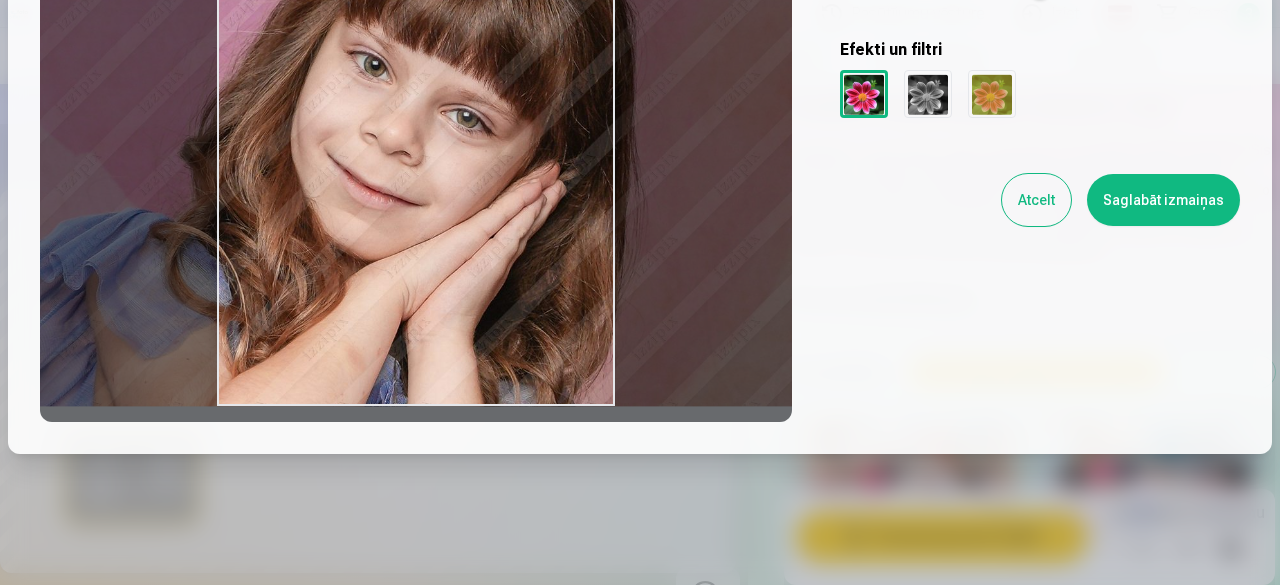 click on "Atcelt" at bounding box center (1036, 200) 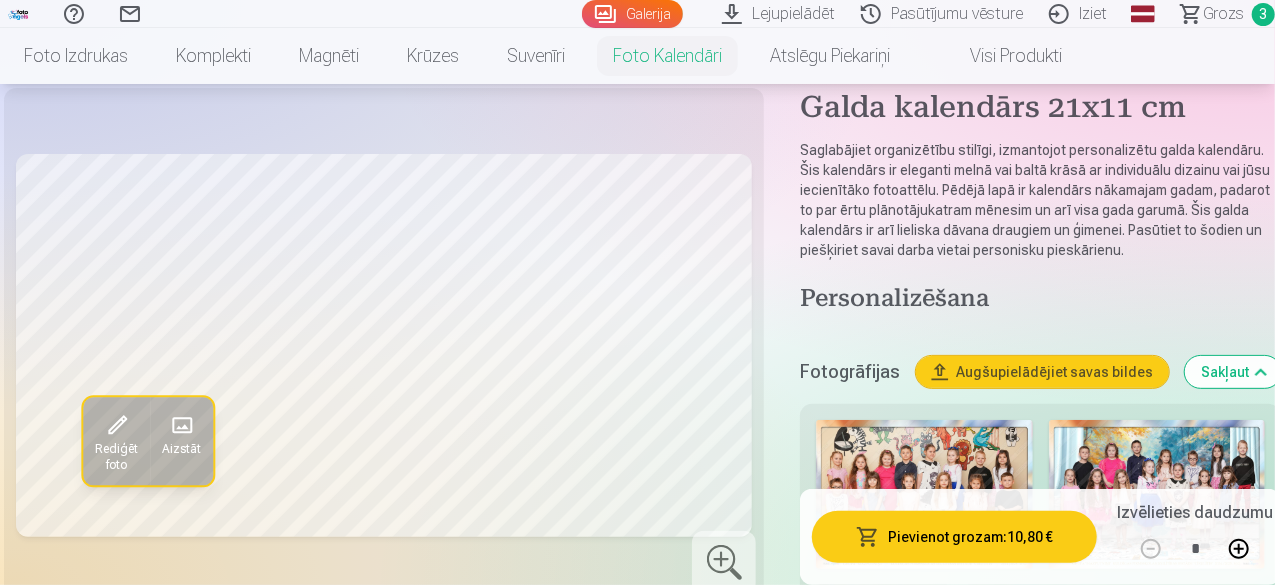 click at bounding box center [182, 425] 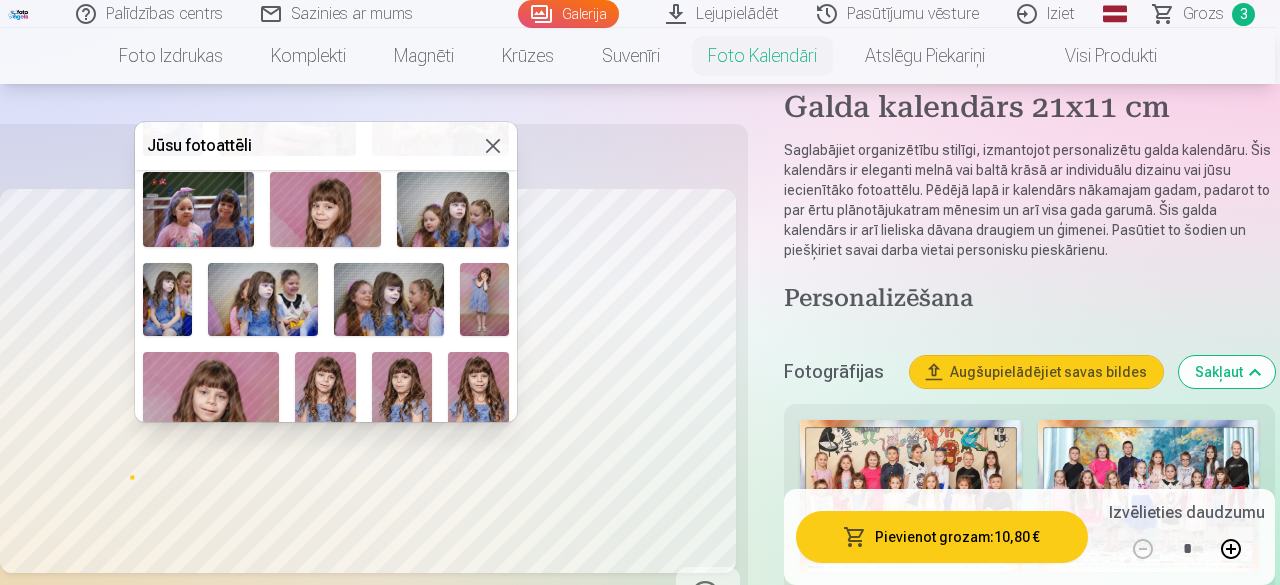 scroll, scrollTop: 700, scrollLeft: 0, axis: vertical 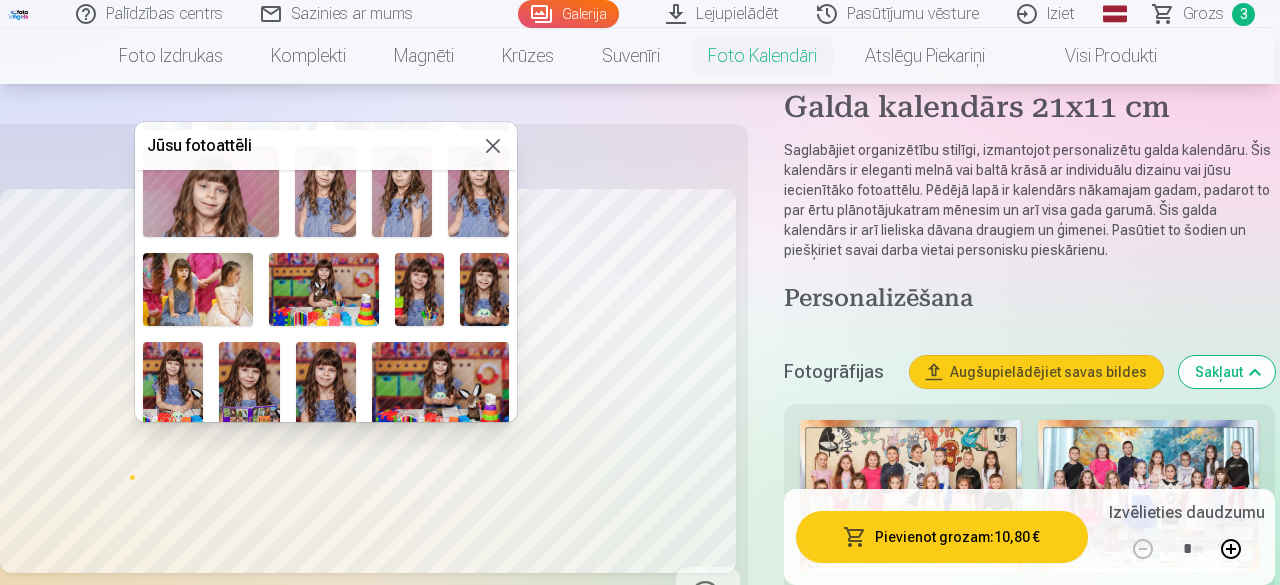 click at bounding box center (326, 387) 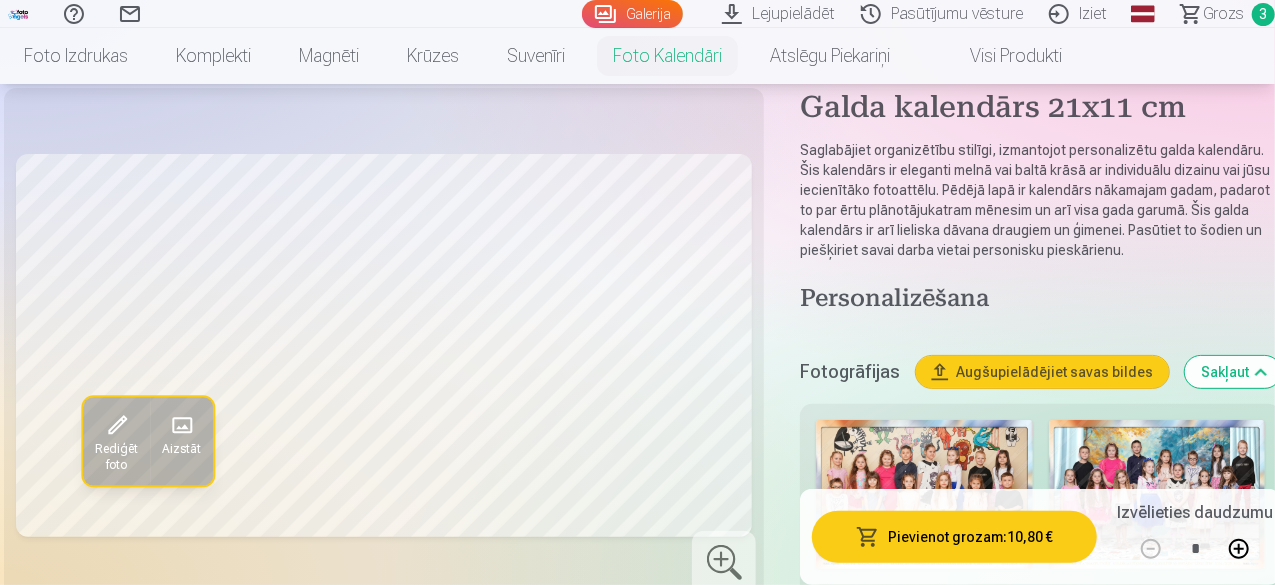 click at bounding box center [182, 425] 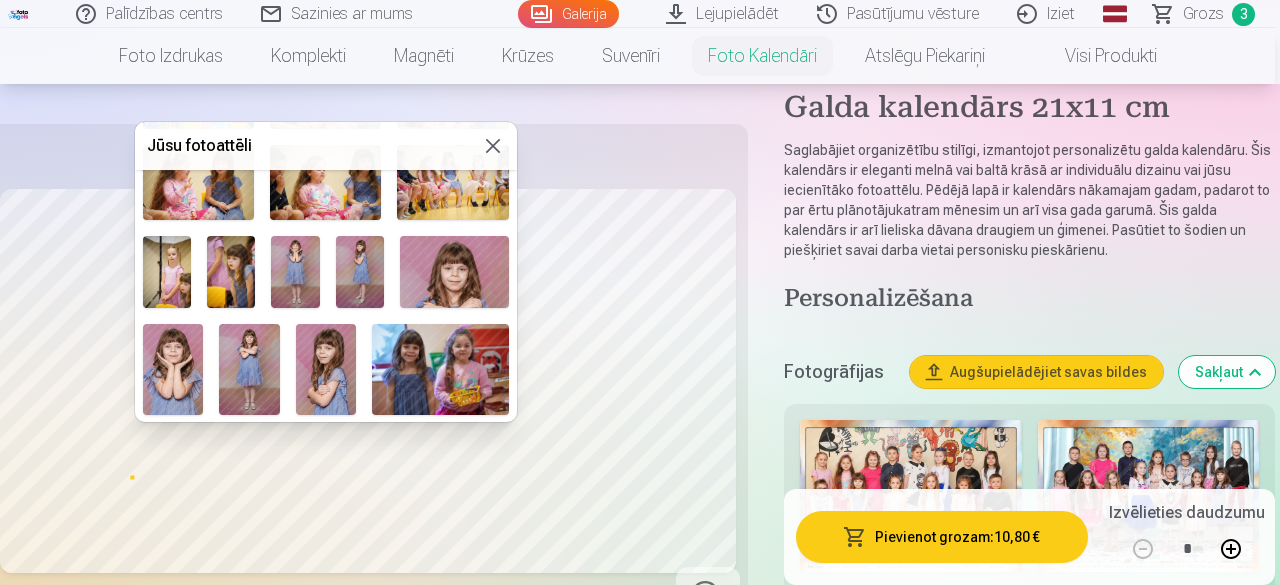 scroll, scrollTop: 1200, scrollLeft: 0, axis: vertical 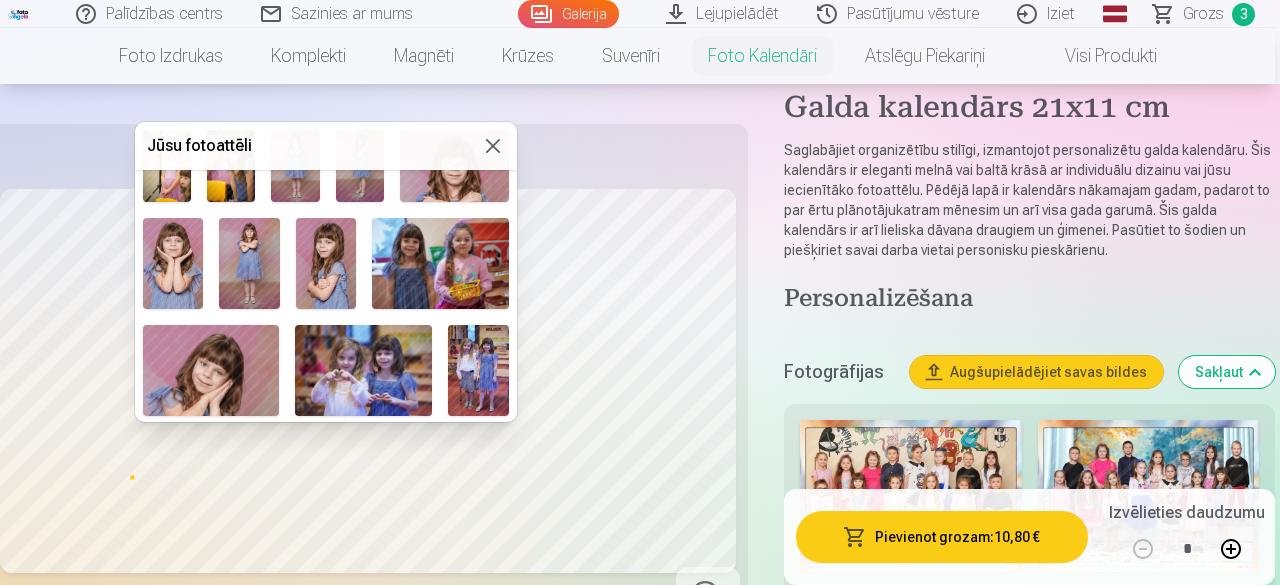 click at bounding box center (211, 370) 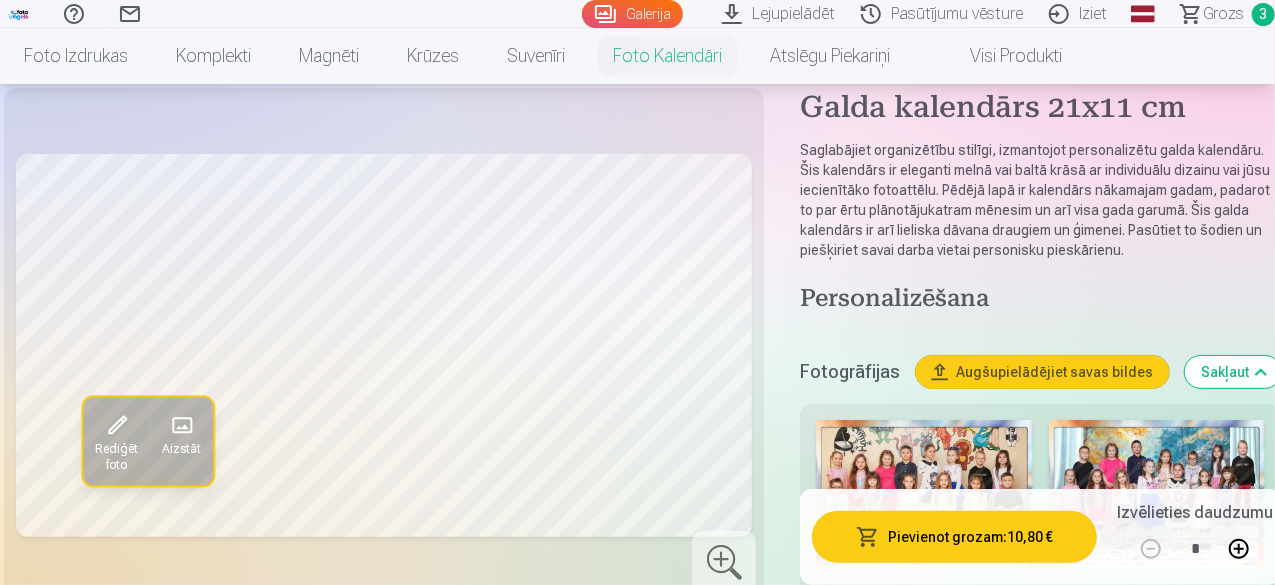 click at bounding box center [182, 425] 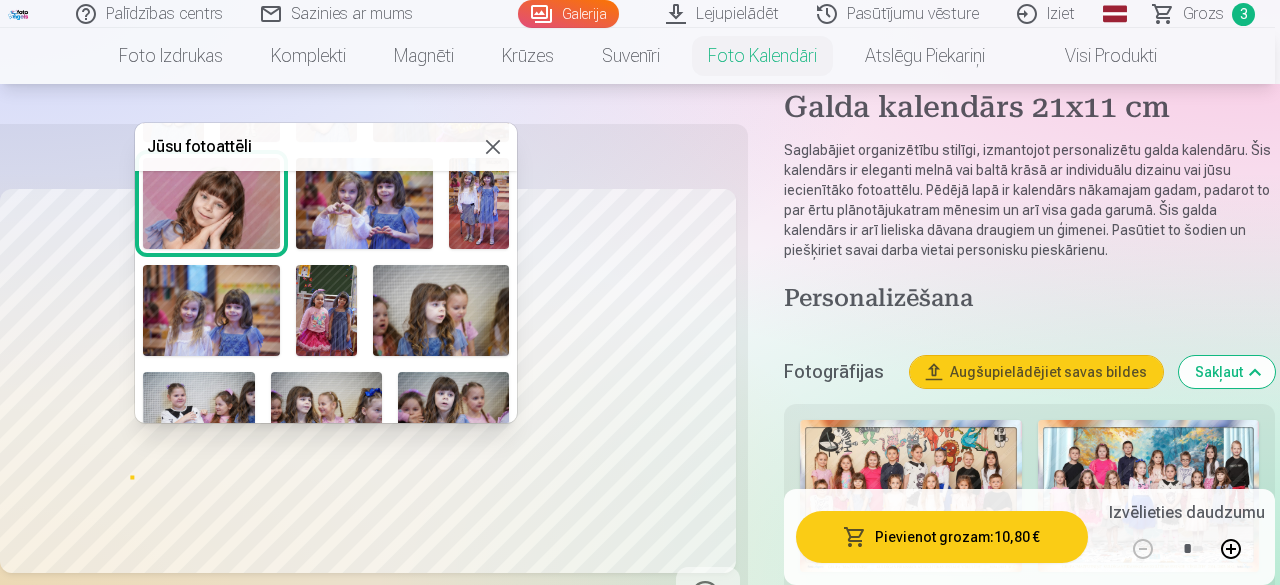scroll, scrollTop: 1548, scrollLeft: 0, axis: vertical 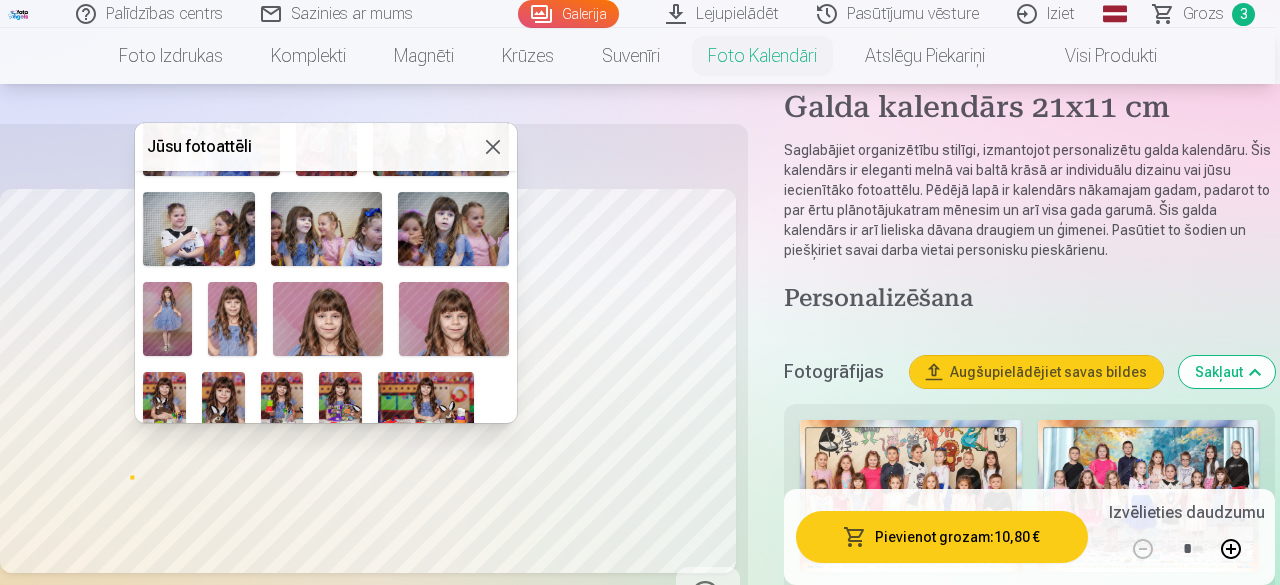 click at bounding box center (232, 318) 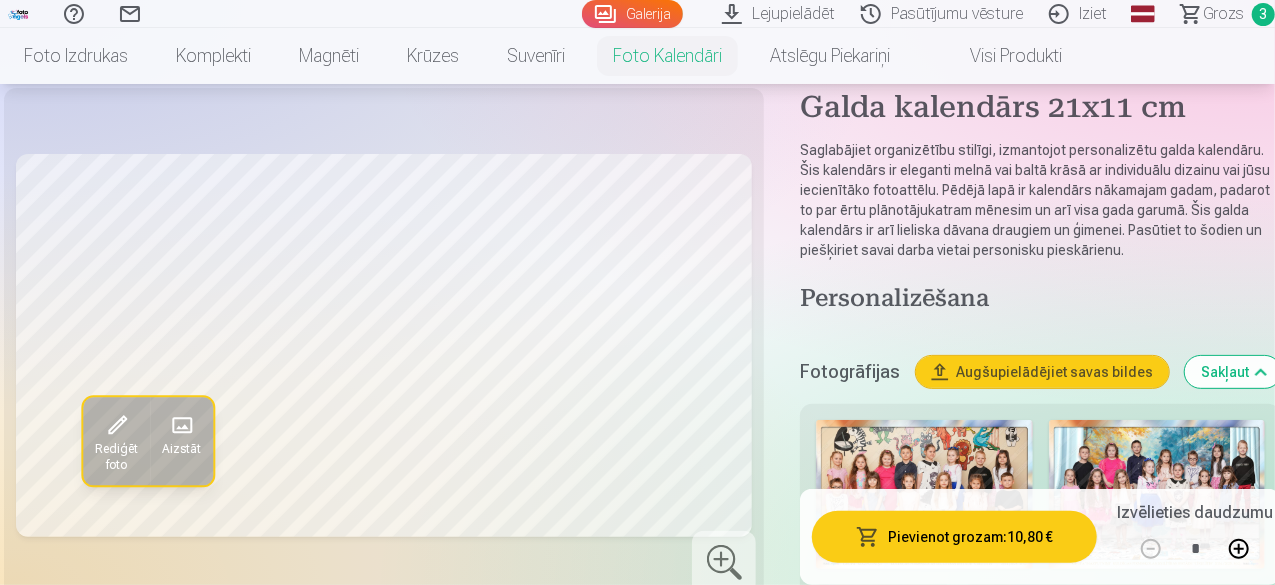 click on "Aizstāt" at bounding box center [181, 449] 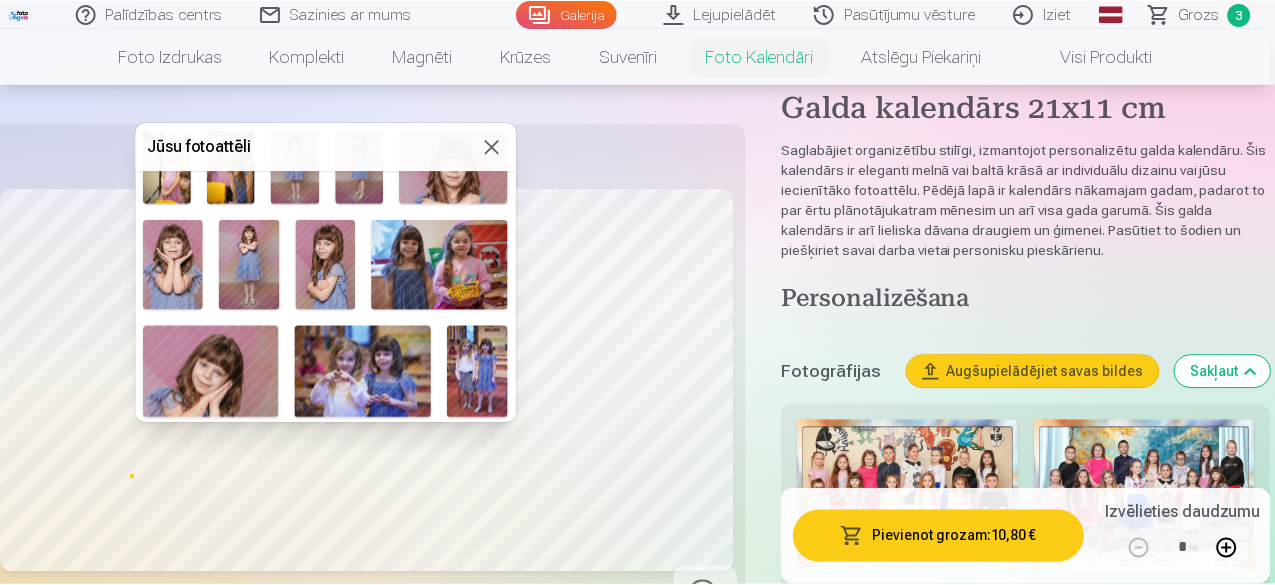scroll, scrollTop: 1548, scrollLeft: 0, axis: vertical 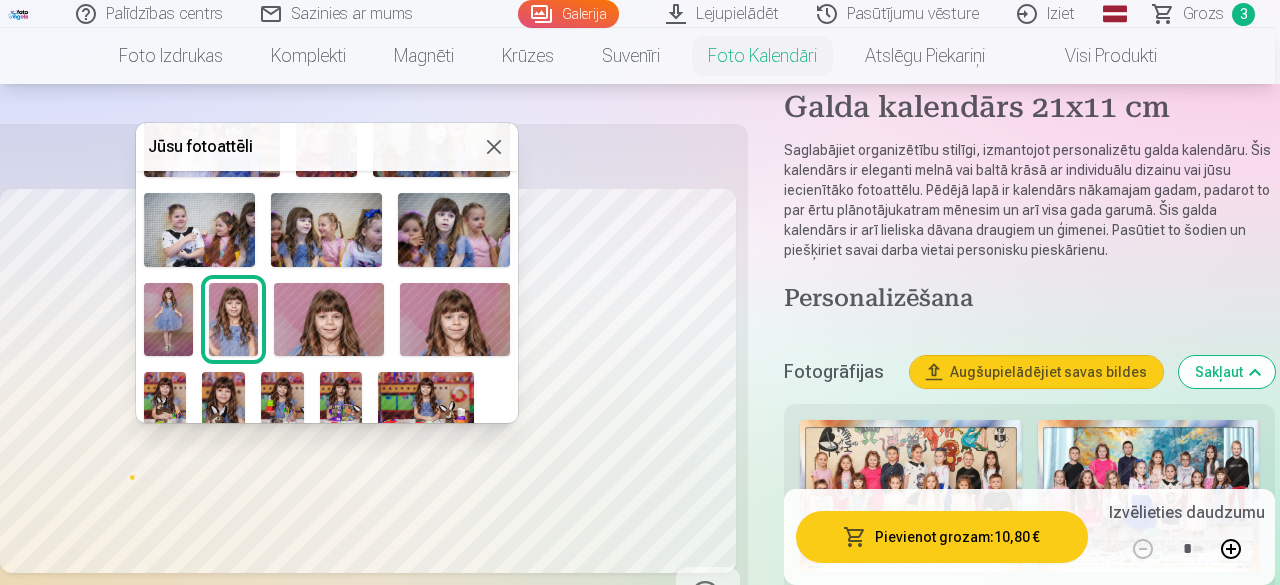 click at bounding box center (223, 404) 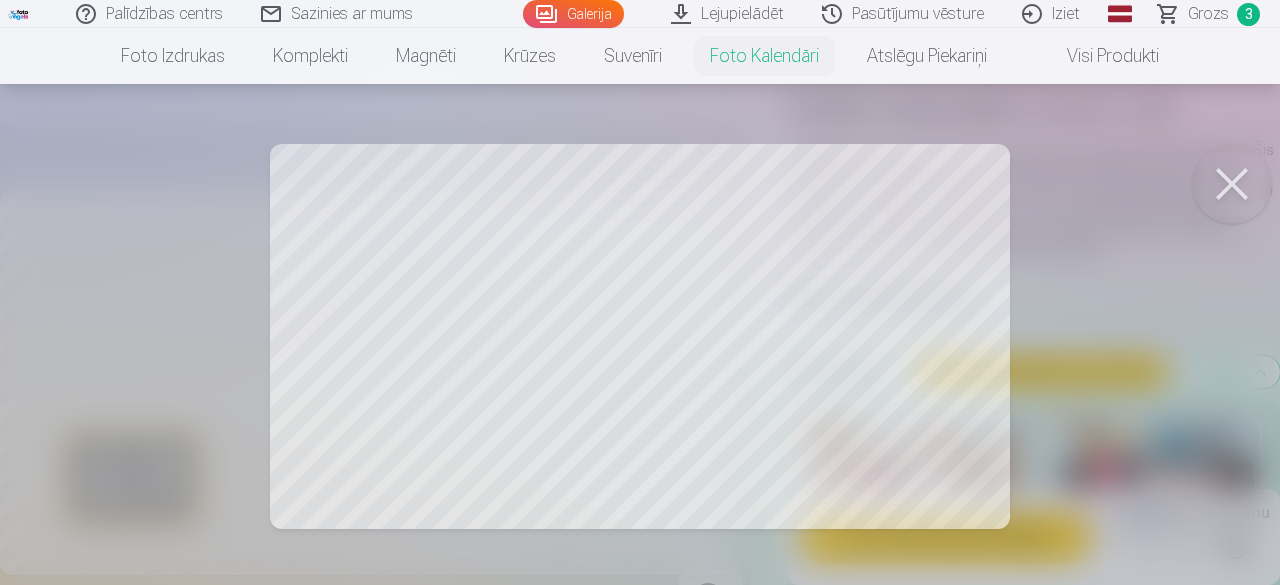 click at bounding box center [1232, 184] 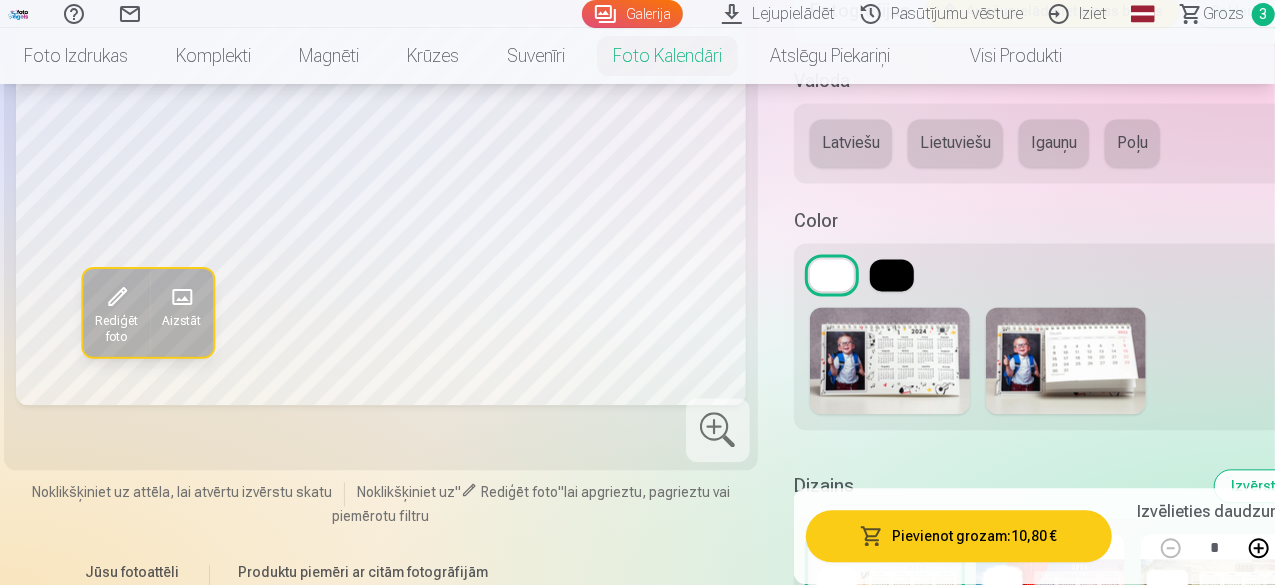 scroll, scrollTop: 5726, scrollLeft: 0, axis: vertical 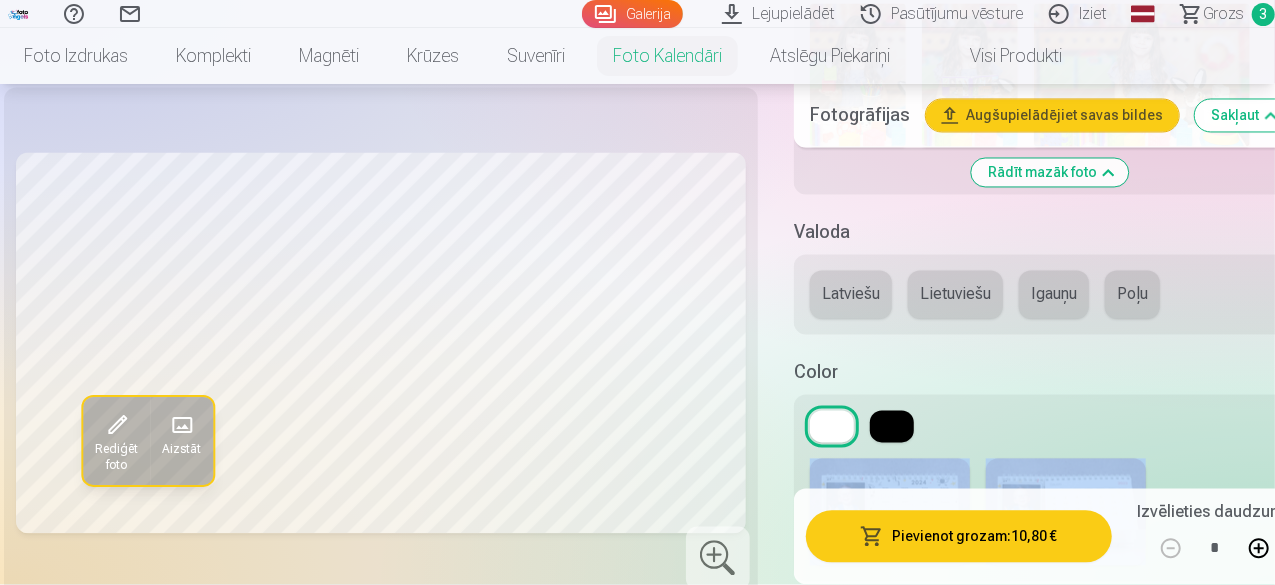drag, startPoint x: 1274, startPoint y: 271, endPoint x: 1279, endPoint y: 305, distance: 34.36568 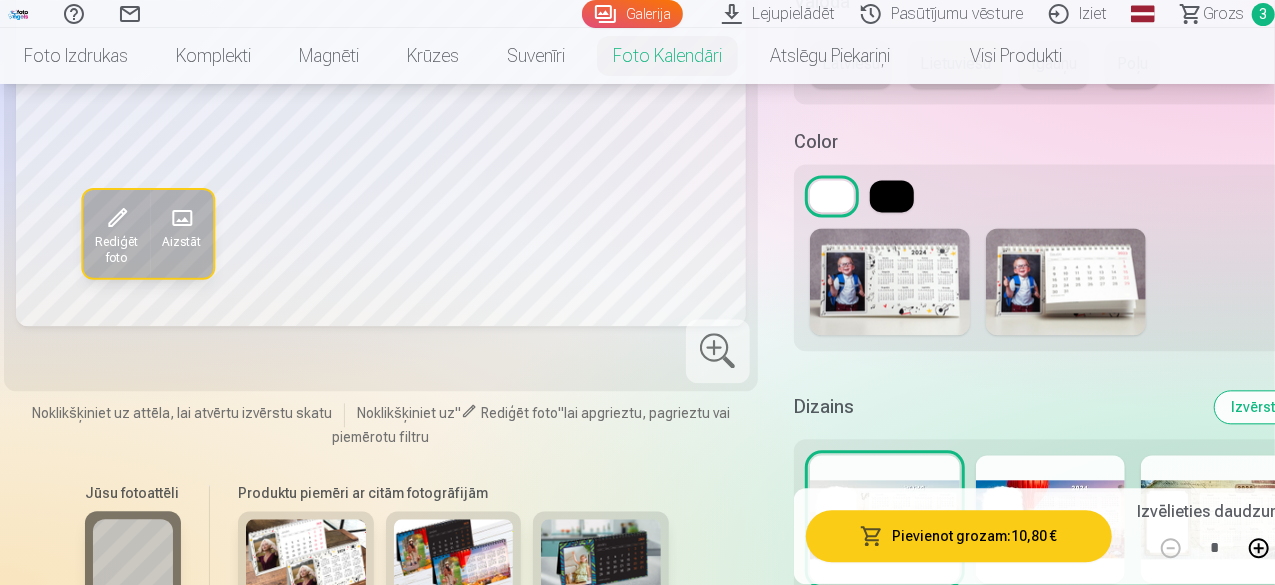 scroll, scrollTop: 6126, scrollLeft: 0, axis: vertical 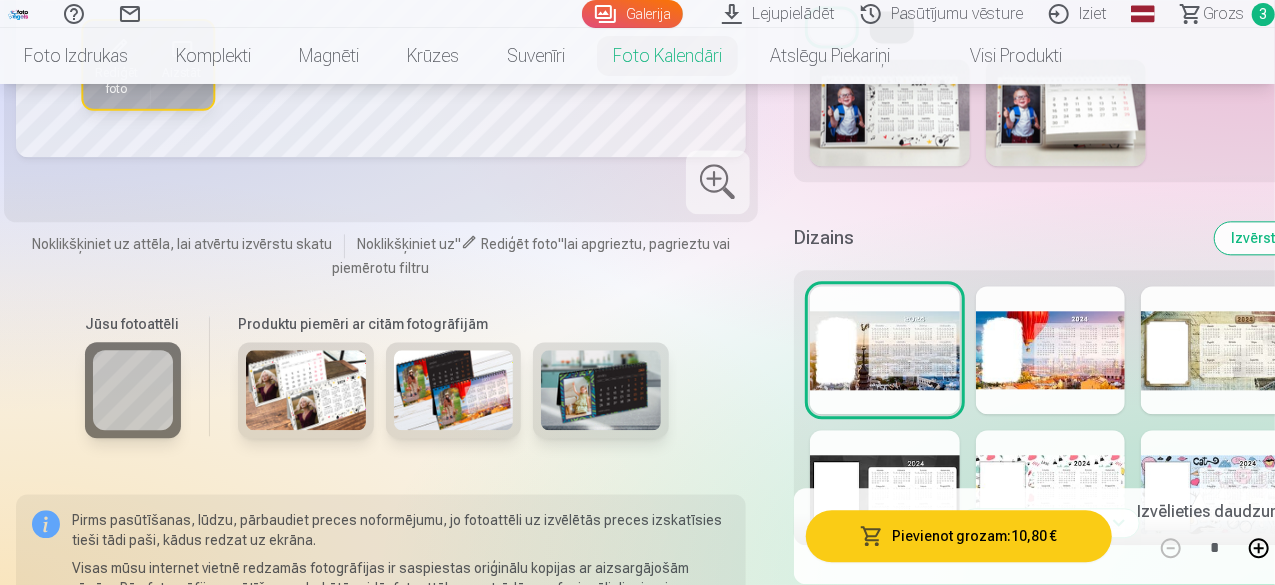 click on "Skatīt vairāk dizainu" at bounding box center [1050, 523] 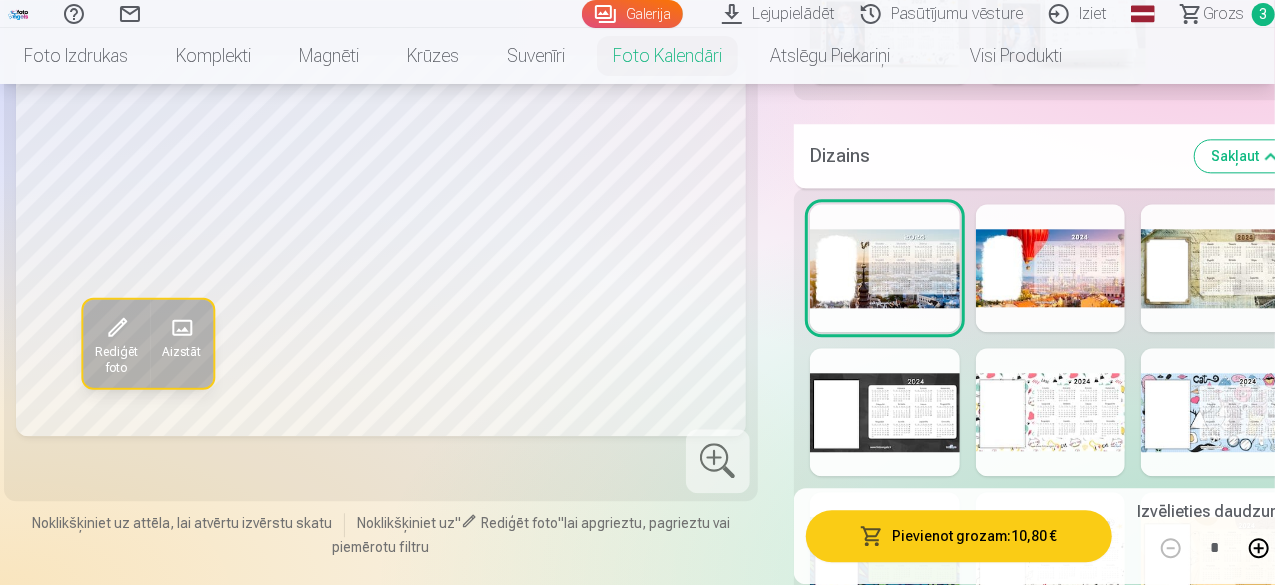 scroll, scrollTop: 6226, scrollLeft: 0, axis: vertical 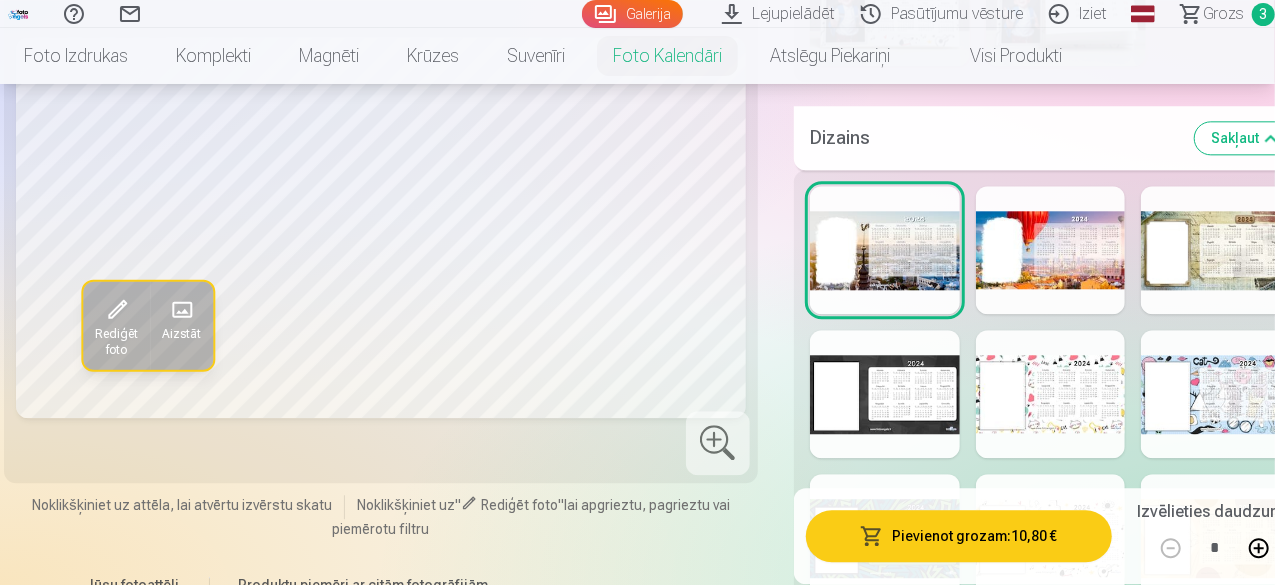 click at bounding box center [1216, 538] 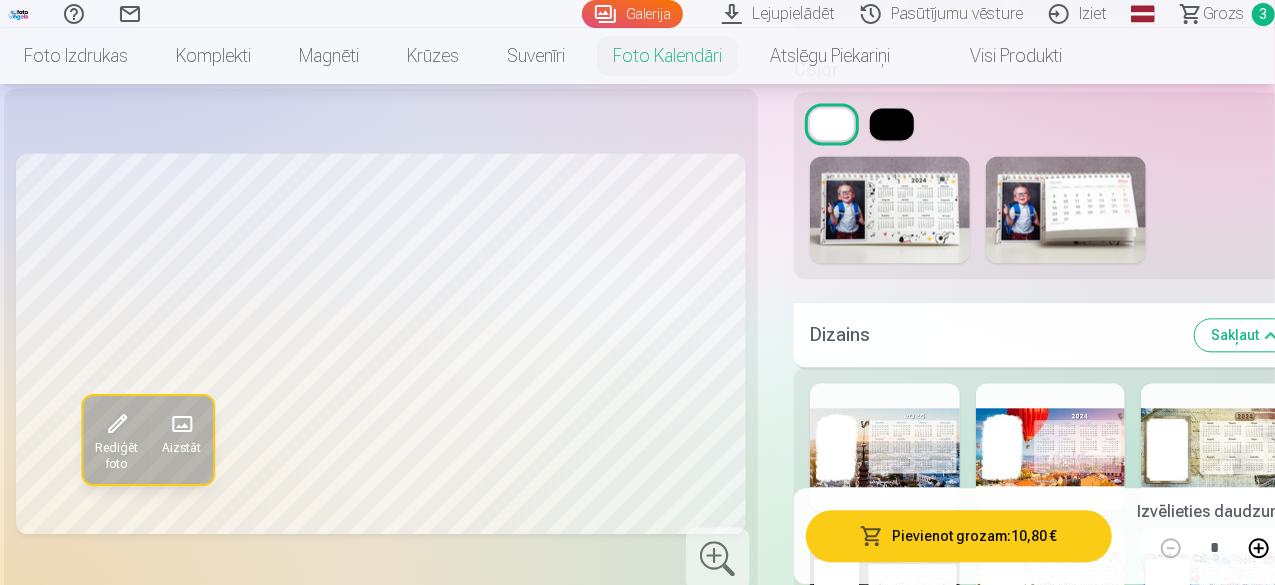 scroll, scrollTop: 6126, scrollLeft: 0, axis: vertical 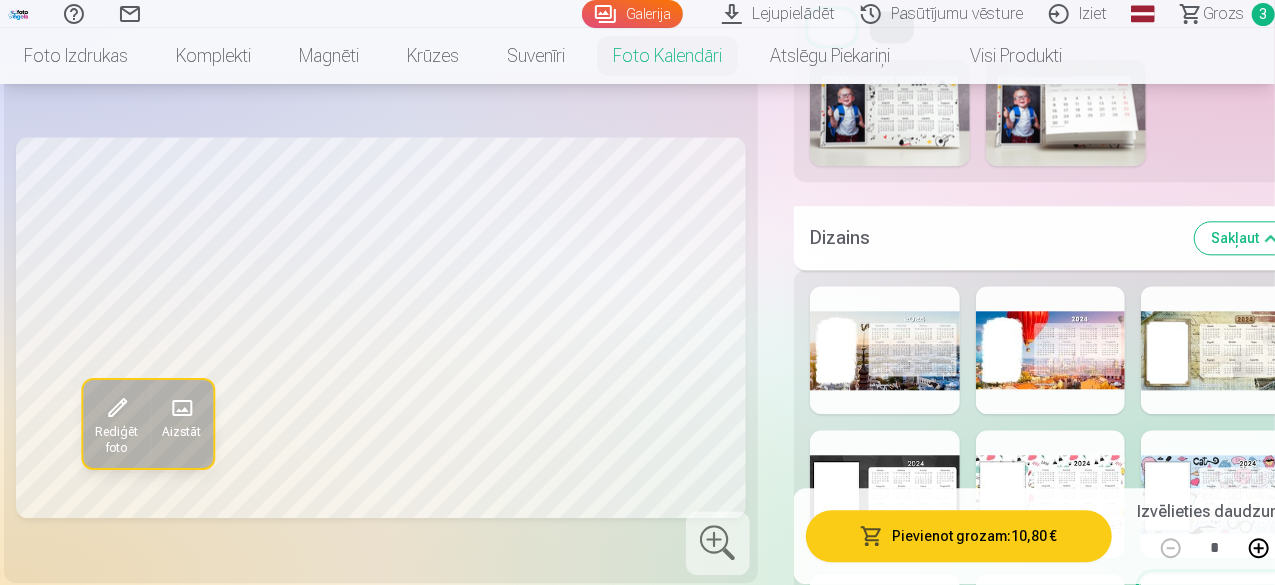 click at bounding box center [1051, 638] 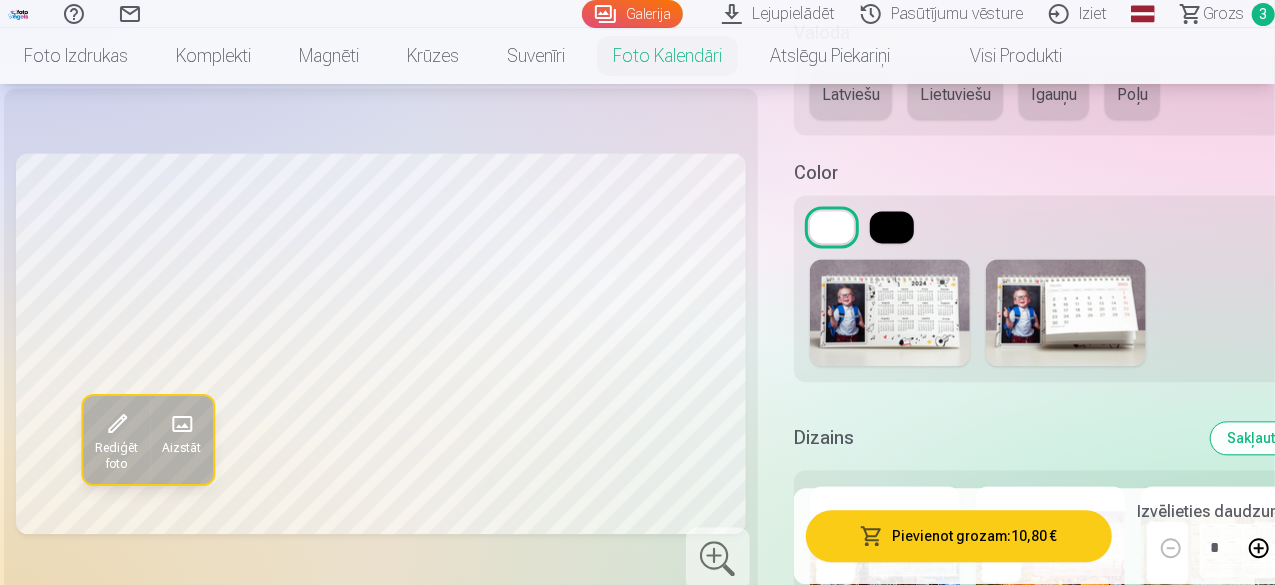scroll, scrollTop: 6026, scrollLeft: 0, axis: vertical 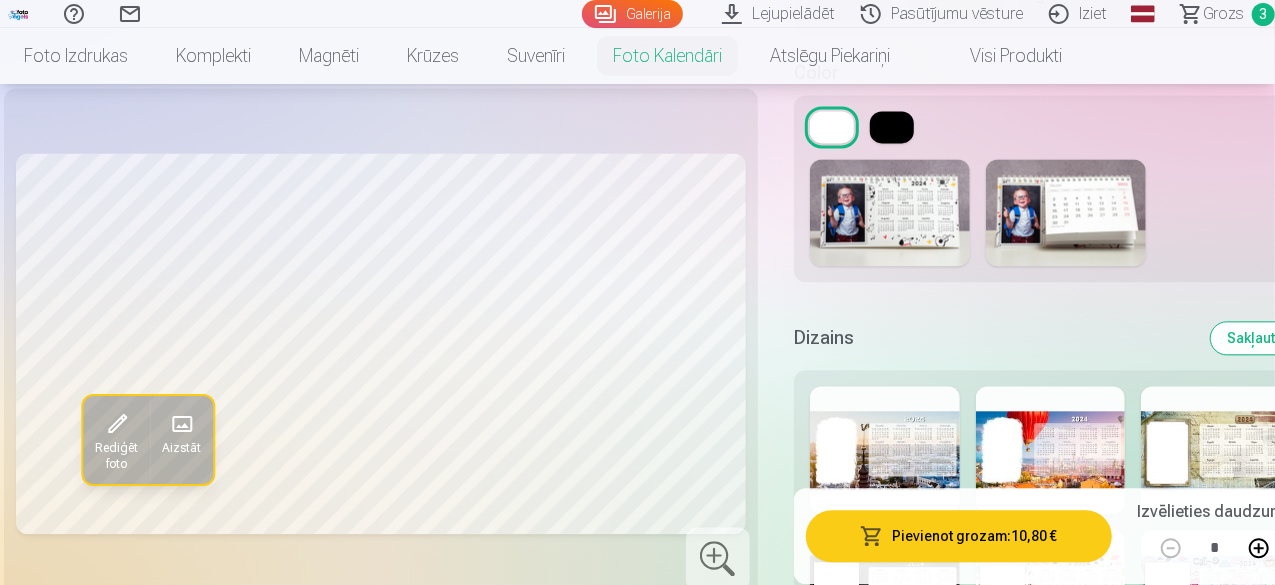 click at bounding box center (885, 594) 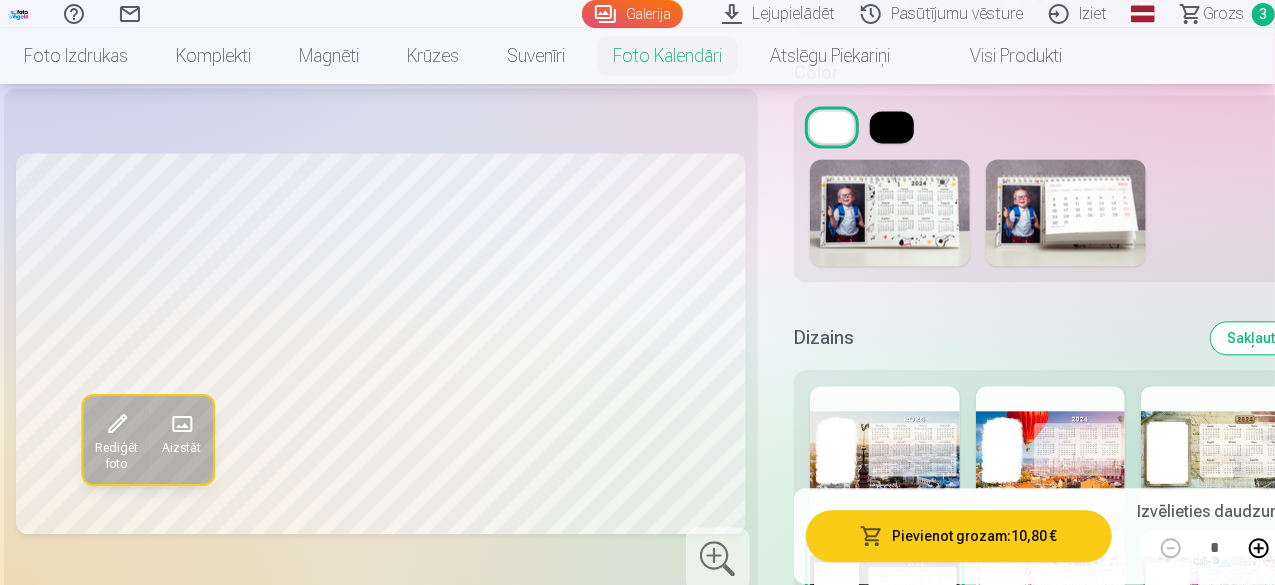 click at bounding box center [1216, 450] 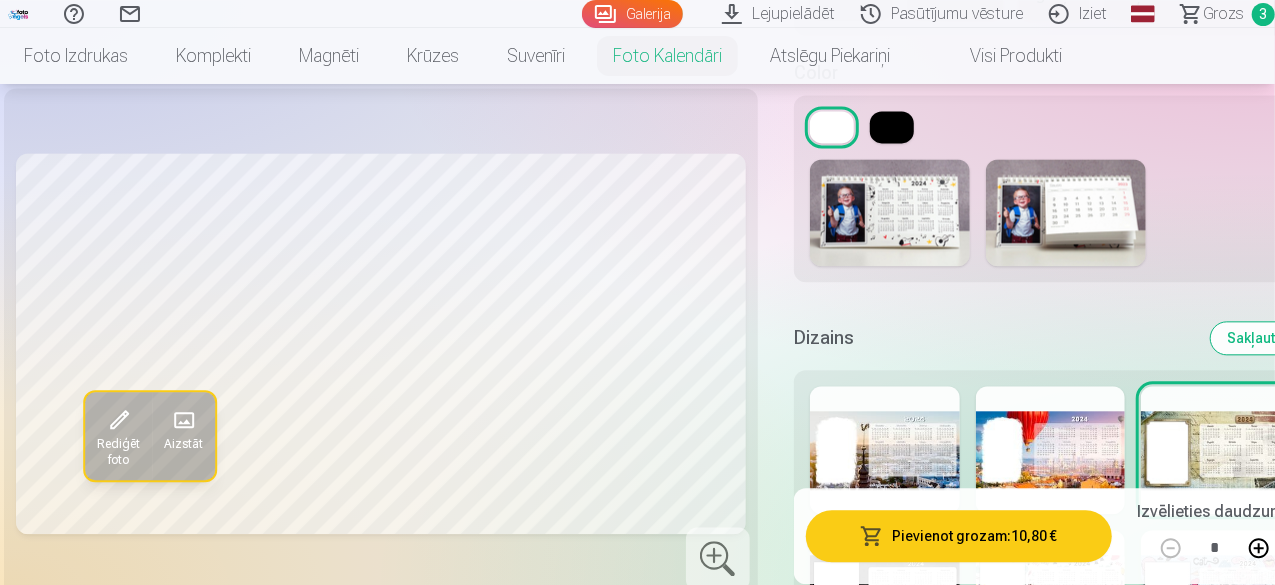 click on "Rādīt mazāk dizainu" at bounding box center (1050, 688) 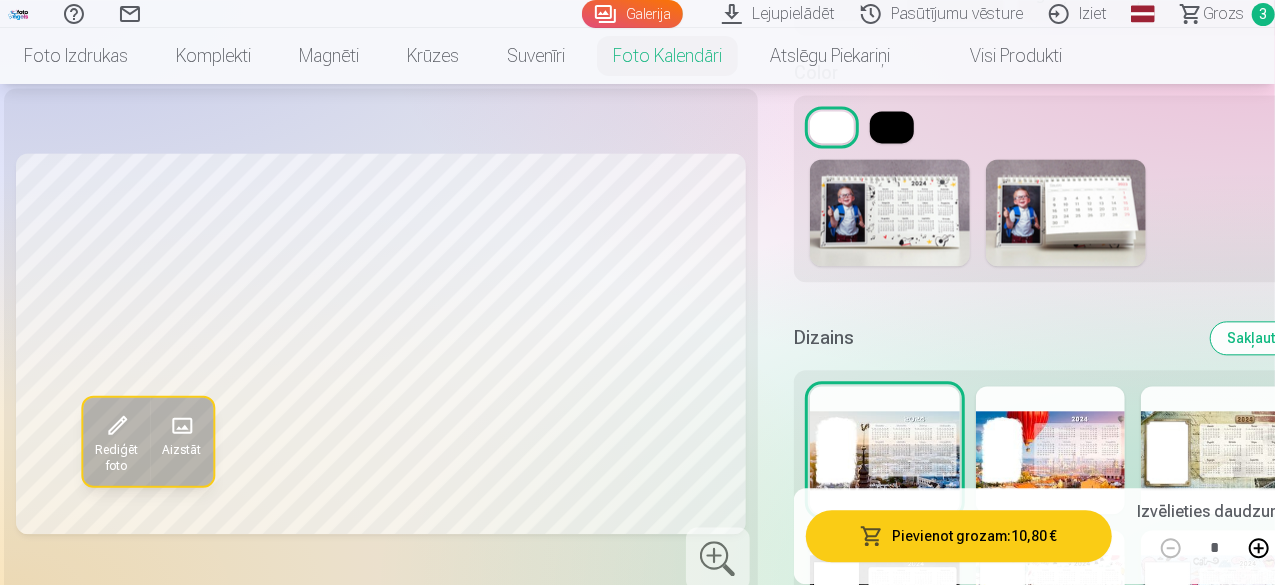 click at bounding box center [1051, 450] 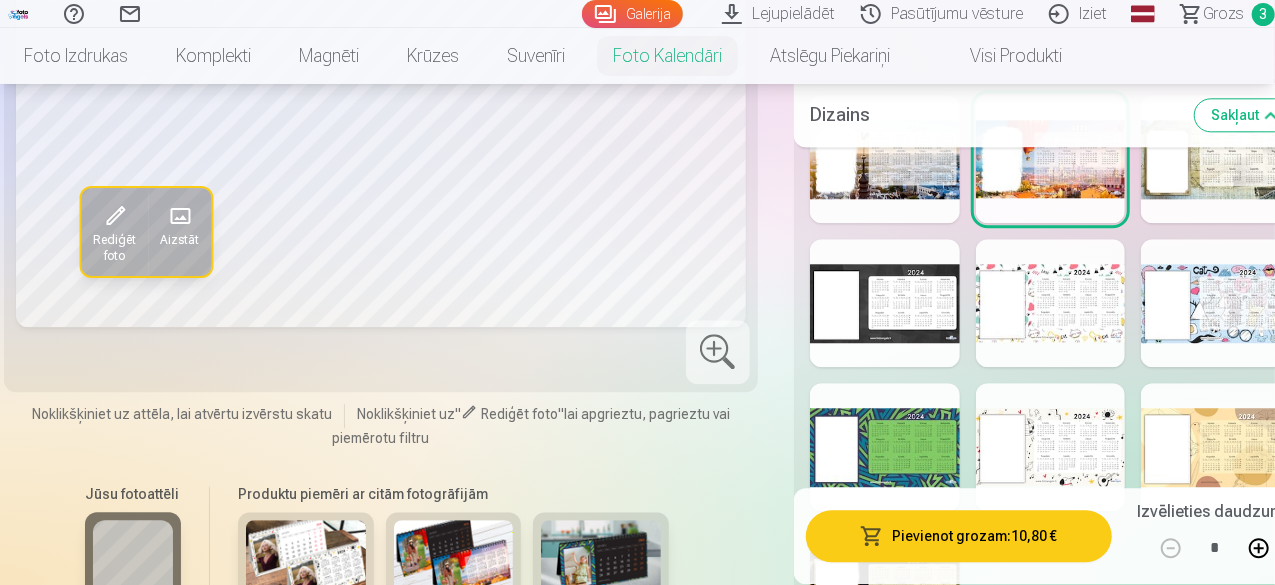 scroll, scrollTop: 6326, scrollLeft: 0, axis: vertical 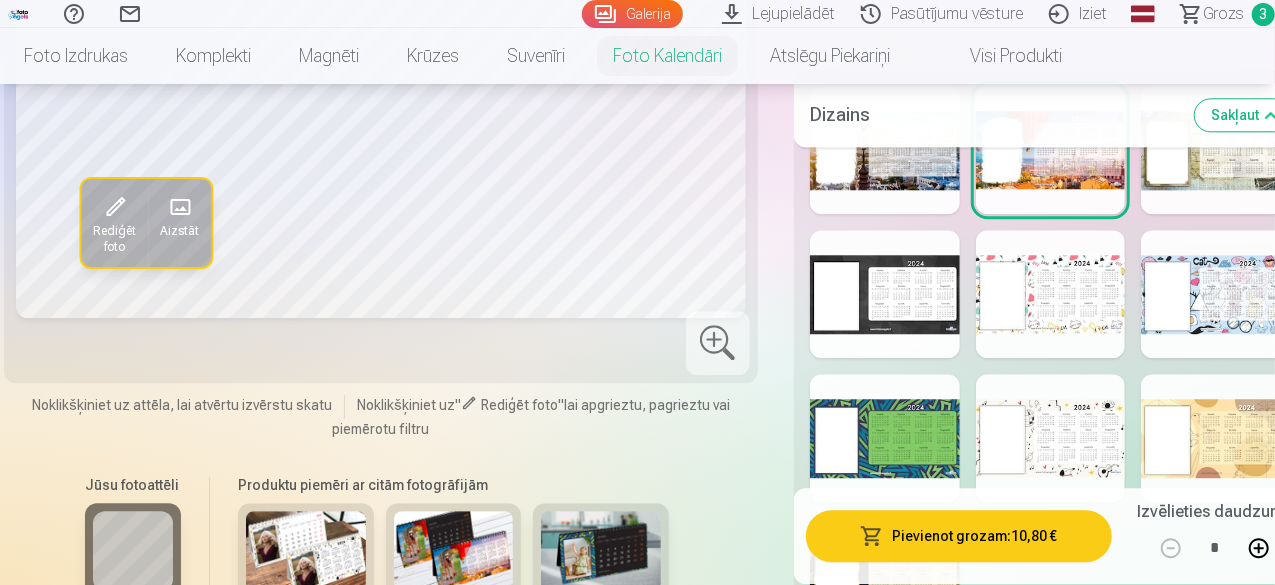 click at bounding box center (885, 582) 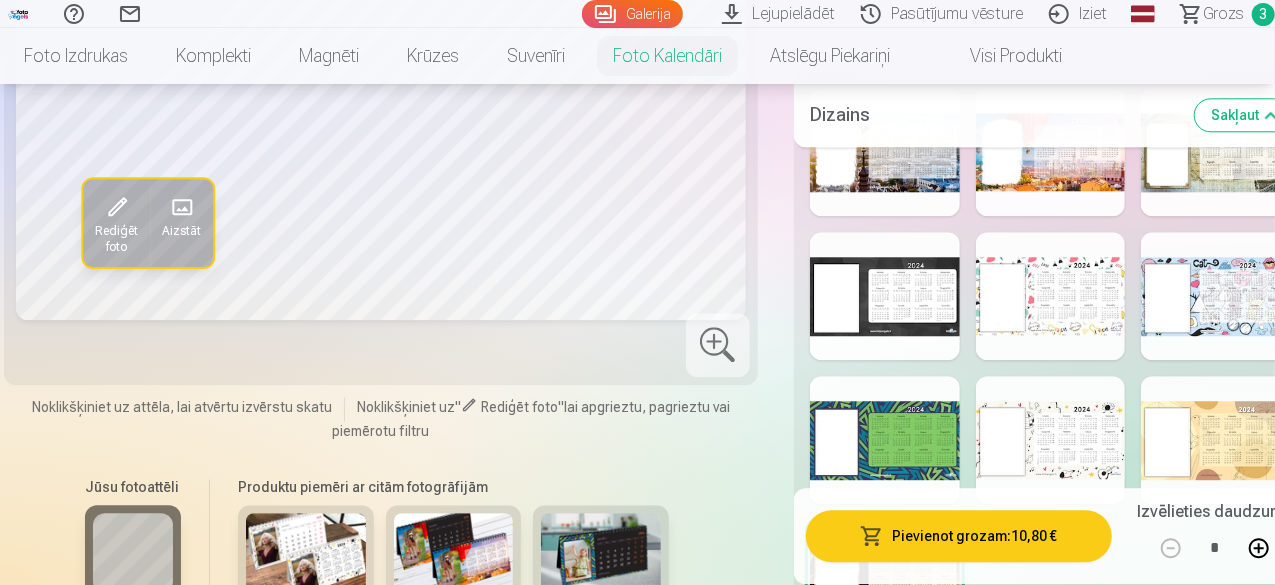 scroll, scrollTop: 6326, scrollLeft: 0, axis: vertical 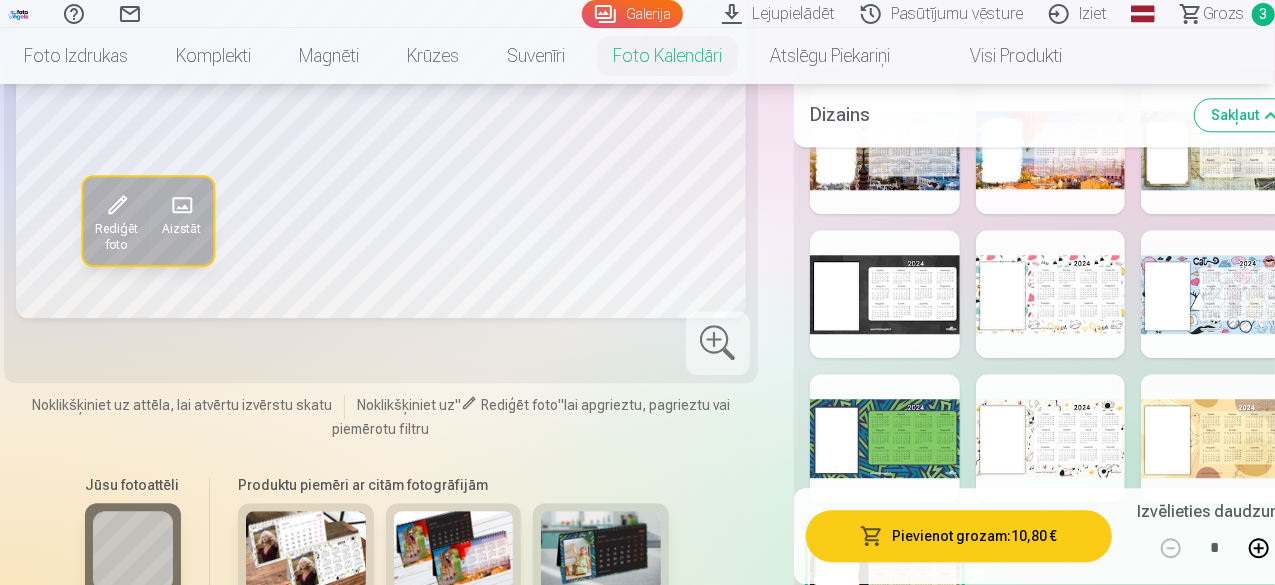 click at bounding box center [306, 550] 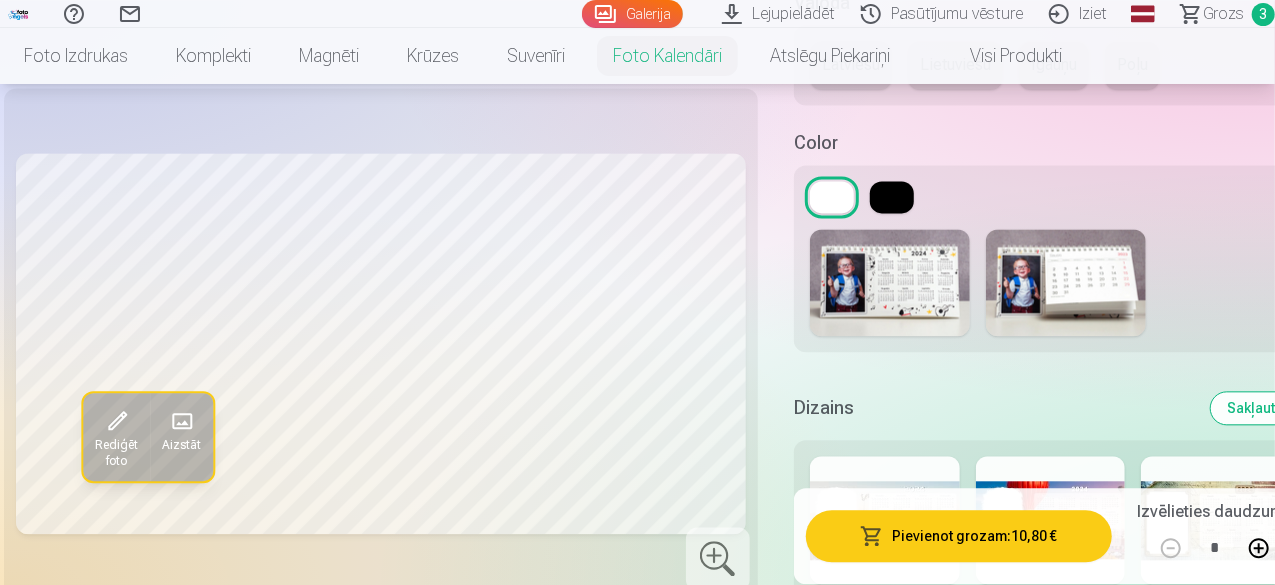 scroll, scrollTop: 5926, scrollLeft: 0, axis: vertical 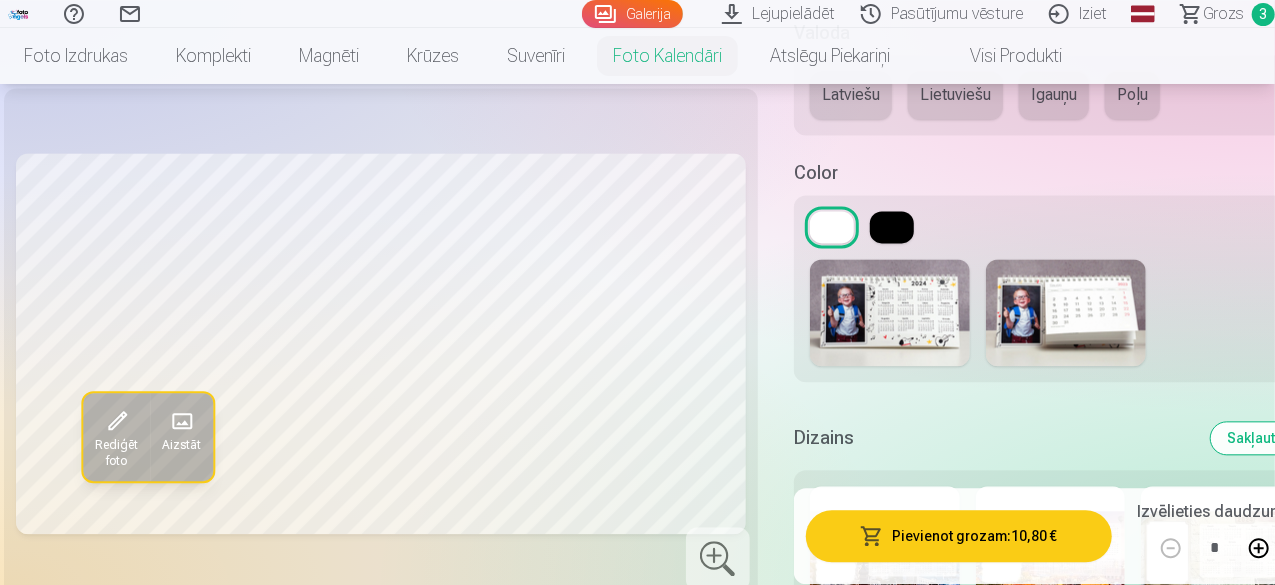 click on "Pievienot grozam :  10,80 €" at bounding box center (959, 537) 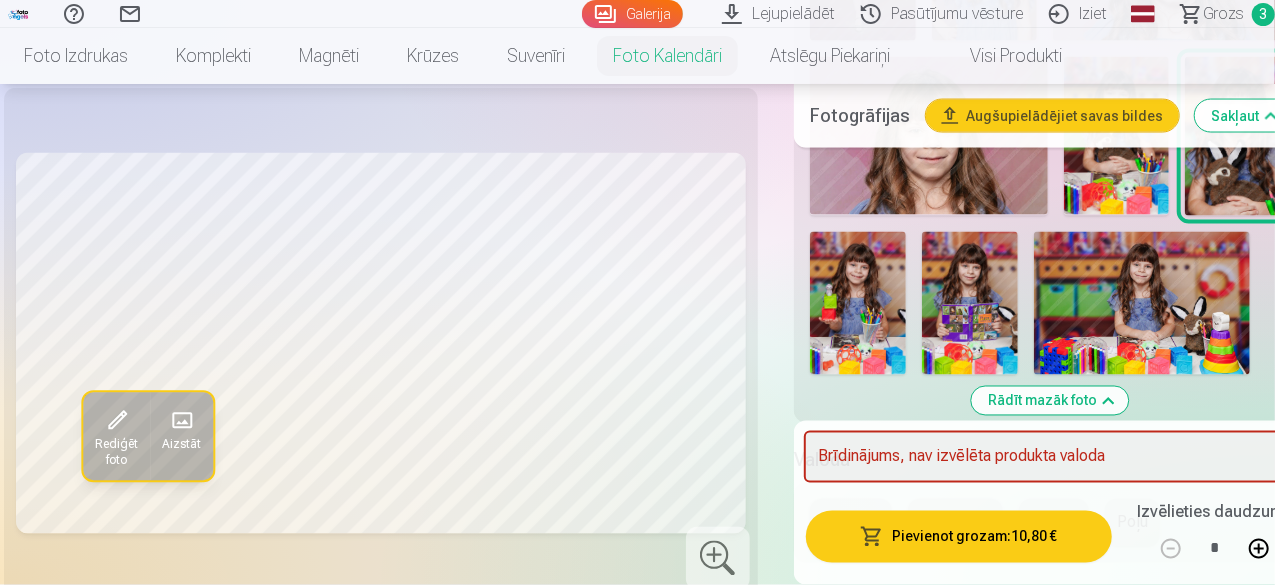 scroll, scrollTop: 5526, scrollLeft: 0, axis: vertical 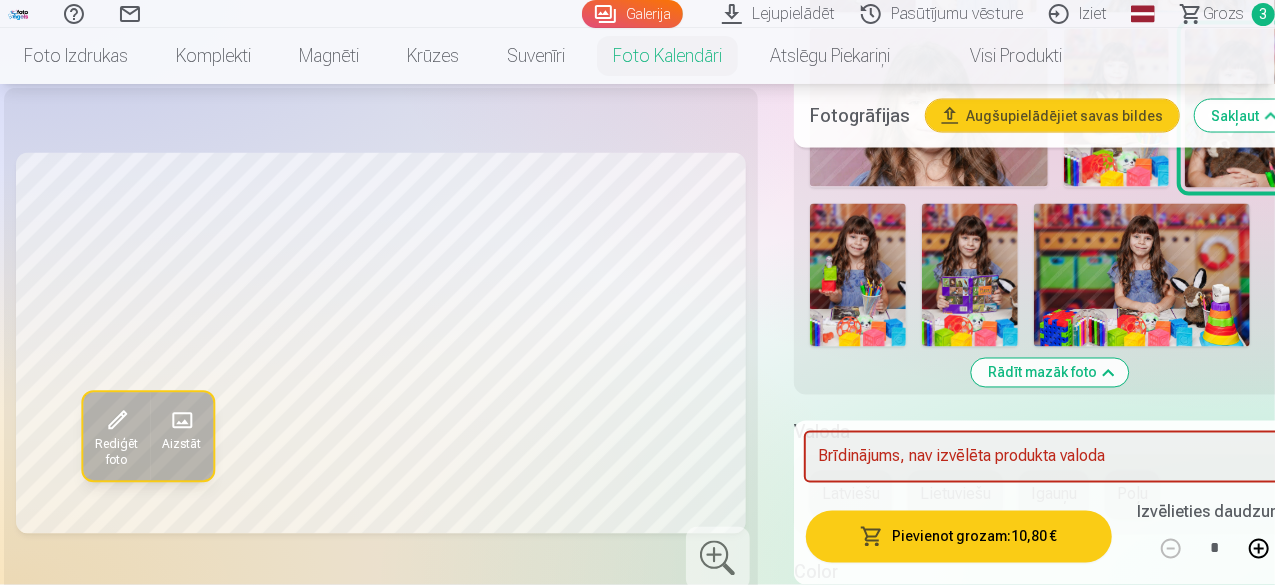 click on "Latviešu" at bounding box center [851, 495] 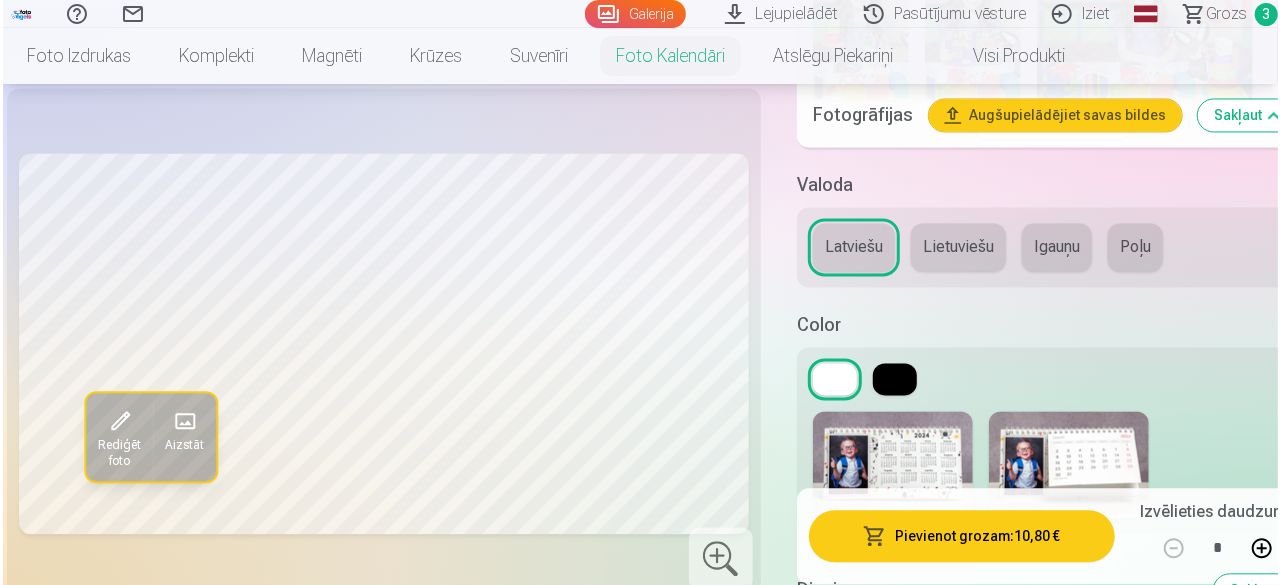 scroll, scrollTop: 5826, scrollLeft: 0, axis: vertical 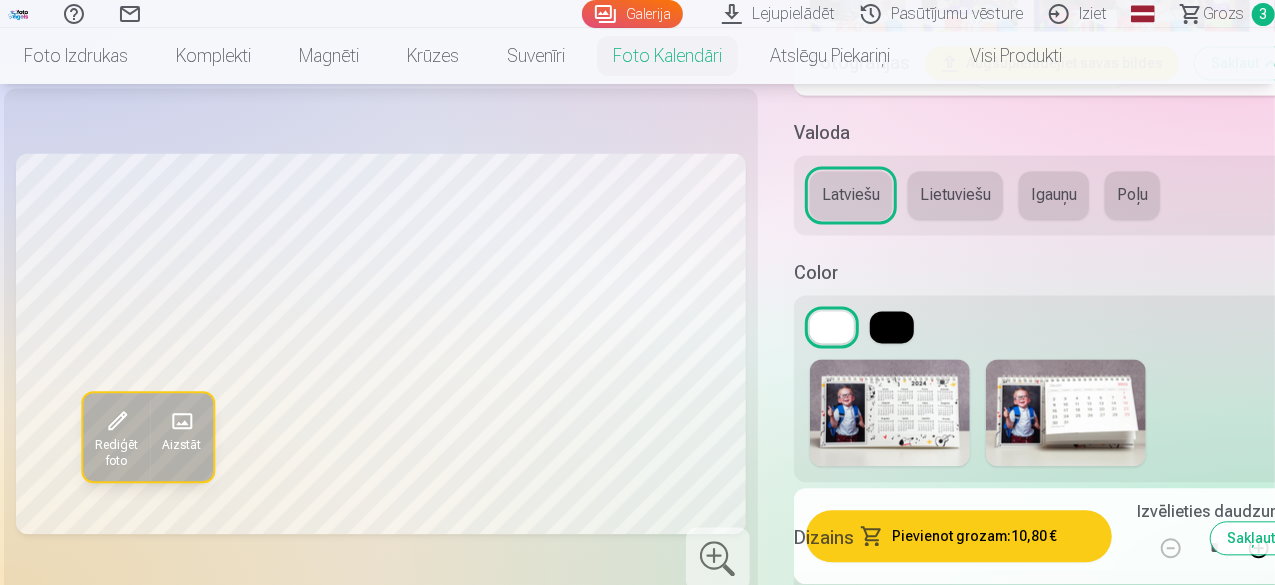 click on "Pievienot grozam :  10,80 €" at bounding box center [959, 537] 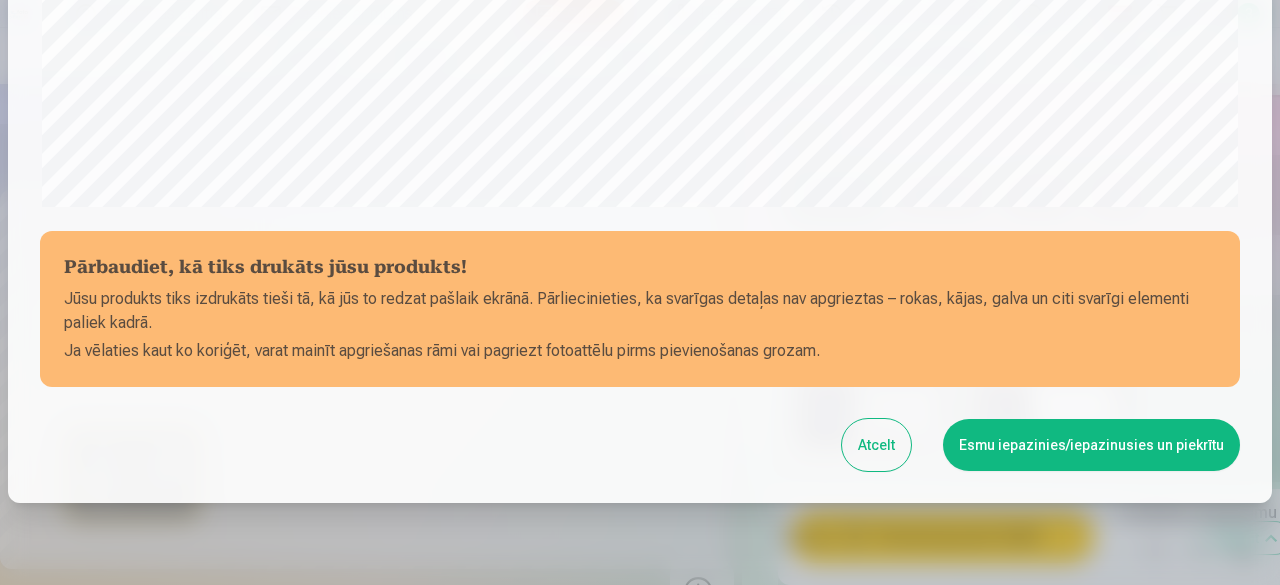 scroll, scrollTop: 839, scrollLeft: 0, axis: vertical 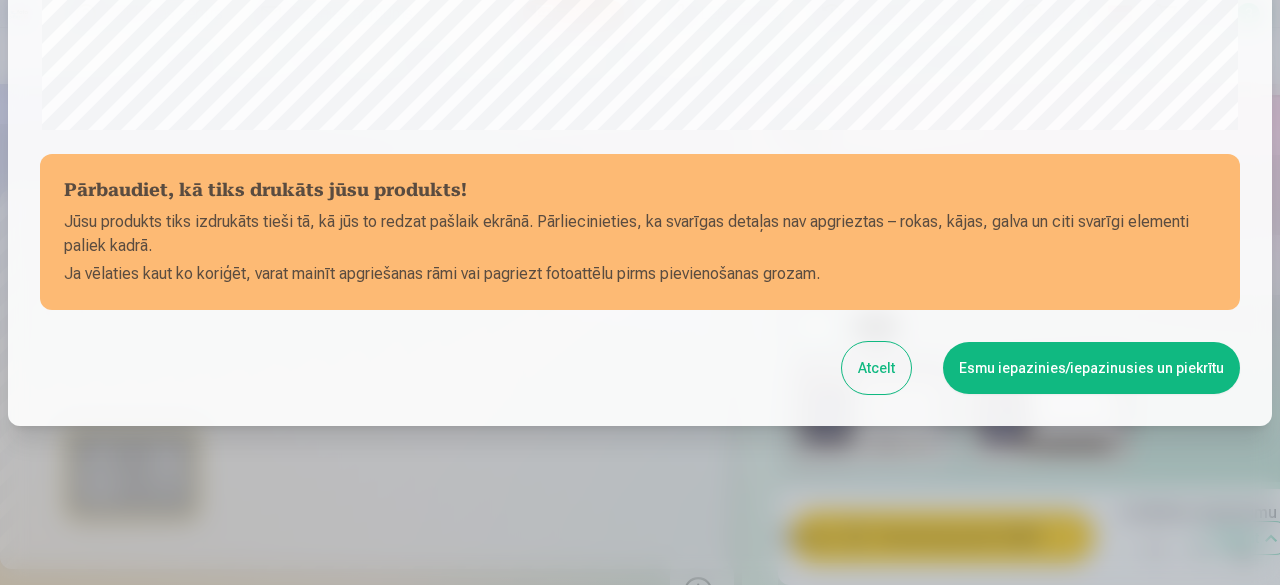click on "Esmu iepazinies/iepazinusies un piekrītu" at bounding box center [1091, 368] 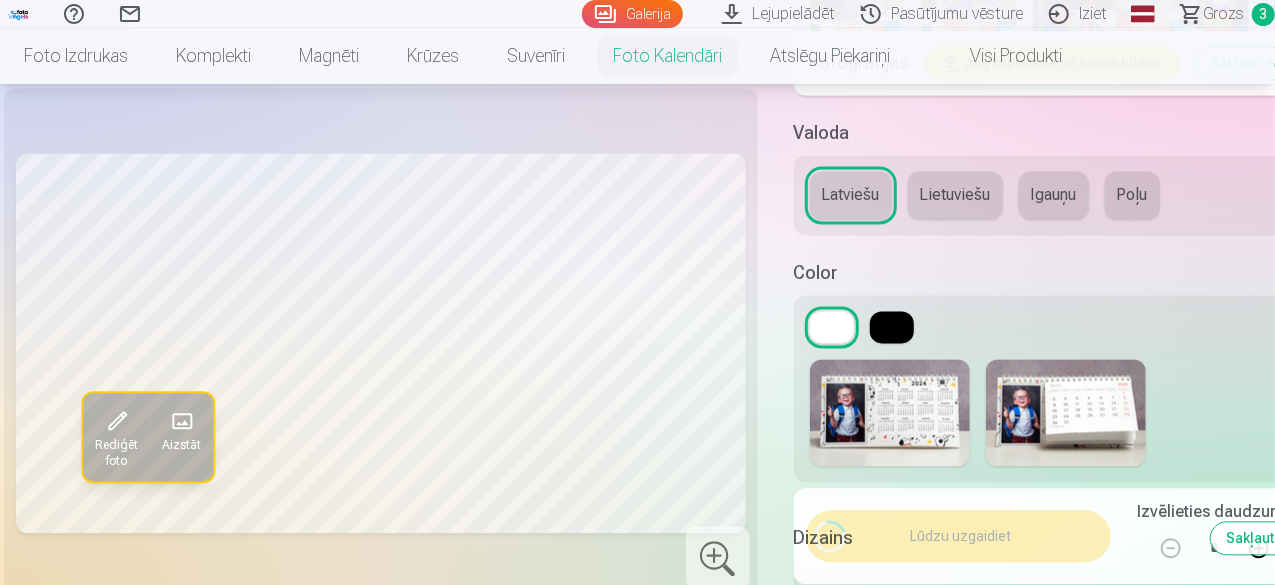 scroll, scrollTop: 836, scrollLeft: 0, axis: vertical 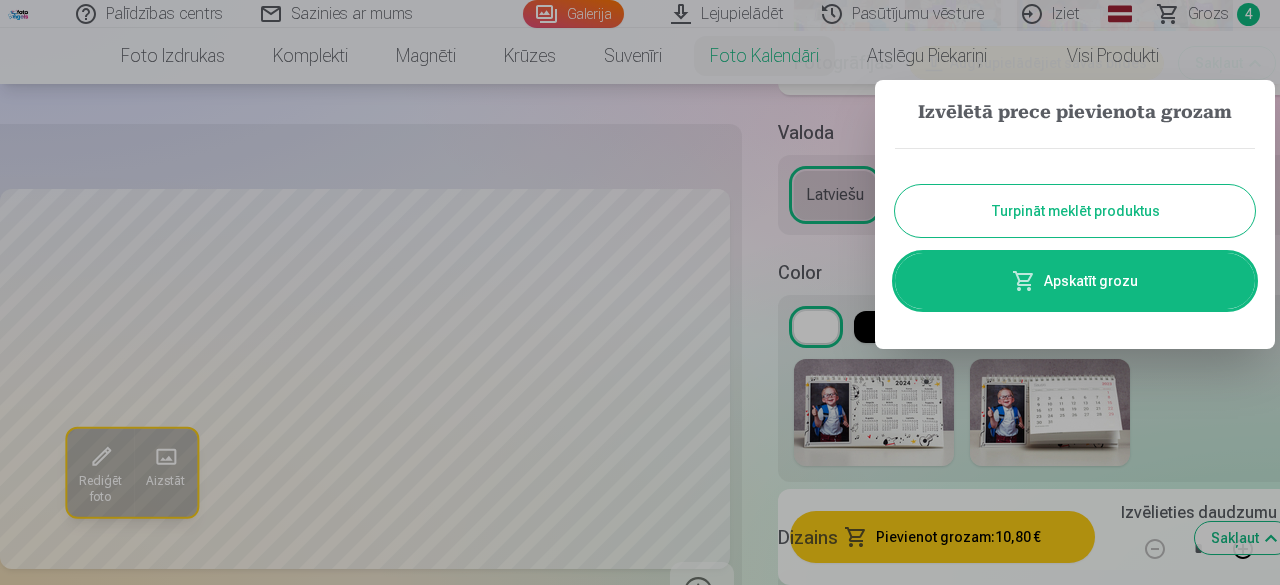 click on "Apskatīt grozu" at bounding box center (1075, 281) 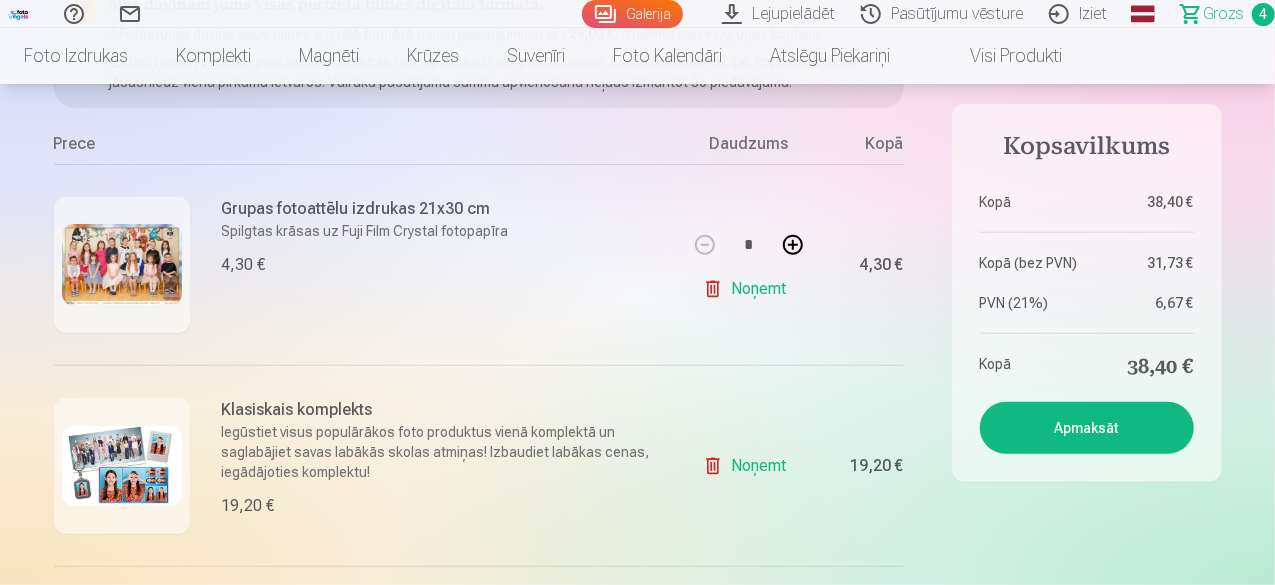 scroll, scrollTop: 200, scrollLeft: 0, axis: vertical 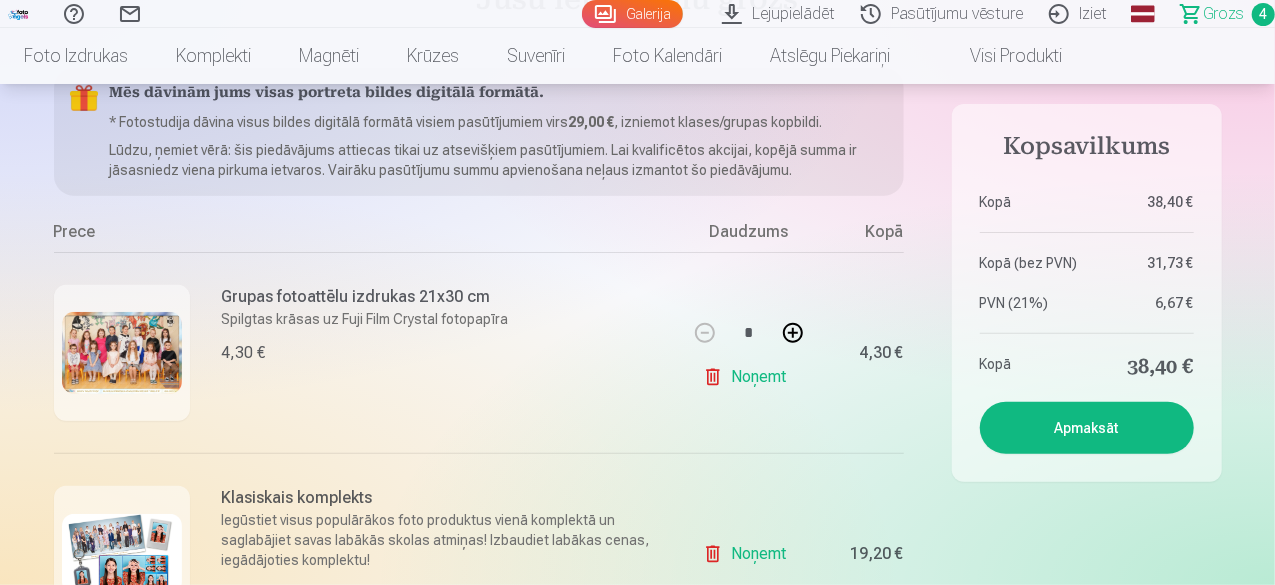 click on "Noņemt" at bounding box center [748, 377] 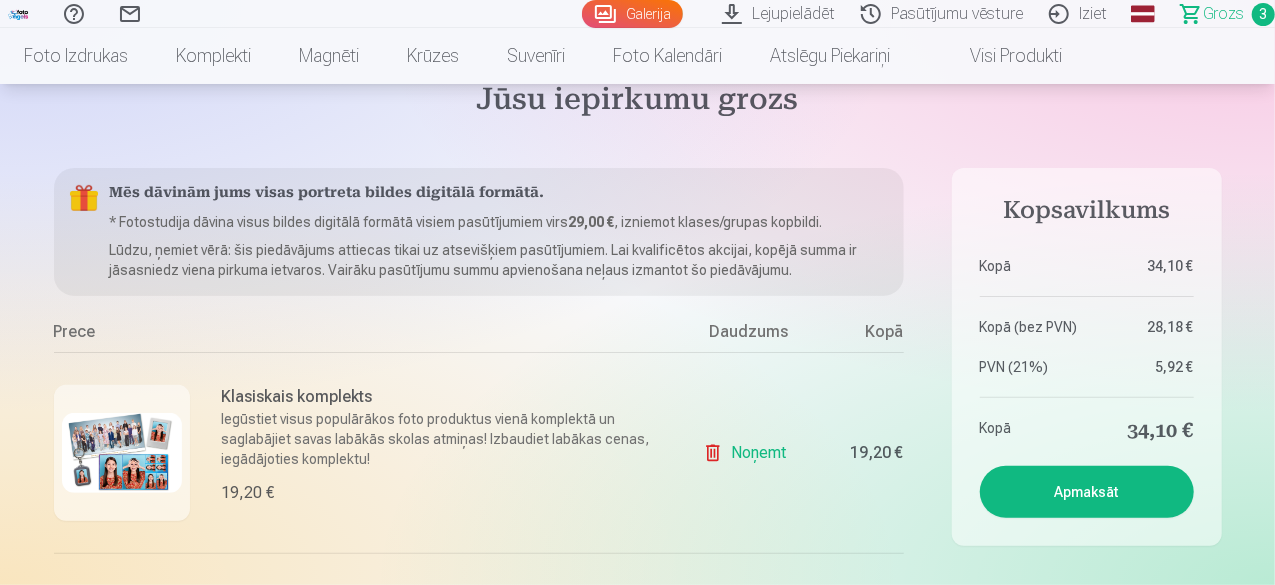 scroll, scrollTop: 200, scrollLeft: 0, axis: vertical 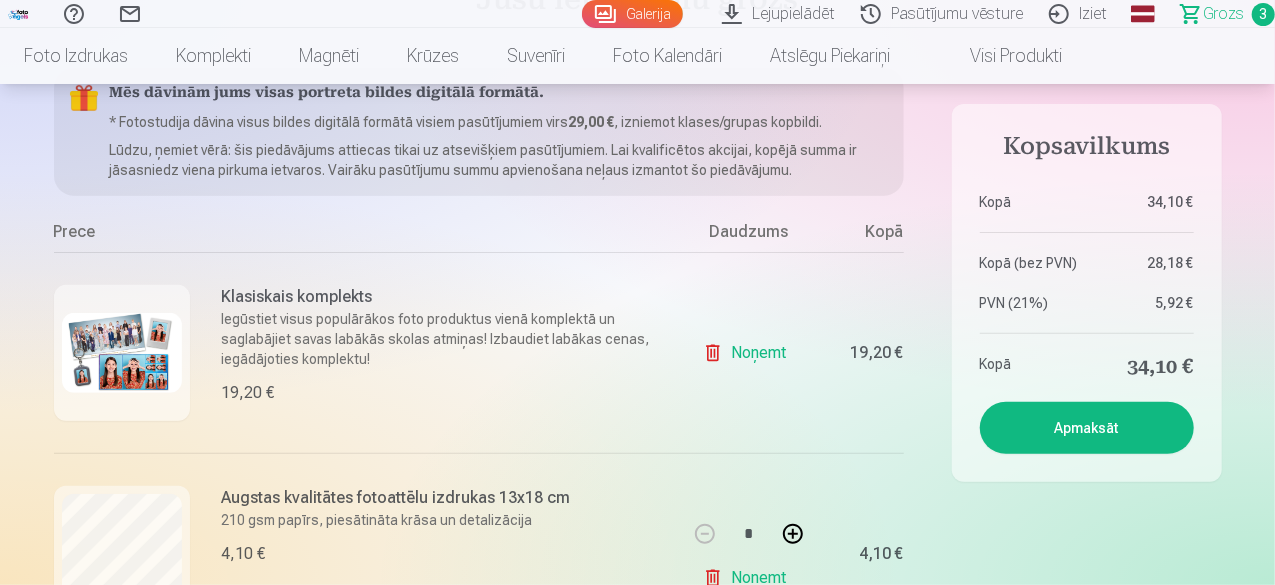 click at bounding box center (122, 353) 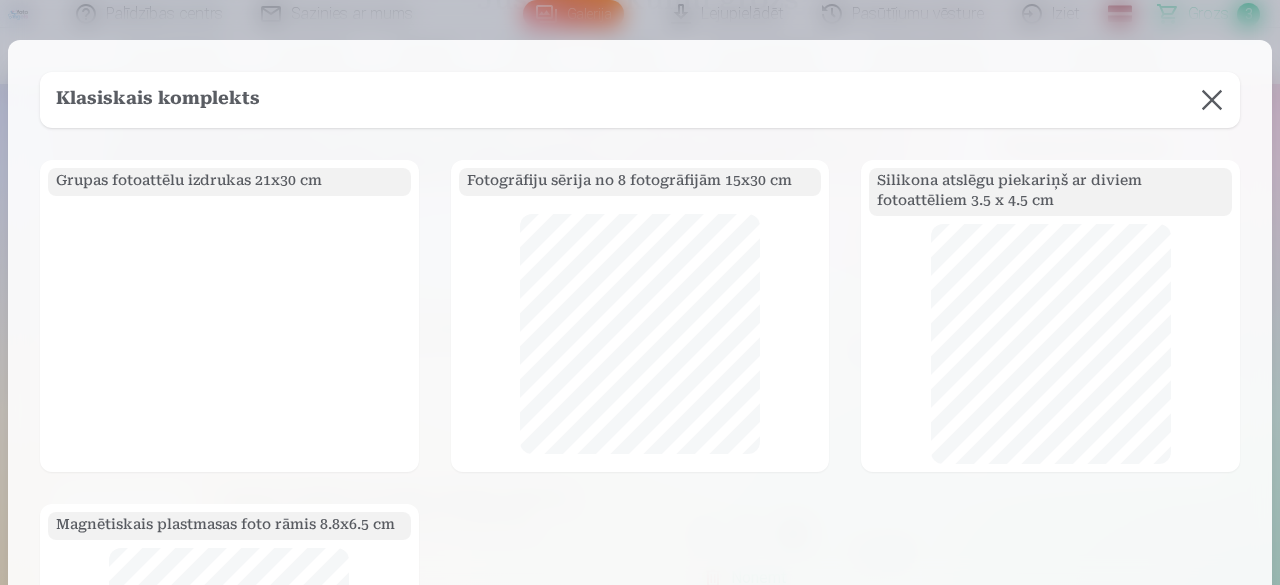 click at bounding box center [1212, 100] 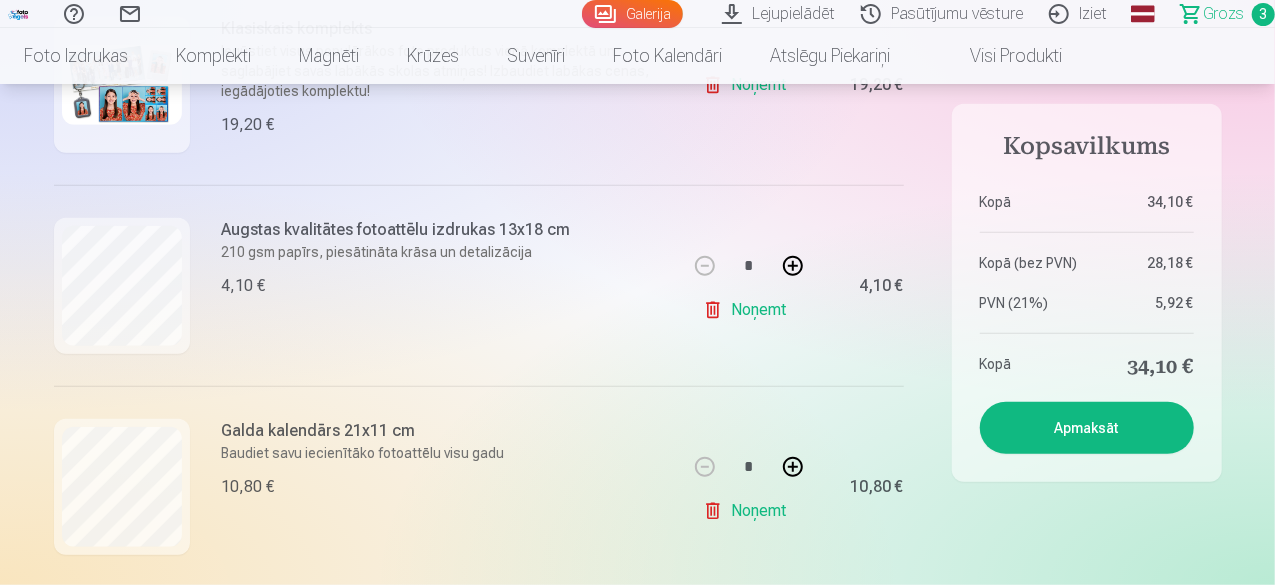 scroll, scrollTop: 500, scrollLeft: 0, axis: vertical 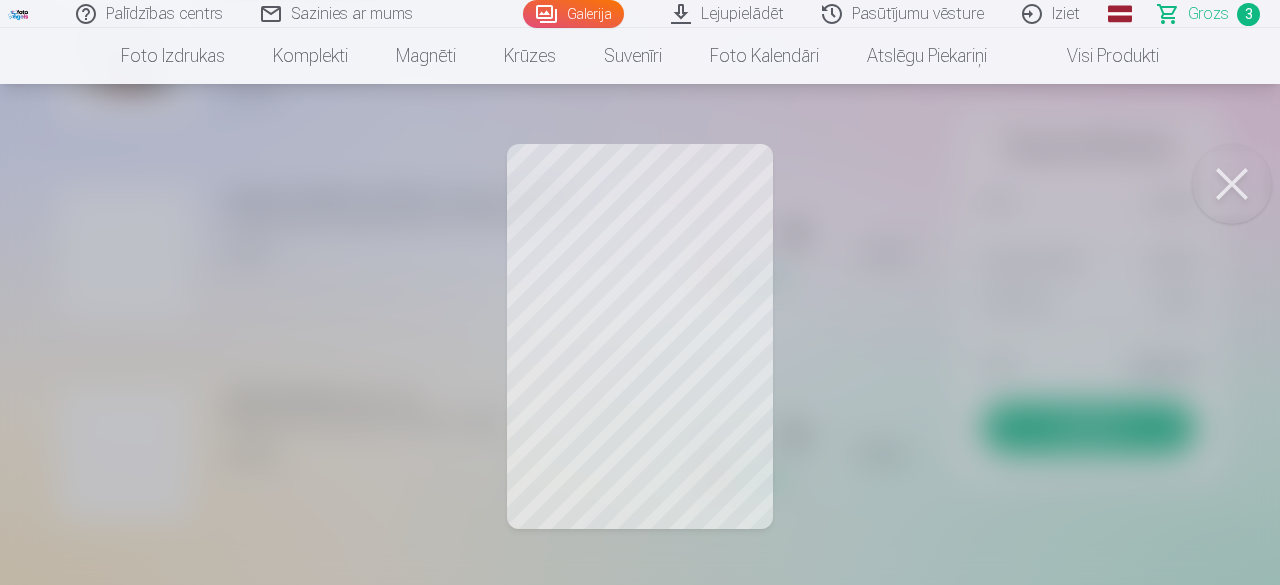 click at bounding box center [1232, 184] 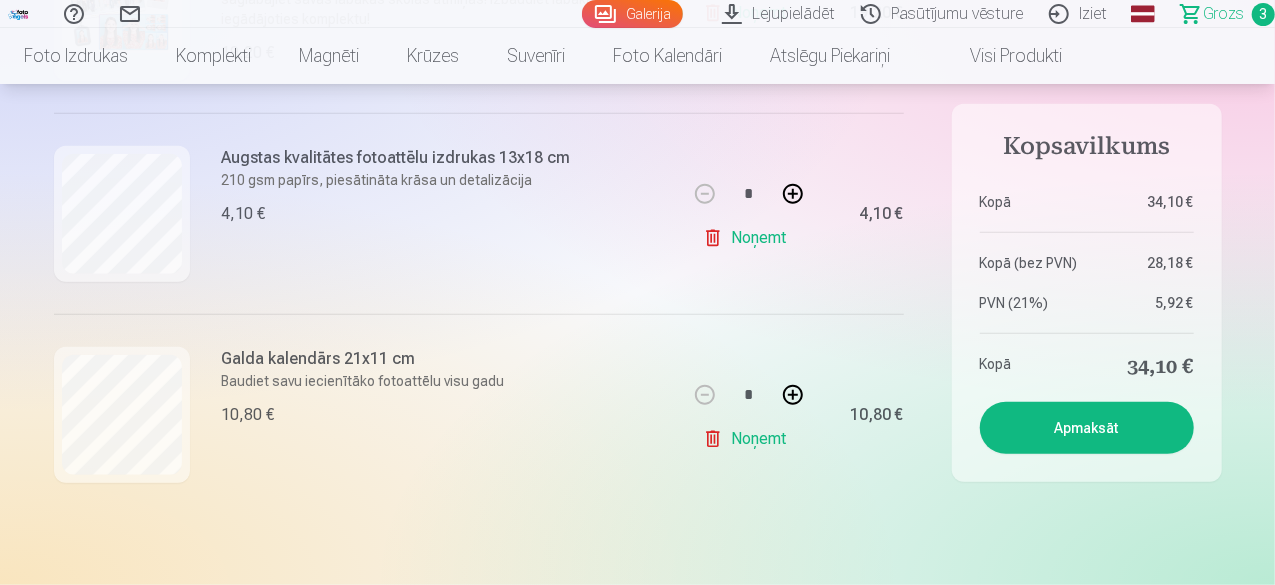 scroll, scrollTop: 600, scrollLeft: 0, axis: vertical 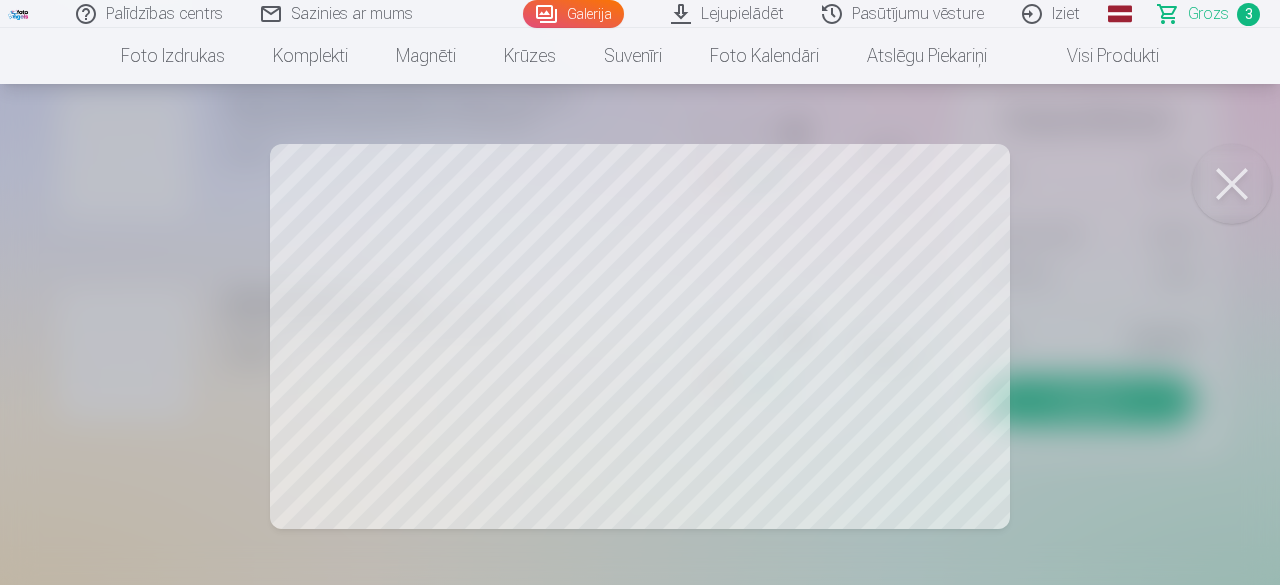 click at bounding box center (1232, 184) 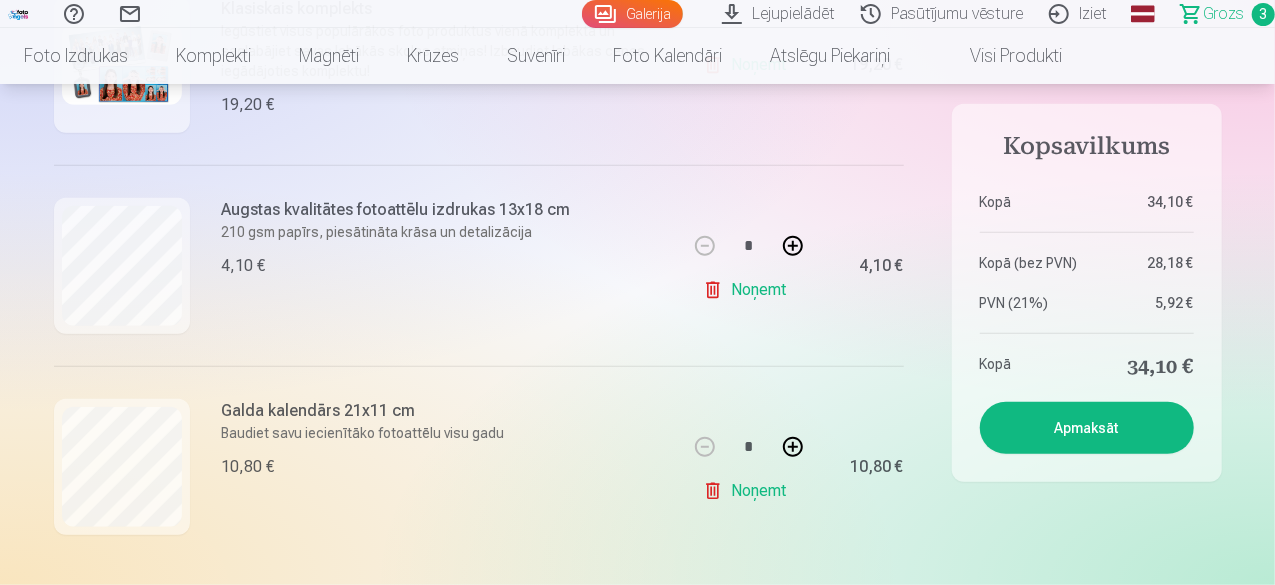 scroll, scrollTop: 400, scrollLeft: 0, axis: vertical 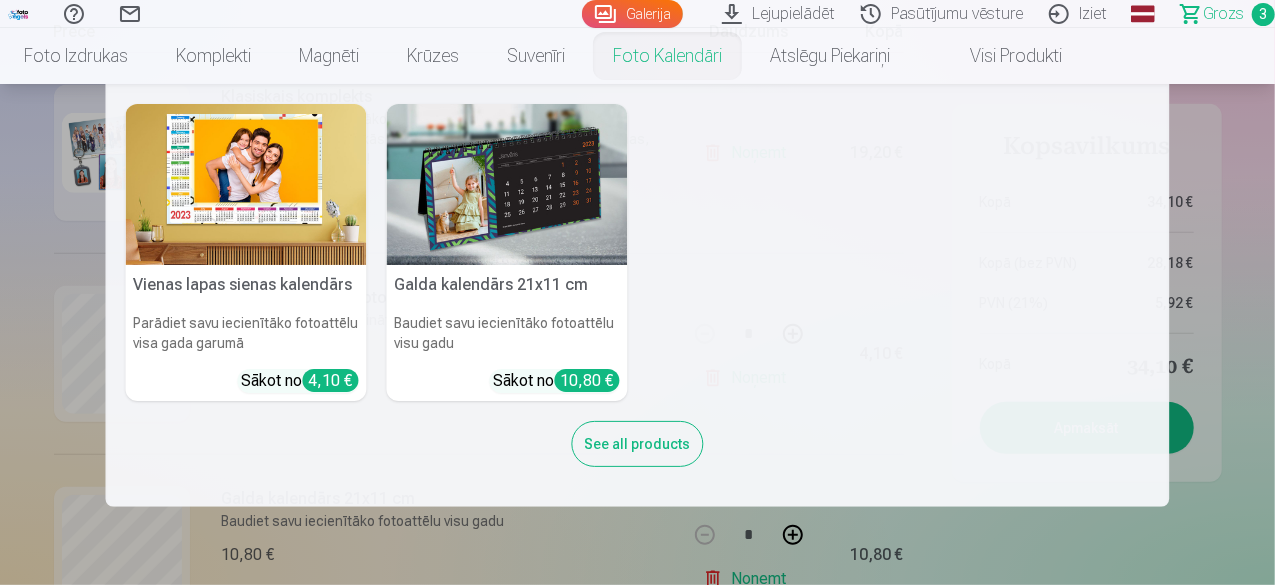 click at bounding box center [507, 184] 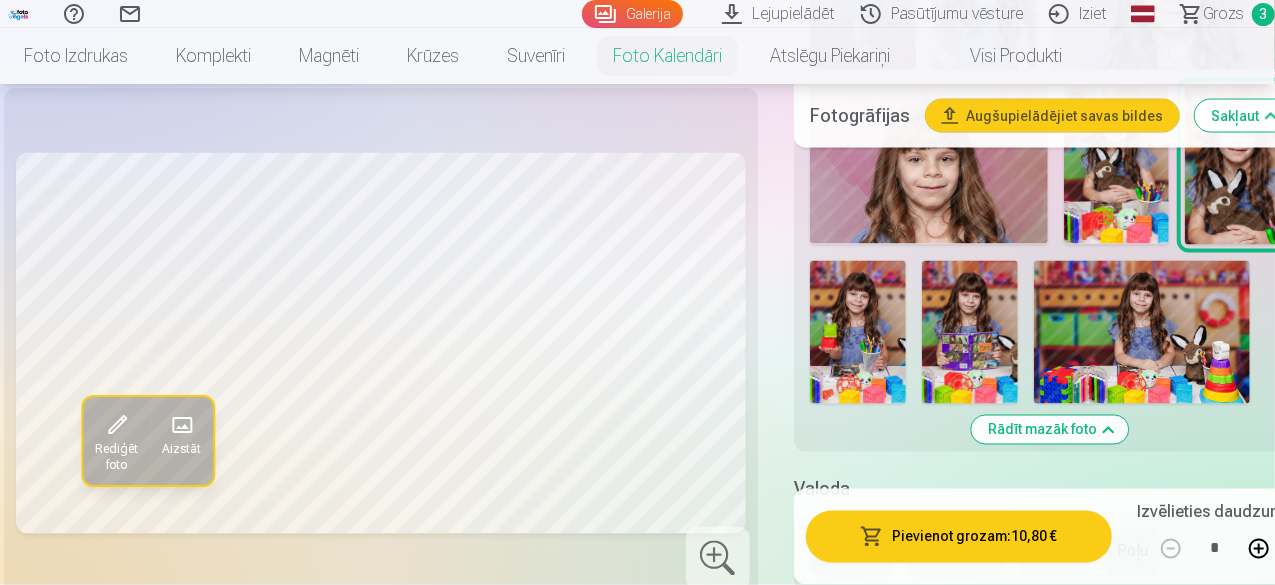 scroll, scrollTop: 5500, scrollLeft: 0, axis: vertical 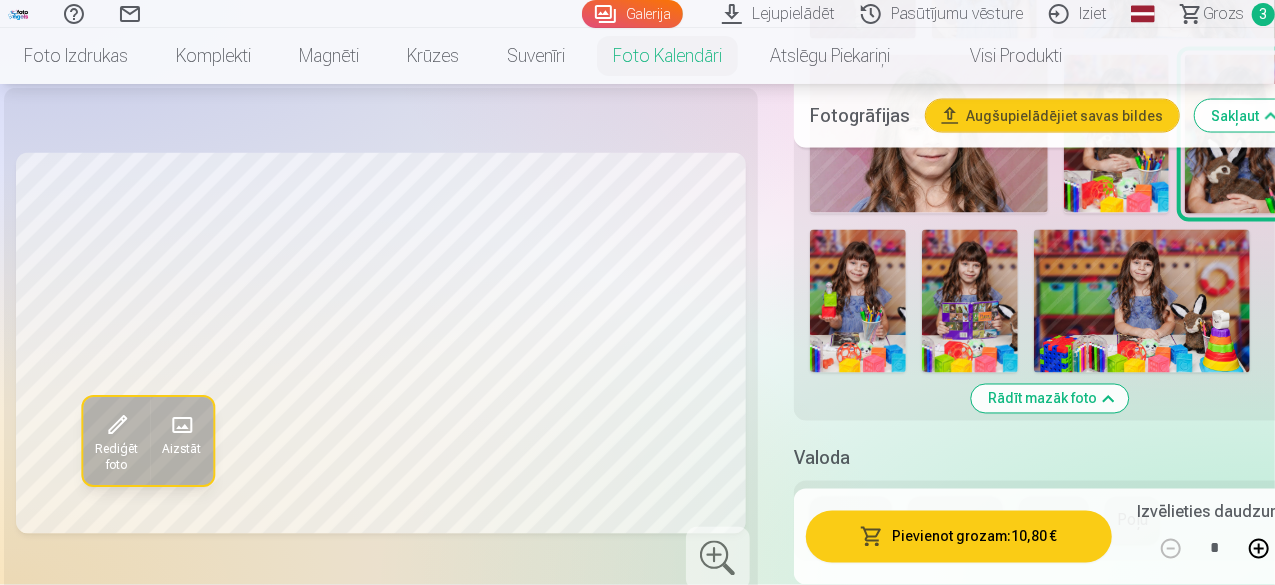 click on "Latviešu" at bounding box center [851, 521] 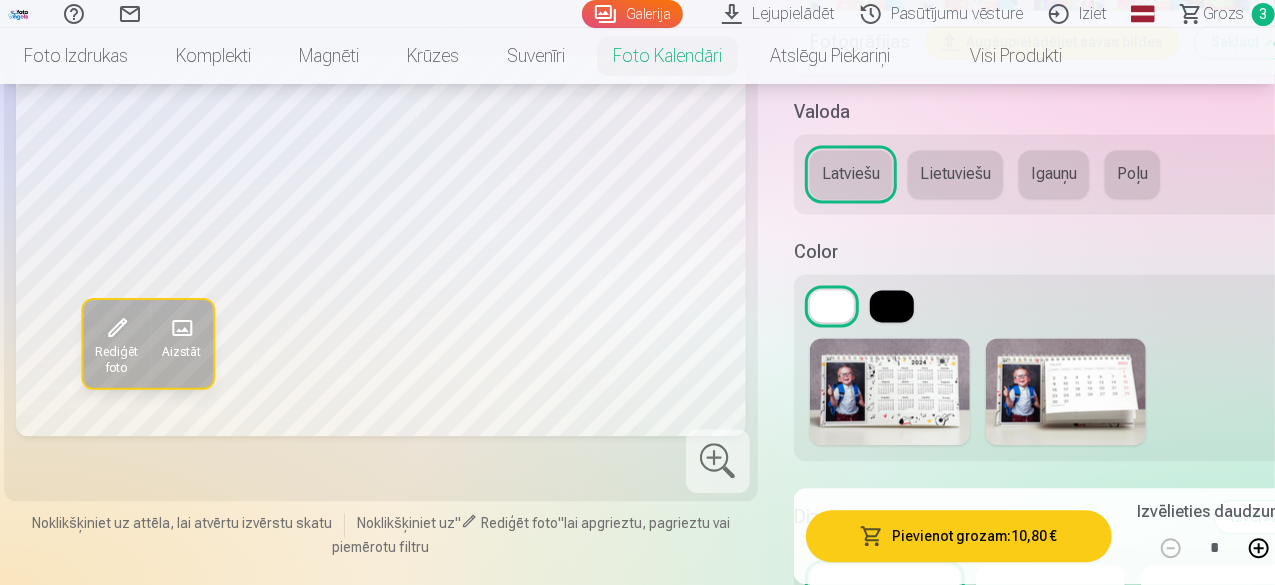 scroll, scrollTop: 6000, scrollLeft: 0, axis: vertical 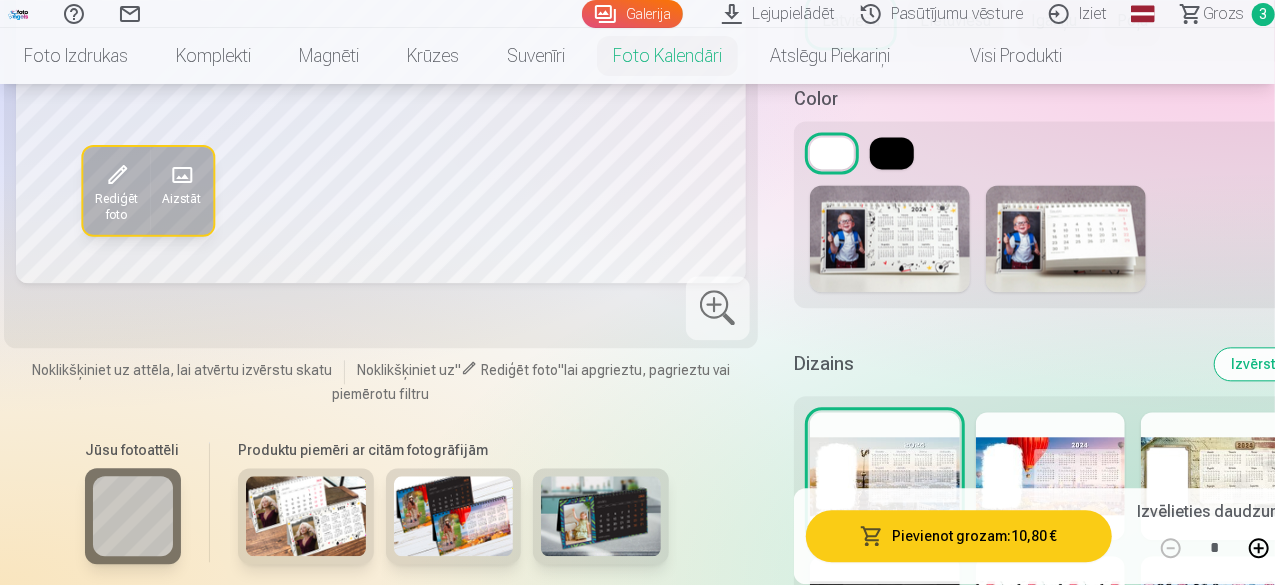 click at bounding box center (1051, 476) 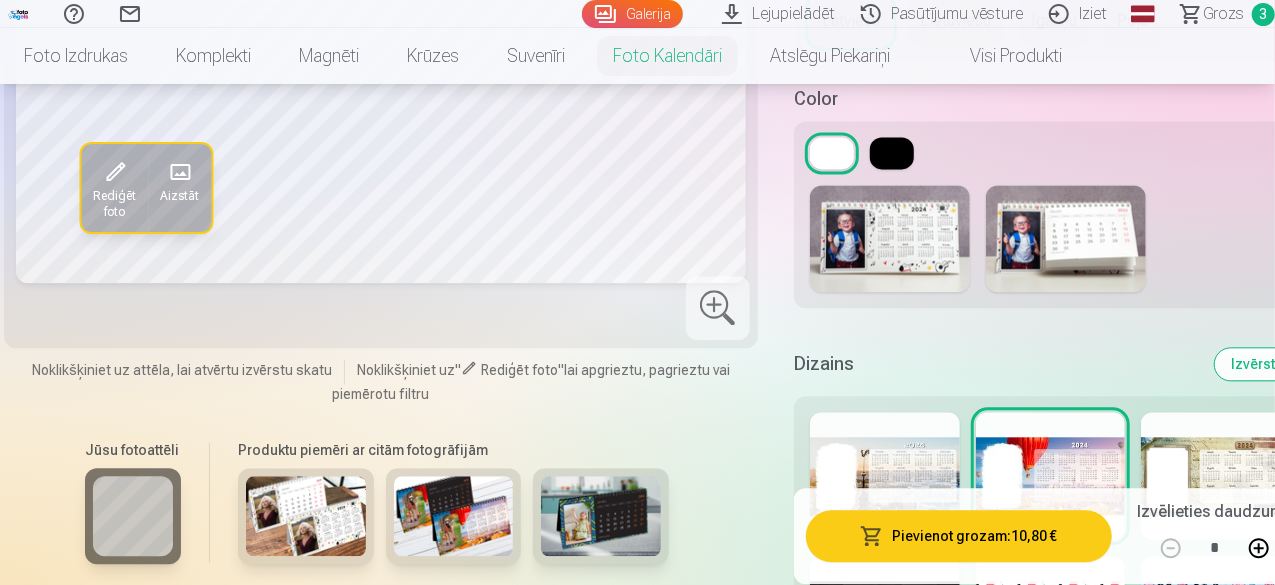 click at bounding box center [1216, 476] 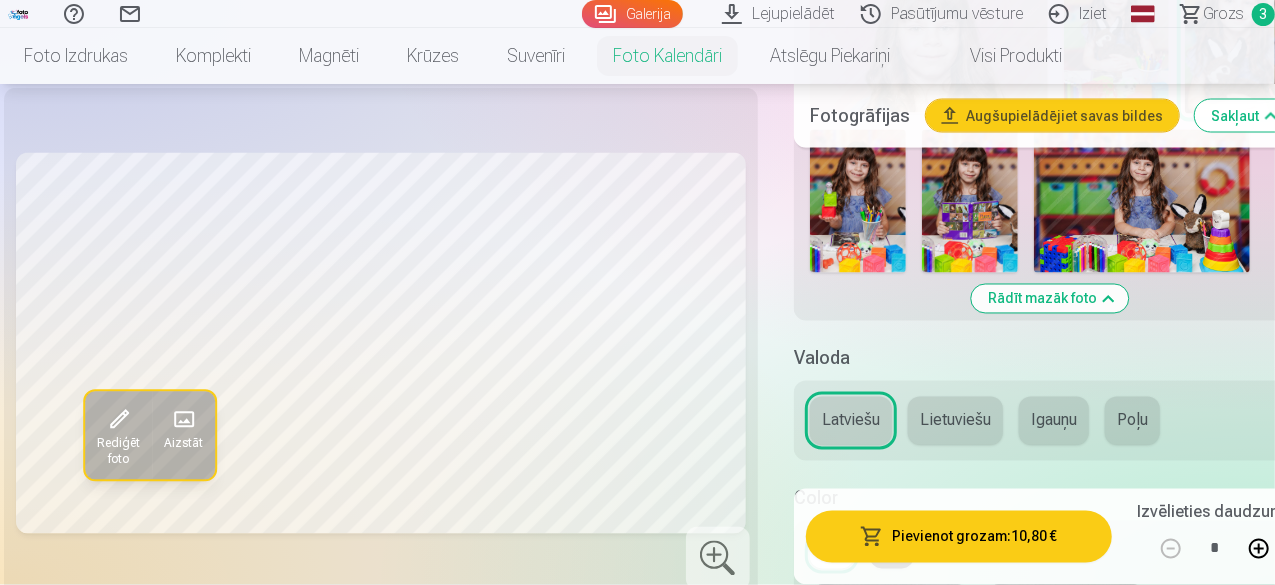scroll, scrollTop: 6100, scrollLeft: 0, axis: vertical 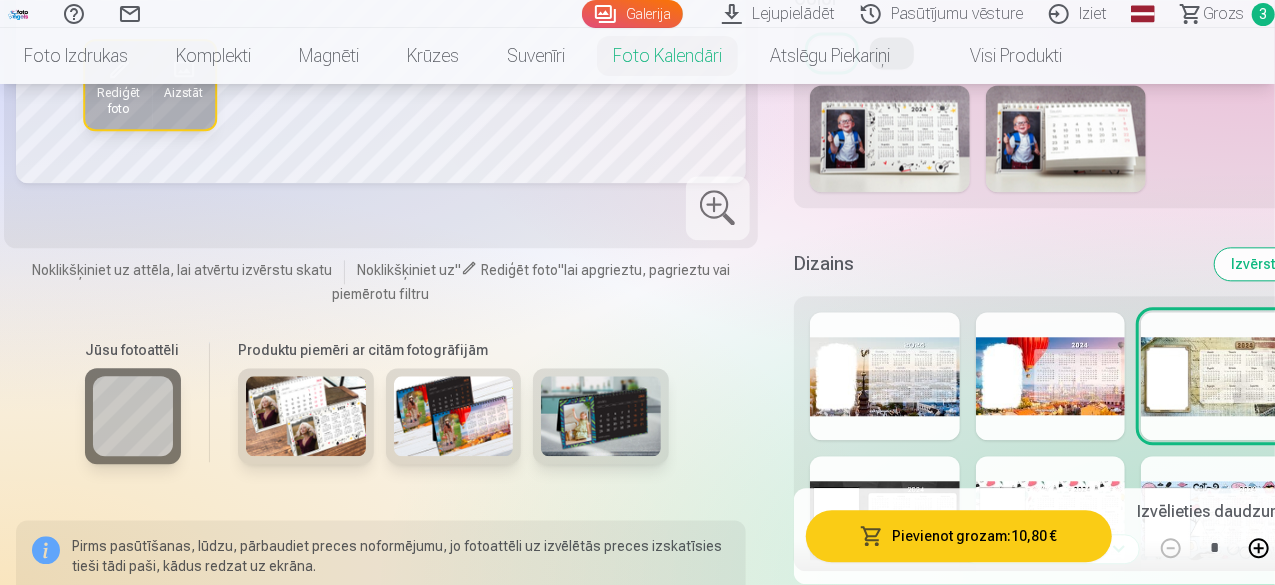 click at bounding box center (885, 520) 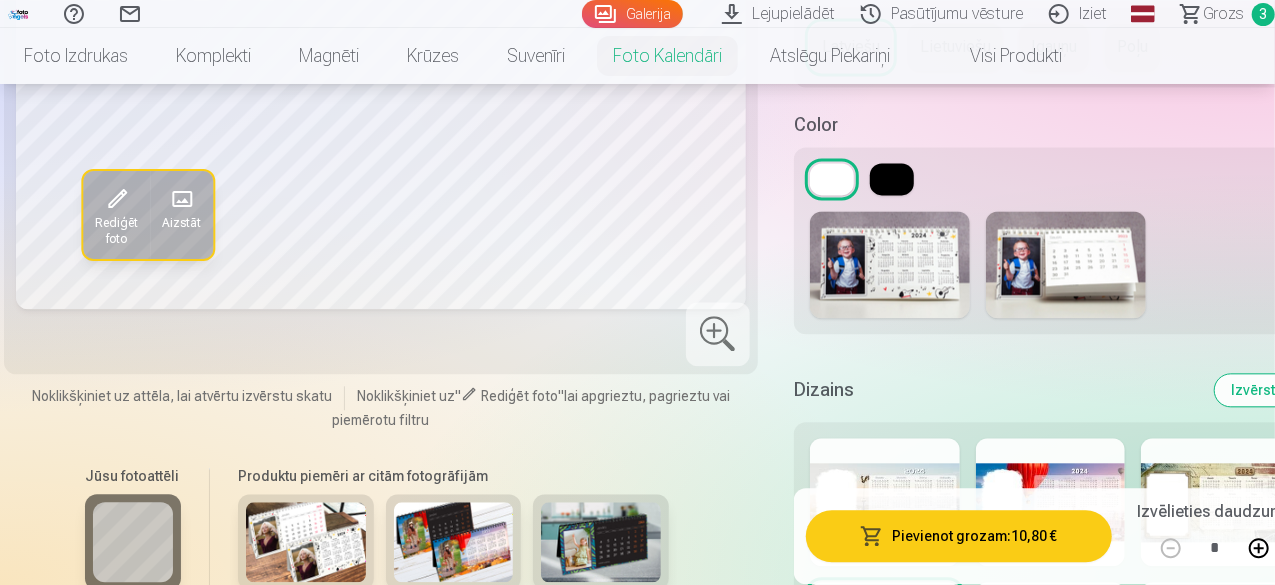 scroll, scrollTop: 6000, scrollLeft: 0, axis: vertical 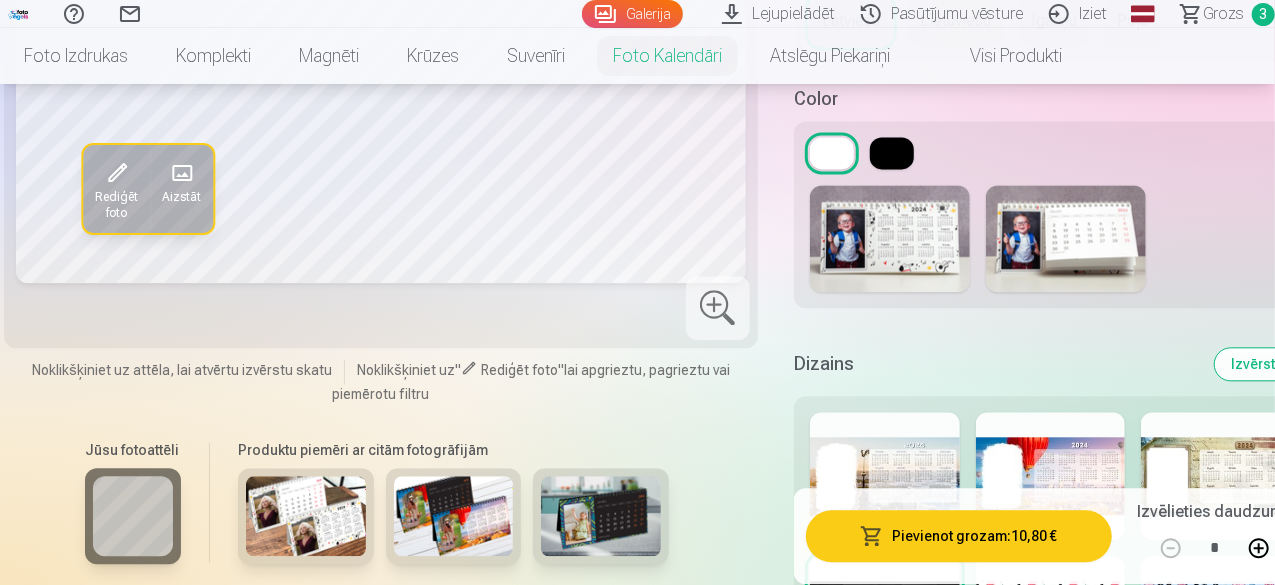 click at bounding box center [1051, 620] 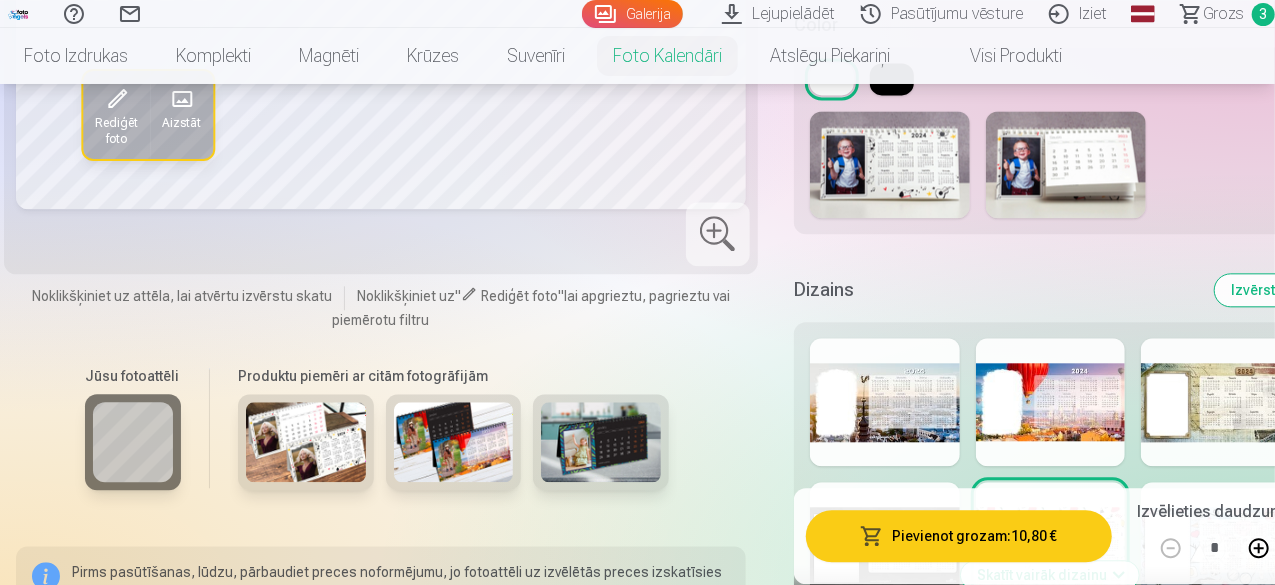 scroll, scrollTop: 6100, scrollLeft: 0, axis: vertical 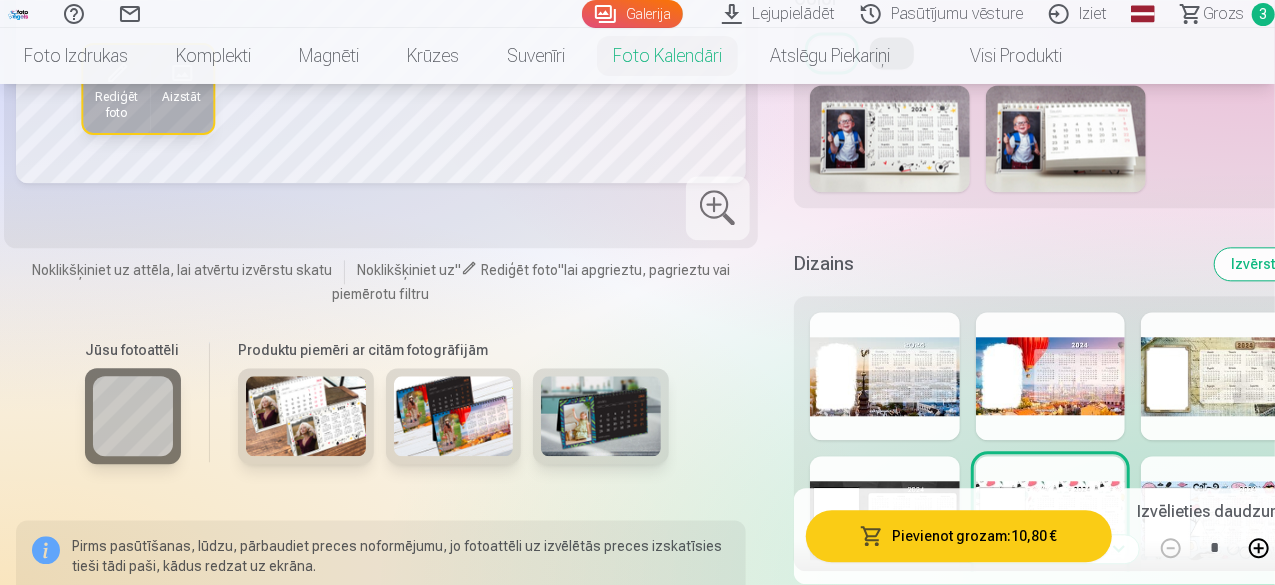 click at bounding box center (1216, 520) 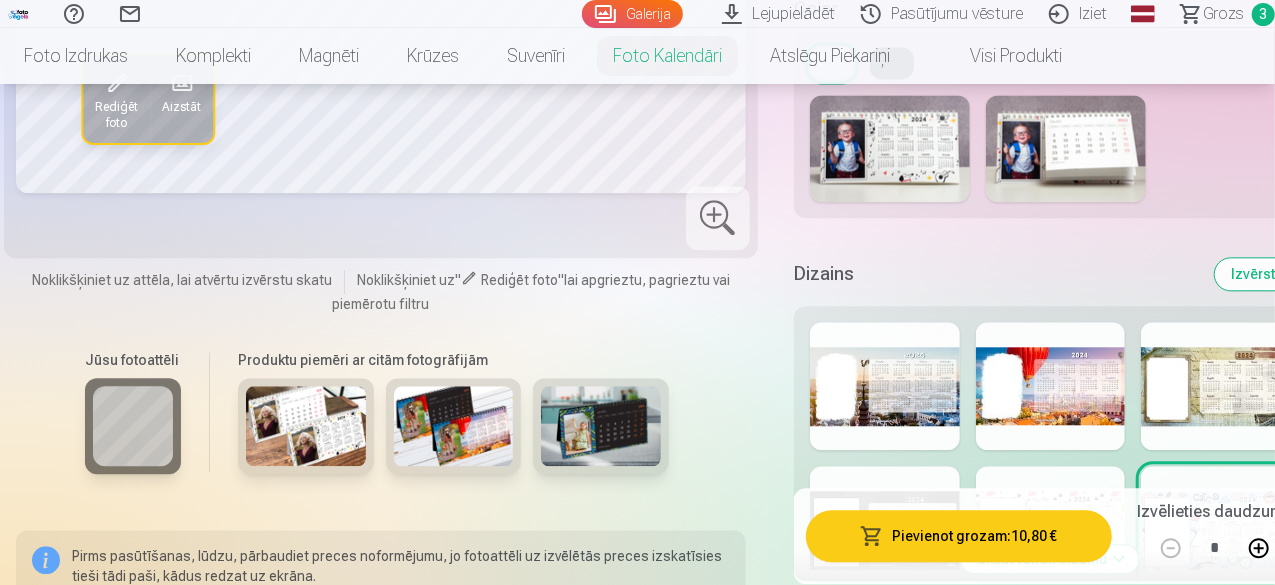 scroll, scrollTop: 6100, scrollLeft: 0, axis: vertical 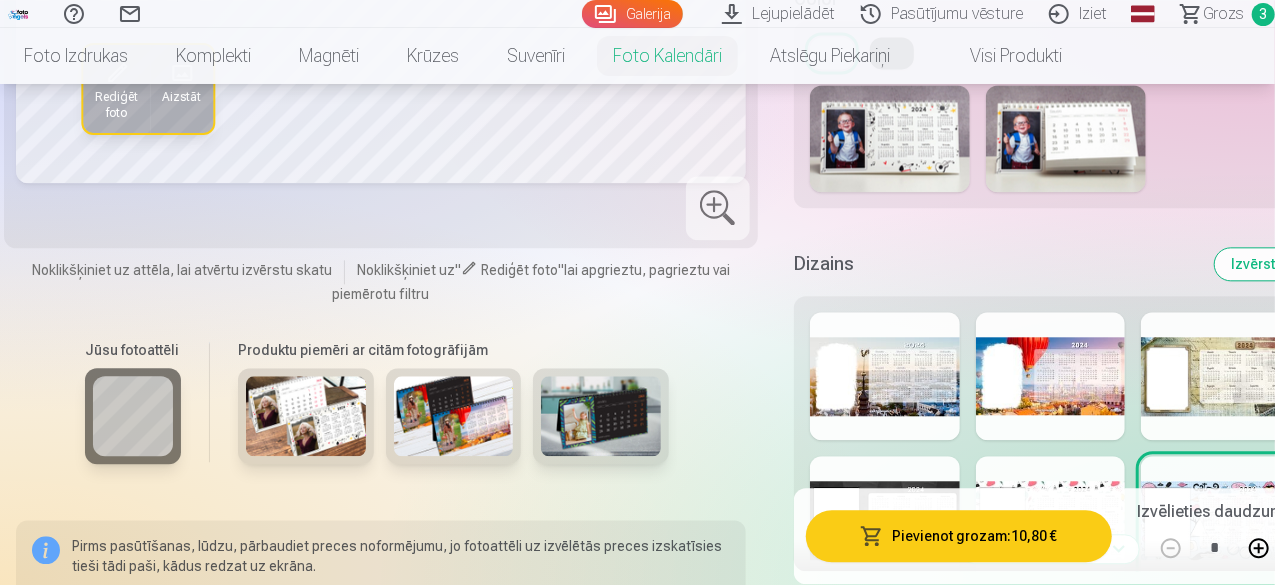 click on "Skatīt vairāk dizainu" at bounding box center [1050, 549] 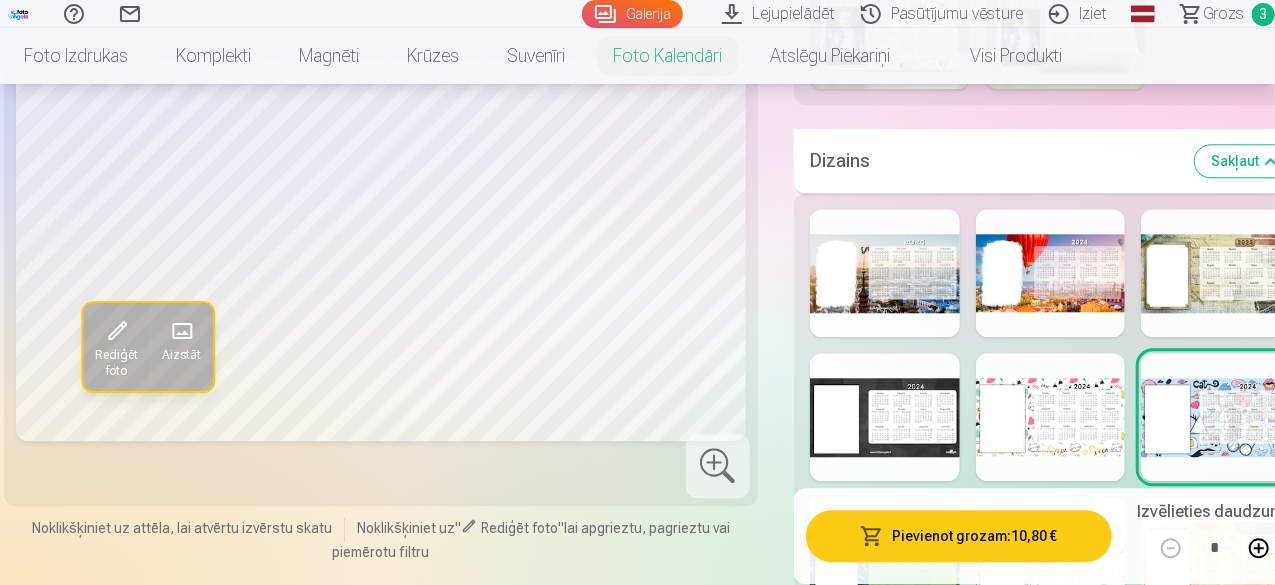 scroll, scrollTop: 6200, scrollLeft: 0, axis: vertical 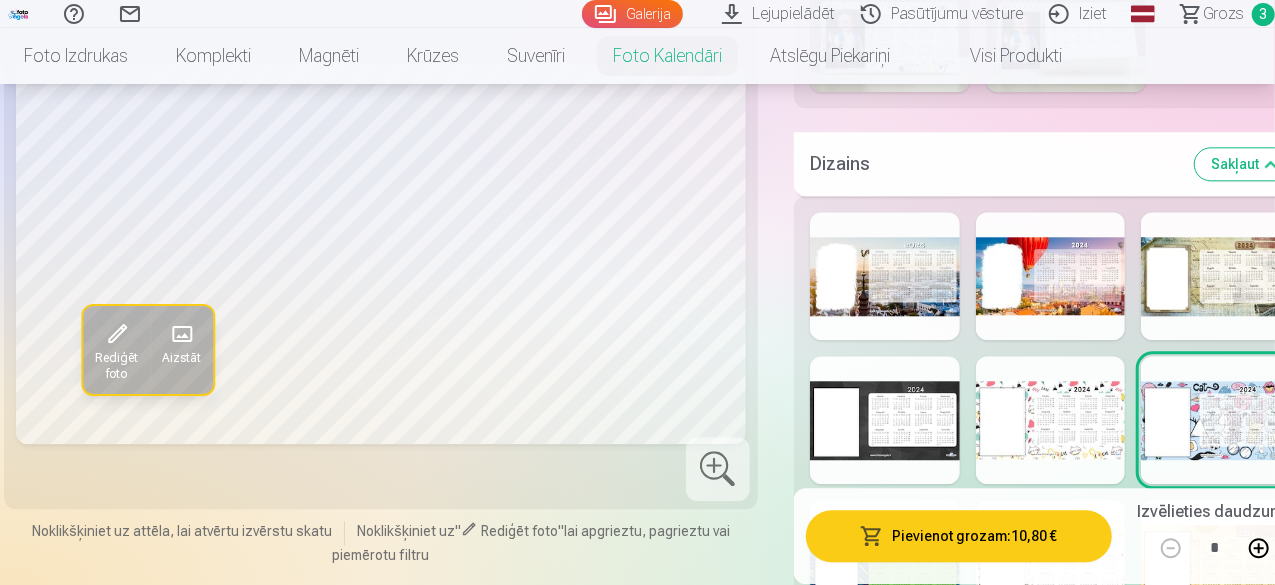 click at bounding box center (885, 564) 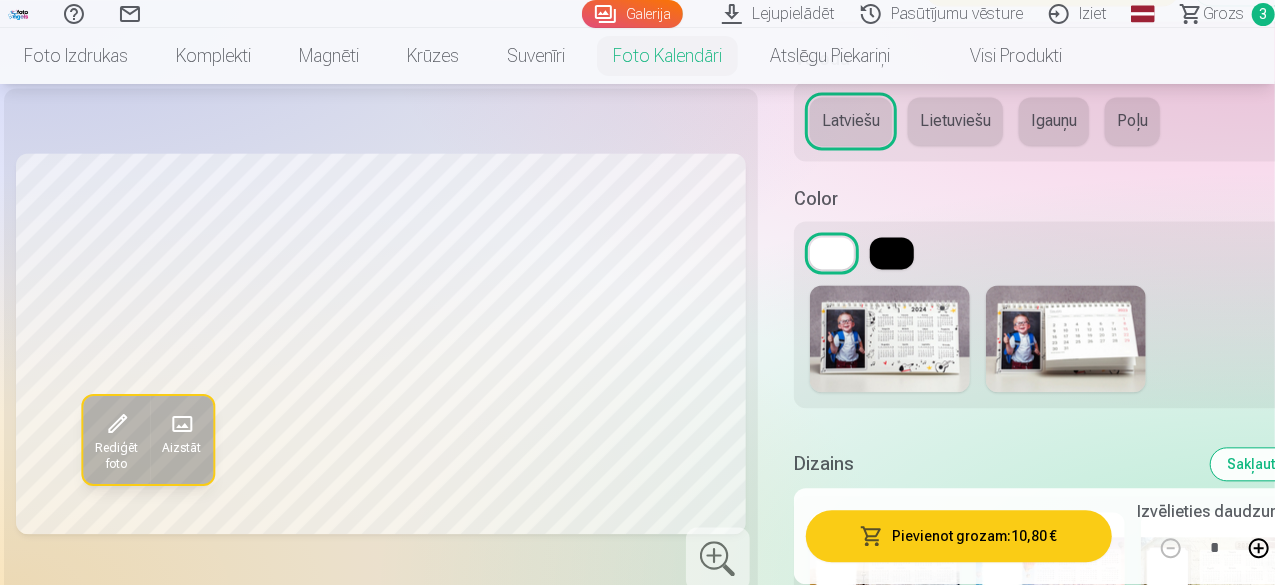 scroll, scrollTop: 6300, scrollLeft: 0, axis: vertical 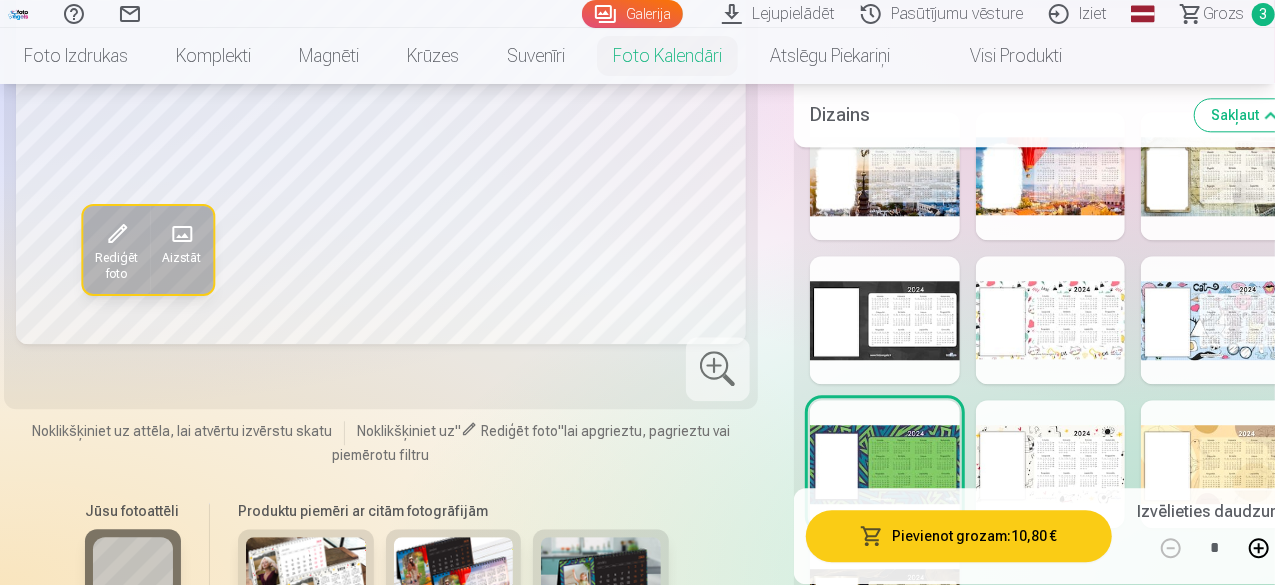 click at bounding box center (1051, 464) 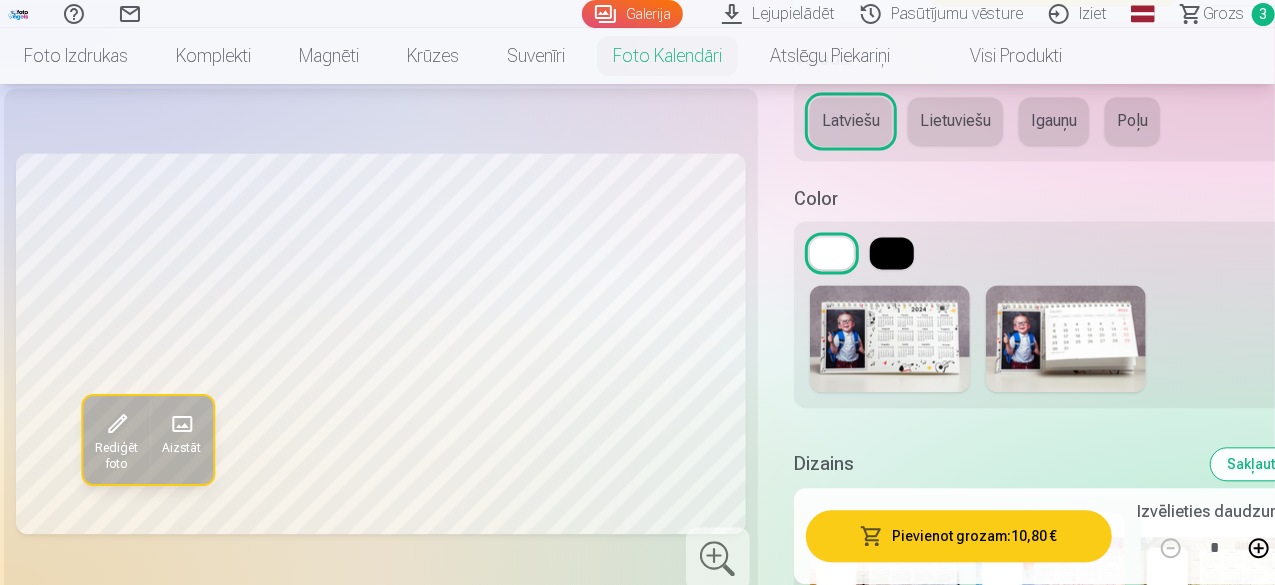 scroll, scrollTop: 6200, scrollLeft: 0, axis: vertical 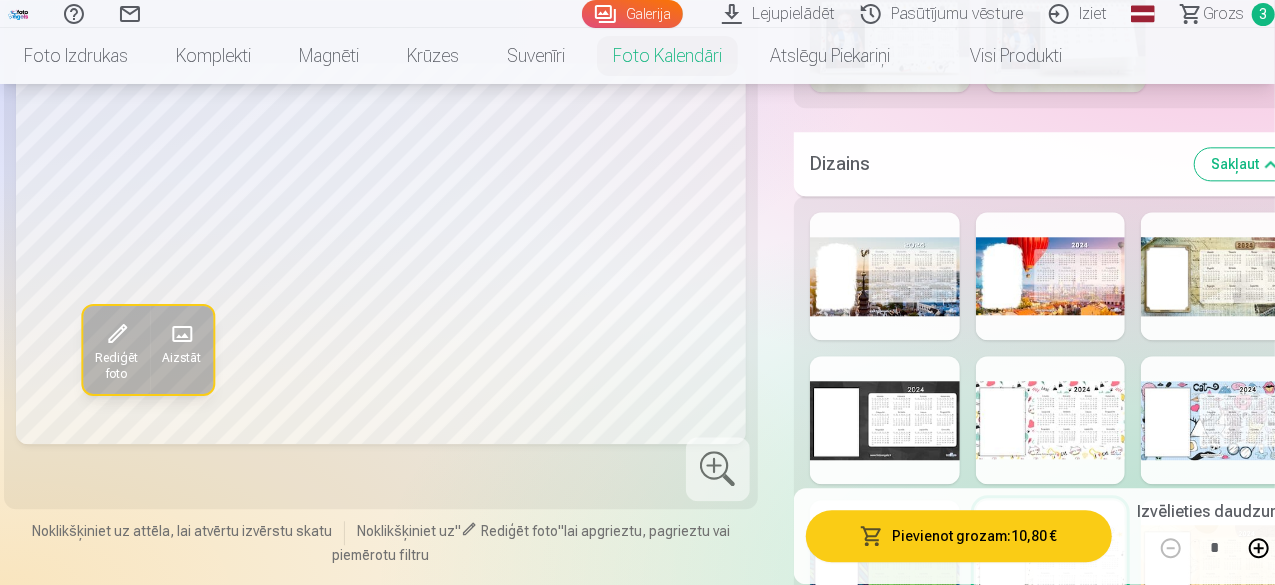 click at bounding box center (1216, 564) 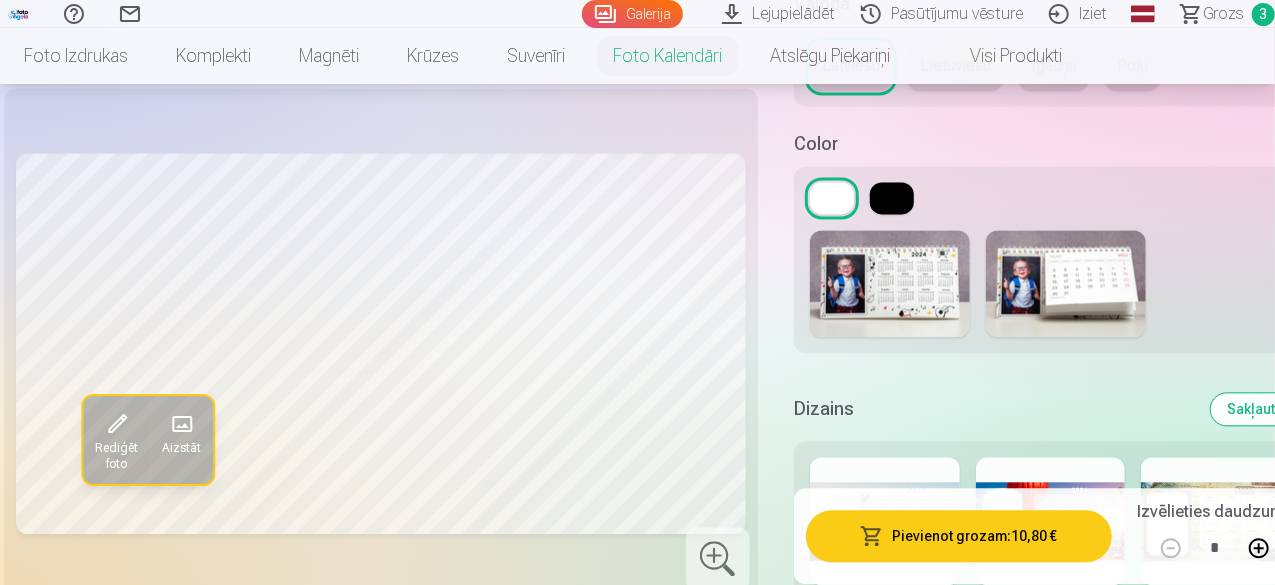 scroll, scrollTop: 6300, scrollLeft: 0, axis: vertical 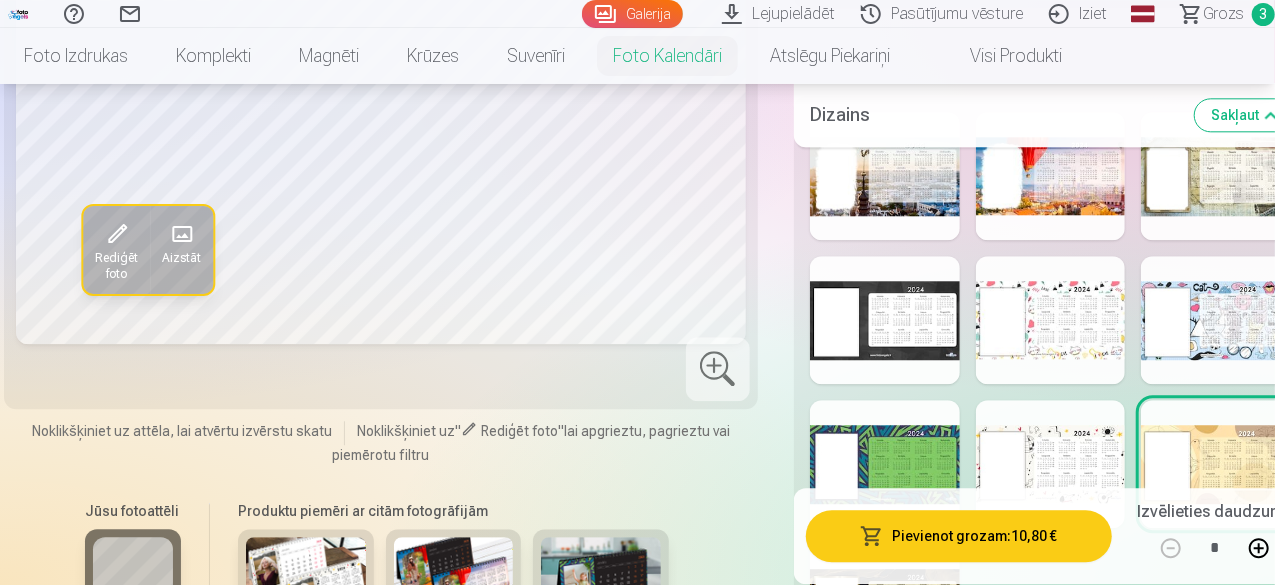 click at bounding box center (885, 608) 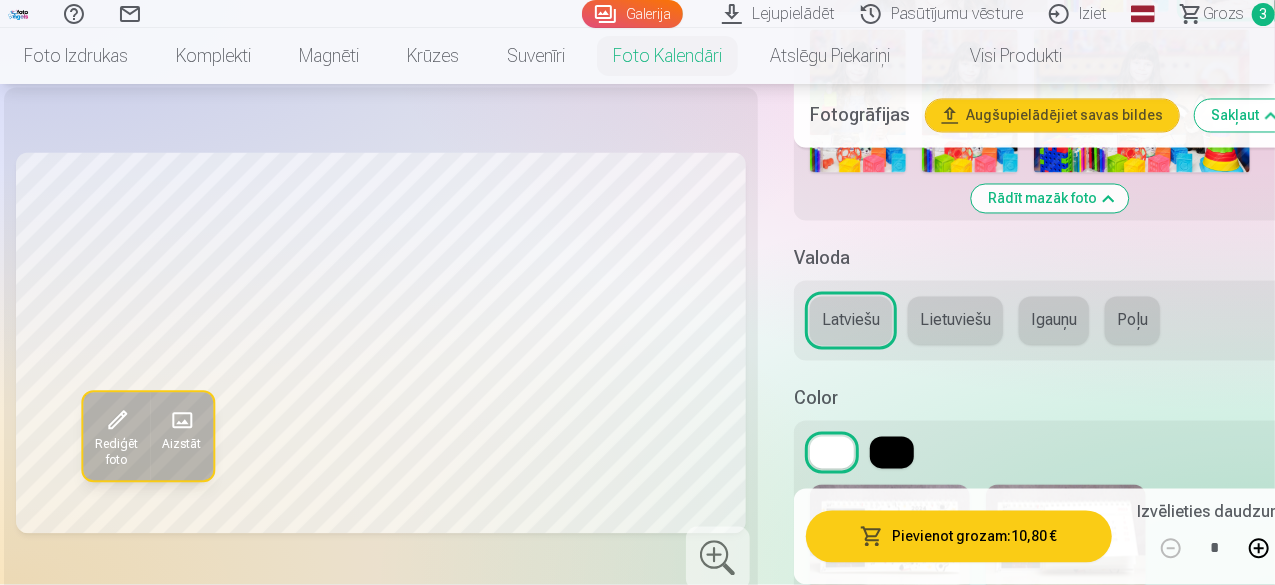 scroll, scrollTop: 5600, scrollLeft: 0, axis: vertical 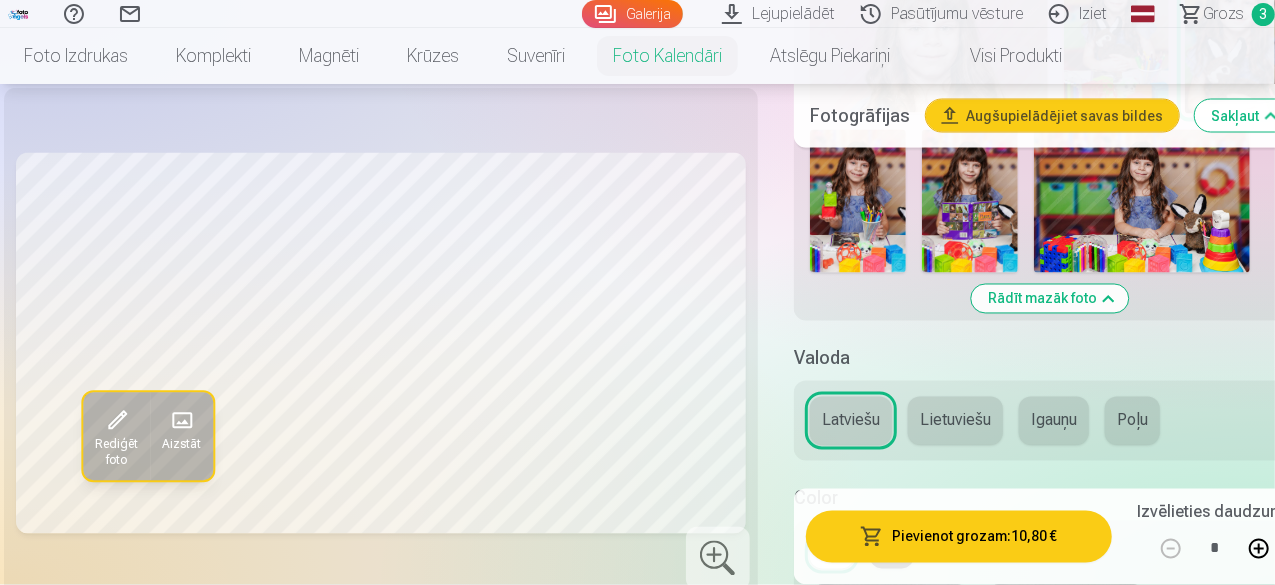 click at bounding box center (832, 553) 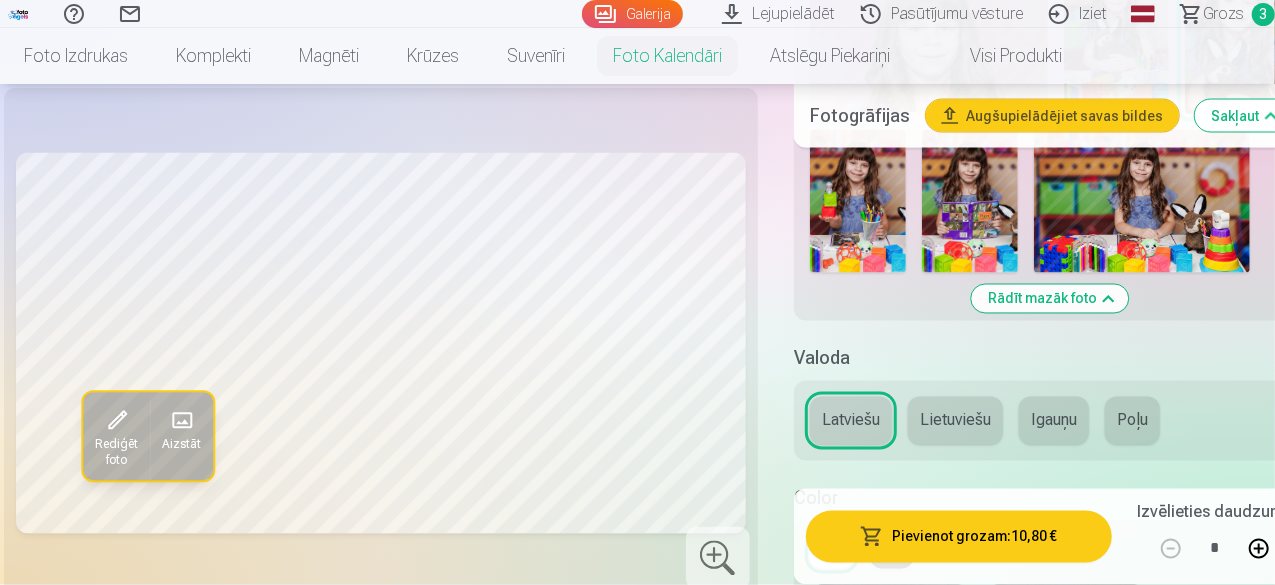 click at bounding box center (892, 553) 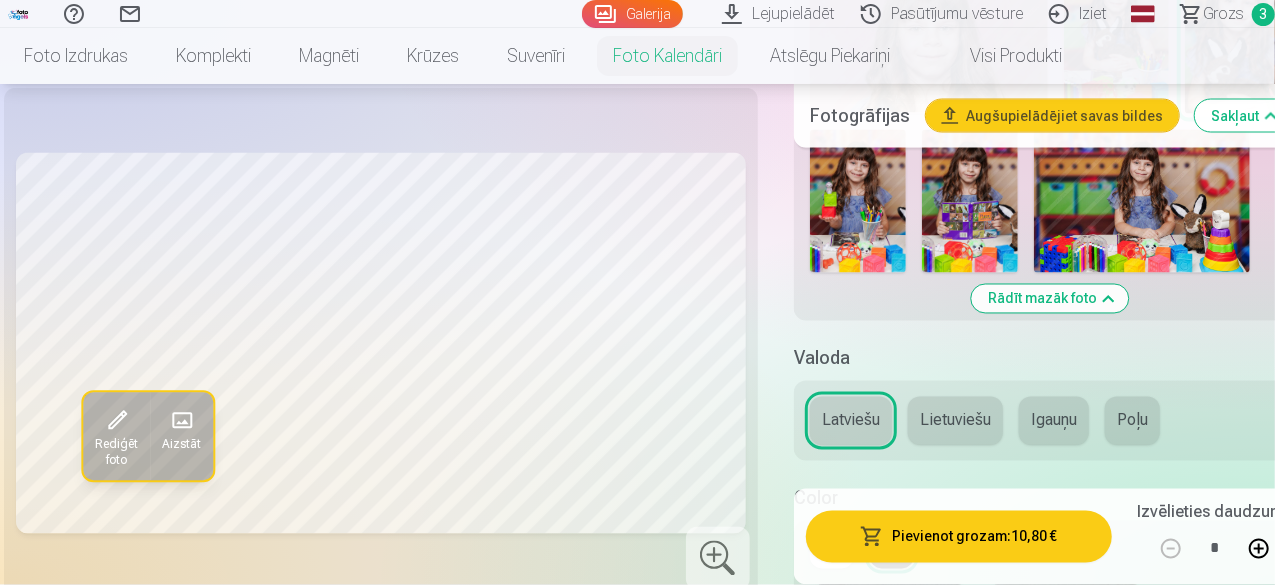 click at bounding box center [832, 553] 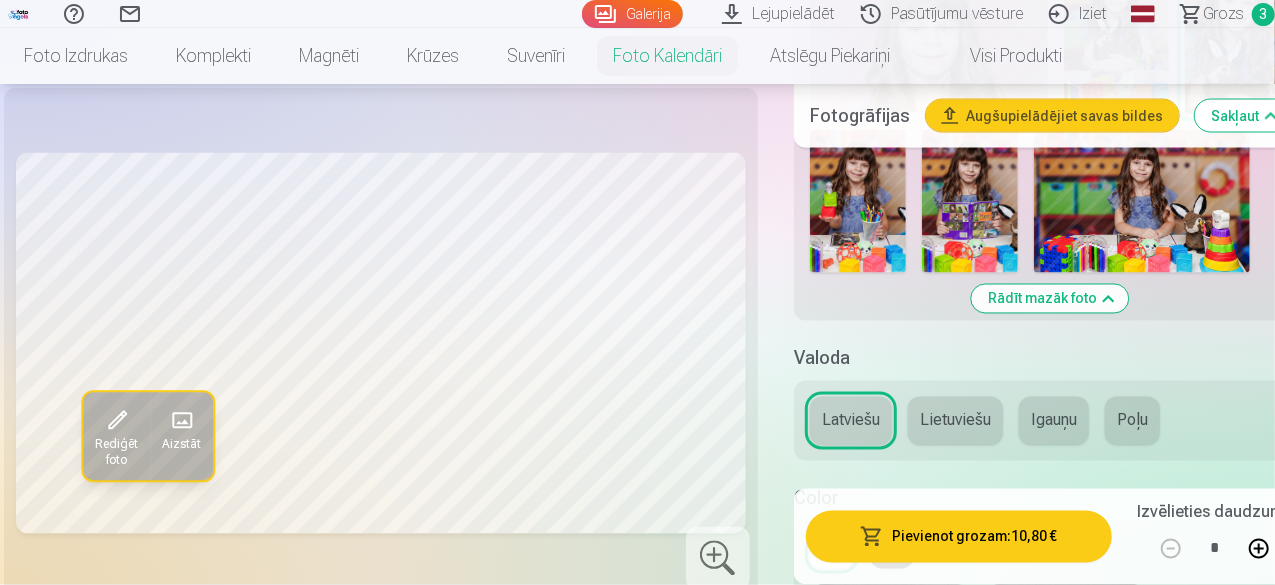 click at bounding box center (892, 553) 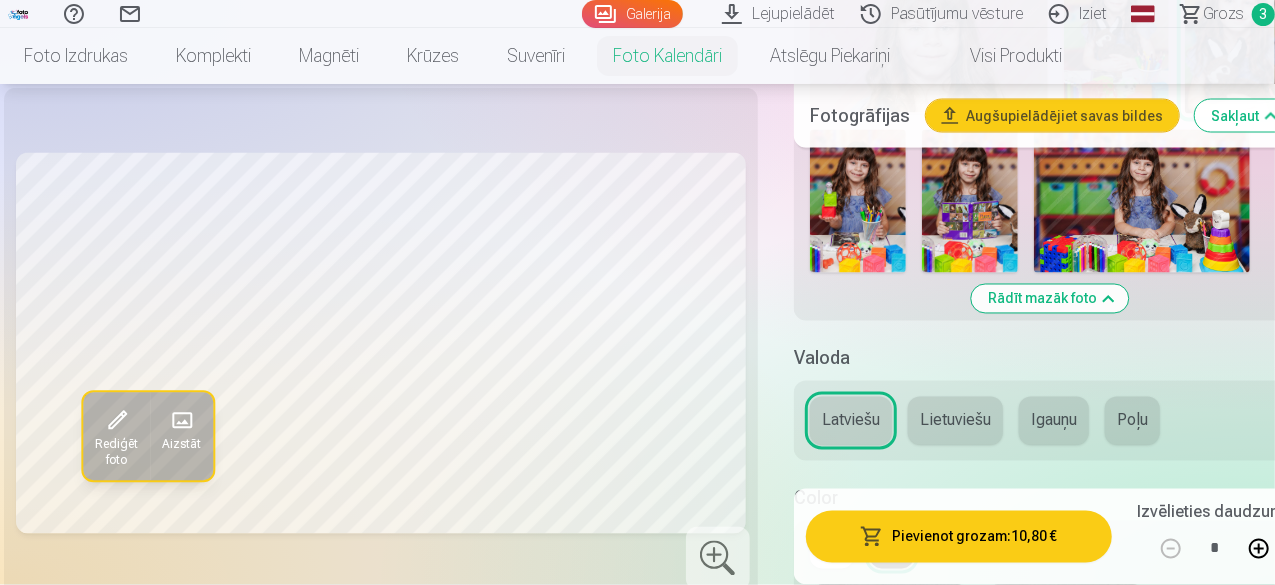 click at bounding box center (1050, 553) 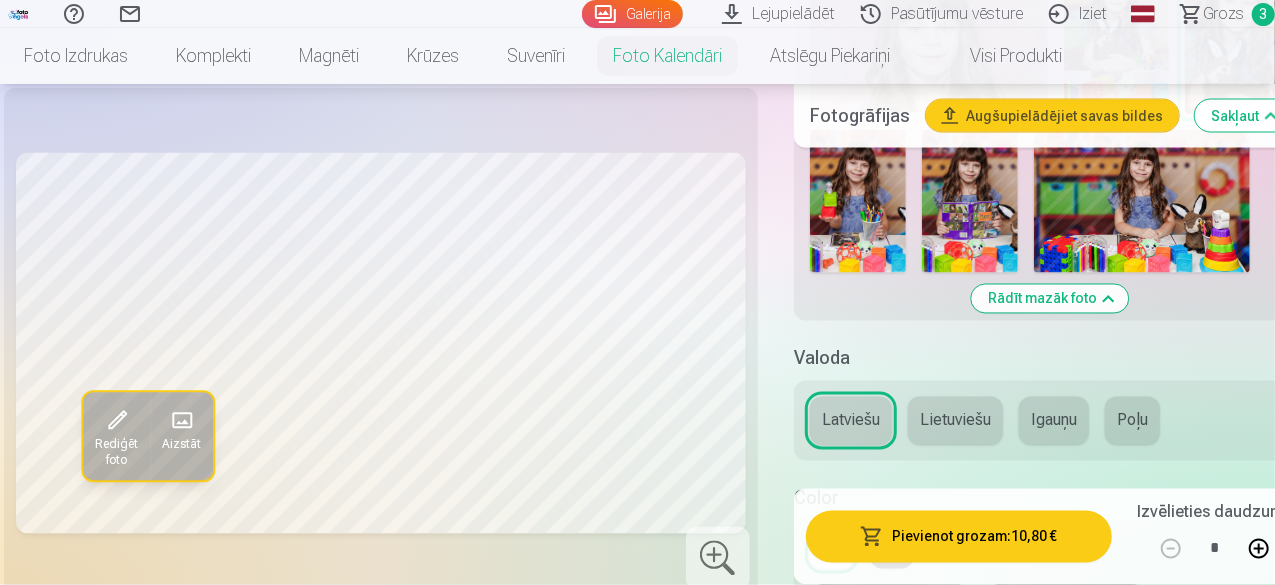 click at bounding box center [892, 553] 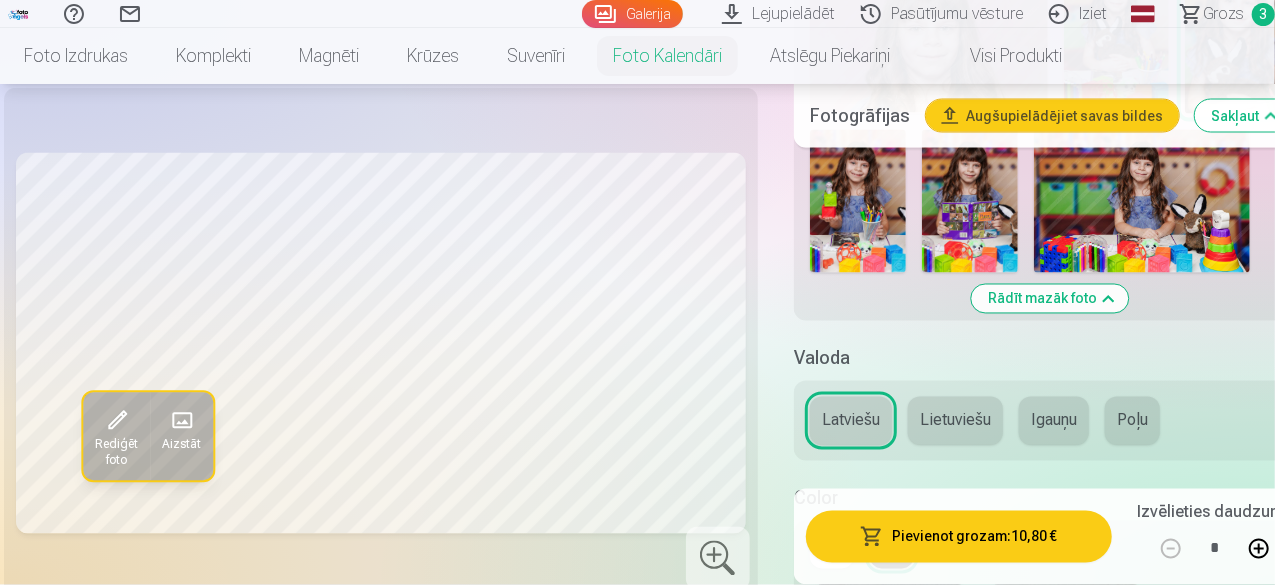 click at bounding box center [832, 553] 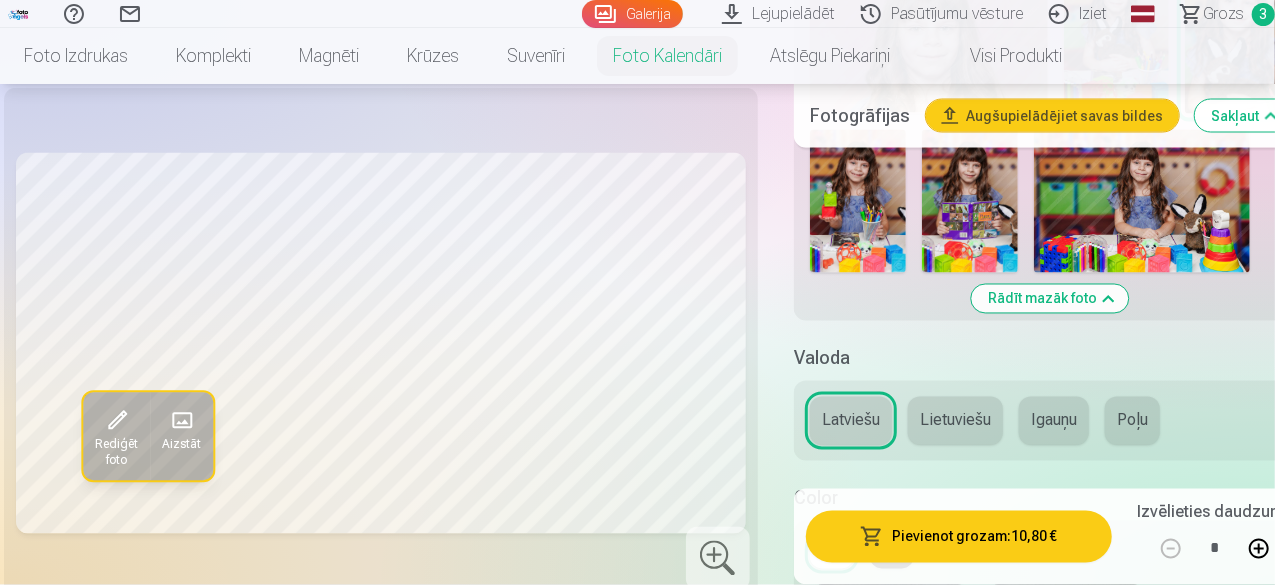 drag, startPoint x: 950, startPoint y: 374, endPoint x: 930, endPoint y: 373, distance: 20.024984 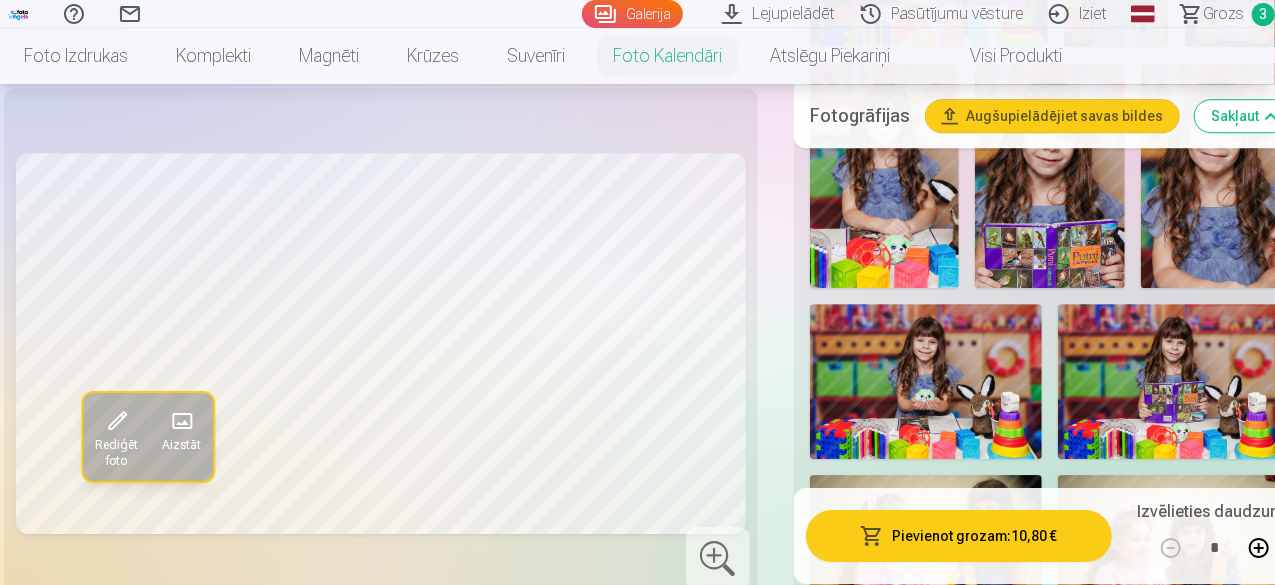 scroll, scrollTop: 2500, scrollLeft: 0, axis: vertical 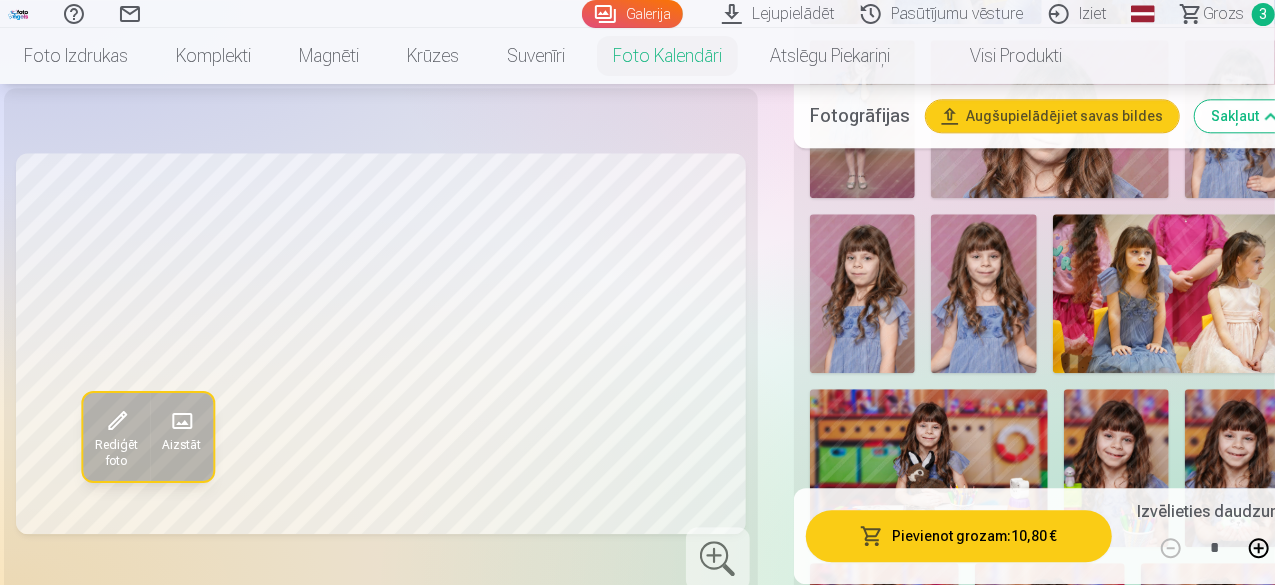 click on "Grozs" at bounding box center (1223, 14) 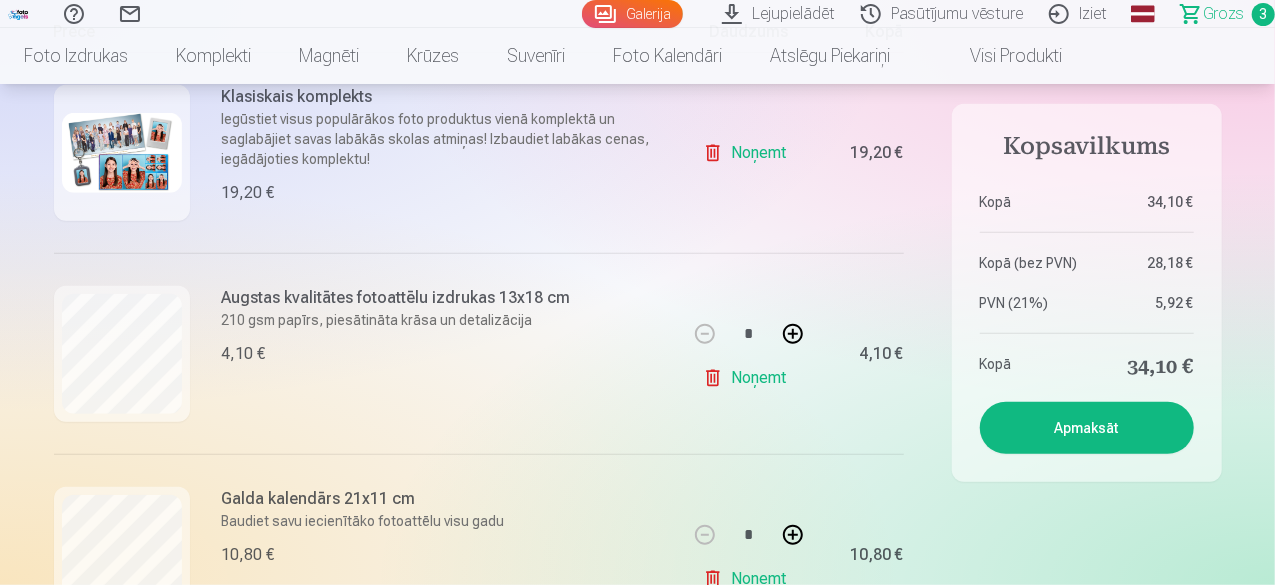 scroll, scrollTop: 300, scrollLeft: 0, axis: vertical 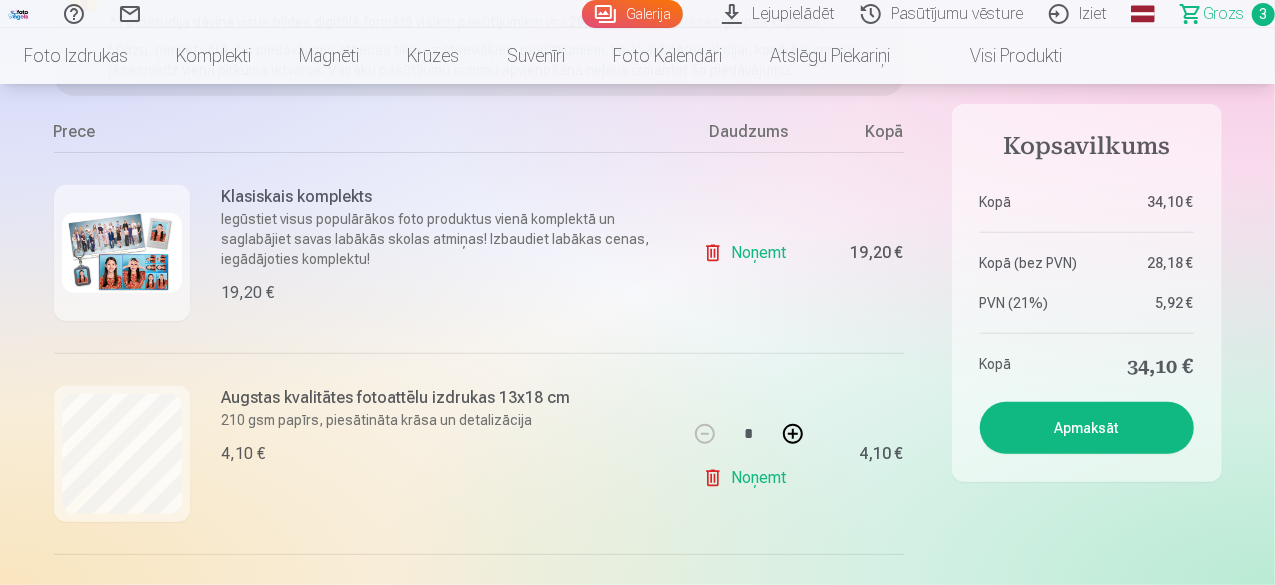 click at bounding box center (122, 253) 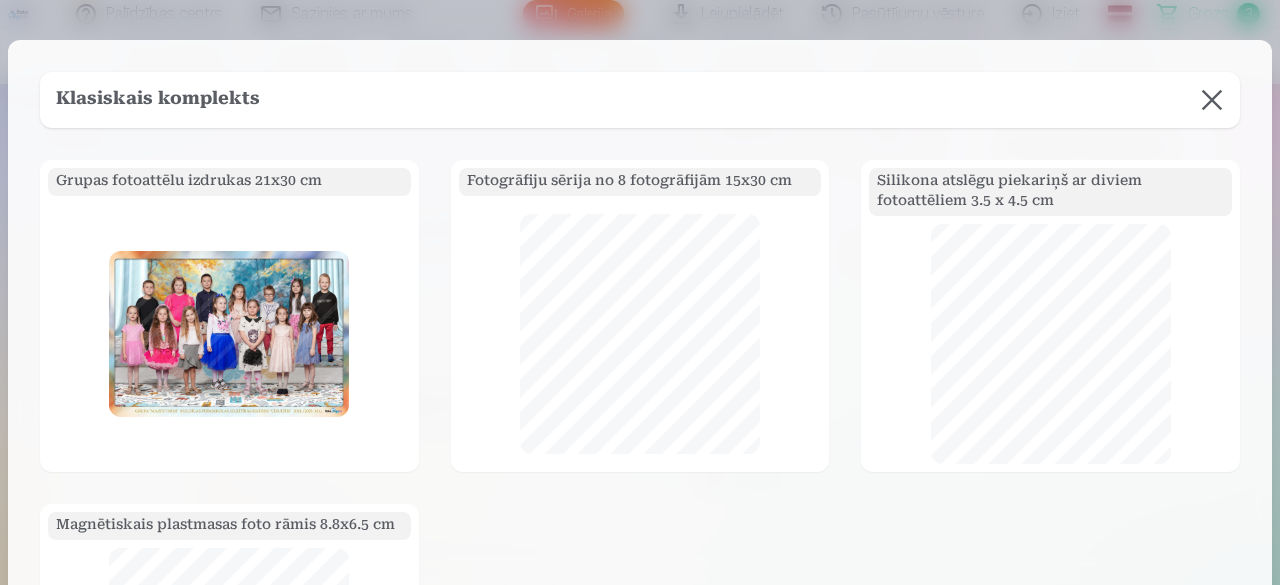 click at bounding box center (1212, 100) 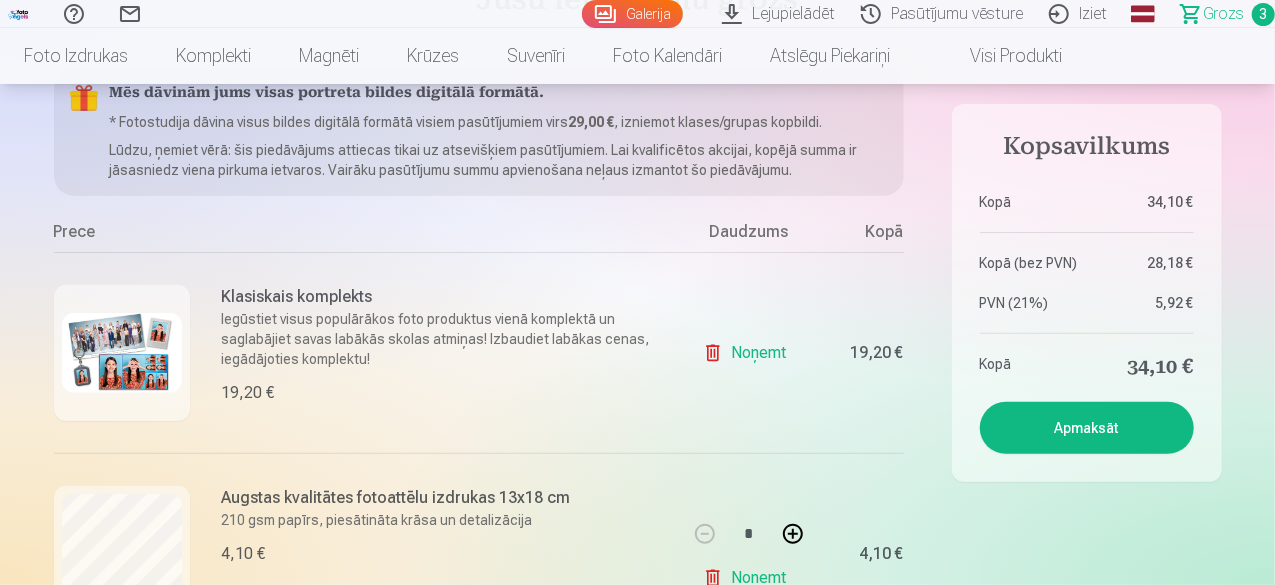 scroll, scrollTop: 0, scrollLeft: 0, axis: both 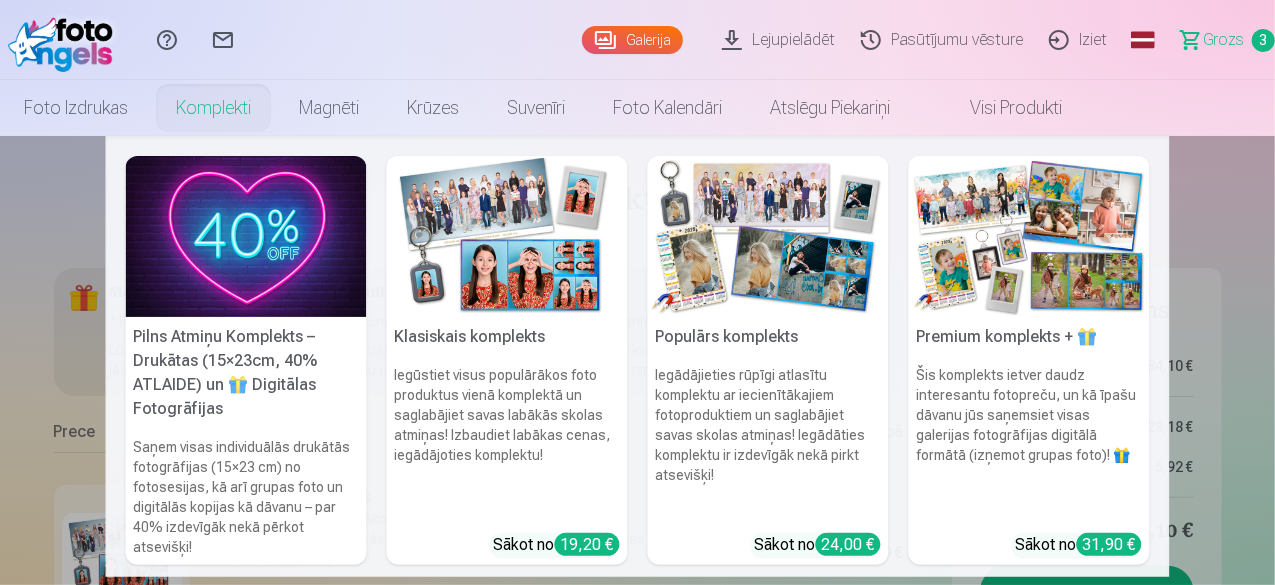 click at bounding box center [1029, 236] 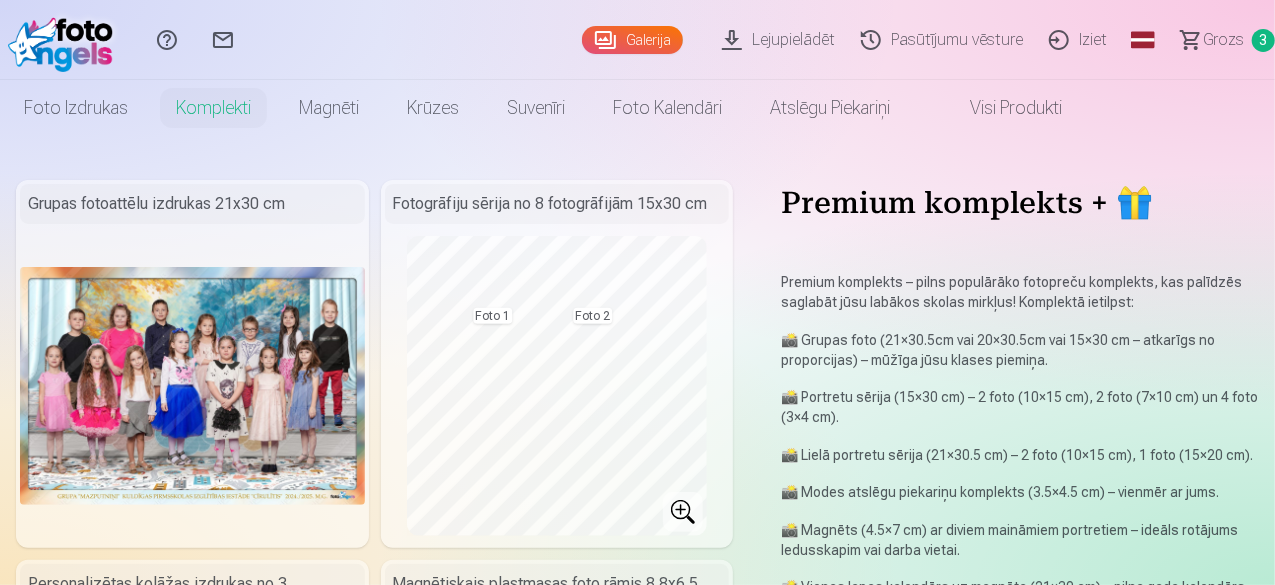 scroll, scrollTop: 0, scrollLeft: 0, axis: both 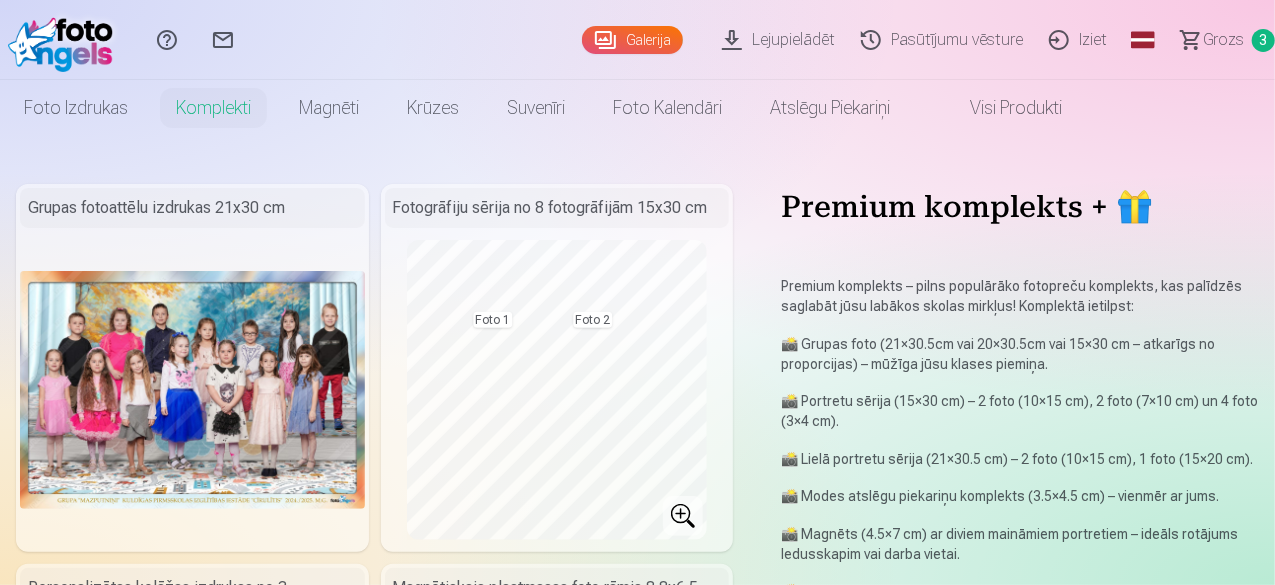 click on "Grozs" at bounding box center (1223, 40) 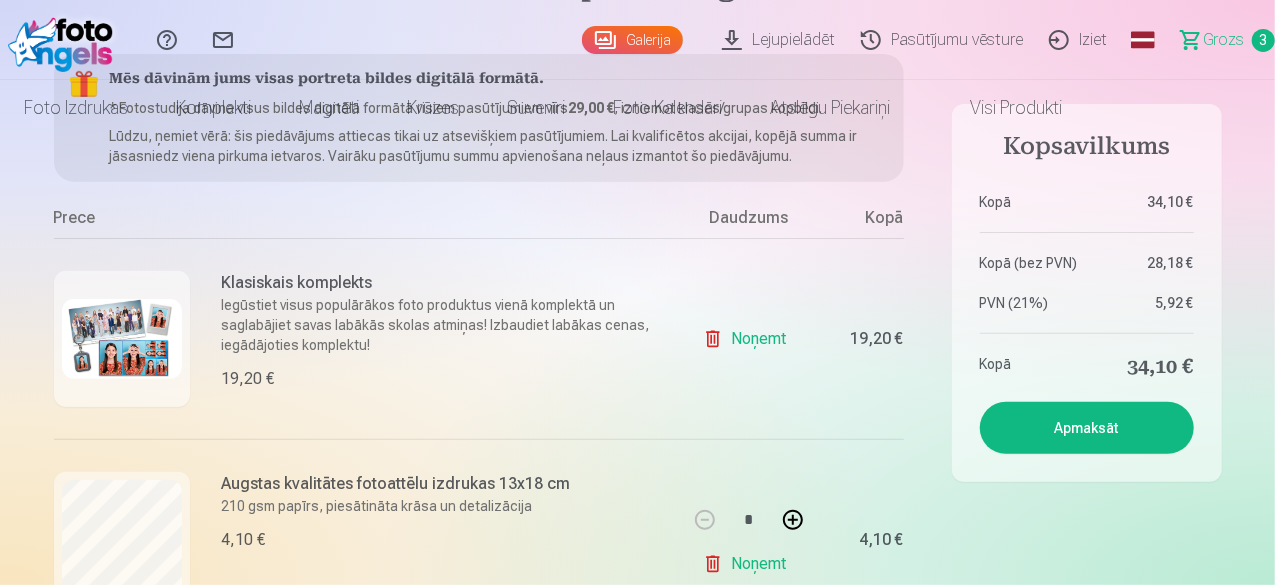 scroll, scrollTop: 0, scrollLeft: 0, axis: both 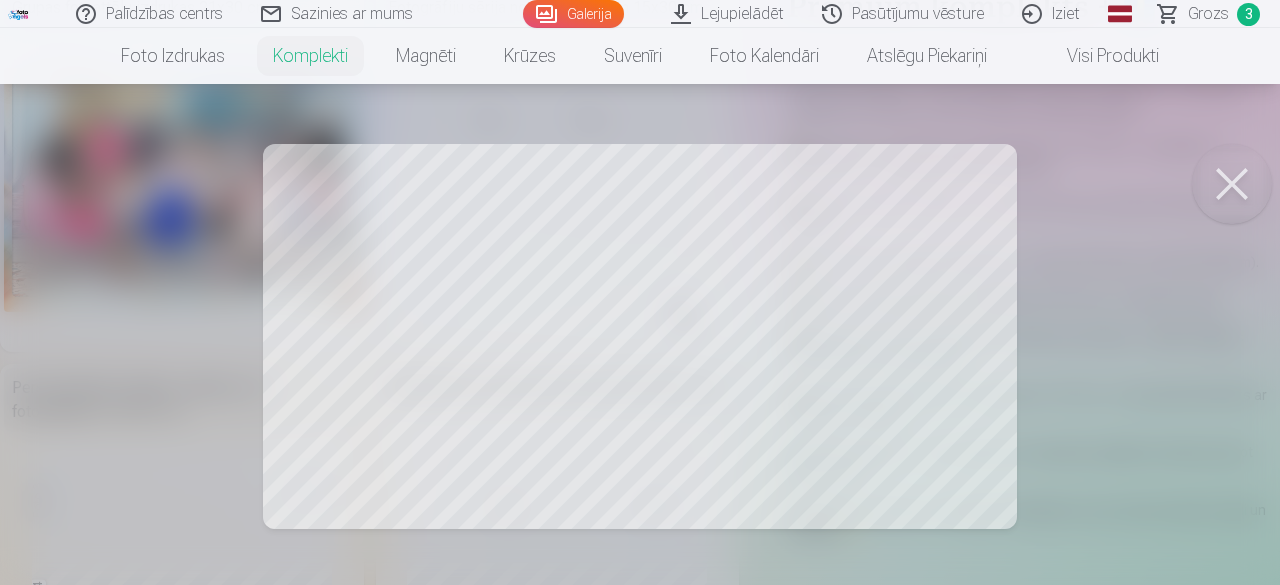 click at bounding box center [1232, 184] 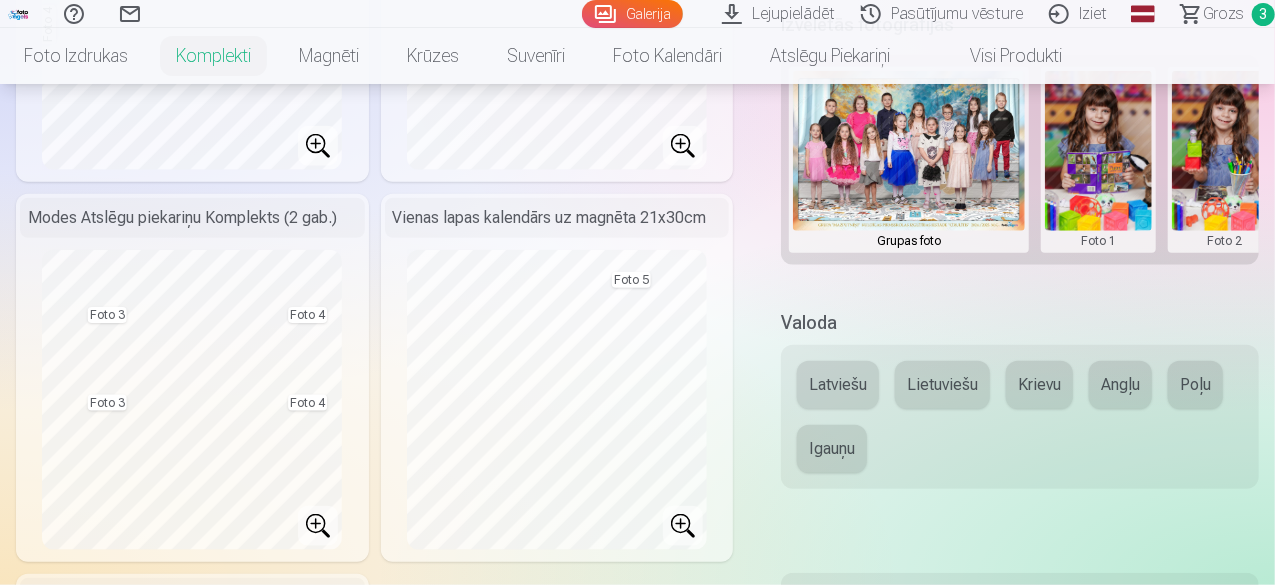 scroll, scrollTop: 700, scrollLeft: 0, axis: vertical 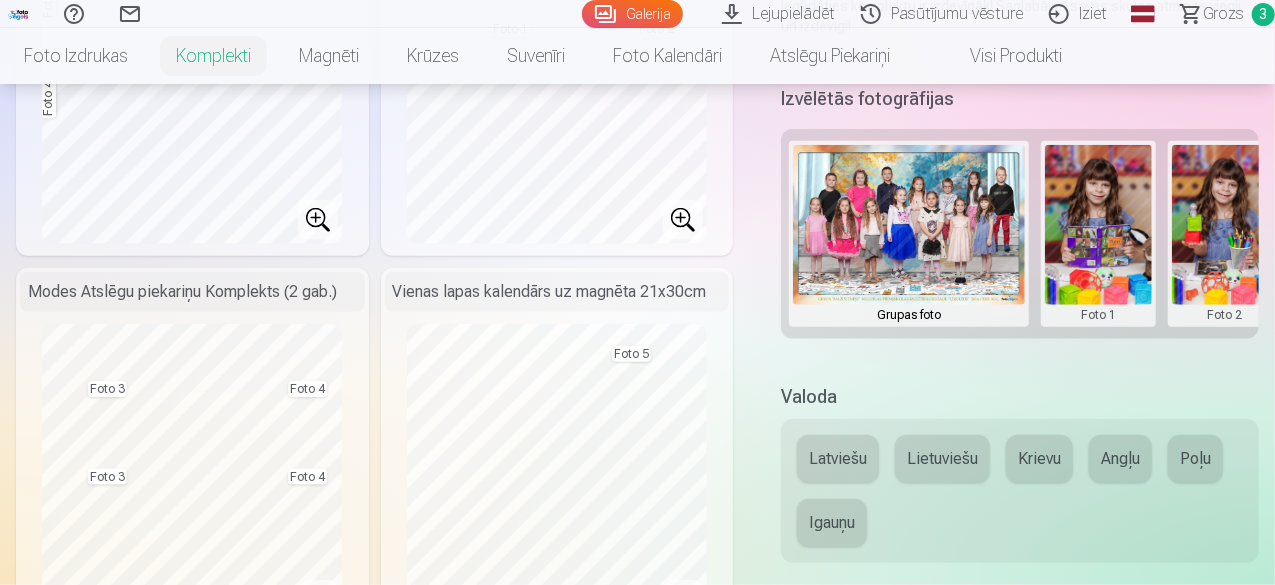 click on "Latviešu" at bounding box center [838, 459] 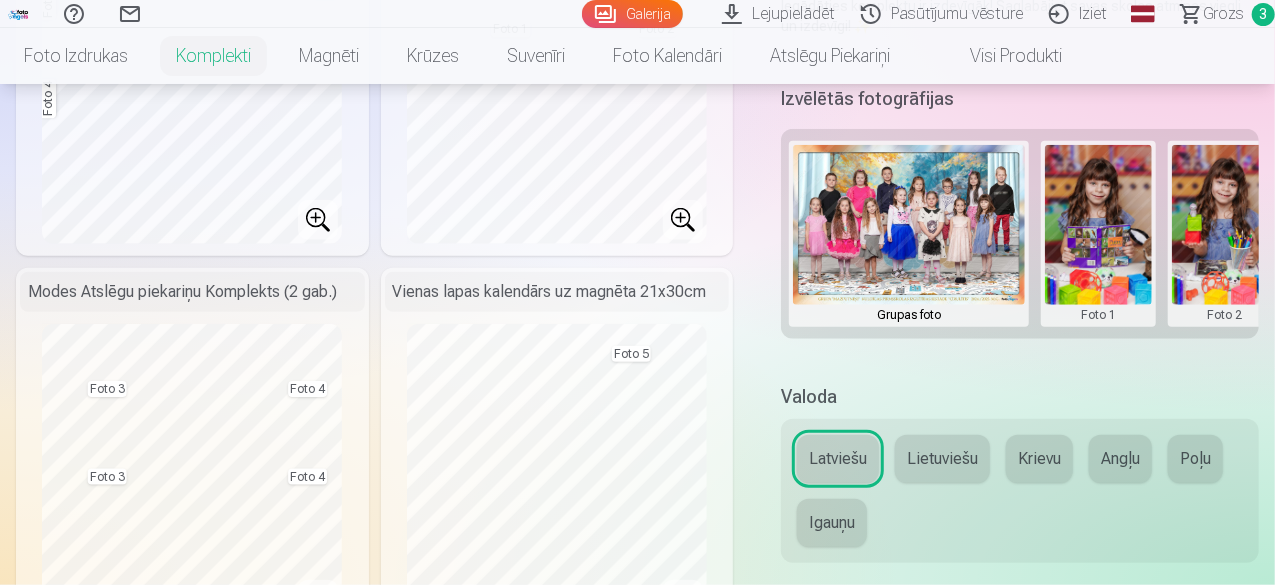 drag, startPoint x: 1088, startPoint y: 295, endPoint x: 886, endPoint y: 297, distance: 202.0099 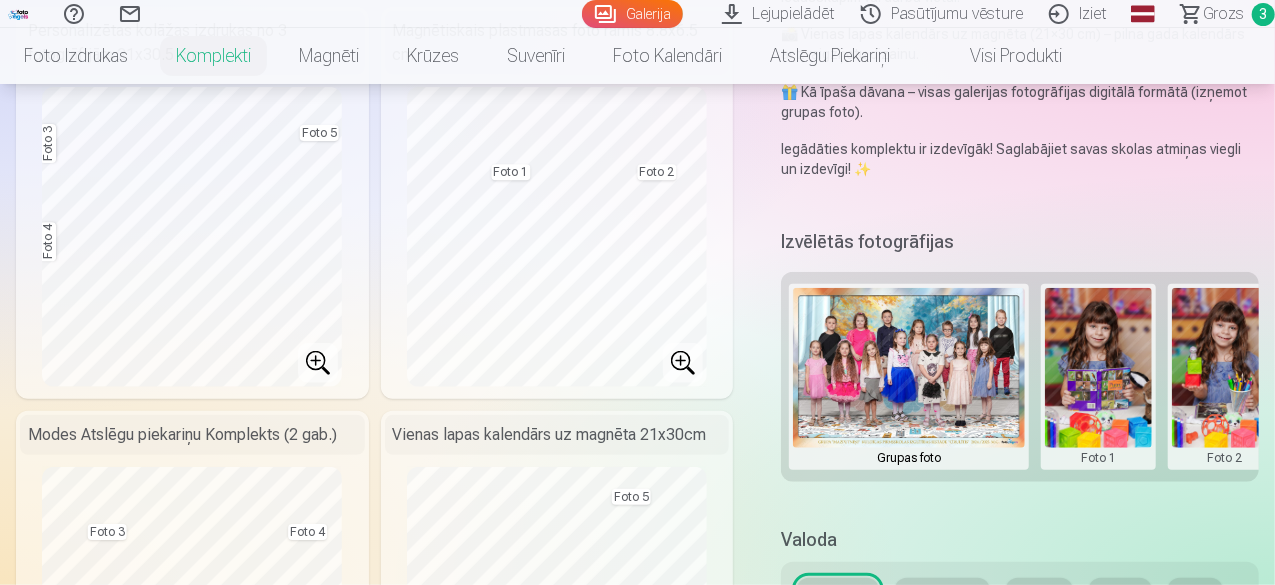scroll, scrollTop: 700, scrollLeft: 0, axis: vertical 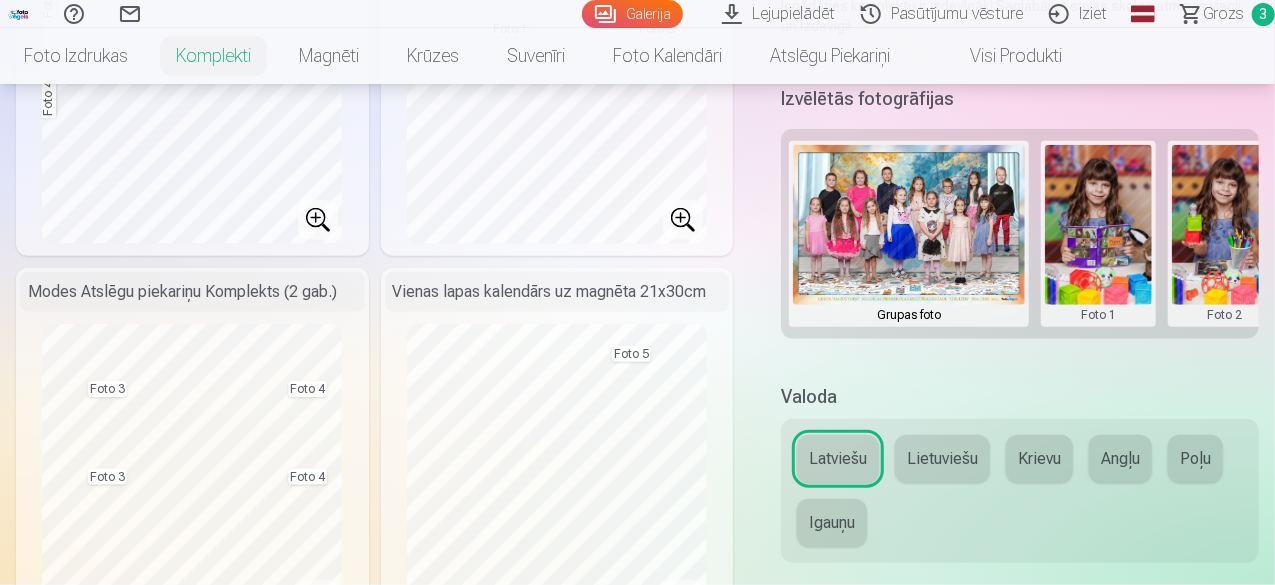 drag, startPoint x: 1222, startPoint y: 246, endPoint x: 1011, endPoint y: 250, distance: 211.03792 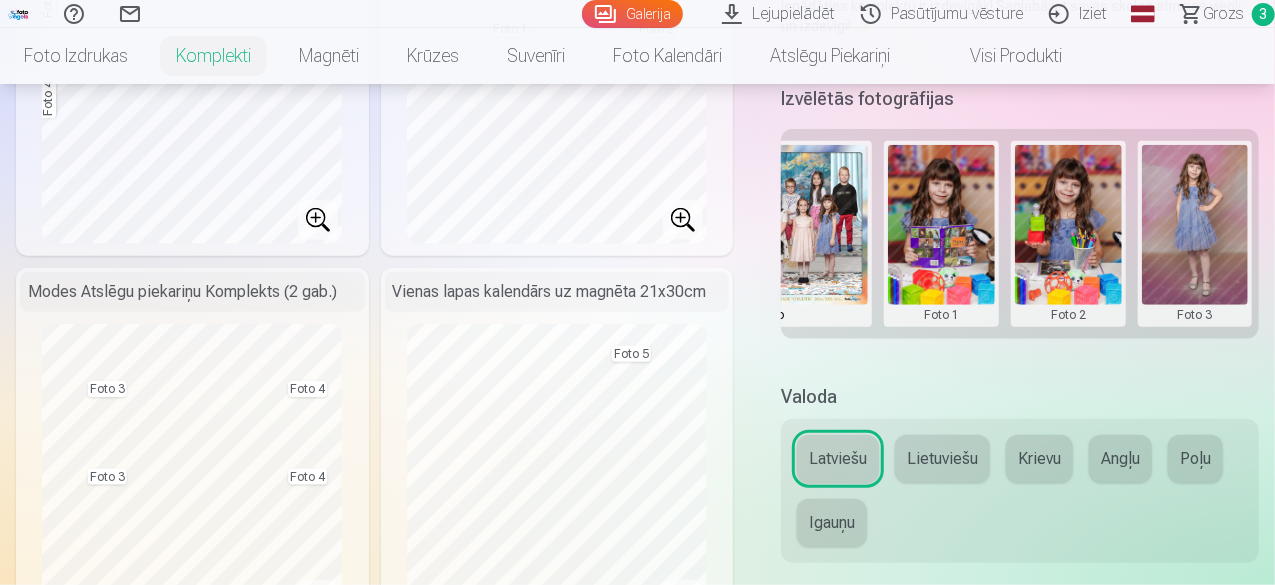 scroll, scrollTop: 0, scrollLeft: 398, axis: horizontal 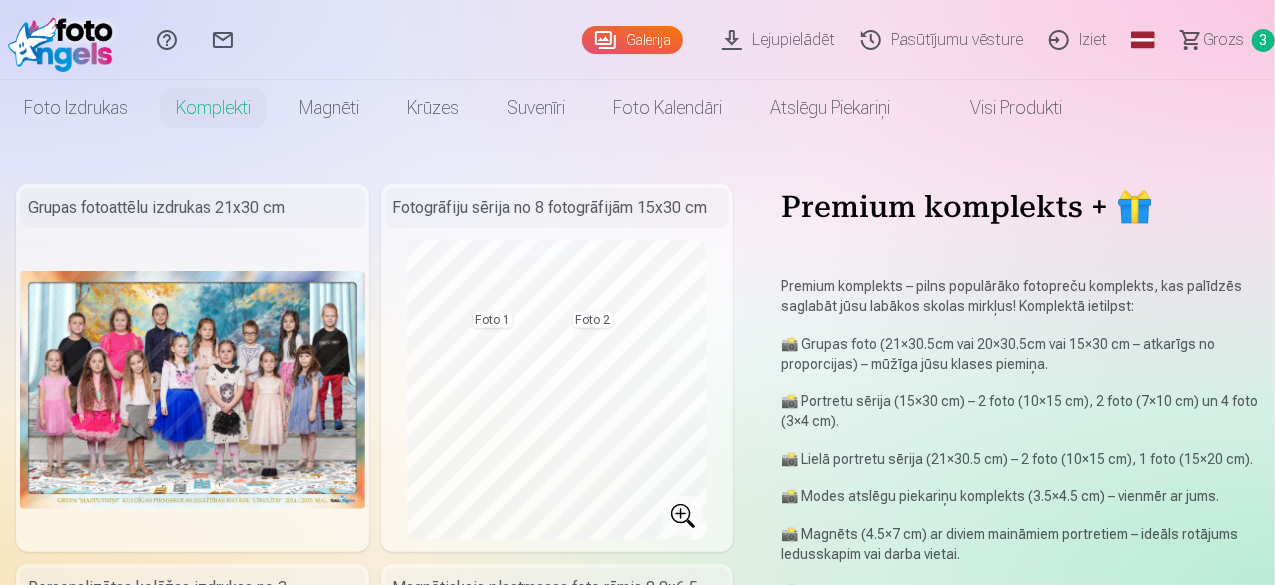 click on "Fotogrāfiju sērija no 8 fotogrāfijām 15x30 cm" at bounding box center [557, 208] 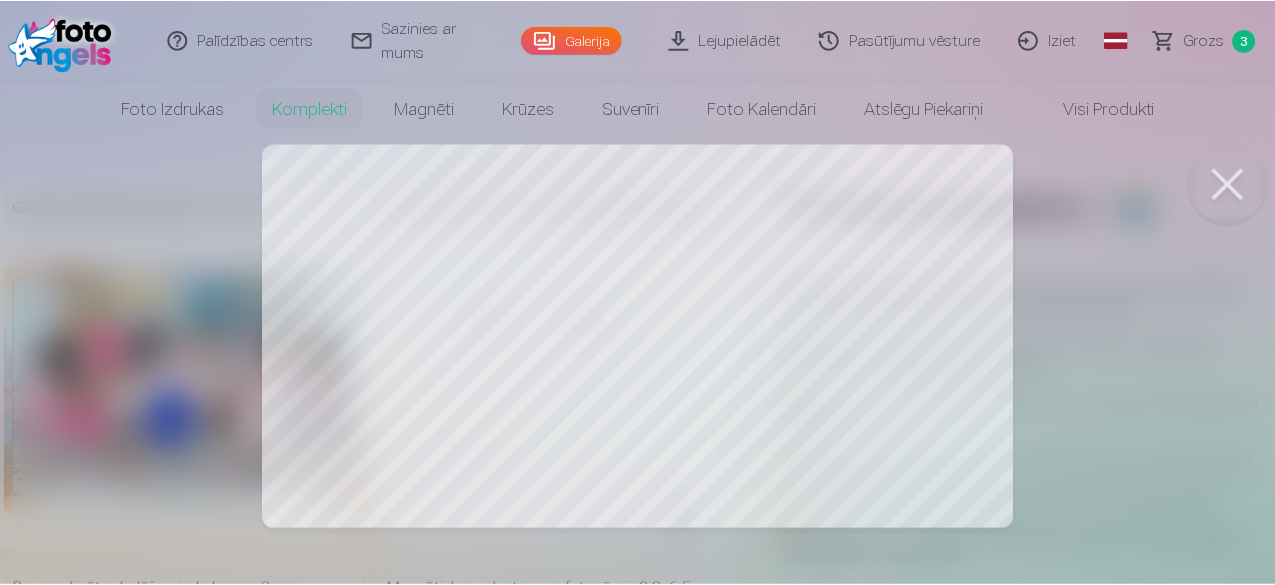 scroll, scrollTop: 0, scrollLeft: 396, axis: horizontal 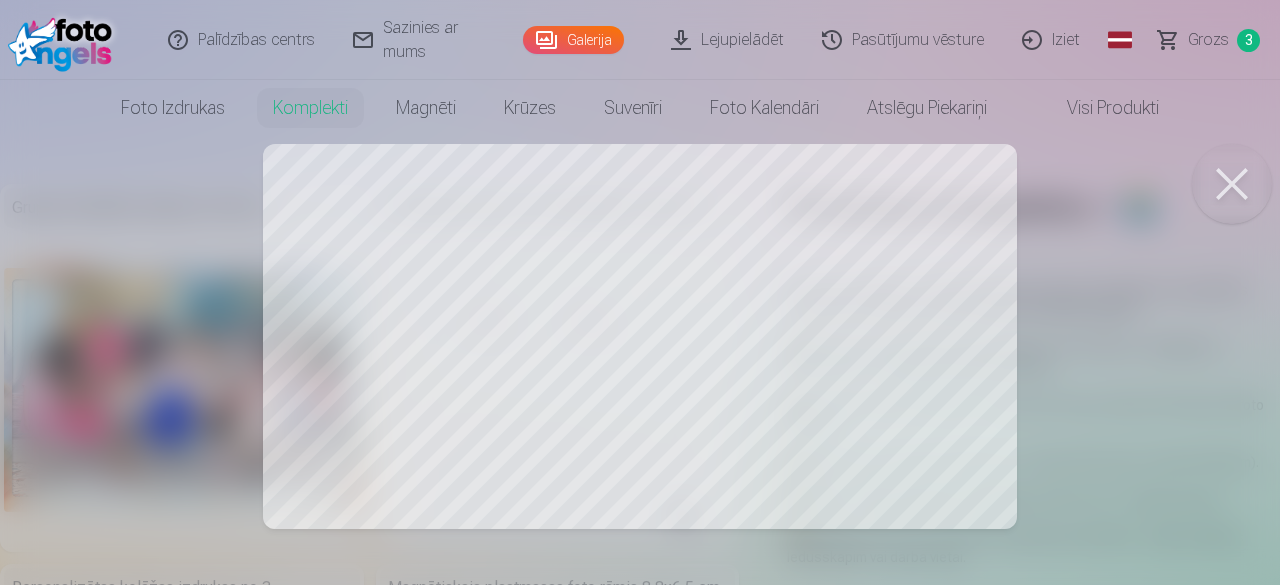 drag, startPoint x: 894, startPoint y: 255, endPoint x: 760, endPoint y: 273, distance: 135.20355 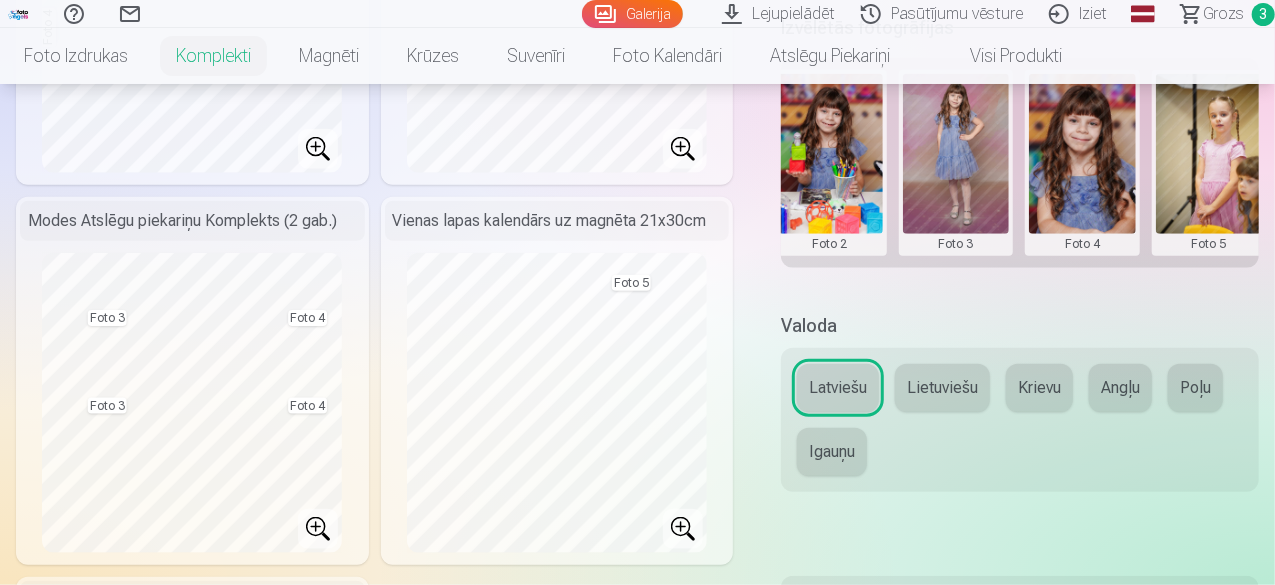scroll, scrollTop: 600, scrollLeft: 0, axis: vertical 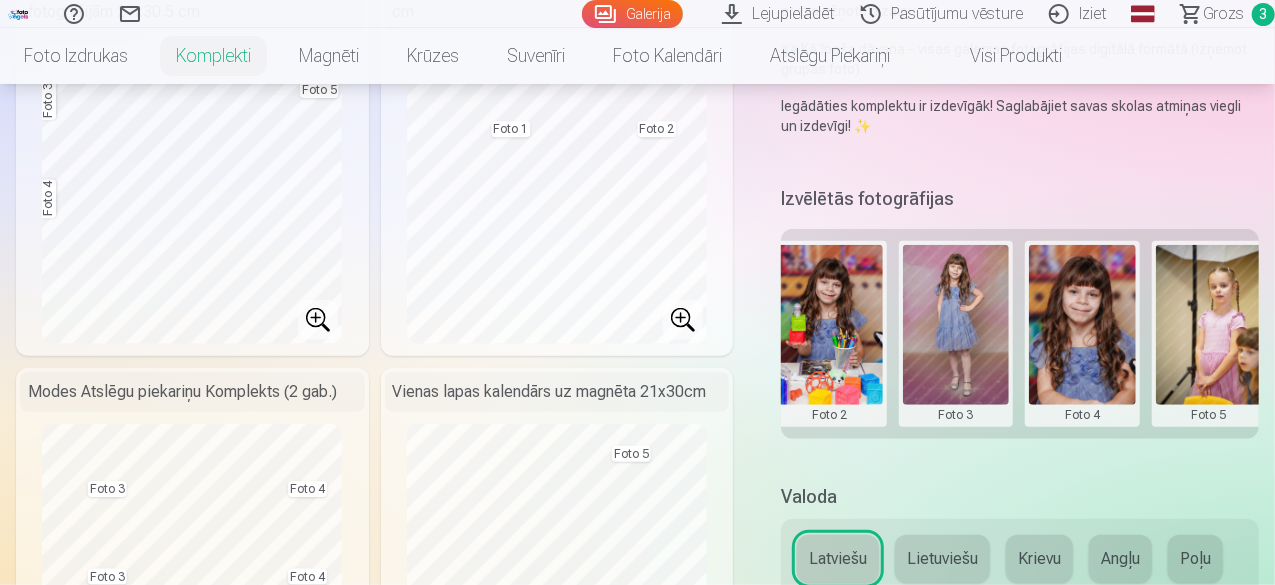 click on "Izvēlētās fotogrāfijas" at bounding box center (1020, 199) 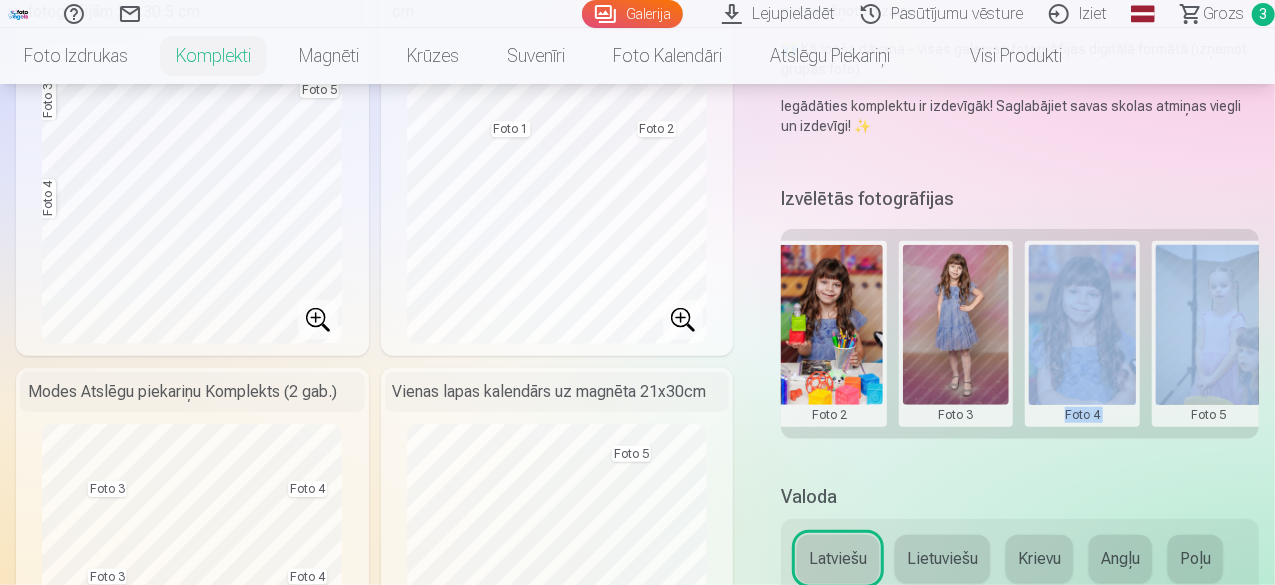 drag, startPoint x: 1029, startPoint y: 389, endPoint x: 1279, endPoint y: 362, distance: 251.45377 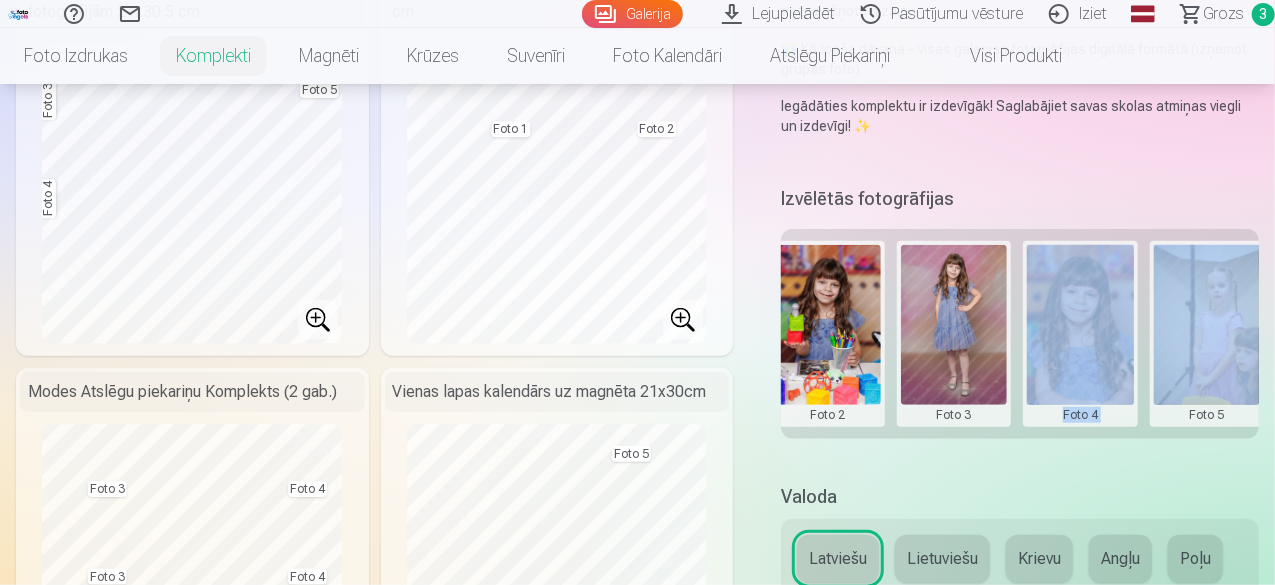 drag, startPoint x: 1001, startPoint y: 329, endPoint x: 888, endPoint y: 315, distance: 113.86395 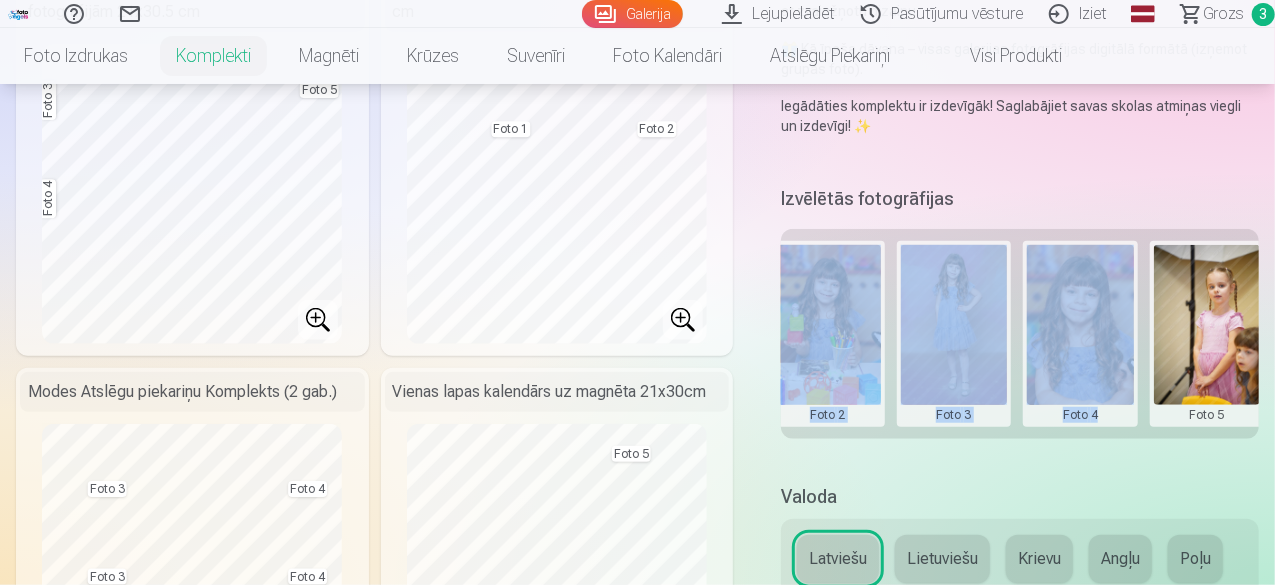 drag, startPoint x: 1074, startPoint y: 197, endPoint x: 1072, endPoint y: 345, distance: 148.01352 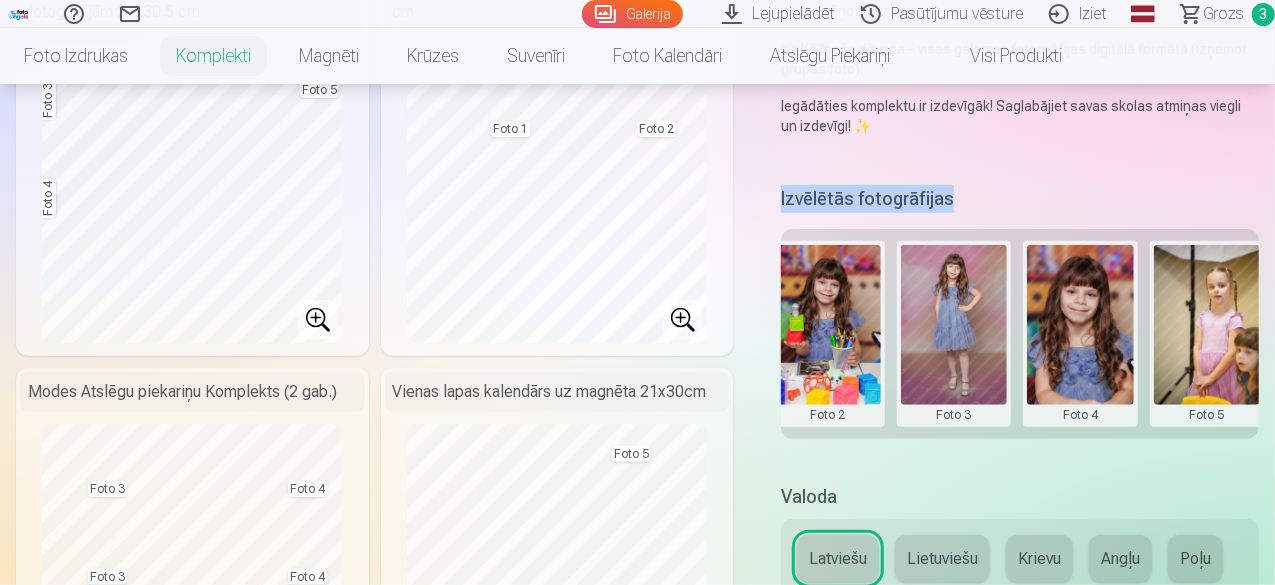 drag, startPoint x: 1017, startPoint y: 143, endPoint x: 1028, endPoint y: 236, distance: 93.64828 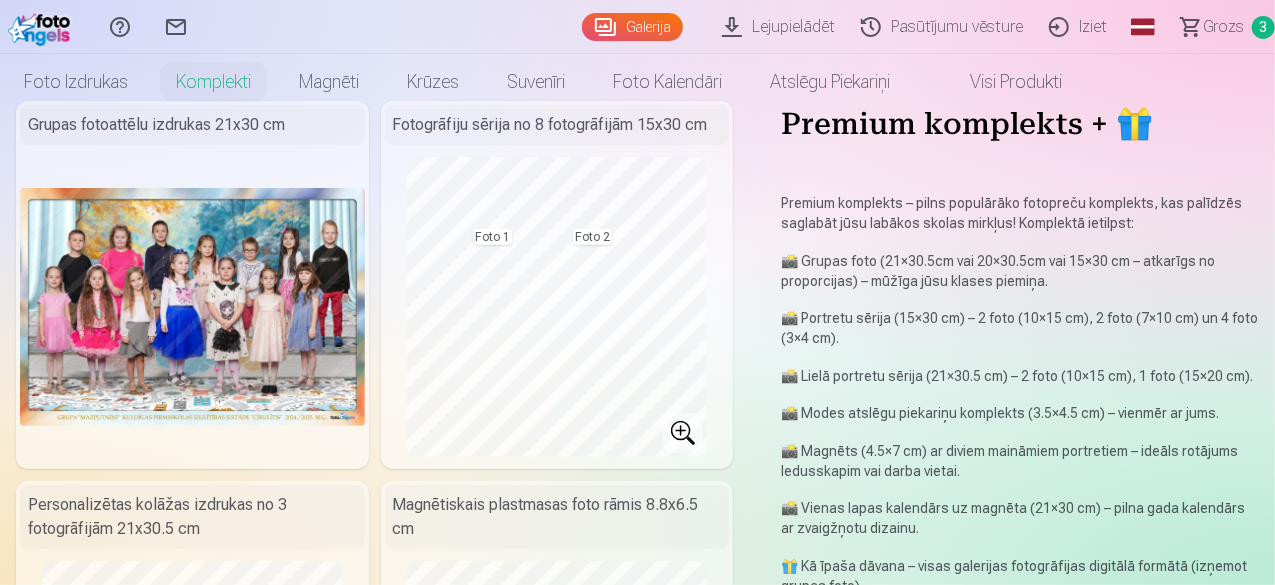 scroll, scrollTop: 0, scrollLeft: 0, axis: both 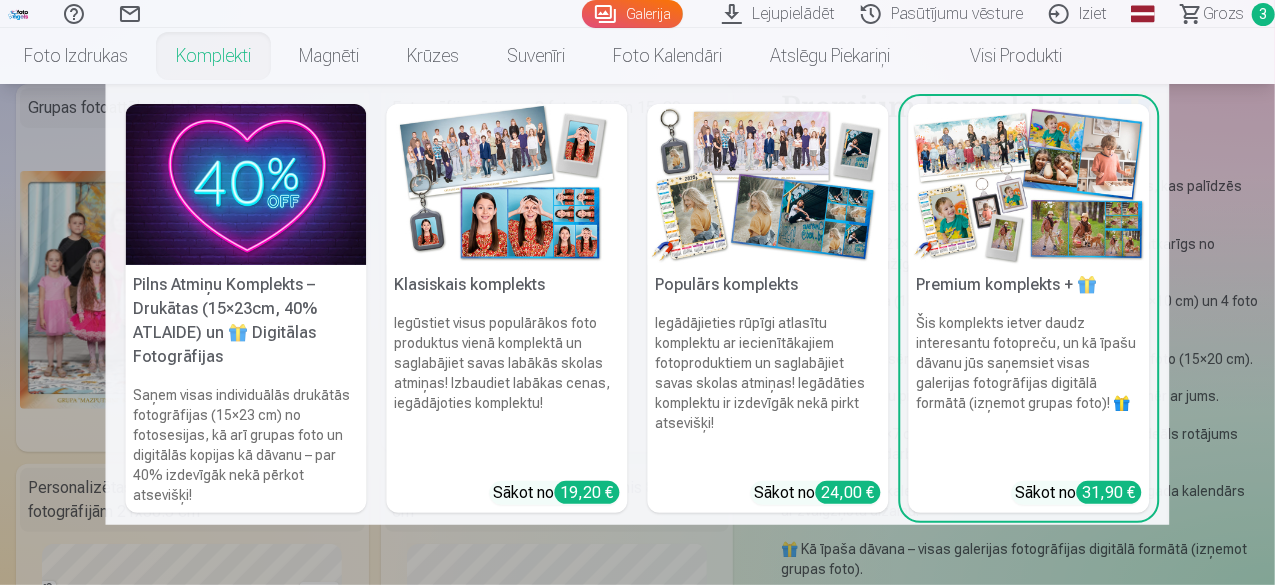 click at bounding box center [768, 184] 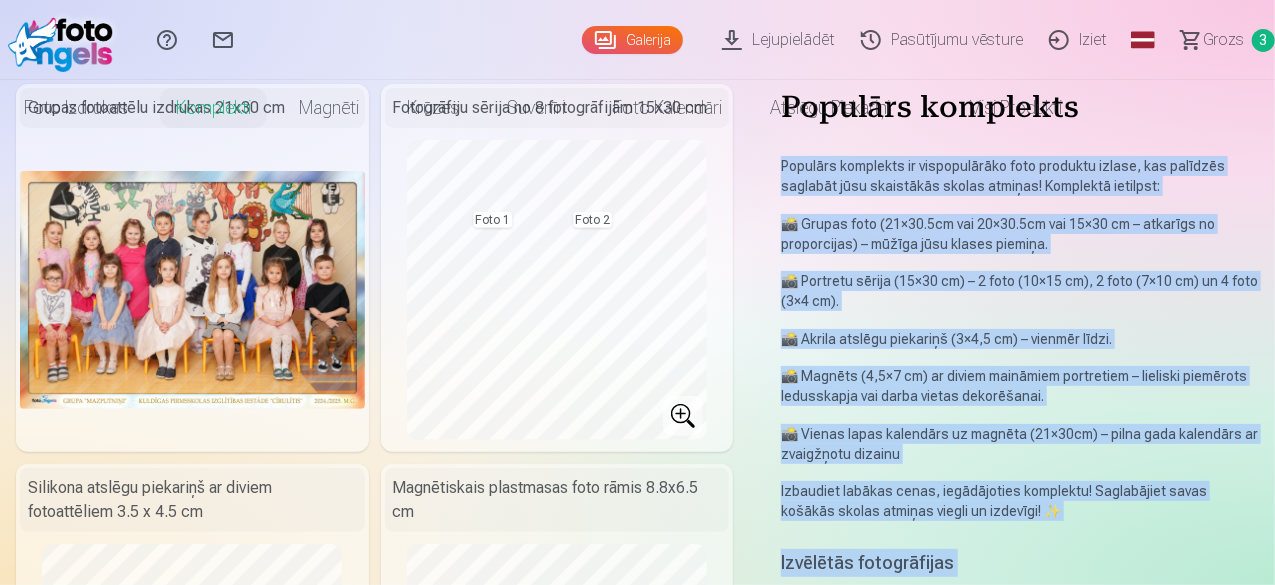scroll, scrollTop: 0, scrollLeft: 0, axis: both 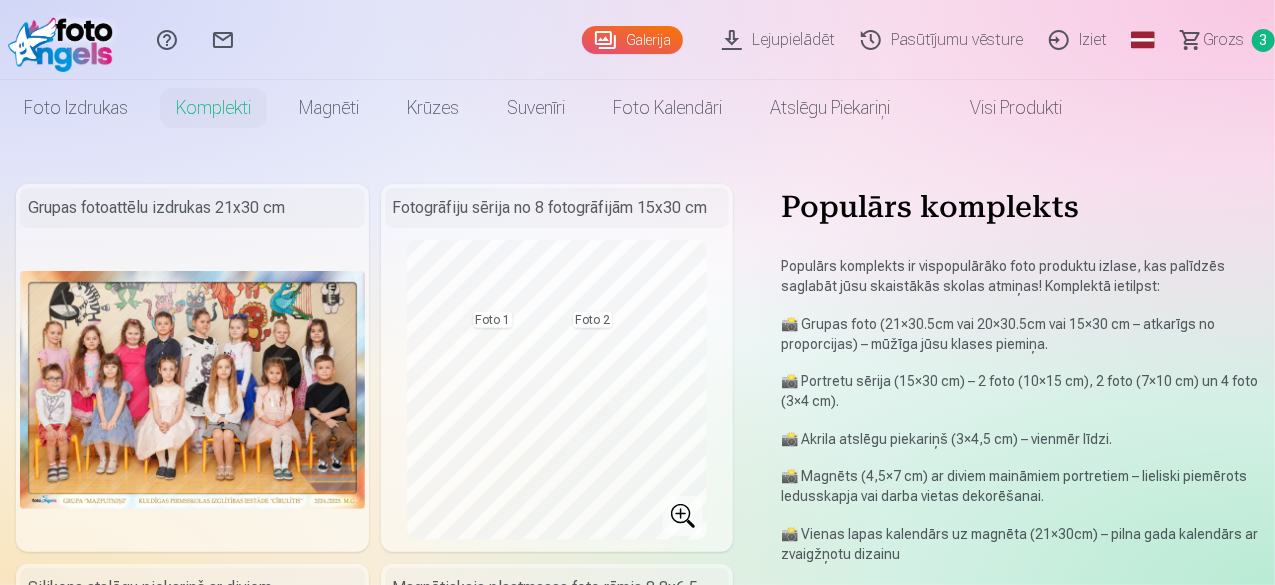 click on "Populārs komplekts Populārs komplekts ir vispopulārāko foto produktu izlase, kas palīdzēs saglabāt jūsu skaistākās skolas atmiņas! Komplektā ietilpst:
📸 Grupas foto (21×30.5cm vai 20×30.5cm vai 15×30 cm – atkarīgs no proporcijas) – mūžīga jūsu klases piemiņa.
📸 Portretu sērija (15×30 cm) – 2 foto (10×15 cm), 2 foto (7×10 cm) un 4 foto (3×4 cm).
📸 Akrila atslēgu piekariņš (3×4,5 cm) – vienmēr līdzi.
📸 Magnēts (4,5×7 cm) ar diviem maināmiem portretiem – lieliski piemērots ledusskapja vai darba vietas dekorēšanai.
📸 Vienas lapas kalendārs uz magnēta (21×30cm) – pilna gada kalendārs ar zvaigžņotu dizainu
Izbaudiet labākas cenas, iegādājoties komplektu! Saglabājiet savas košākās skolas atmiņas viegli un izdevīgi! ✨
Izvēlētās fotogrāfijas Grupas foto Foto   1 Foto   2 Komplekta saturs Grupas fotoattēlu izdrukas 21x30 cm Fotogrāfiju sērija no 8 fotogrāfijām 15x30 cm Foto   1 Foto   2 Foto   1 Foto   2 Foto   1" at bounding box center [637, 4439] 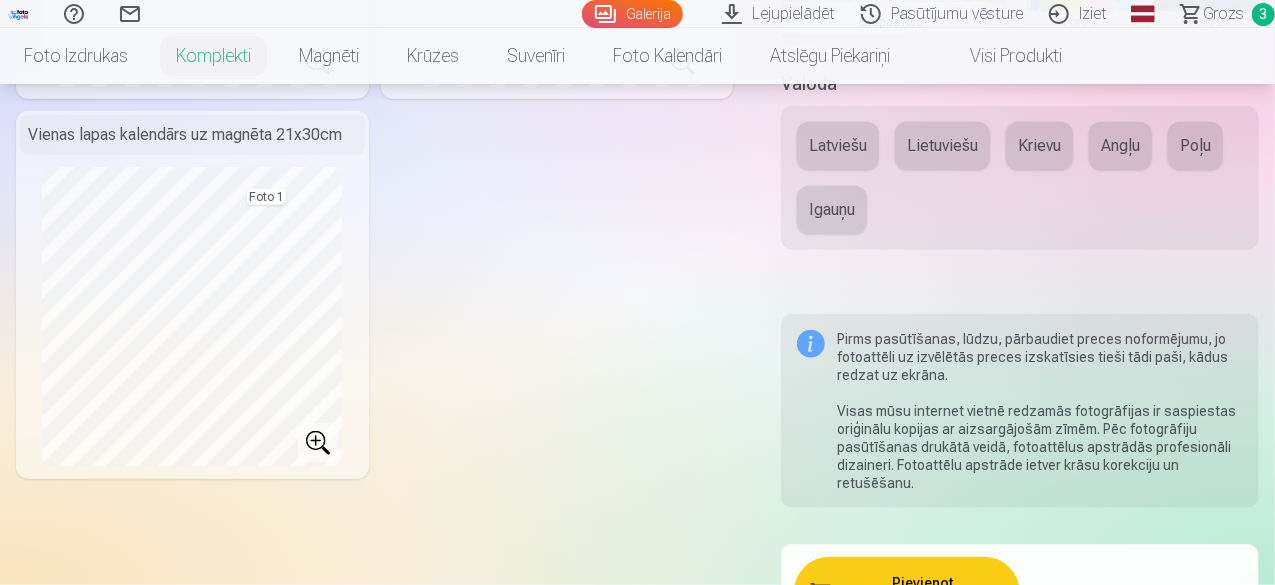 scroll, scrollTop: 700, scrollLeft: 0, axis: vertical 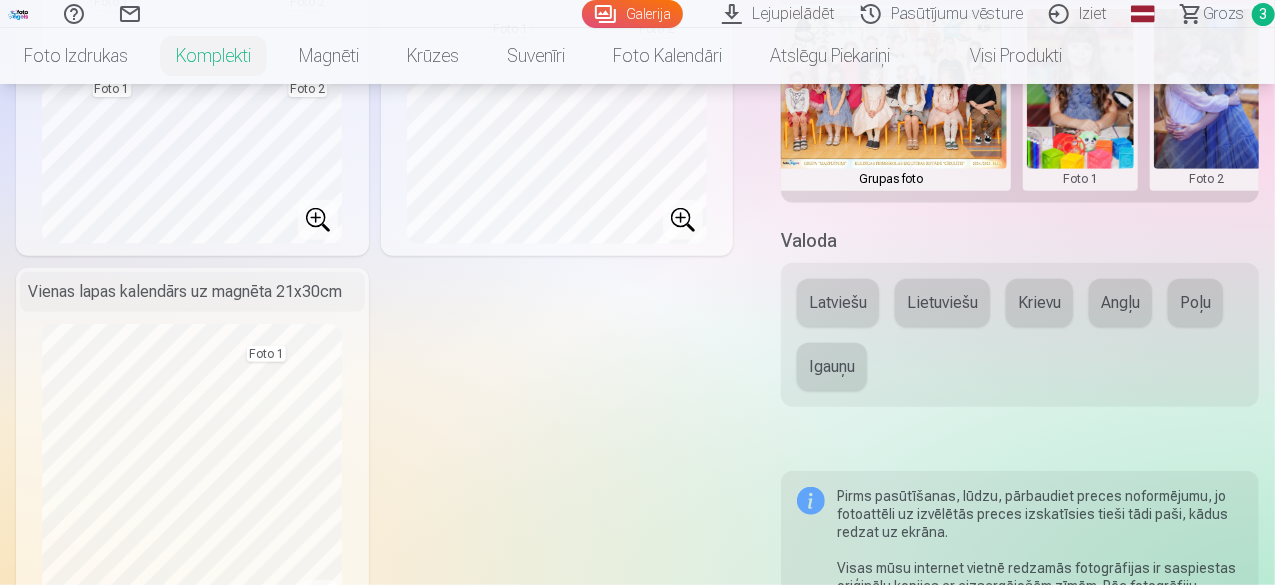 click on "Grozs 3" at bounding box center (1219, 14) 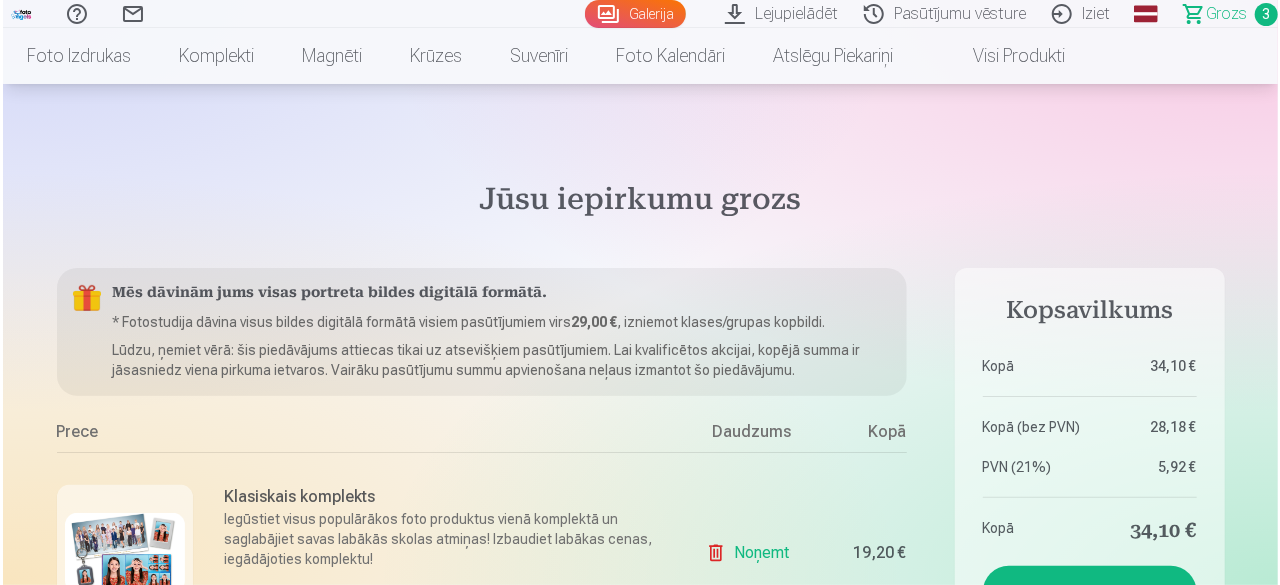 scroll, scrollTop: 300, scrollLeft: 0, axis: vertical 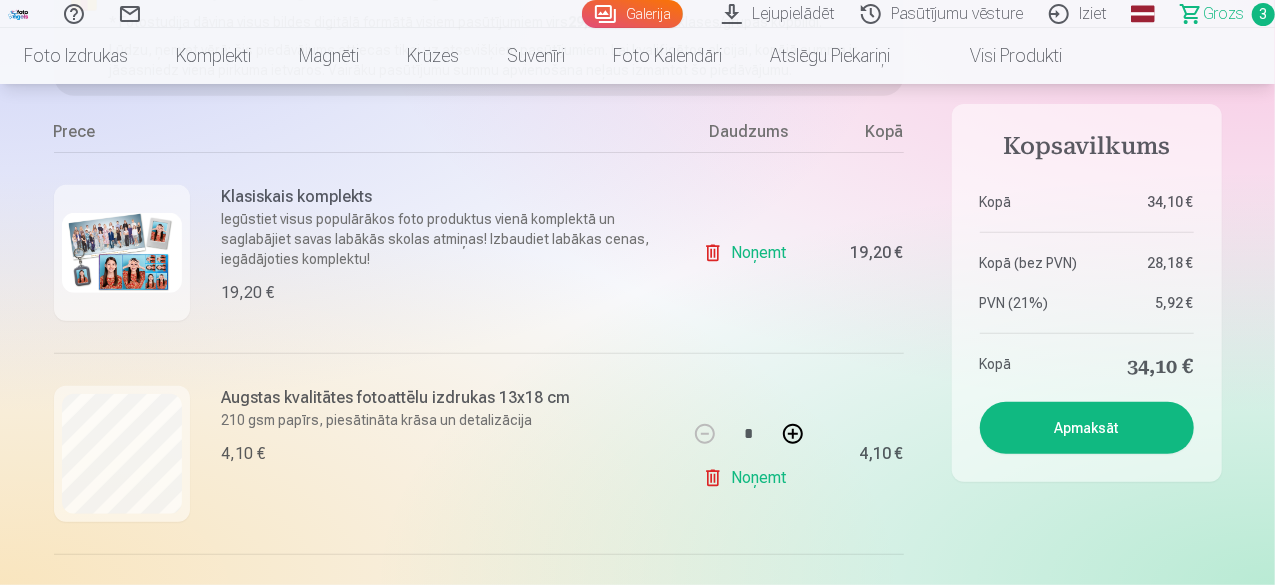click at bounding box center (122, 253) 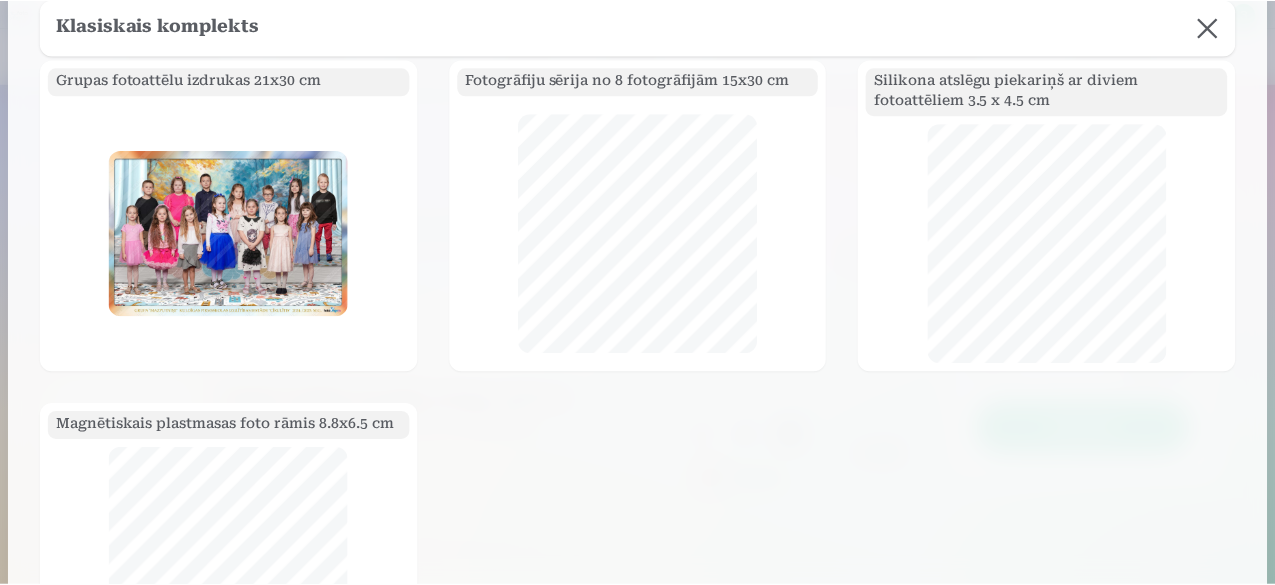 scroll, scrollTop: 0, scrollLeft: 0, axis: both 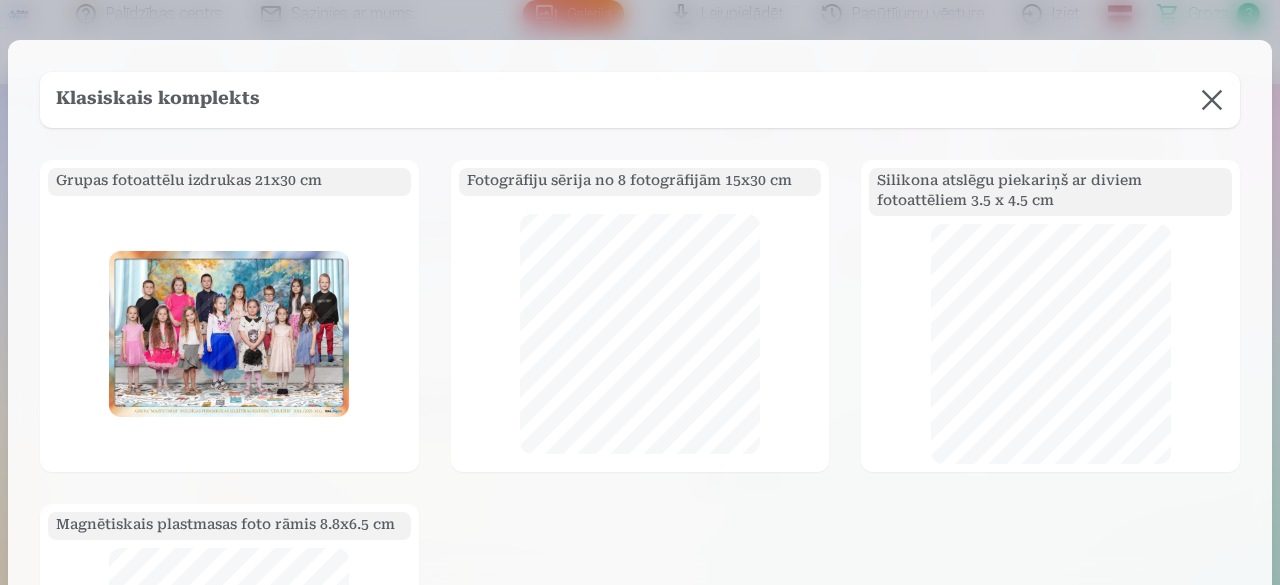 click at bounding box center [1212, 100] 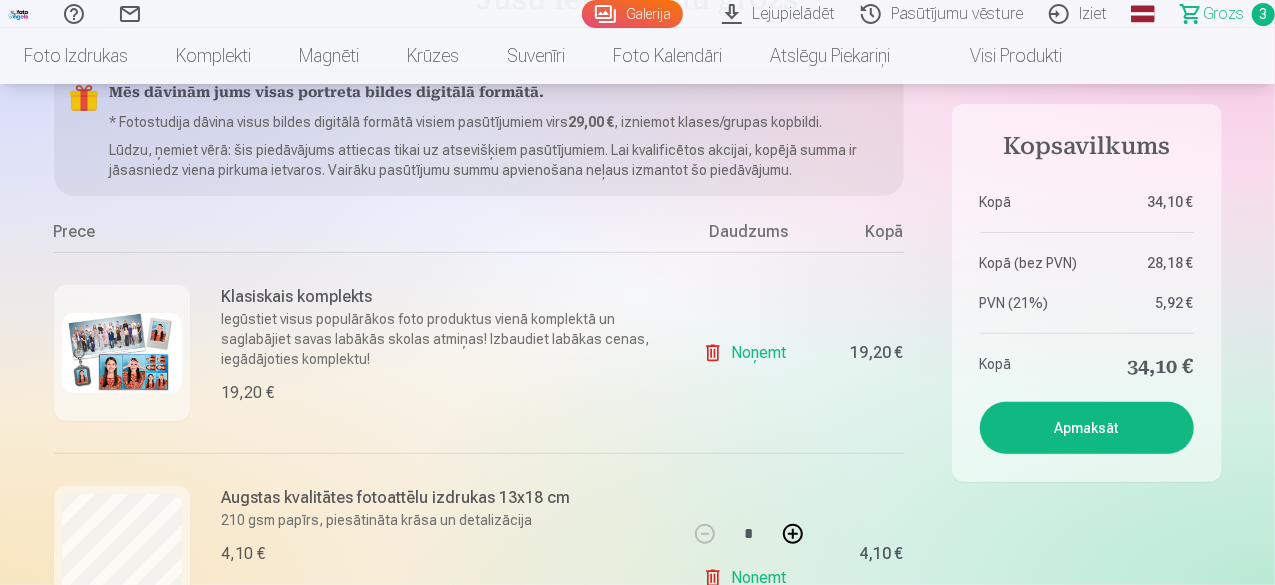 scroll, scrollTop: 0, scrollLeft: 0, axis: both 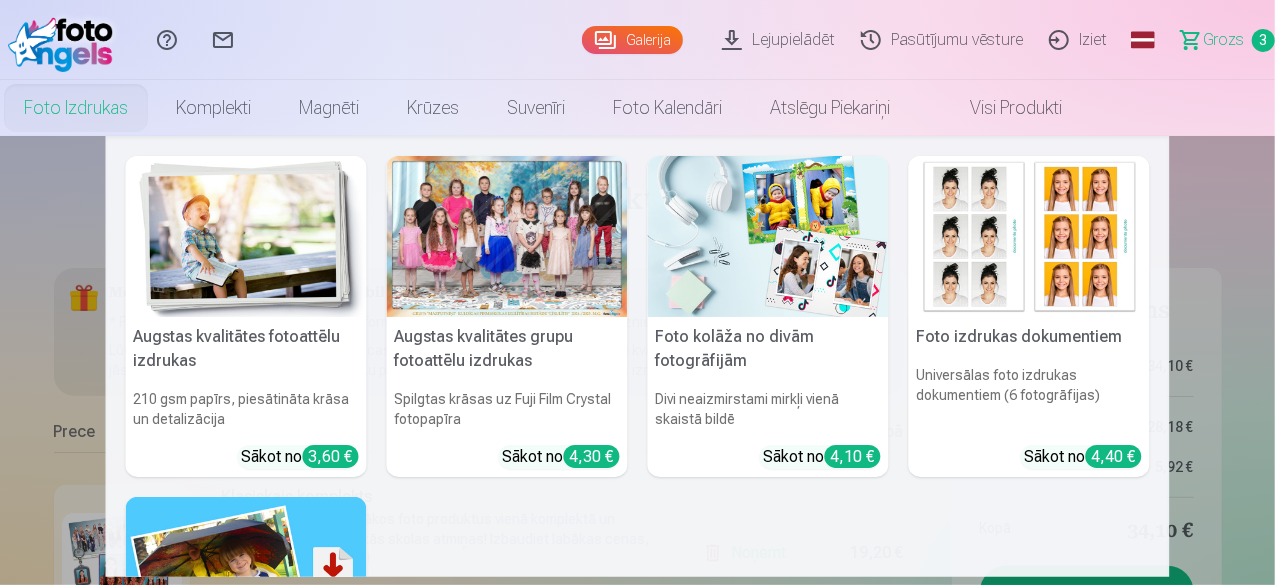 click at bounding box center [768, 236] 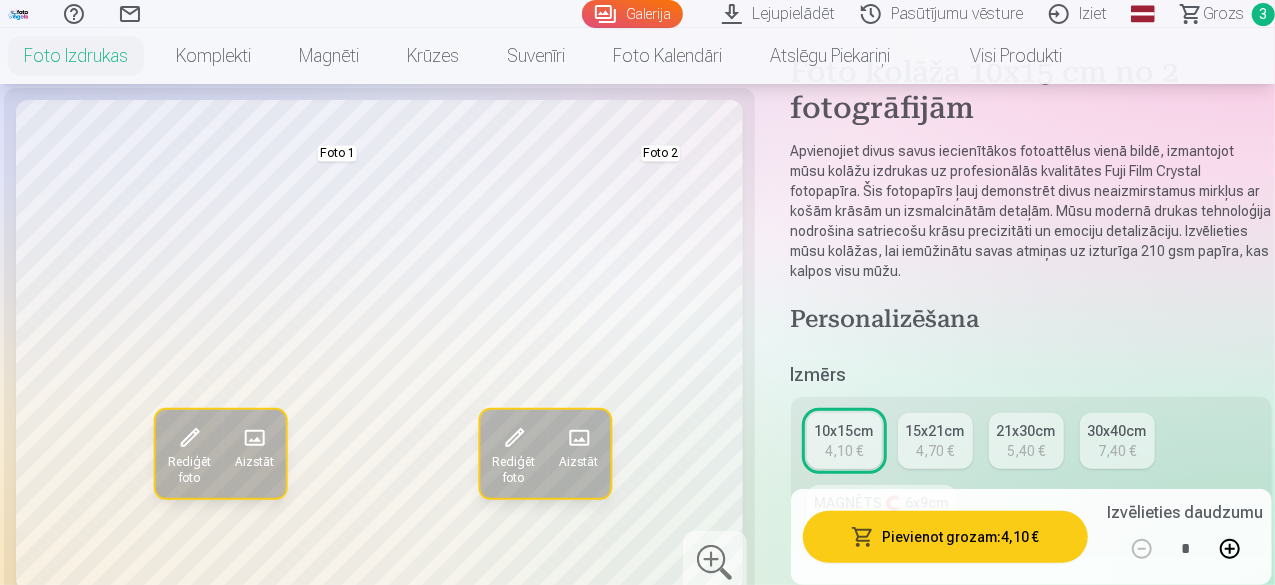 scroll, scrollTop: 200, scrollLeft: 0, axis: vertical 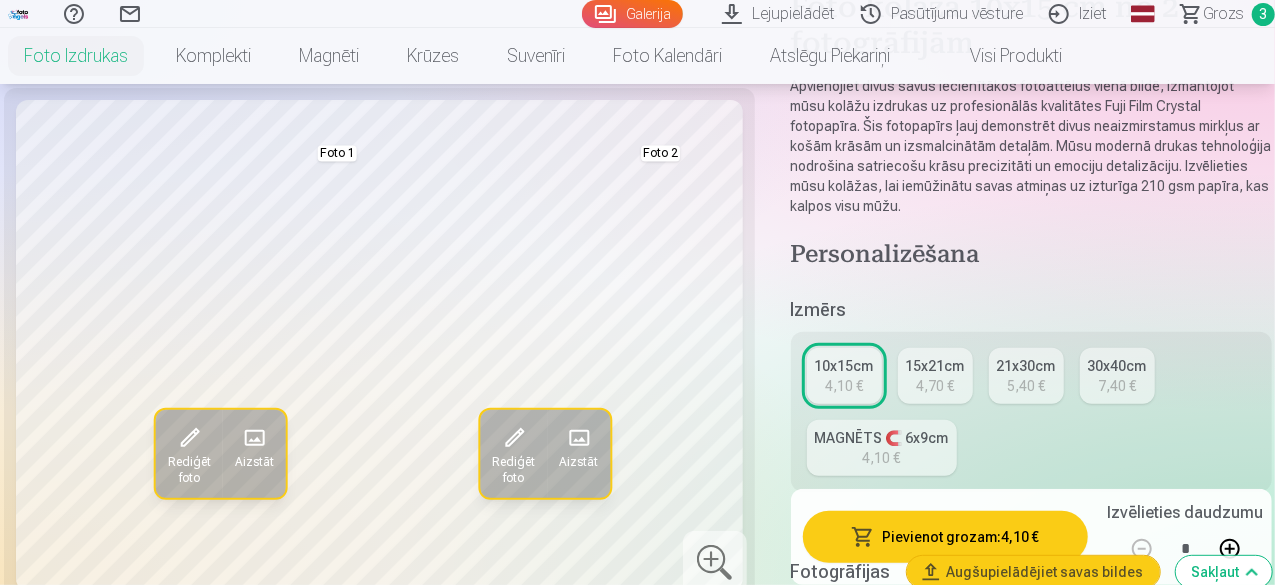 click on "15x21cm" at bounding box center [935, 366] 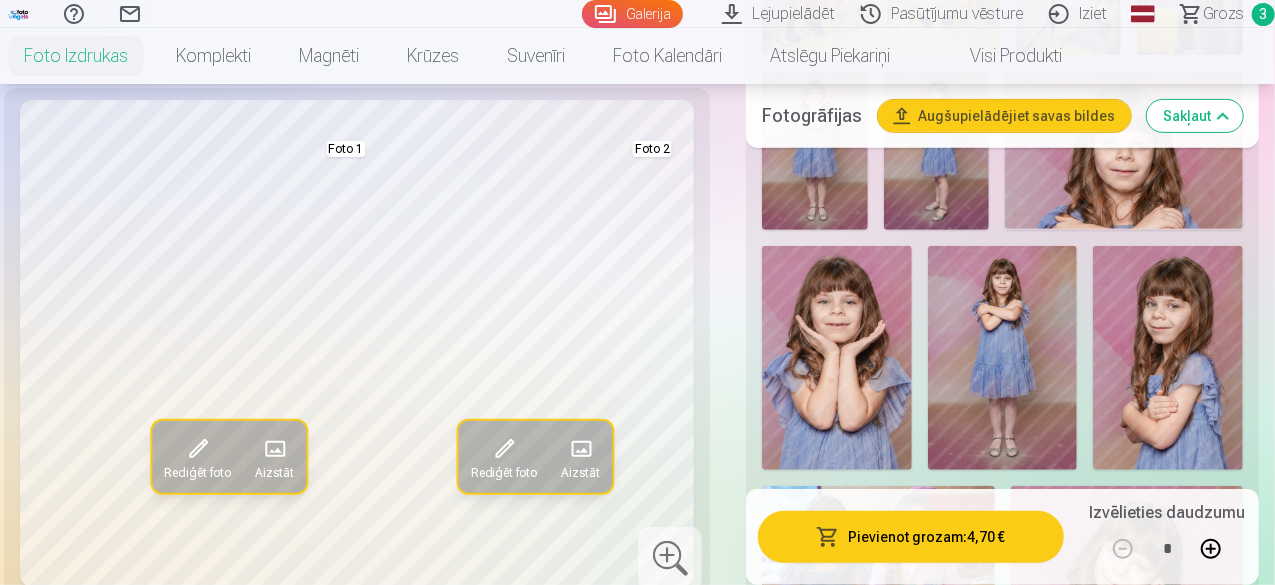scroll, scrollTop: 4400, scrollLeft: 0, axis: vertical 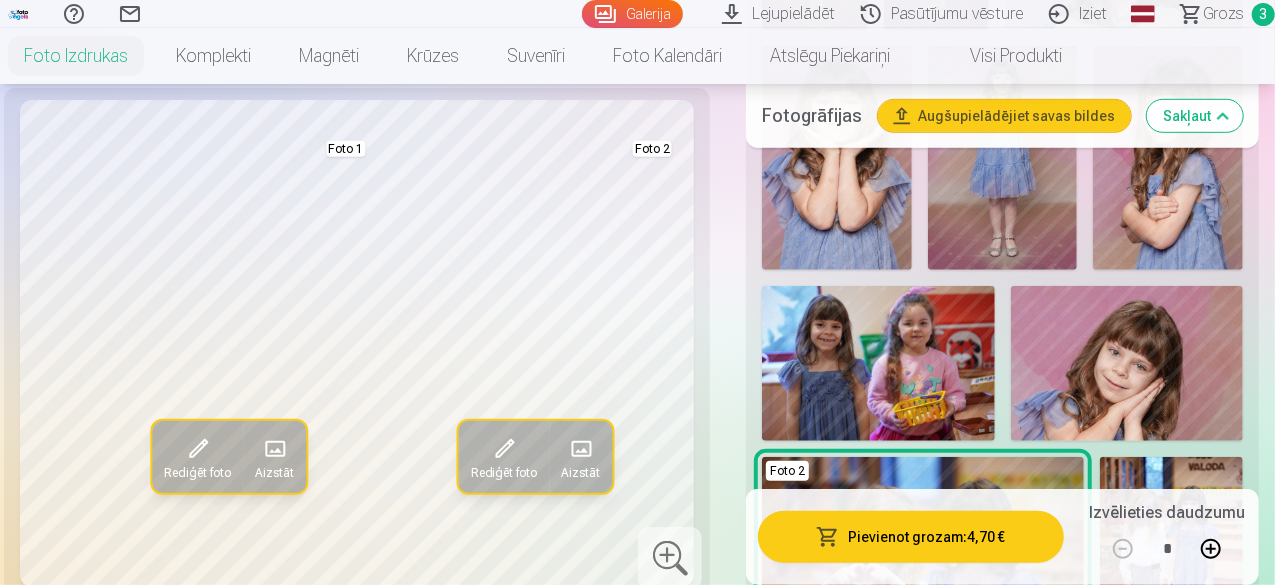 click at bounding box center [1127, 363] 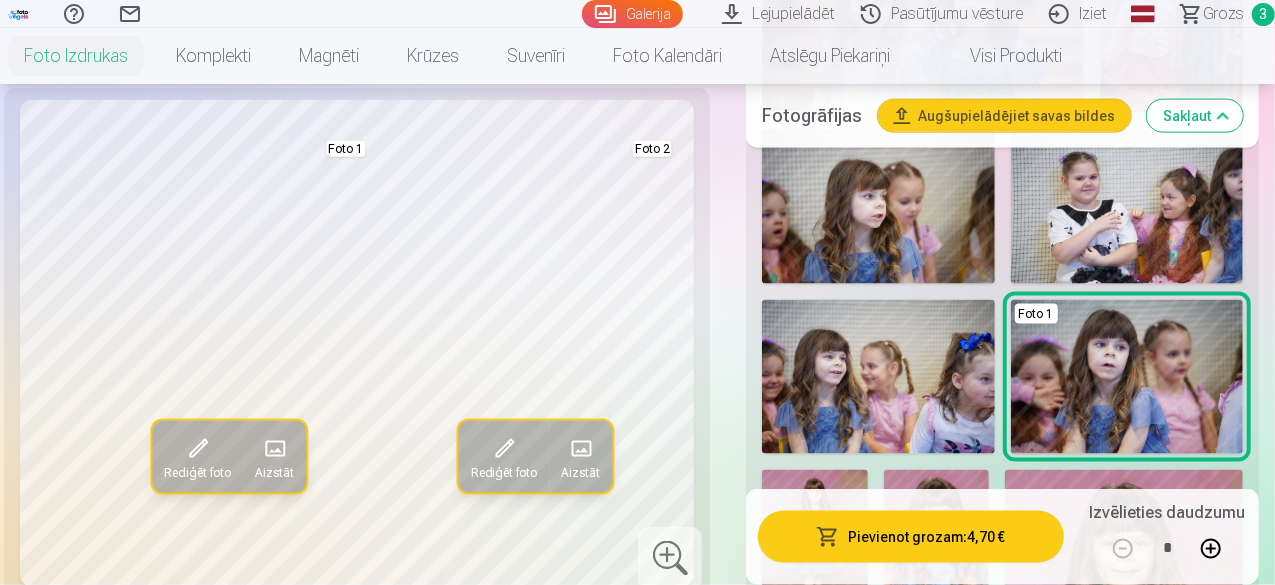 scroll, scrollTop: 5200, scrollLeft: 0, axis: vertical 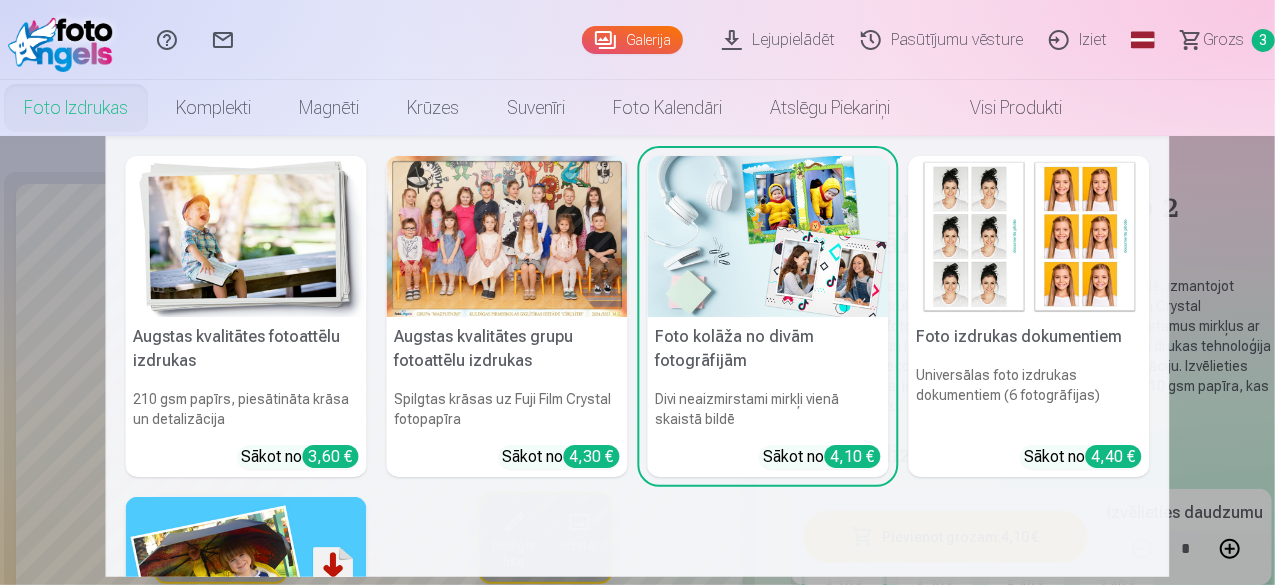 click on "Foto izdrukas" at bounding box center [76, 108] 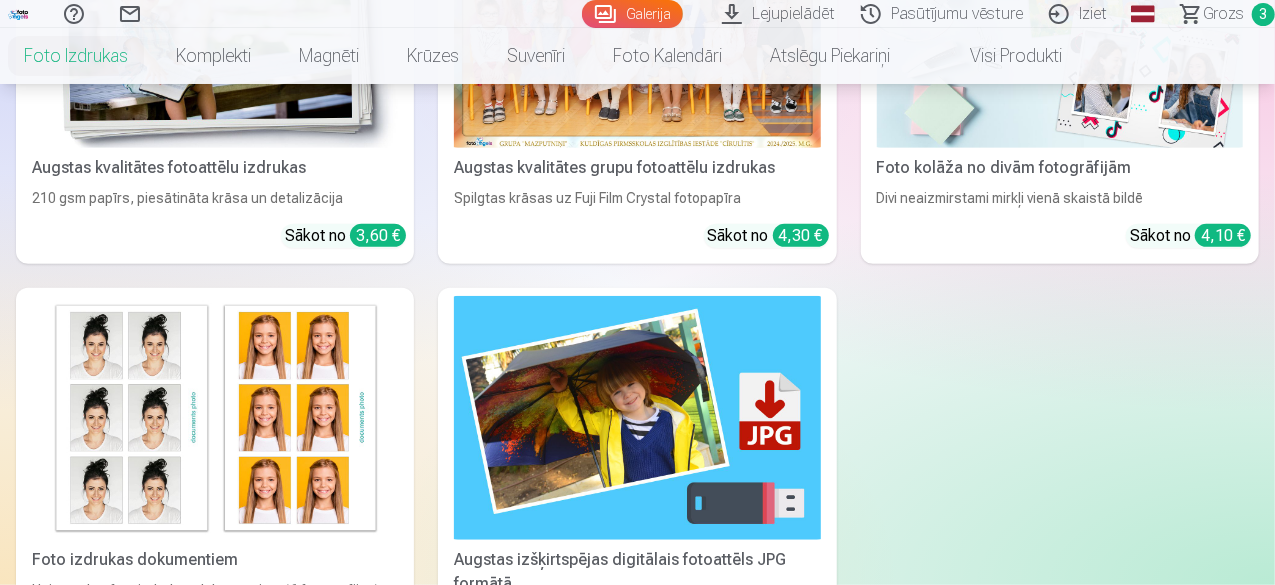 scroll, scrollTop: 200, scrollLeft: 0, axis: vertical 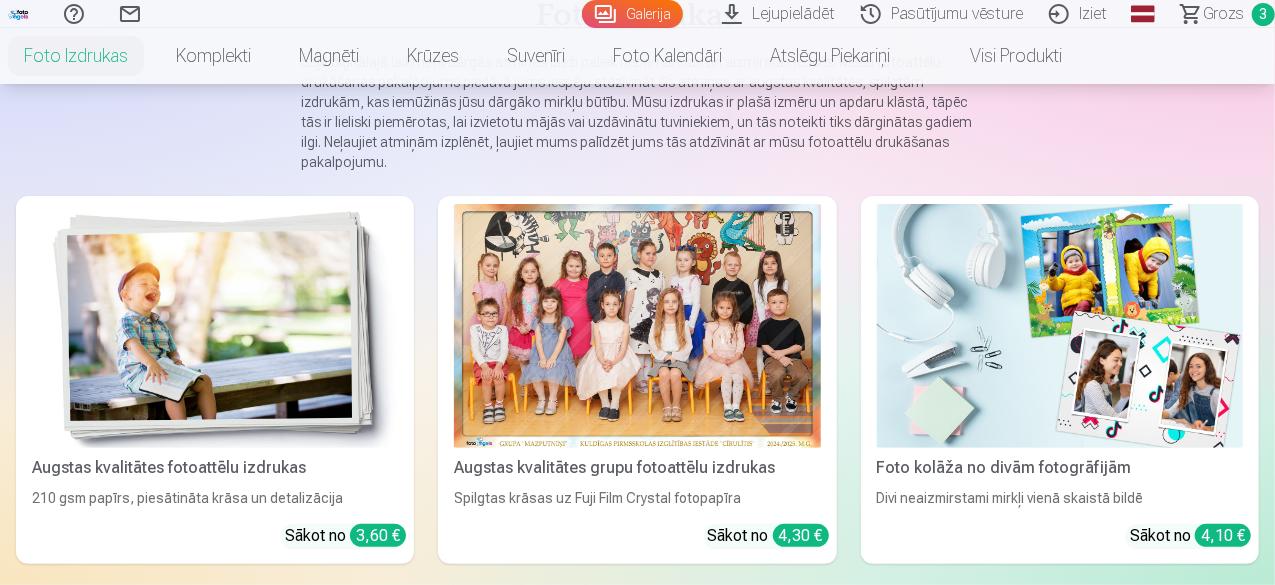 click at bounding box center (637, 326) 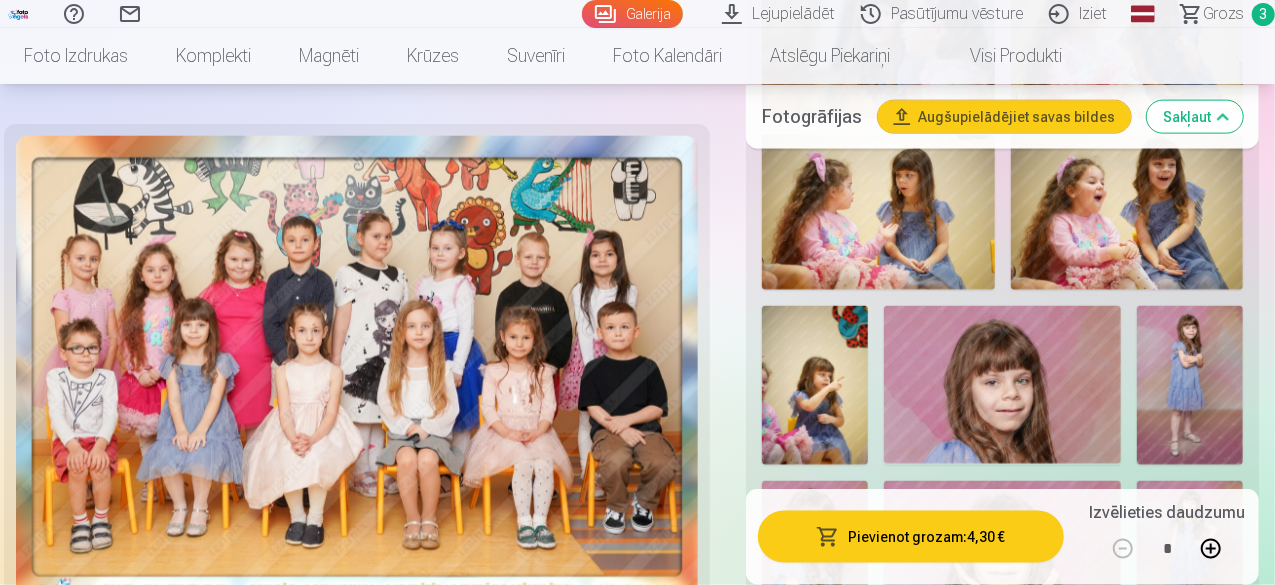 scroll, scrollTop: 1300, scrollLeft: 0, axis: vertical 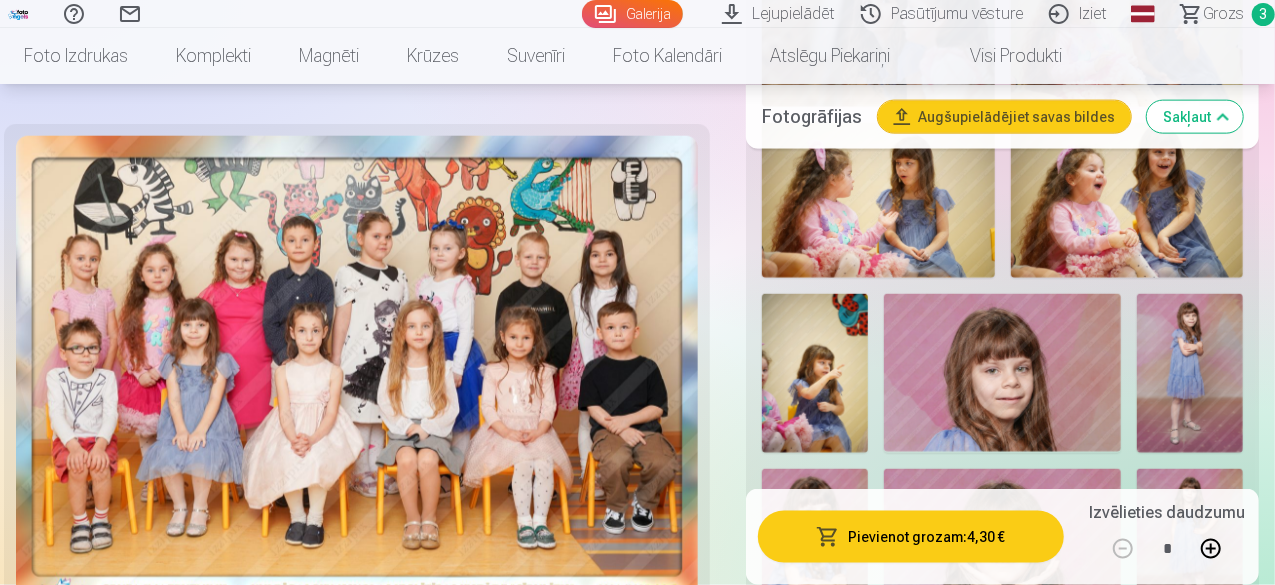 click at bounding box center [1003, 373] 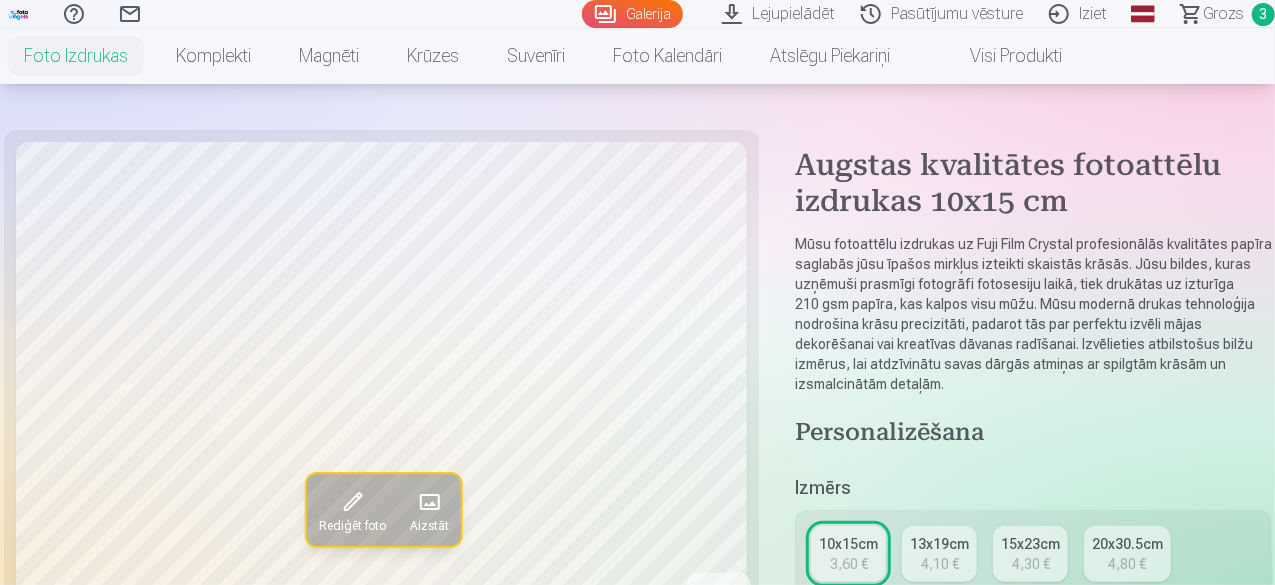 scroll, scrollTop: 0, scrollLeft: 0, axis: both 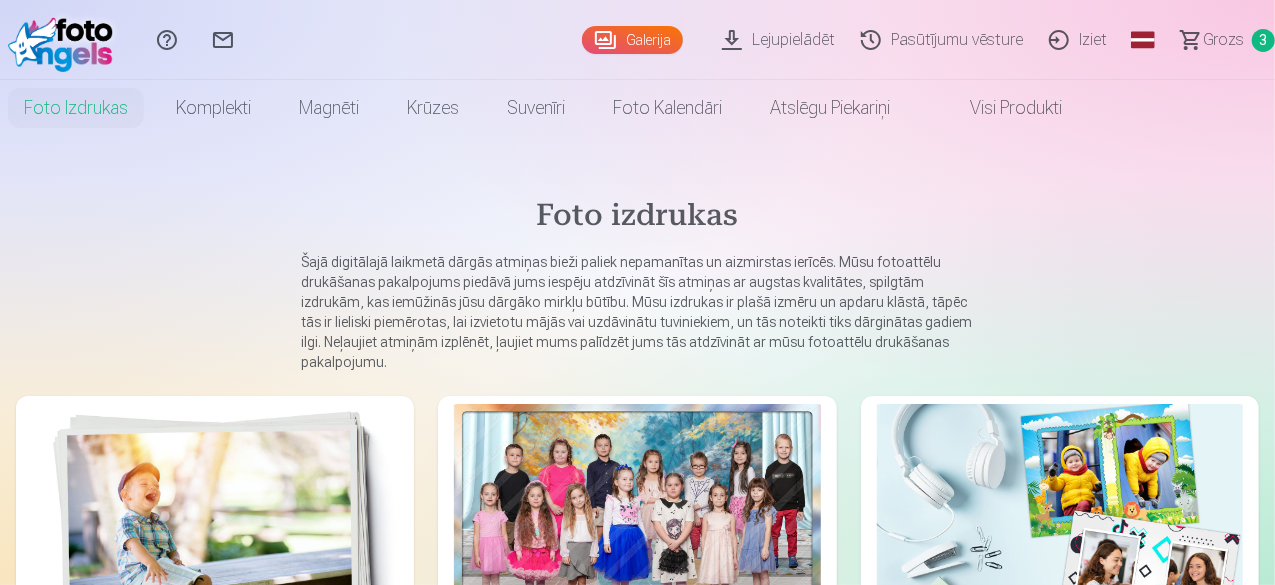 click on "Grozs" at bounding box center (1223, 40) 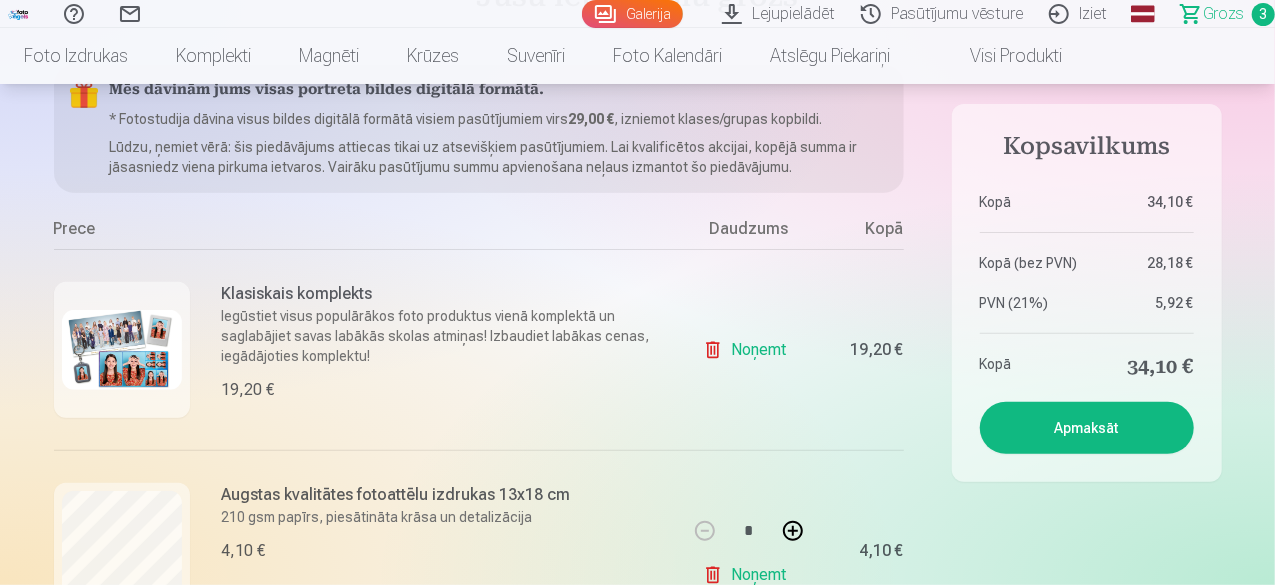 scroll, scrollTop: 300, scrollLeft: 0, axis: vertical 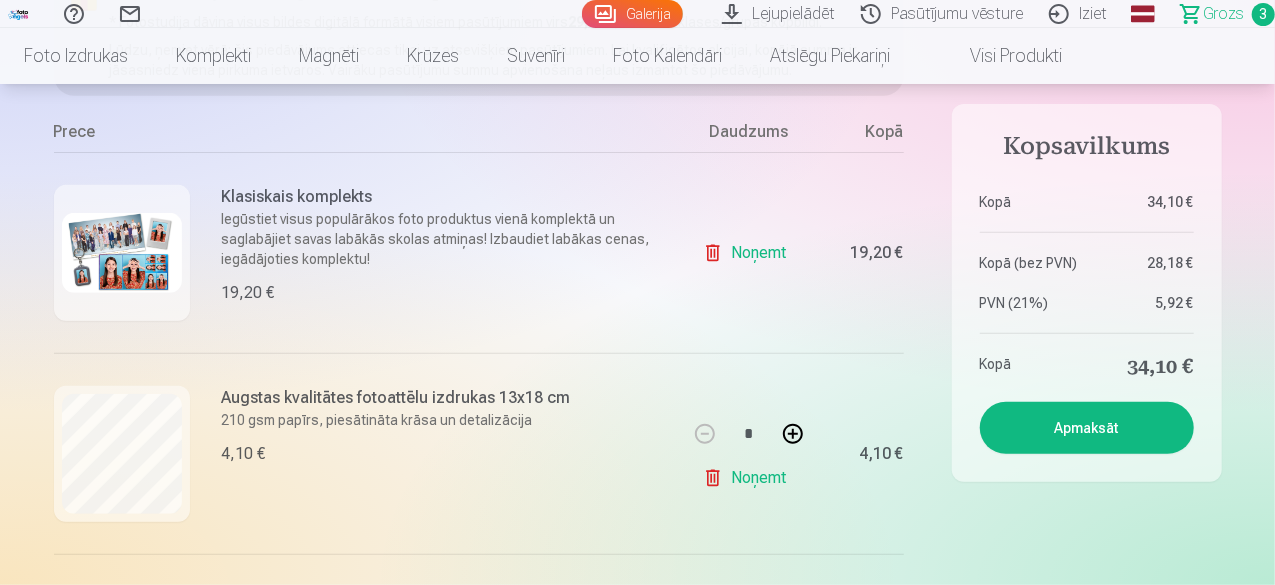 click at bounding box center [122, 253] 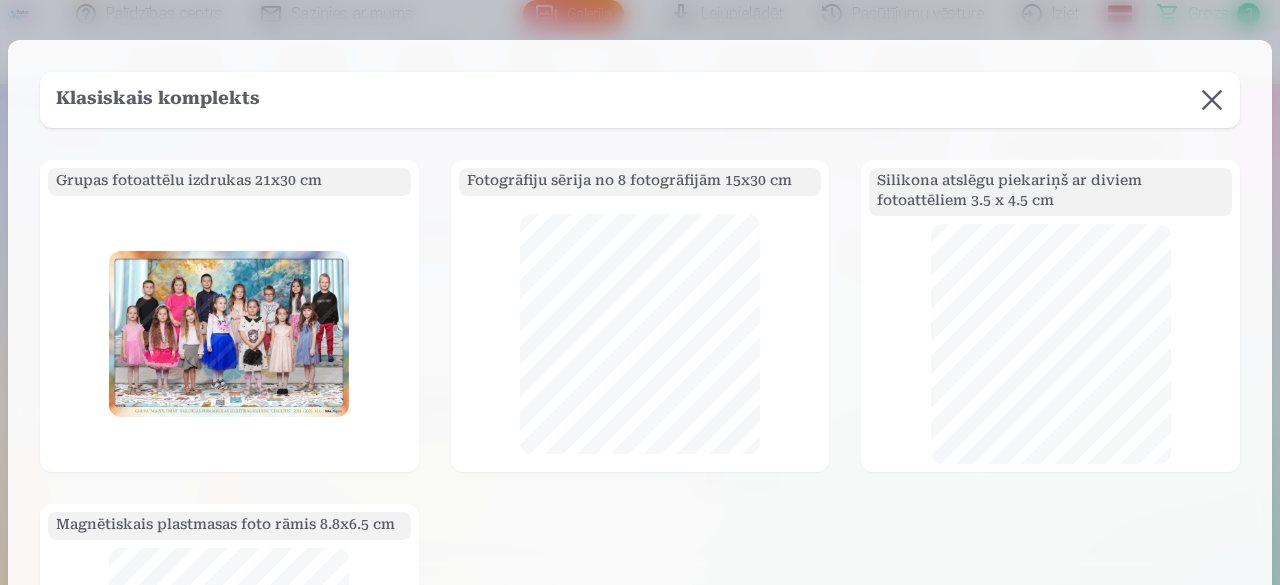 click at bounding box center [1212, 100] 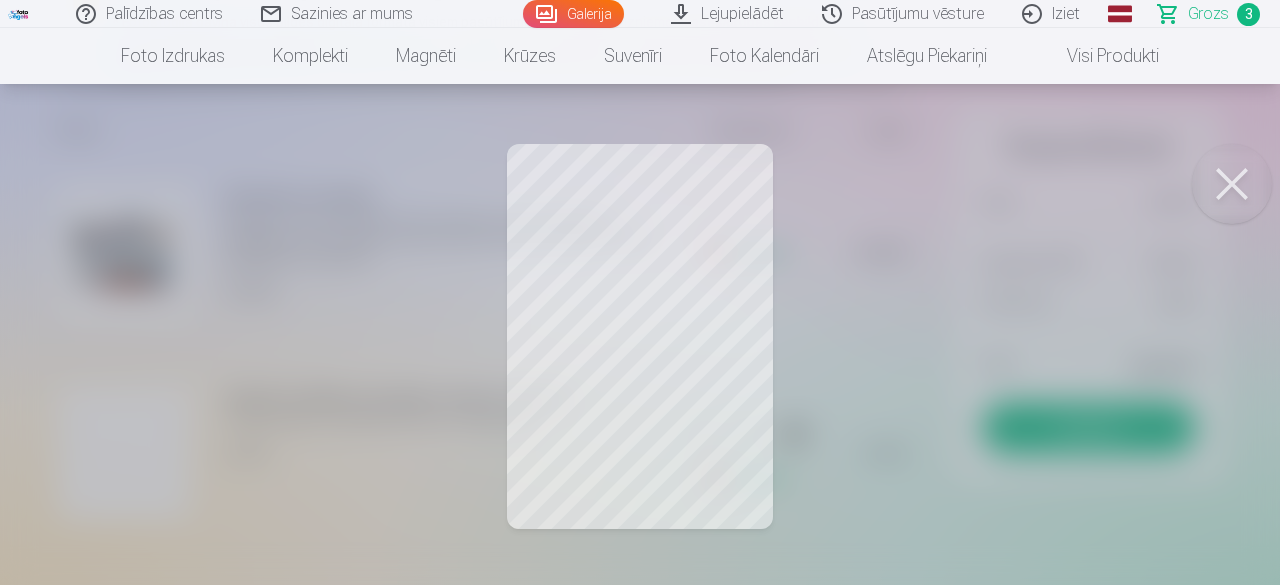 click at bounding box center [1232, 184] 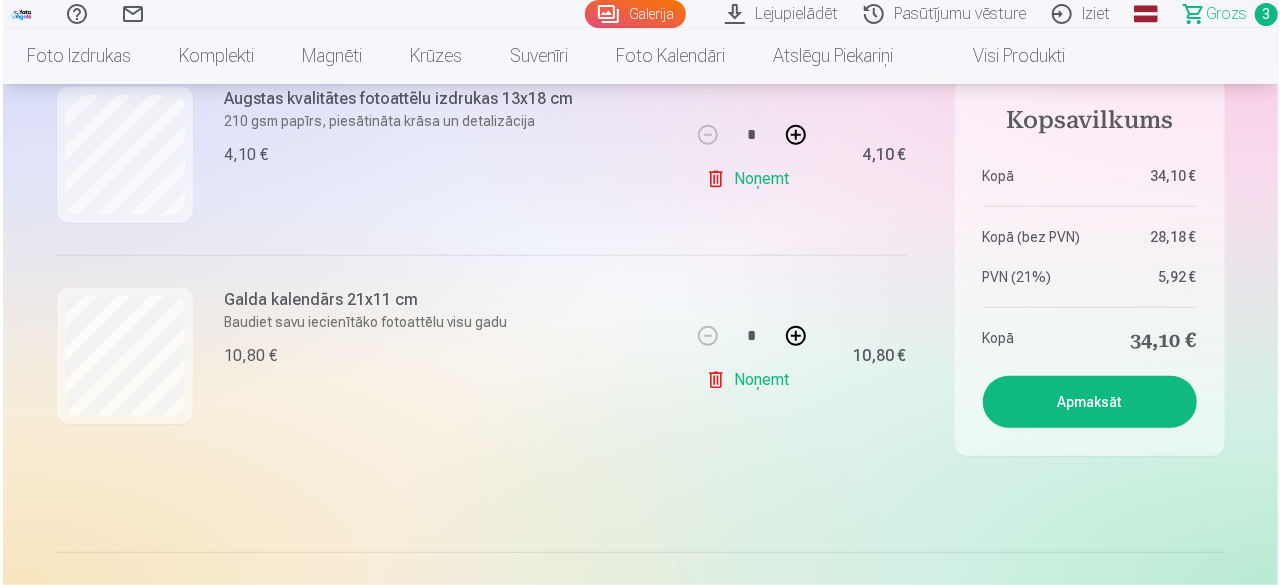 scroll, scrollTop: 600, scrollLeft: 0, axis: vertical 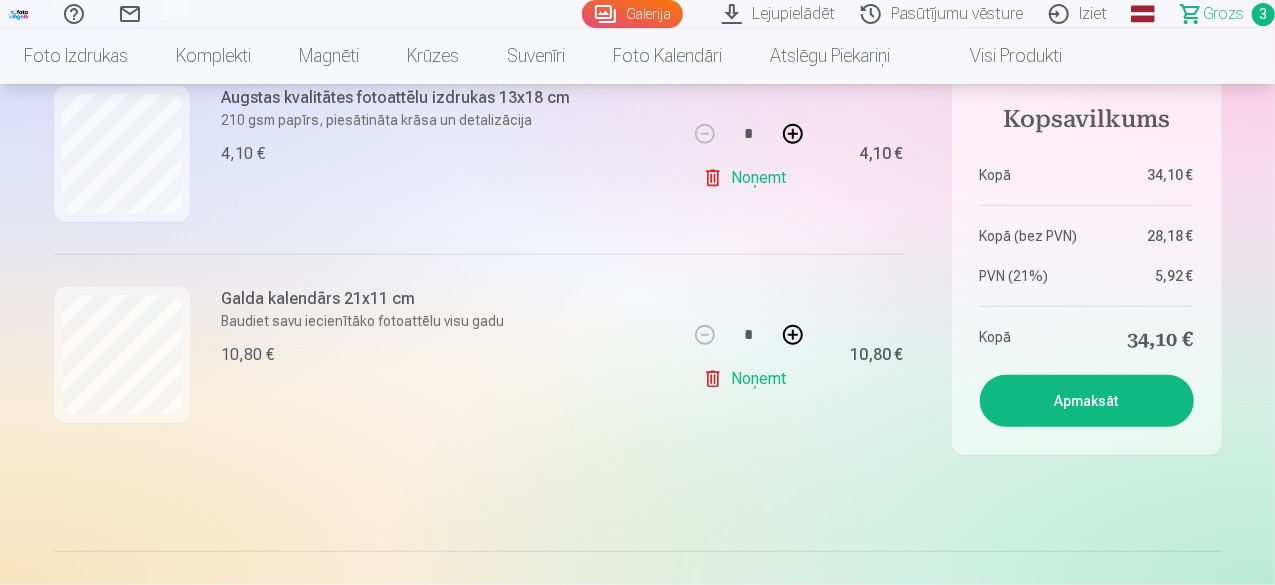 click at bounding box center (122, 355) 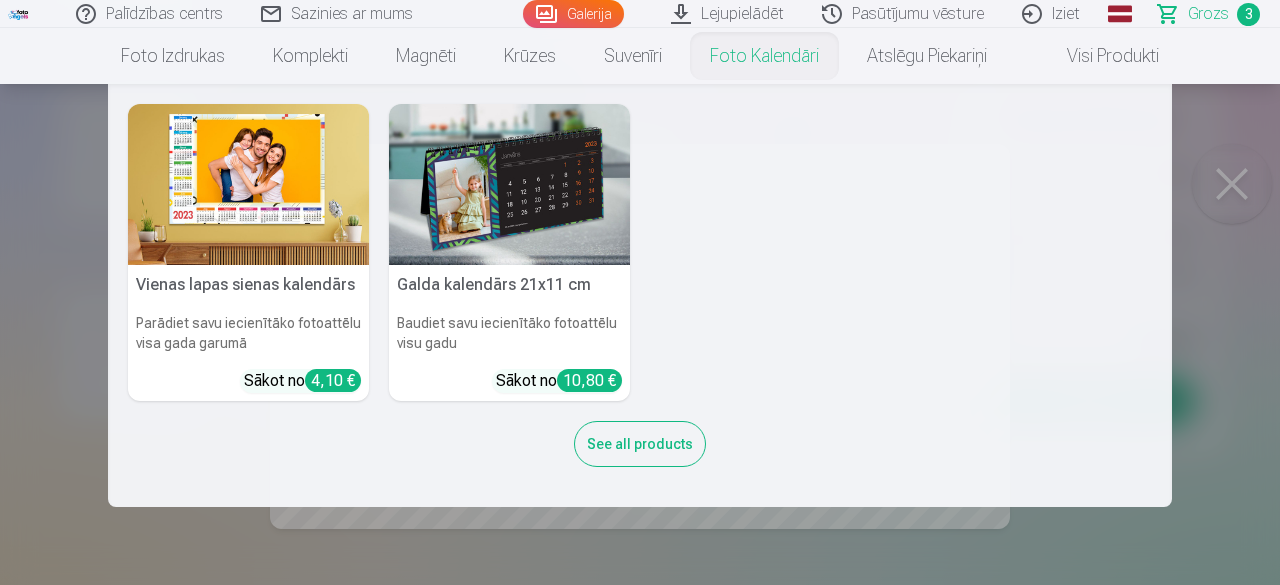 click on "Foto kalendāri" at bounding box center (764, 56) 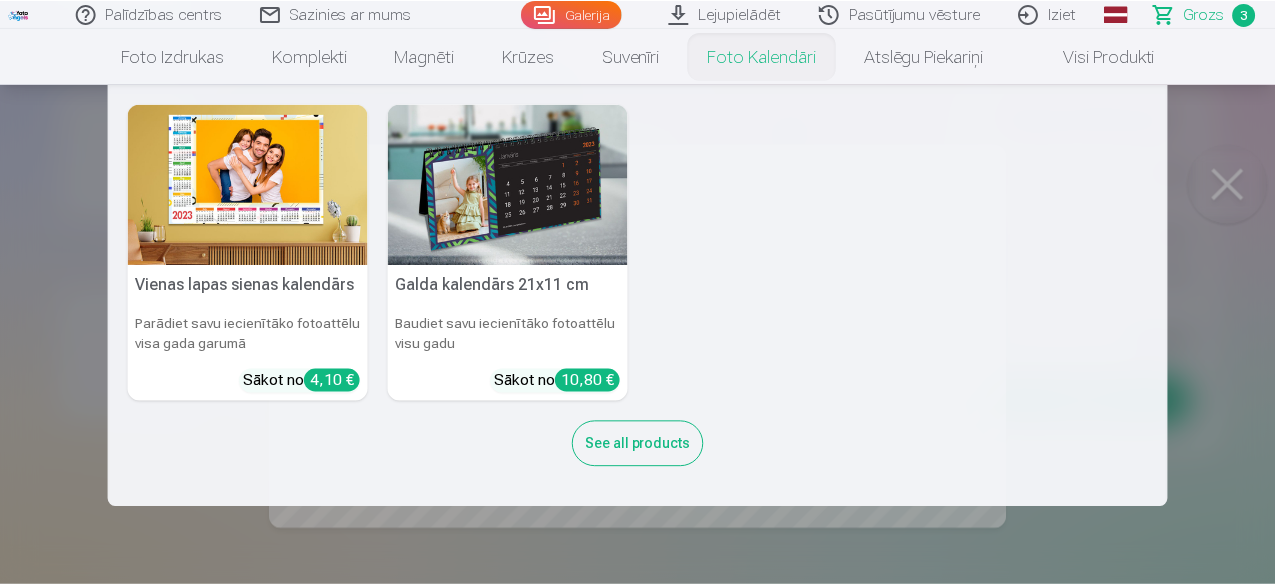 scroll, scrollTop: 0, scrollLeft: 0, axis: both 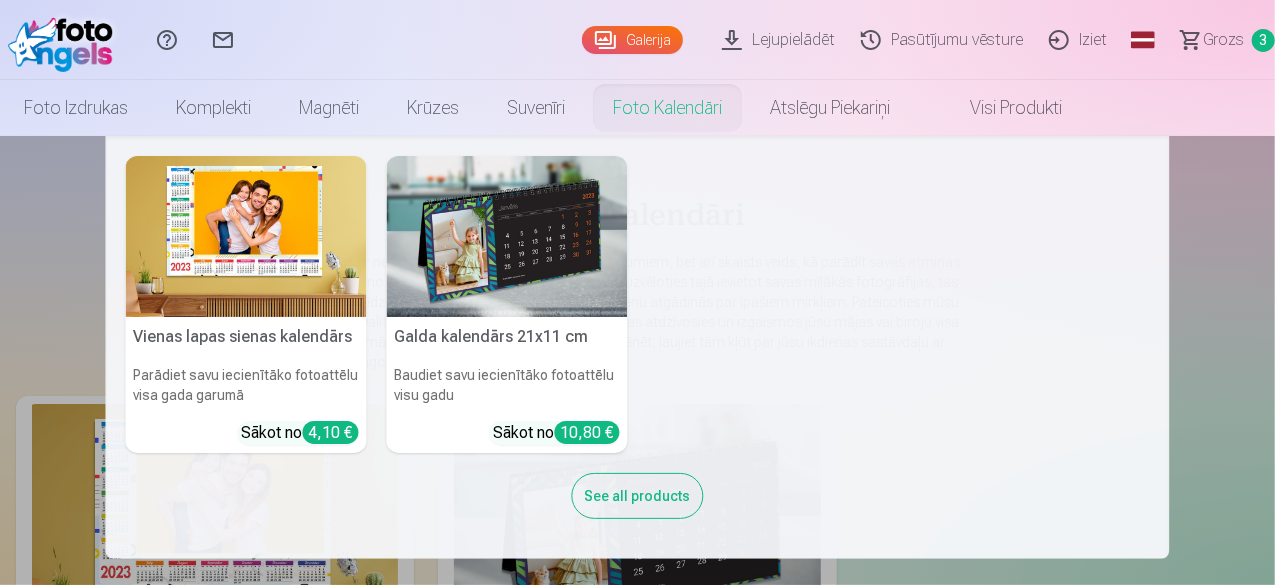 click on "Foto kalendāri" at bounding box center [667, 108] 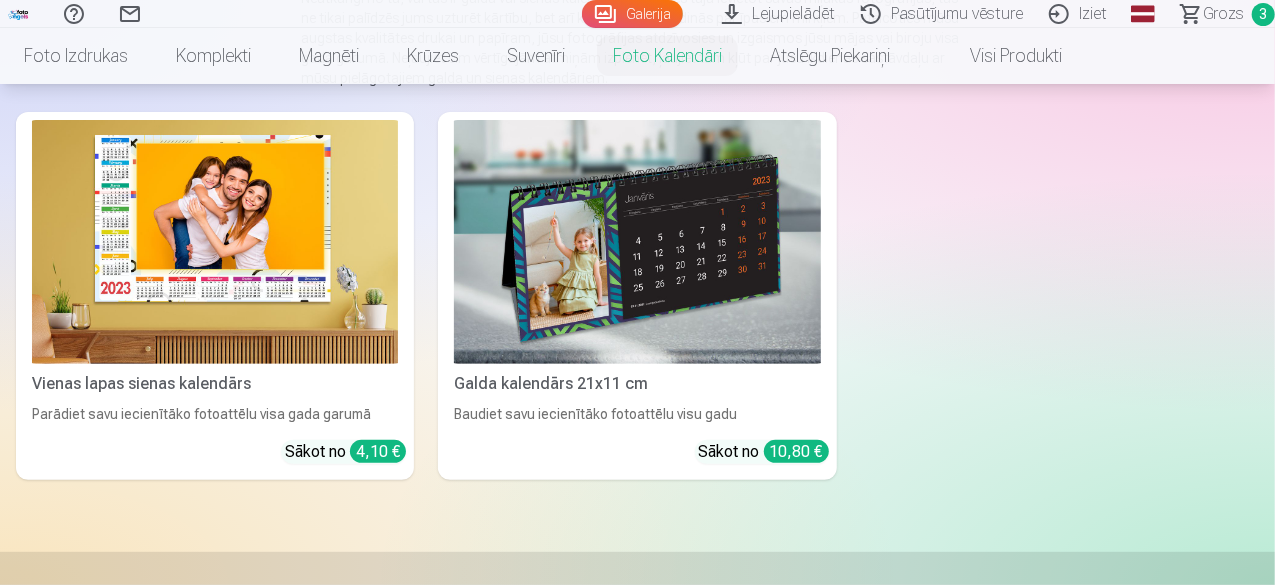 scroll, scrollTop: 300, scrollLeft: 0, axis: vertical 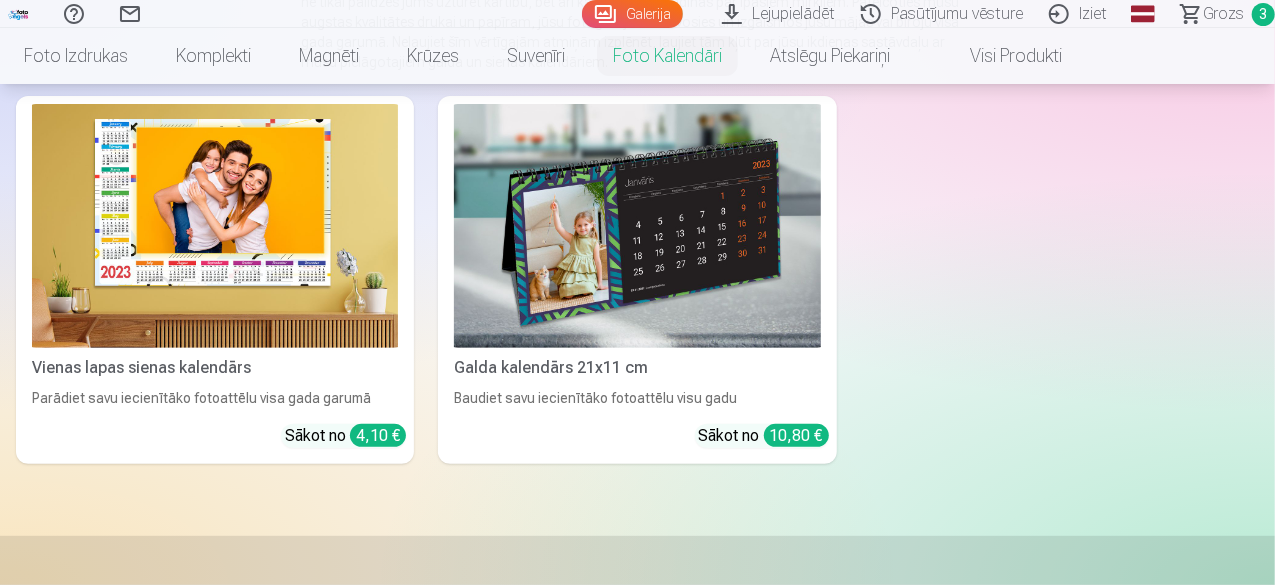 click at bounding box center [637, 226] 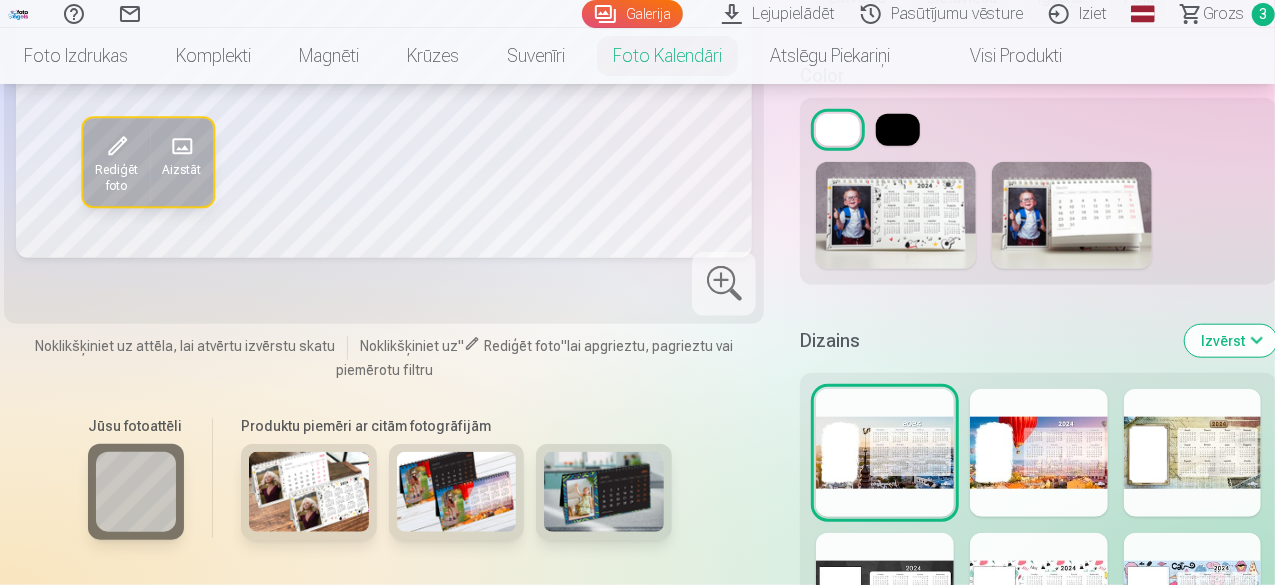 scroll, scrollTop: 900, scrollLeft: 0, axis: vertical 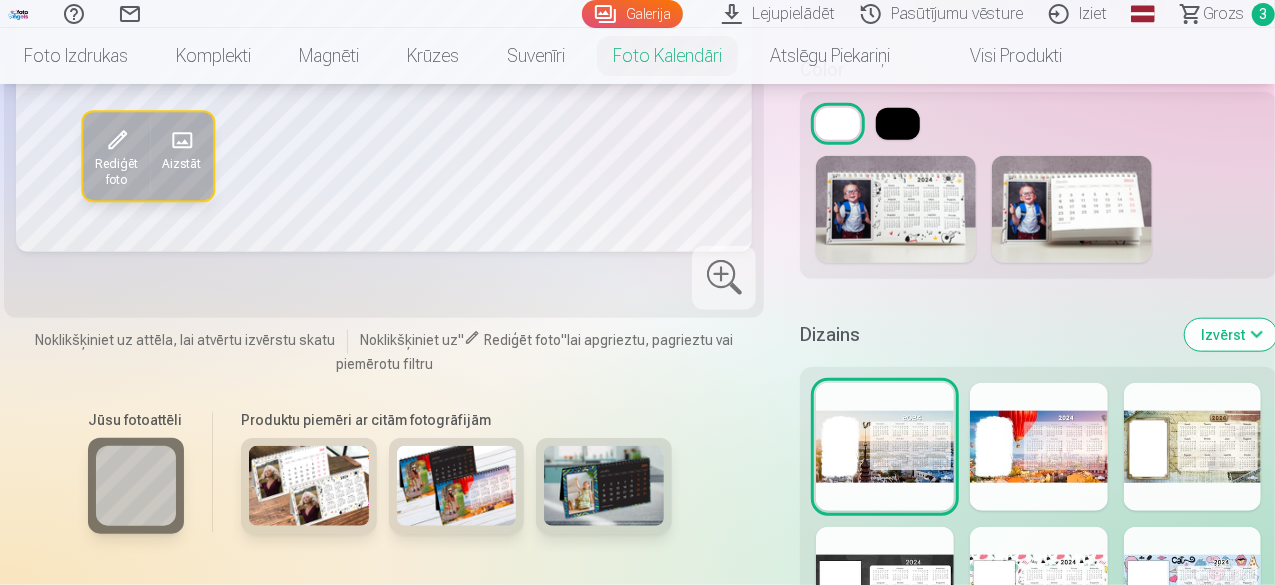 click at bounding box center [896, 209] 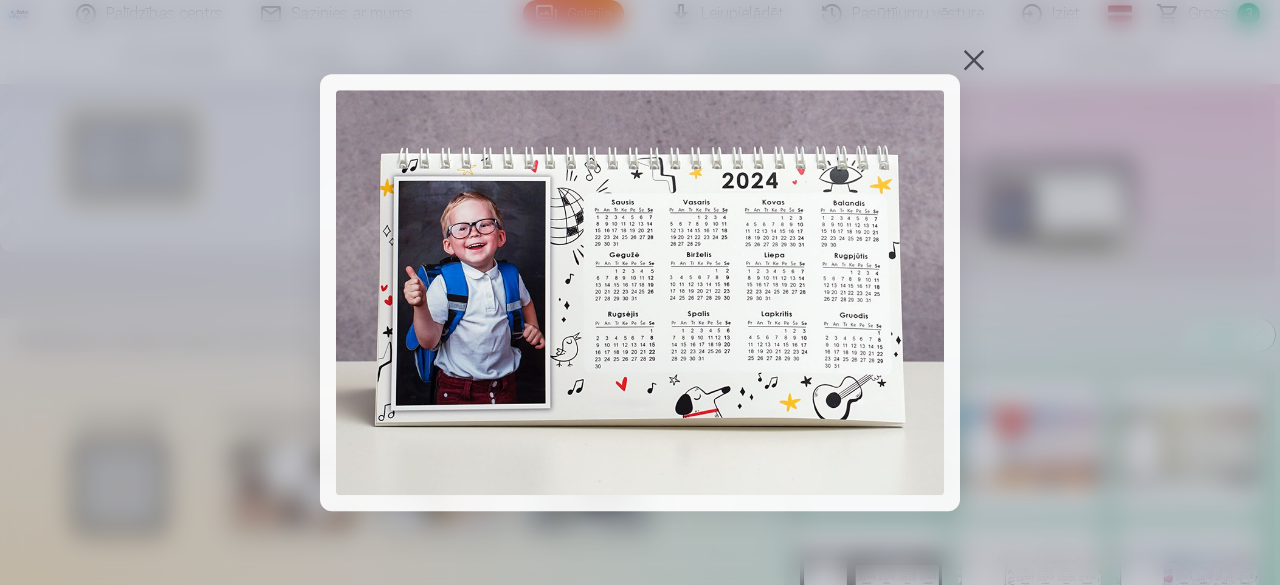 click at bounding box center [974, 60] 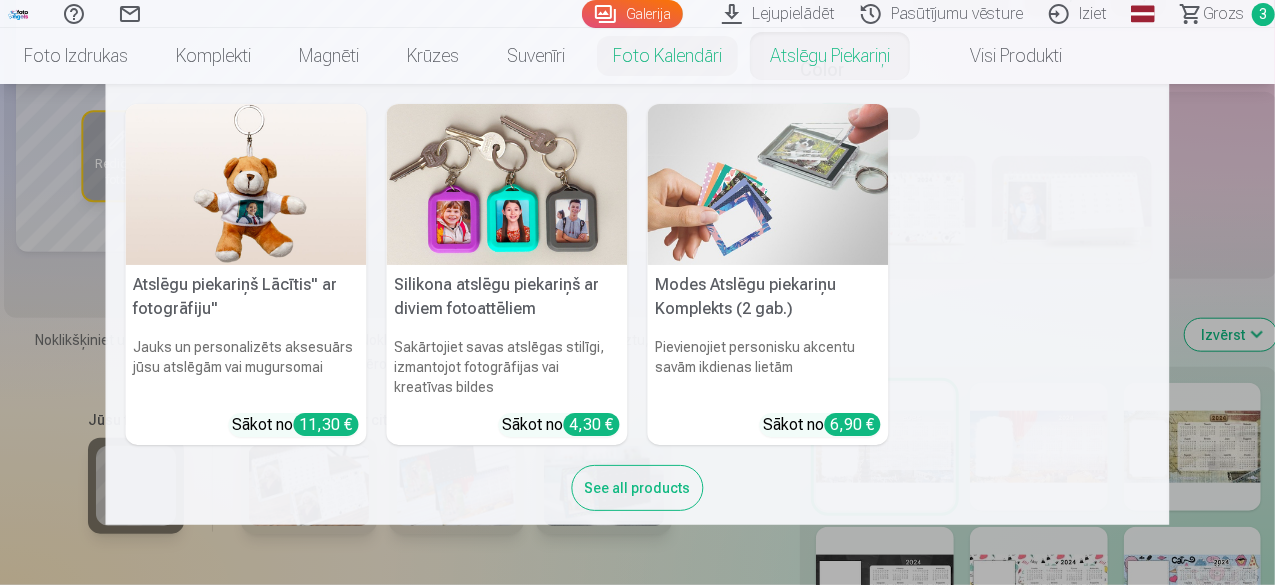 click on "Atslēgu piekariņš Lācītis" ar fotogrāfiju" Jauks un personalizēts aksesuārs jūsu atslēgām vai mugursomai Sākot no  11,30 € Silikona atslēgu piekariņš ar diviem fotoattēliem Sakārtojiet savas atslēgas stilīgi, izmantojot fotogrāfijas vai kreatīvas bildes Sākot no  4,30 € Modes Atslēgu piekariņu Komplekts (2 gab.) Pievienojiet personisku akcentu savām ikdienas lietām Sākot no  6,90 € See all products" at bounding box center [637, 304] 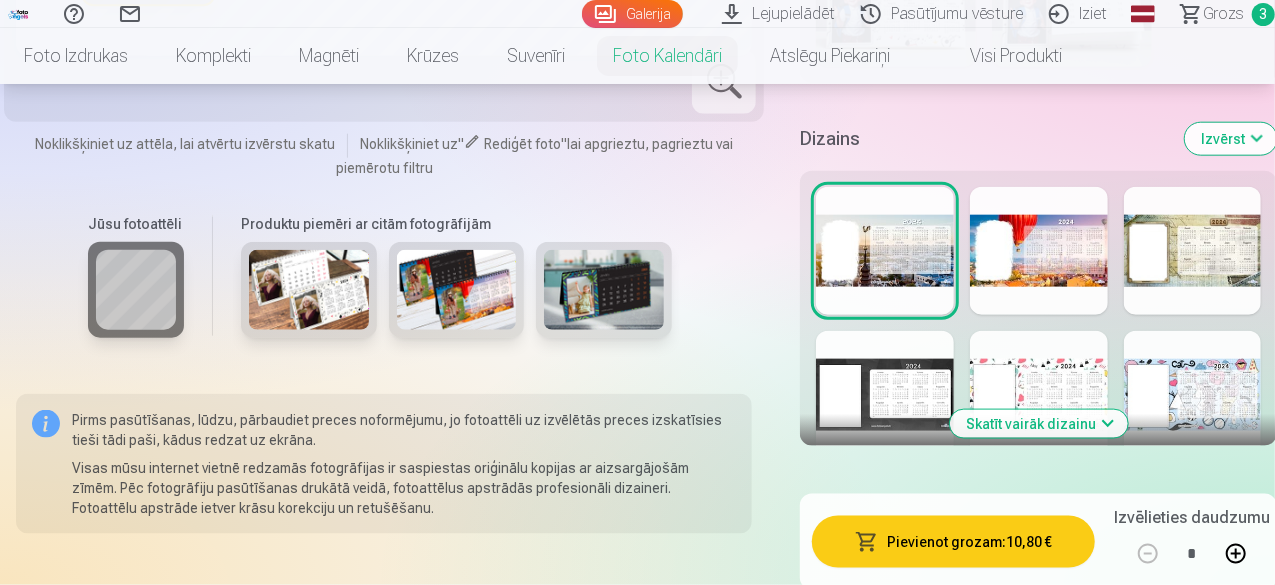 scroll, scrollTop: 1100, scrollLeft: 0, axis: vertical 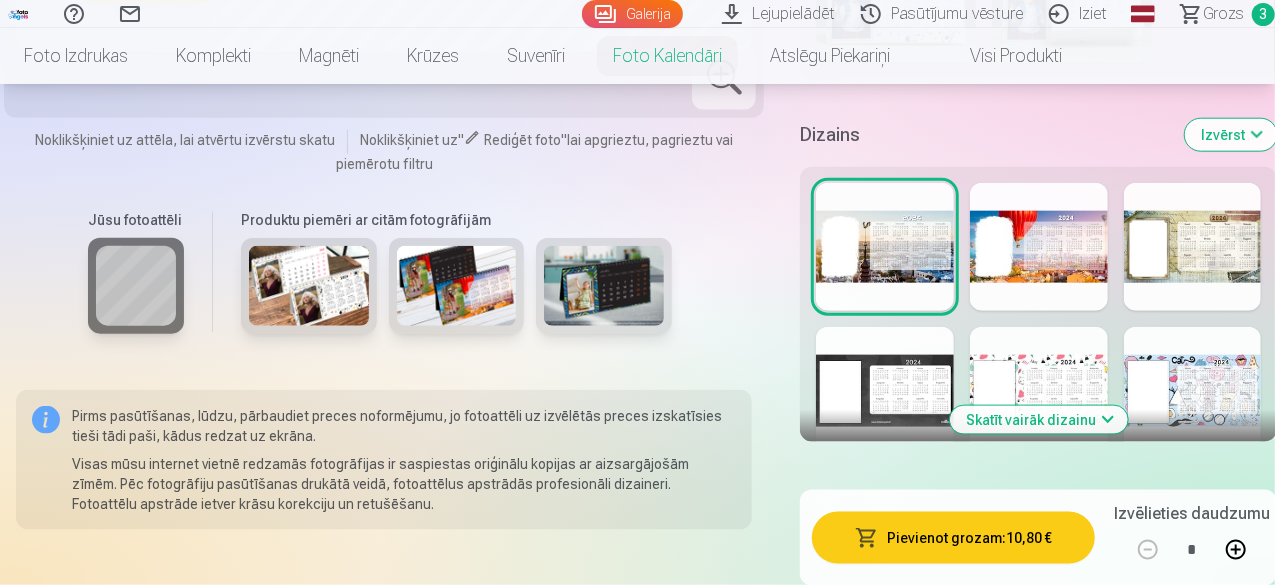 click on "Skatīt vairāk dizainu" at bounding box center (1039, 420) 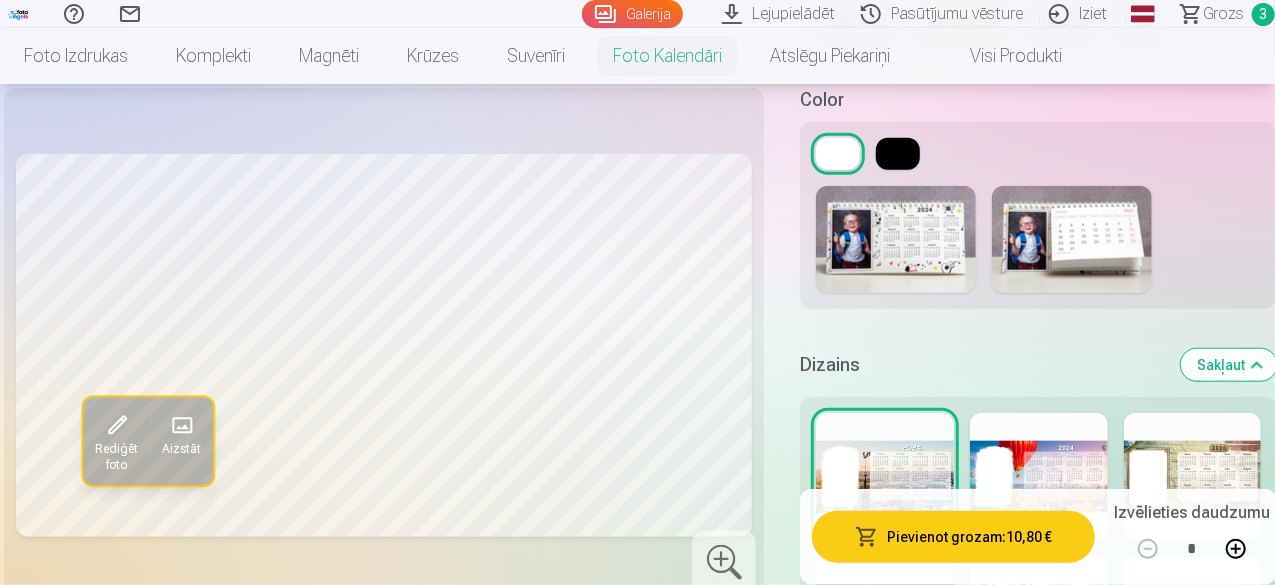 scroll, scrollTop: 900, scrollLeft: 0, axis: vertical 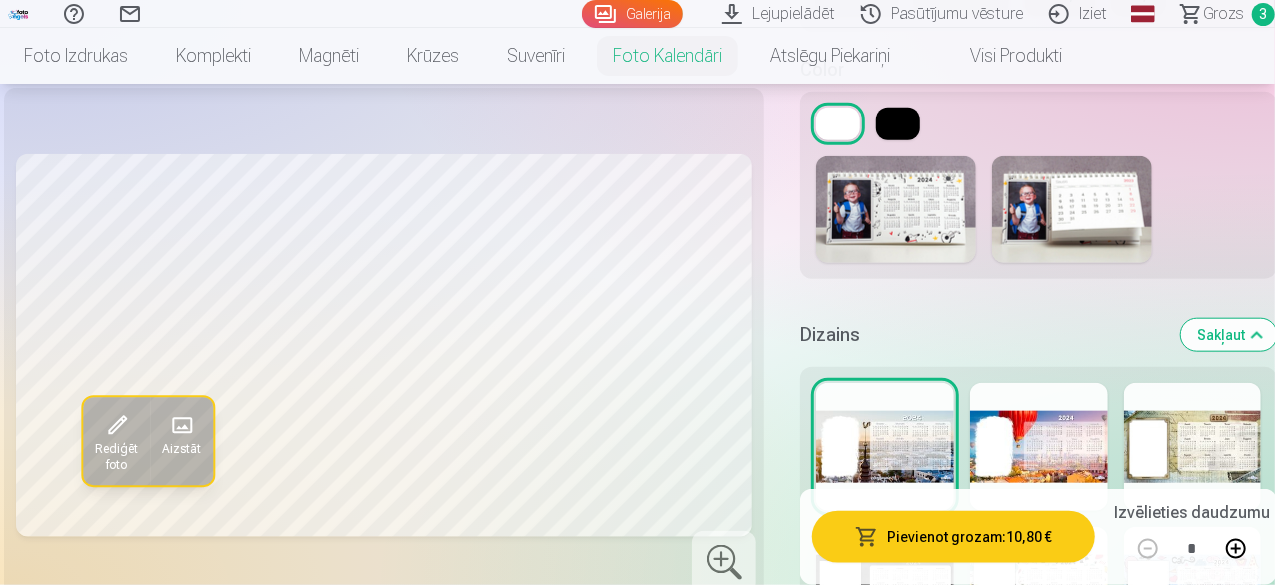 click at bounding box center [1039, 447] 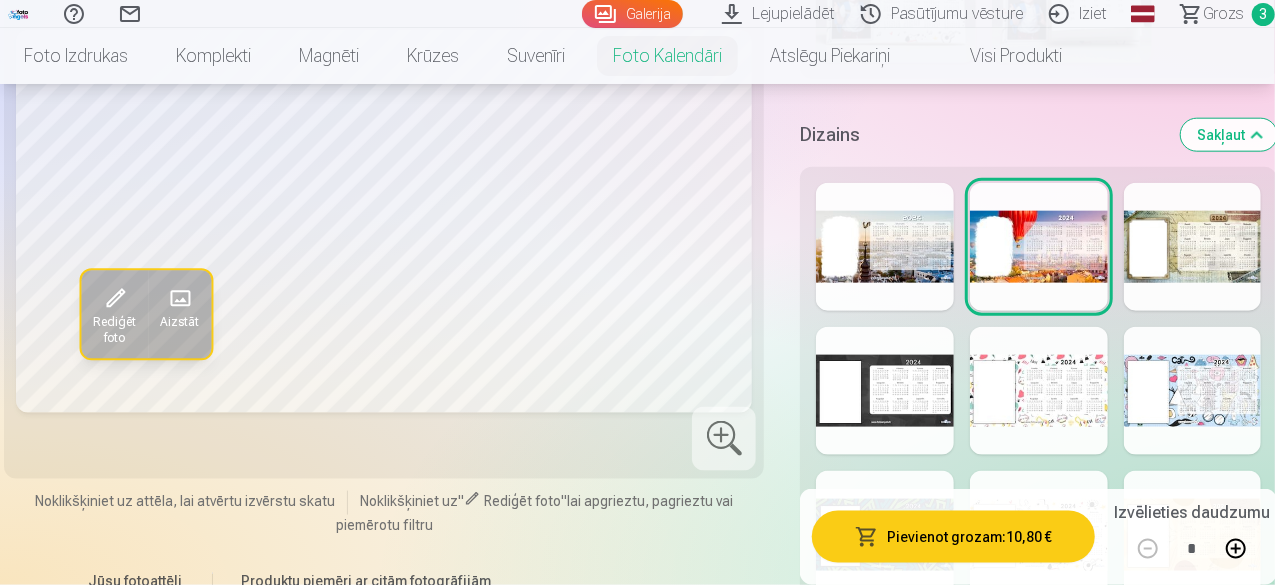 scroll, scrollTop: 1000, scrollLeft: 0, axis: vertical 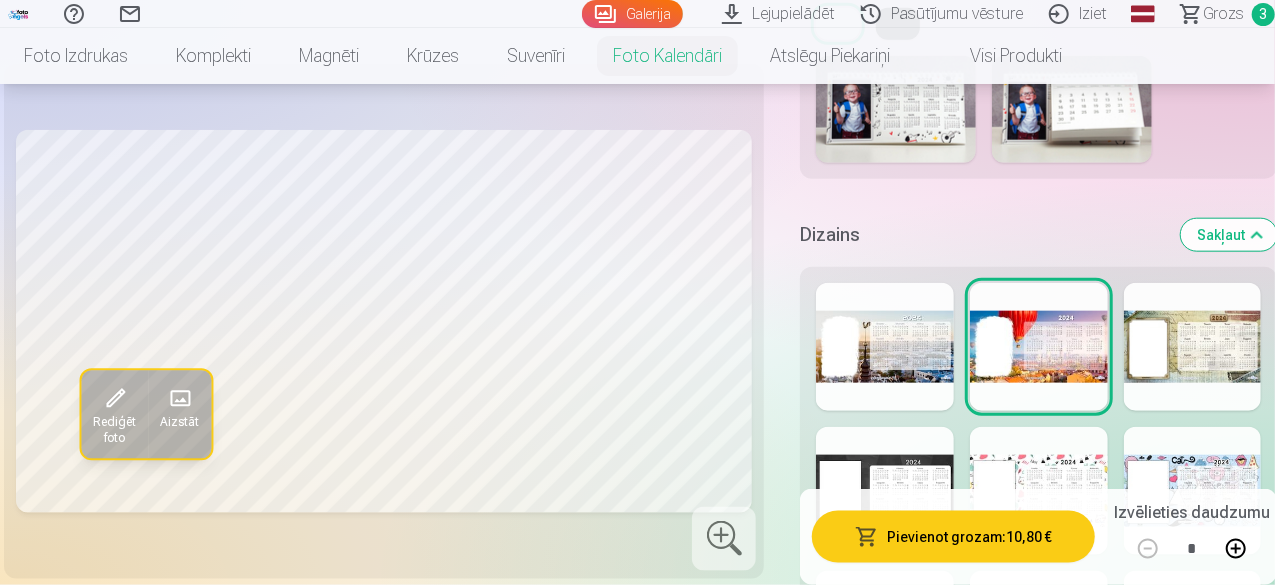 click at bounding box center [885, 347] 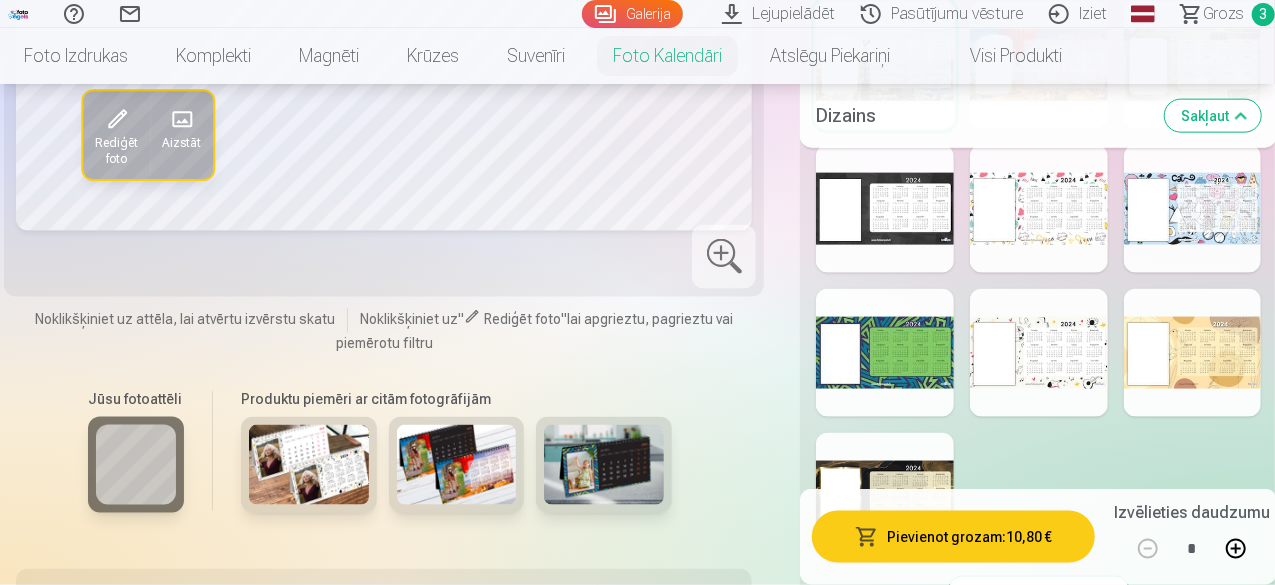 scroll, scrollTop: 1300, scrollLeft: 0, axis: vertical 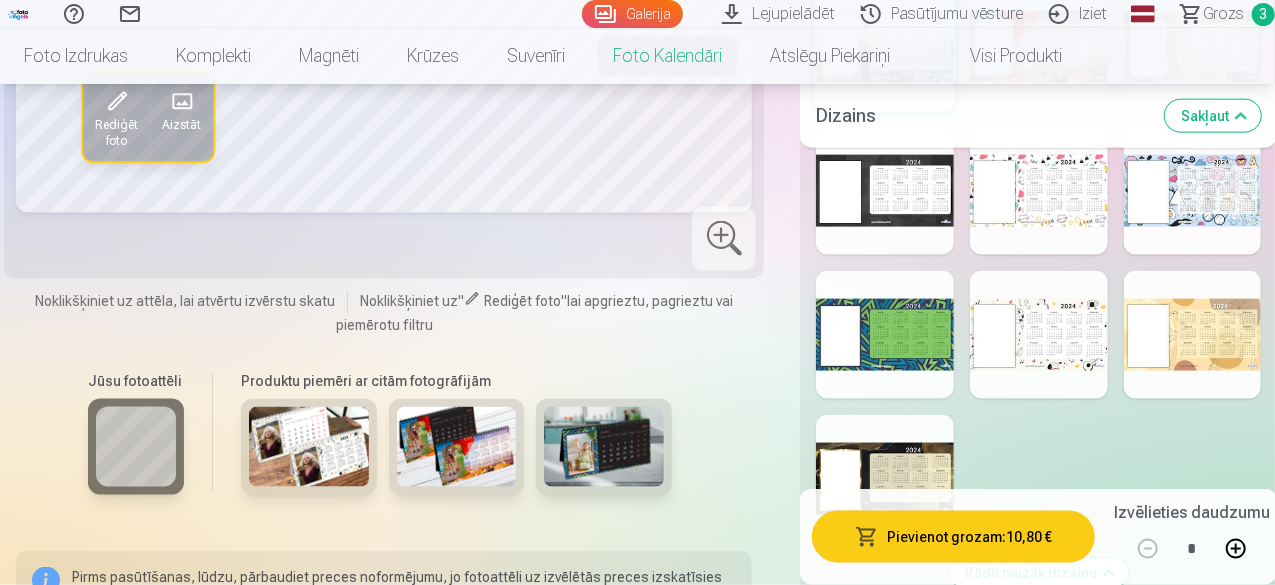 click at bounding box center [1039, 335] 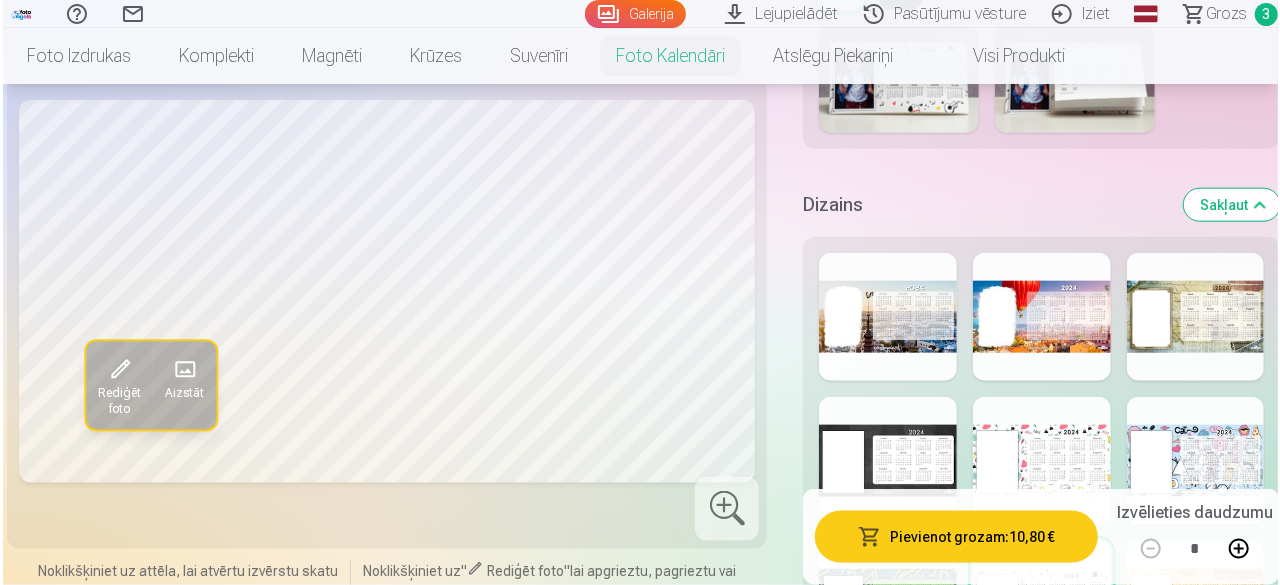 scroll, scrollTop: 1000, scrollLeft: 0, axis: vertical 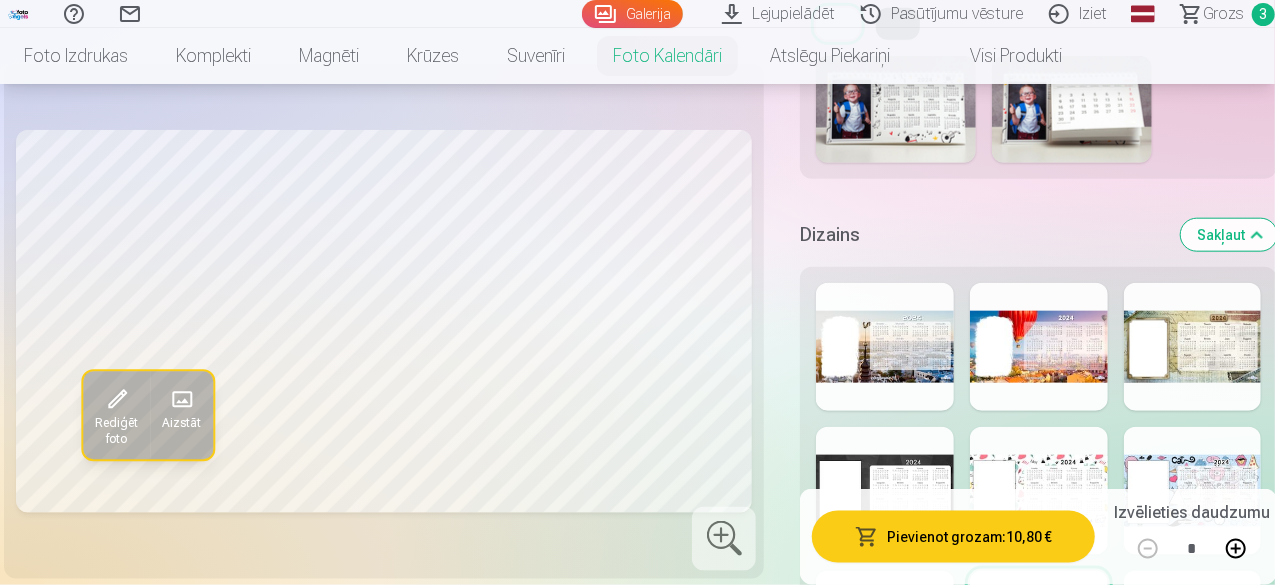 click at bounding box center [182, 400] 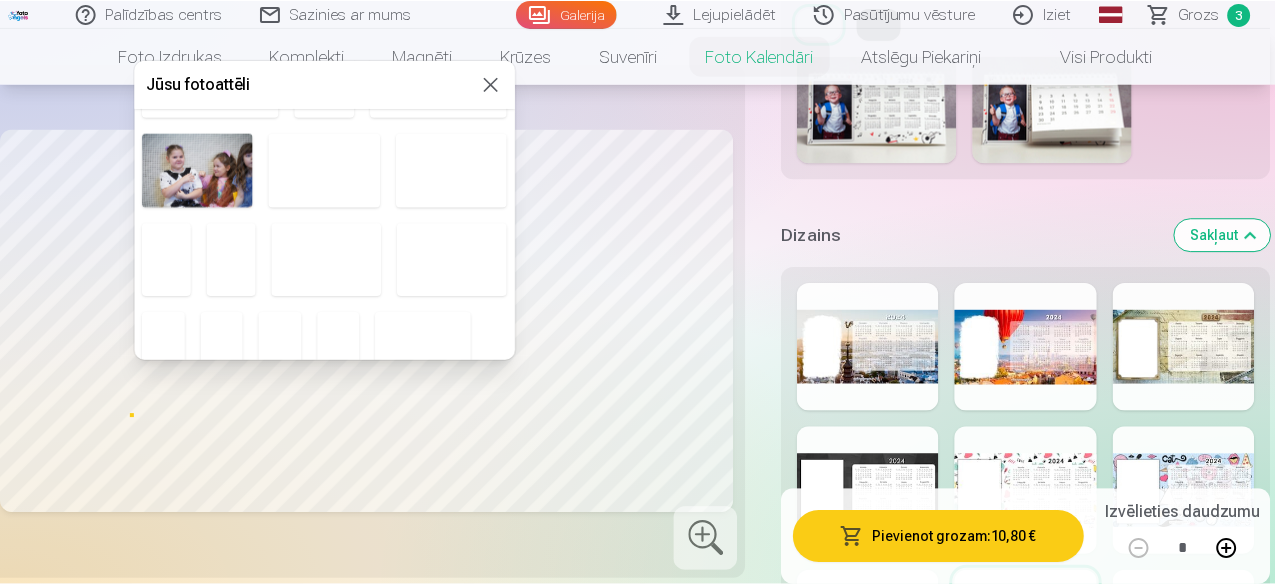 scroll, scrollTop: 1548, scrollLeft: 0, axis: vertical 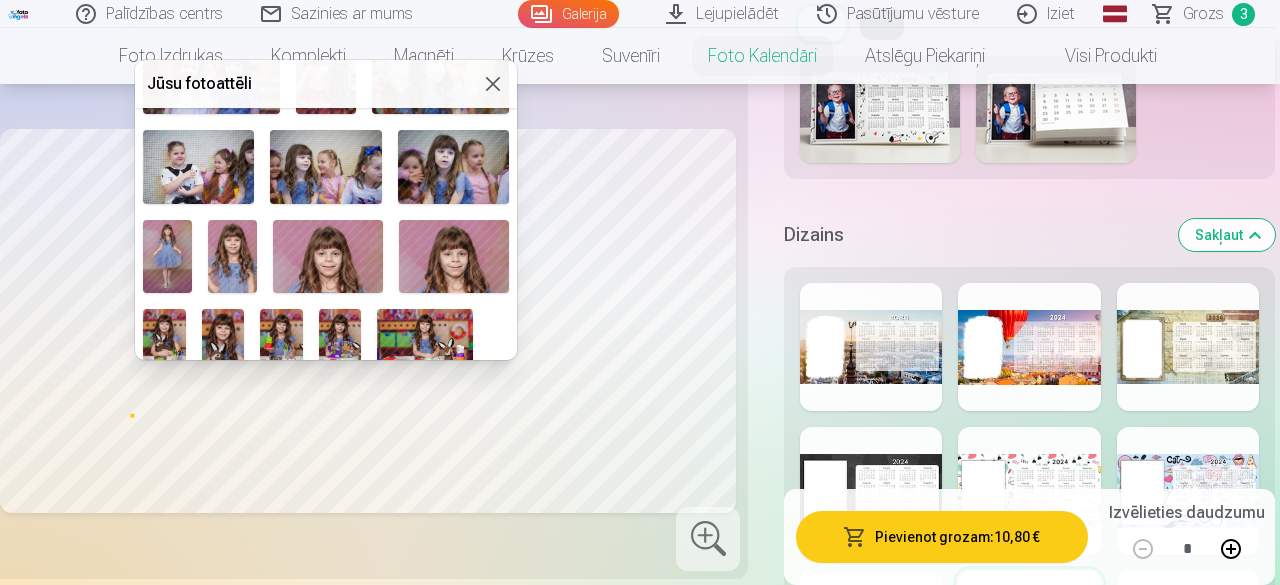 click at bounding box center [223, 341] 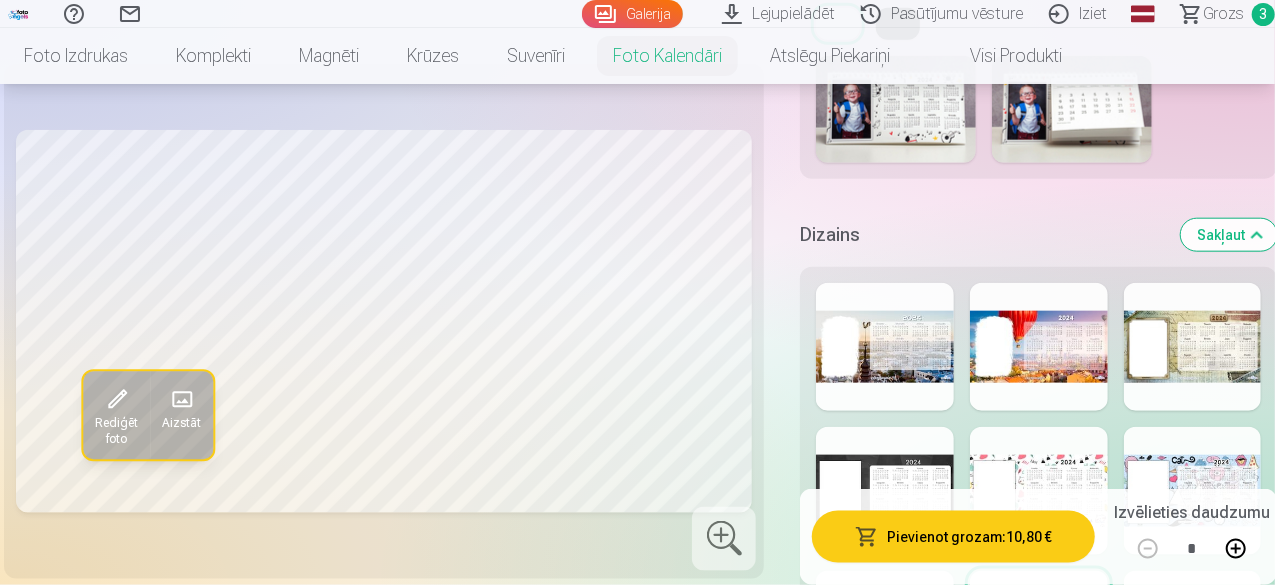 click on "Rediģēt foto Aizstāt" at bounding box center (384, 321) 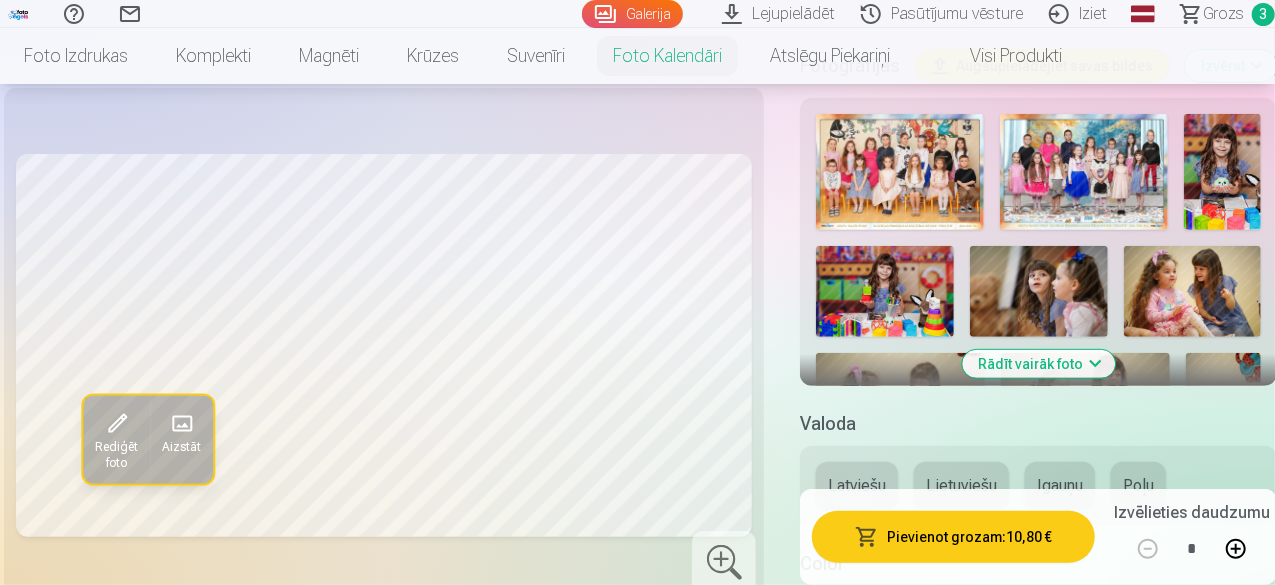 scroll, scrollTop: 600, scrollLeft: 0, axis: vertical 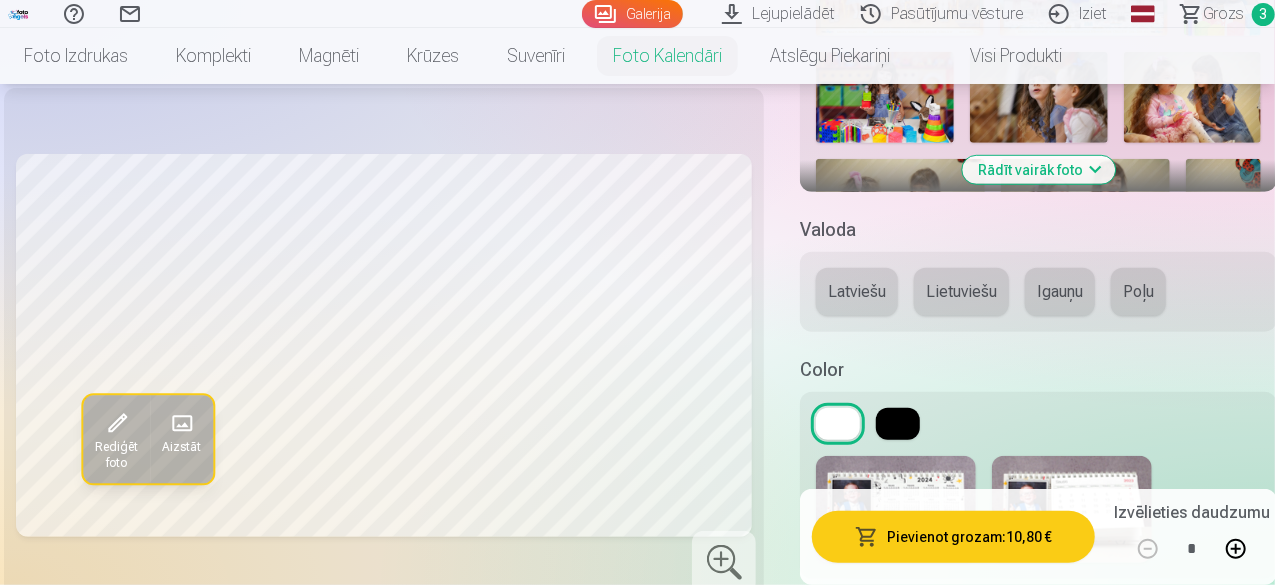 click on "Latviešu" at bounding box center (857, 292) 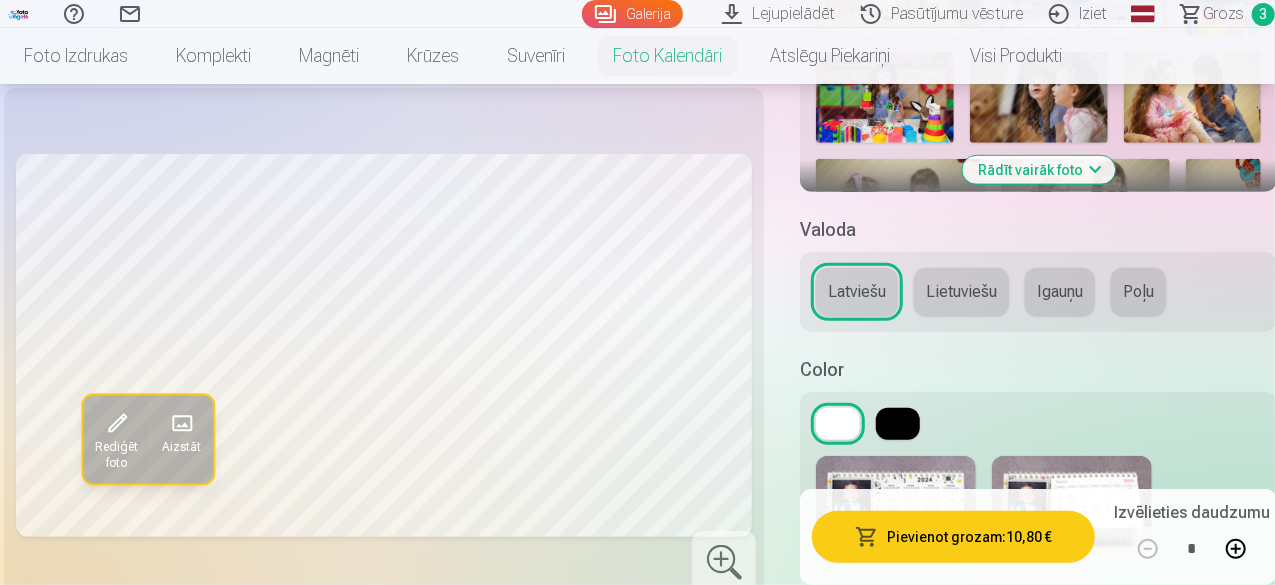 click on "Personalizēšana Fotogrāfijas Augšupielādējiet savas bildes Izvērst Rādīt vairāk foto Valoda Latviešu Lietuviešu Igauņu Poļu Color Dizains Sakļaut Rādīt mazāk dizainu Pievienot grozam :  10,80 € Izvēlieties daudzumu *" at bounding box center (1038, 615) 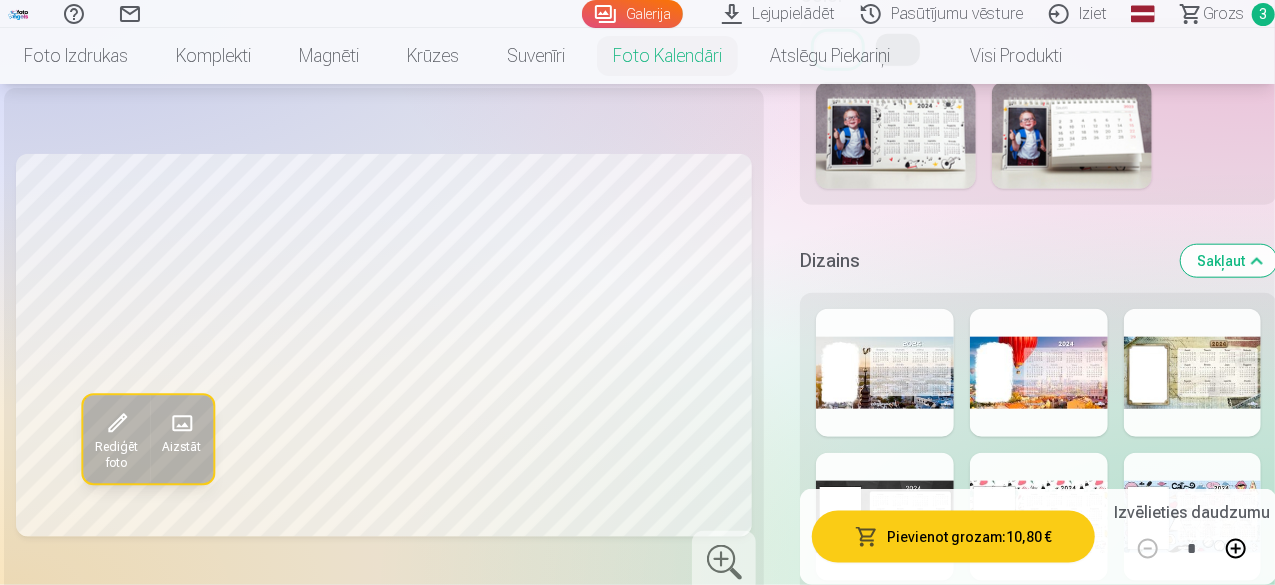 scroll, scrollTop: 800, scrollLeft: 0, axis: vertical 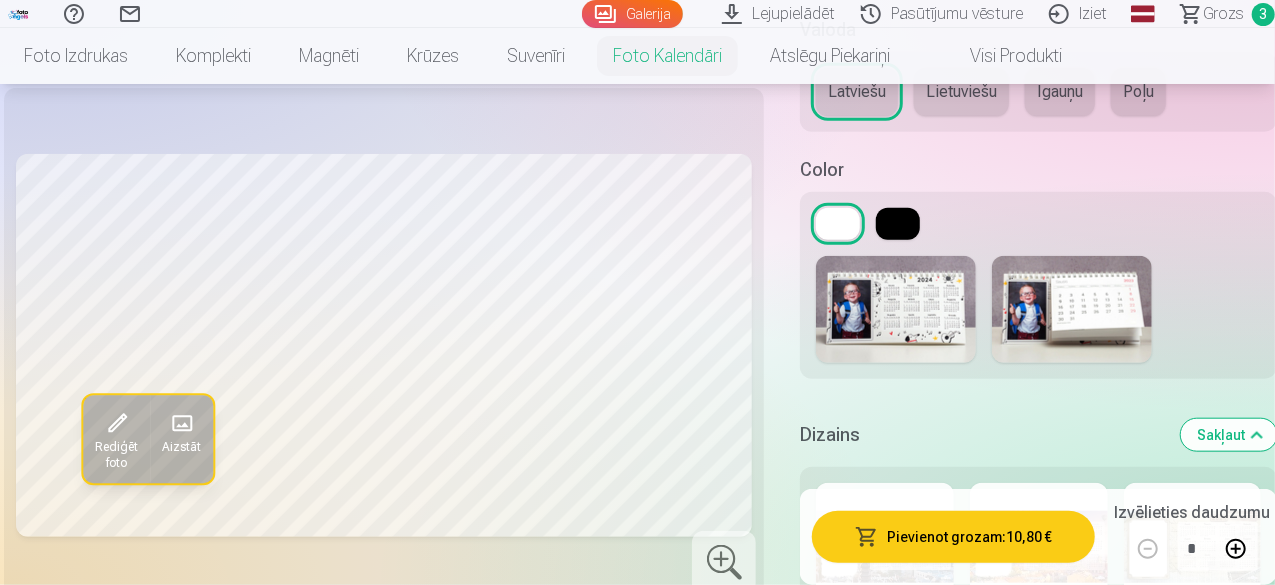 click at bounding box center (898, 224) 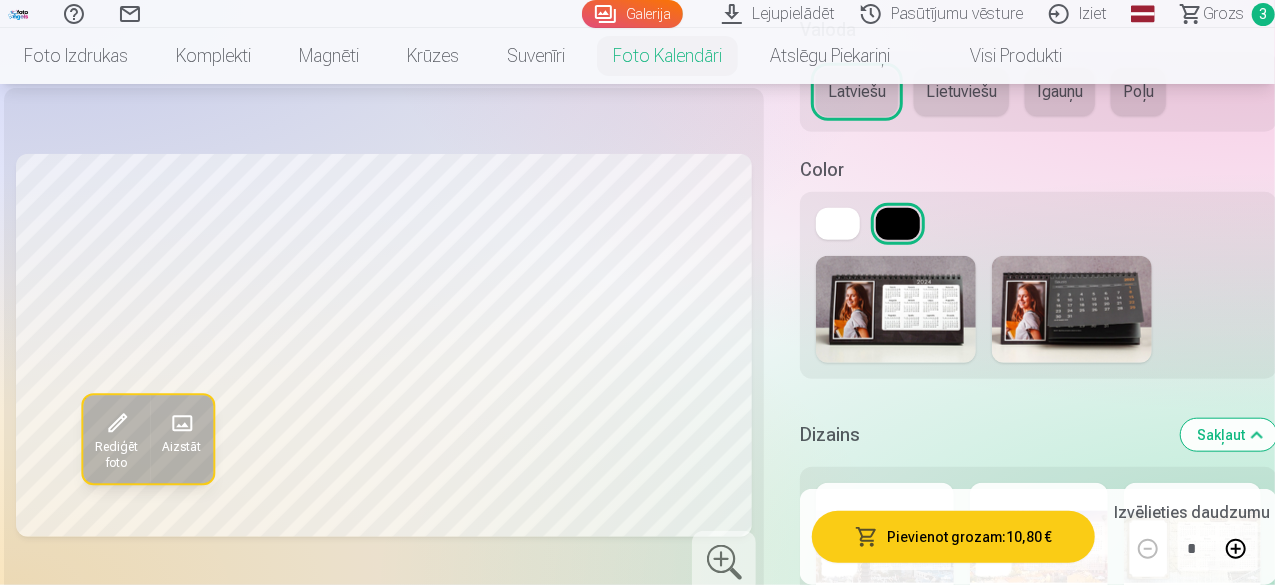click at bounding box center (898, 224) 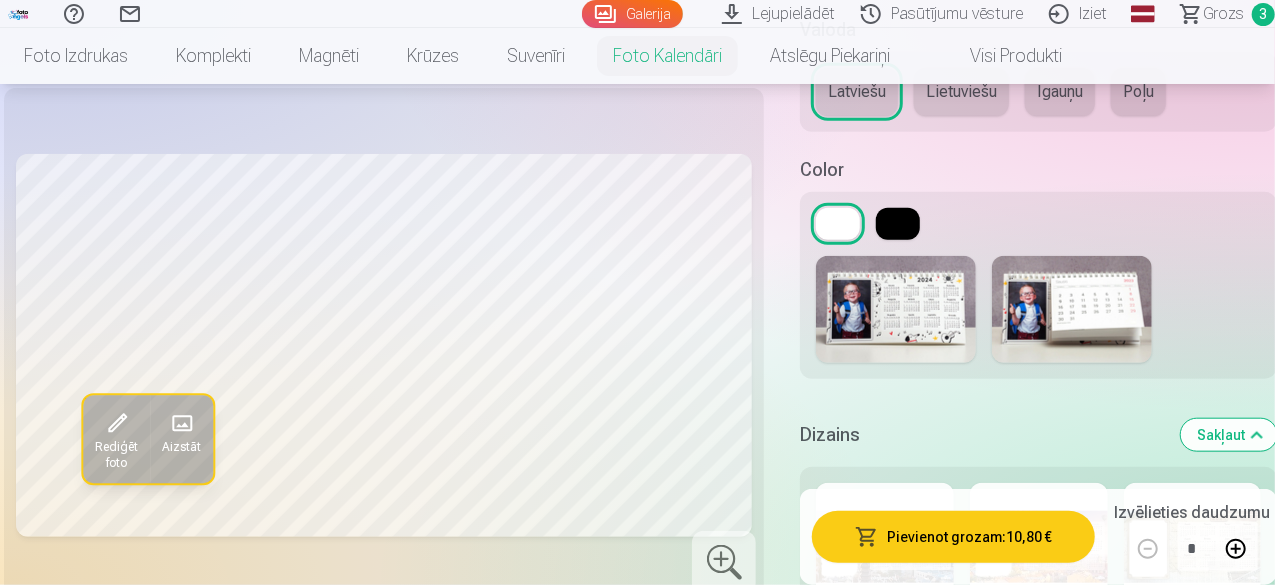 click at bounding box center [898, 224] 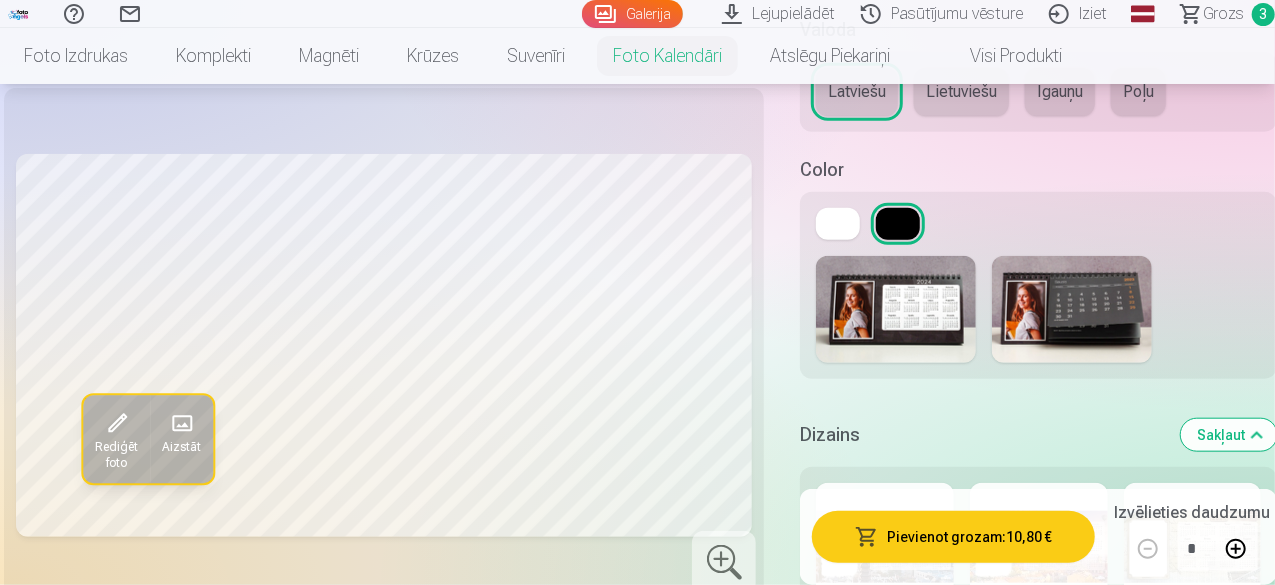click at bounding box center (1038, 224) 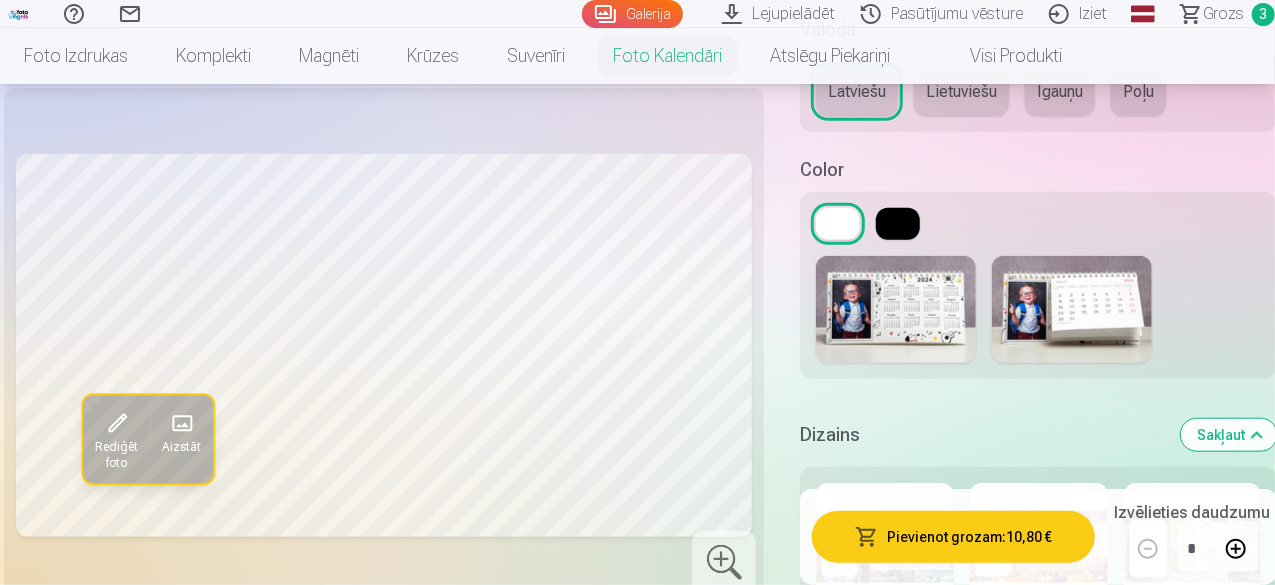 click at bounding box center (1038, 224) 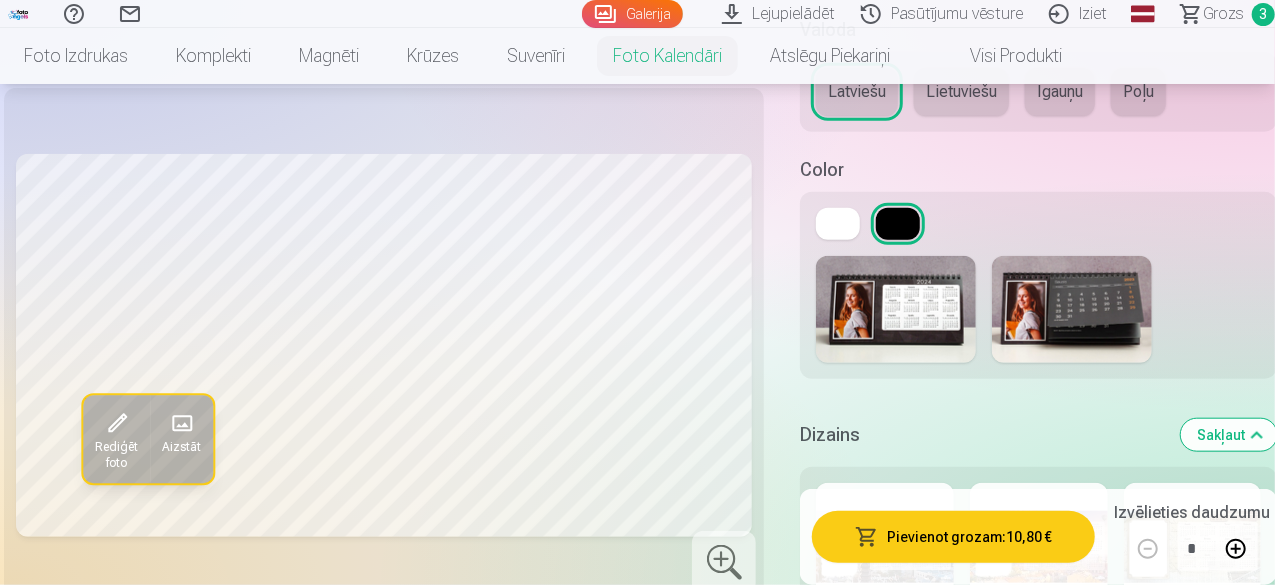 click at bounding box center [838, 224] 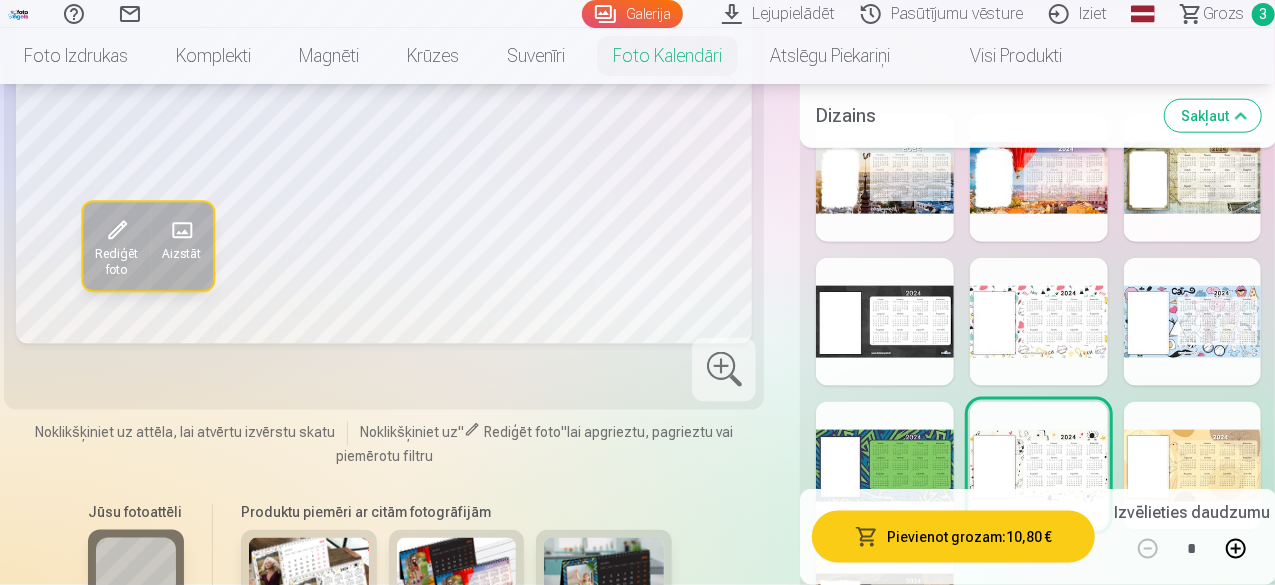 scroll, scrollTop: 1200, scrollLeft: 0, axis: vertical 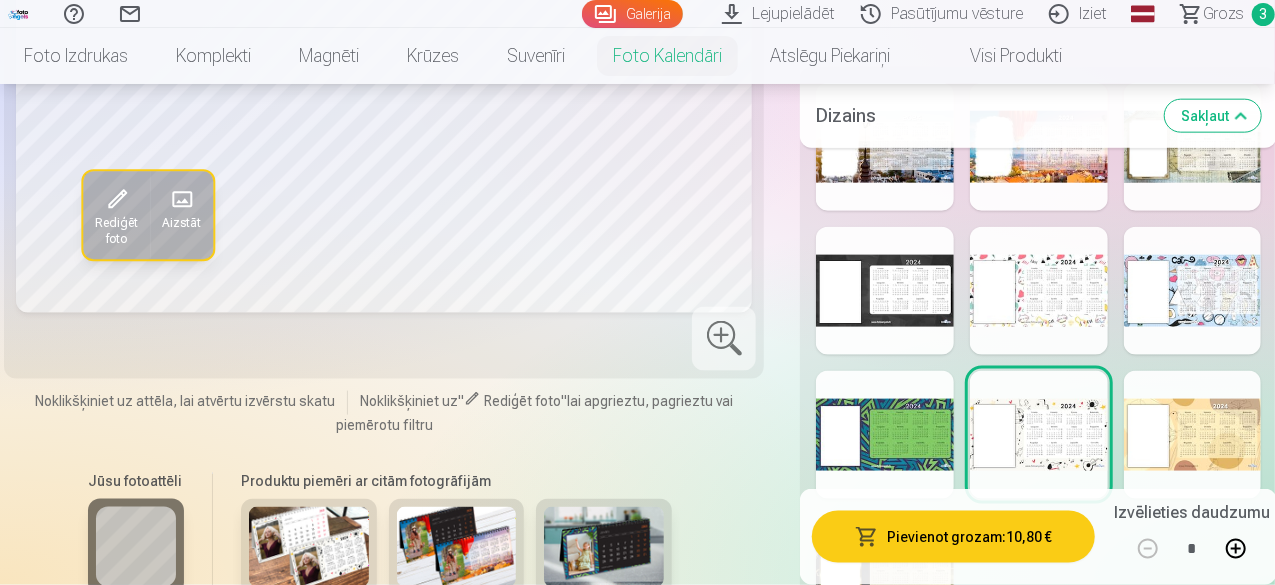 click at bounding box center [1039, 291] 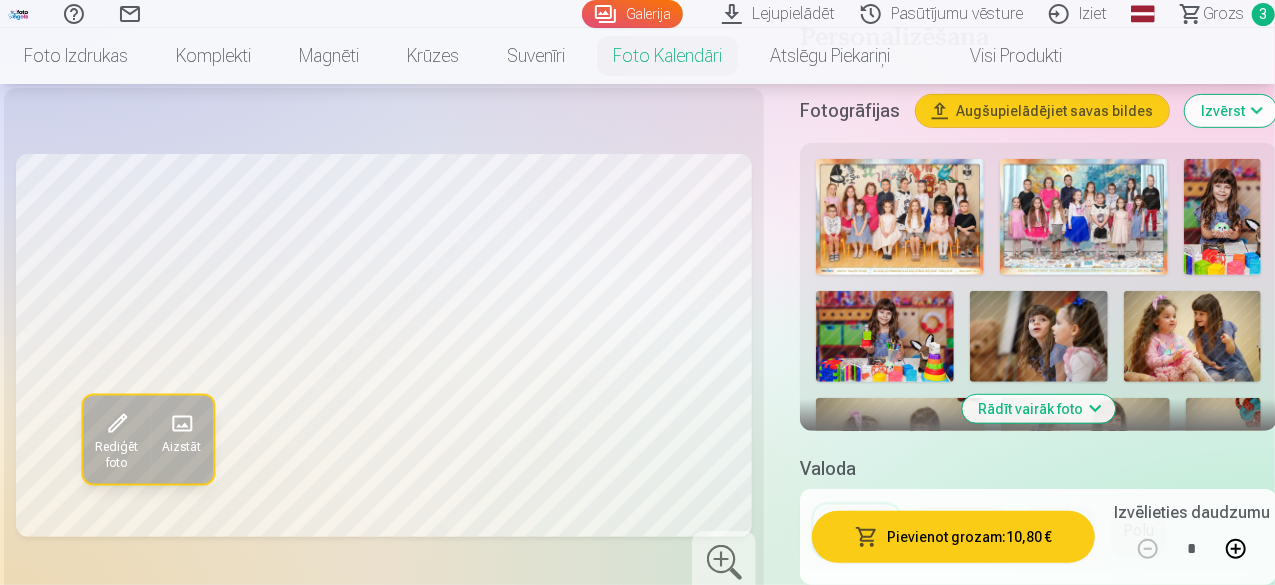 scroll, scrollTop: 0, scrollLeft: 0, axis: both 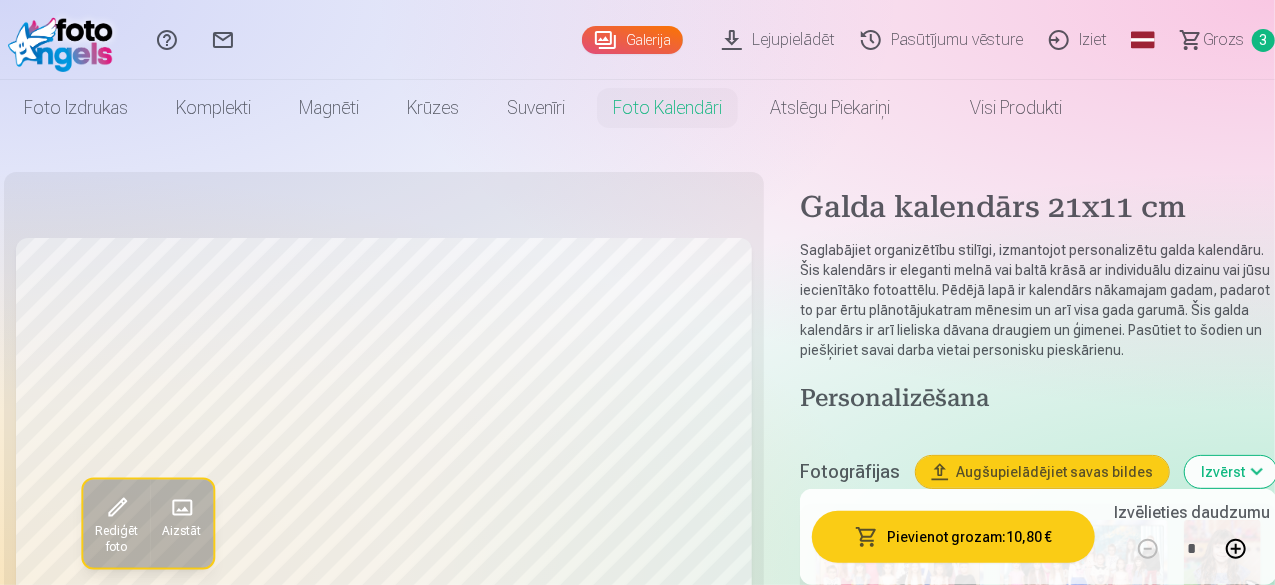 click on "Grozs" at bounding box center [1223, 40] 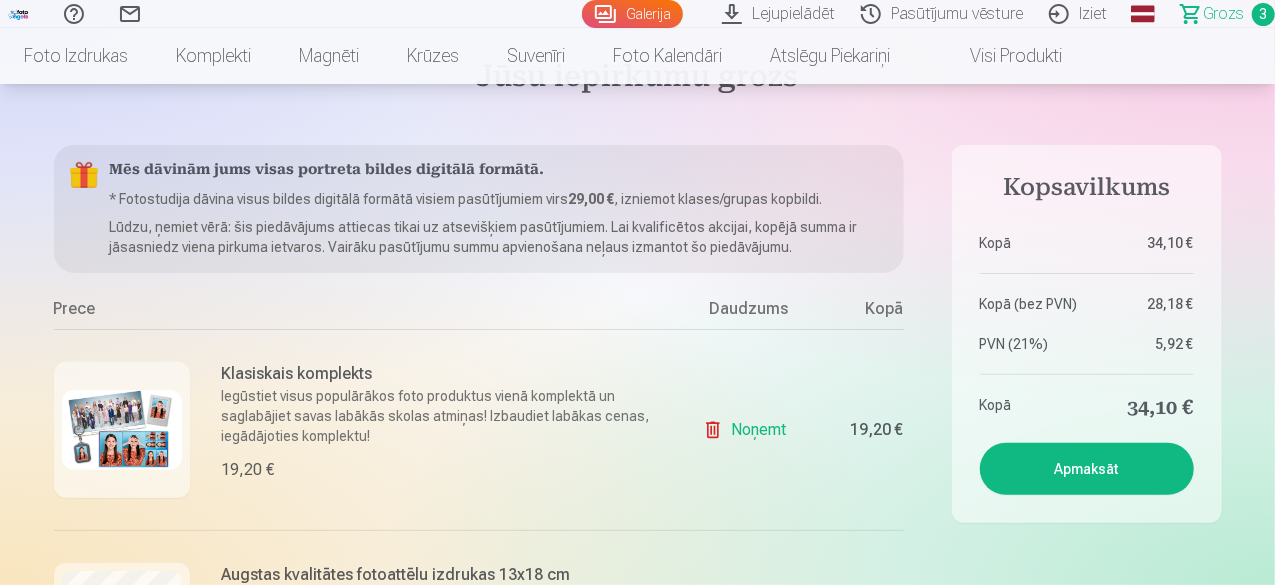 scroll, scrollTop: 0, scrollLeft: 0, axis: both 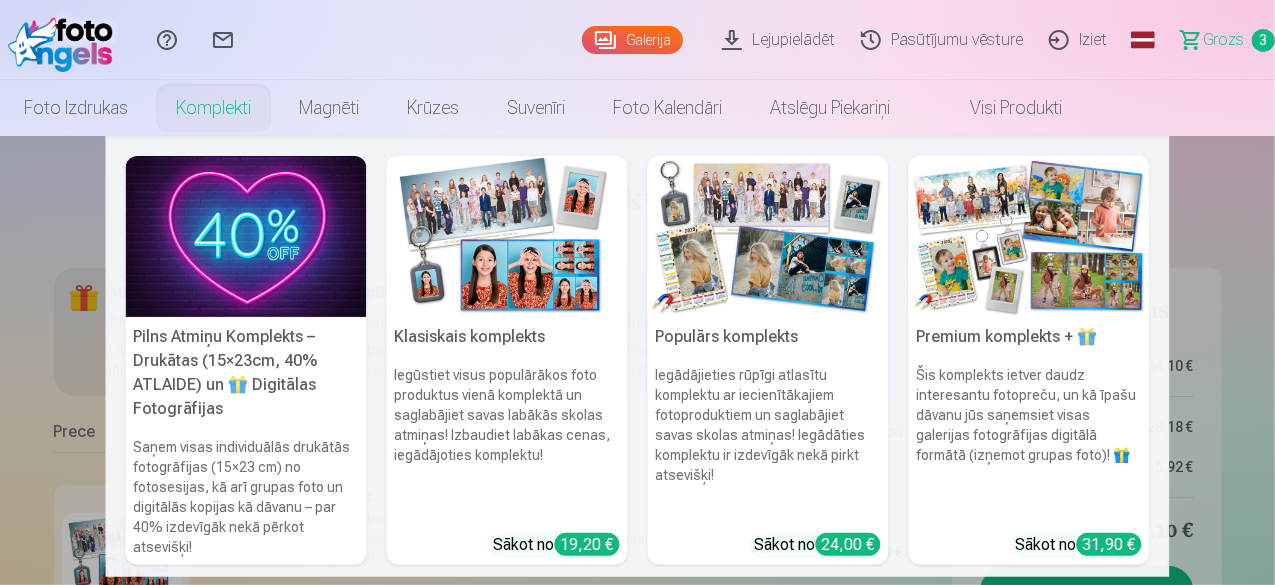 click at bounding box center [1029, 236] 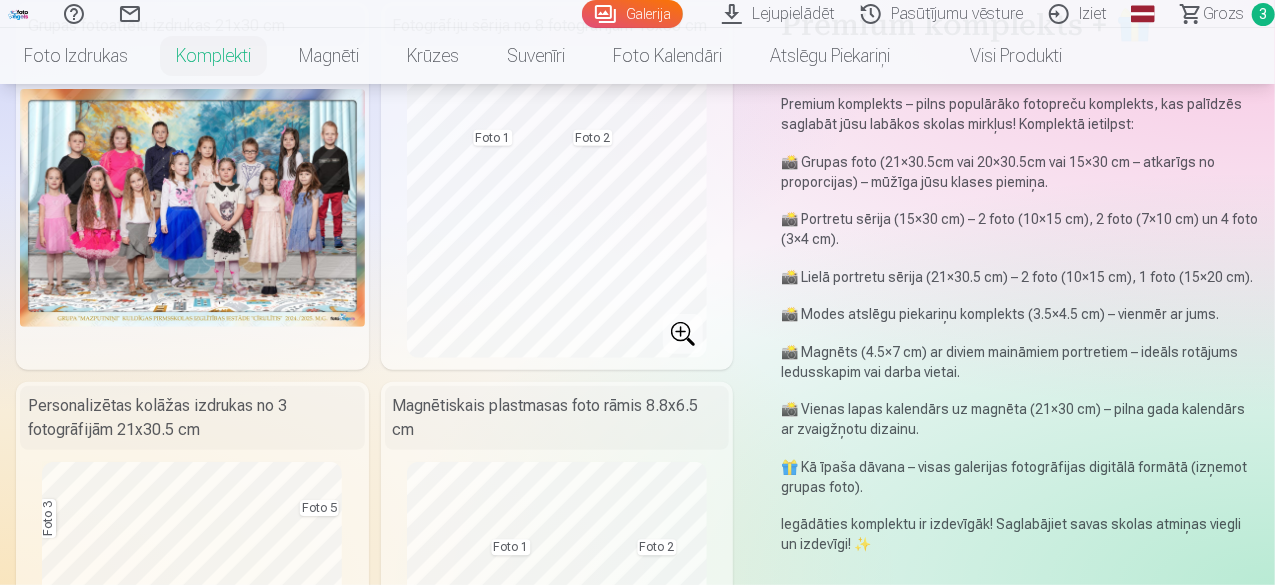 scroll, scrollTop: 200, scrollLeft: 0, axis: vertical 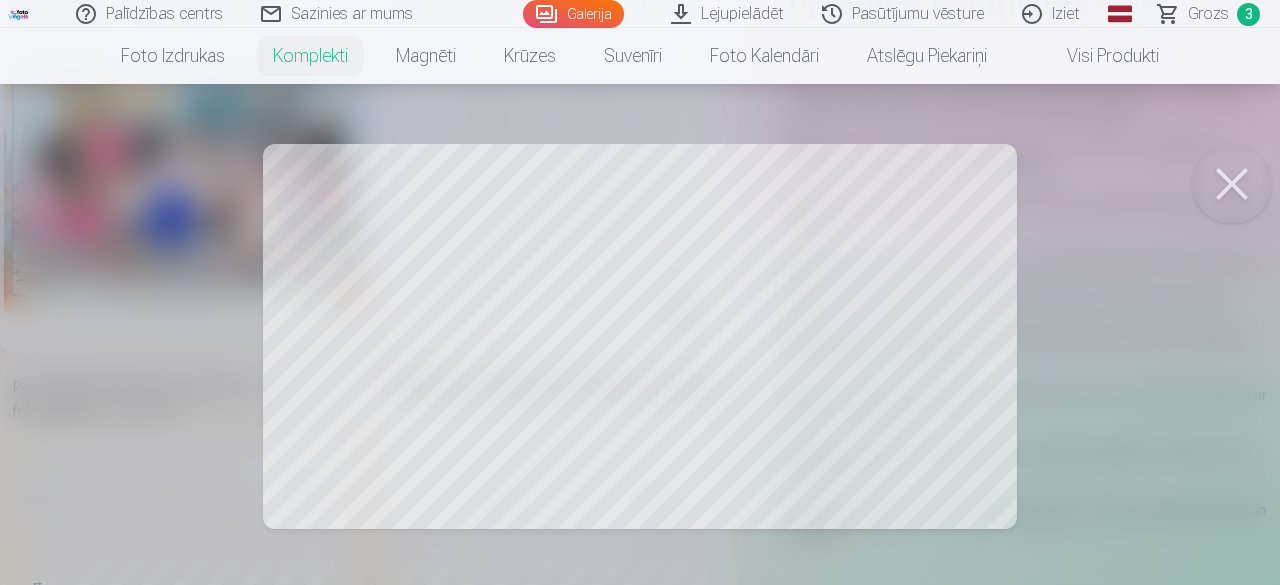 click at bounding box center (1232, 184) 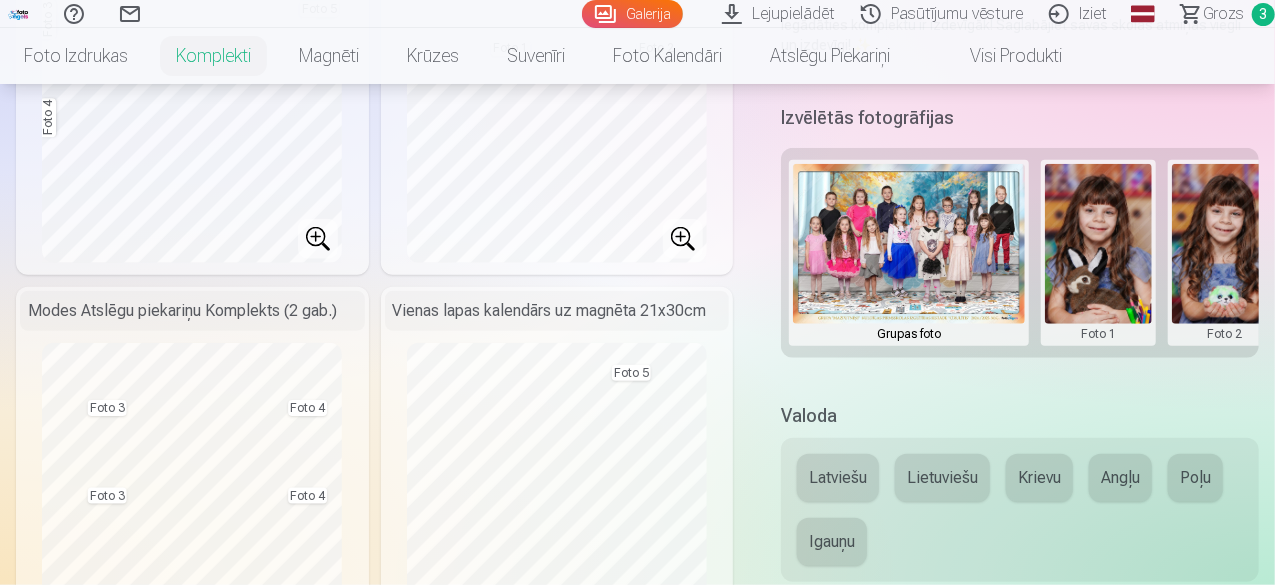 scroll, scrollTop: 700, scrollLeft: 0, axis: vertical 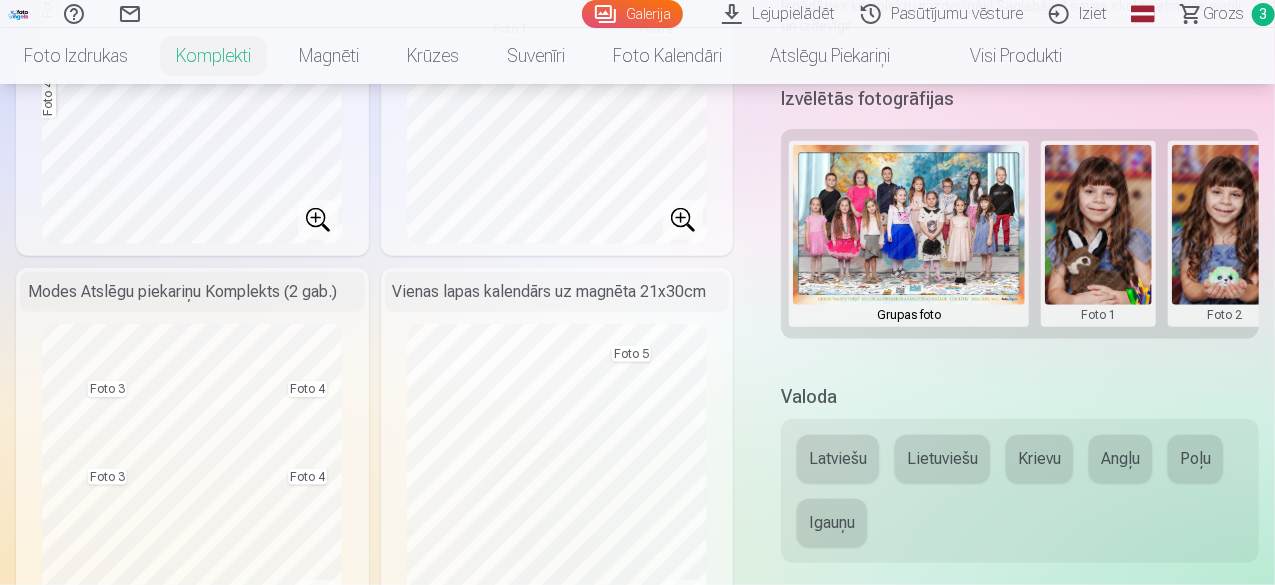 drag, startPoint x: 1018, startPoint y: 305, endPoint x: 1004, endPoint y: 237, distance: 69.426216 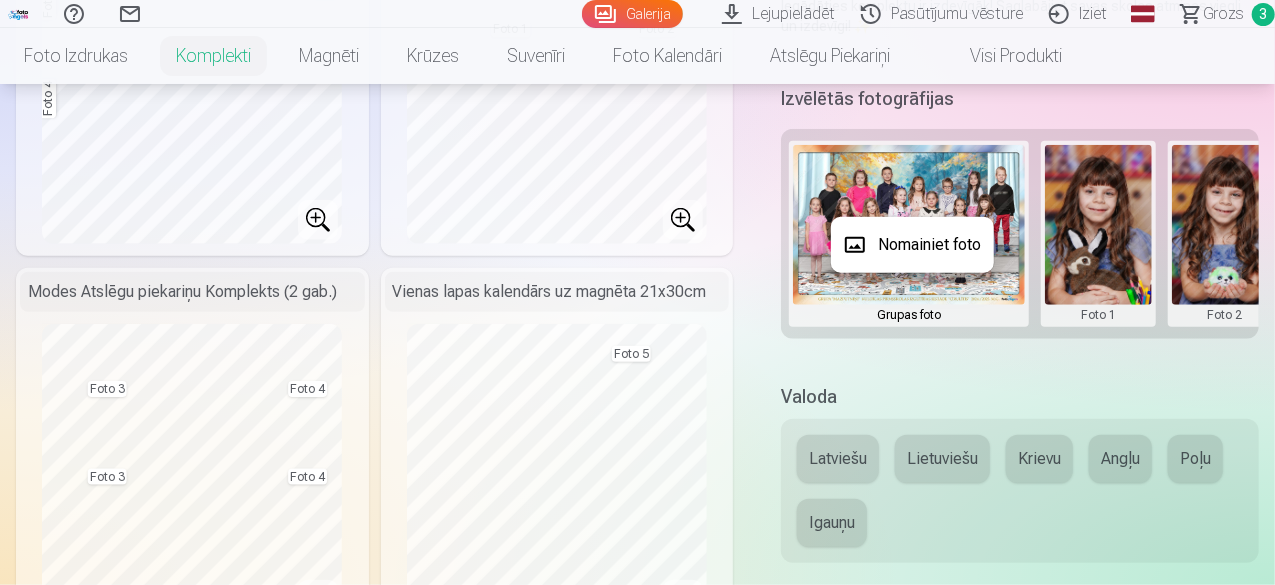 drag, startPoint x: 1110, startPoint y: 241, endPoint x: 950, endPoint y: 231, distance: 160.3122 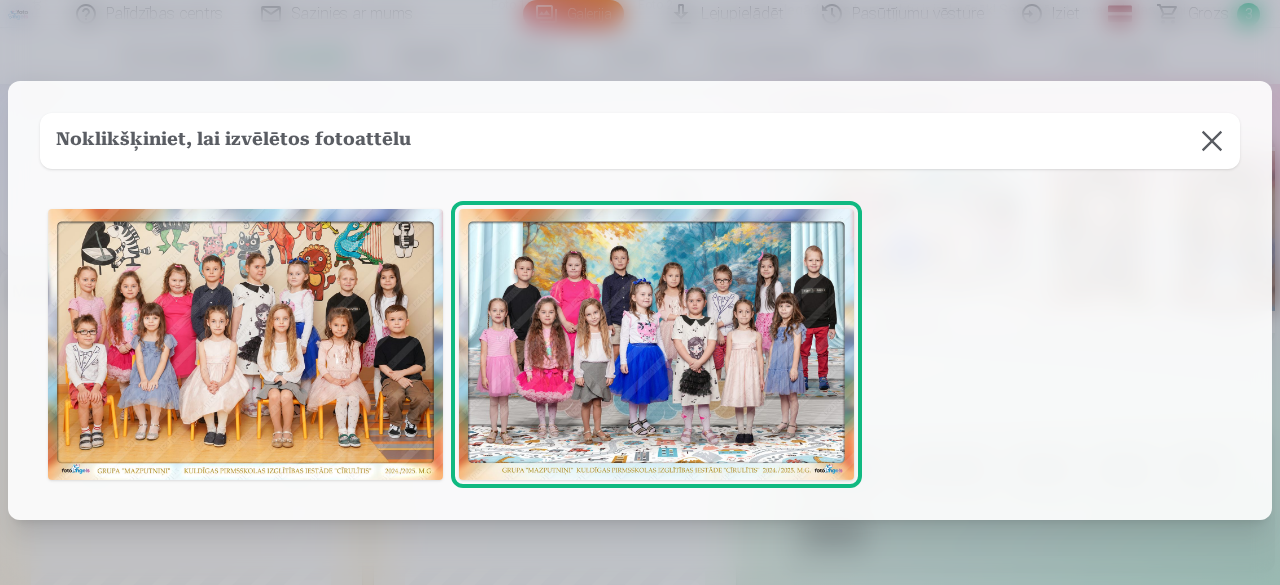 click at bounding box center [1212, 141] 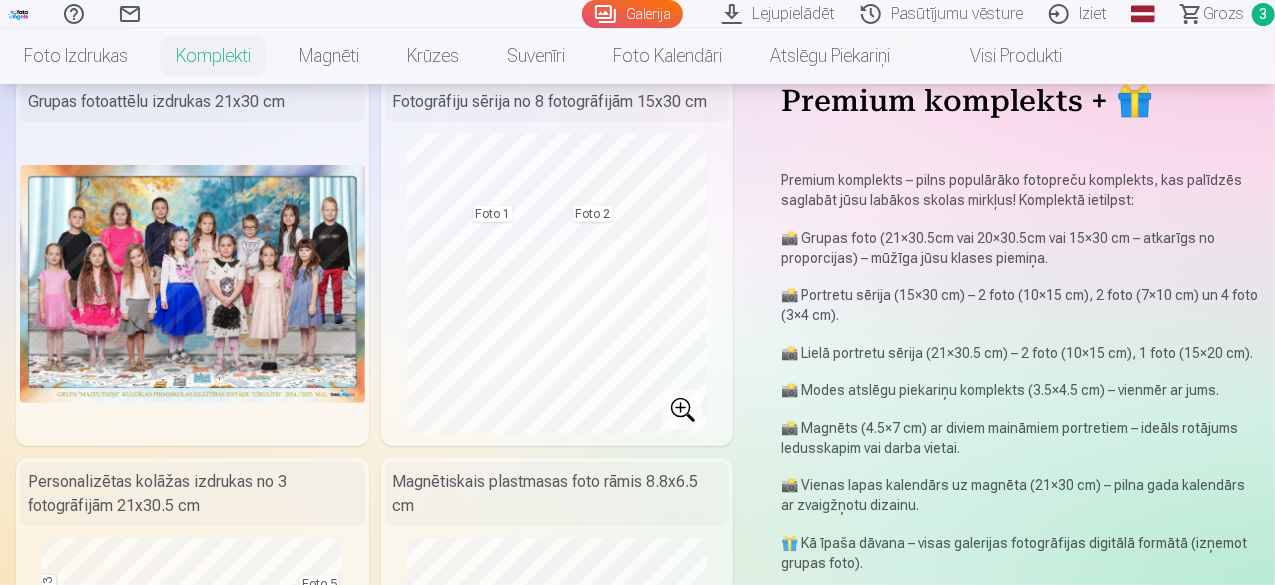 scroll, scrollTop: 100, scrollLeft: 0, axis: vertical 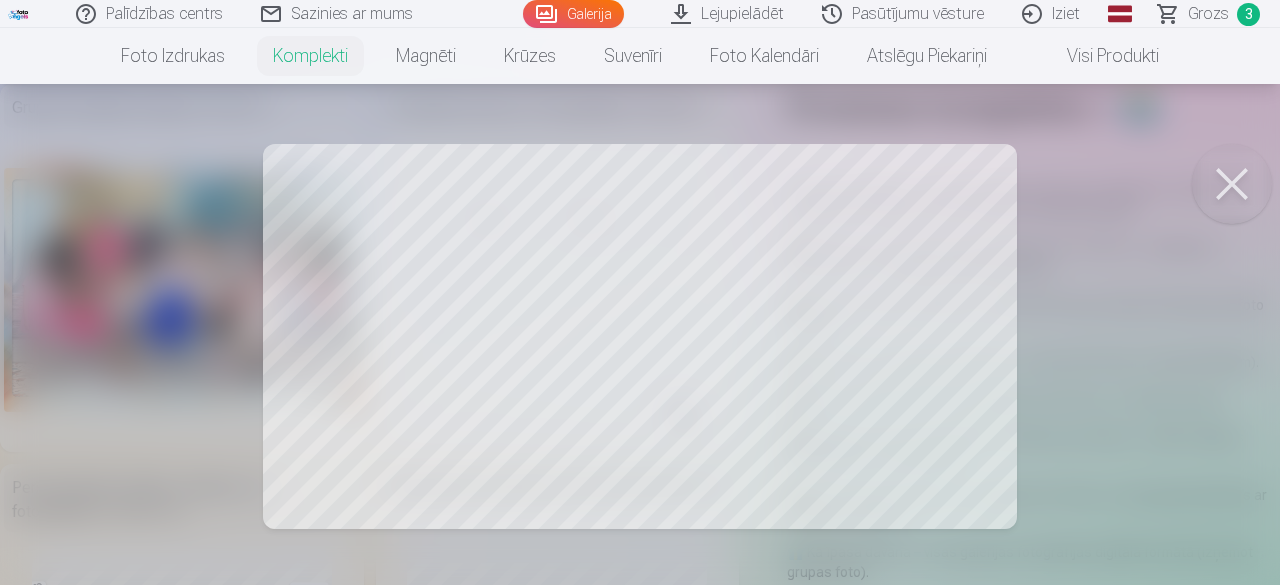 click at bounding box center [1232, 184] 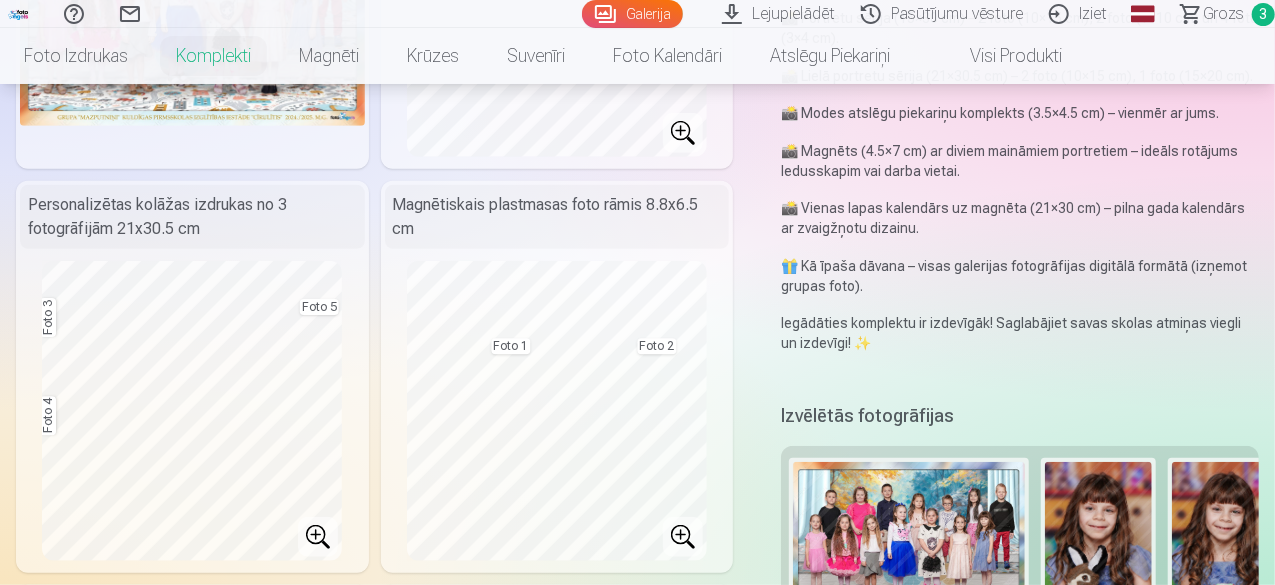 scroll, scrollTop: 600, scrollLeft: 0, axis: vertical 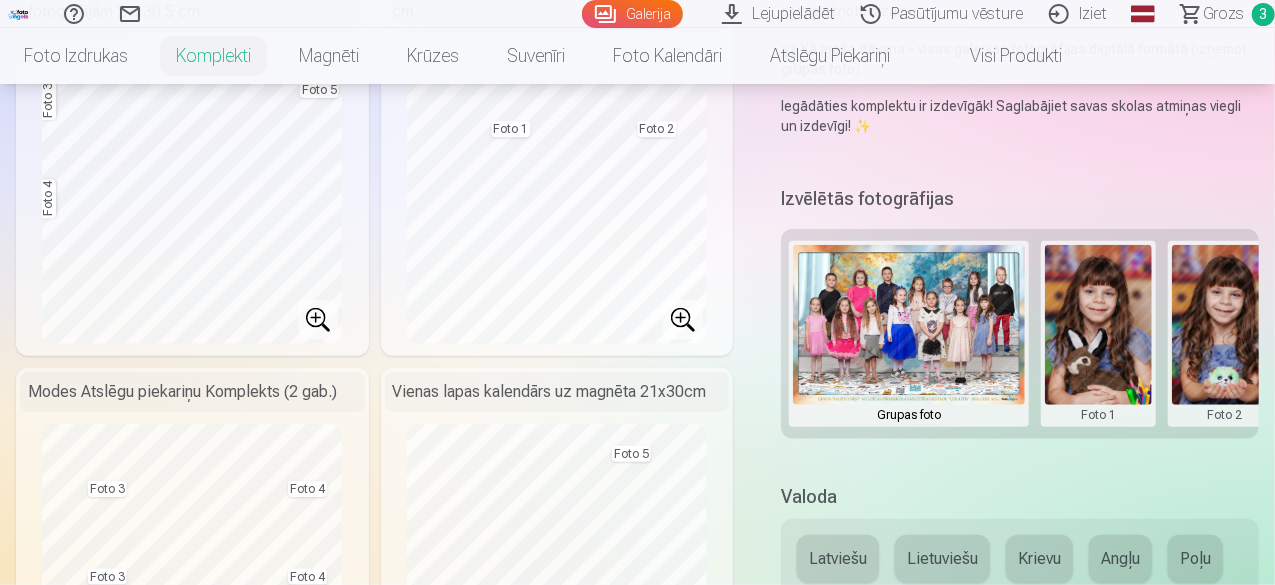 drag, startPoint x: 1223, startPoint y: 339, endPoint x: 1048, endPoint y: 339, distance: 175 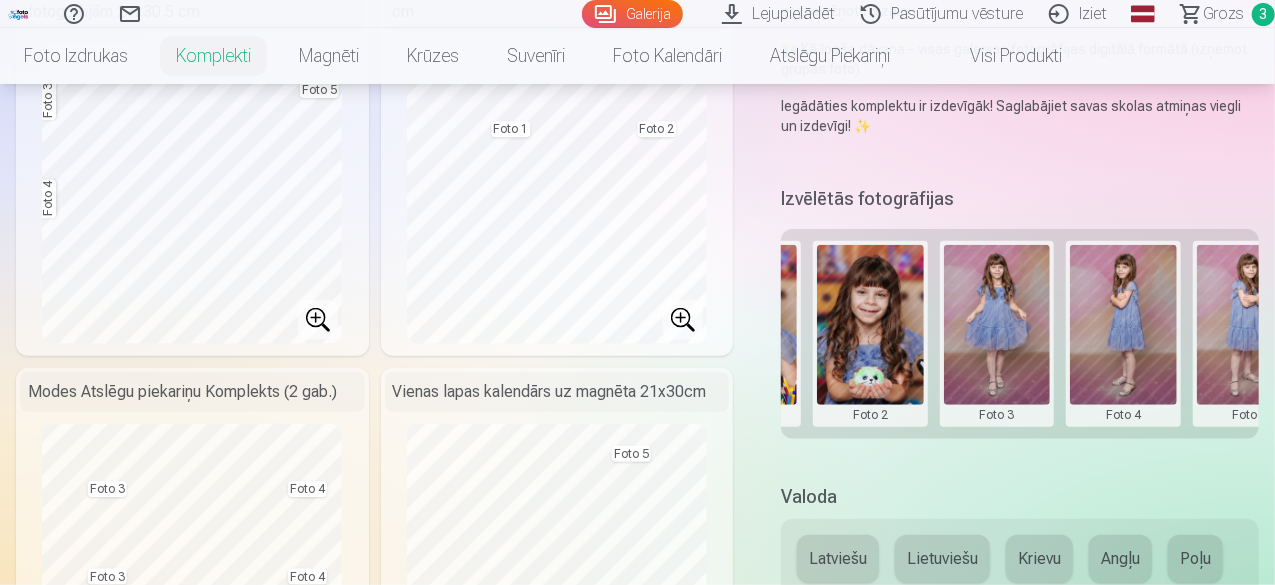 scroll, scrollTop: 0, scrollLeft: 398, axis: horizontal 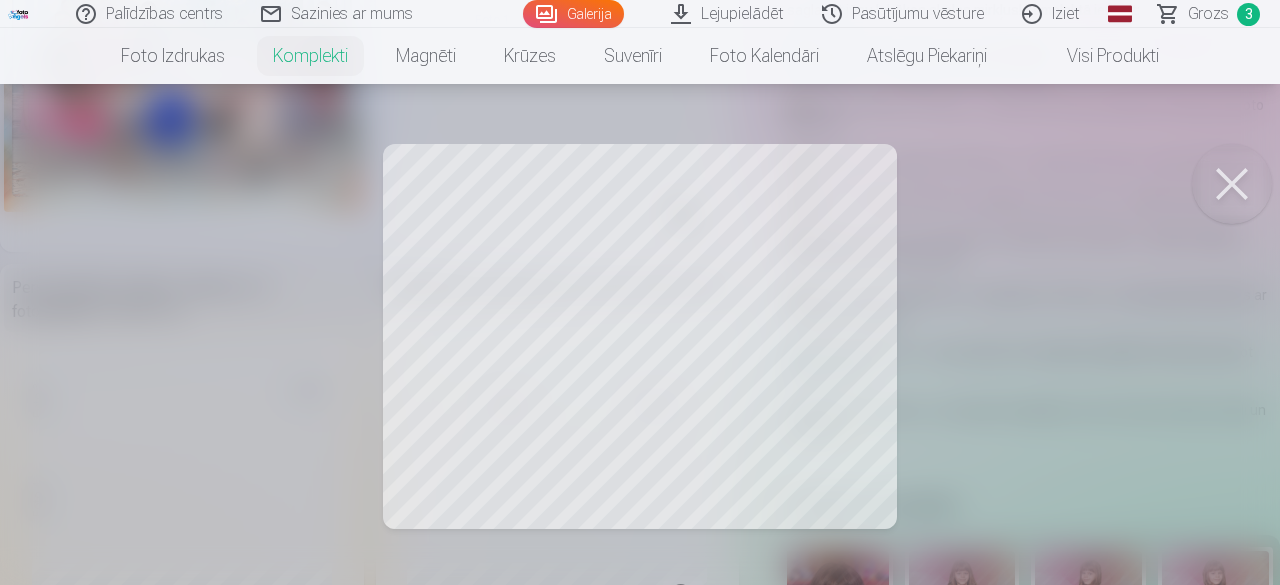 click at bounding box center [640, 292] 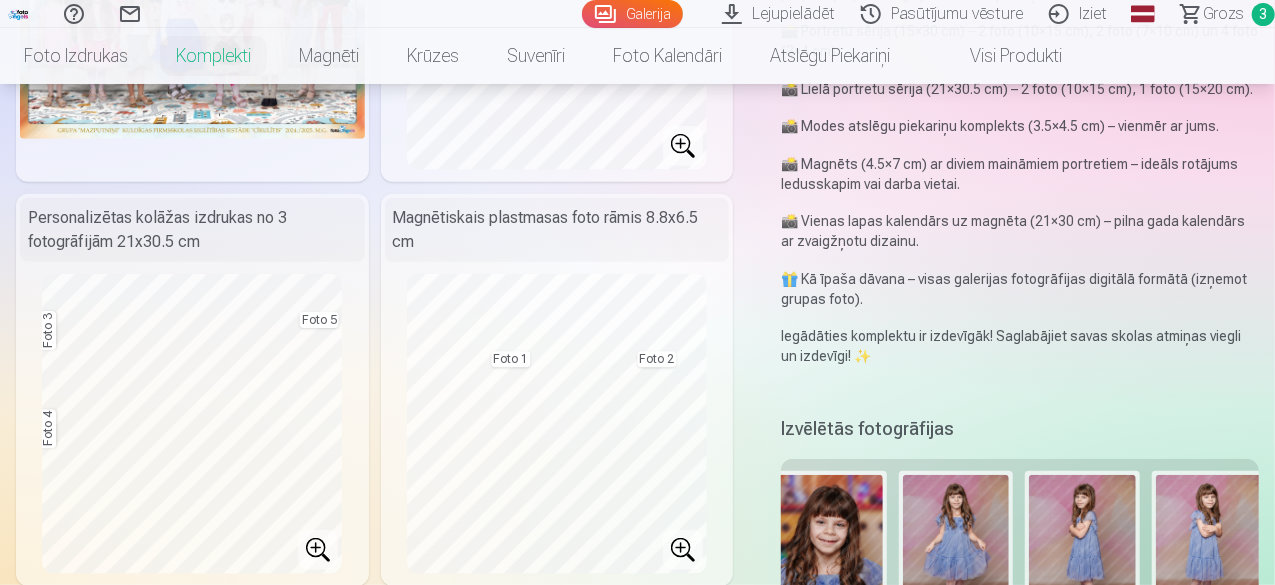 scroll, scrollTop: 400, scrollLeft: 0, axis: vertical 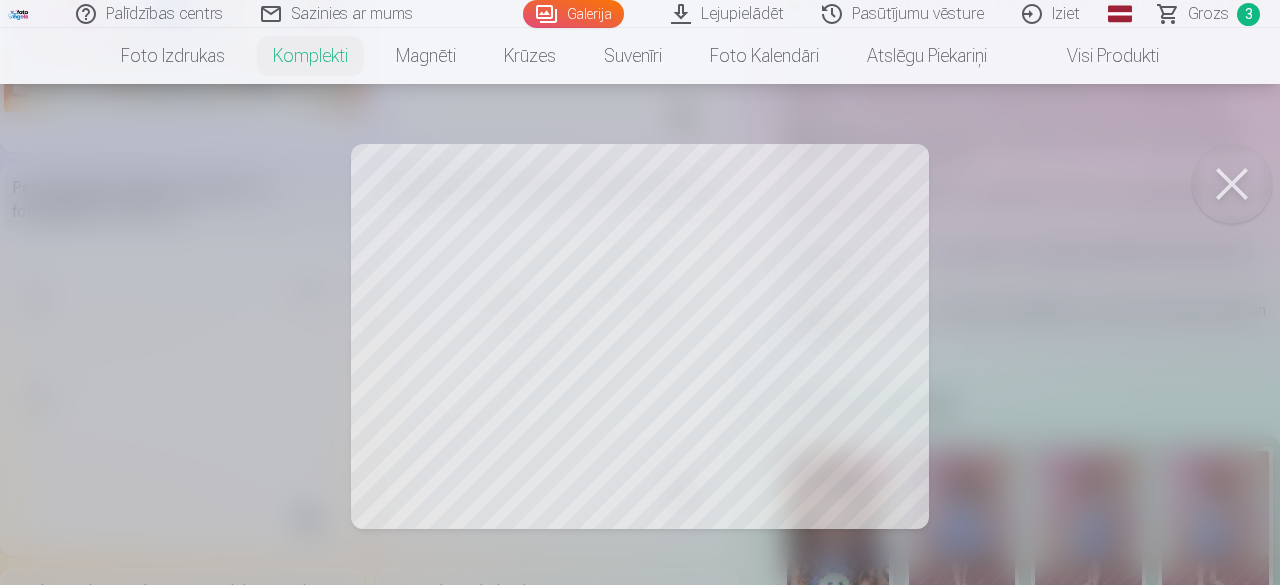 click at bounding box center [1232, 184] 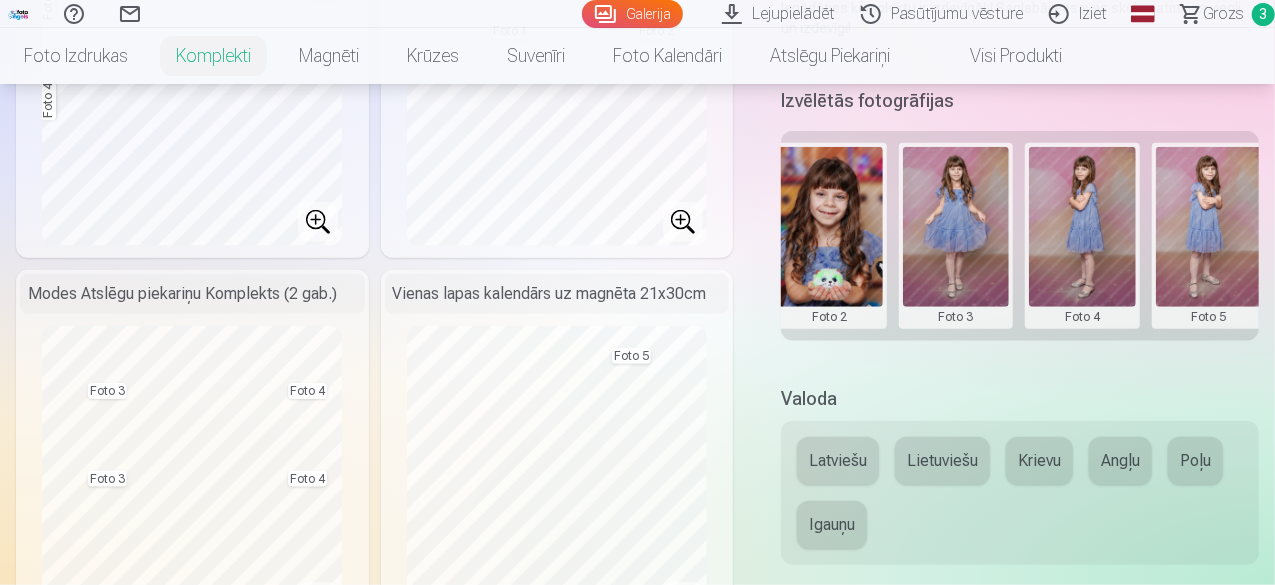 scroll, scrollTop: 700, scrollLeft: 0, axis: vertical 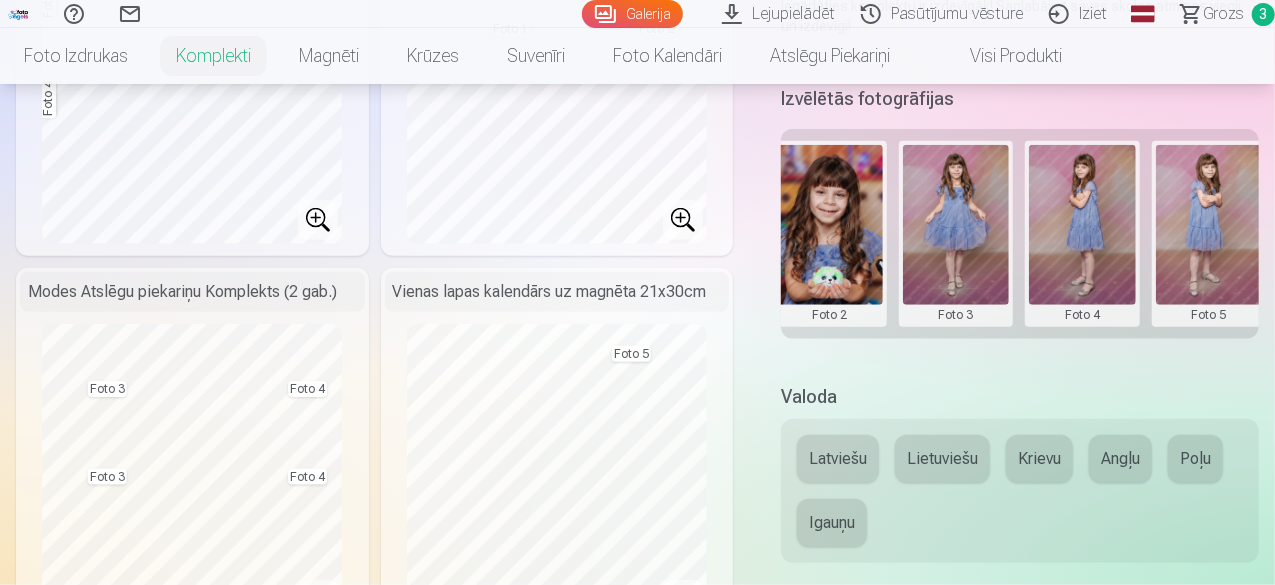 click at bounding box center (956, 234) 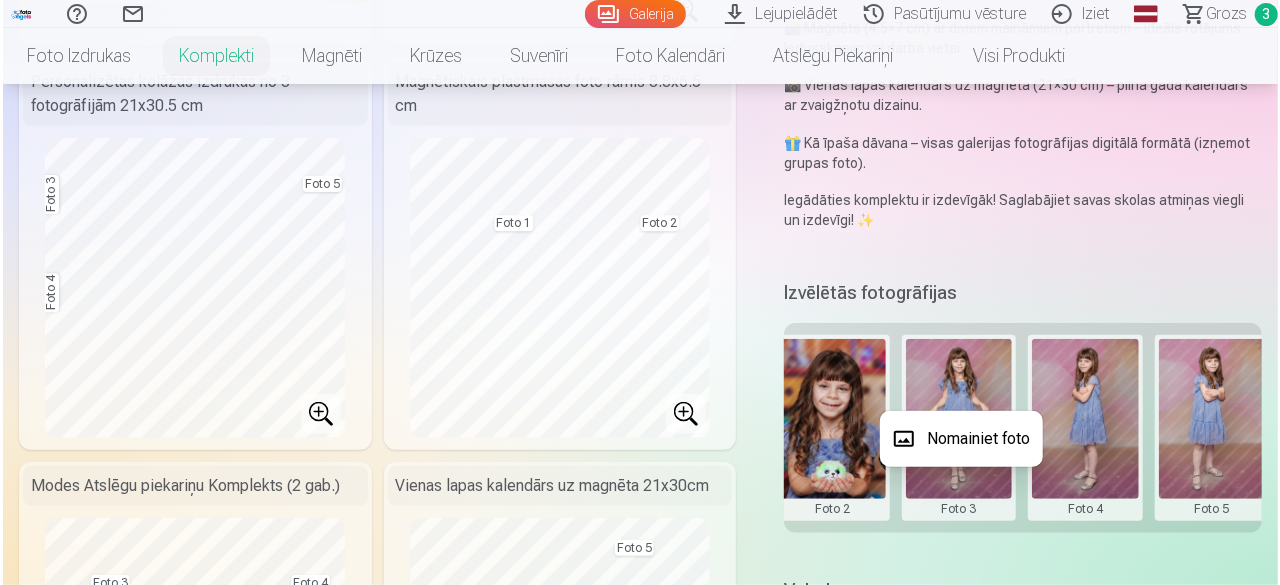 scroll, scrollTop: 500, scrollLeft: 0, axis: vertical 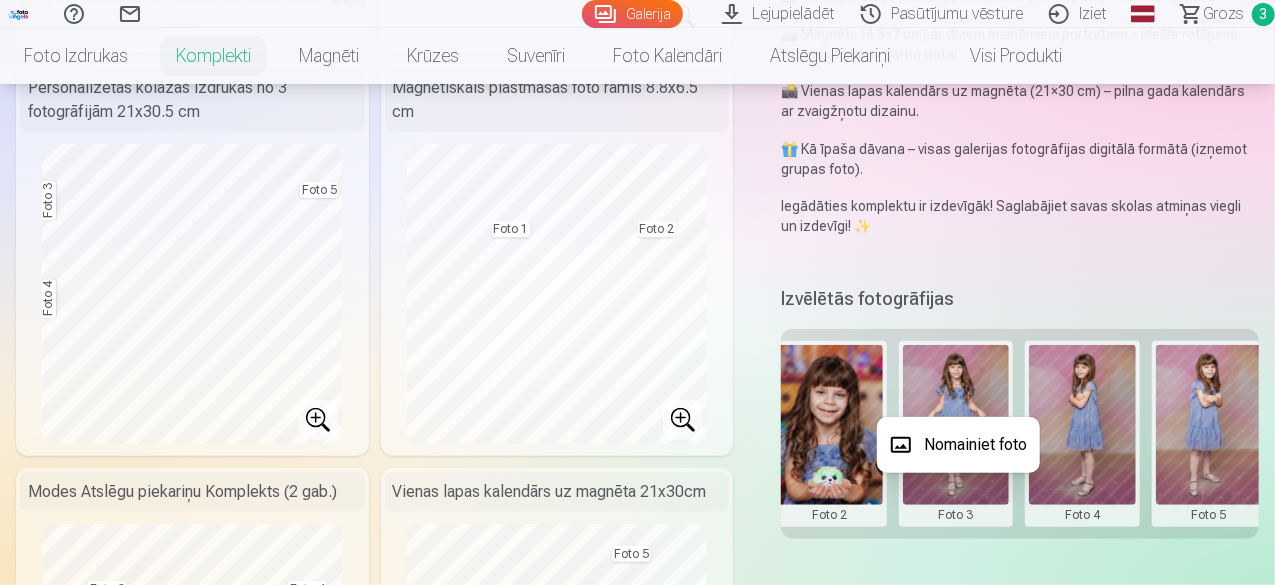 click on "Nomainiet foto" at bounding box center (958, 445) 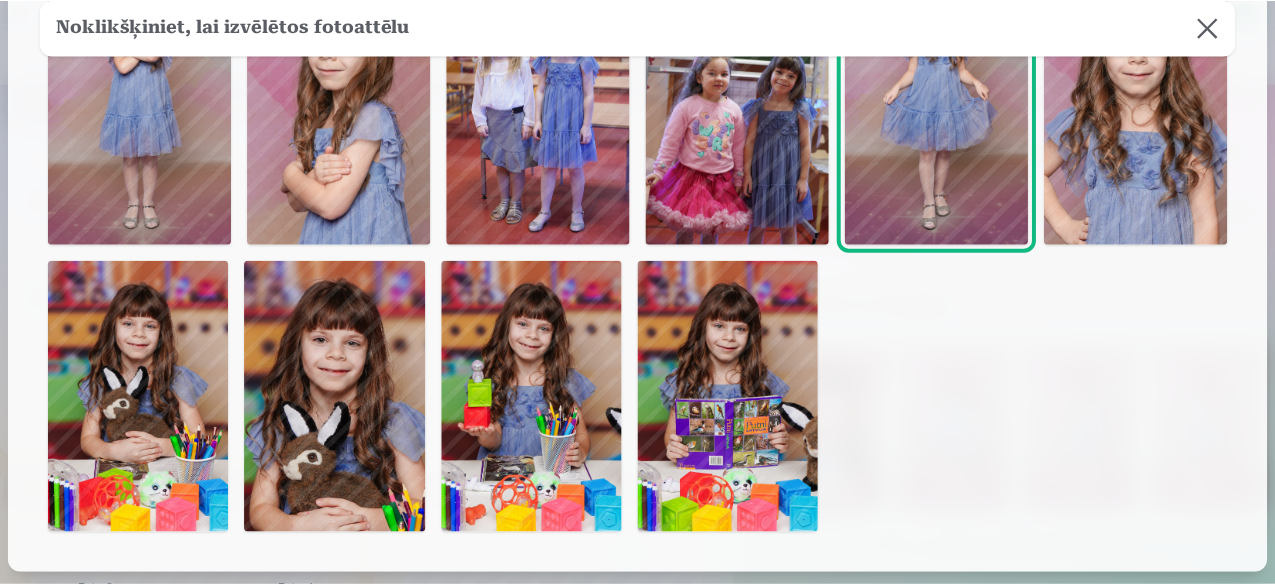 scroll, scrollTop: 1400, scrollLeft: 0, axis: vertical 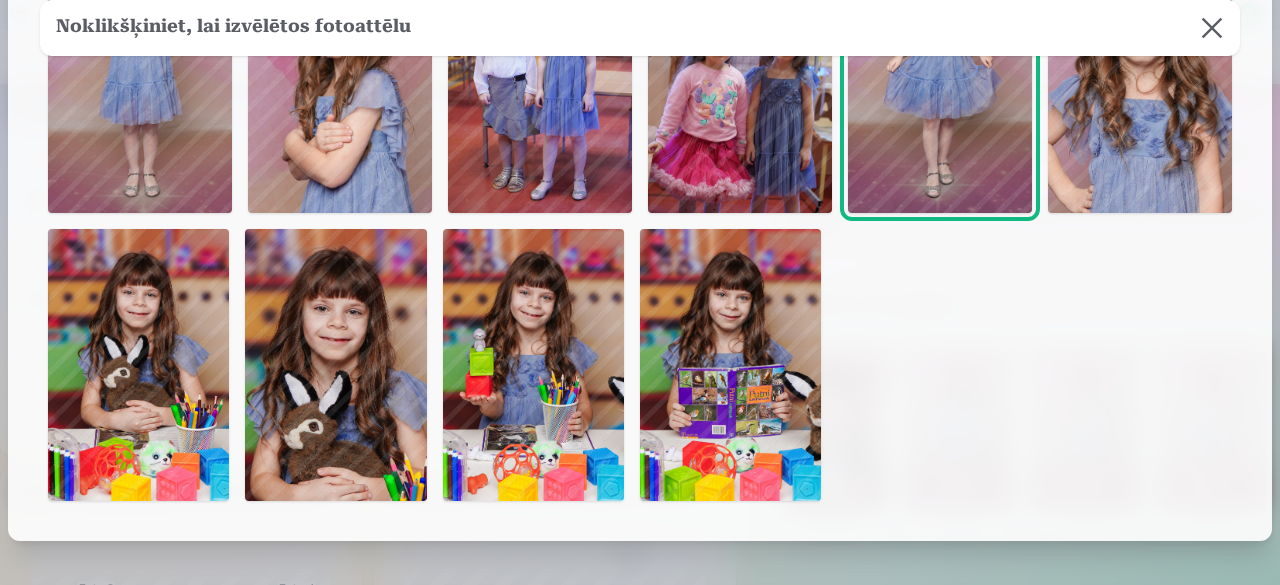 click at bounding box center (533, 365) 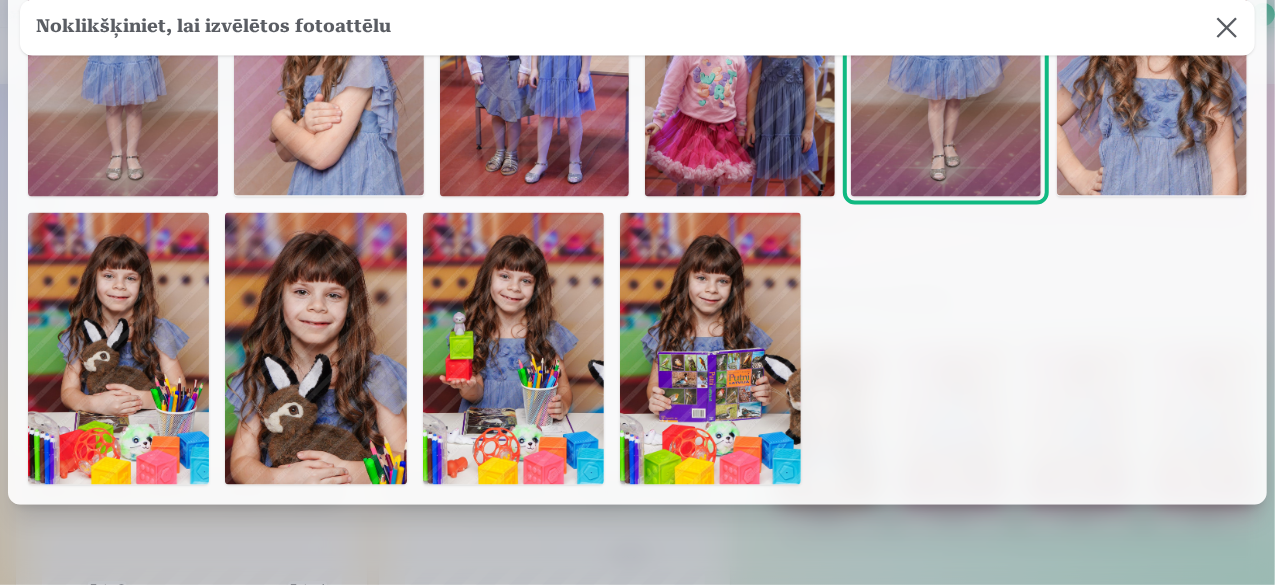 scroll, scrollTop: 1395, scrollLeft: 0, axis: vertical 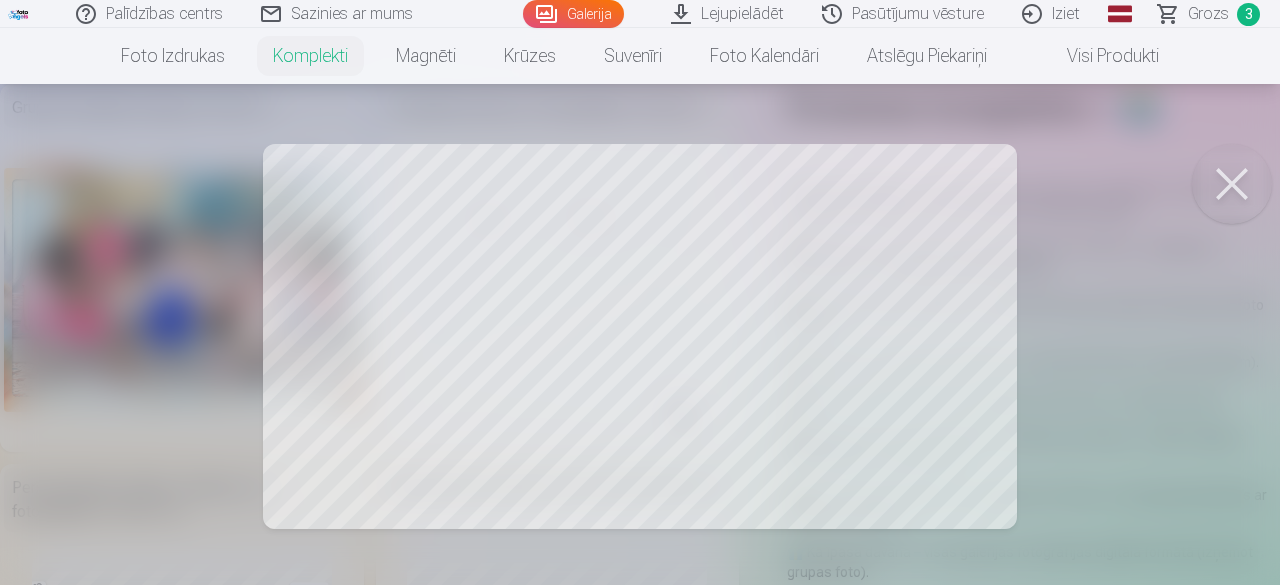 click at bounding box center [1232, 184] 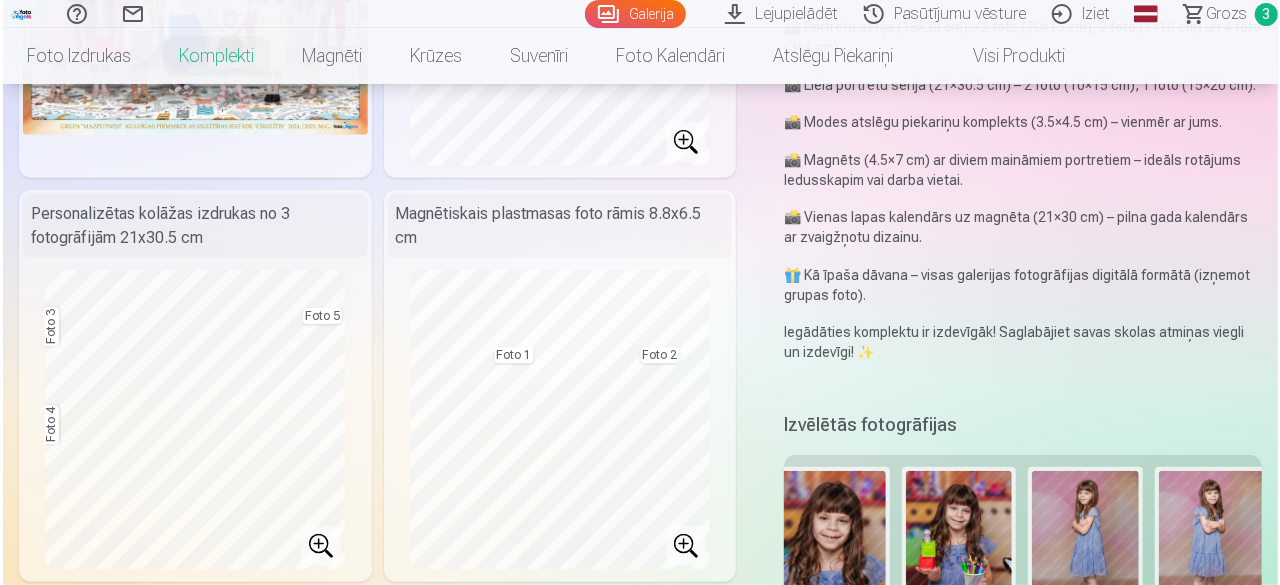 scroll, scrollTop: 500, scrollLeft: 0, axis: vertical 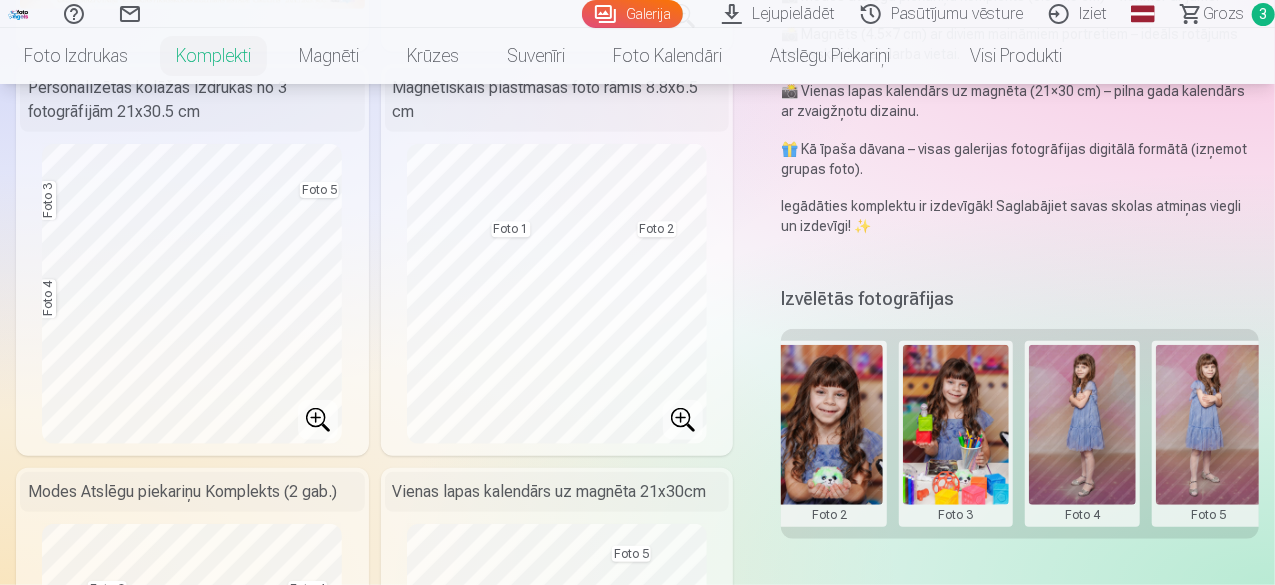 click at bounding box center (1209, 434) 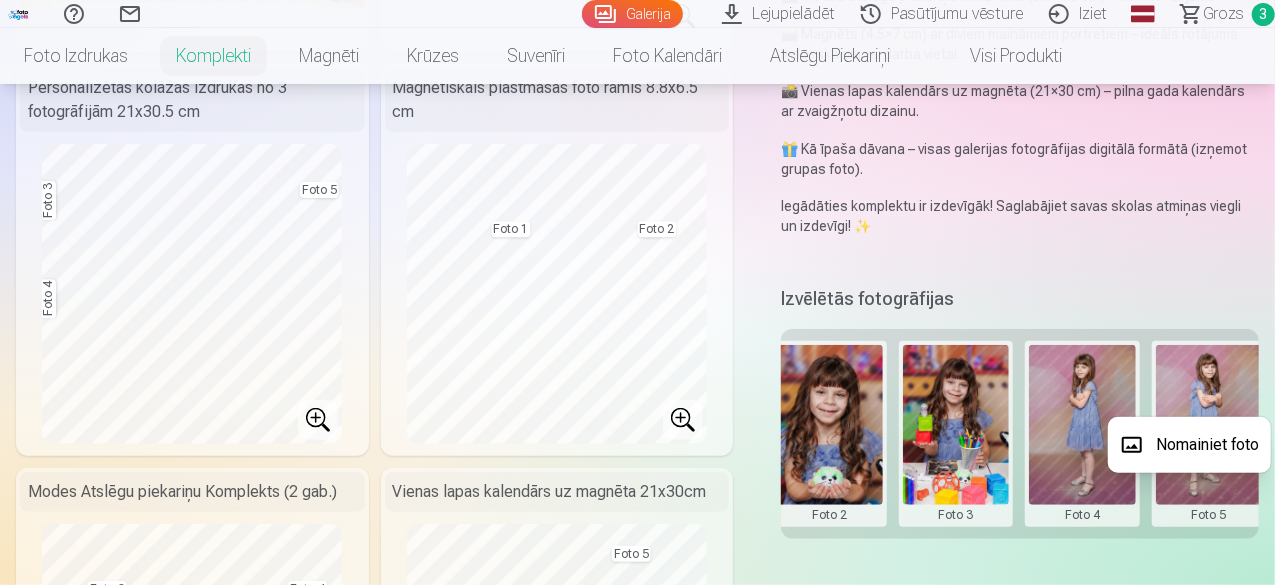 click on "Nomainiet foto" at bounding box center [1189, 445] 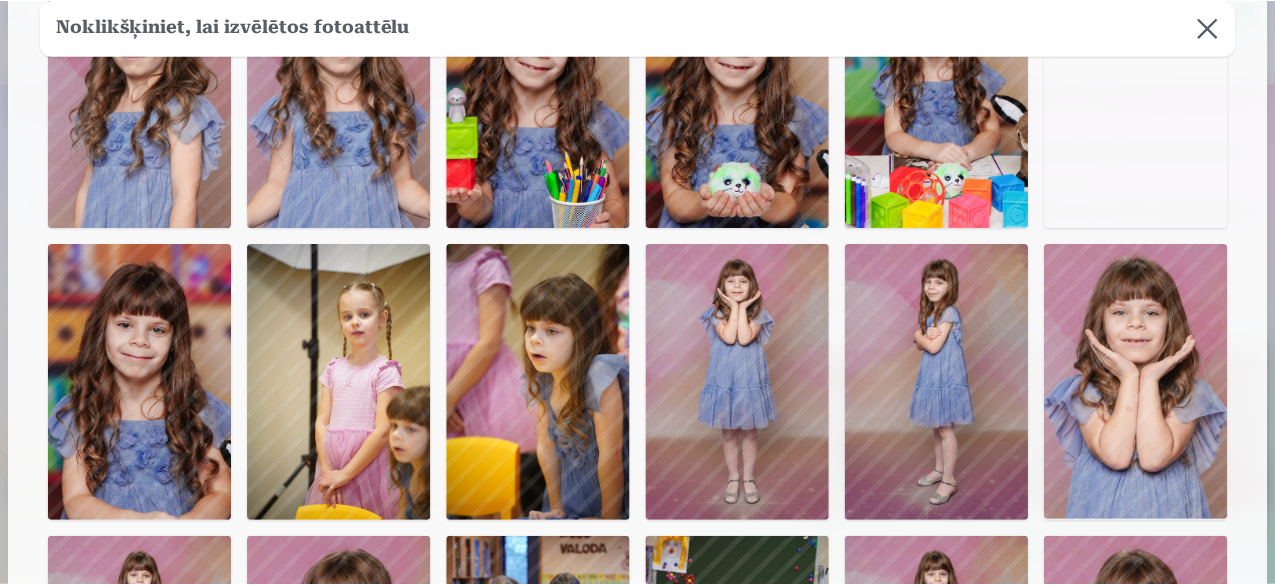 scroll, scrollTop: 1200, scrollLeft: 0, axis: vertical 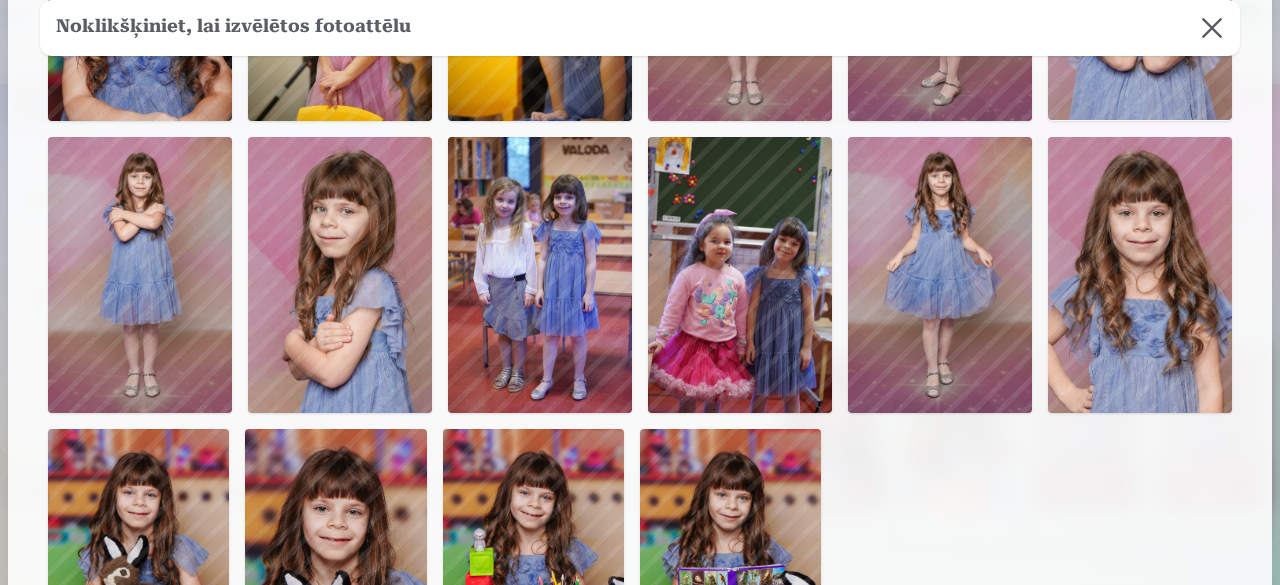 click at bounding box center (940, 275) 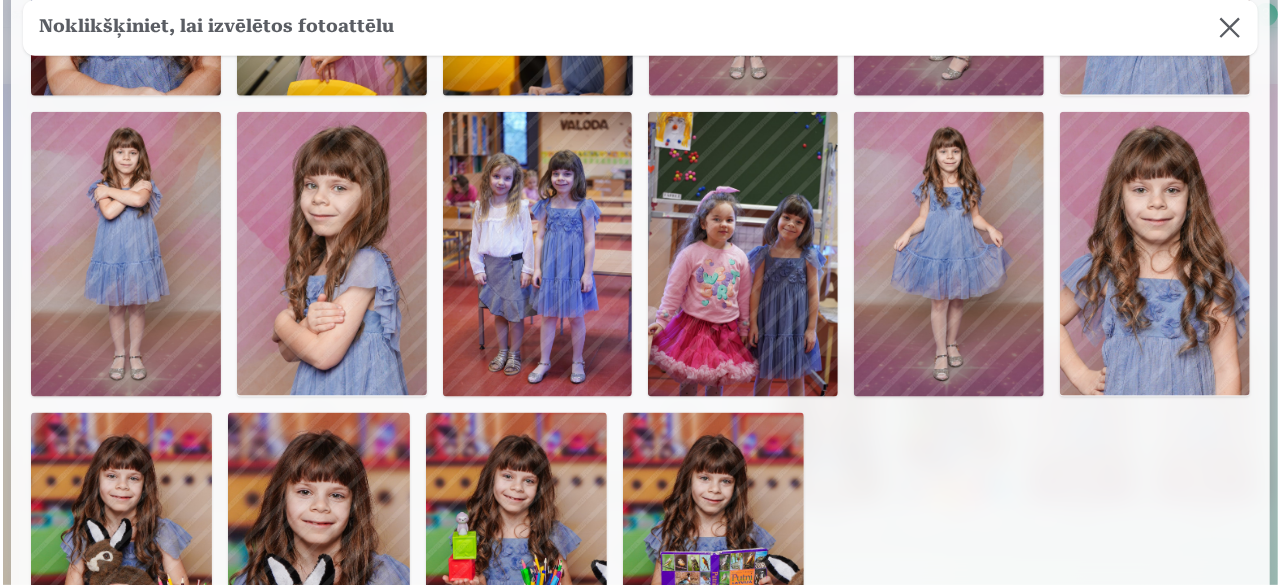 scroll, scrollTop: 1196, scrollLeft: 0, axis: vertical 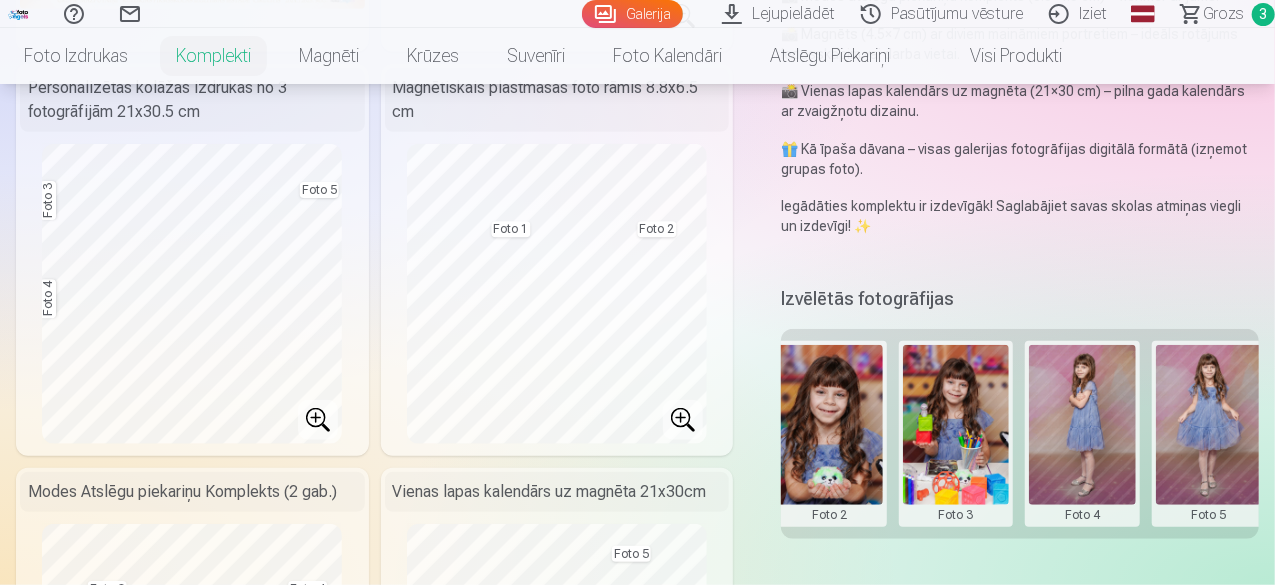 click at bounding box center (1082, 434) 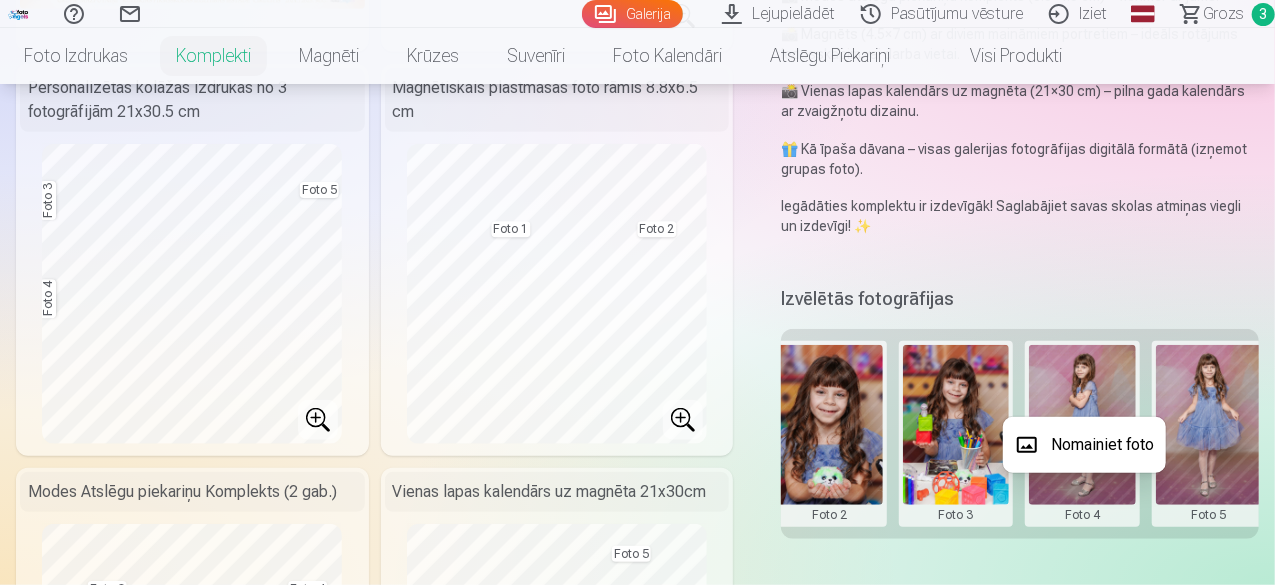 click on "Nomainiet foto" at bounding box center (1084, 445) 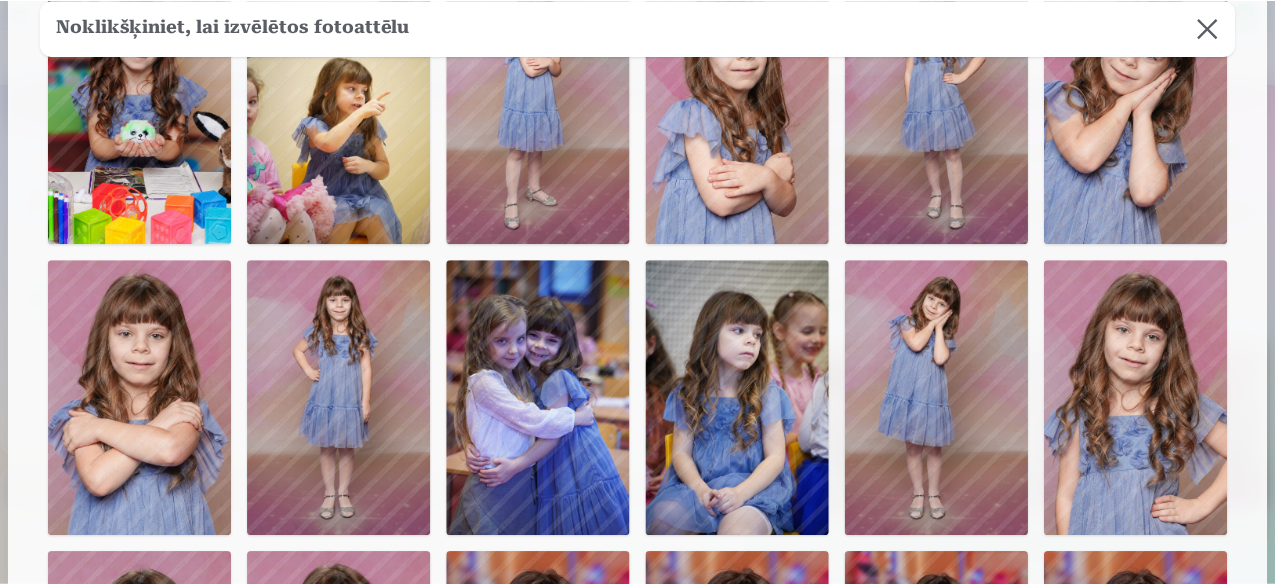 scroll, scrollTop: 100, scrollLeft: 0, axis: vertical 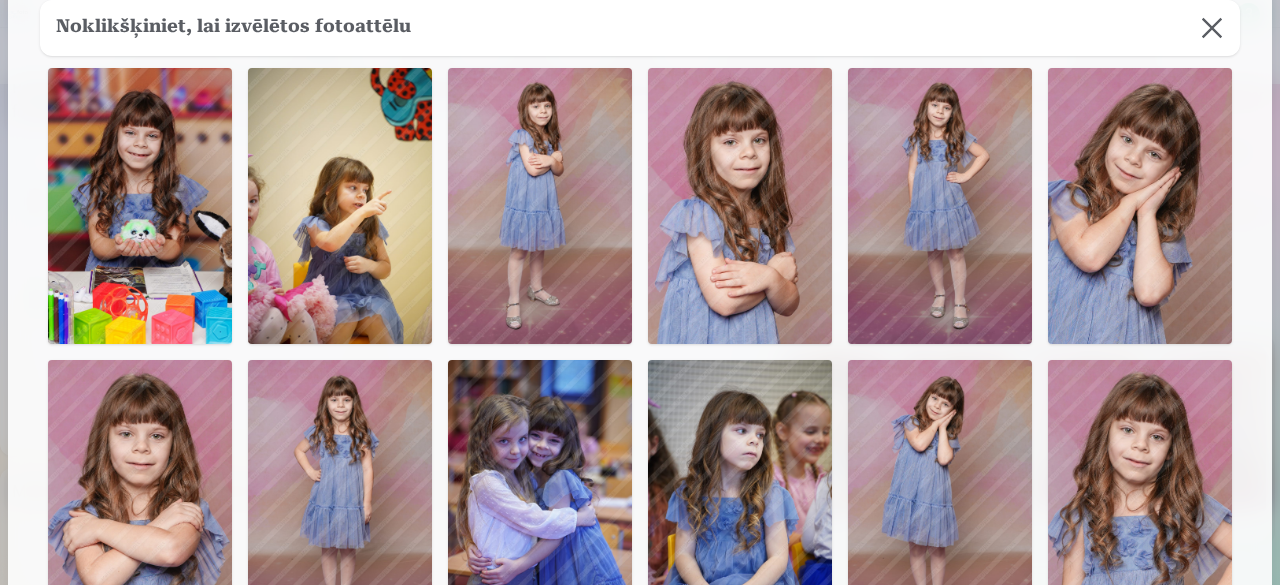 click at bounding box center [1140, 206] 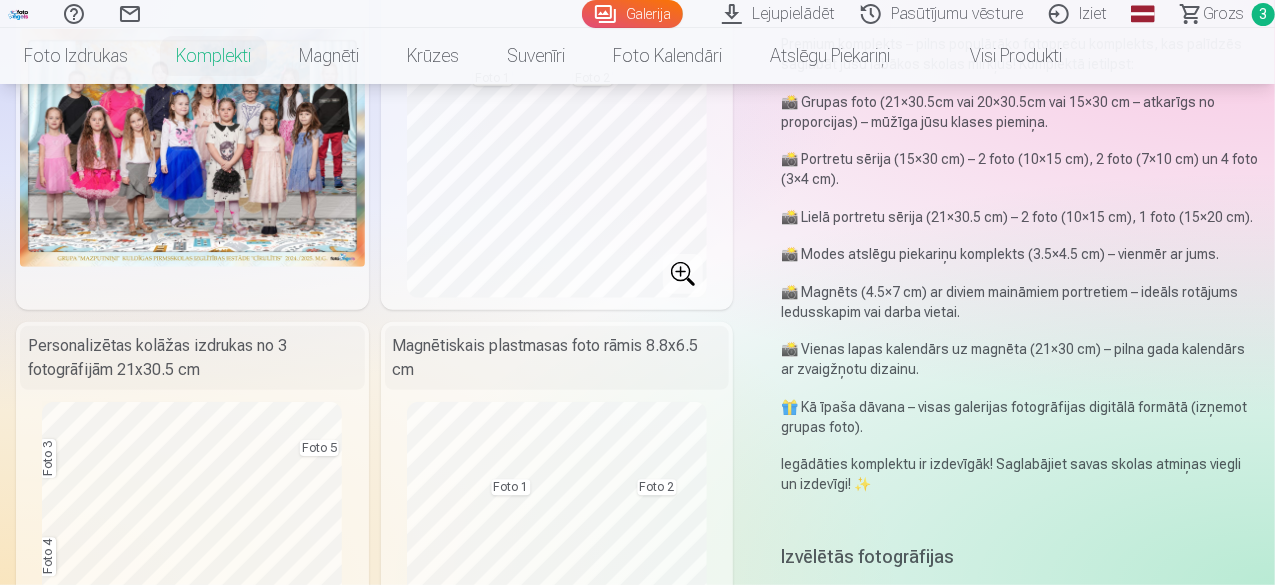 scroll, scrollTop: 200, scrollLeft: 0, axis: vertical 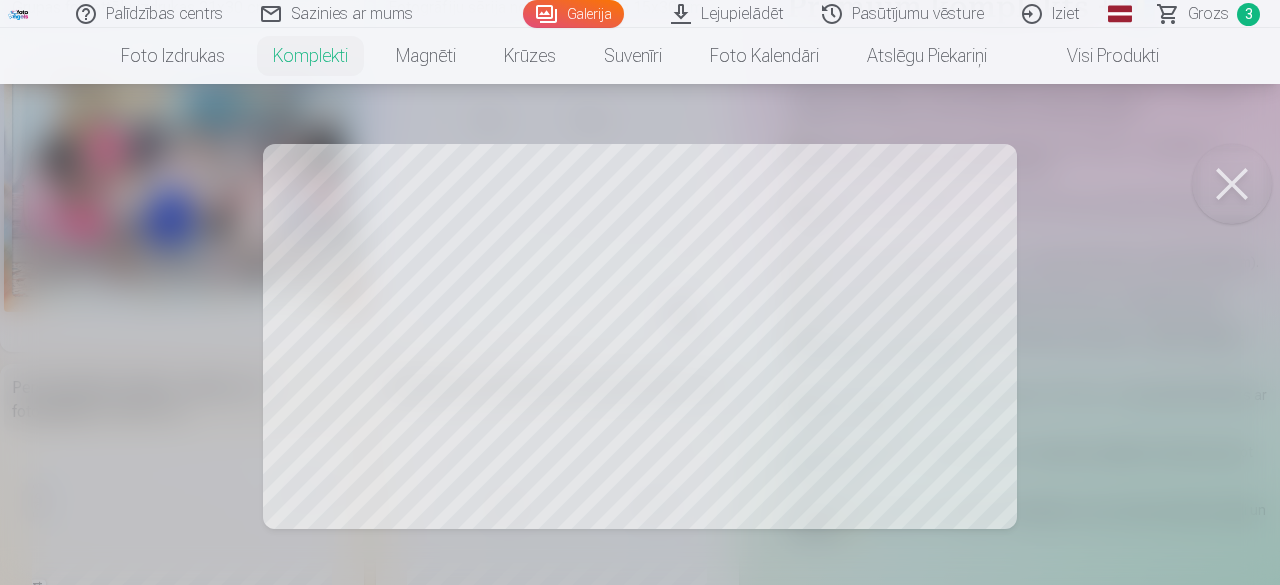click at bounding box center (1232, 184) 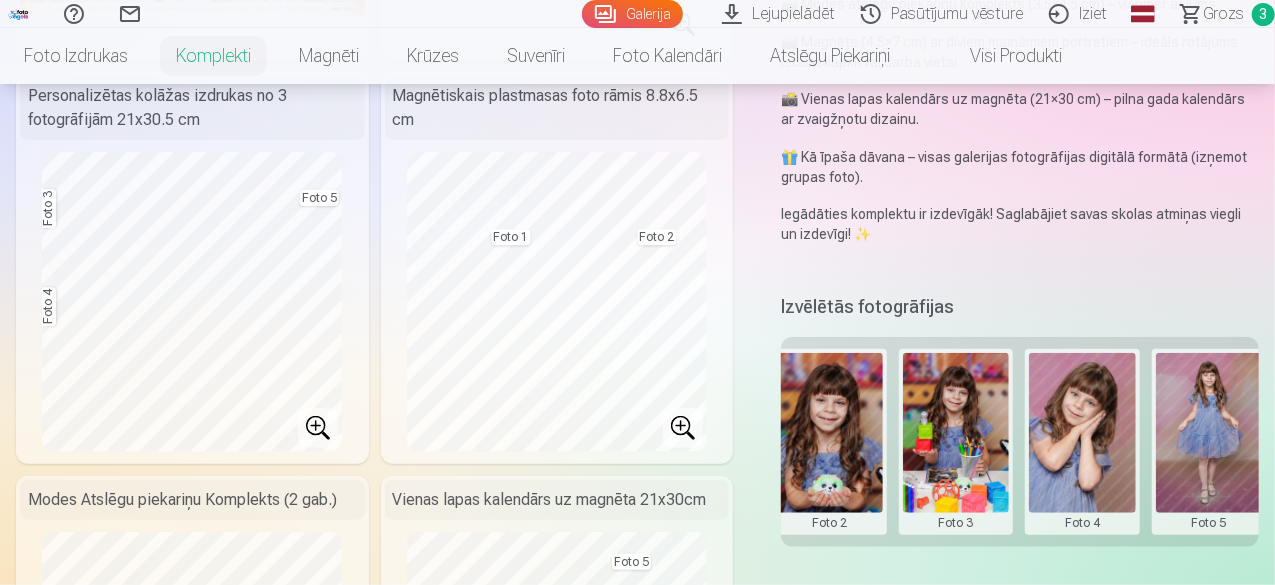 scroll, scrollTop: 600, scrollLeft: 0, axis: vertical 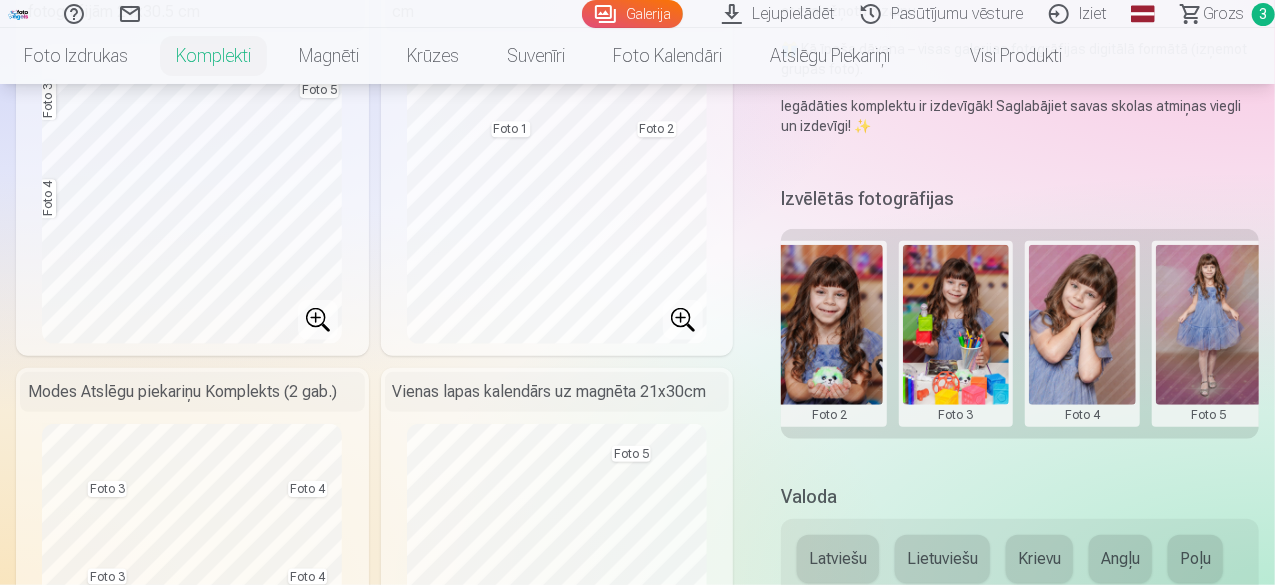 drag, startPoint x: 1175, startPoint y: 386, endPoint x: 898, endPoint y: 389, distance: 277.01624 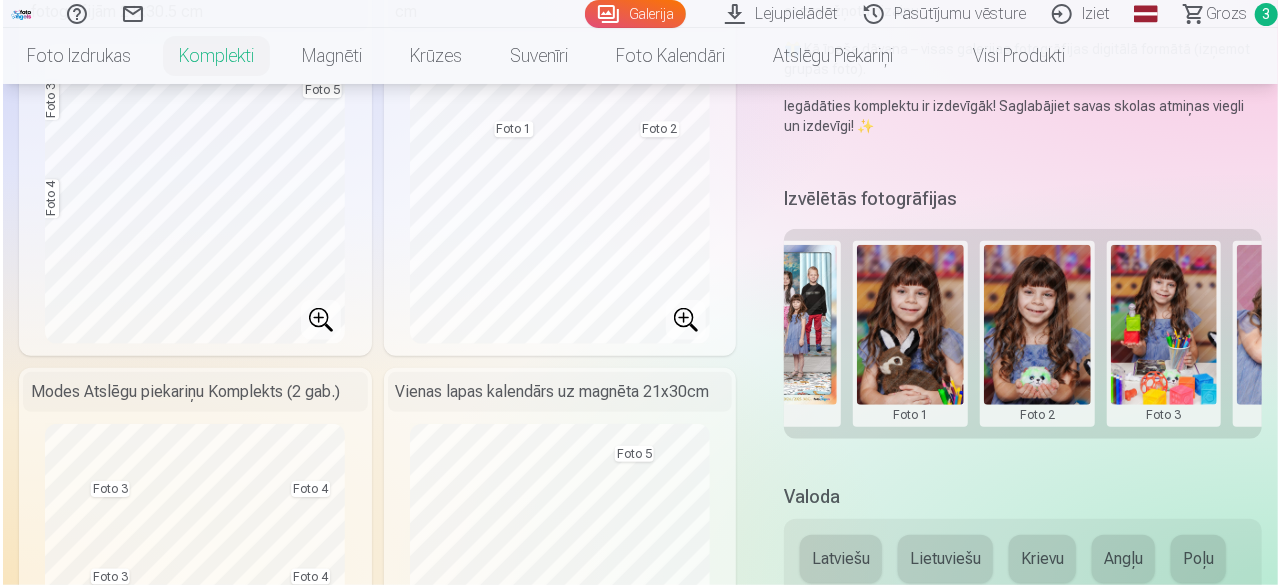 scroll, scrollTop: 0, scrollLeft: 398, axis: horizontal 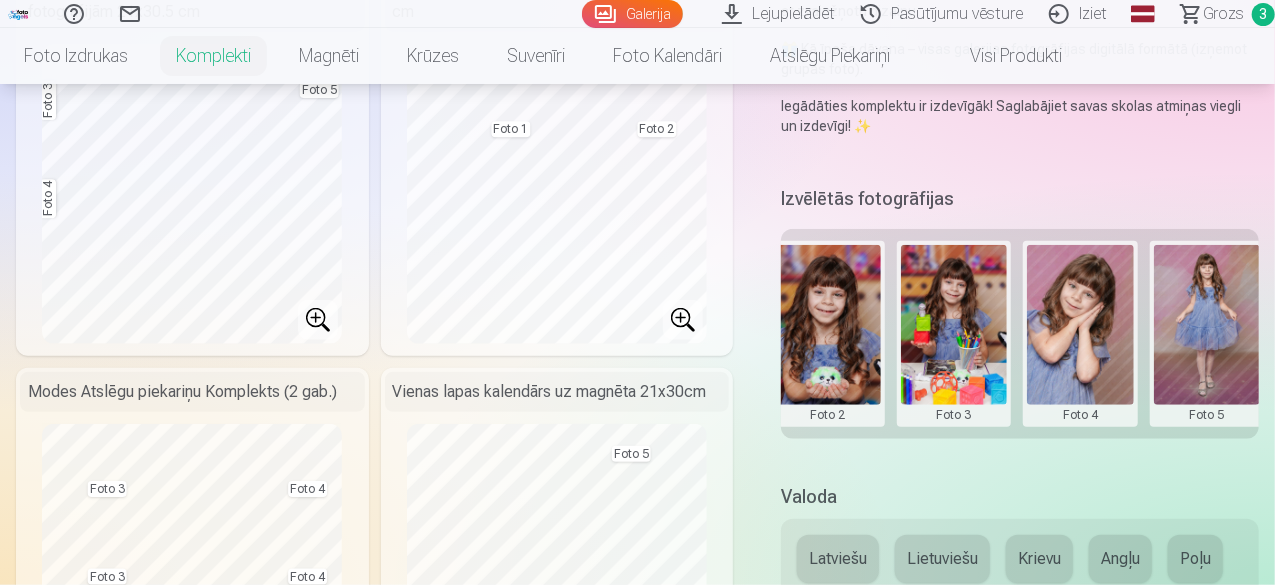 click at bounding box center [827, 334] 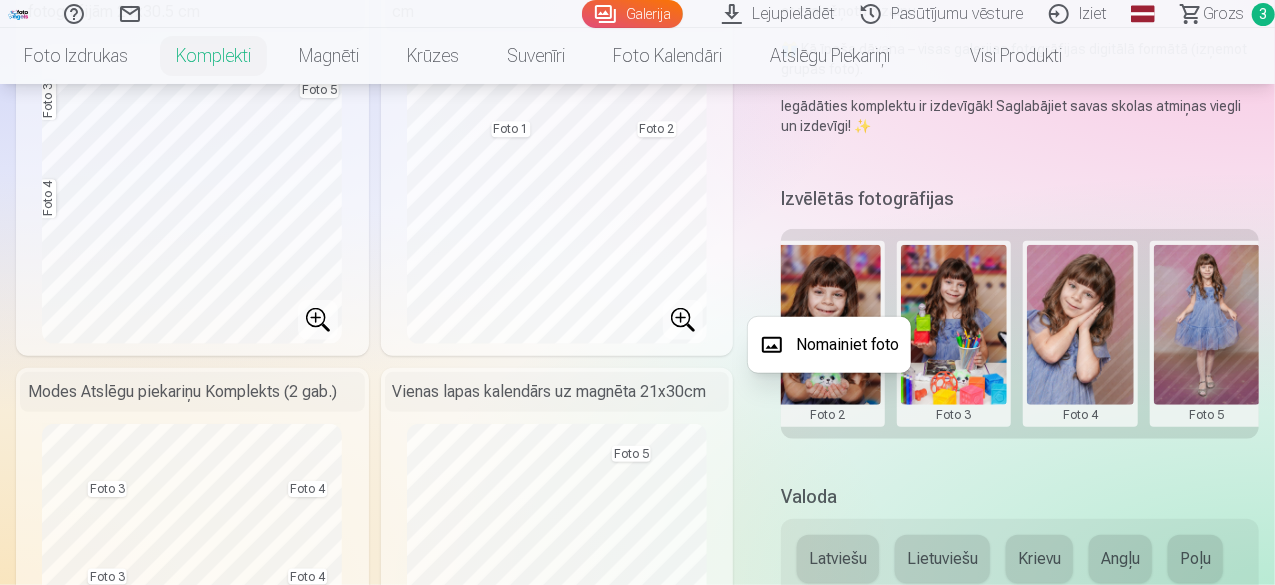 click on "Nomainiet foto" at bounding box center (829, 345) 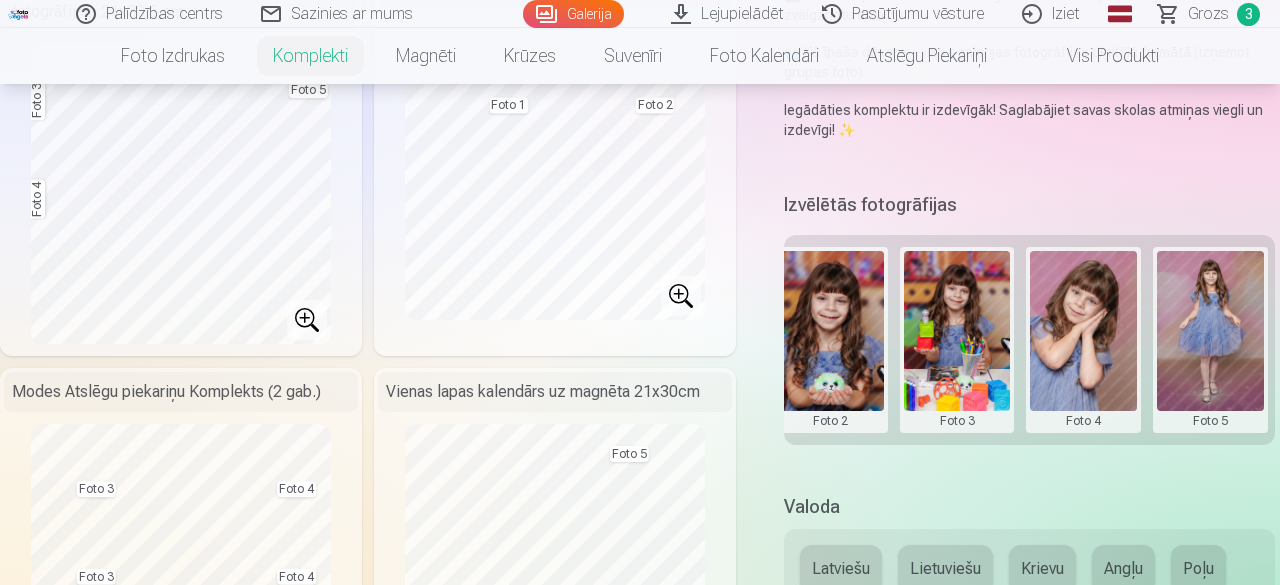 scroll, scrollTop: 0, scrollLeft: 396, axis: horizontal 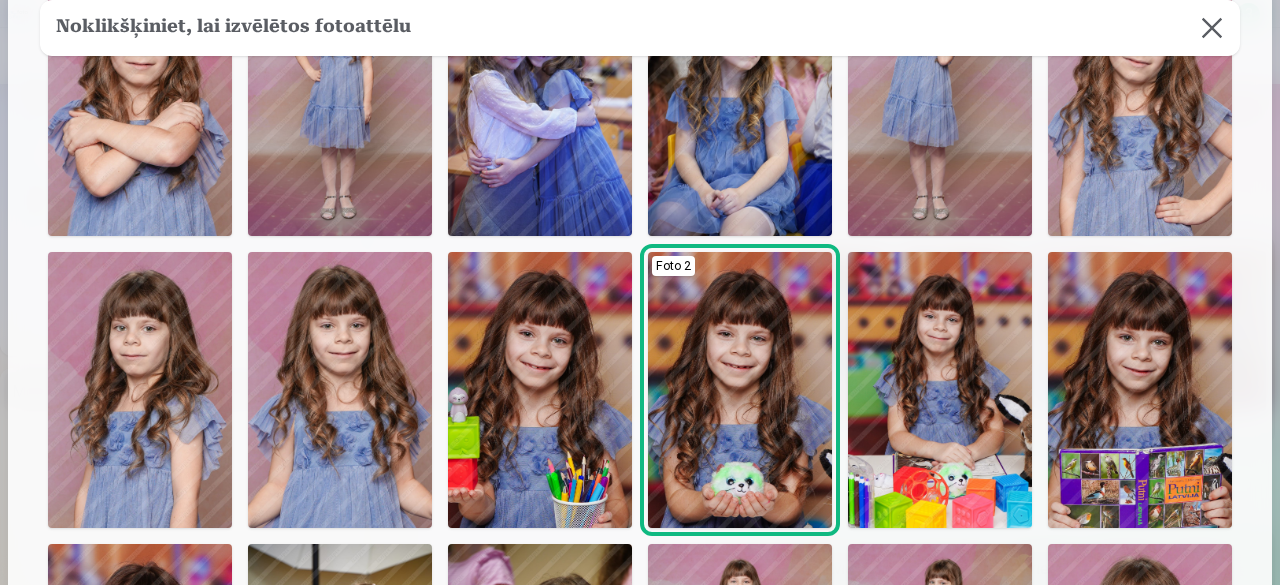 click at bounding box center (140, 390) 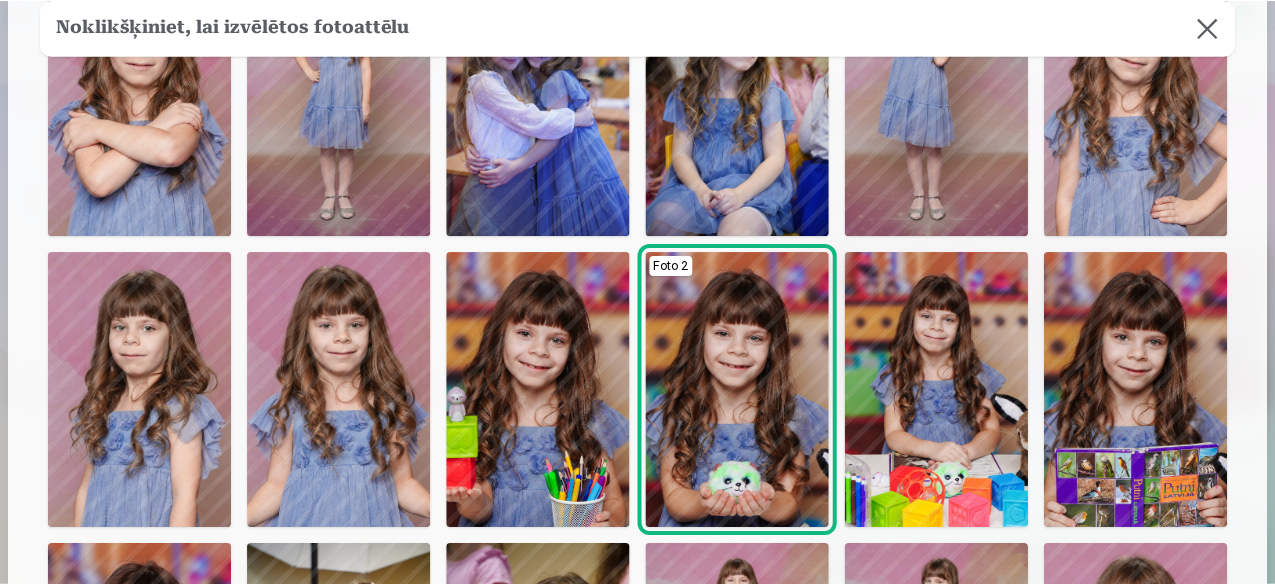 scroll, scrollTop: 498, scrollLeft: 0, axis: vertical 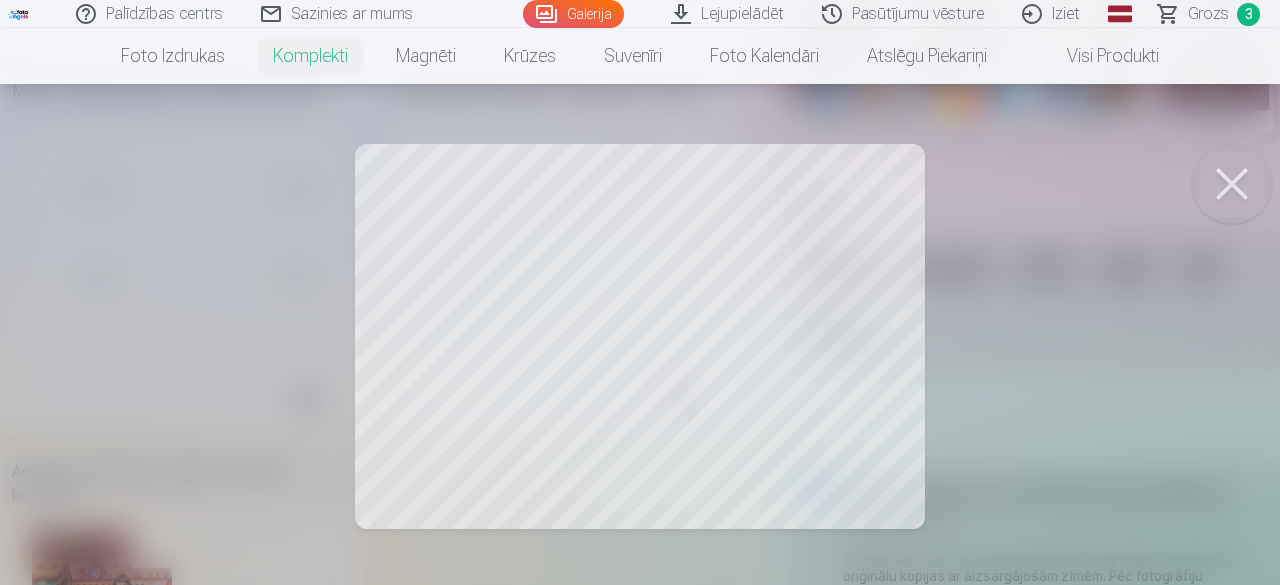 click at bounding box center [1232, 184] 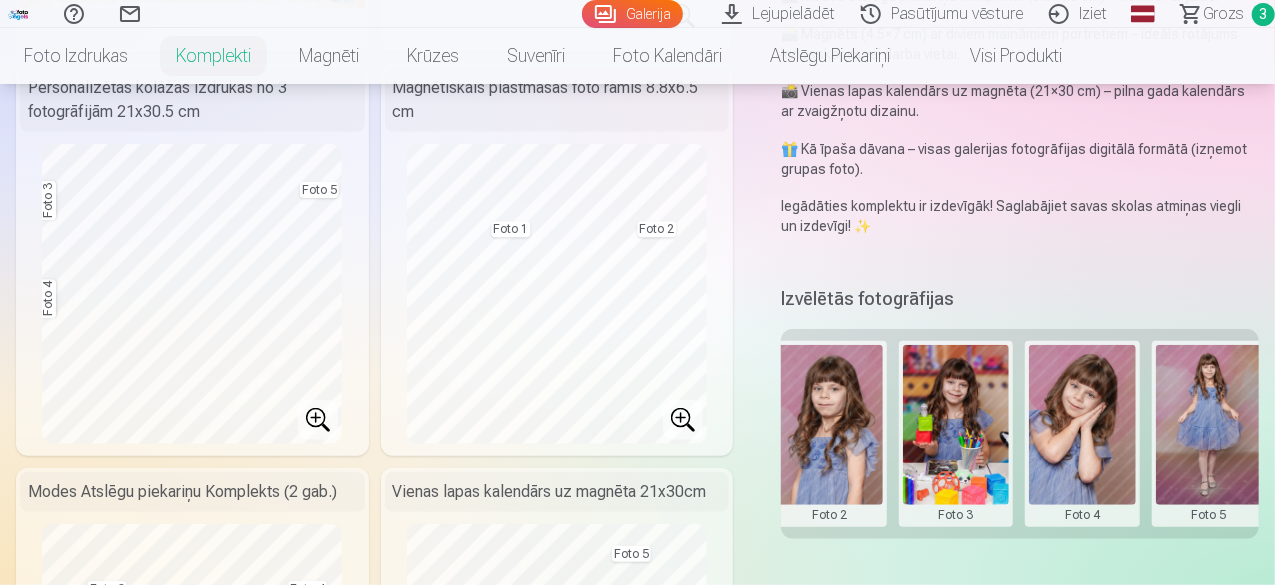 scroll, scrollTop: 100, scrollLeft: 0, axis: vertical 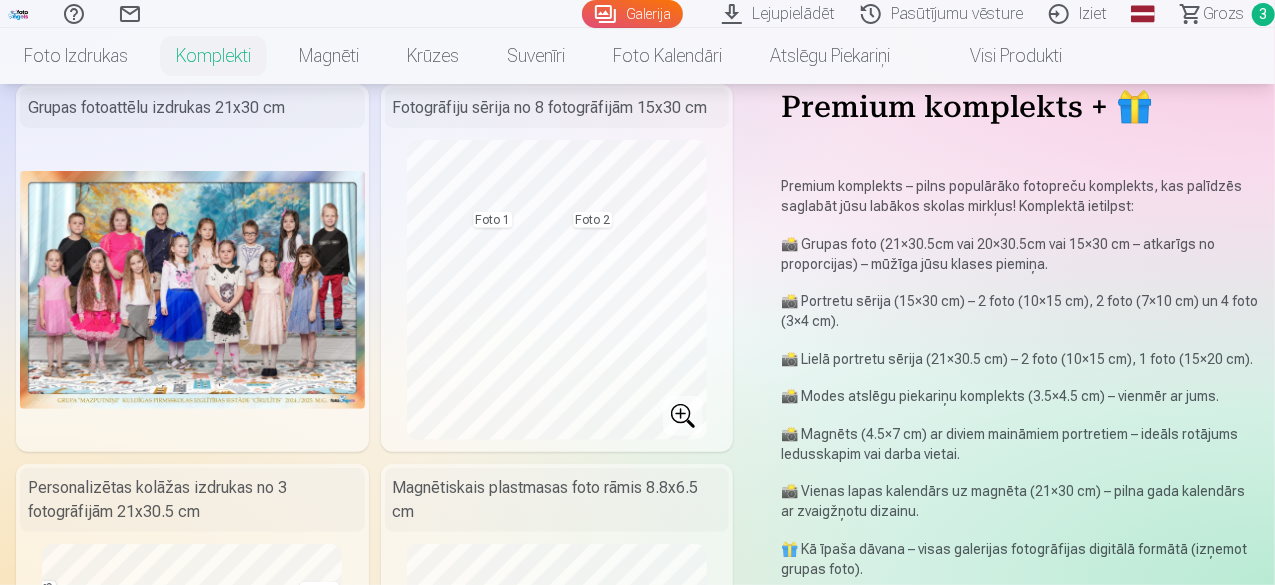 click on "Grozs" at bounding box center [1223, 14] 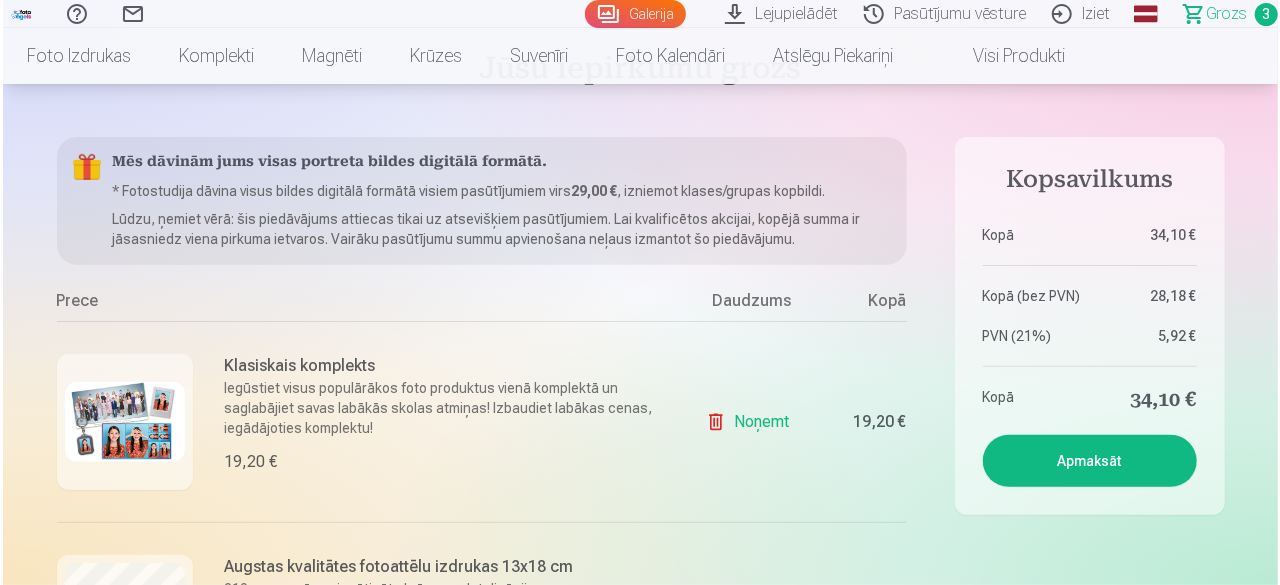 scroll, scrollTop: 300, scrollLeft: 0, axis: vertical 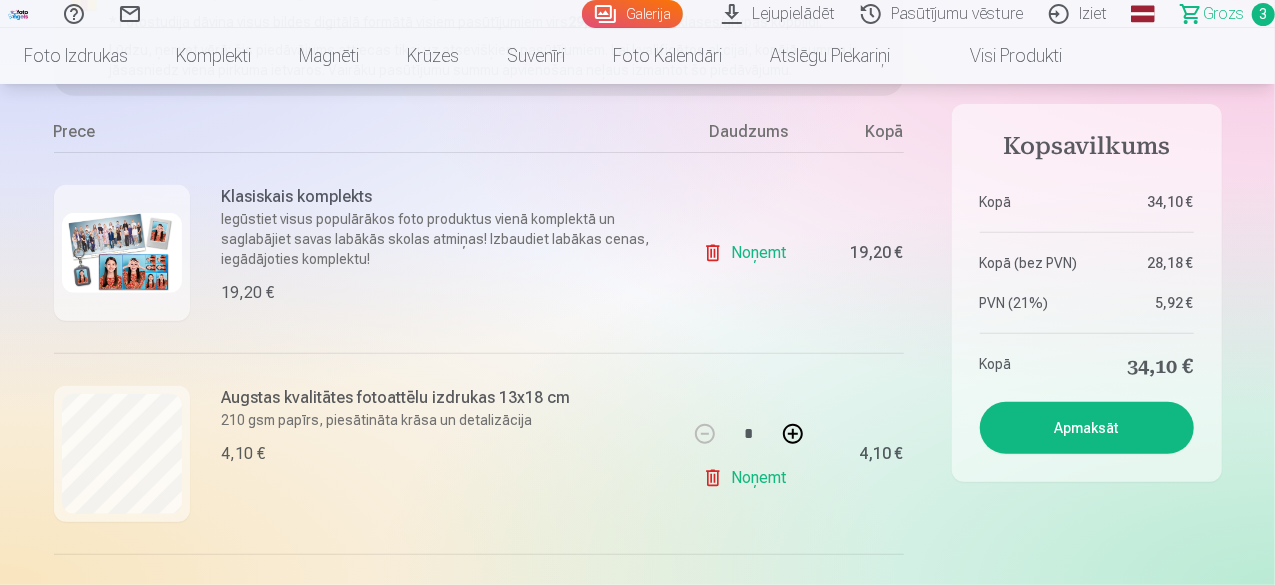 click at bounding box center (122, 253) 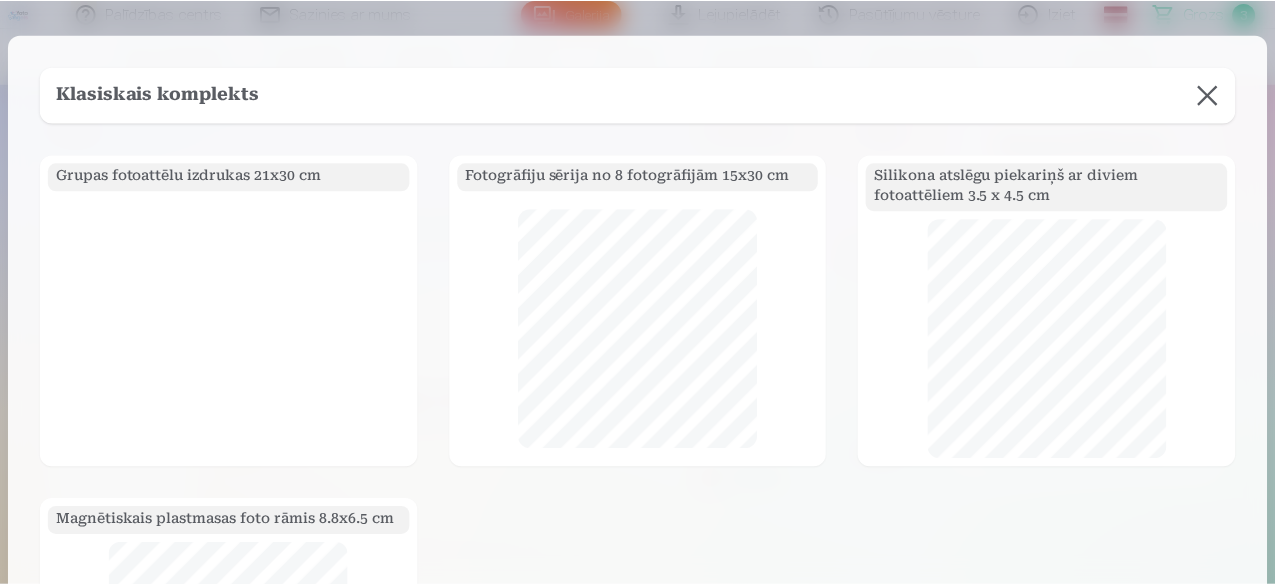 scroll, scrollTop: 0, scrollLeft: 0, axis: both 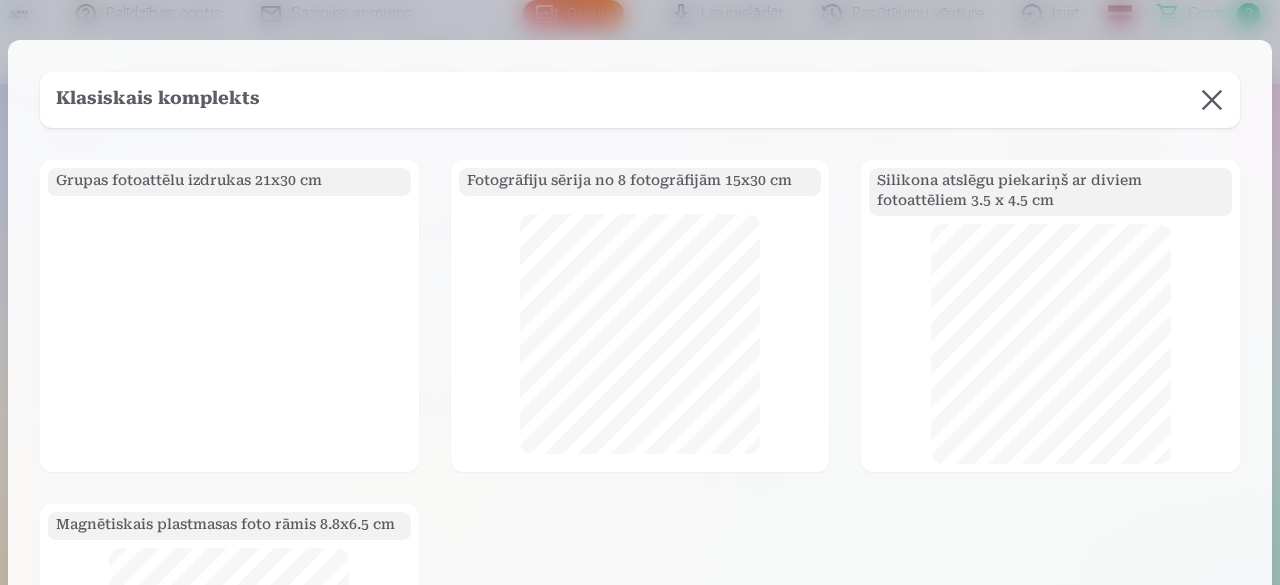 click at bounding box center [1212, 100] 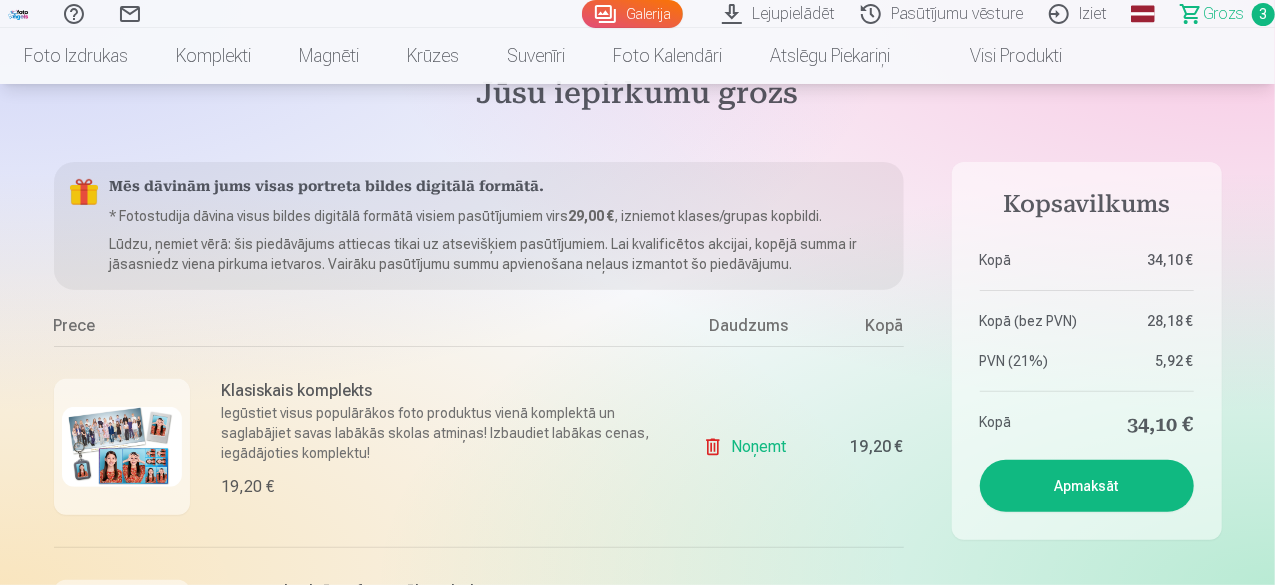 scroll, scrollTop: 100, scrollLeft: 0, axis: vertical 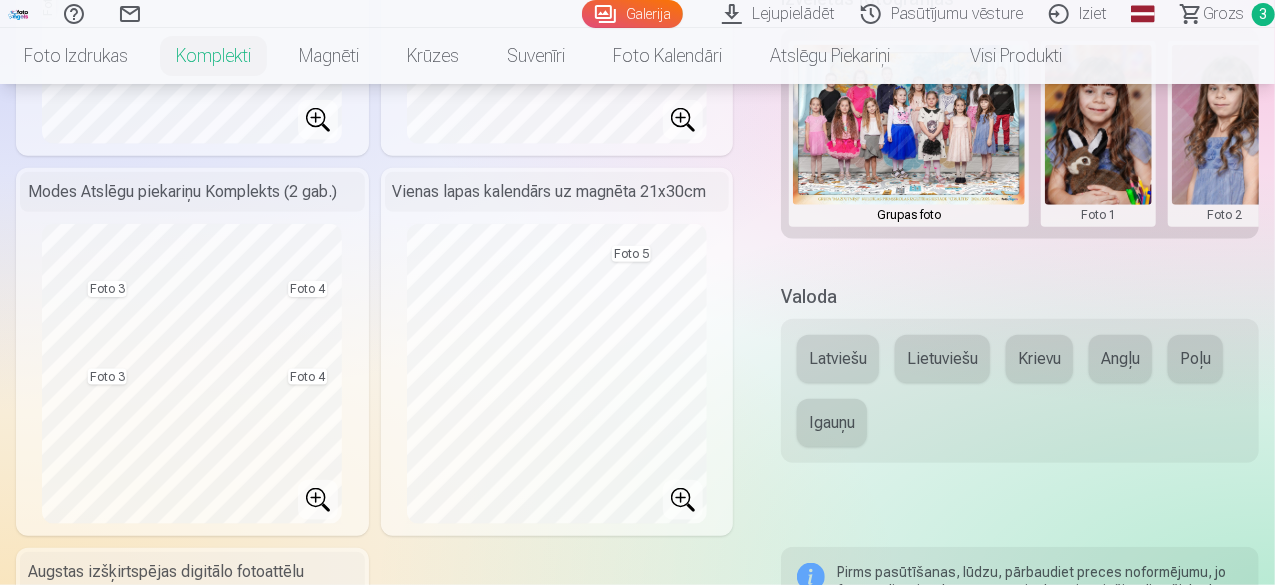 click on "Latviešu" at bounding box center (838, 359) 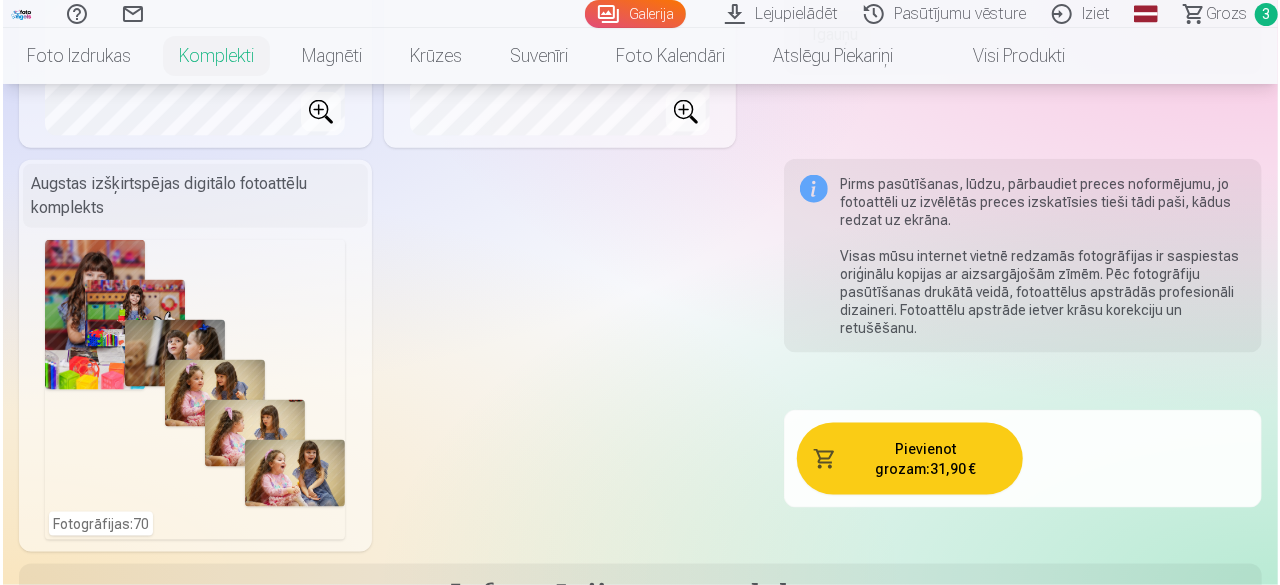 scroll, scrollTop: 1200, scrollLeft: 0, axis: vertical 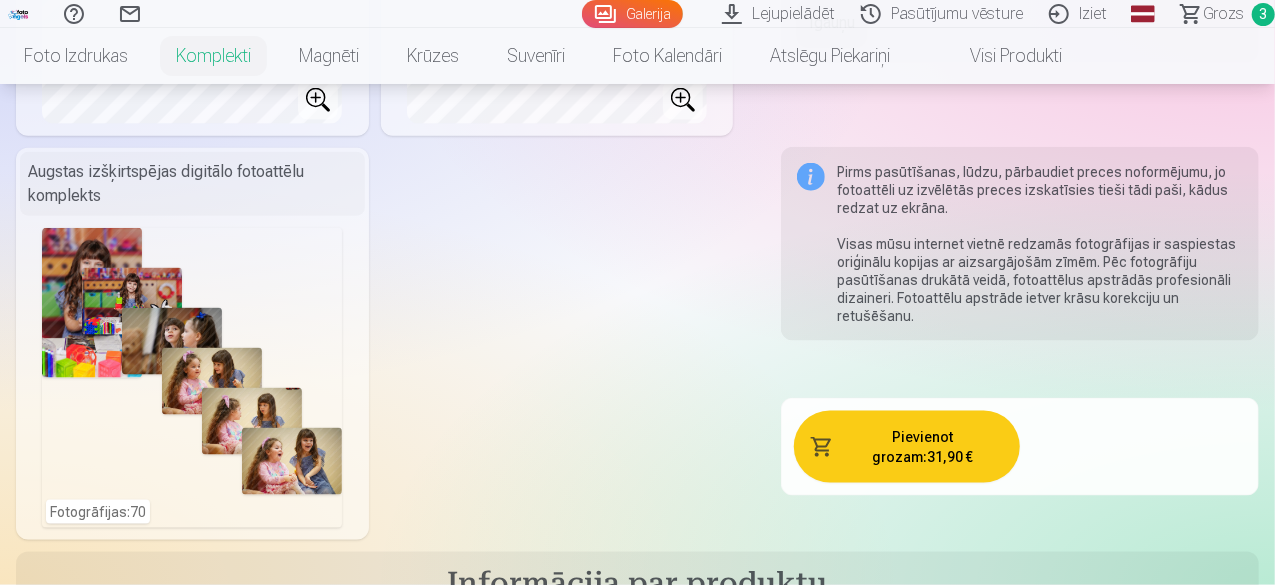 click on "Pievienot grozam :  31,90 €" at bounding box center (907, 447) 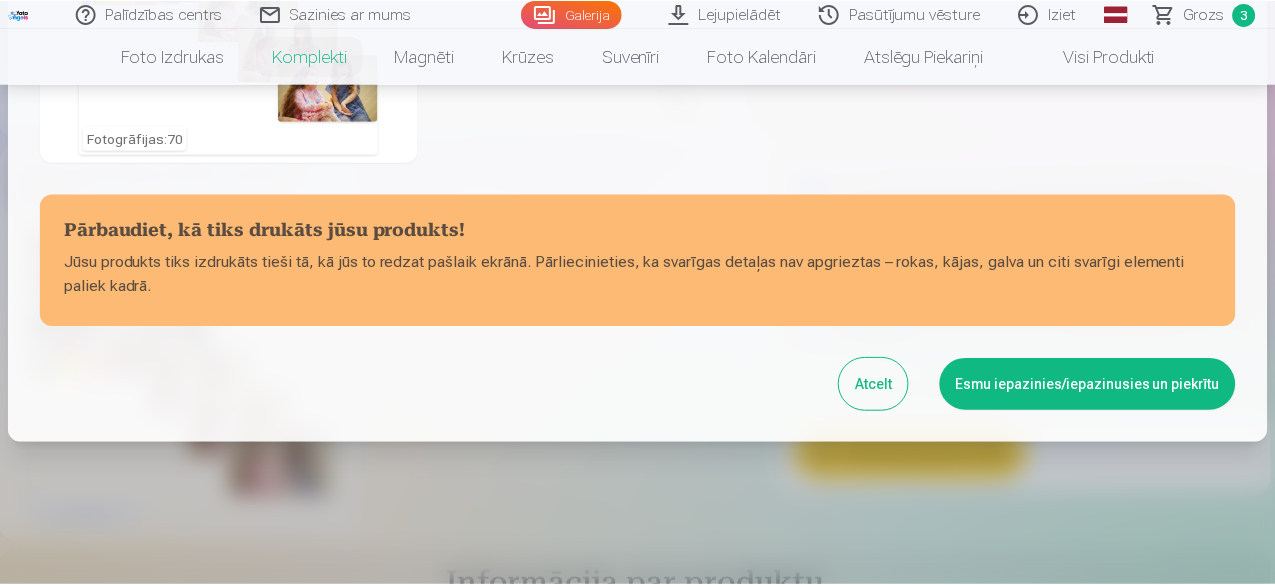 scroll, scrollTop: 966, scrollLeft: 0, axis: vertical 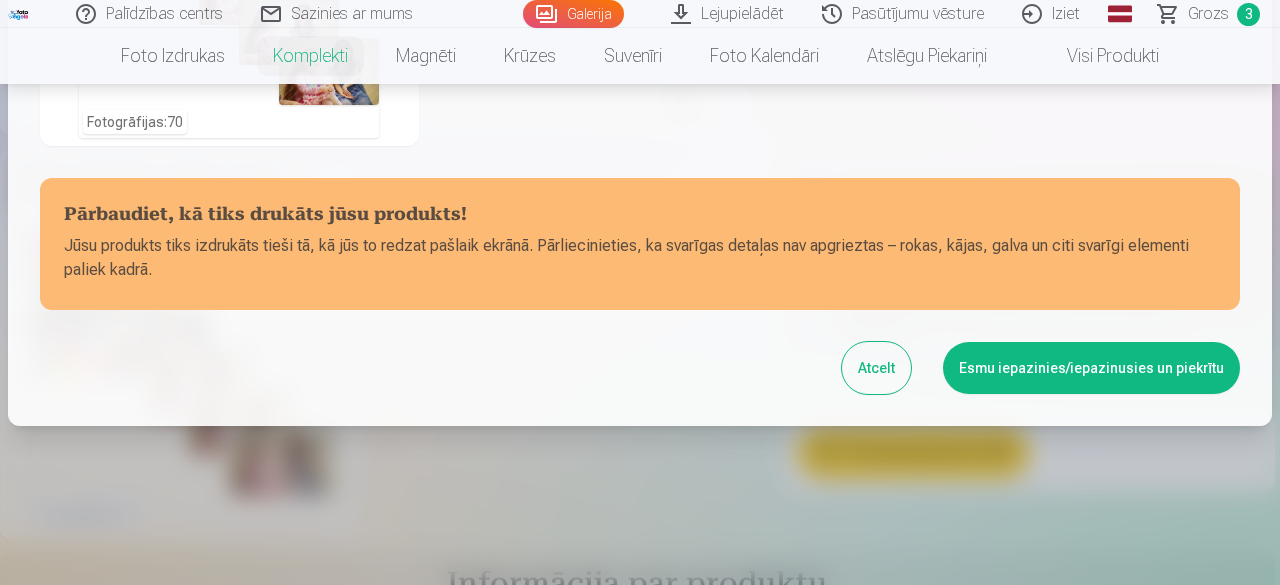 click on "Esmu iepazinies/iepazinusies un piekrītu" at bounding box center [1091, 368] 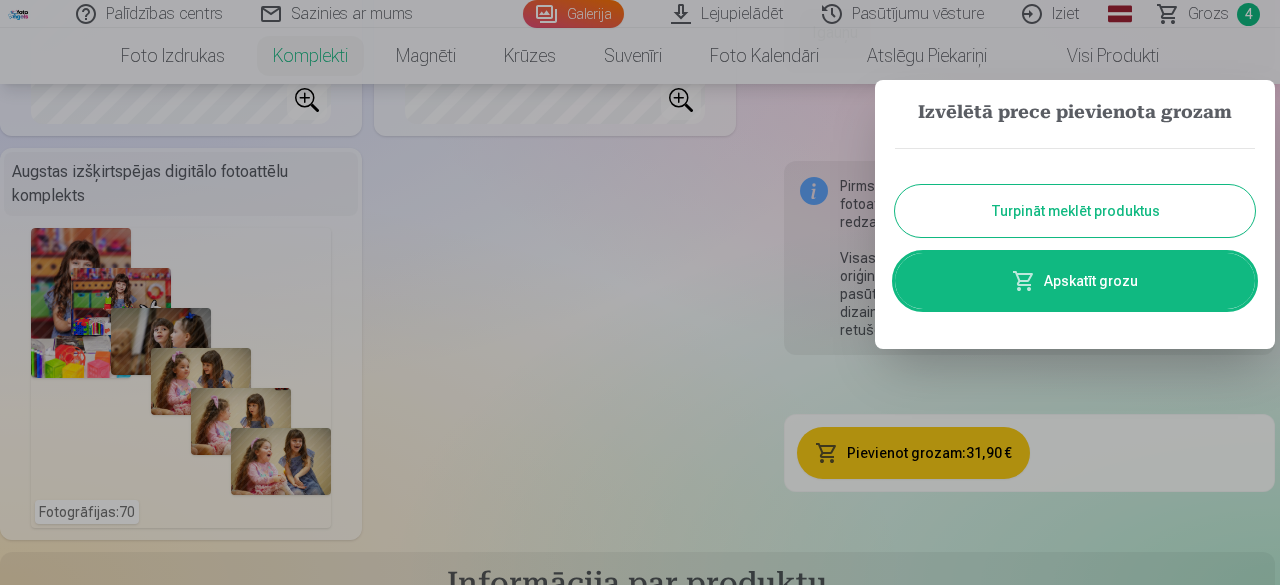 click on "Apskatīt grozu" at bounding box center [1075, 281] 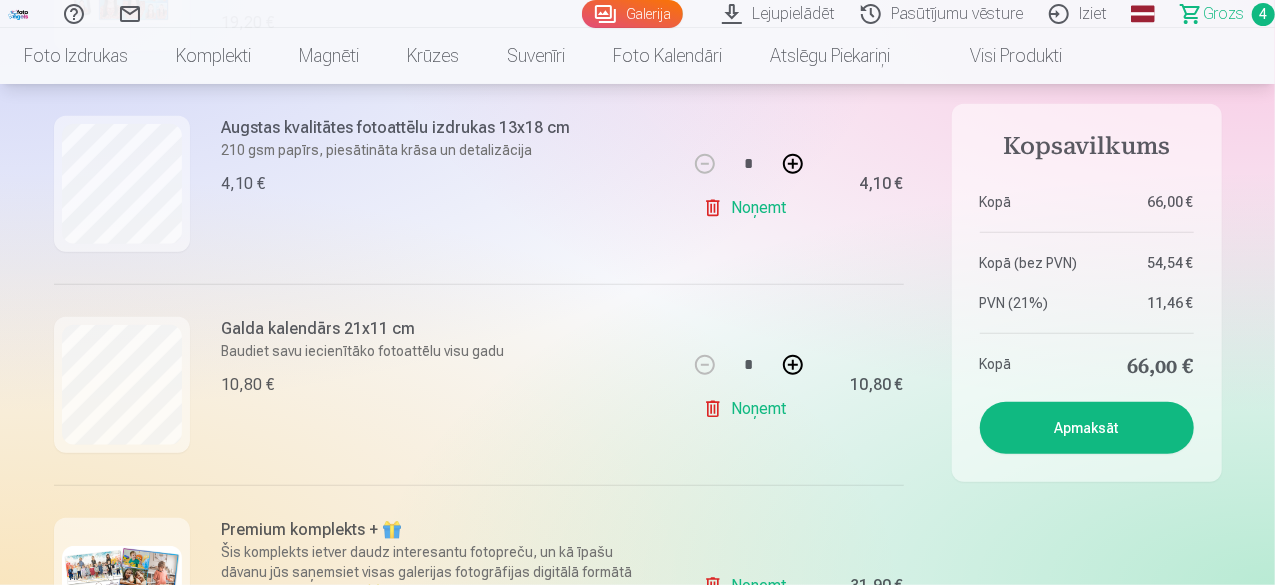 scroll, scrollTop: 600, scrollLeft: 0, axis: vertical 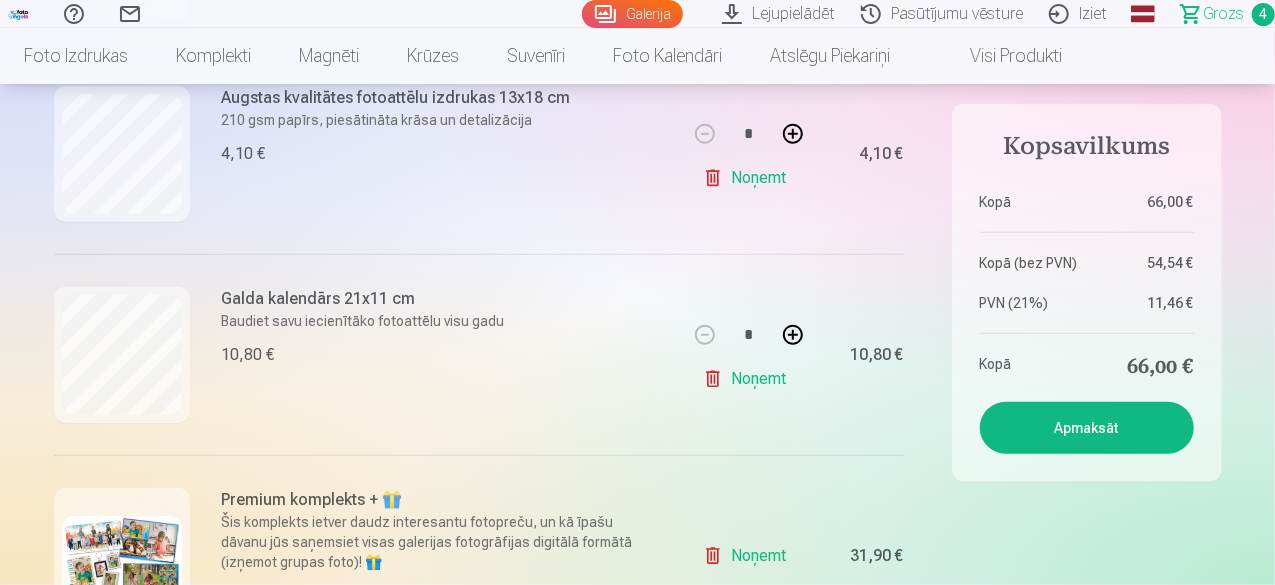 click on "Noņemt" at bounding box center (748, 379) 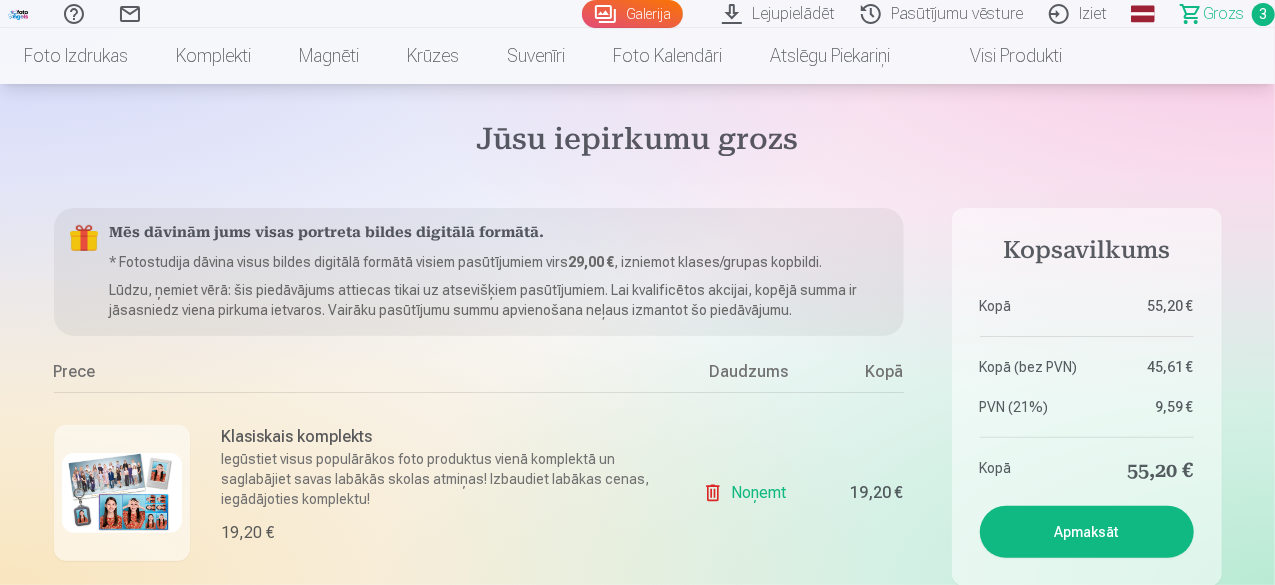scroll, scrollTop: 0, scrollLeft: 0, axis: both 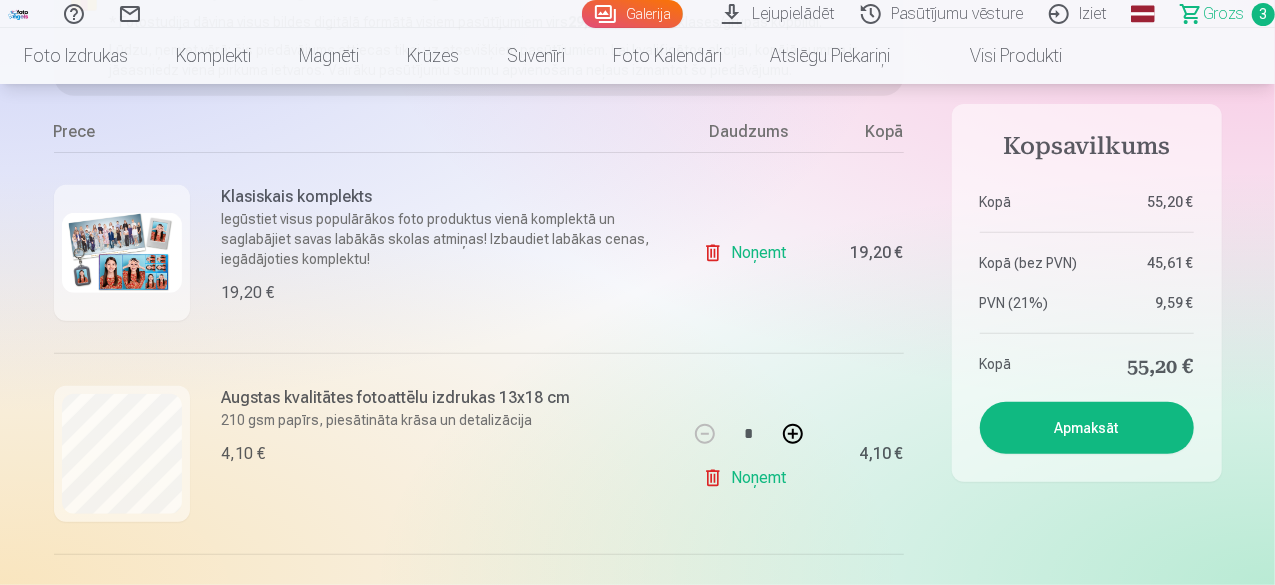 click at bounding box center [122, 253] 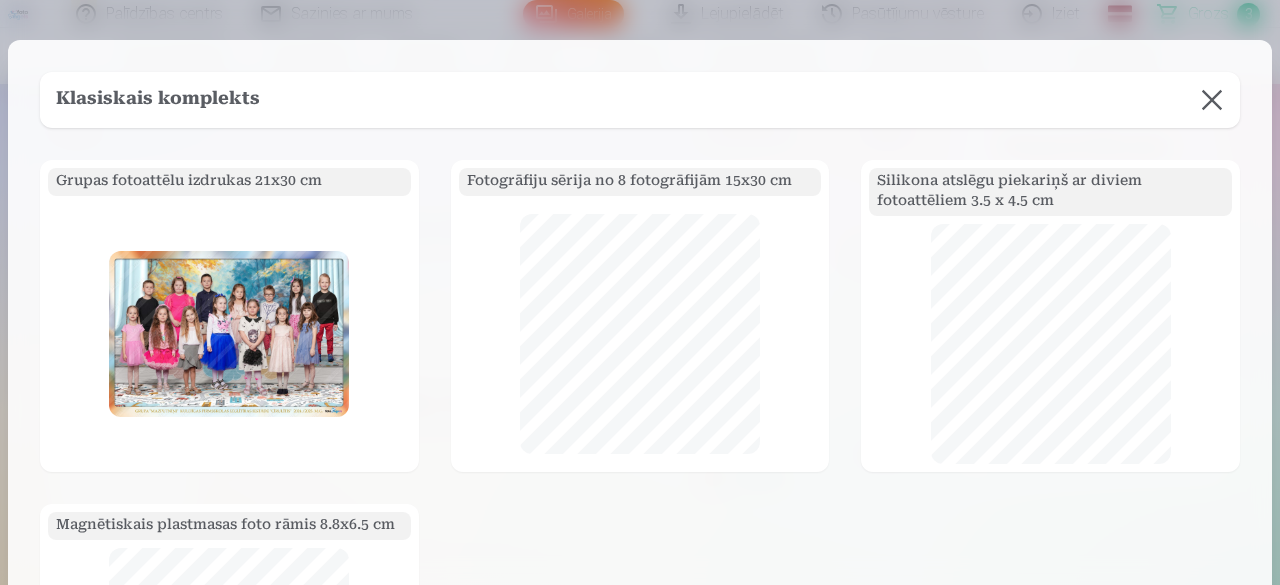 click at bounding box center (1212, 100) 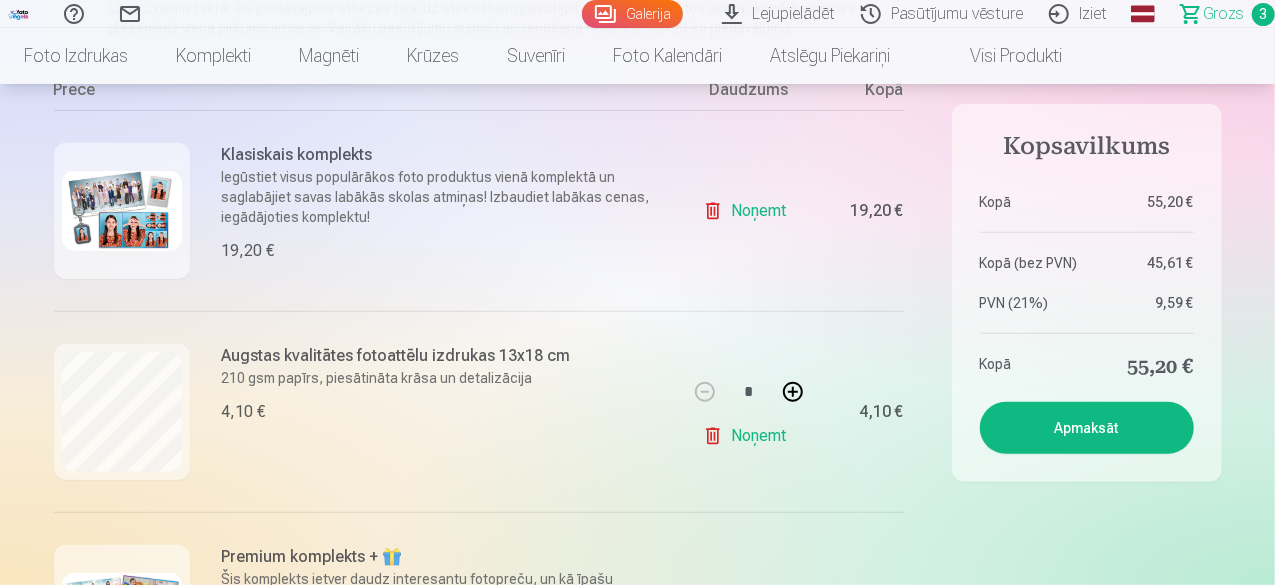 scroll, scrollTop: 300, scrollLeft: 0, axis: vertical 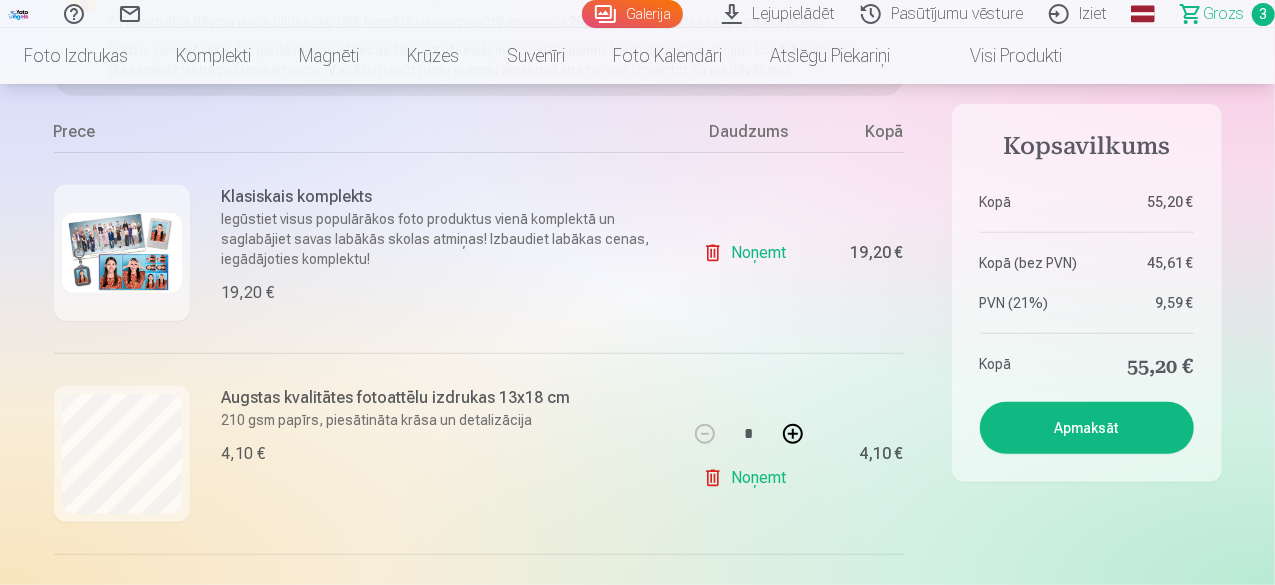 click at bounding box center [122, 253] 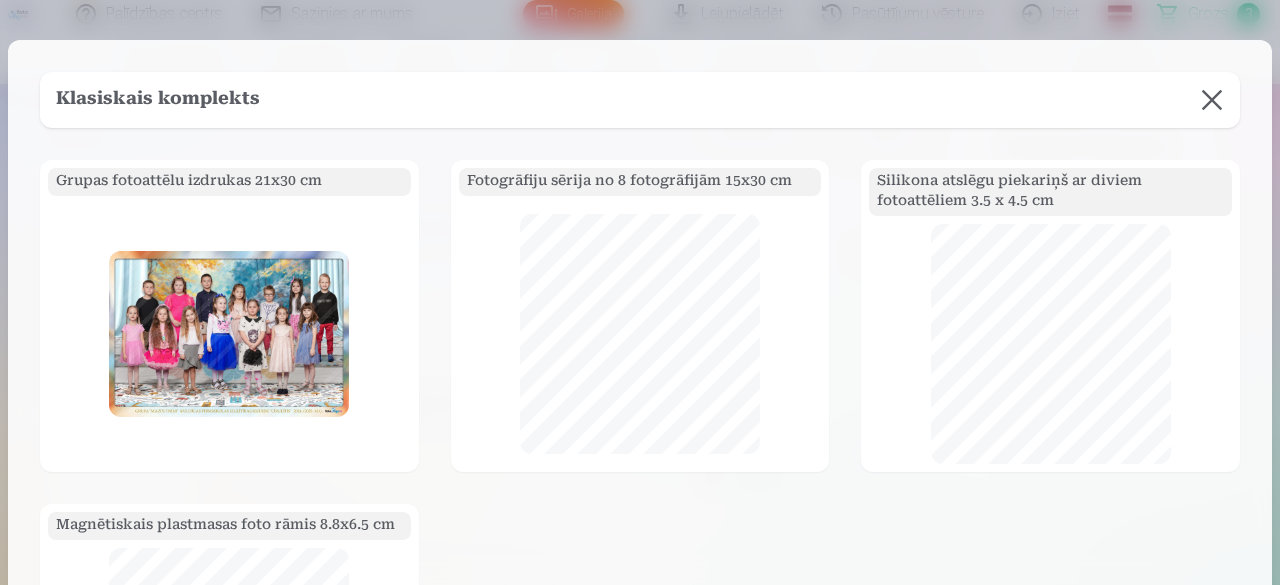 click at bounding box center (1212, 100) 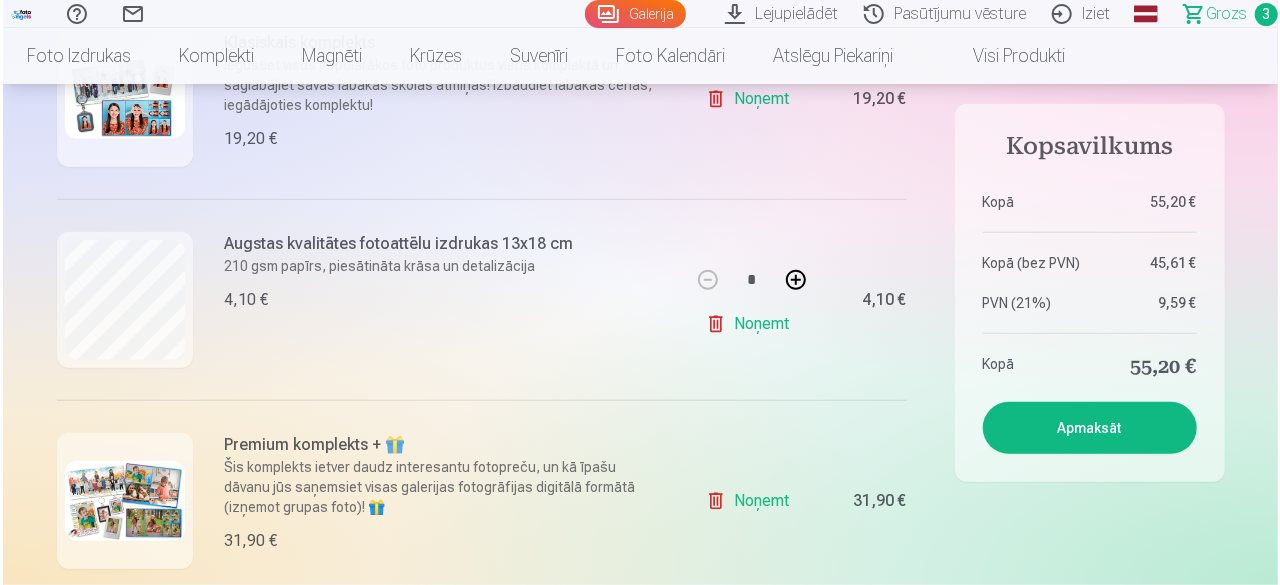 scroll, scrollTop: 500, scrollLeft: 0, axis: vertical 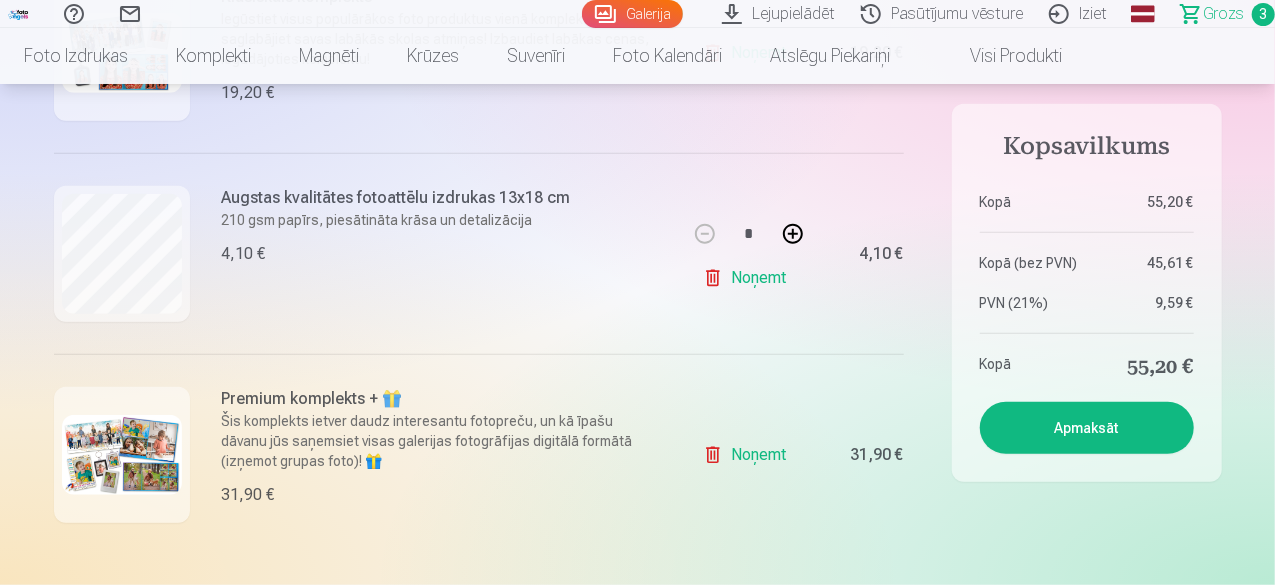 click on "Premium komplekts + 🎁" at bounding box center [442, 399] 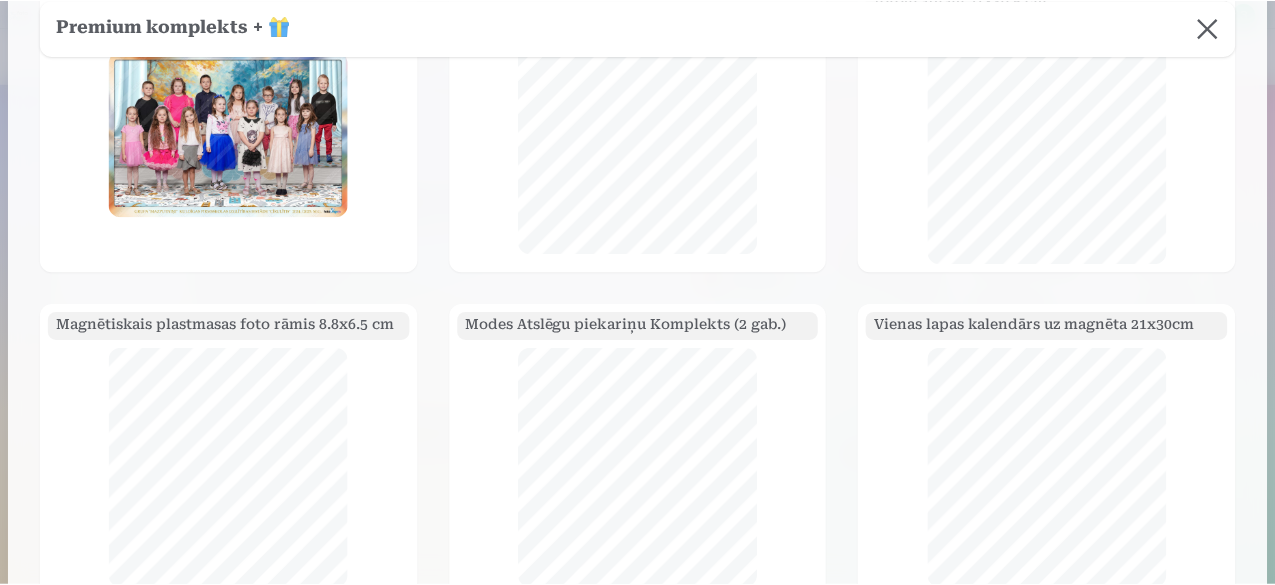 scroll, scrollTop: 0, scrollLeft: 0, axis: both 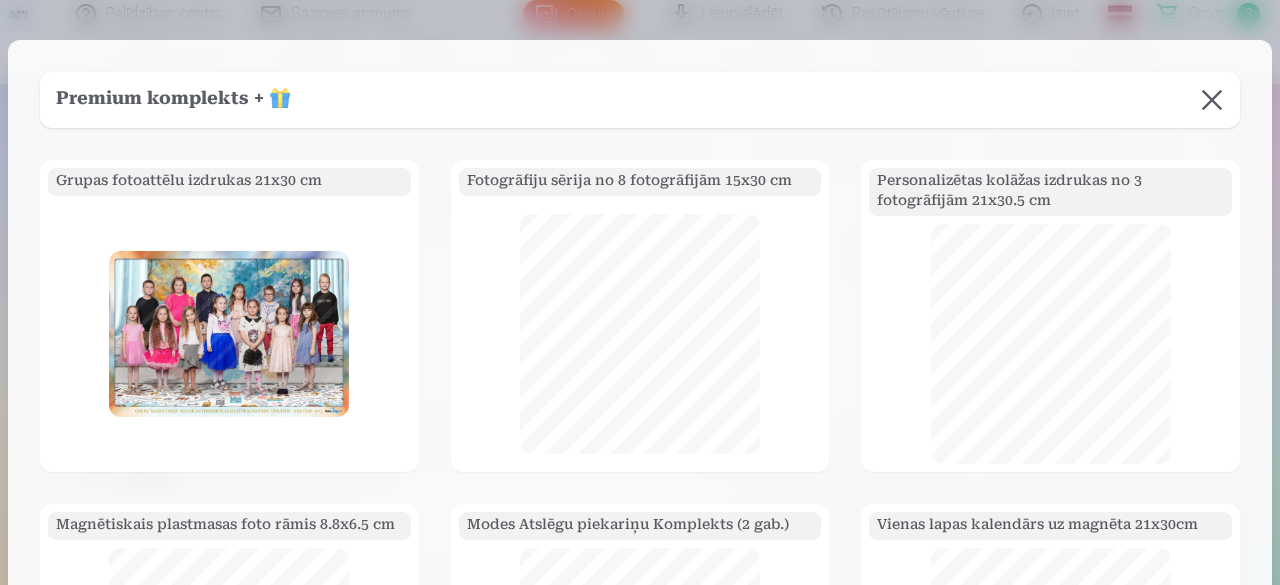 click at bounding box center [1212, 100] 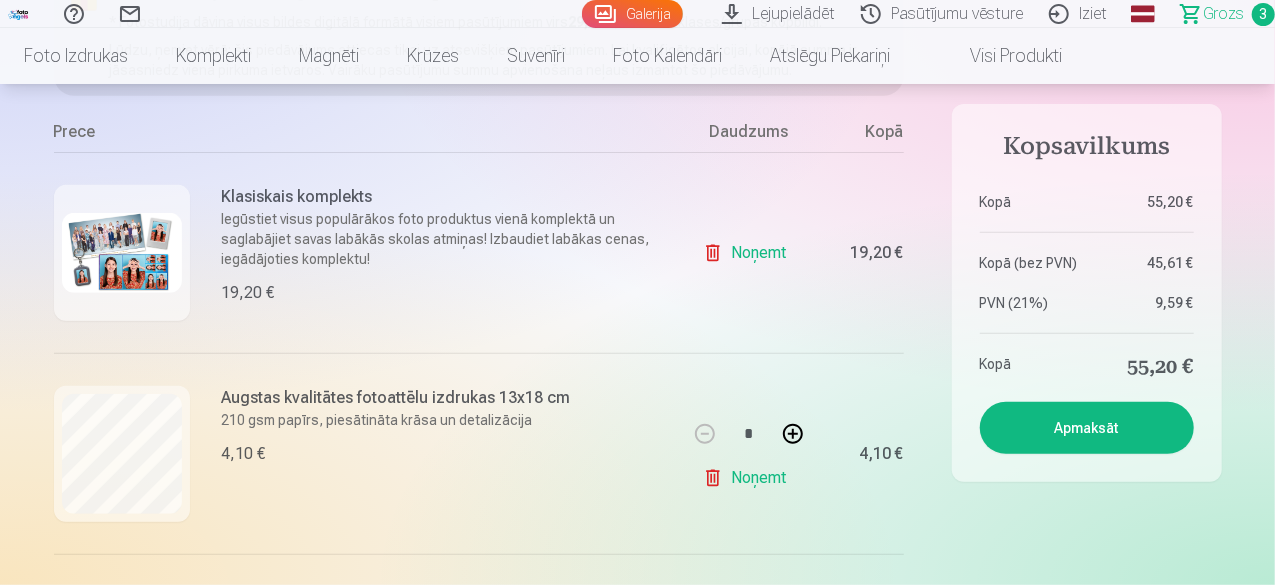 scroll, scrollTop: 200, scrollLeft: 0, axis: vertical 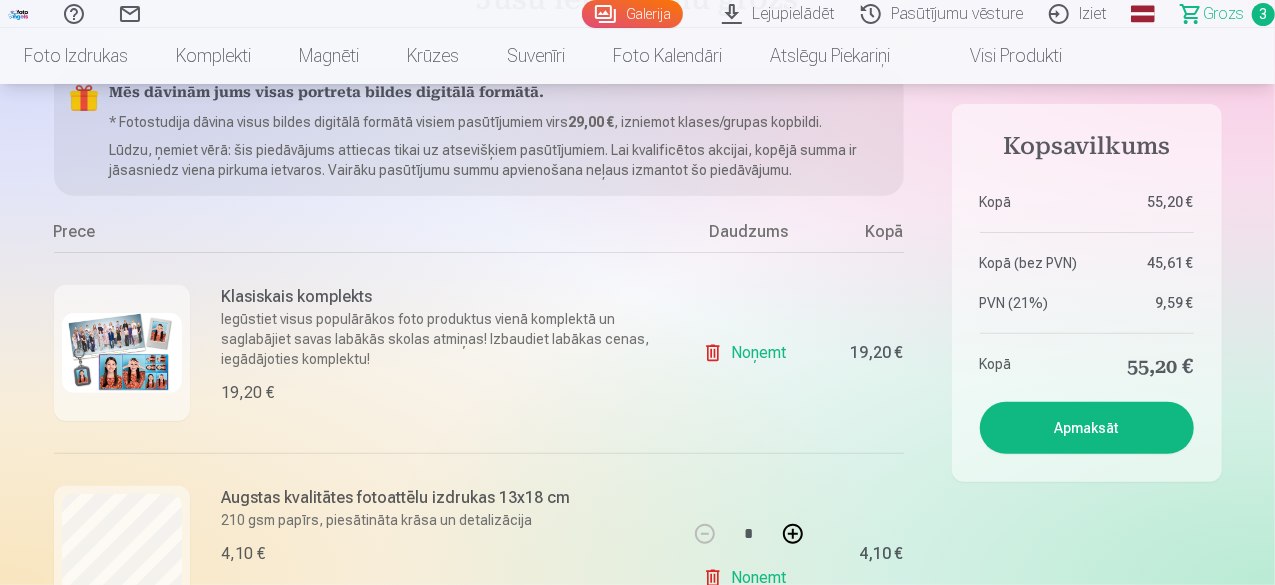 click at bounding box center (122, 353) 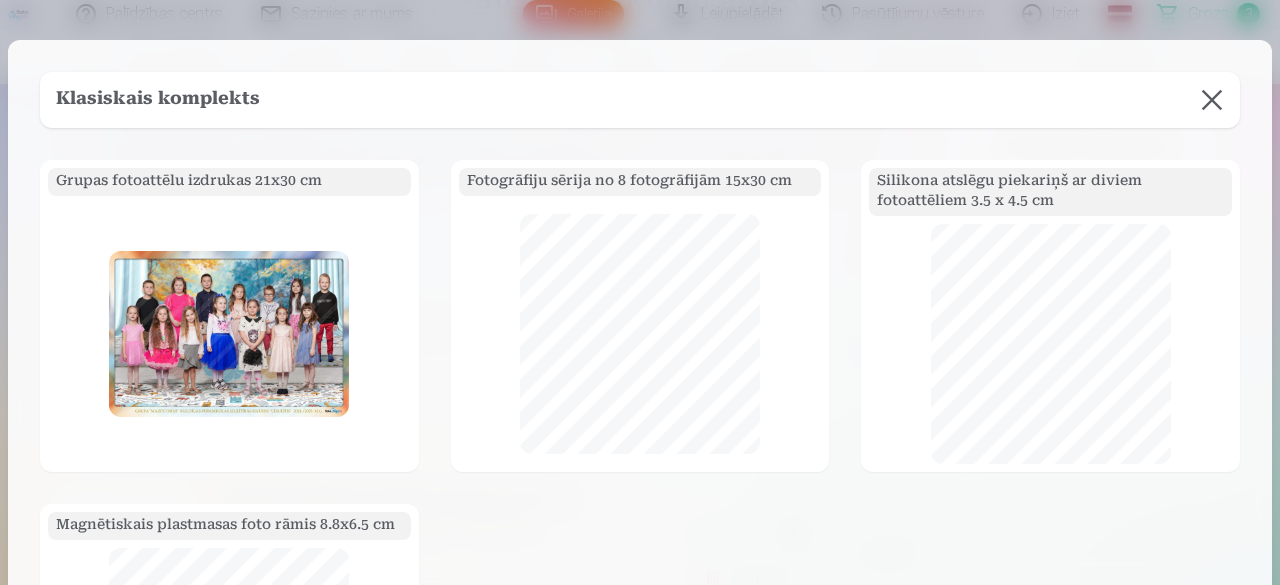 click at bounding box center (1212, 100) 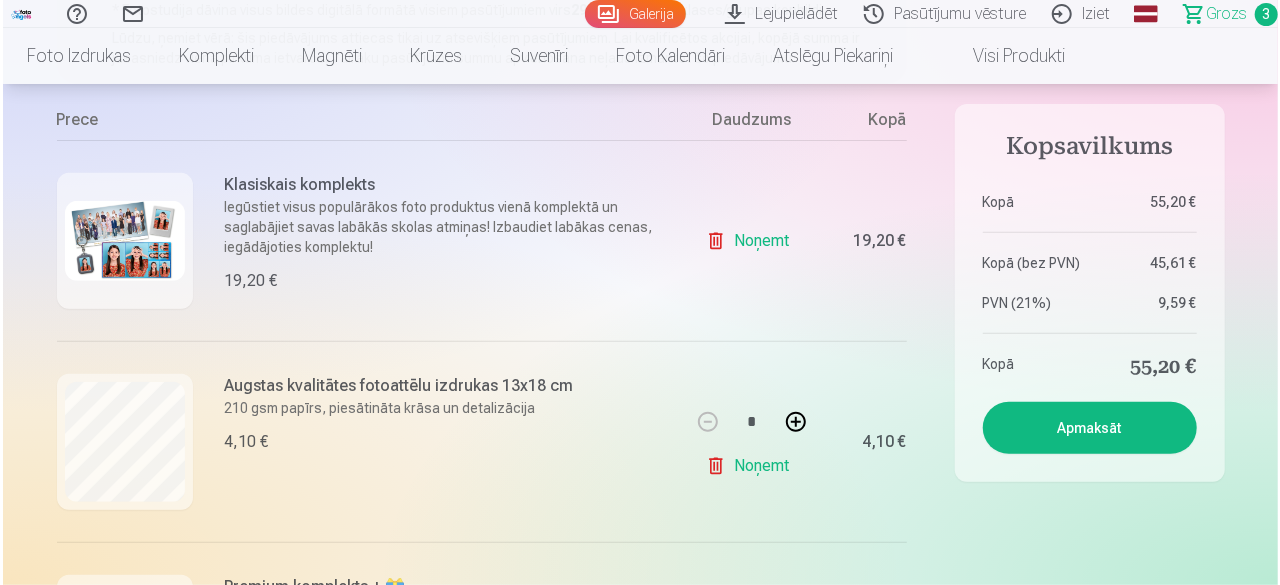 scroll, scrollTop: 500, scrollLeft: 0, axis: vertical 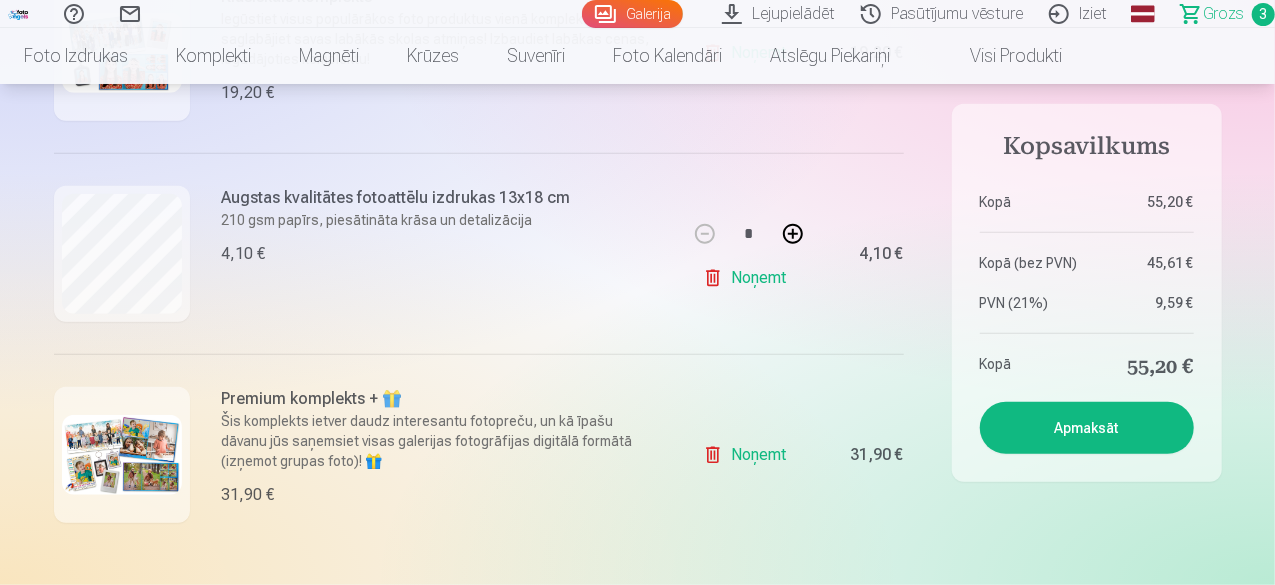 click at bounding box center [122, 455] 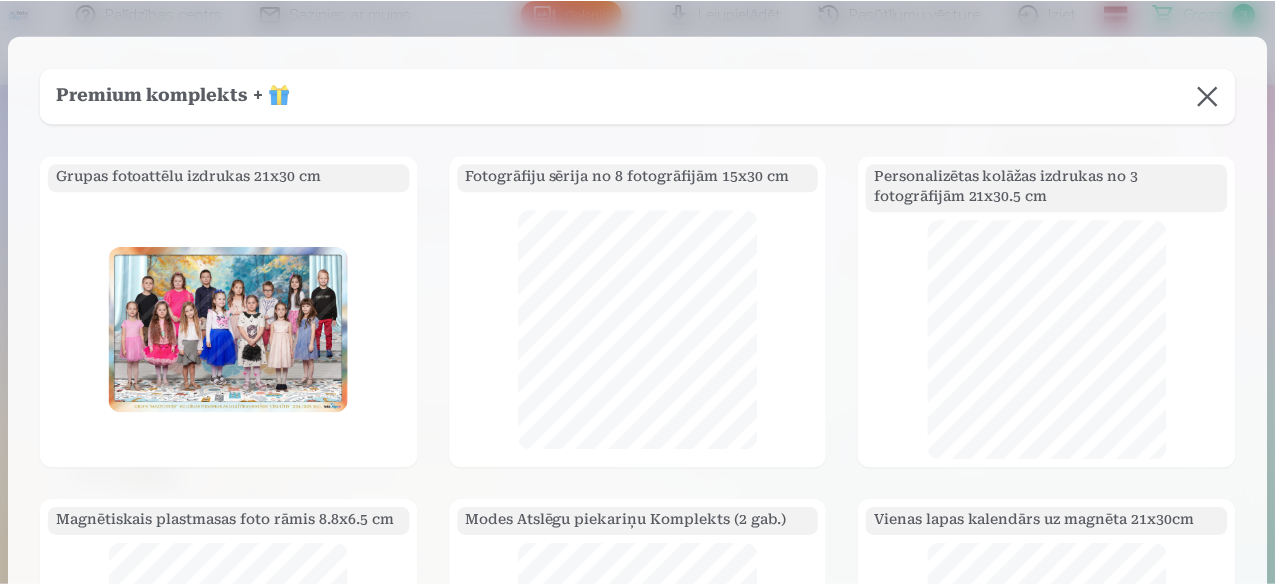 scroll, scrollTop: 0, scrollLeft: 0, axis: both 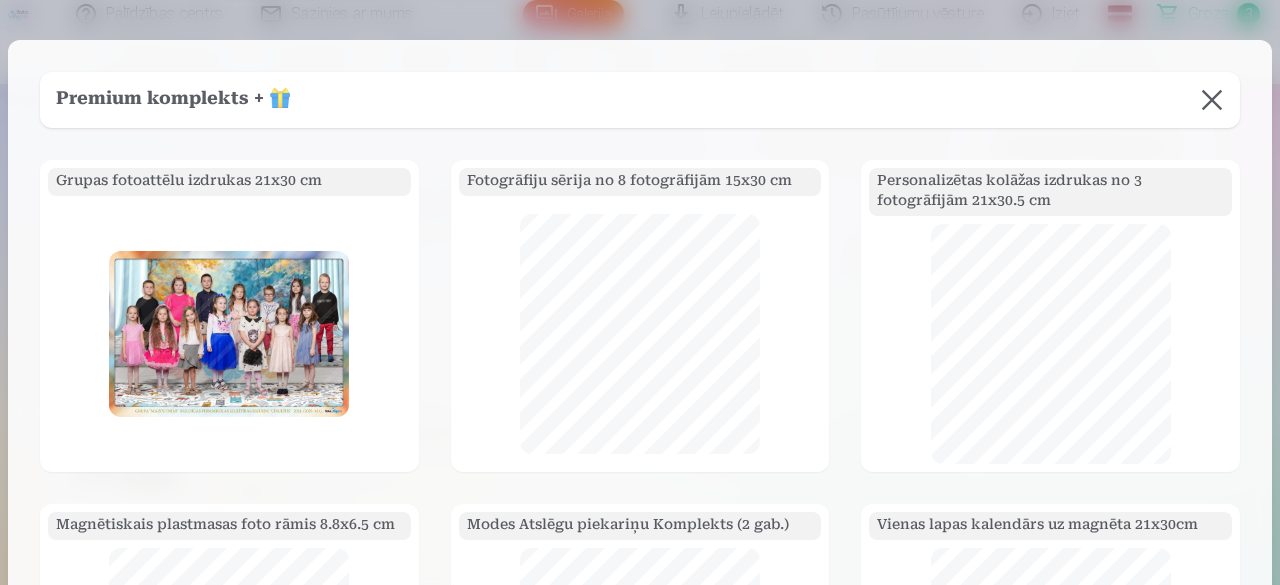 click at bounding box center (1212, 100) 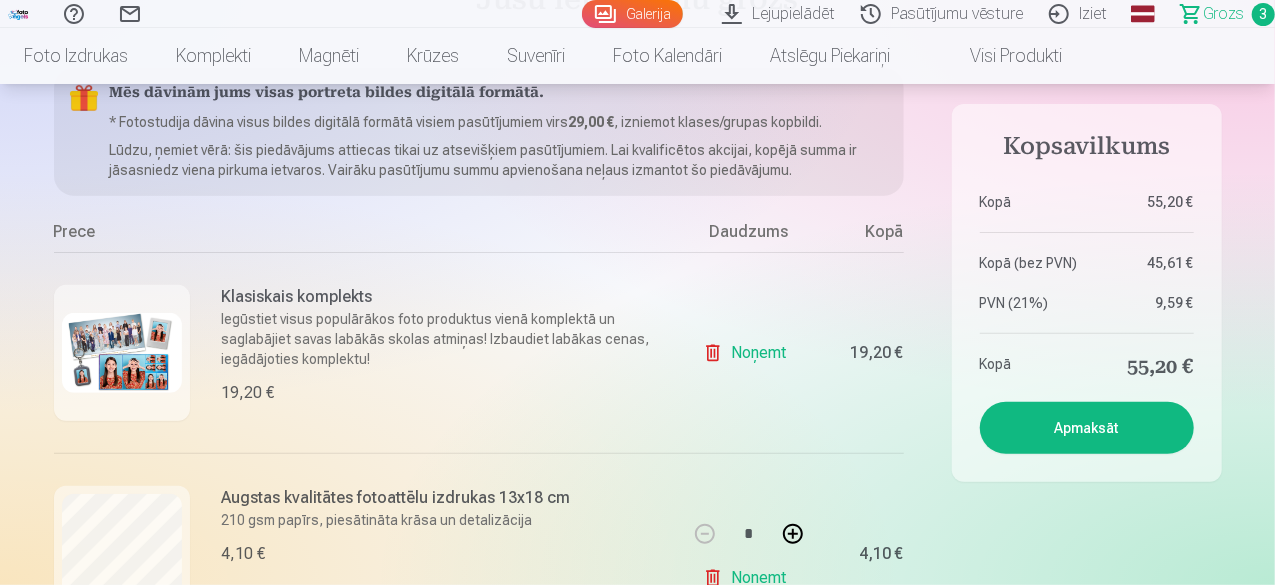 scroll, scrollTop: 200, scrollLeft: 0, axis: vertical 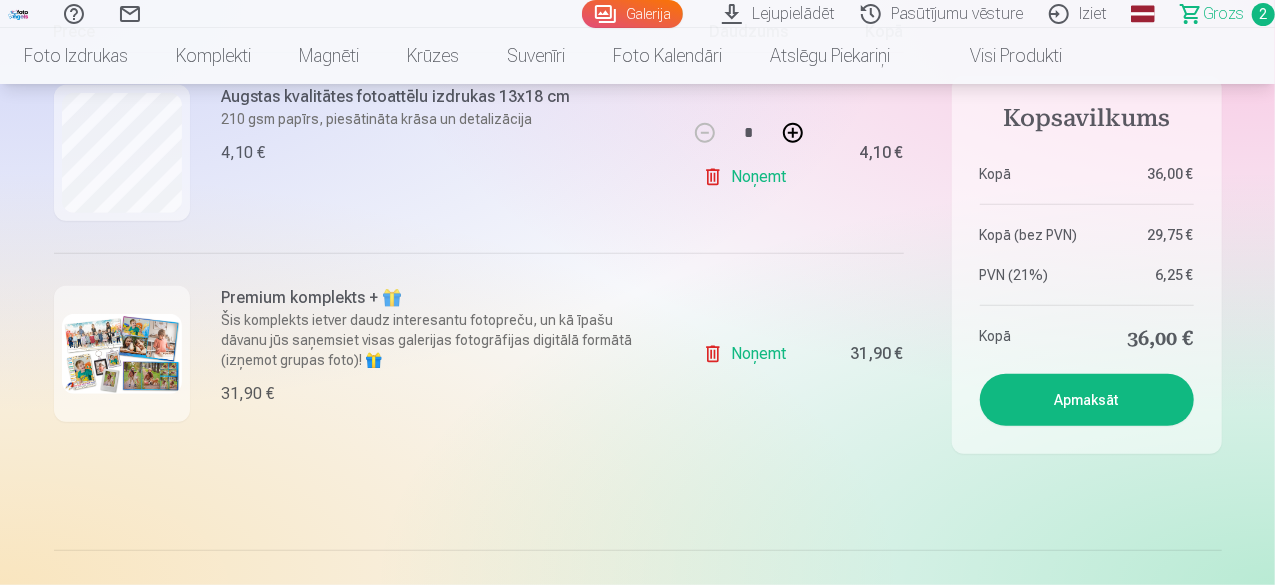 click at bounding box center [122, 354] 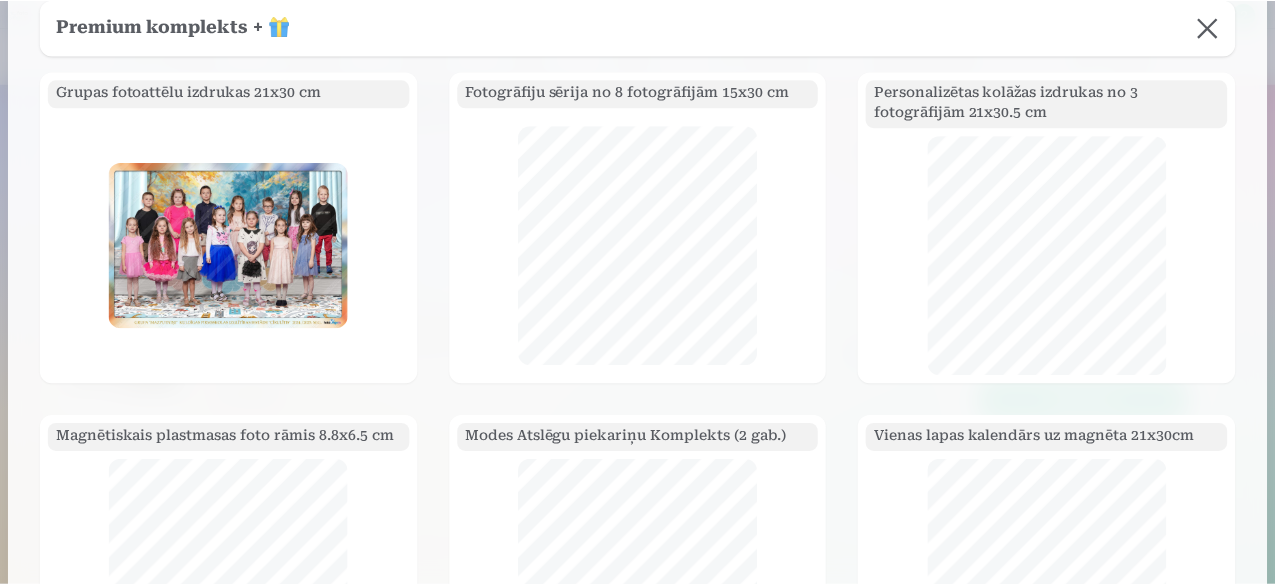 scroll, scrollTop: 0, scrollLeft: 0, axis: both 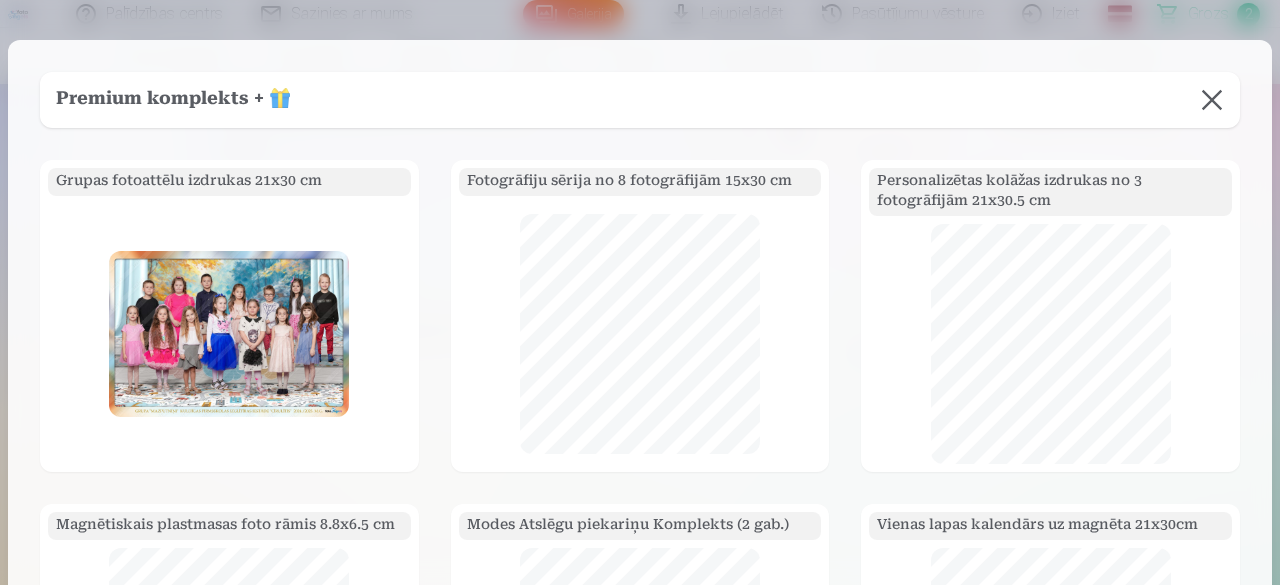 click at bounding box center [1212, 100] 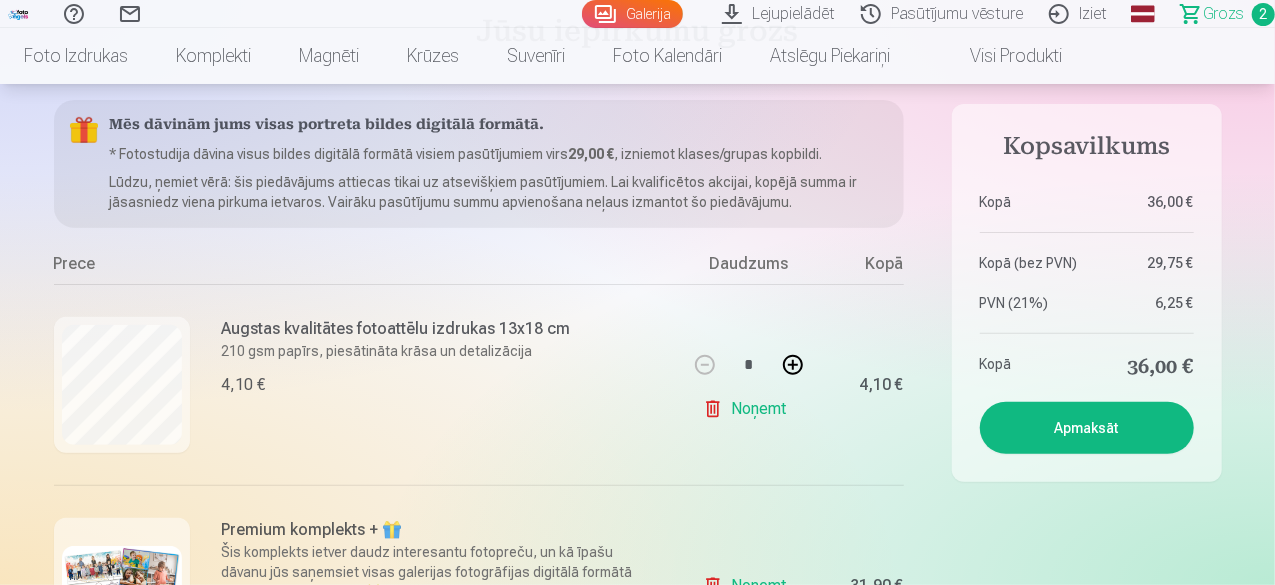 scroll, scrollTop: 200, scrollLeft: 0, axis: vertical 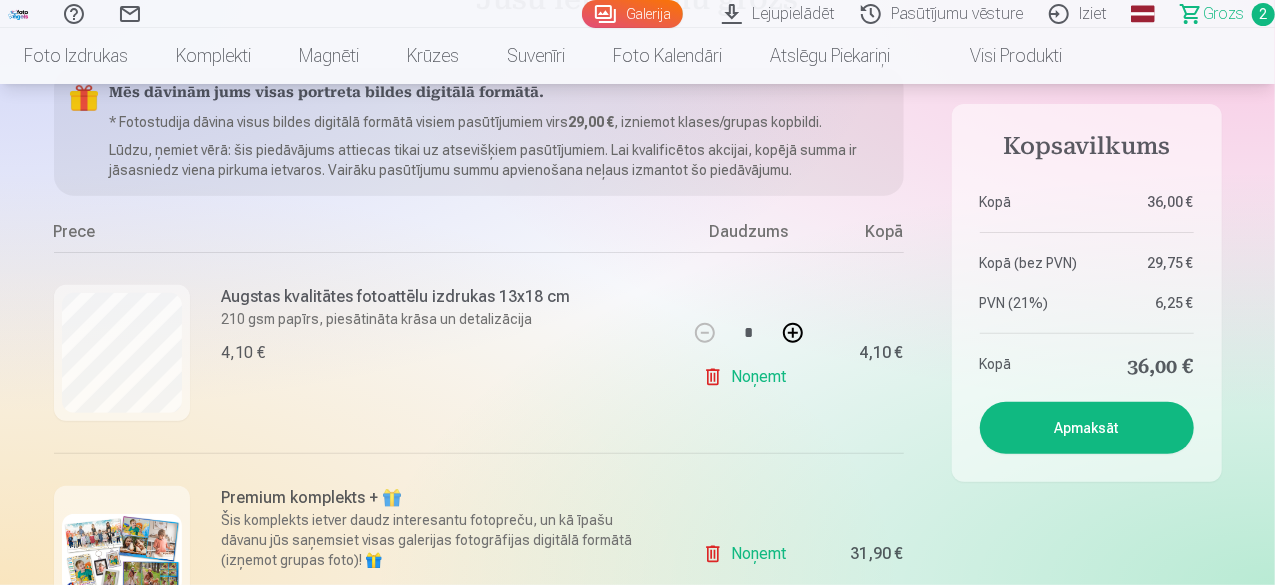 click at bounding box center (122, 554) 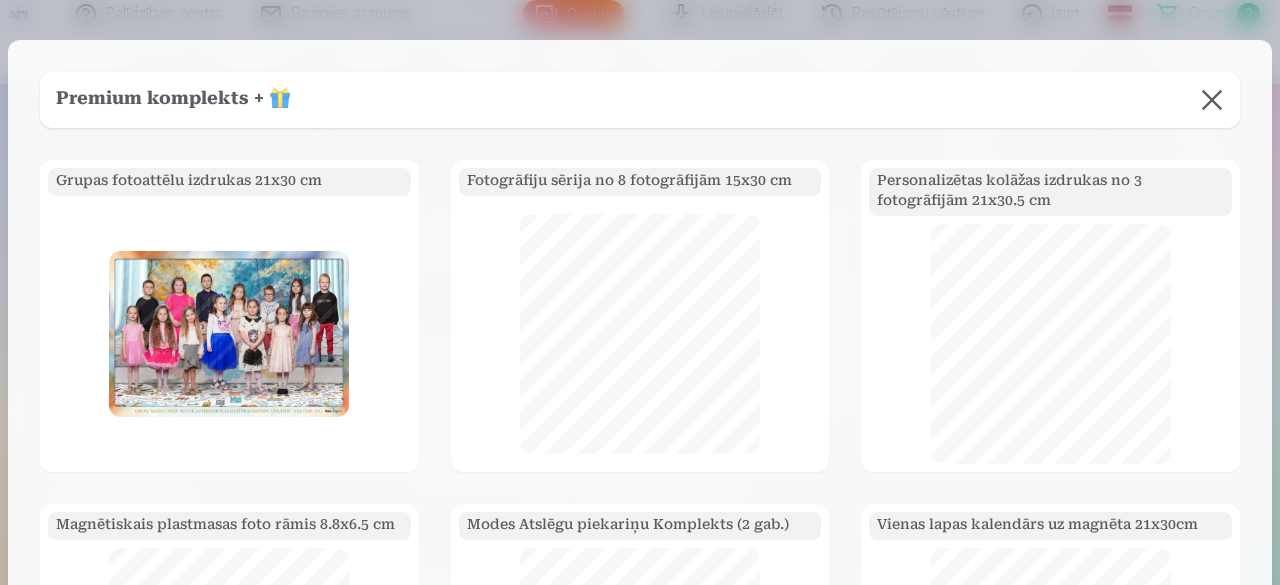 click at bounding box center [1212, 100] 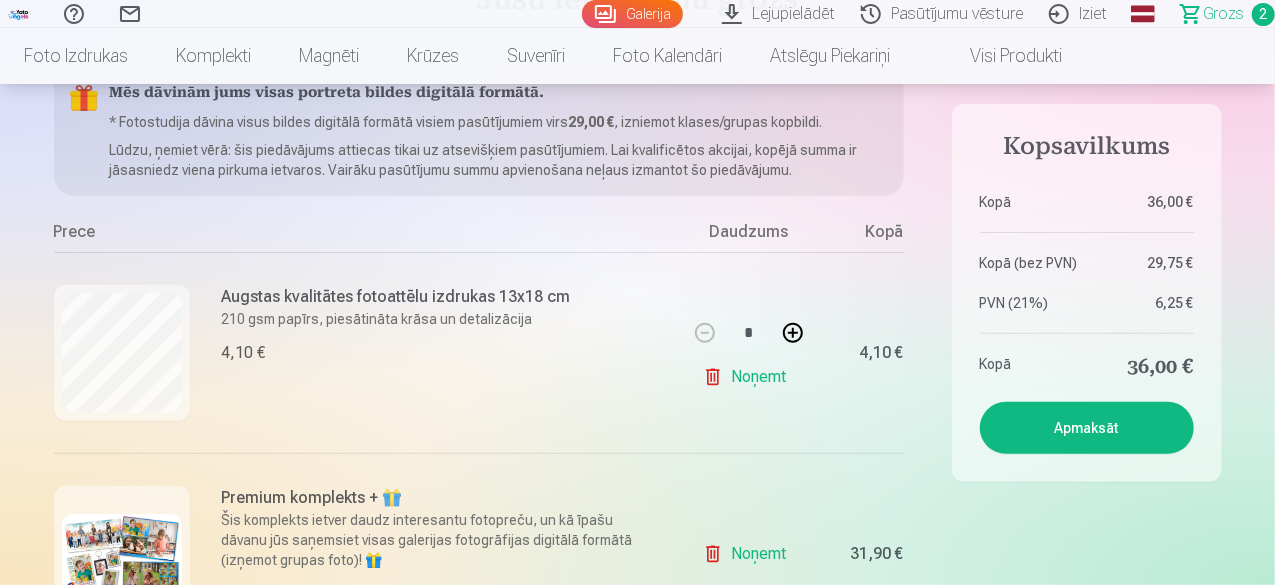 click on "Apmaksāt" at bounding box center [1087, 428] 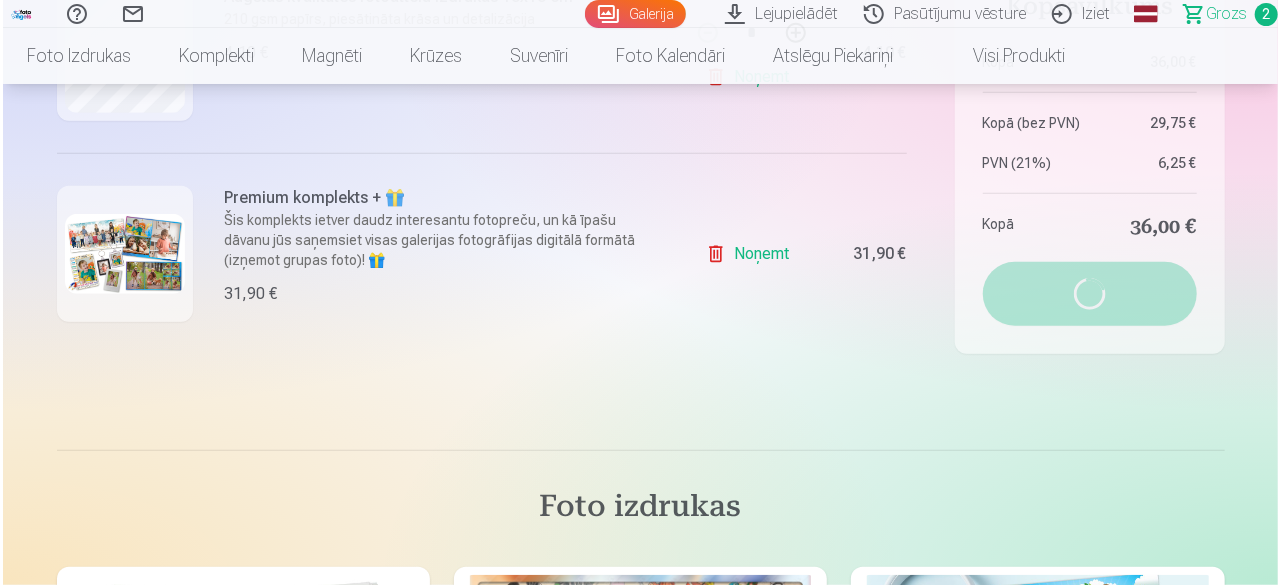 scroll, scrollTop: 400, scrollLeft: 0, axis: vertical 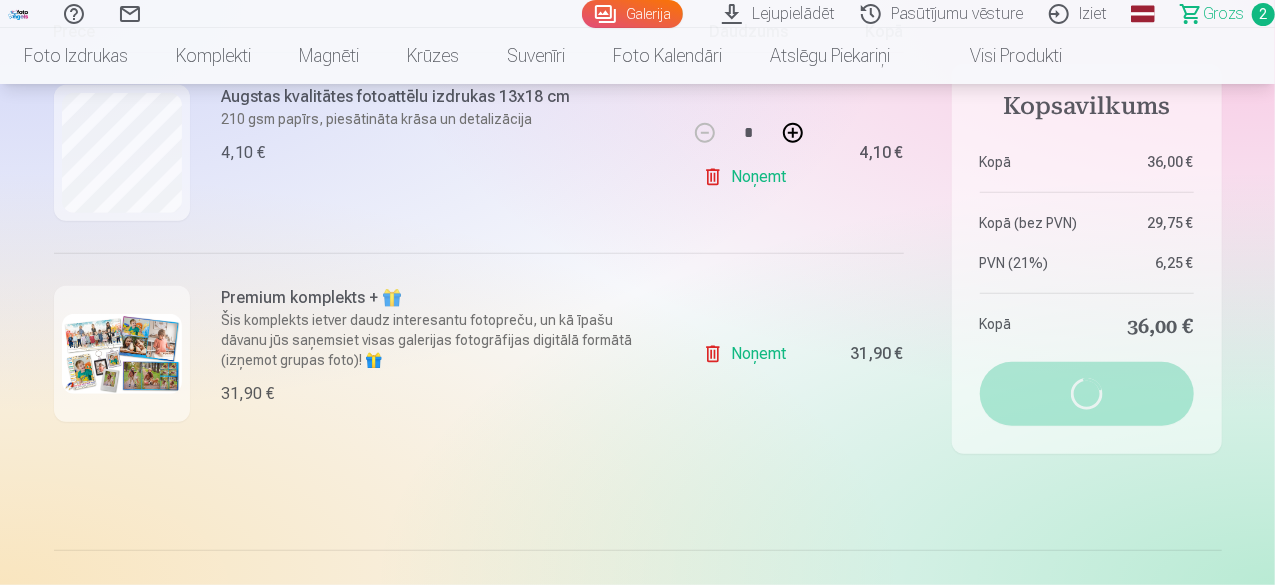 click at bounding box center (122, 354) 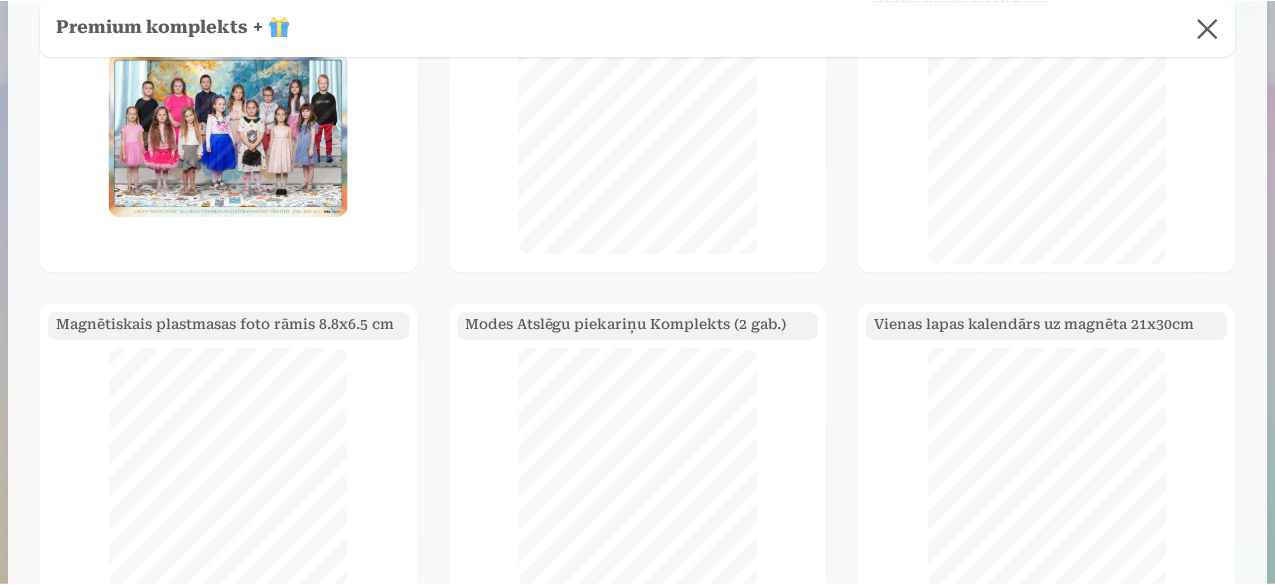 scroll, scrollTop: 0, scrollLeft: 0, axis: both 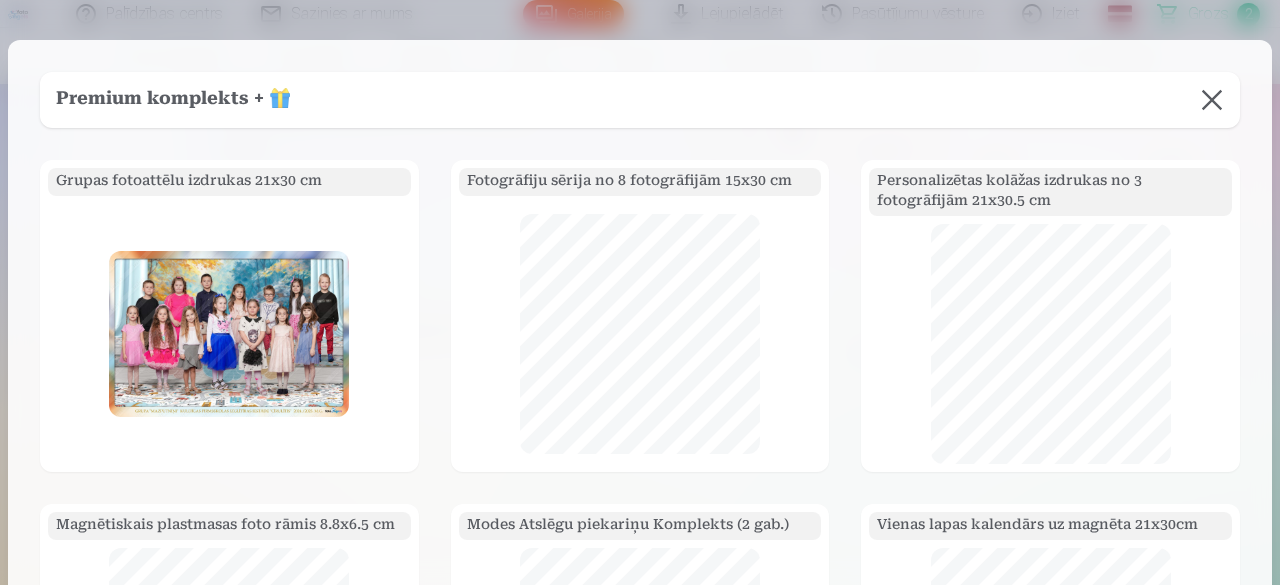 click at bounding box center [1212, 100] 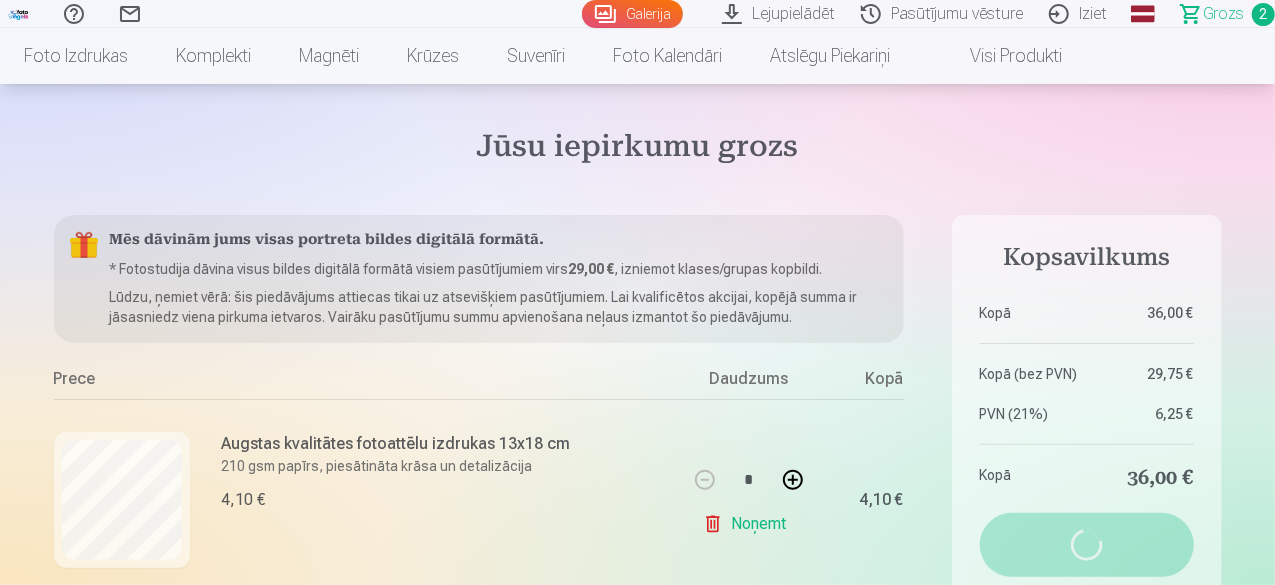 scroll, scrollTop: 0, scrollLeft: 0, axis: both 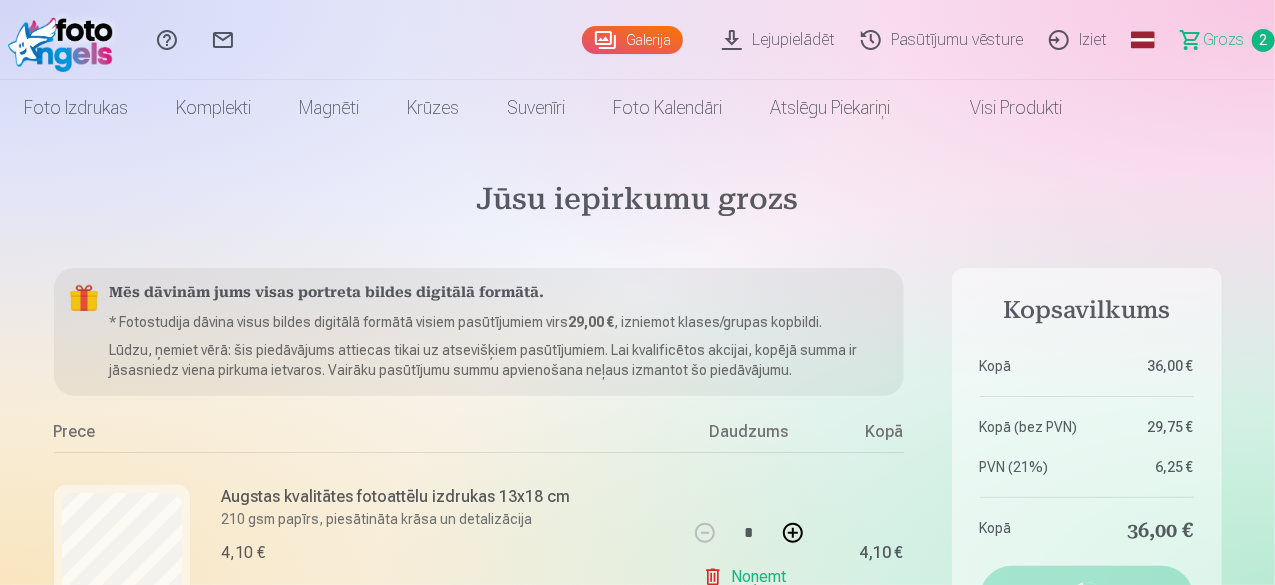 click on "Grozs" at bounding box center (1223, 40) 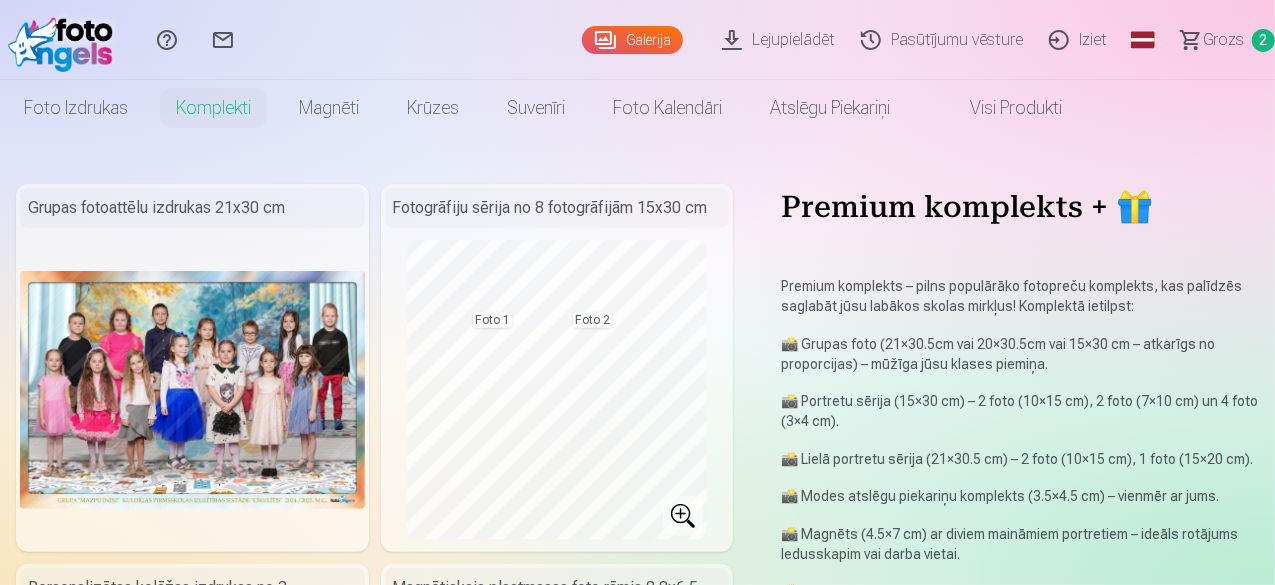 click on "Grozs" at bounding box center [1223, 40] 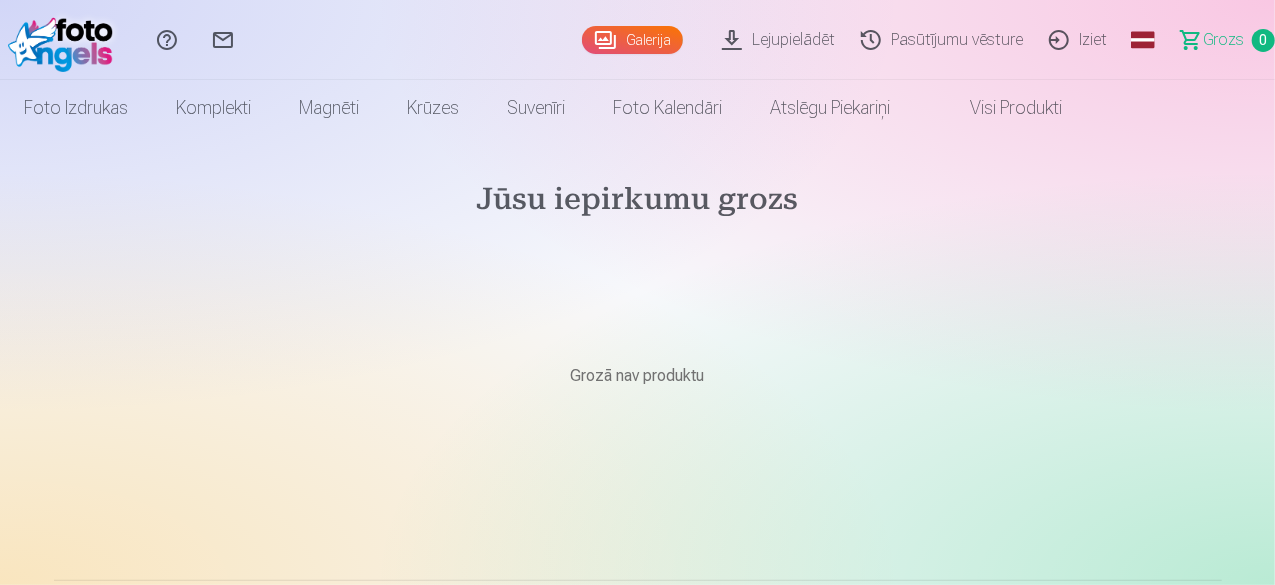 click on "0" at bounding box center (1263, 40) 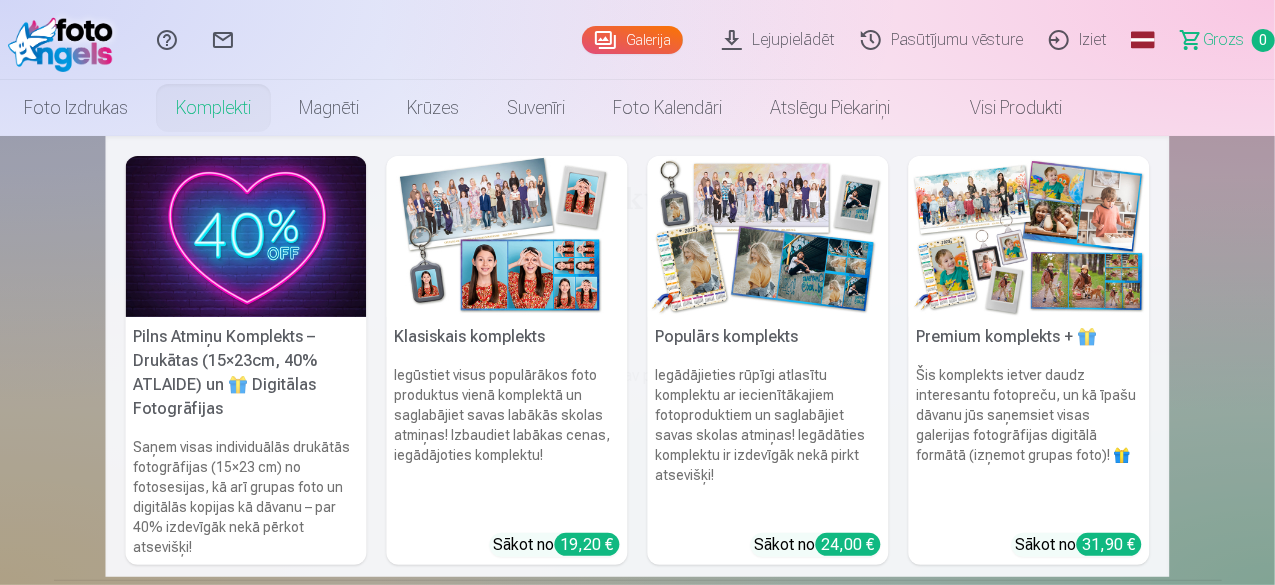 click on "Klasiskais komplekts" at bounding box center (507, 337) 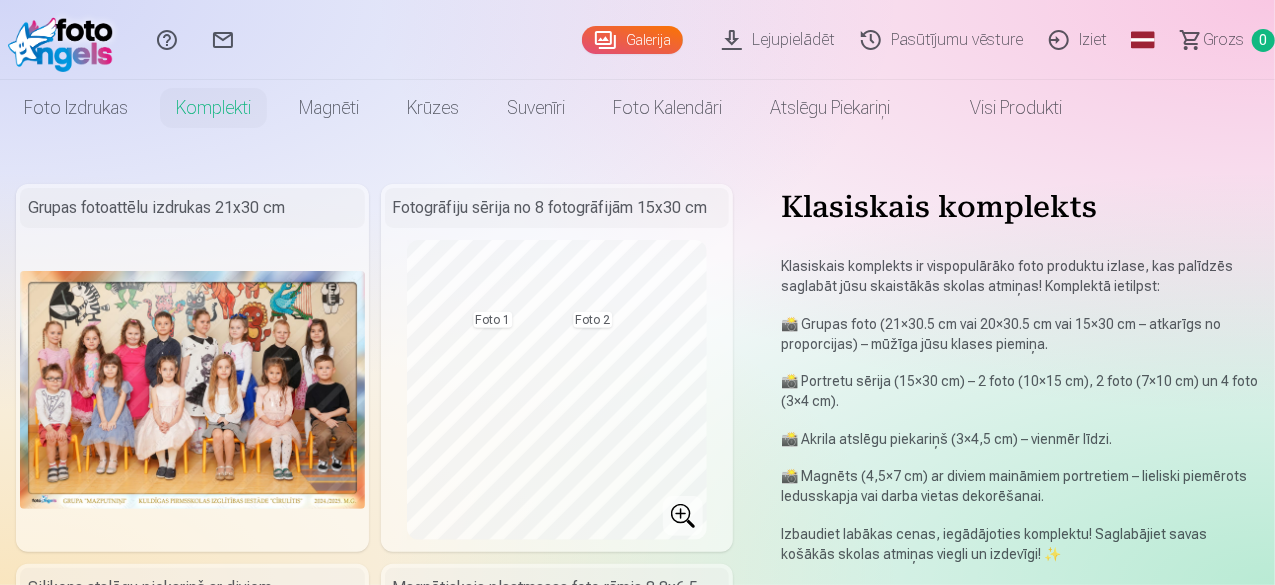 click on "Klasiskais komplekts ir vispopulārāko foto produktu izlase, kas palīdzēs saglabāt jūsu skaistākās skolas atmiņas! Komplektā ietilpst:" at bounding box center [1020, 276] 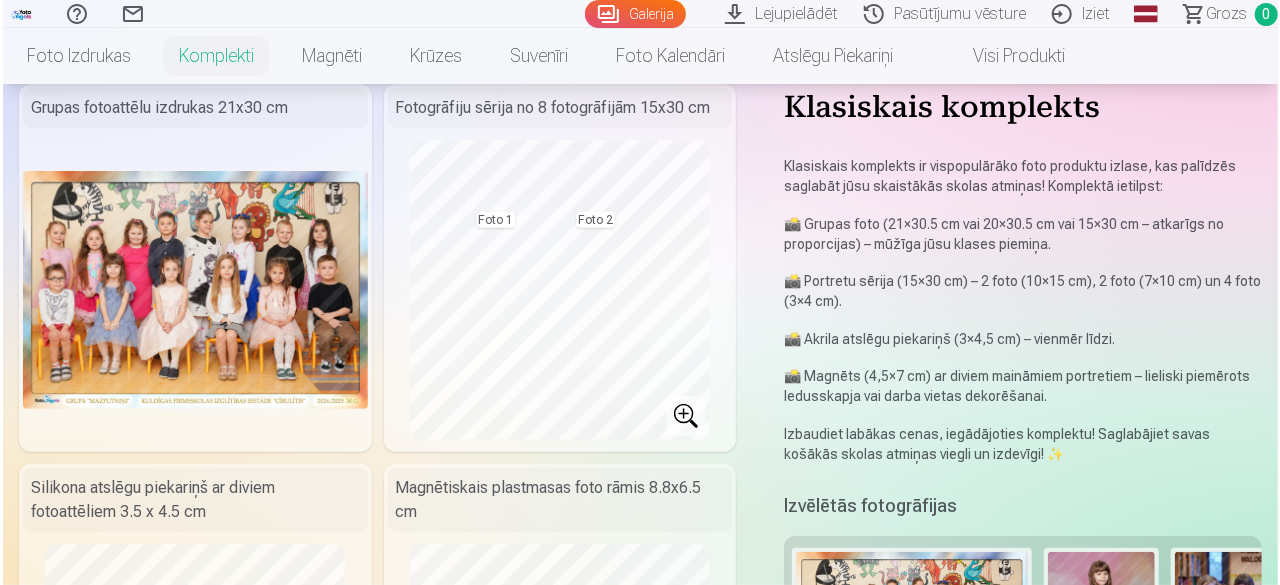 scroll, scrollTop: 300, scrollLeft: 0, axis: vertical 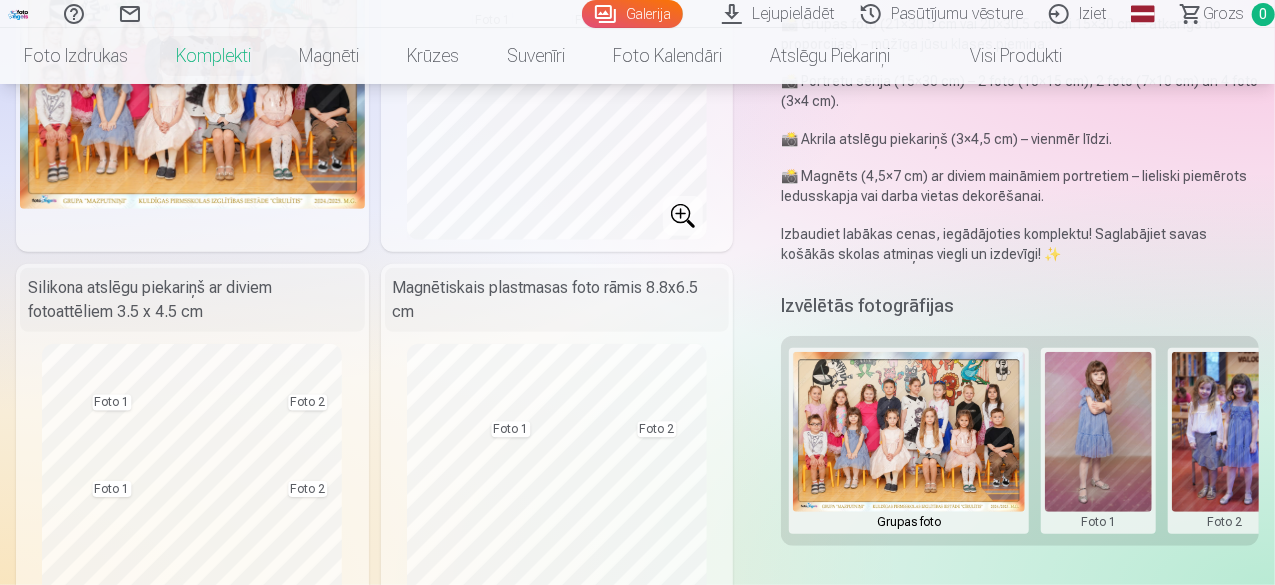 click at bounding box center (1098, 441) 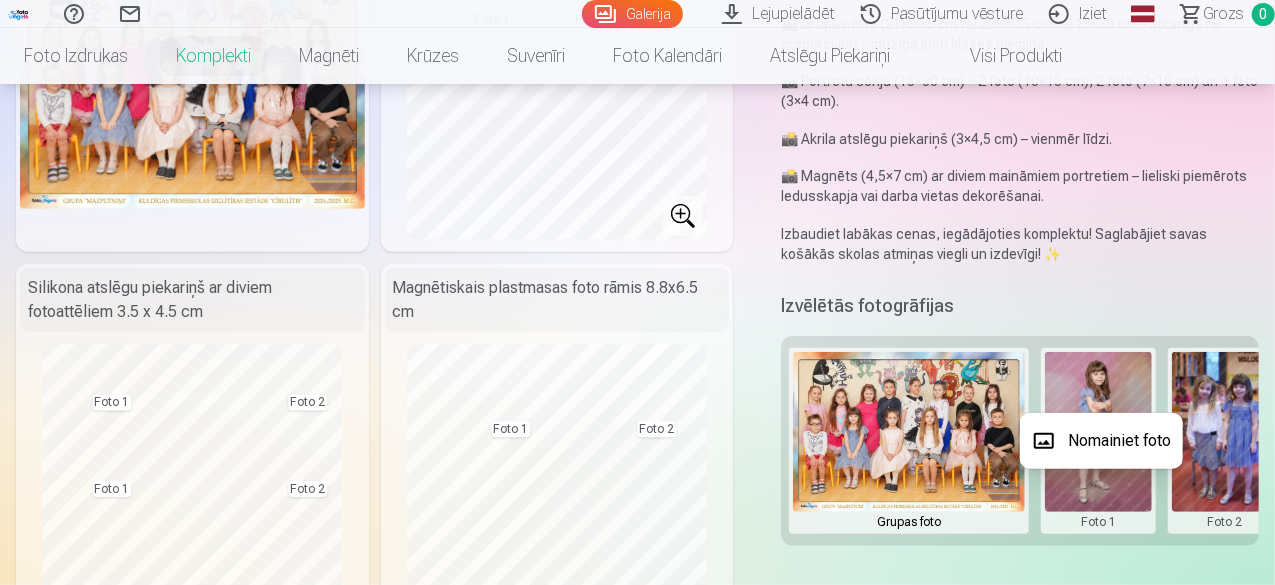 click on "Nomainiet foto" at bounding box center (1101, 441) 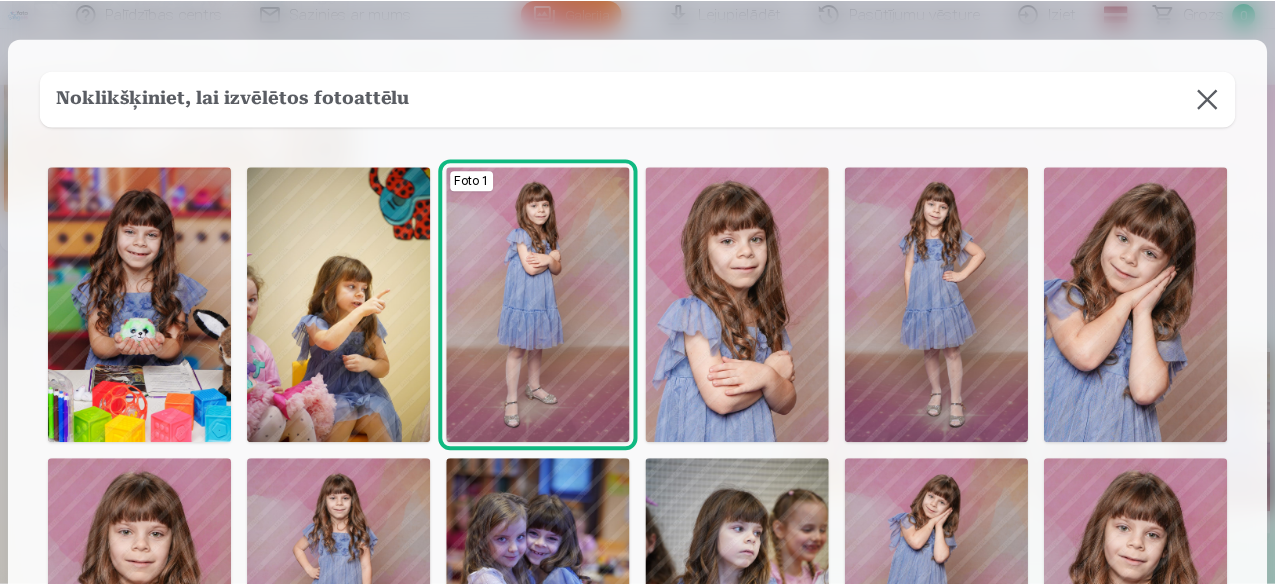 scroll, scrollTop: 0, scrollLeft: 0, axis: both 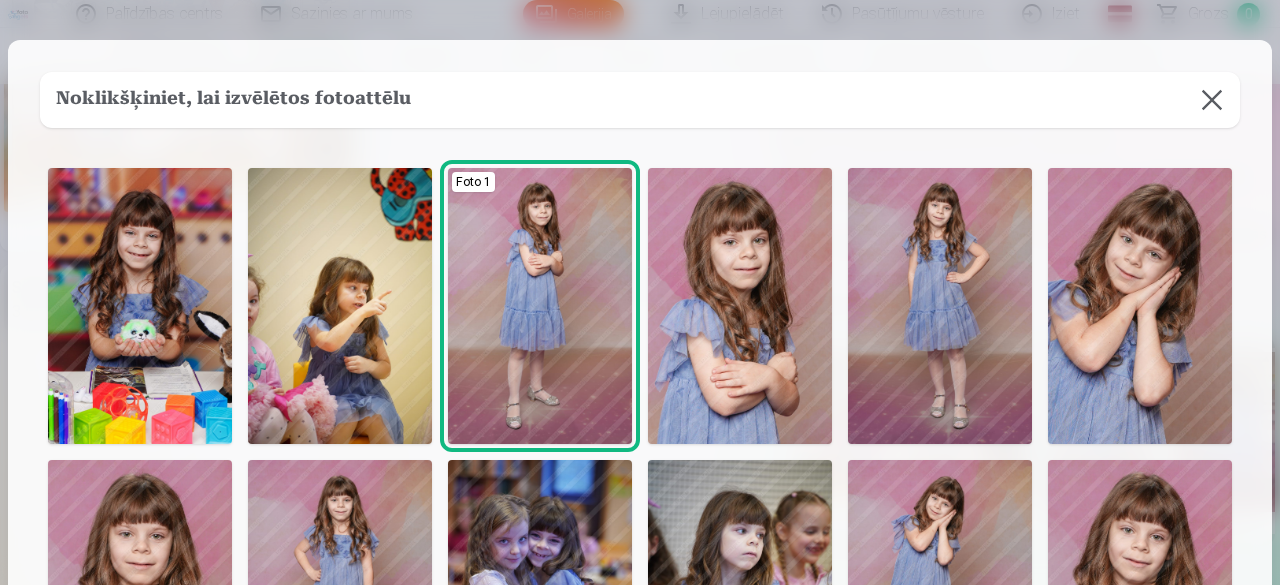 click at bounding box center [1212, 100] 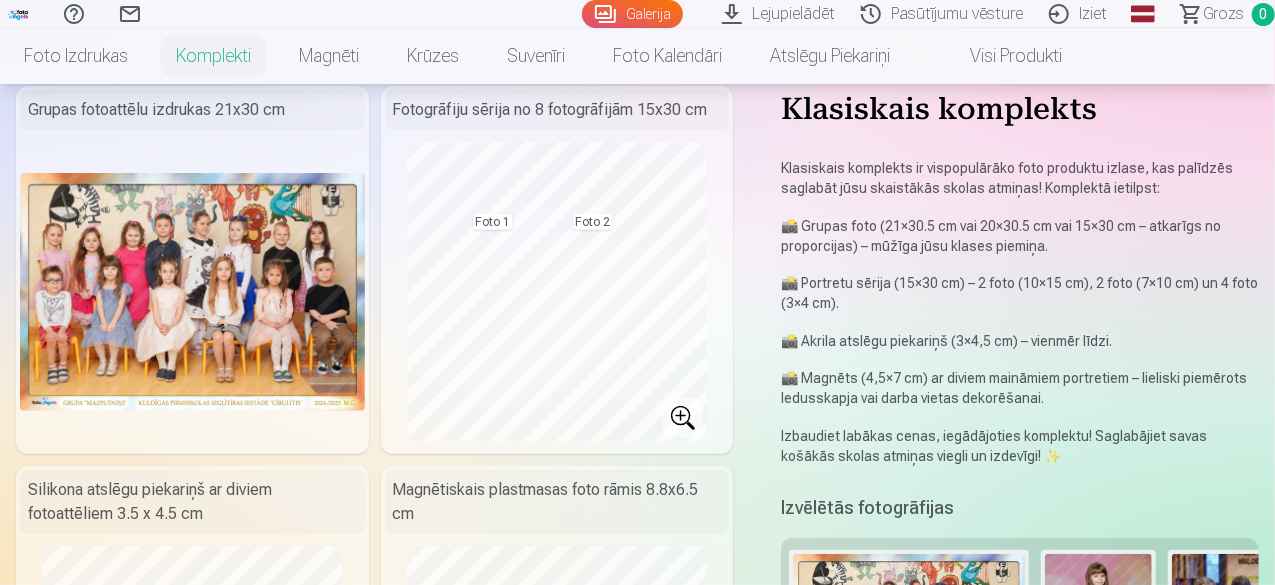 scroll, scrollTop: 0, scrollLeft: 0, axis: both 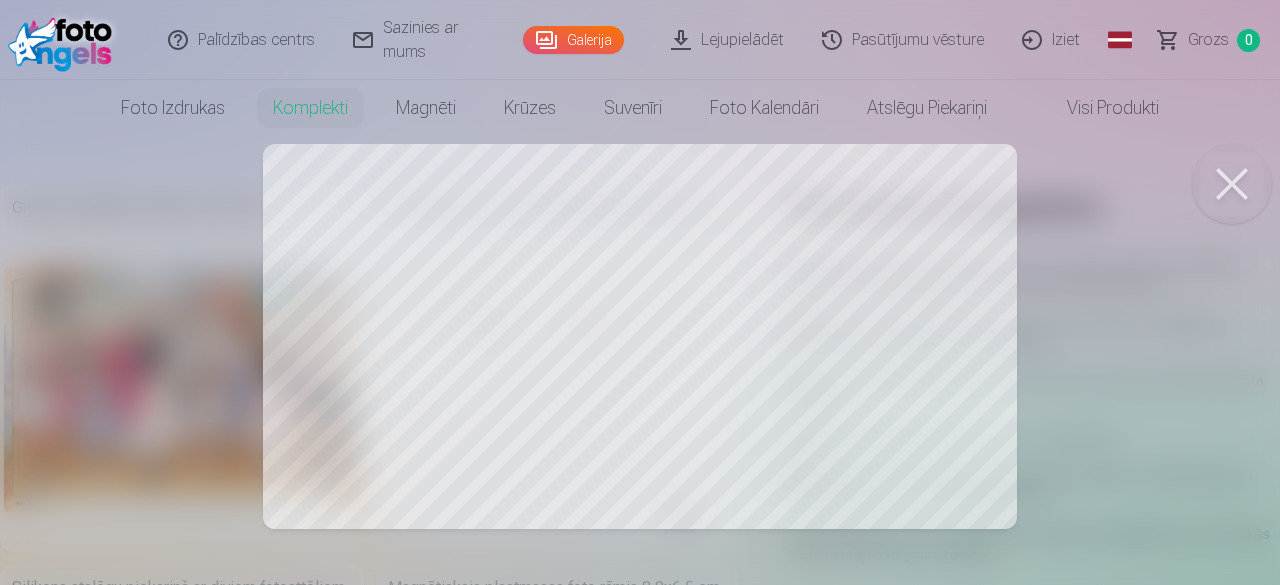 drag, startPoint x: 1242, startPoint y: 158, endPoint x: 1237, endPoint y: 147, distance: 12.083046 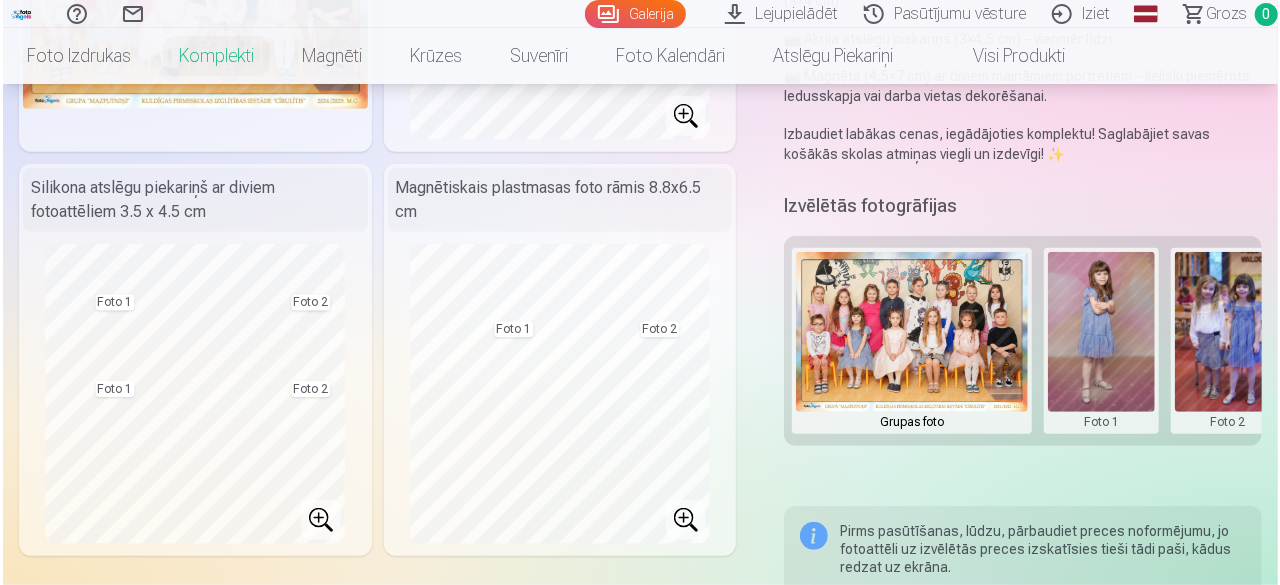scroll, scrollTop: 200, scrollLeft: 0, axis: vertical 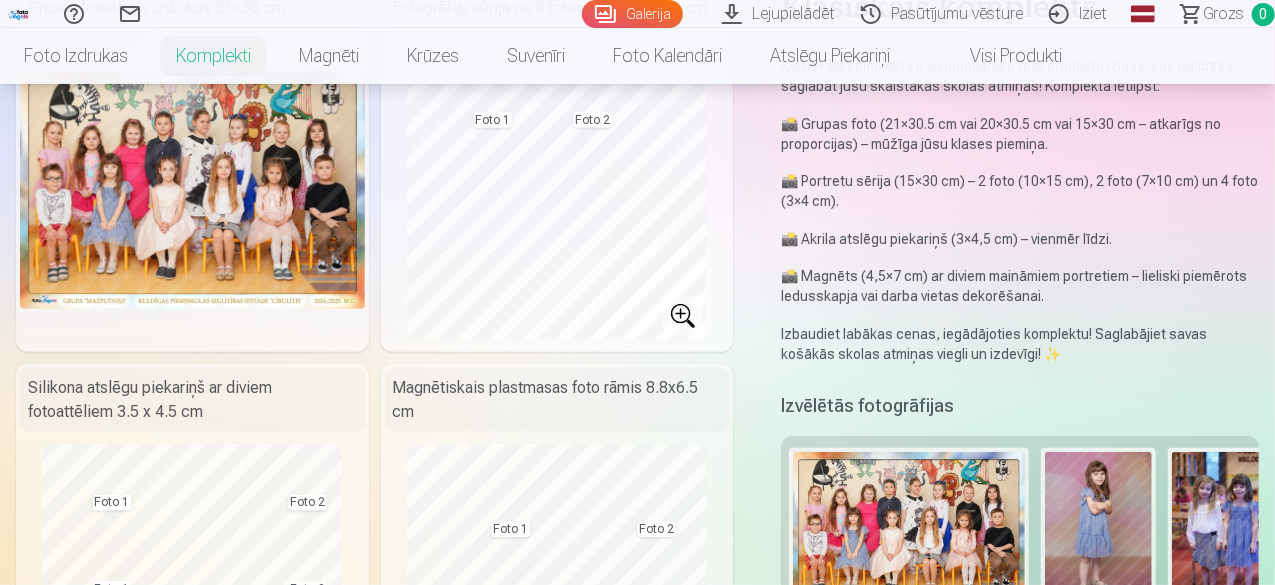 click at bounding box center (1098, 541) 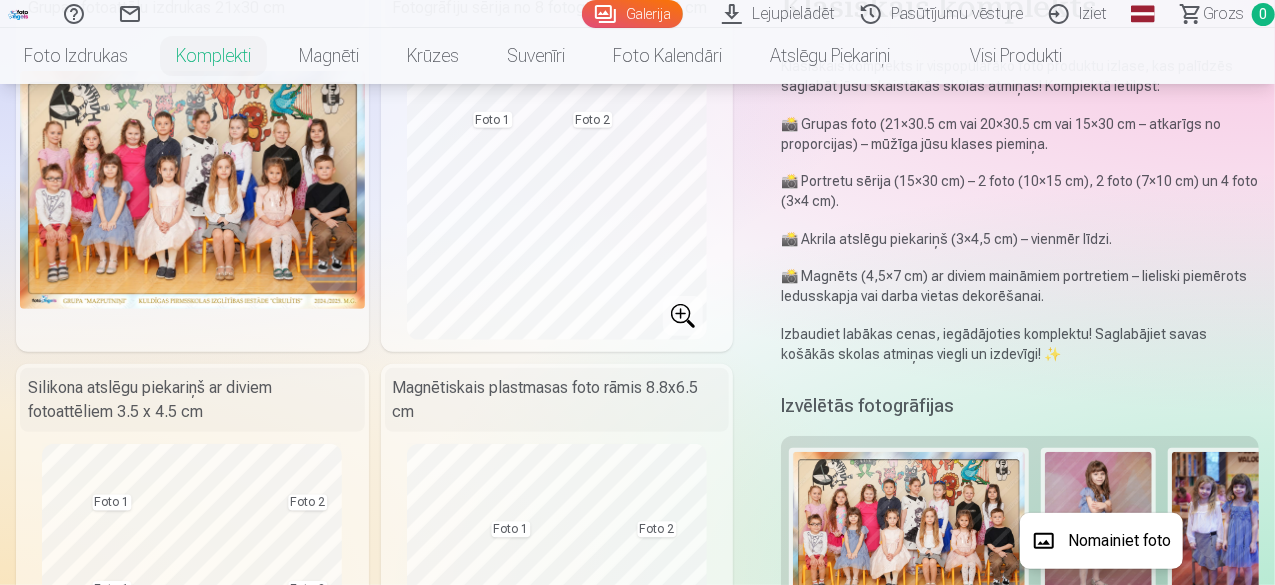 click on "Nomainiet foto" at bounding box center [1101, 541] 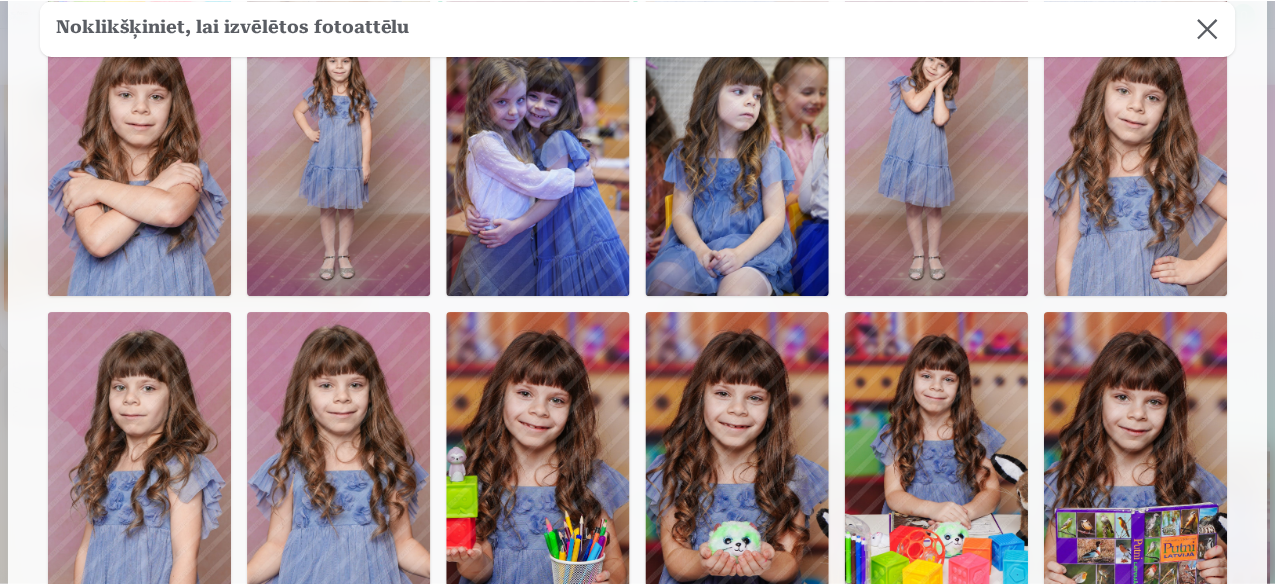 scroll, scrollTop: 500, scrollLeft: 0, axis: vertical 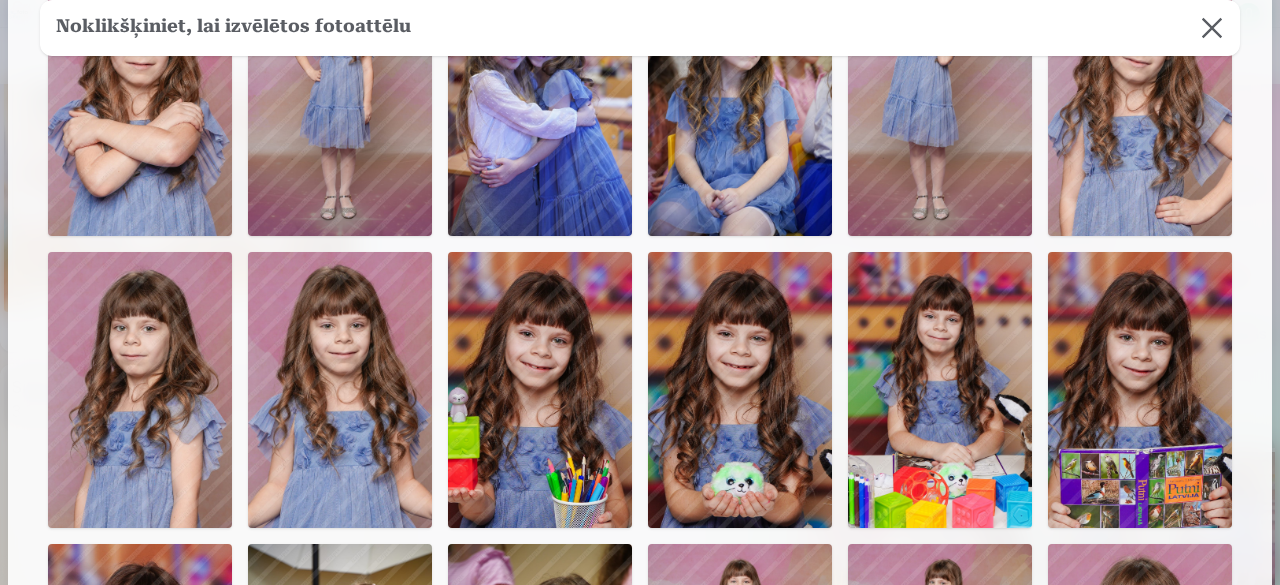 click at bounding box center (140, 390) 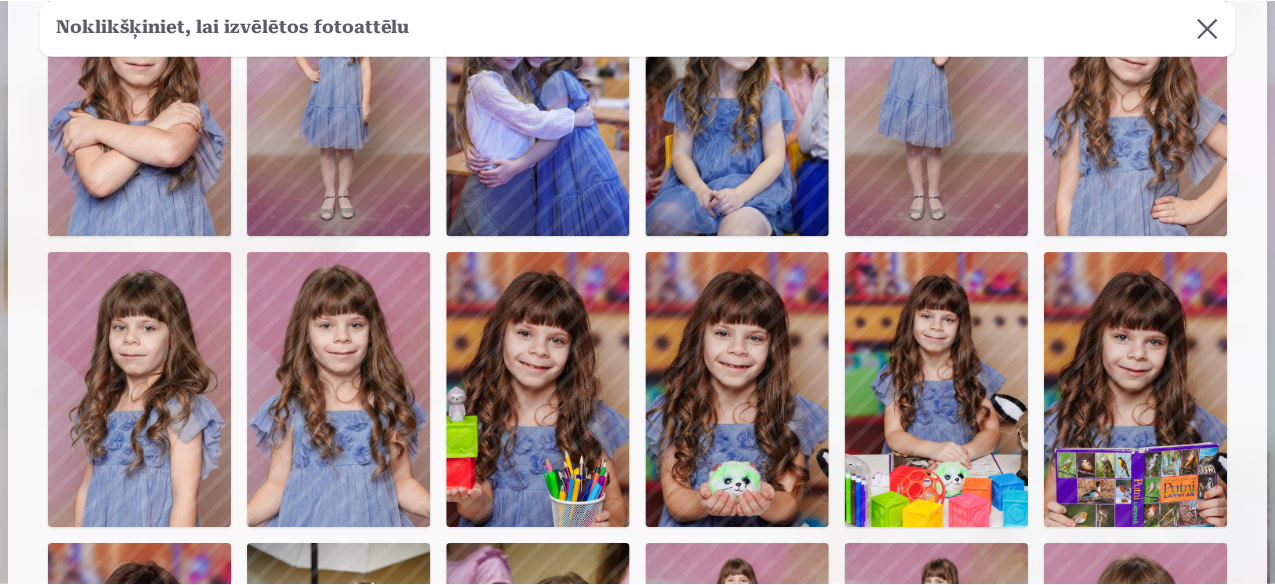 scroll, scrollTop: 498, scrollLeft: 0, axis: vertical 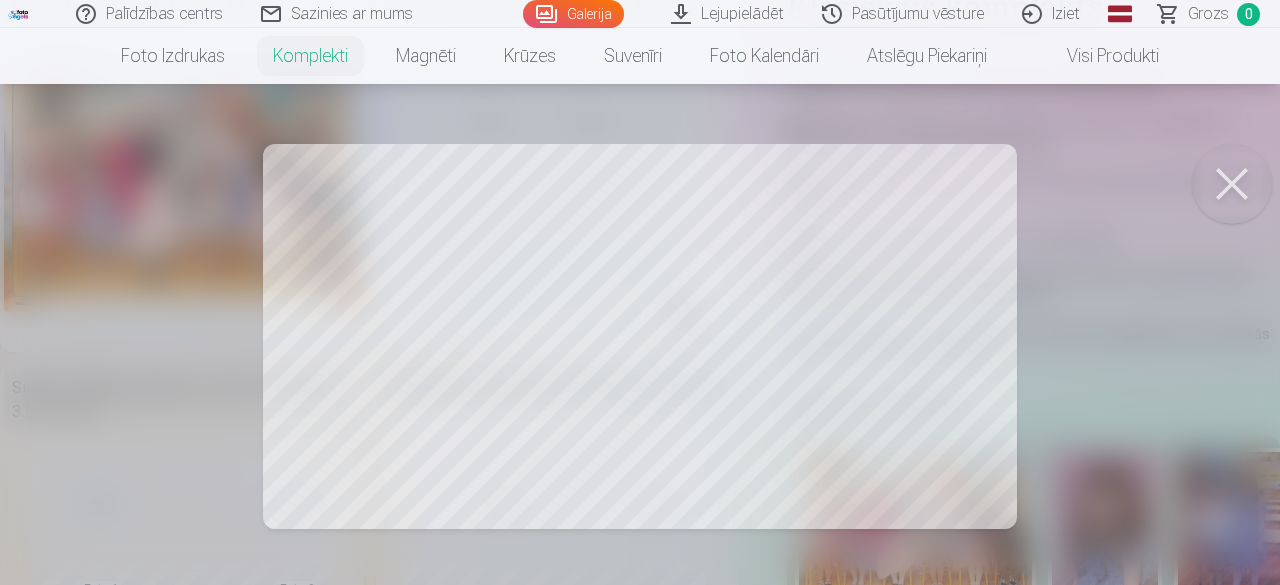 click at bounding box center [1232, 184] 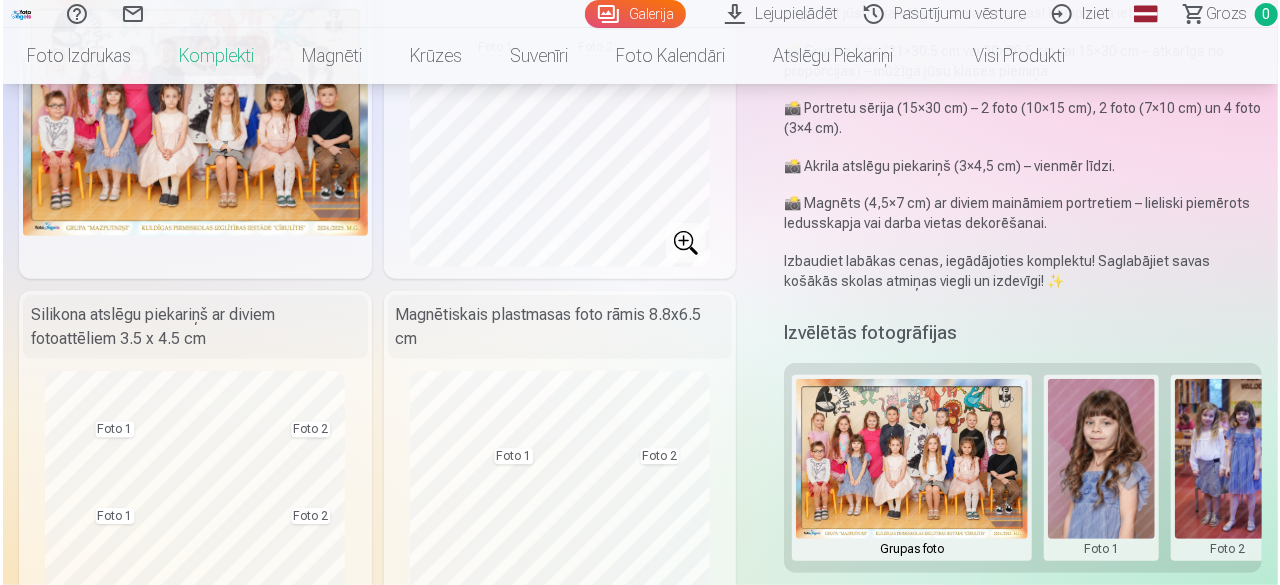 scroll, scrollTop: 300, scrollLeft: 0, axis: vertical 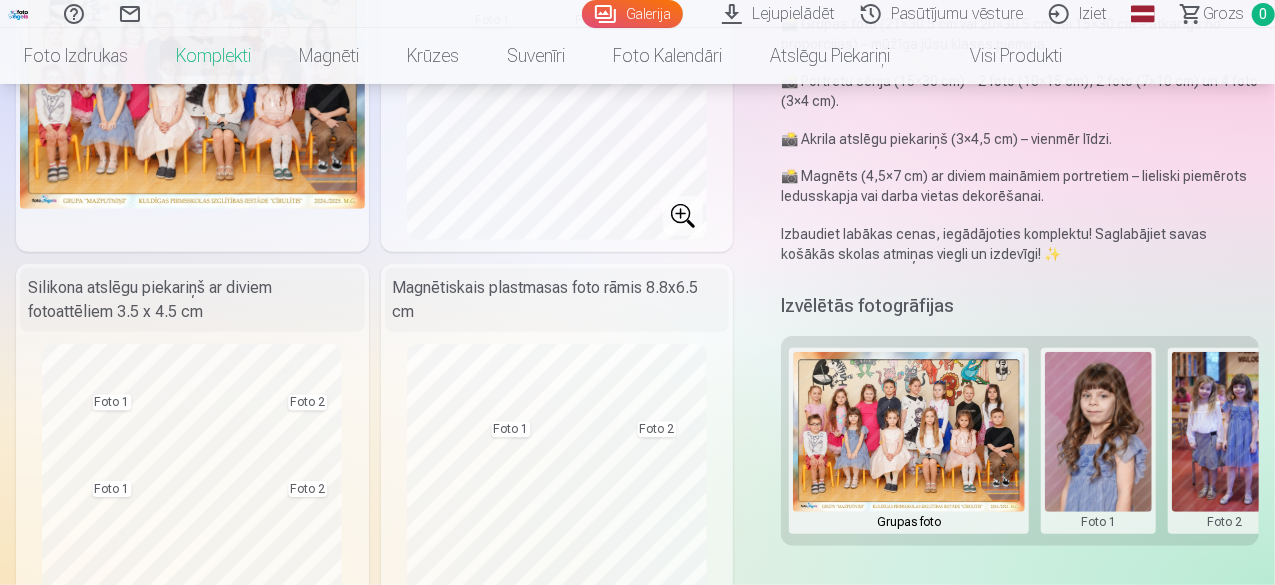 click at bounding box center [1225, 441] 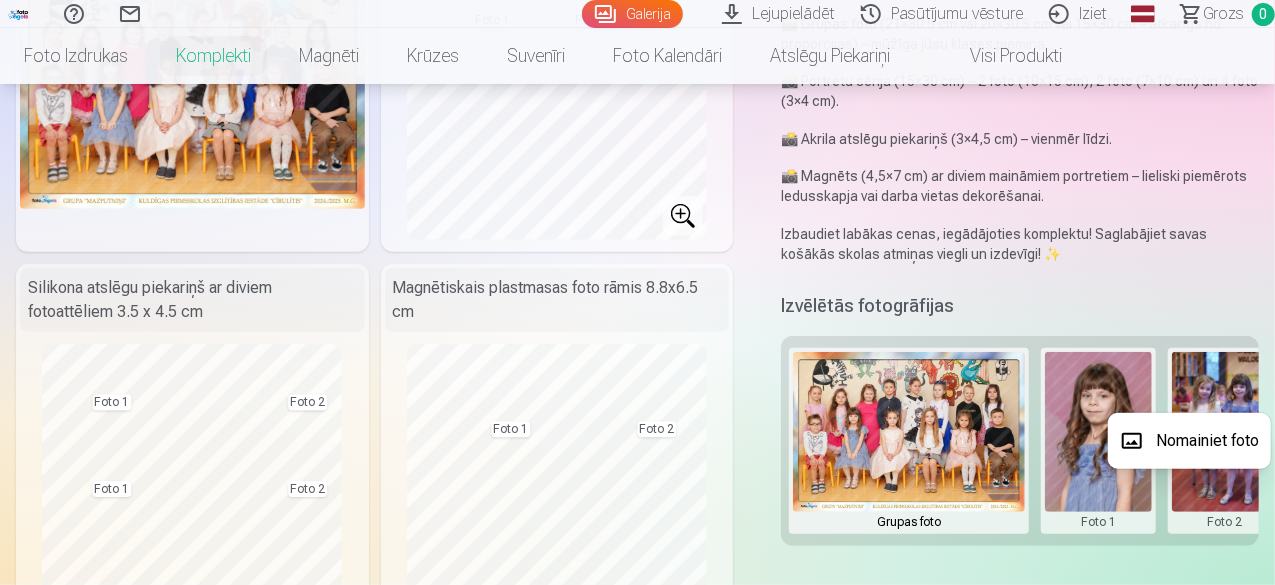 click on "Nomainiet foto" at bounding box center [1189, 441] 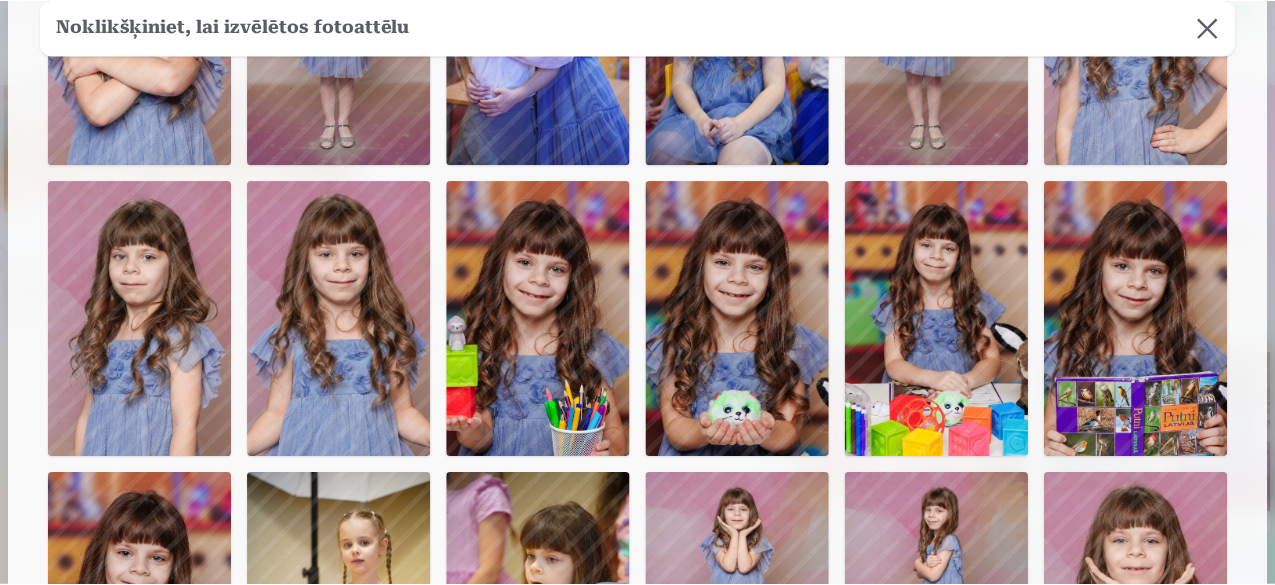 scroll, scrollTop: 600, scrollLeft: 0, axis: vertical 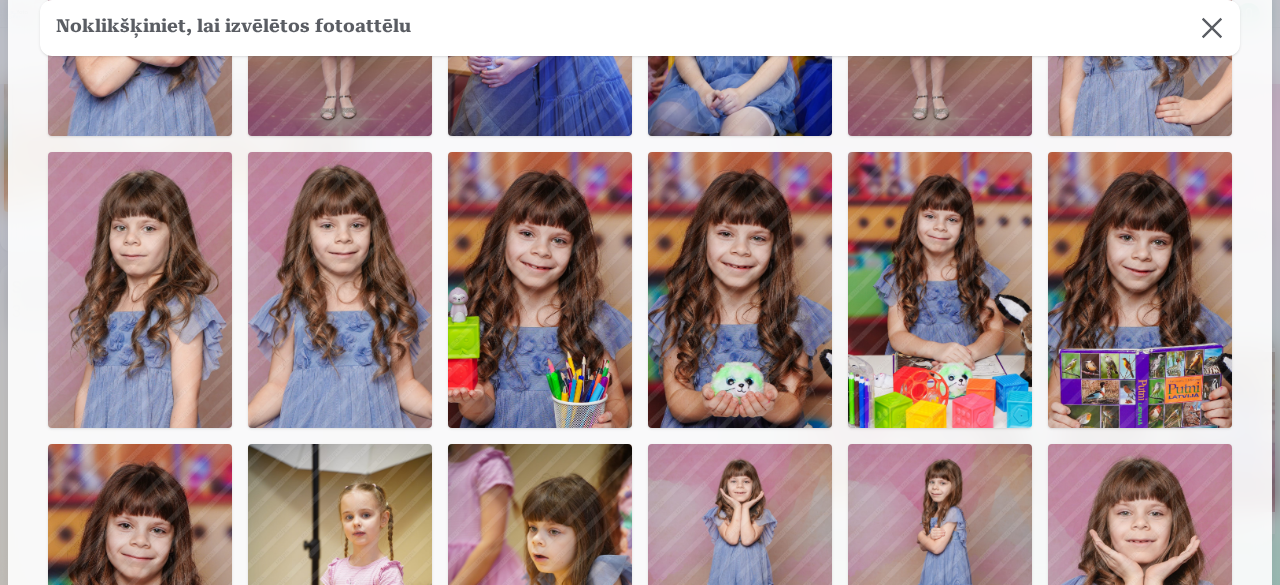 click at bounding box center [540, 290] 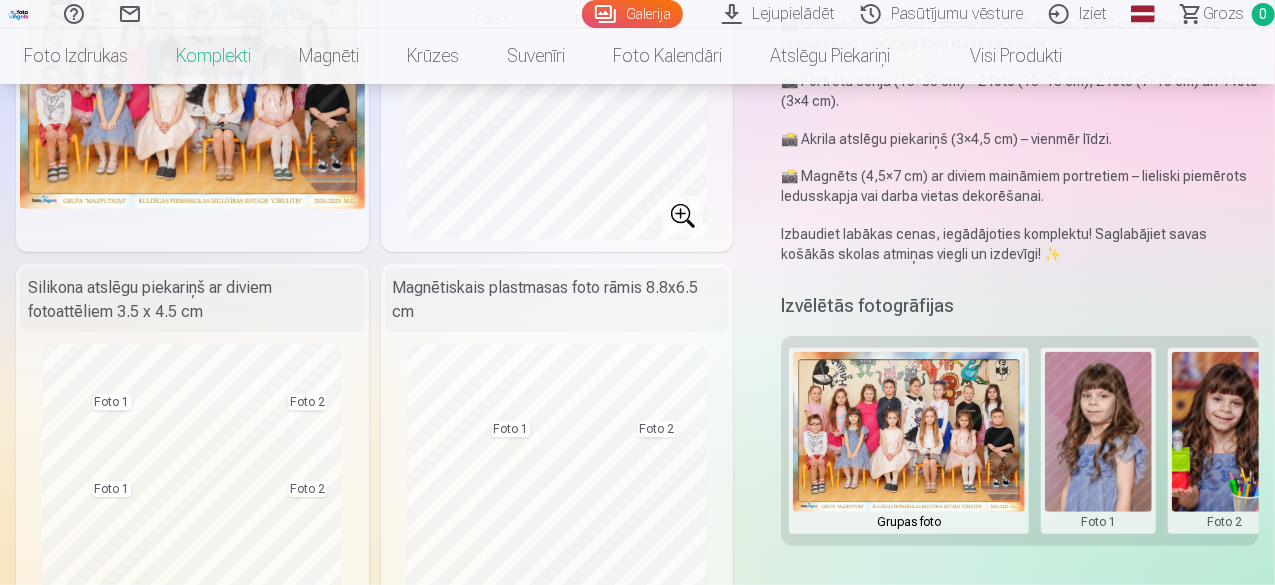 scroll, scrollTop: 598, scrollLeft: 0, axis: vertical 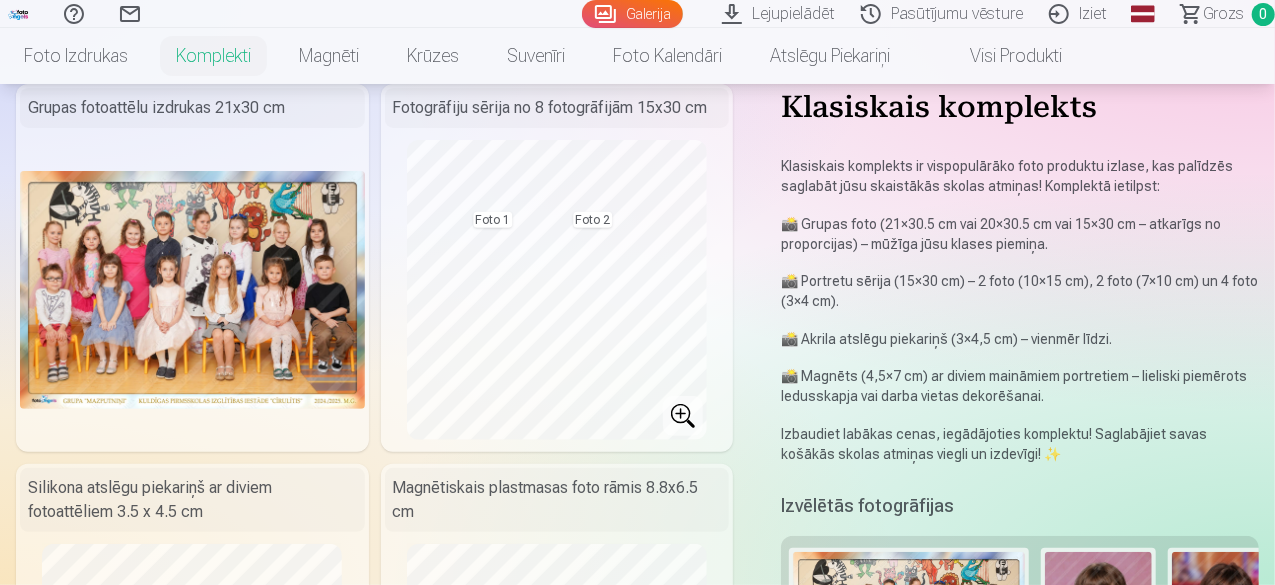 click at bounding box center [192, 289] 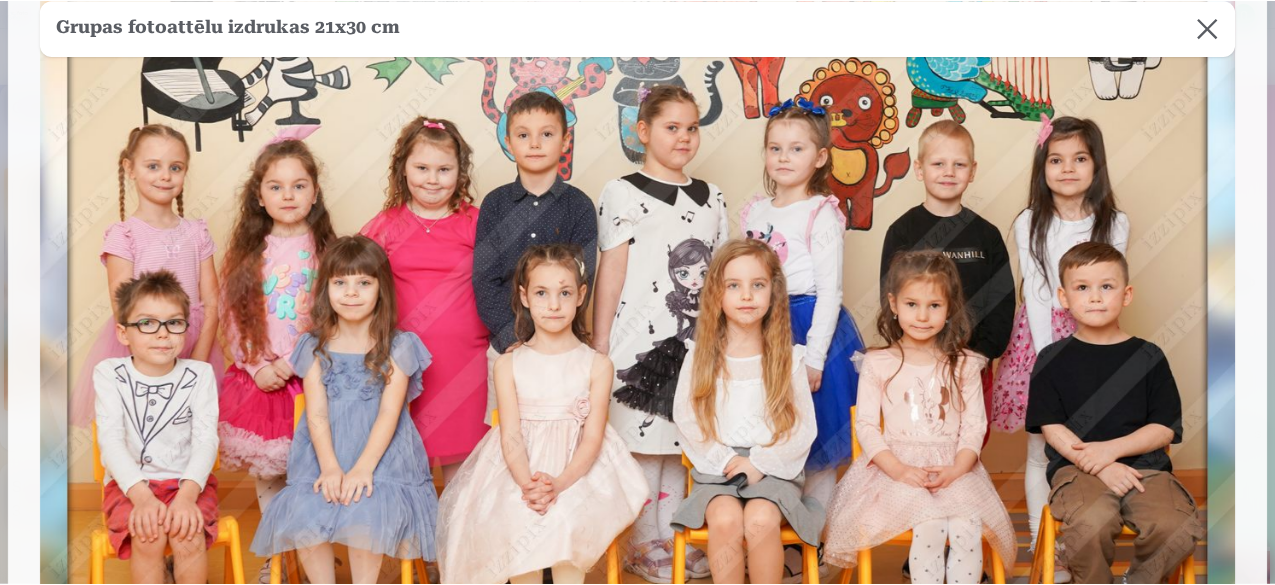 scroll, scrollTop: 300, scrollLeft: 0, axis: vertical 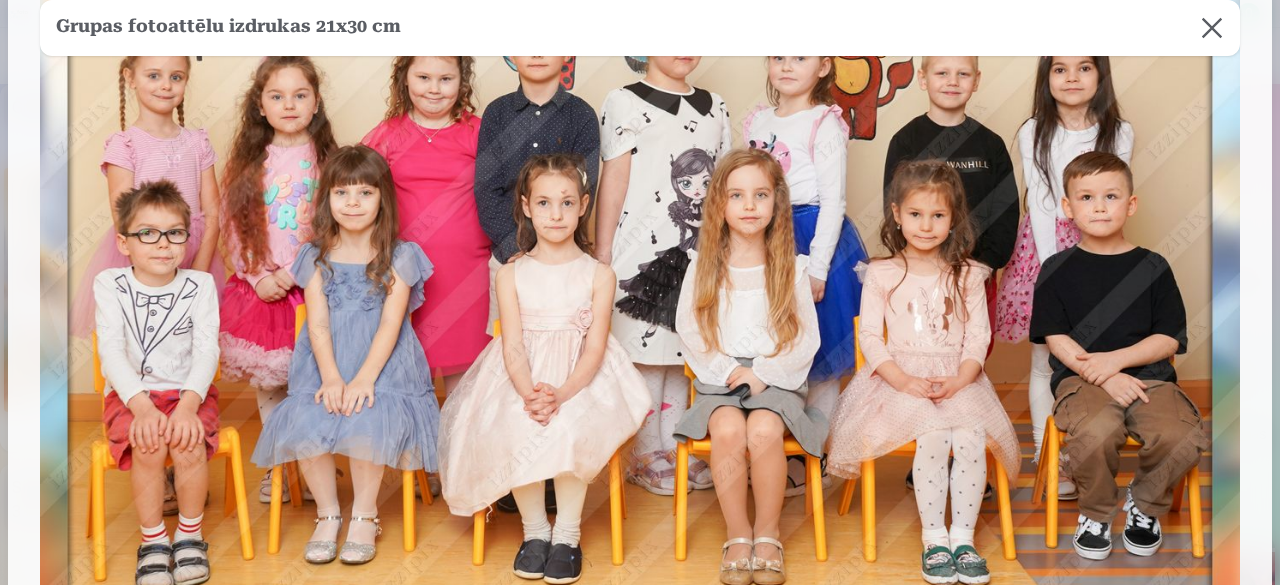 click at bounding box center (1212, 28) 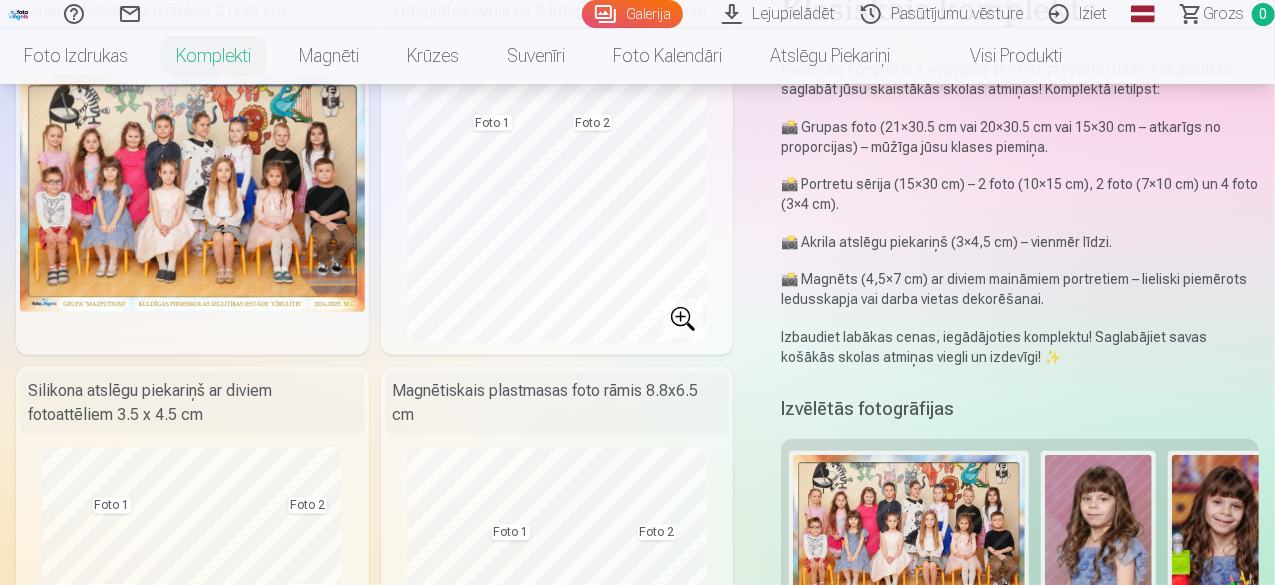 scroll, scrollTop: 400, scrollLeft: 0, axis: vertical 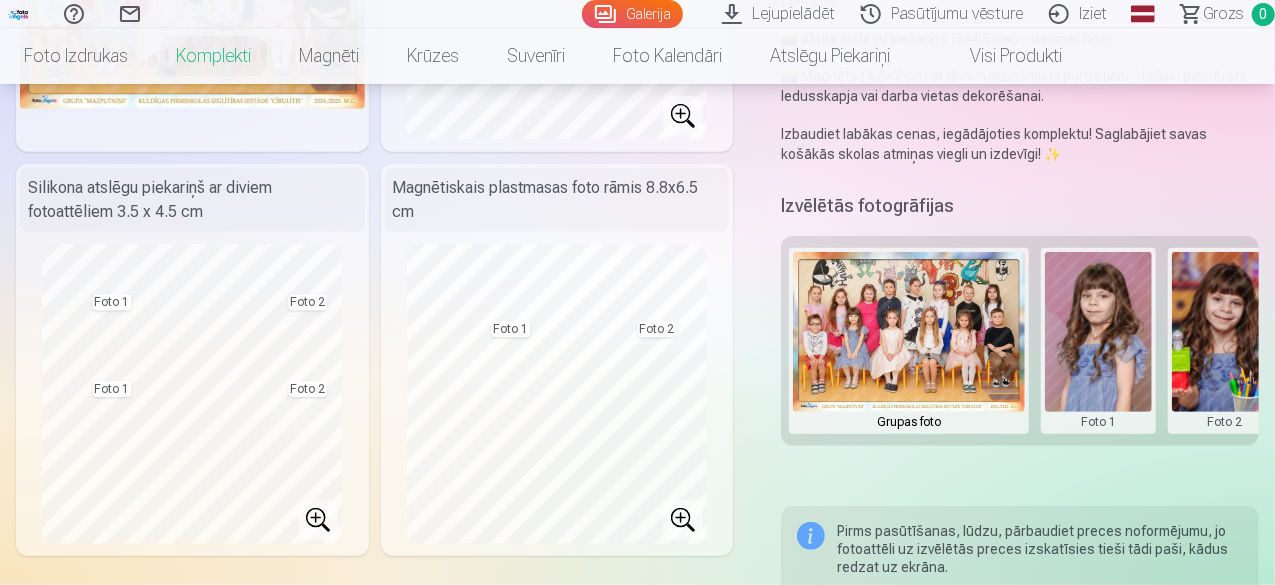 click at bounding box center [909, 341] 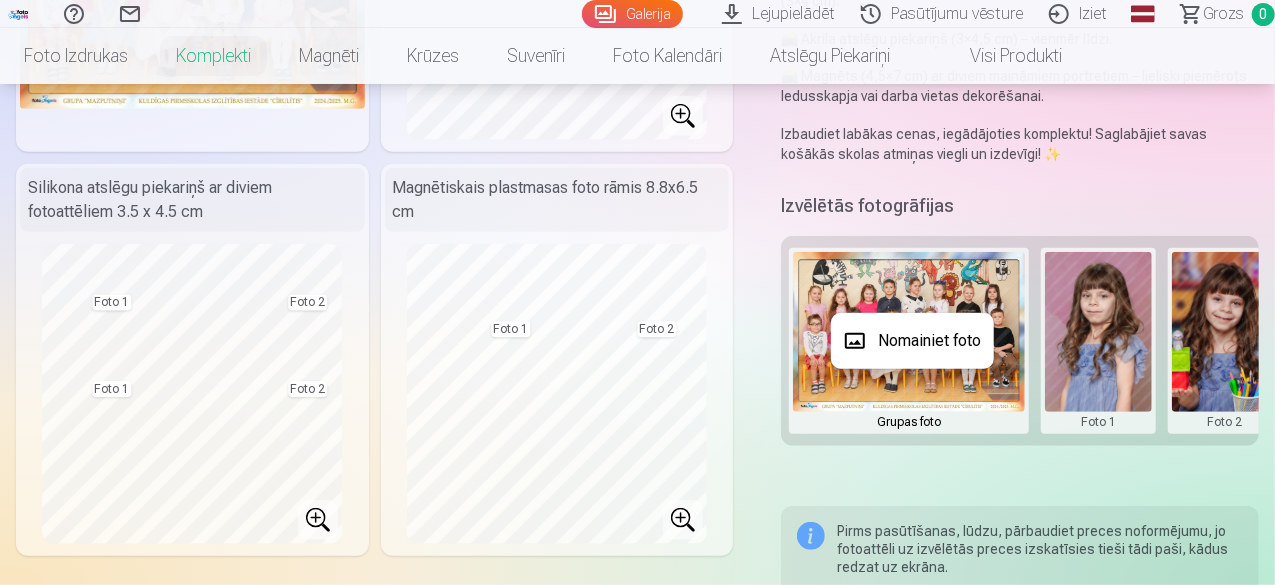 click on "Nomainiet foto" at bounding box center [912, 341] 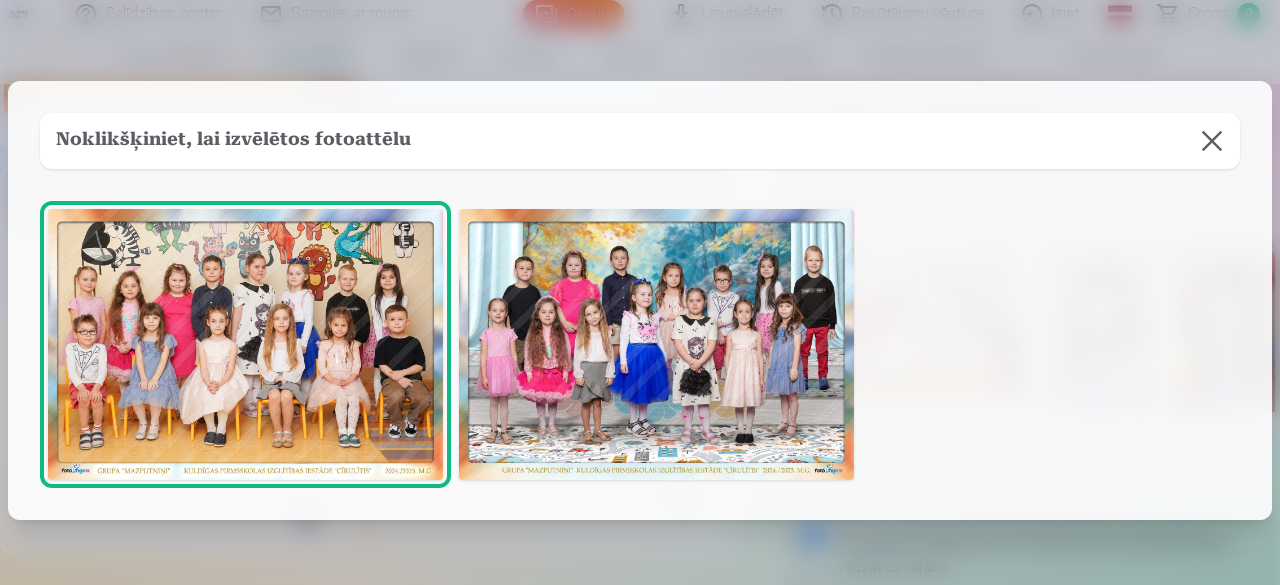 click at bounding box center (656, 345) 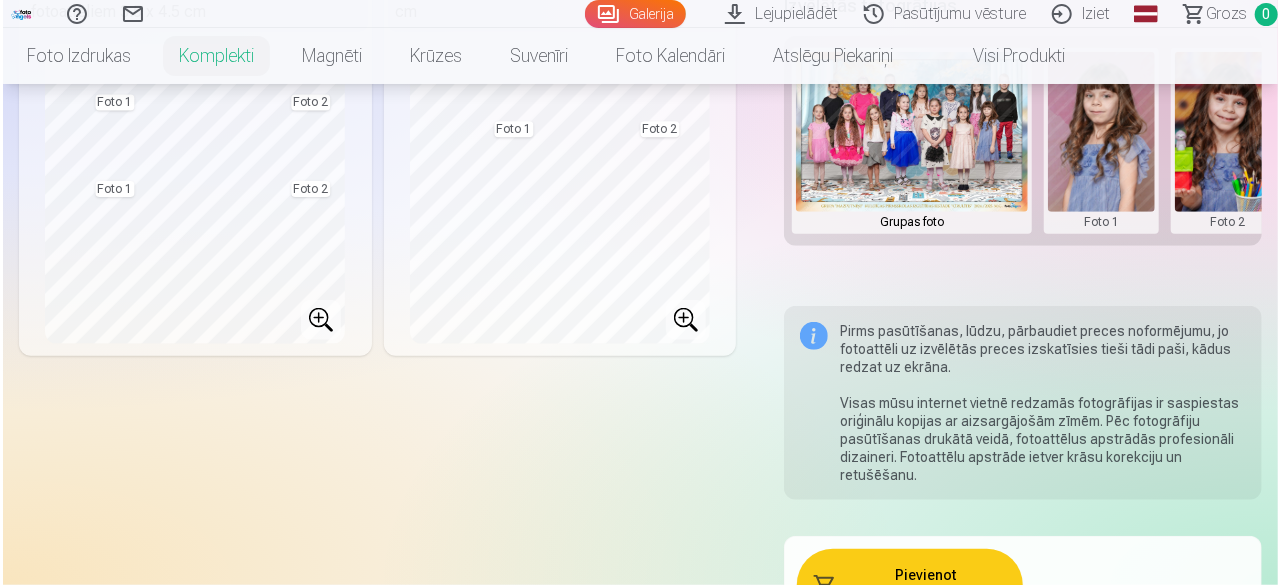 scroll, scrollTop: 800, scrollLeft: 0, axis: vertical 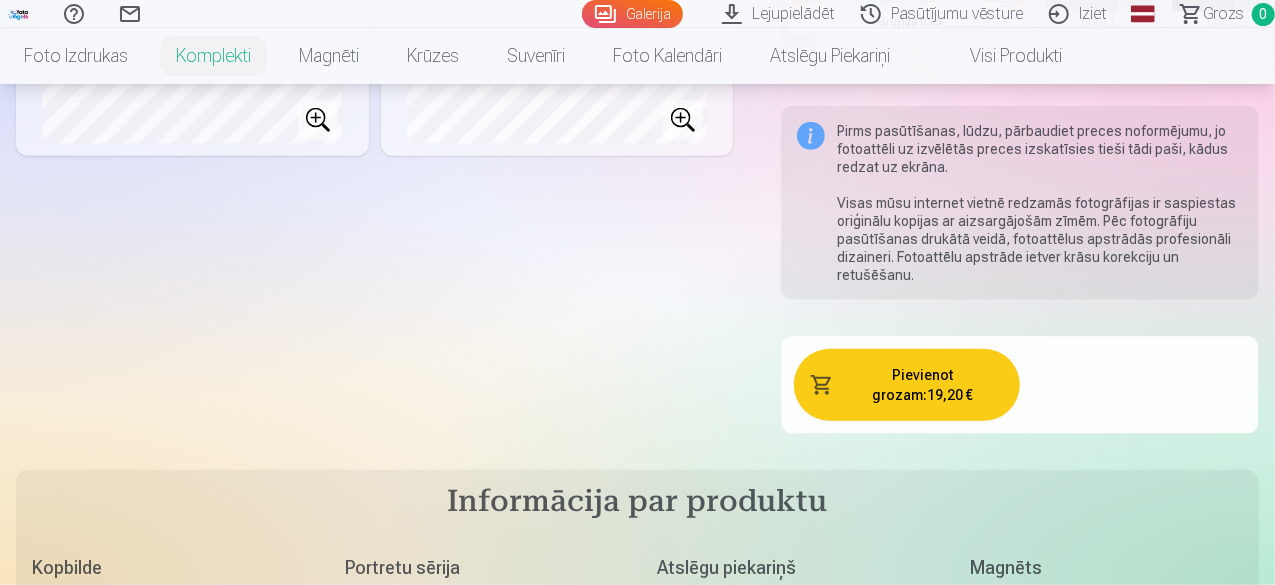 click on "Pievienot grozam :  19,20 €" at bounding box center [907, 385] 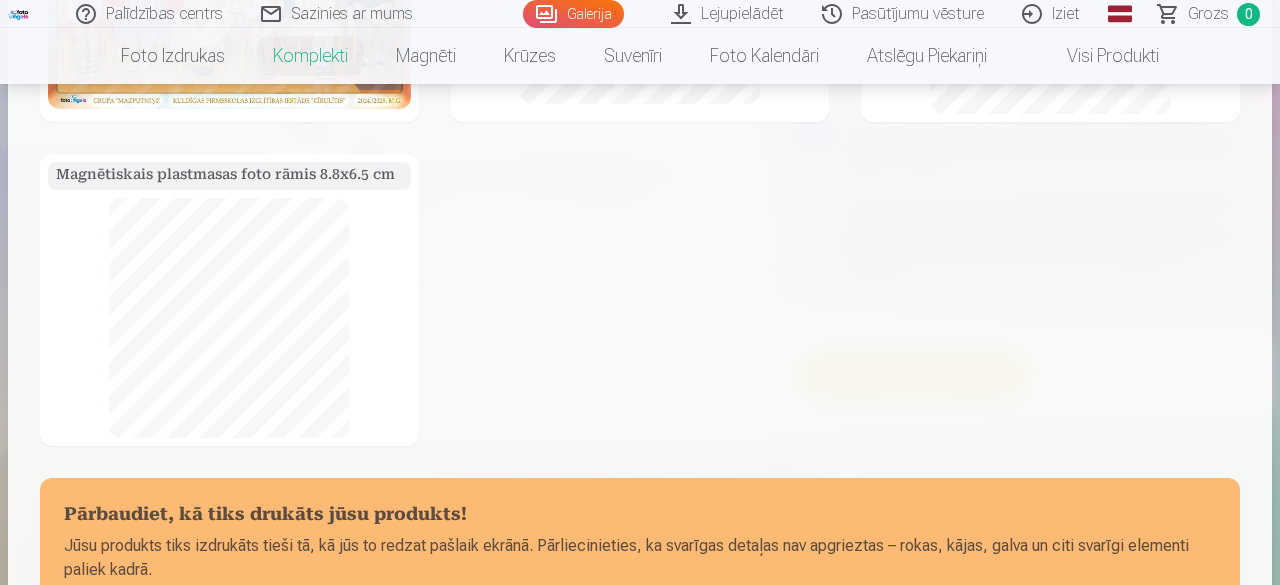 scroll, scrollTop: 162, scrollLeft: 0, axis: vertical 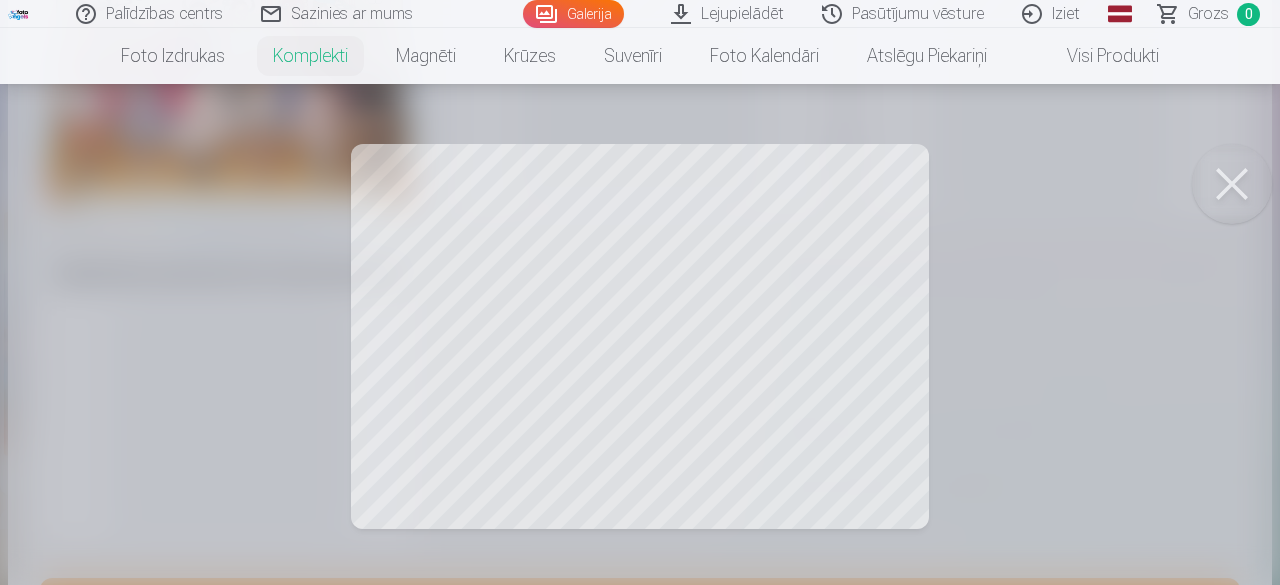 click at bounding box center (1232, 184) 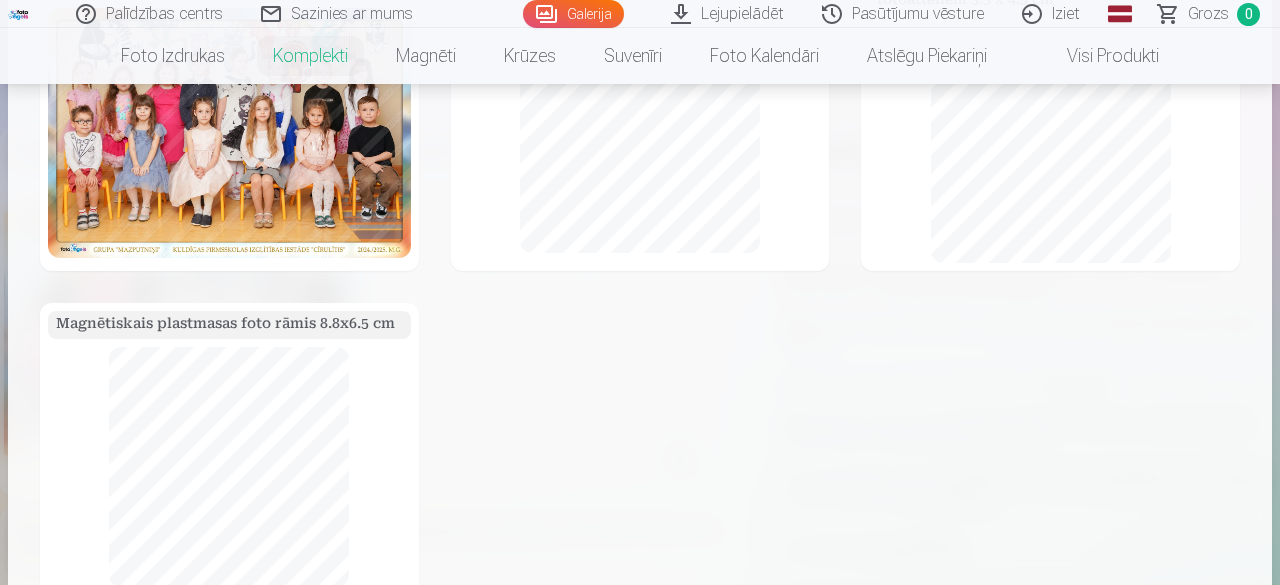 scroll, scrollTop: 0, scrollLeft: 0, axis: both 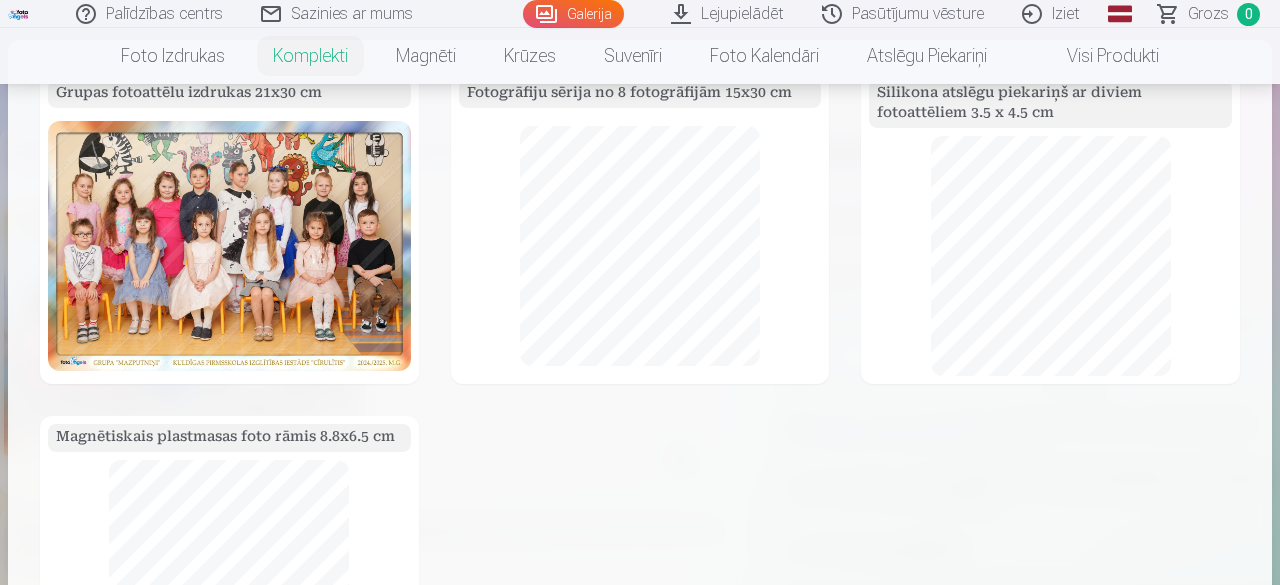 click at bounding box center (229, 246) 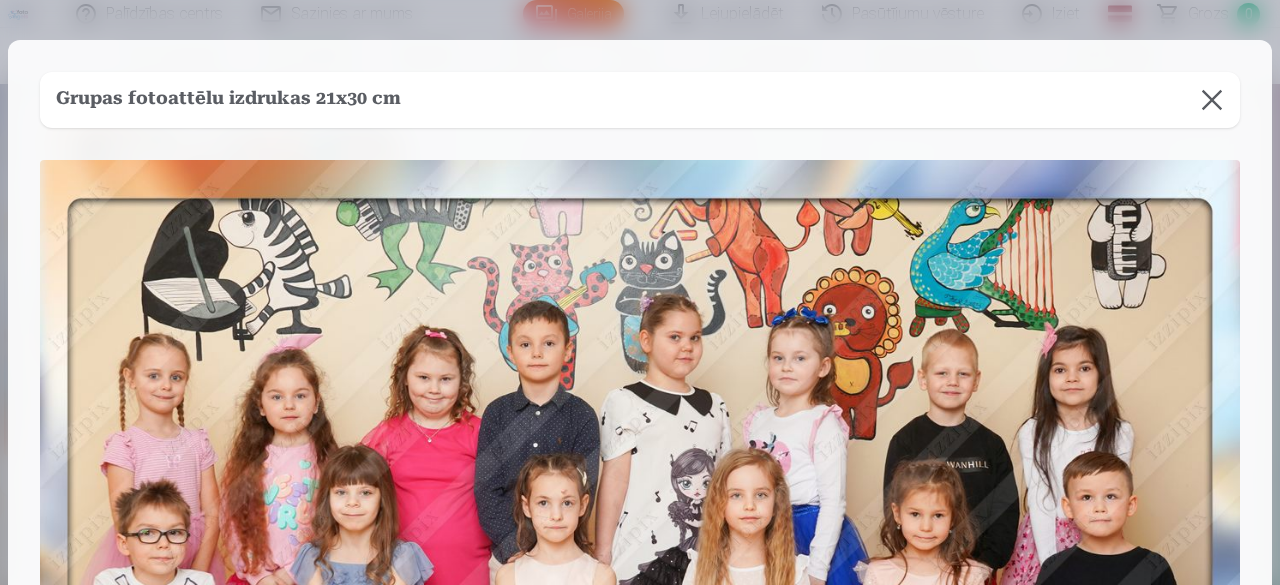 click at bounding box center [1212, 100] 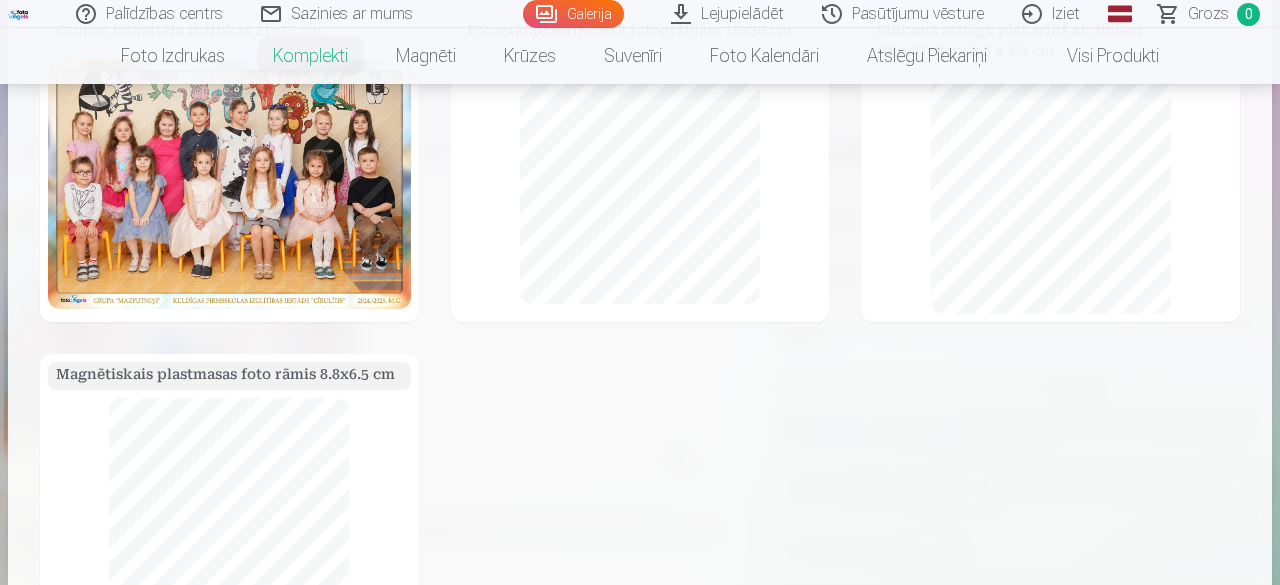scroll, scrollTop: 0, scrollLeft: 0, axis: both 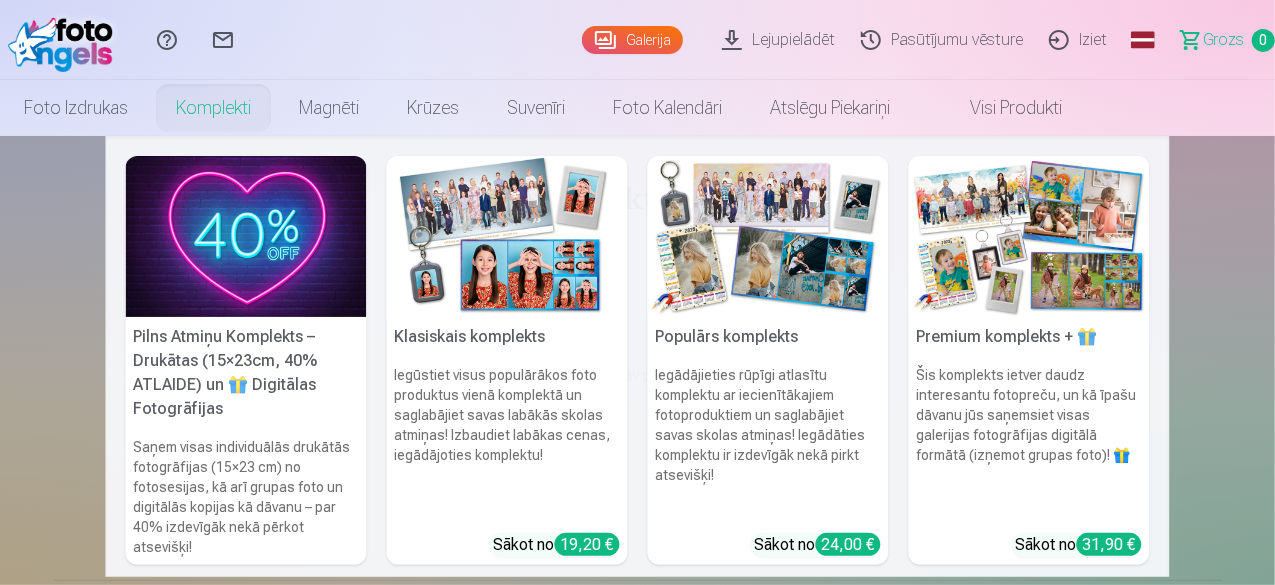 click at bounding box center (507, 236) 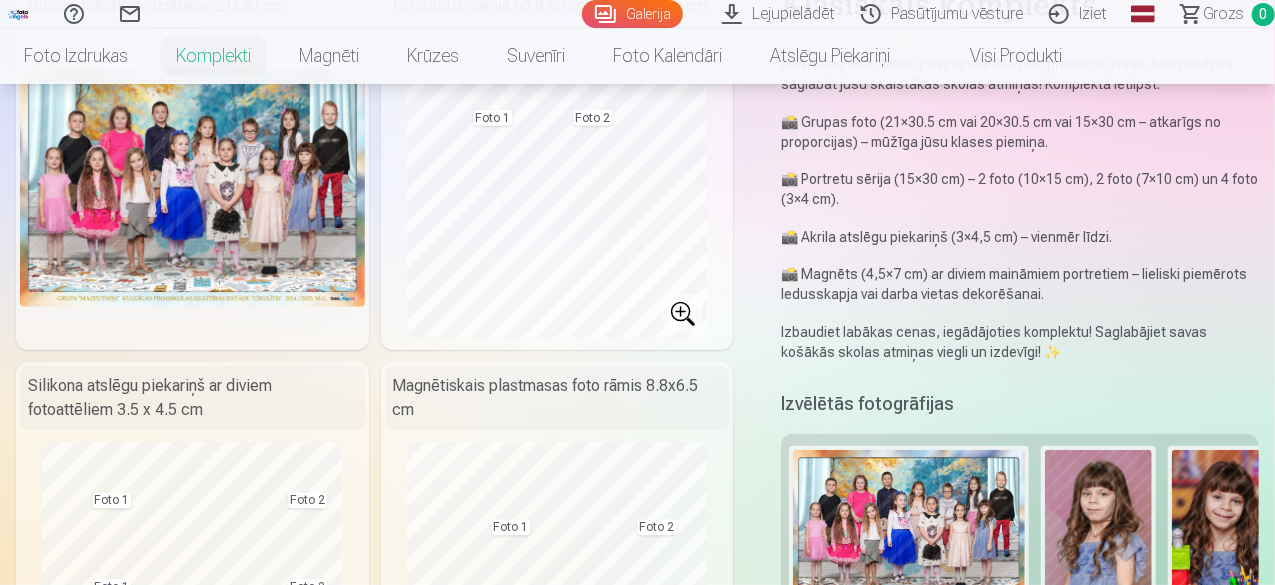 scroll, scrollTop: 400, scrollLeft: 0, axis: vertical 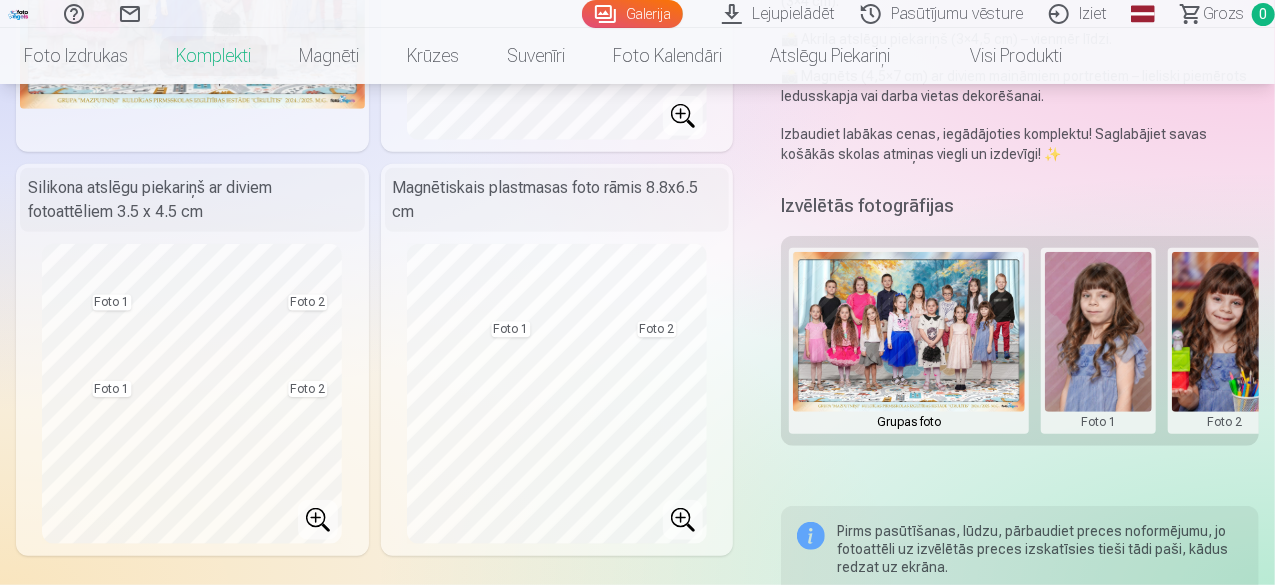 click at bounding box center (909, 341) 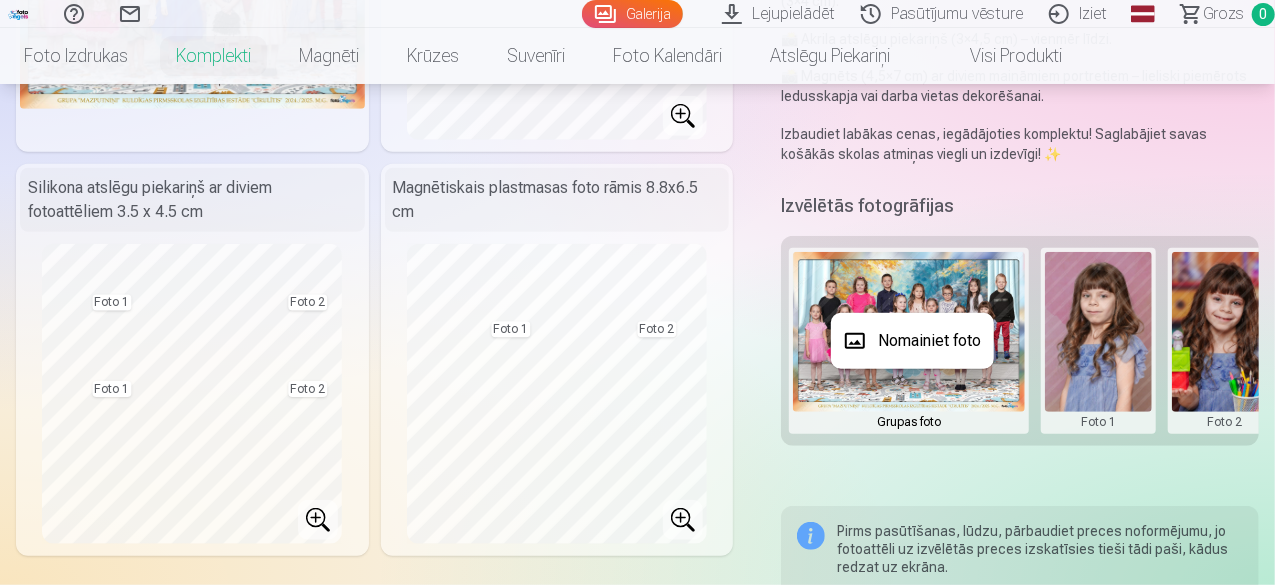 click on "Nomainiet foto" at bounding box center [912, 341] 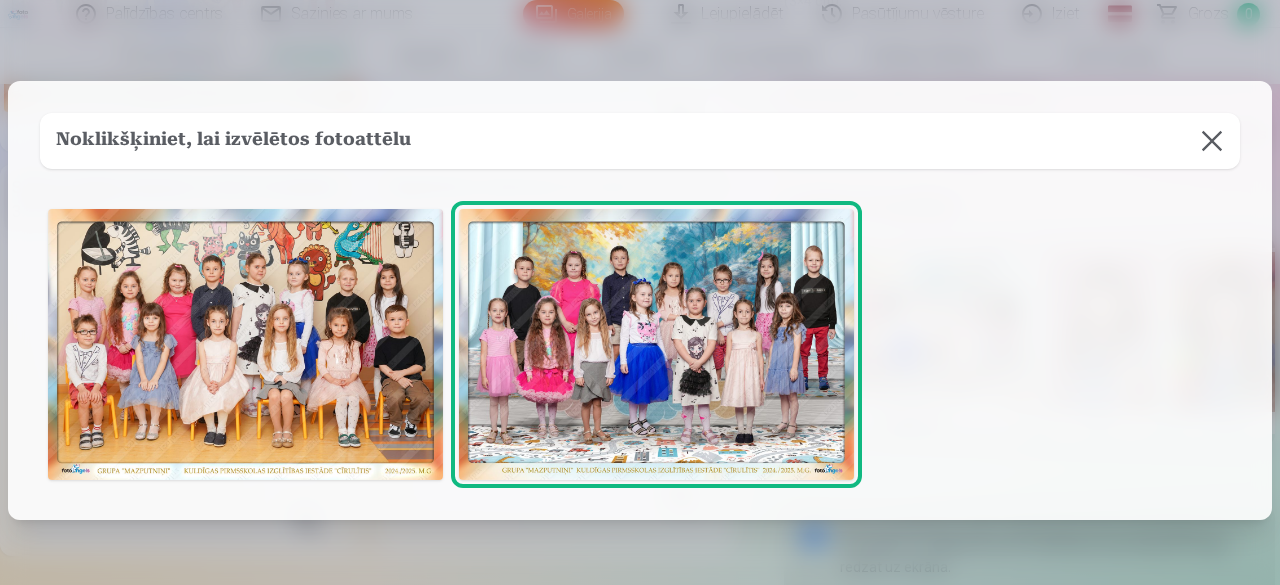 click at bounding box center (656, 345) 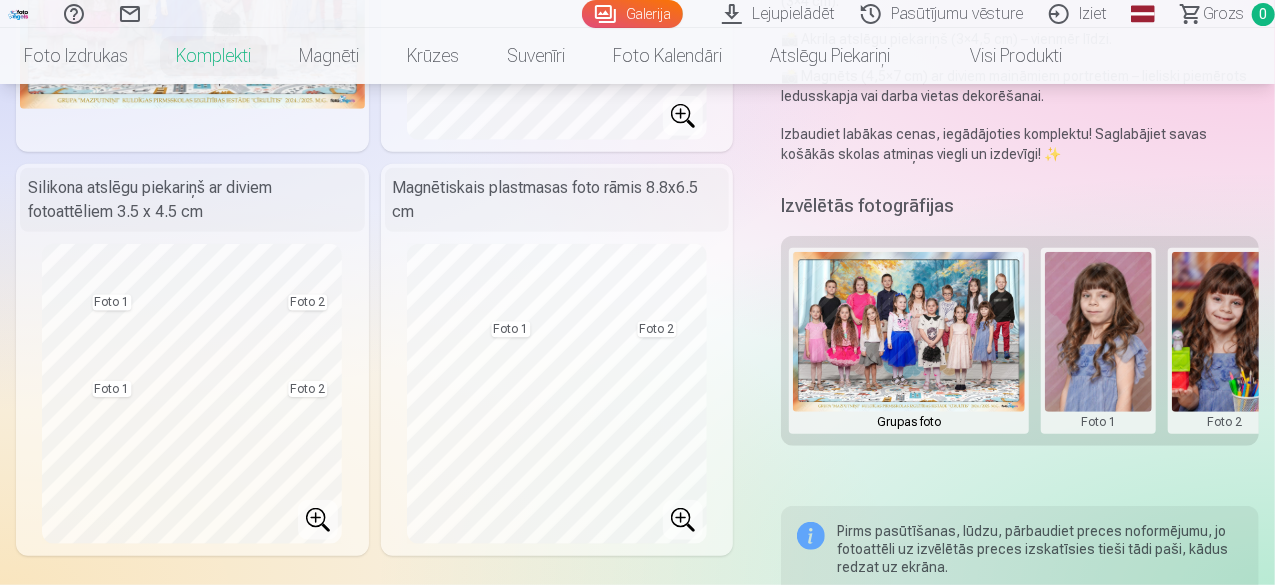 click on "Klasiskais komplekts Klasiskais komplekts ir vispopulārāko foto produktu izlase, kas palīdzēs saglabāt jūsu skaistākās skolas atmiņas! Komplektā ietilpst:
📸 Grupas foto (21×30.5 cm vai 20×30.5 cm vai 15×30 cm – atkarīgs no proporcijas) – mūžīga jūsu klases piemiņa.
📸 Portretu sērija (15×30 cm) – 2 foto (10×15 cm), 2 foto (7×10 cm) un 4 foto (3×4 cm).
📸 Akrila atslēgu piekariņš (3×4,5 cm) – vienmēr līdzi.
📸 Magnēts (4,5×7 cm) ar diviem maināmiem portretiem – lieliski piemērots ledusskapja vai darba vietas dekorēšanai.
Izbaudiet labākas cenas, iegādājoties komplektu! Saglabājiet savas košākās skolas atmiņas viegli un izdevīgi! ✨
Izvēlētās fotogrāfijas Grupas foto Foto   1 Foto   2 Komplekta saturs Grupas fotoattēlu izdrukas 21x30 cm Fotogrāfiju sērija no 8 fotogrāfijām 15x30 cm Foto   1 Foto   2 Silikona atslēgu piekariņš ar diviem fotoattēliem 3.5 x 4.5 cm Foto   1 Foto   2 Foto   1 Foto   2 Foto   1 Foto   2 :" at bounding box center [637, 431] 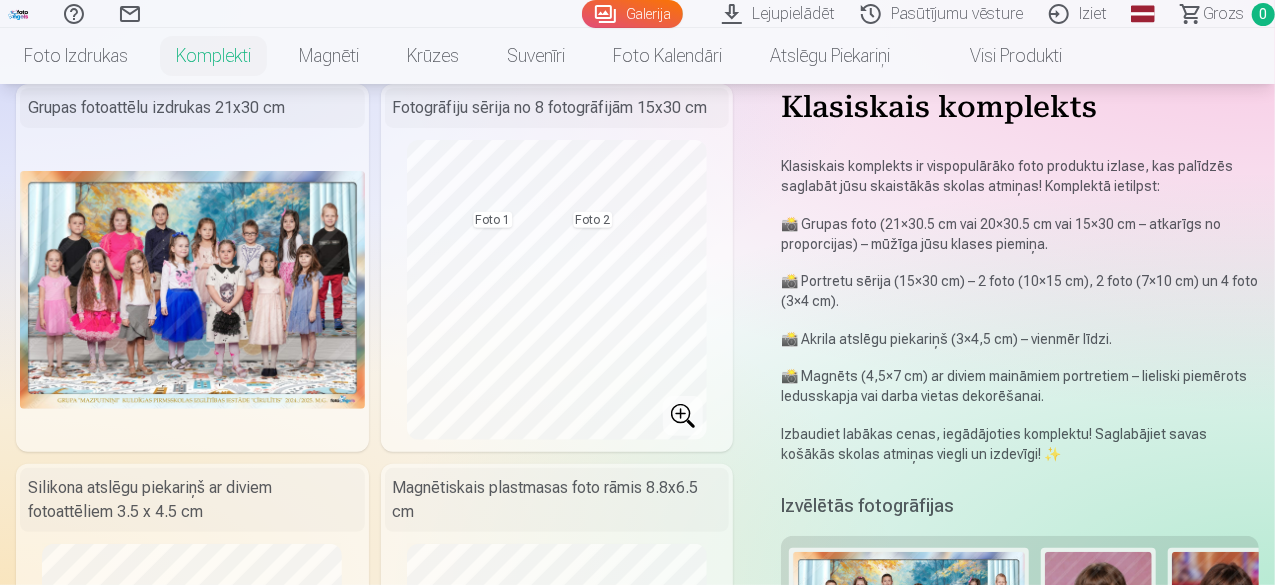 click on "Klasiskais komplekts Klasiskais komplekts ir vispopulārāko foto produktu izlase, kas palīdzēs saglabāt jūsu skaistākās skolas atmiņas! Komplektā ietilpst:
📸 Grupas foto (21×30.5 cm vai 20×30.5 cm vai 15×30 cm – atkarīgs no proporcijas) – mūžīga jūsu klases piemiņa.
📸 Portretu sērija (15×30 cm) – 2 foto (10×15 cm), 2 foto (7×10 cm) un 4 foto (3×4 cm).
📸 Akrila atslēgu piekariņš (3×4,5 cm) – vienmēr līdzi.
📸 Magnēts (4,5×7 cm) ar diviem maināmiem portretiem – lieliski piemērots ledusskapja vai darba vietas dekorēšanai.
Izbaudiet labākas cenas, iegādājoties komplektu! Saglabājiet savas košākās skolas atmiņas viegli un izdevīgi! ✨
Izvēlētās fotogrāfijas Grupas foto Foto   1 Foto   2 Komplekta saturs Grupas fotoattēlu izdrukas 21x30 cm Fotogrāfiju sērija no 8 fotogrāfijām 15x30 cm Foto   1 Foto   2 Silikona atslēgu piekariņš ar diviem fotoattēliem 3.5 x 4.5 cm Foto   1 Foto   2 Foto   1 Foto   2 Foto   1 Foto   2 :" at bounding box center [637, 731] 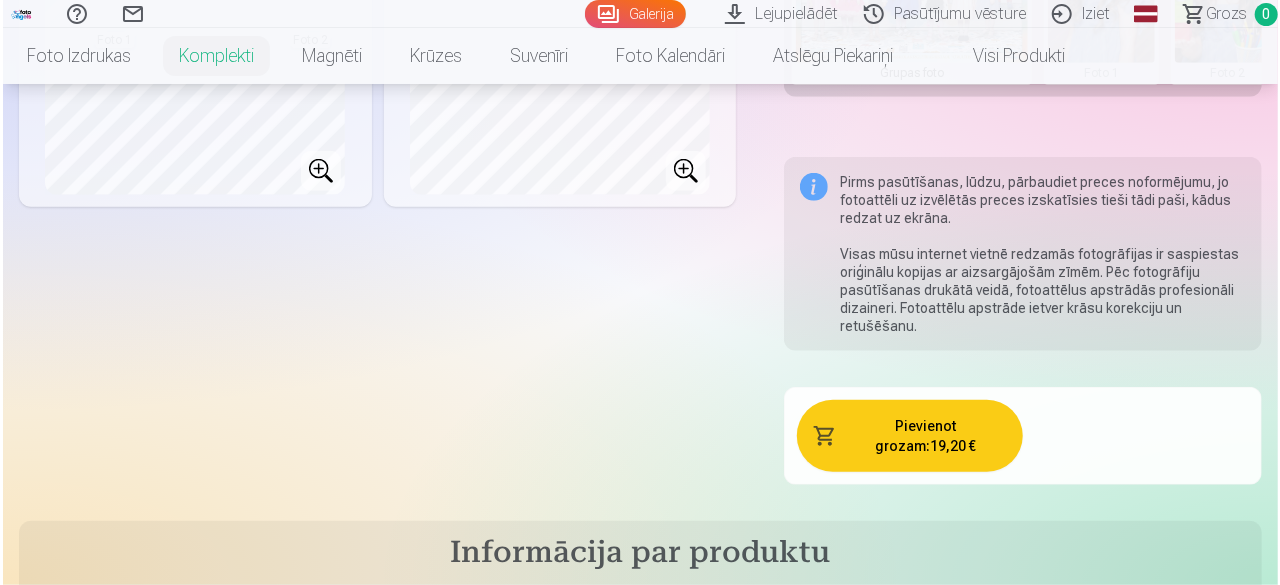 scroll, scrollTop: 800, scrollLeft: 0, axis: vertical 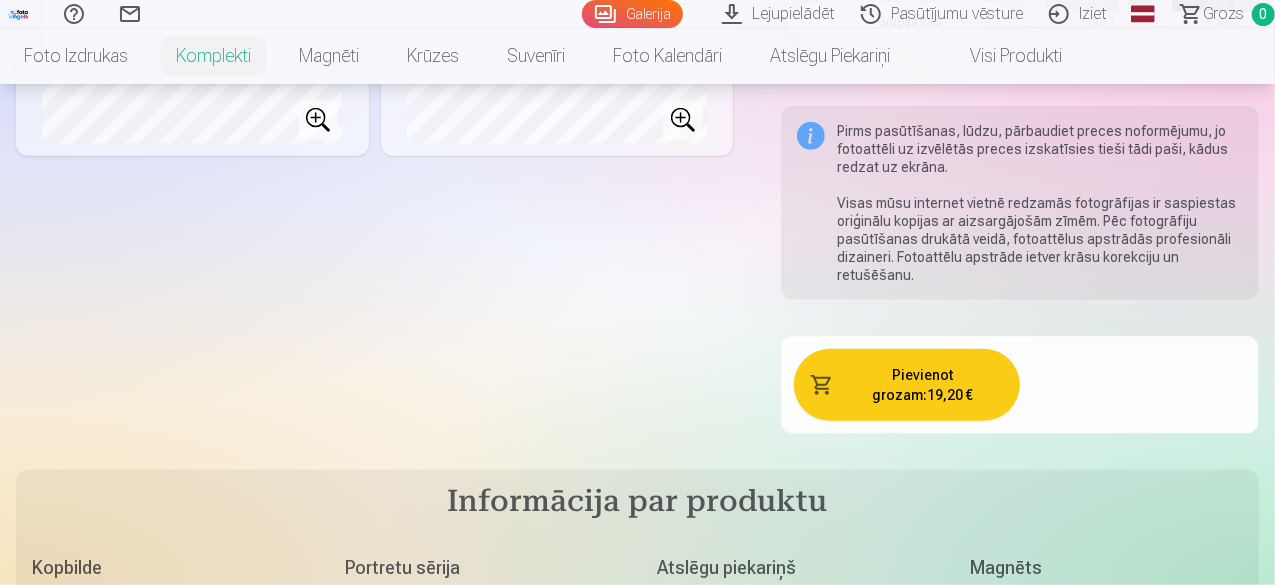 click on "Pievienot grozam :  19,20 €" at bounding box center (907, 385) 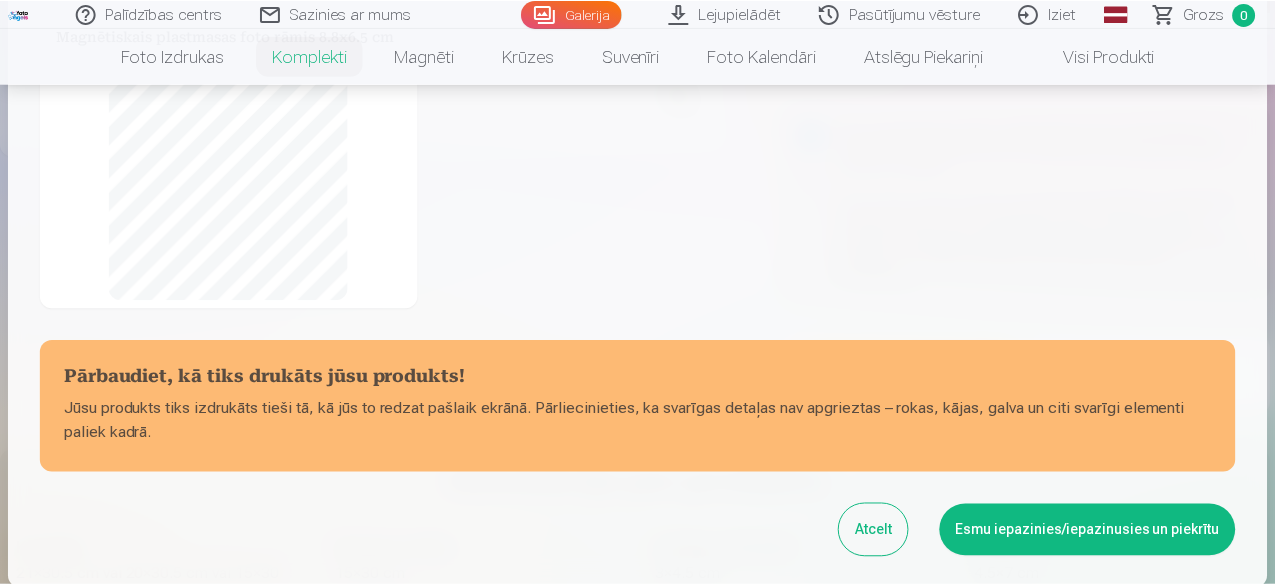 scroll, scrollTop: 500, scrollLeft: 0, axis: vertical 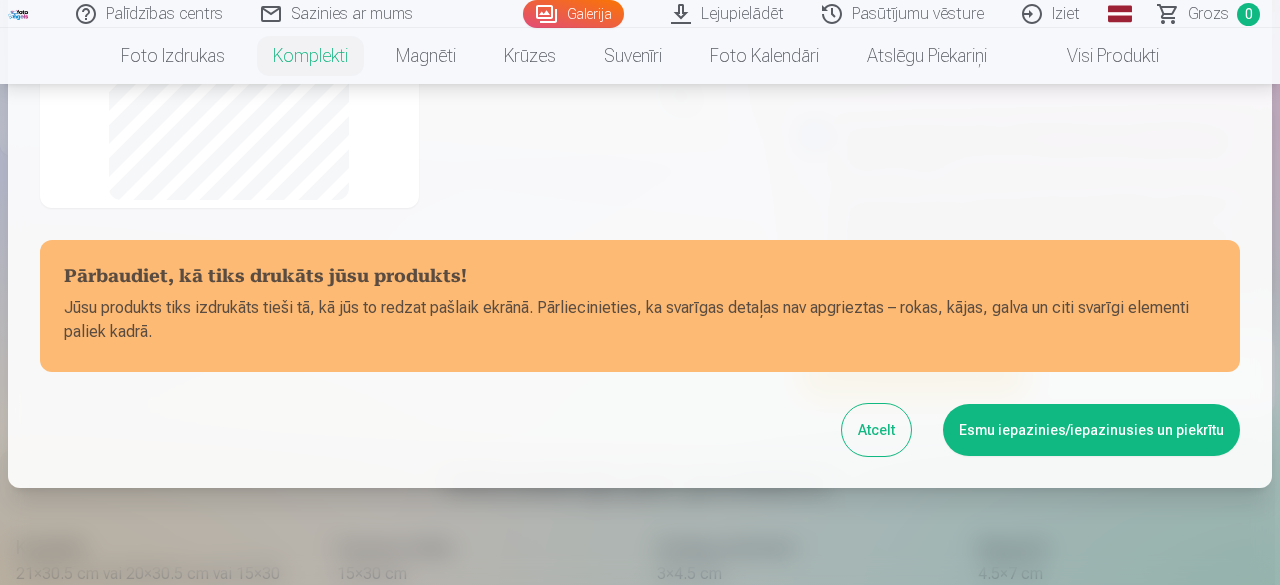click on "Esmu iepazinies/iepazinusies un piekrītu" at bounding box center [1091, 430] 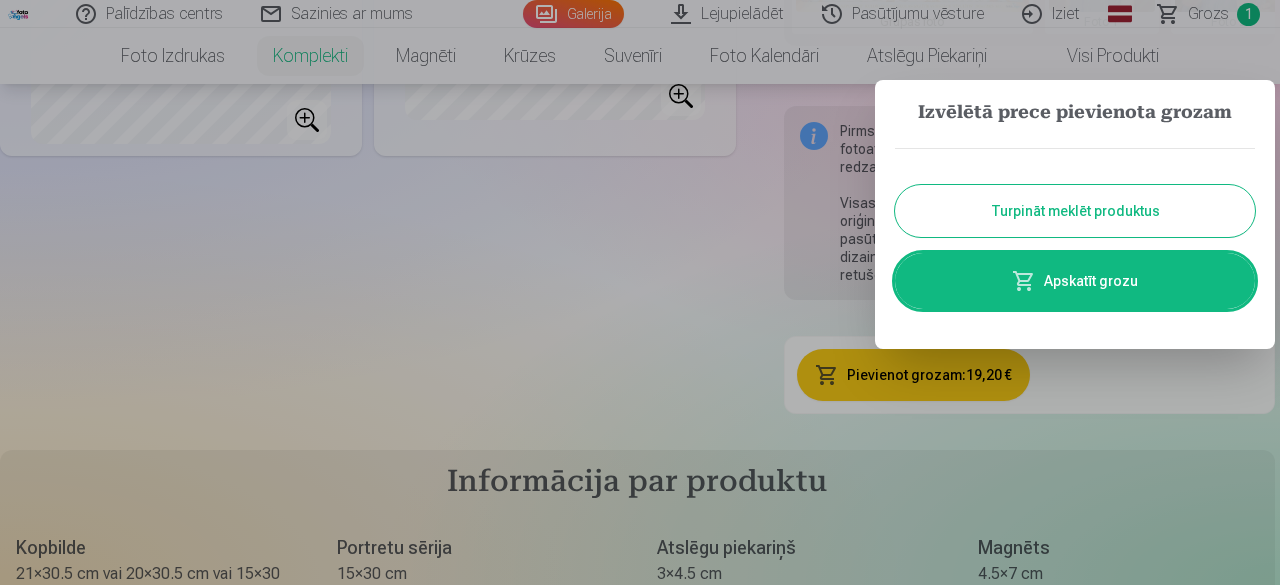 click on "Turpināt meklēt produktus" at bounding box center [1075, 211] 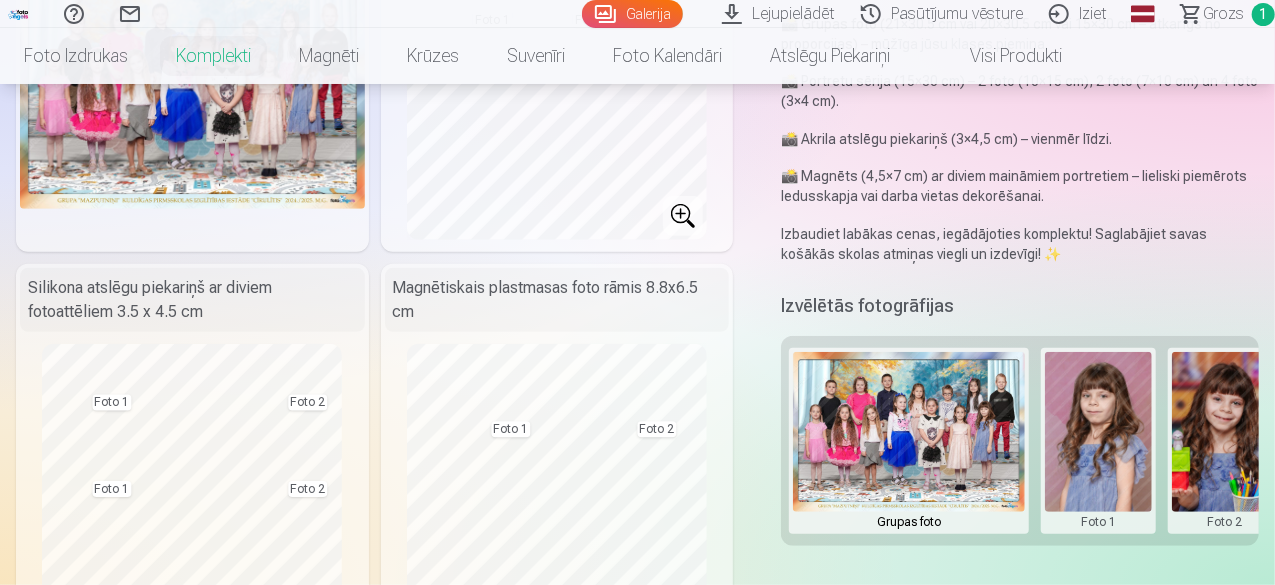 scroll, scrollTop: 0, scrollLeft: 0, axis: both 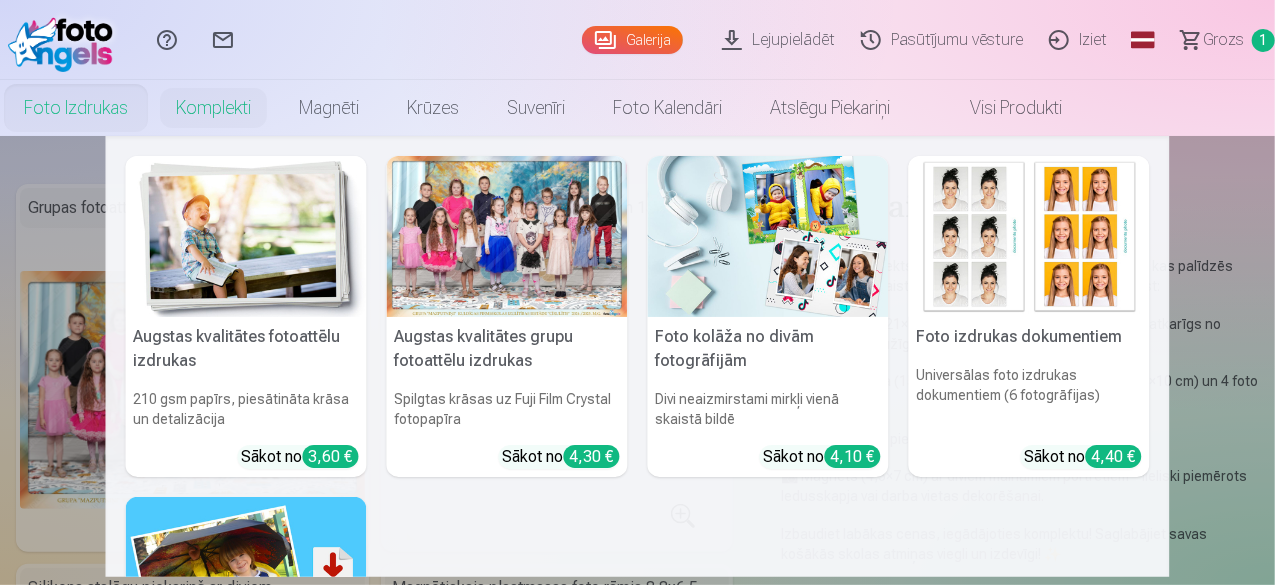 click on "Foto izdrukas" at bounding box center [76, 108] 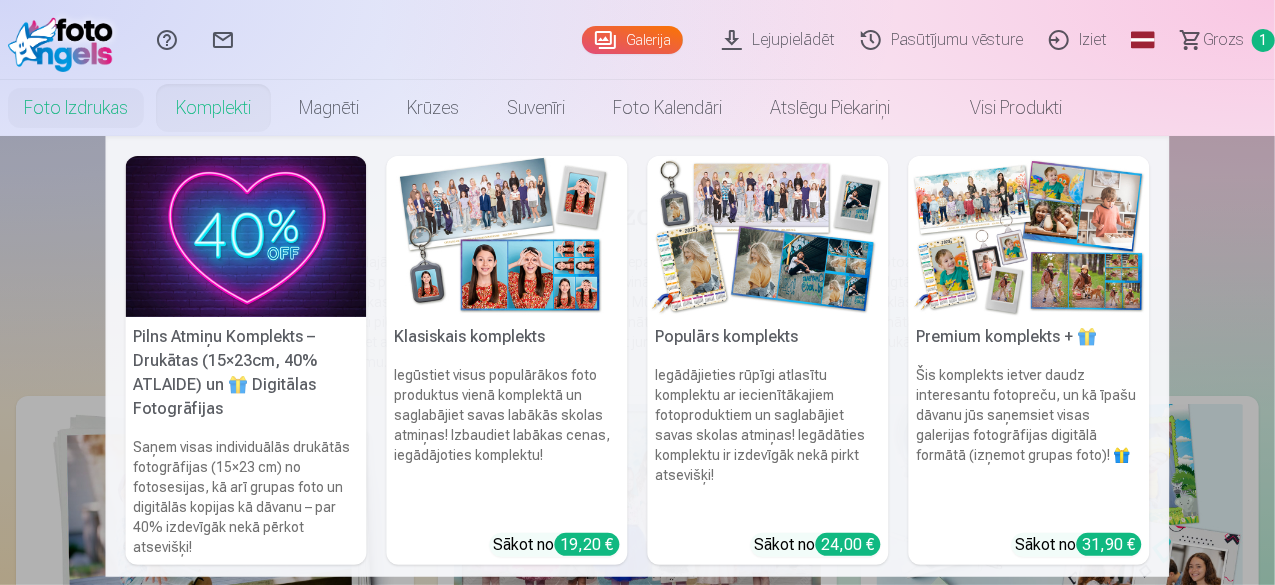 click on "Pilns Atmiņu Komplekts – Drukātas (15×23cm, 40% ATLAIDE) un 🎁 Digitālas Fotogrāfijas   Saņem visas individuālās drukātās fotogrāfijas (15×23 cm) no fotosesijas, kā arī grupas foto un digitālās kopijas kā dāvanu – par 40% izdevīgāk nekā pērkot atsevišķi! Klasiskais komplekts Iegūstiet visus populārākos foto produktus vienā komplektā un saglabājiet savas labākās skolas atmiņas! Izbaudiet labākas cenas, iegādājoties komplektu! Sākot no  19,20 € Populārs komplekts Iegādājieties rūpīgi atlasītu komplektu ar iecienītākajiem fotoproduktiem un saglabājiet savas skolas atmiņas! Iegādāties komplektu ir izdevīgāk nekā pirkt atsevišķi! Sākot no  24,00 € Premium komplekts + 🎁  Šis komplekts ietver daudz interesantu fotopreču, un kā īpašu dāvanu jūs saņemsiet visas galerijas fotogrāfijas digitālā formātā (izņemot grupas foto)! 🎁 Sākot no  31,90 € See all products" at bounding box center (637, 356) 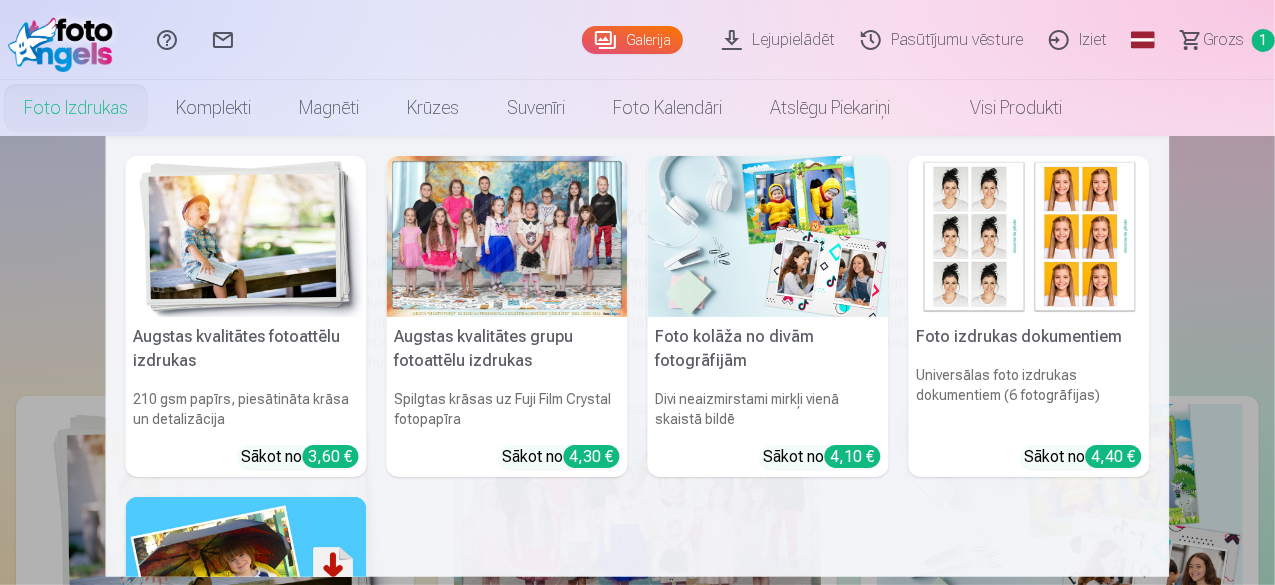 click on "Foto izdrukas" at bounding box center (76, 108) 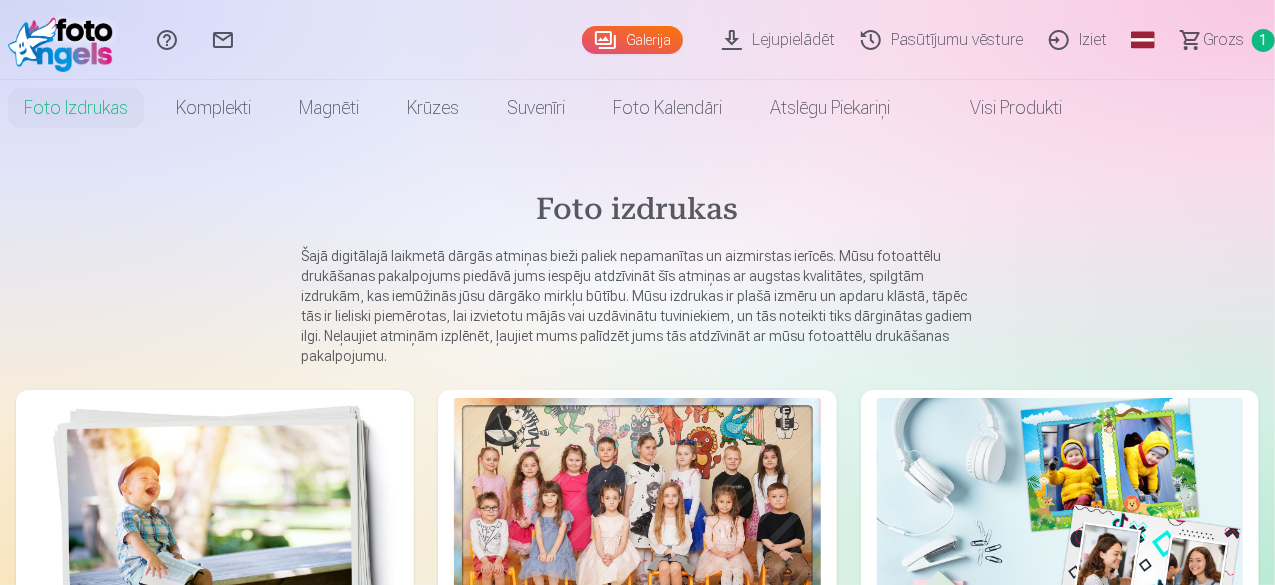 scroll, scrollTop: 200, scrollLeft: 0, axis: vertical 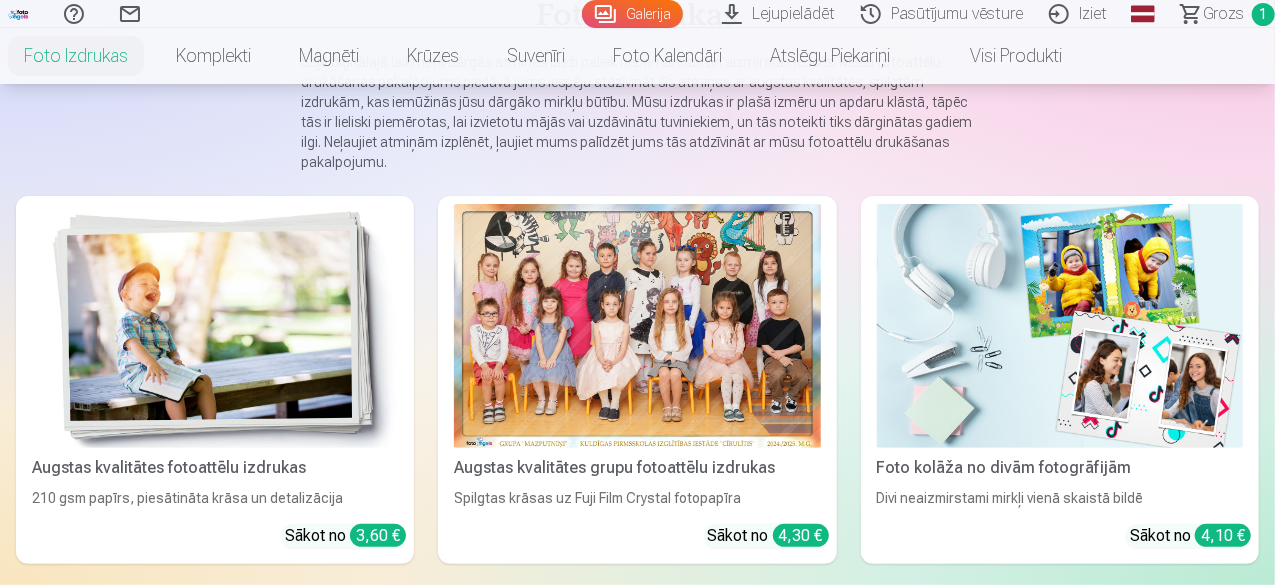 click at bounding box center (215, 326) 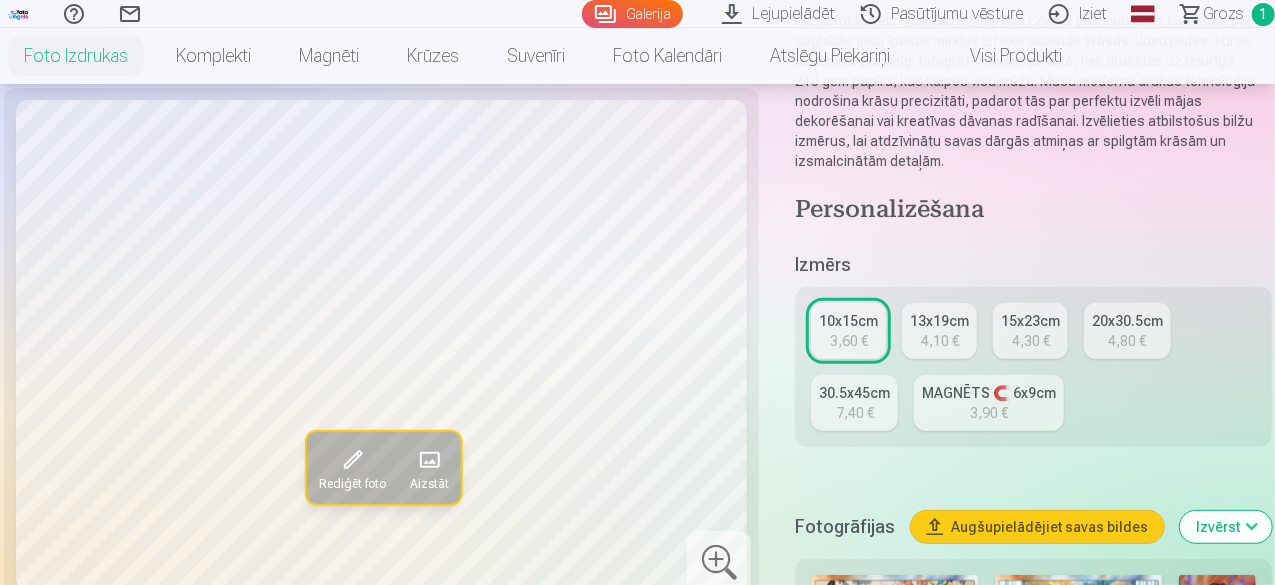 scroll, scrollTop: 300, scrollLeft: 0, axis: vertical 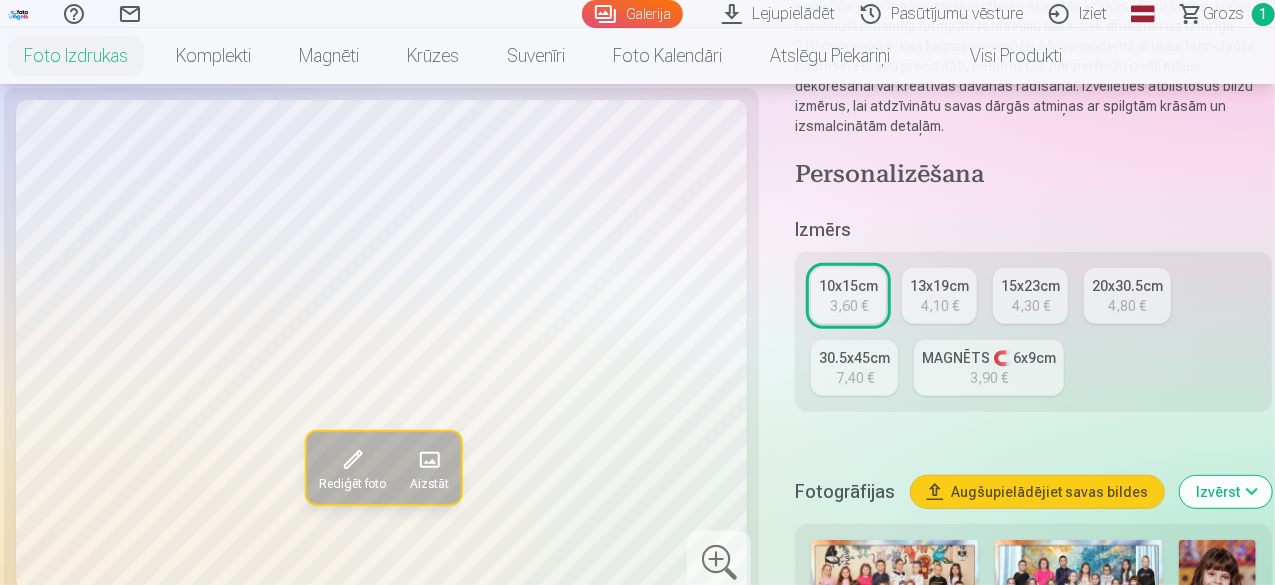 click on "4,10 €" at bounding box center (940, 306) 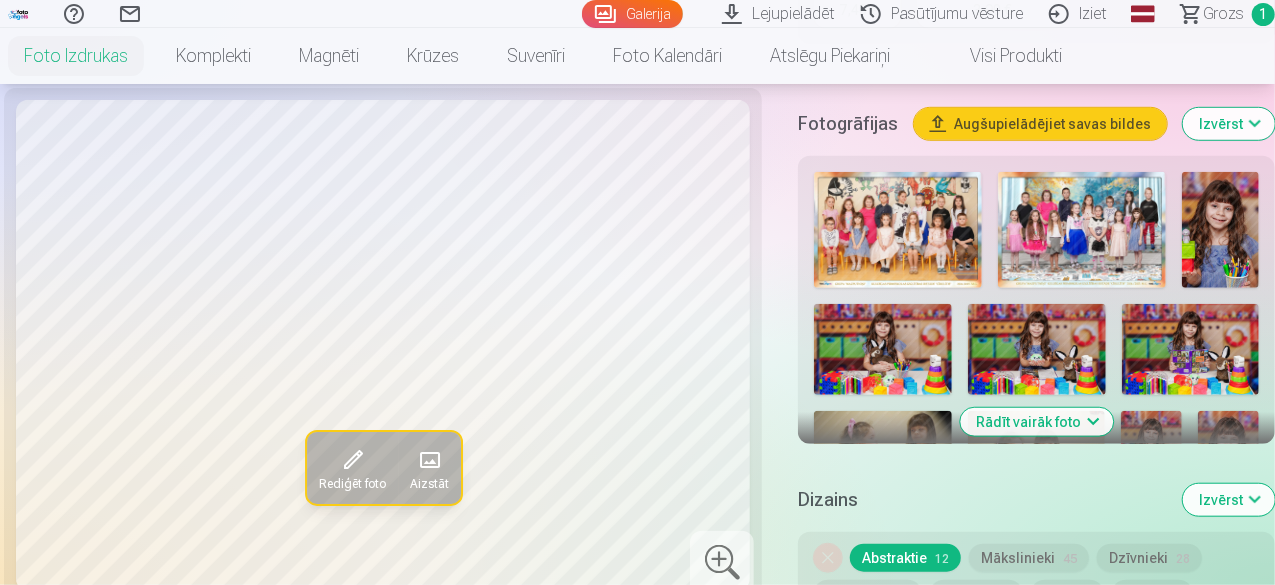 scroll, scrollTop: 700, scrollLeft: 0, axis: vertical 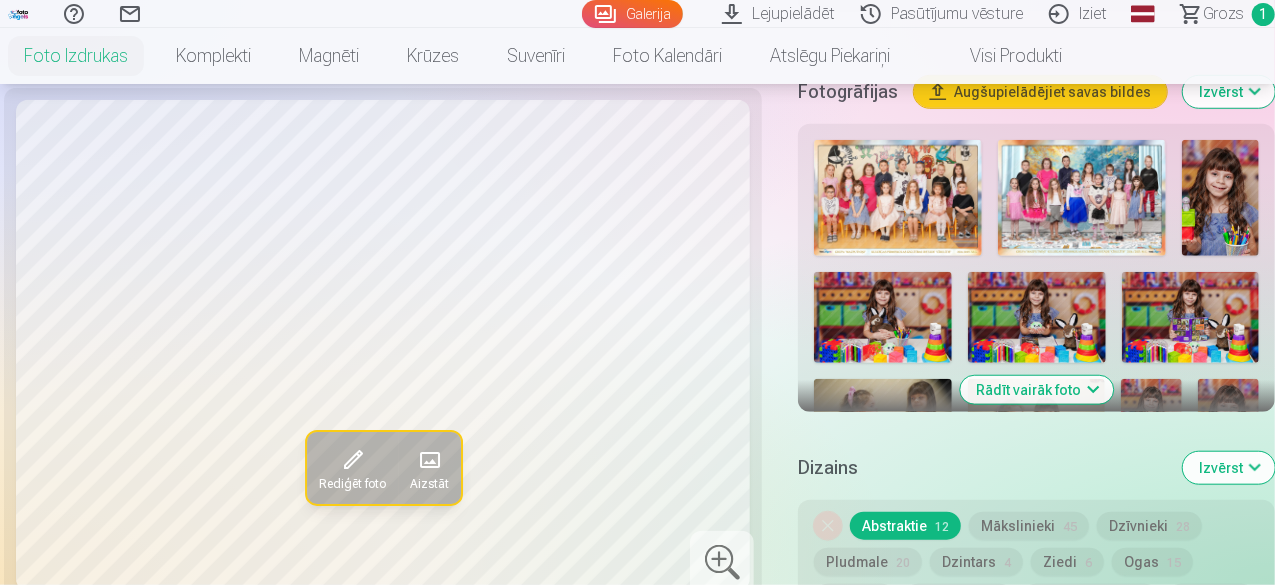 click on "Rādīt vairāk foto" at bounding box center (1036, 390) 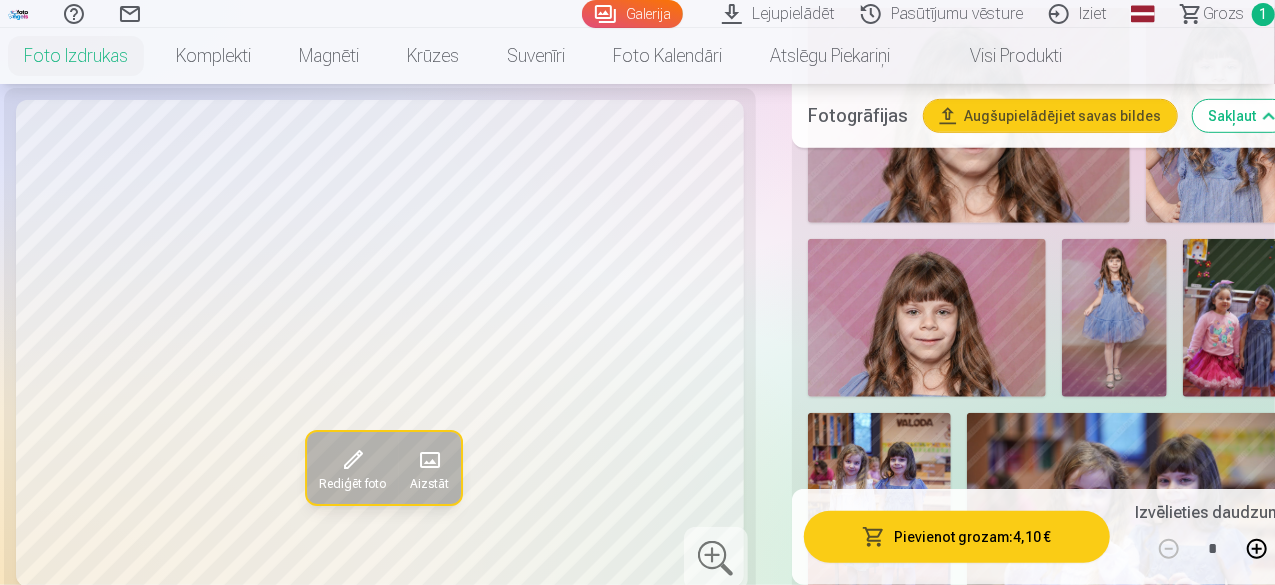 scroll, scrollTop: 4400, scrollLeft: 0, axis: vertical 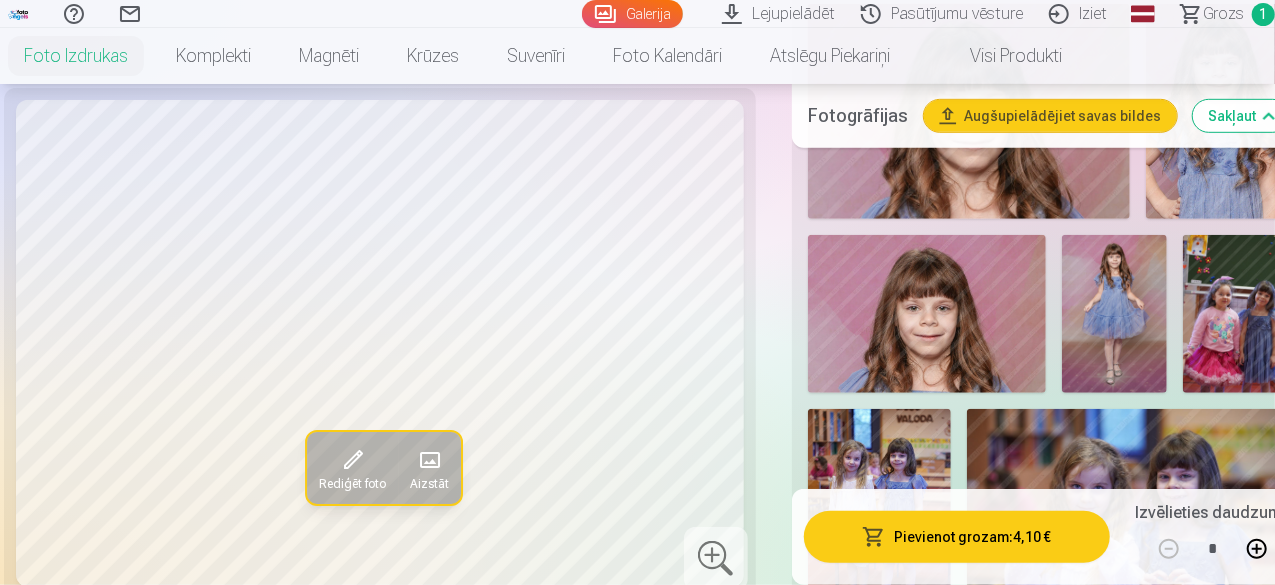 click at bounding box center (1115, 314) 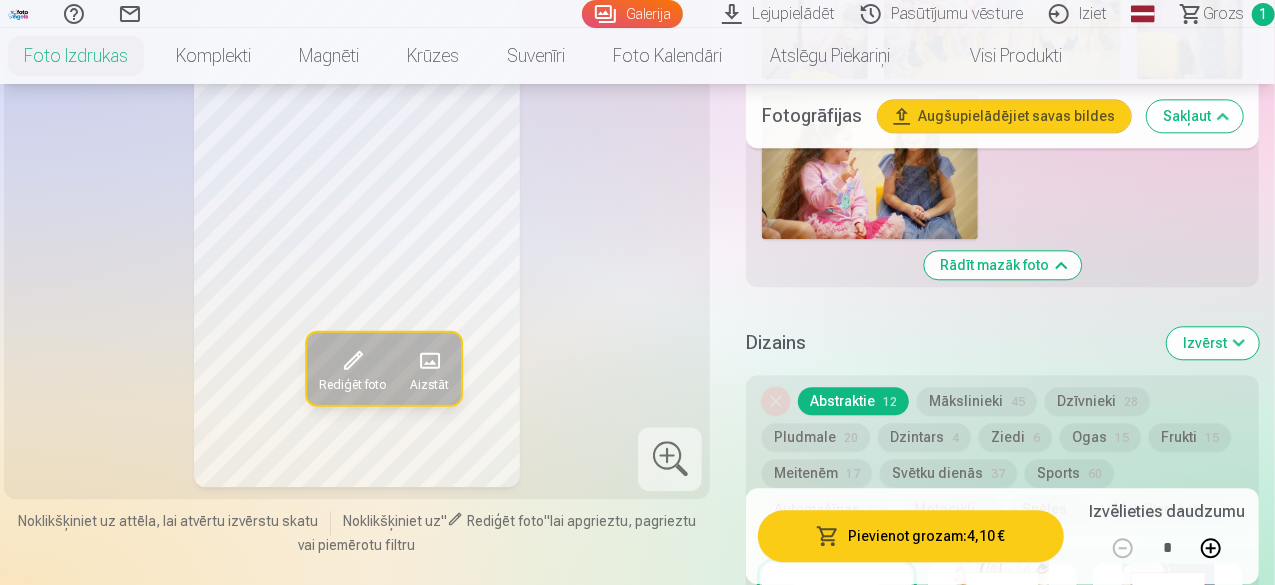 scroll, scrollTop: 6208, scrollLeft: 0, axis: vertical 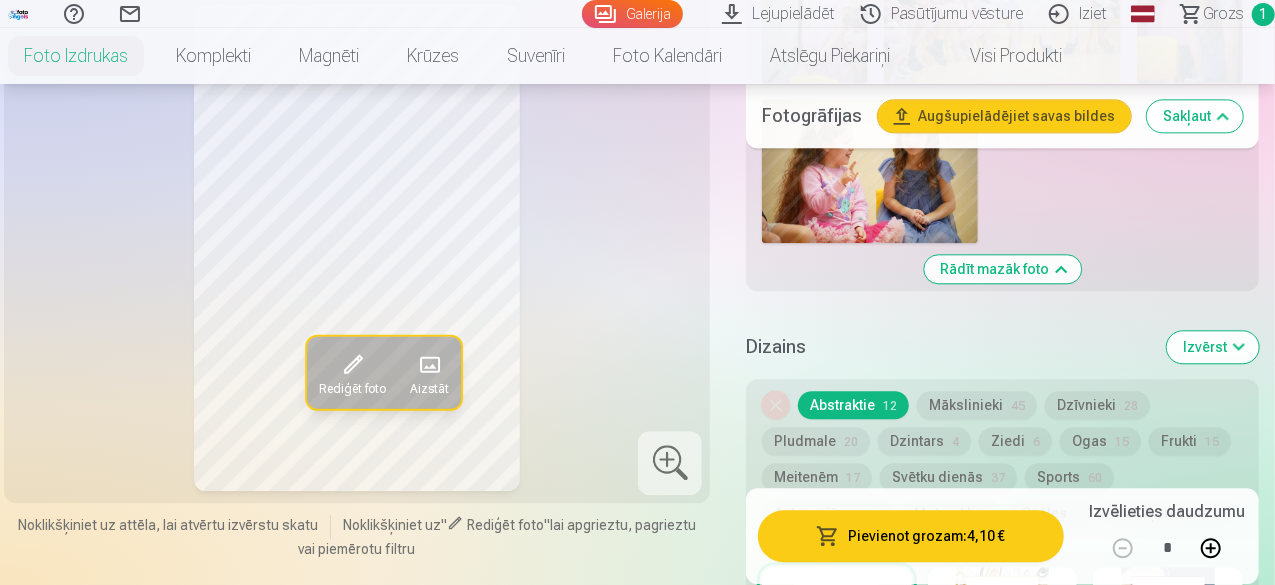 click on "Meitenēm 17" at bounding box center [817, 477] 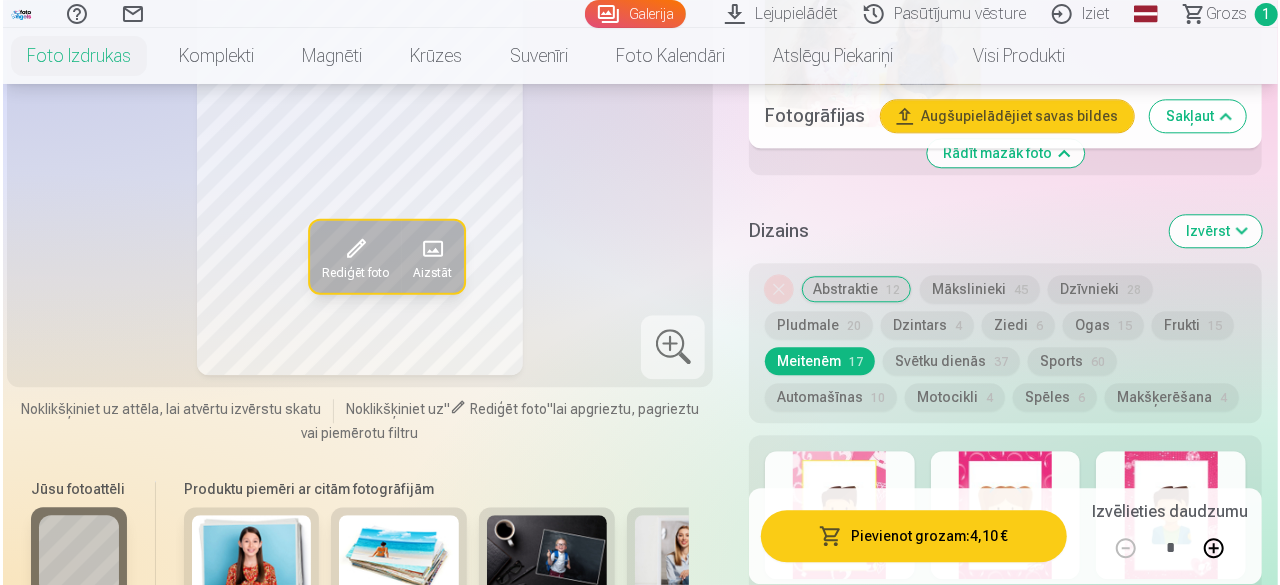 scroll, scrollTop: 6508, scrollLeft: 0, axis: vertical 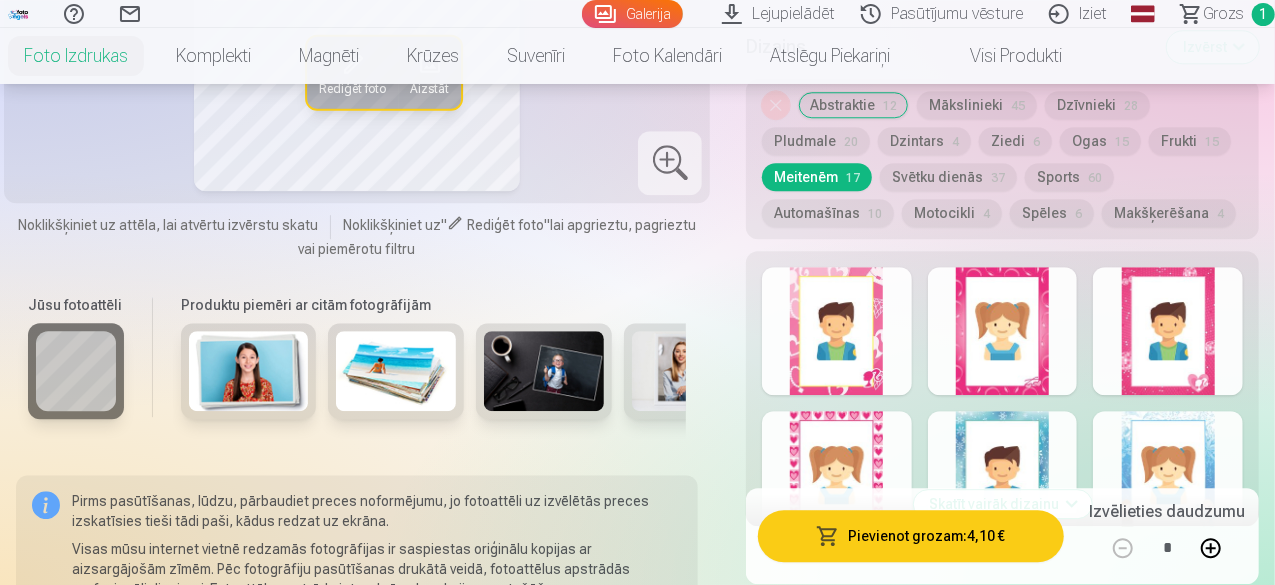 click on "Skatīt vairāk dizainu" at bounding box center [1003, 504] 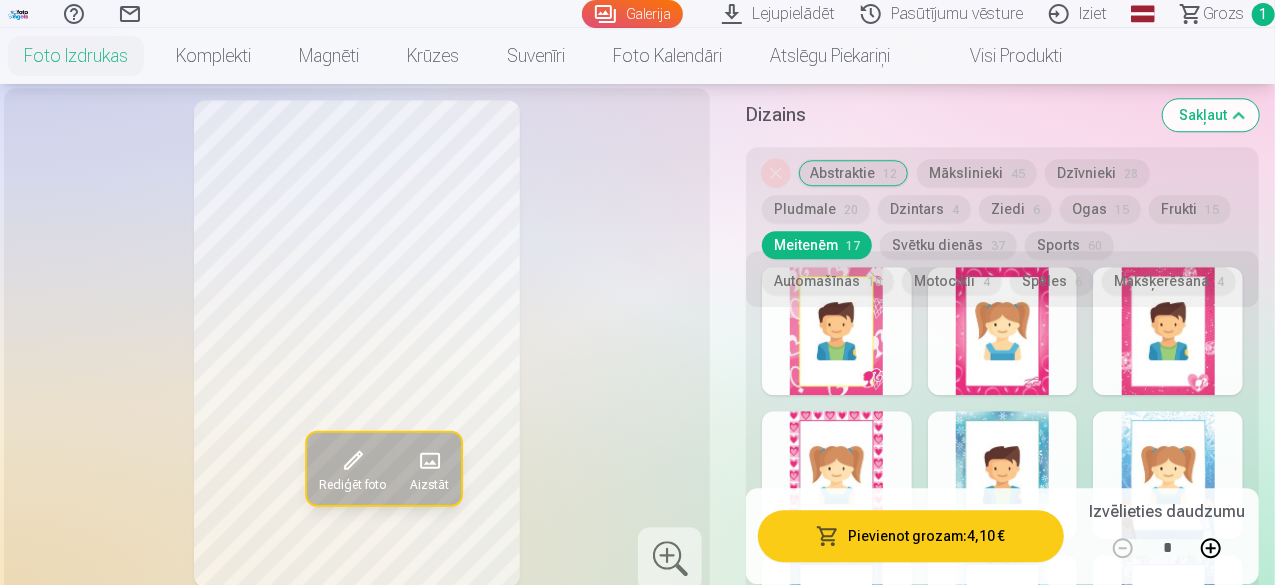 click at bounding box center (1168, 475) 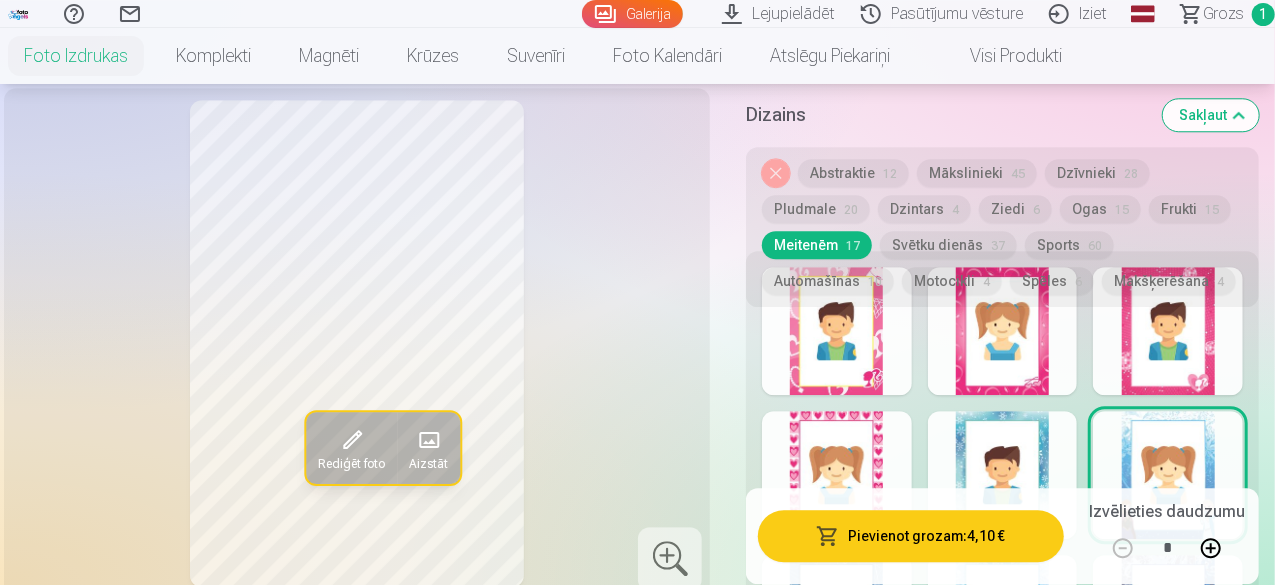click on "Pievienot grozam :  4,10 €" at bounding box center [911, 537] 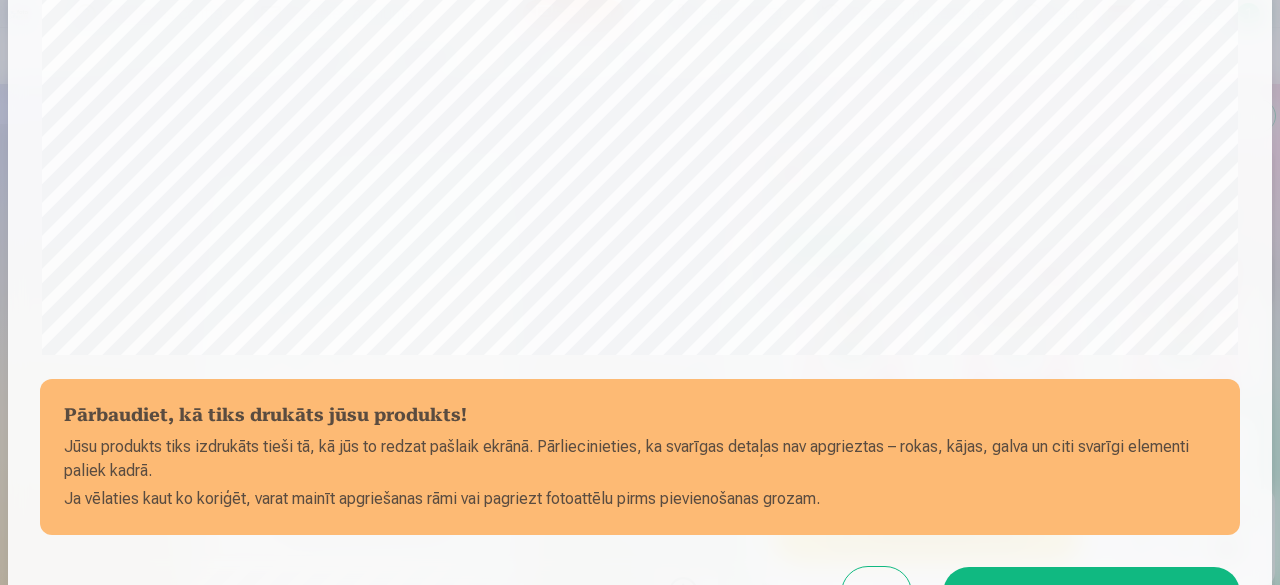 scroll, scrollTop: 639, scrollLeft: 0, axis: vertical 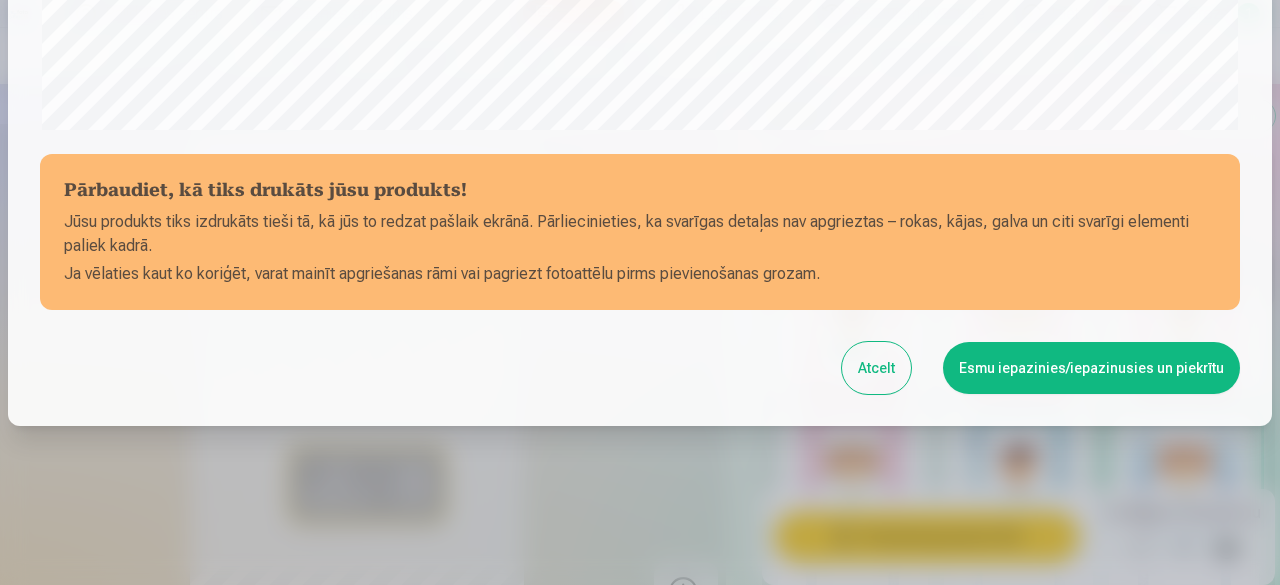 click on "Esmu iepazinies/iepazinusies un piekrītu" at bounding box center [1091, 368] 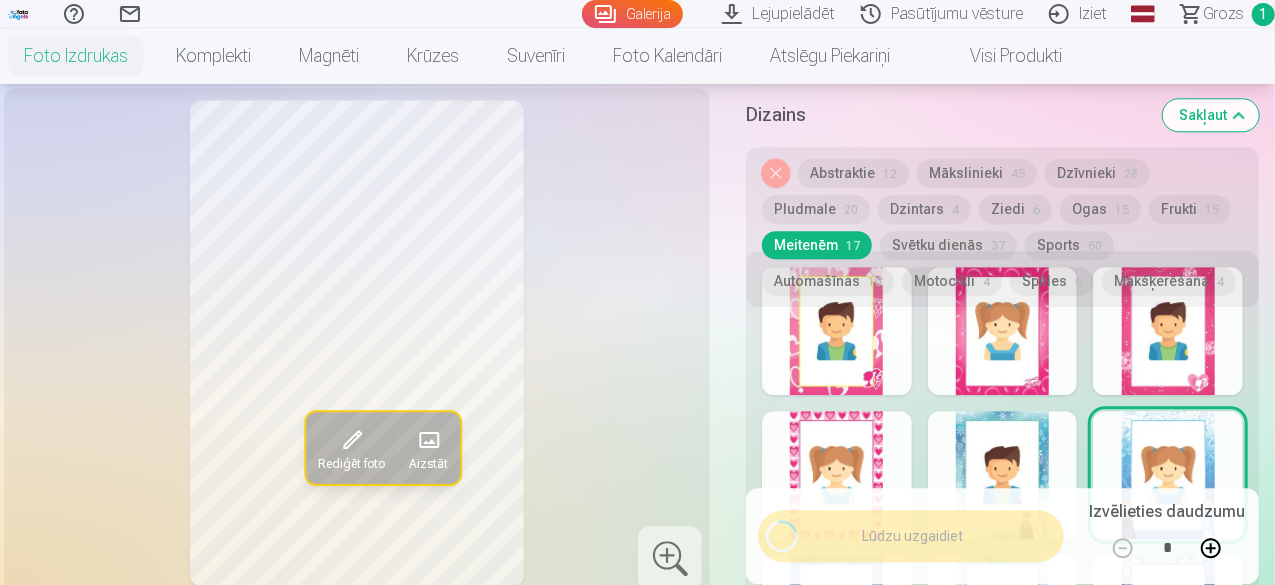 scroll, scrollTop: 836, scrollLeft: 0, axis: vertical 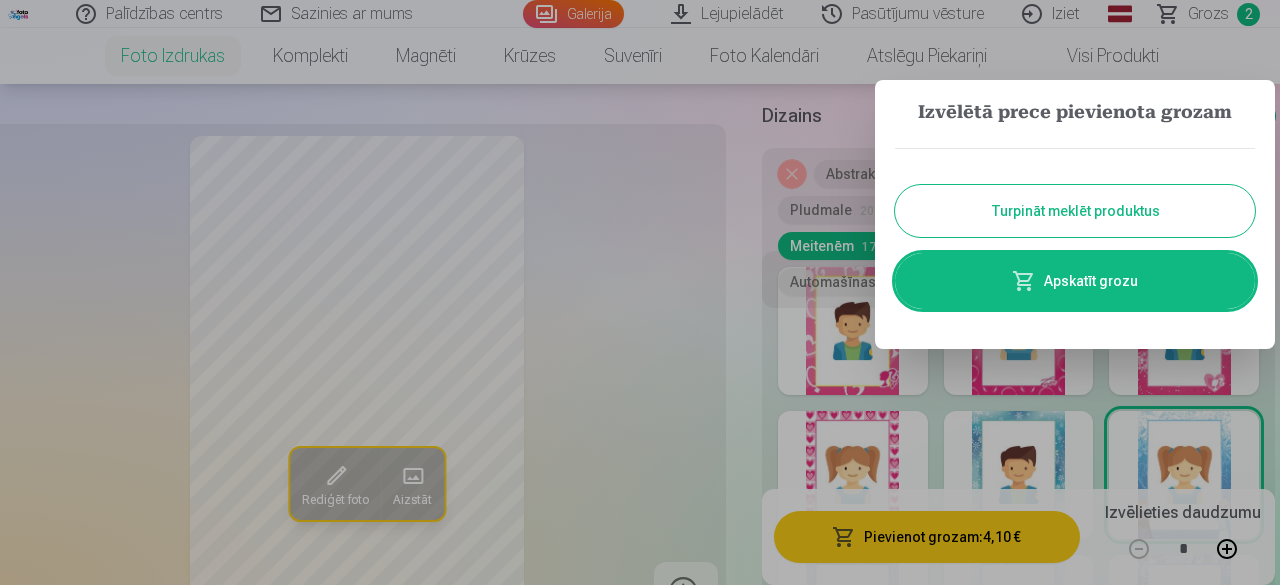 click on "Apskatīt grozu" at bounding box center (1075, 281) 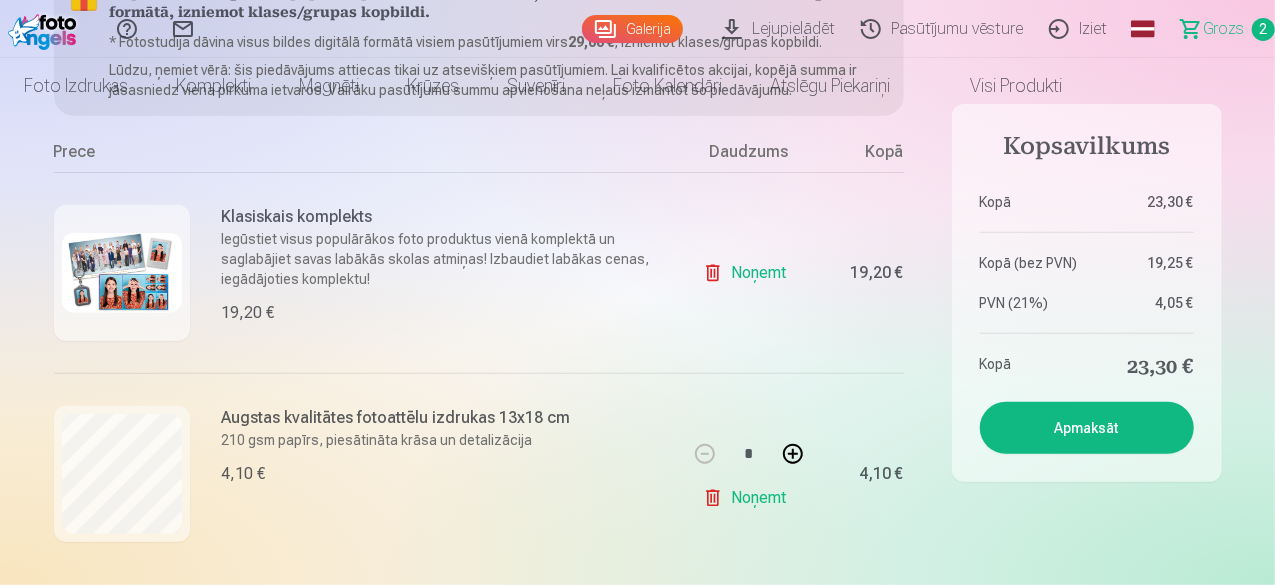 scroll, scrollTop: 0, scrollLeft: 0, axis: both 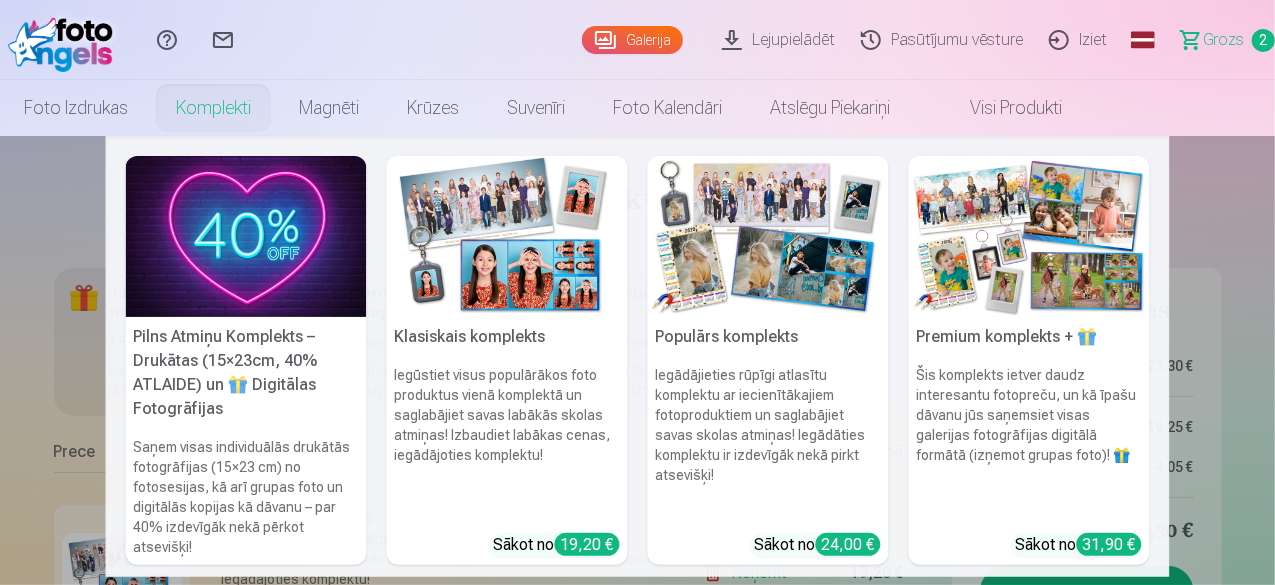 click on "Komplekti" at bounding box center (213, 108) 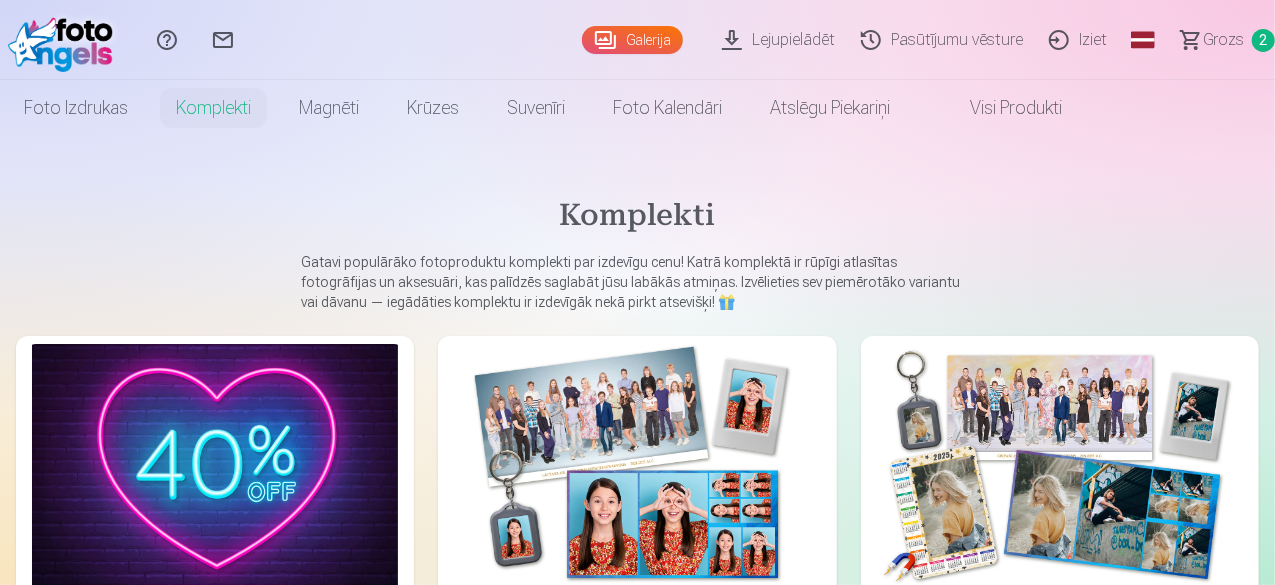 click at bounding box center (1060, 466) 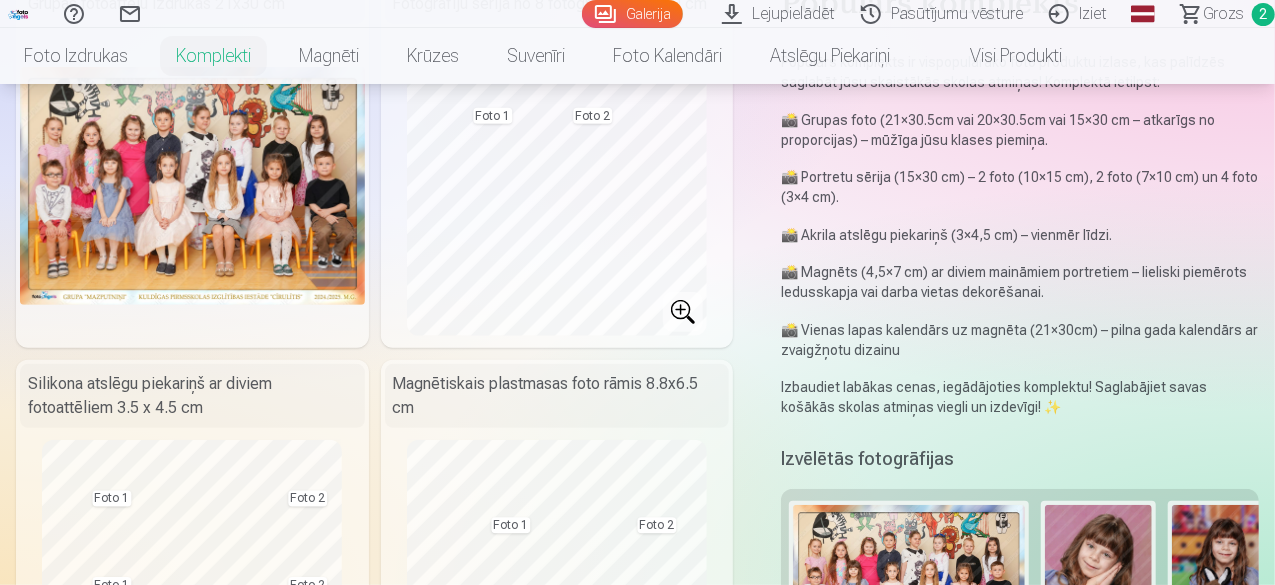 scroll, scrollTop: 300, scrollLeft: 0, axis: vertical 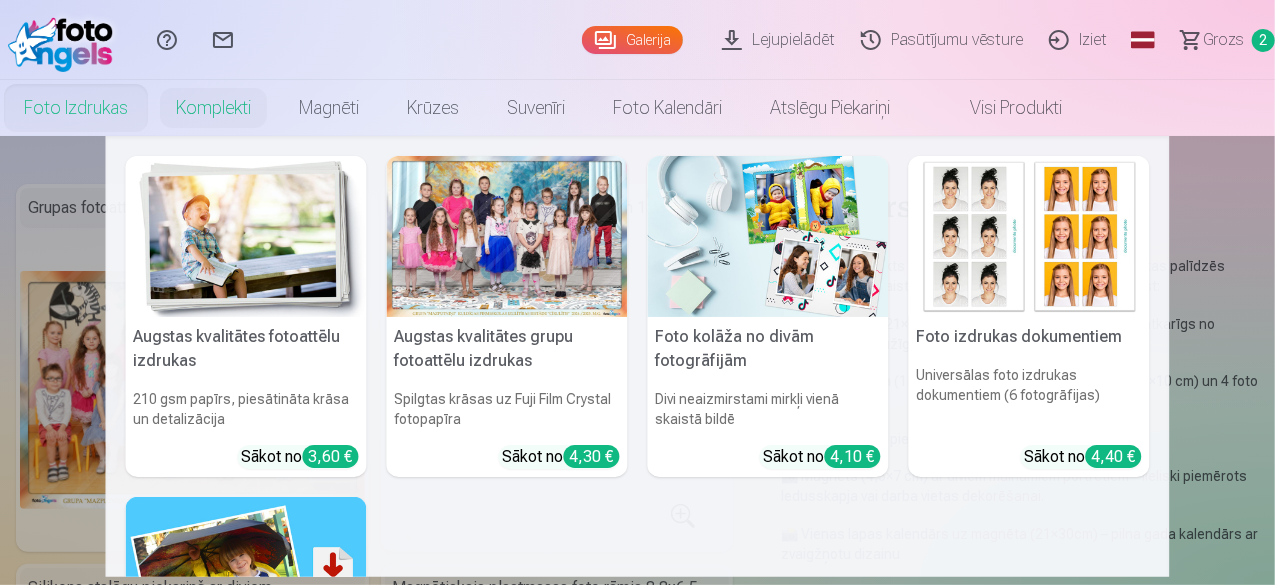 click at bounding box center [246, 236] 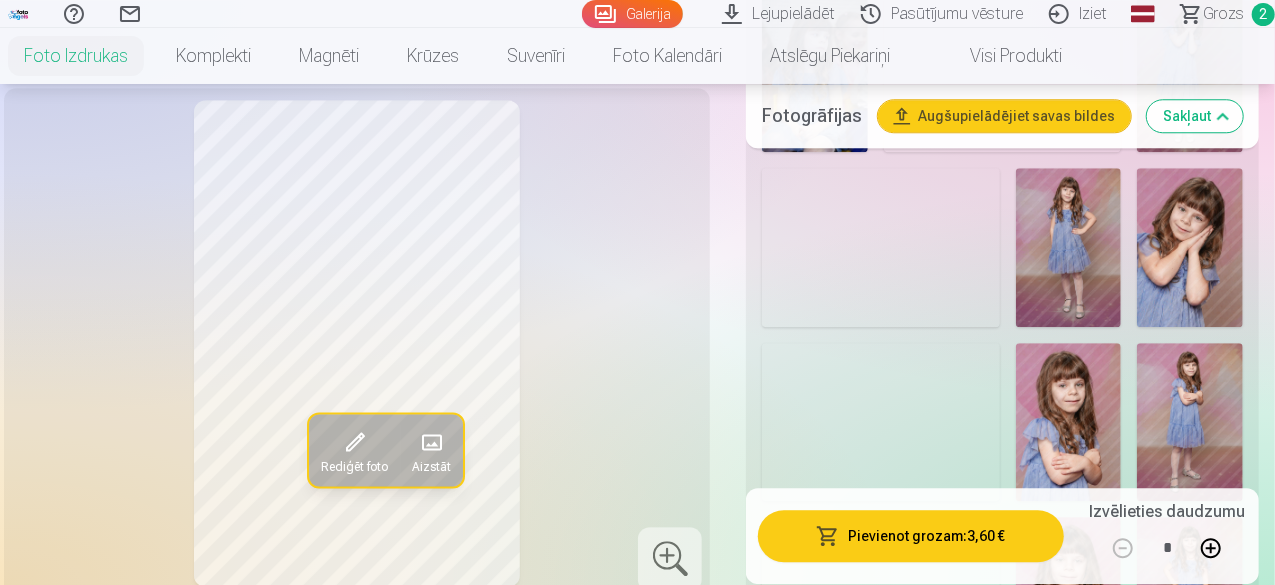 scroll, scrollTop: 2700, scrollLeft: 0, axis: vertical 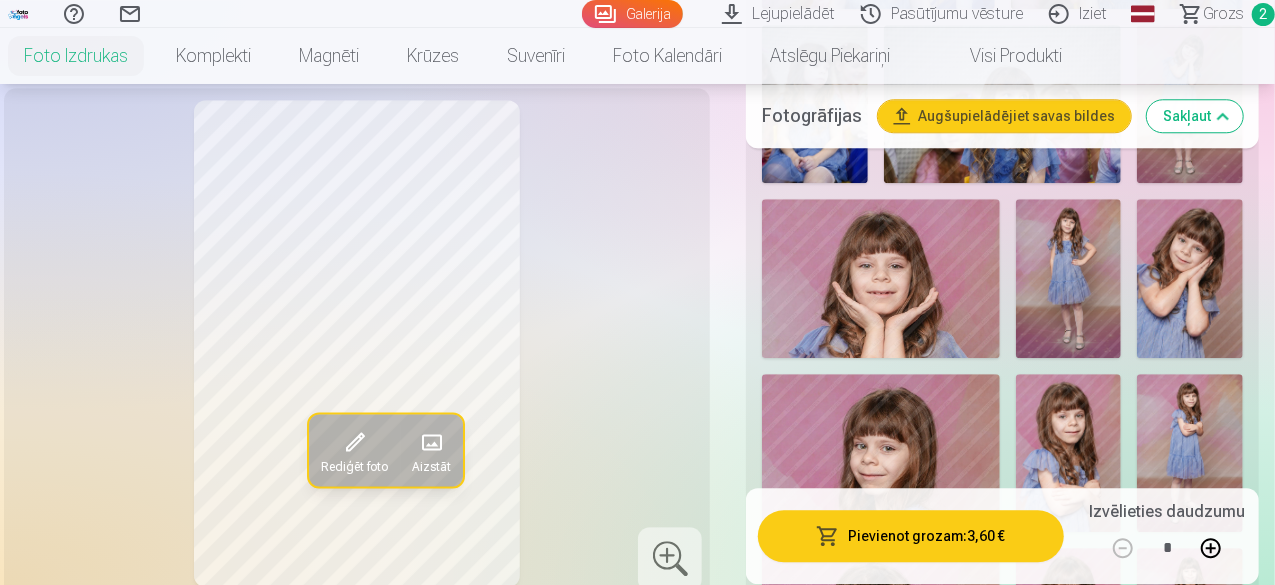 click at bounding box center (1069, 278) 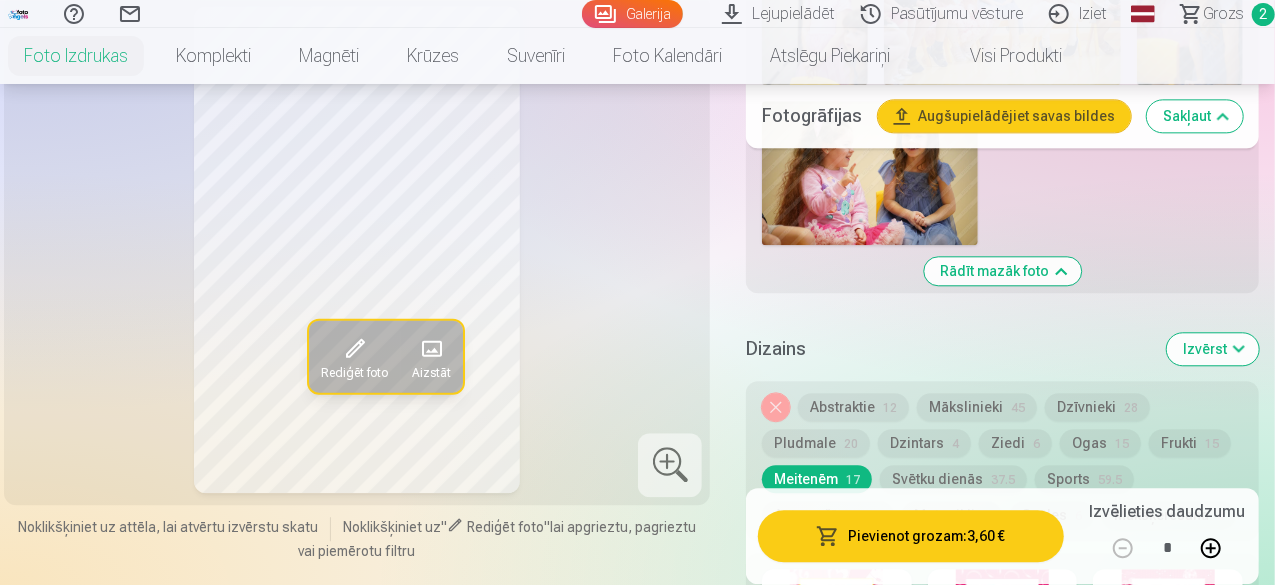 scroll, scrollTop: 6200, scrollLeft: 0, axis: vertical 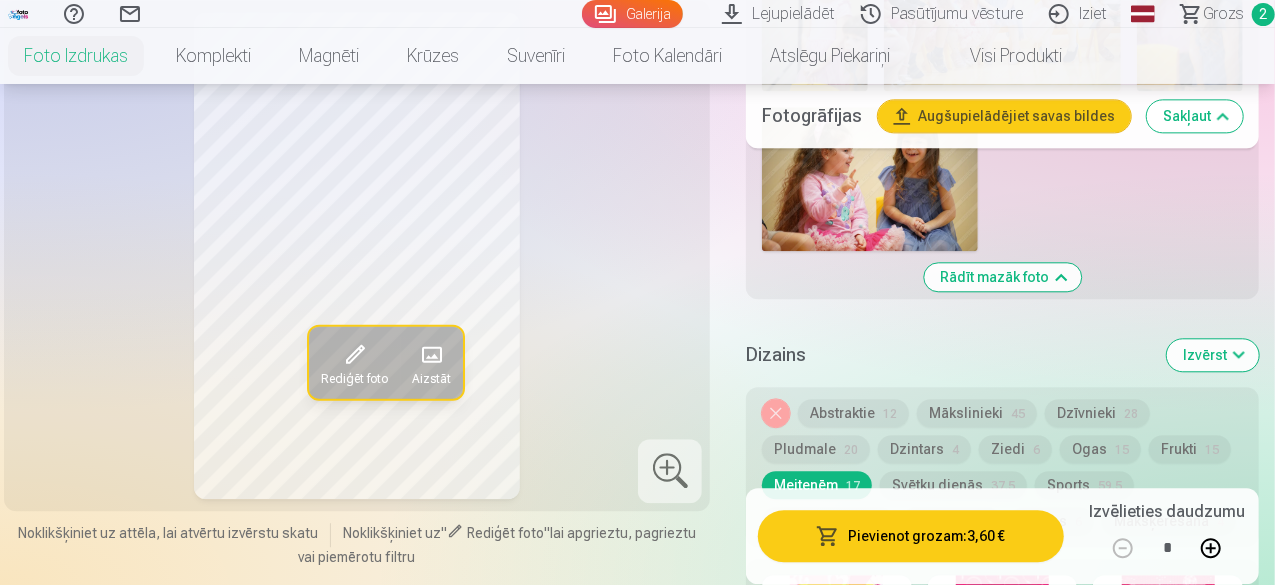 click on "Noņemiet dizainu" at bounding box center (776, 413) 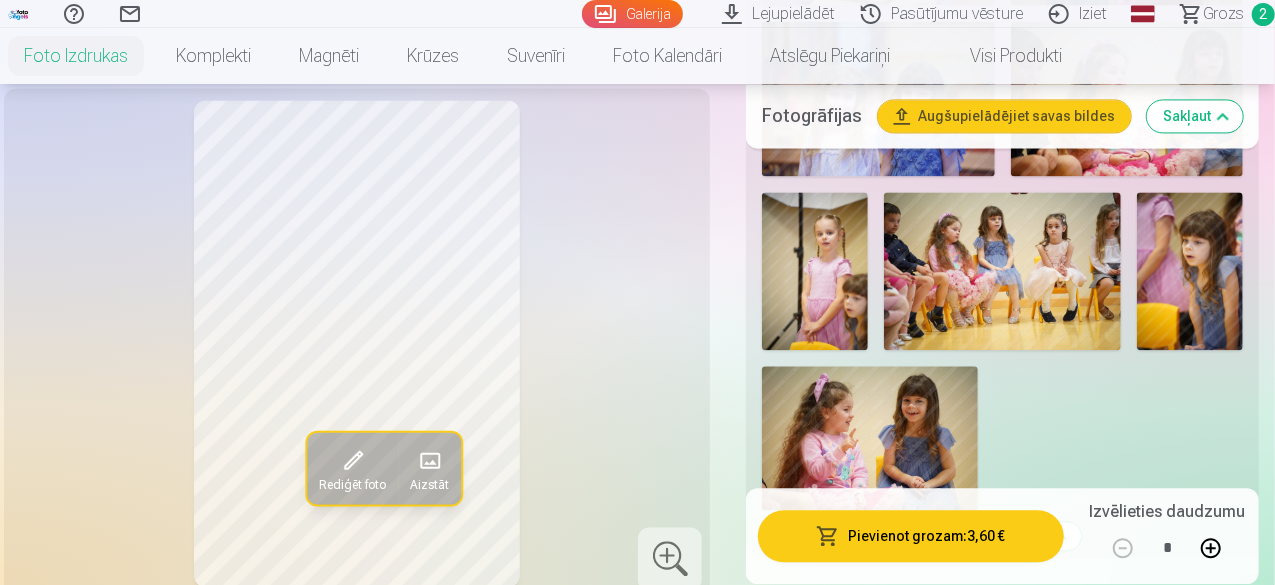 scroll, scrollTop: 5928, scrollLeft: 0, axis: vertical 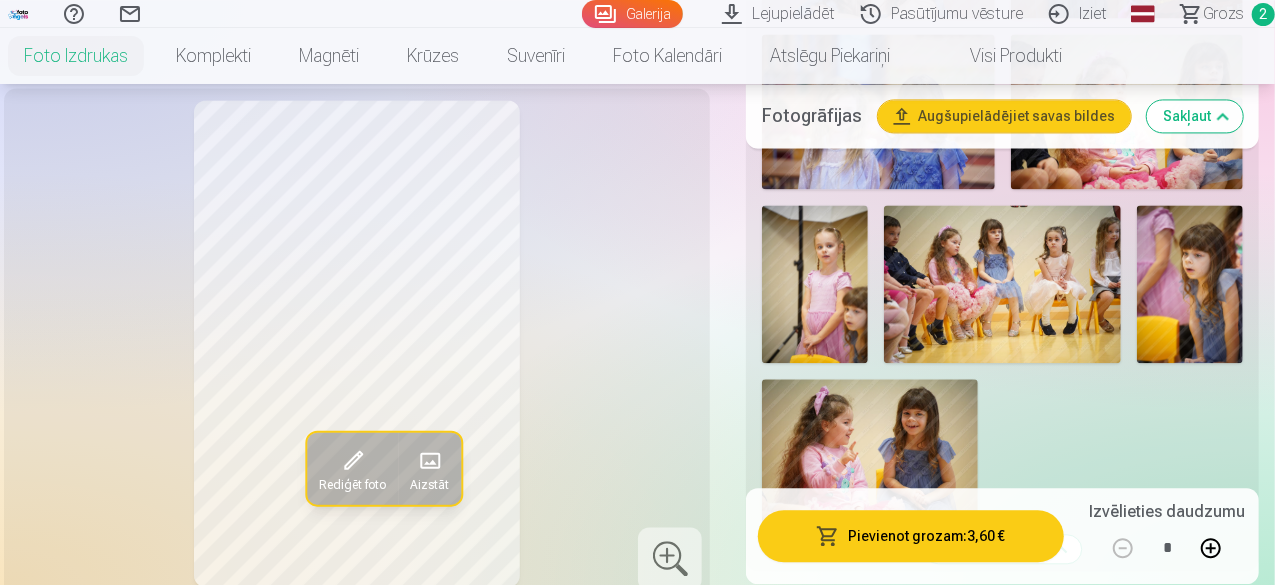 click on "Dizains Izvērst" at bounding box center [1002, 627] 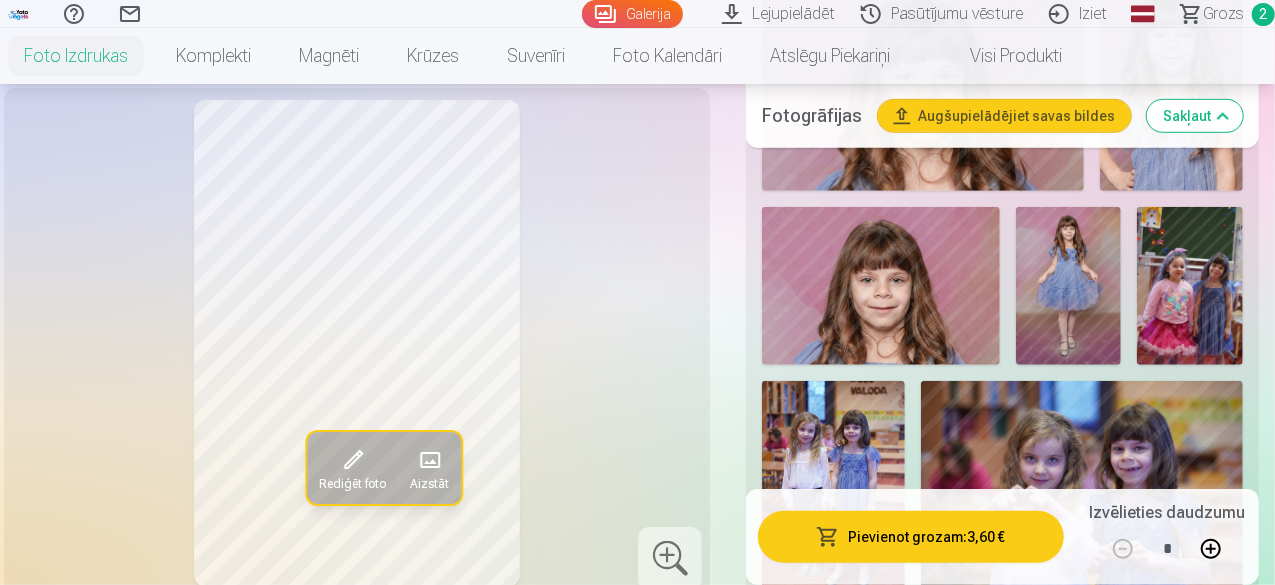 scroll, scrollTop: 4328, scrollLeft: 0, axis: vertical 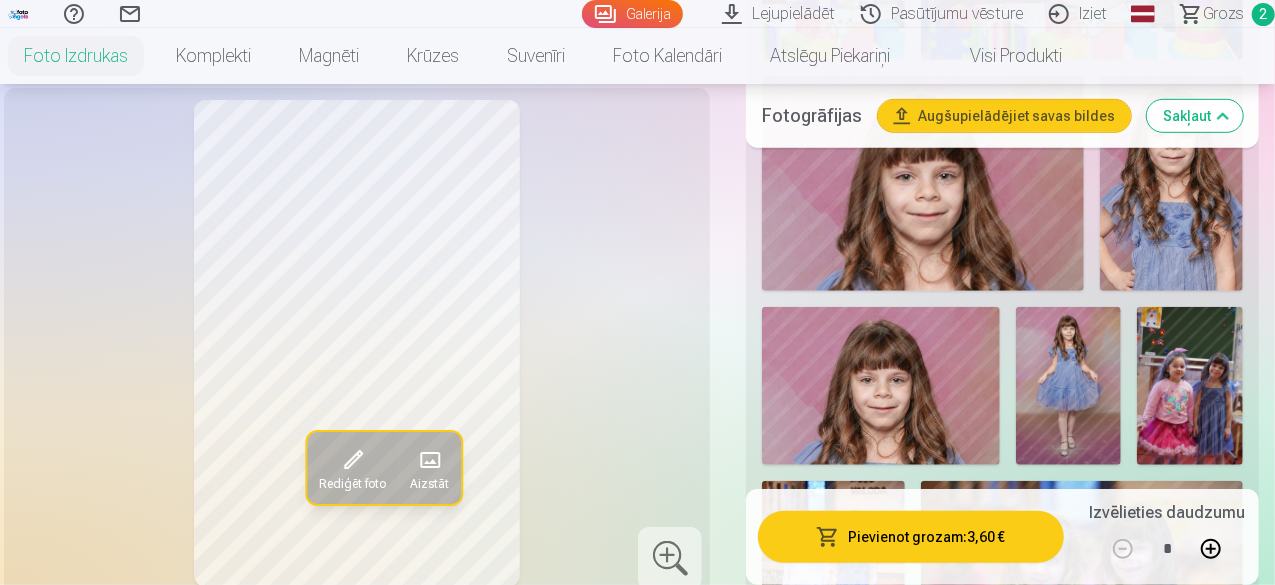 click at bounding box center [1069, 386] 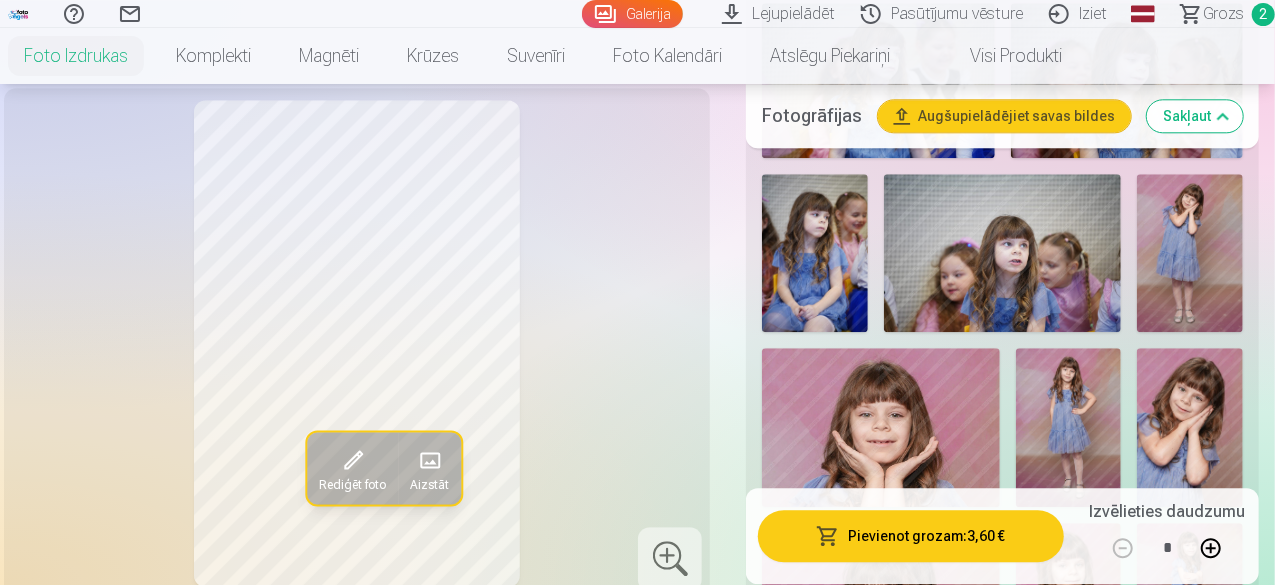 scroll, scrollTop: 2428, scrollLeft: 0, axis: vertical 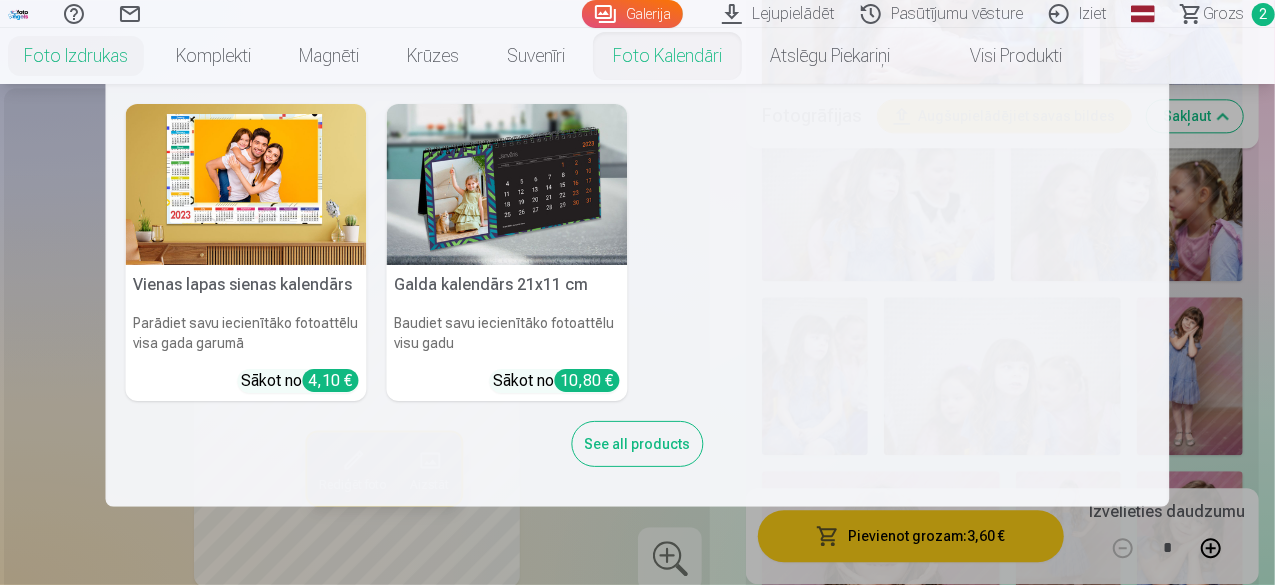 click on "Foto kalendāri" at bounding box center (667, 56) 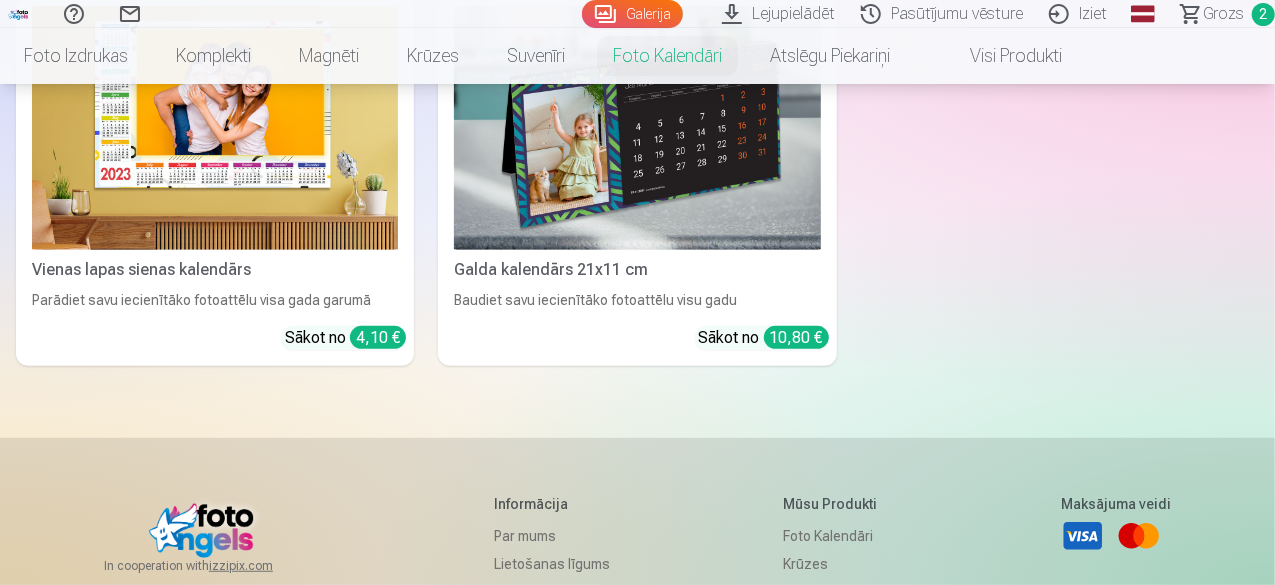scroll, scrollTop: 400, scrollLeft: 0, axis: vertical 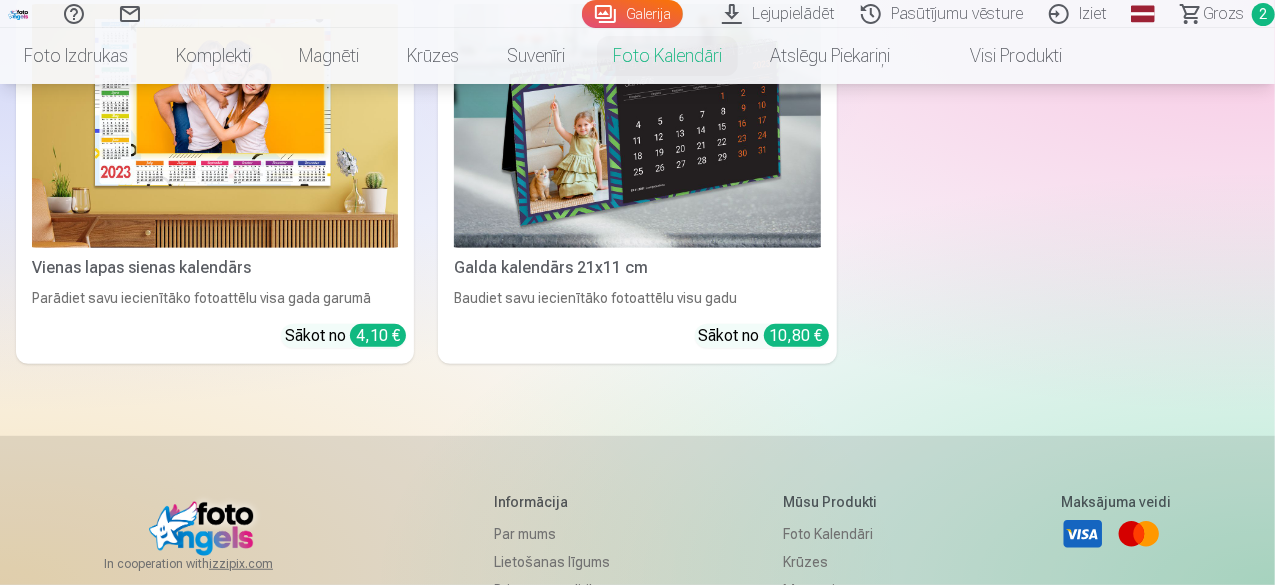 click at bounding box center [637, 126] 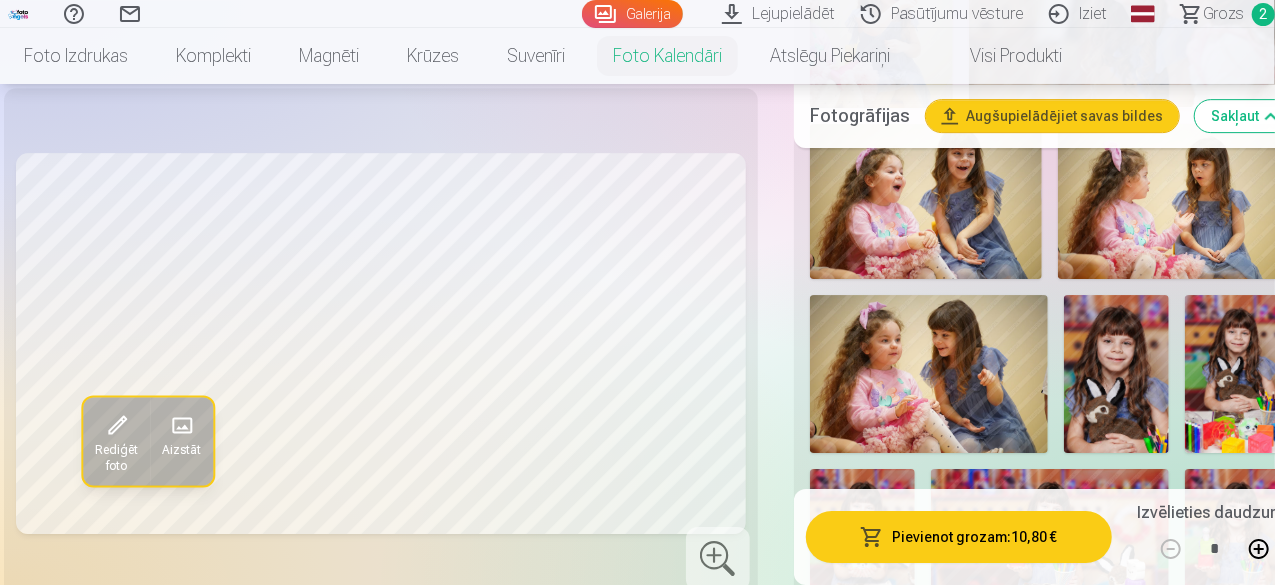 scroll, scrollTop: 3200, scrollLeft: 0, axis: vertical 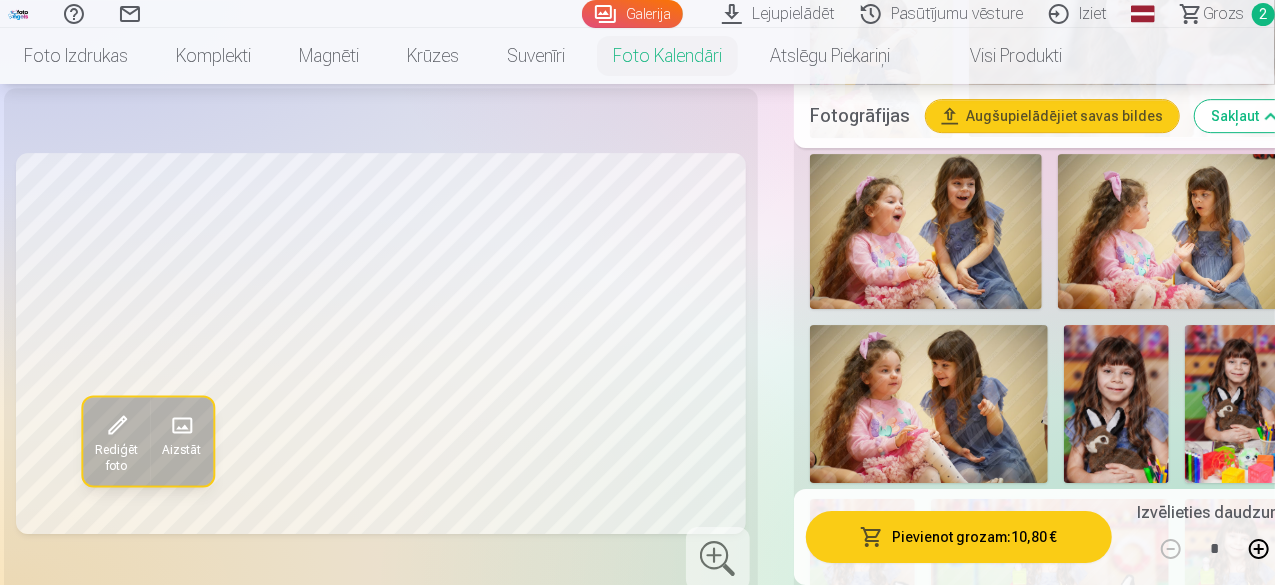 click at bounding box center (1117, 404) 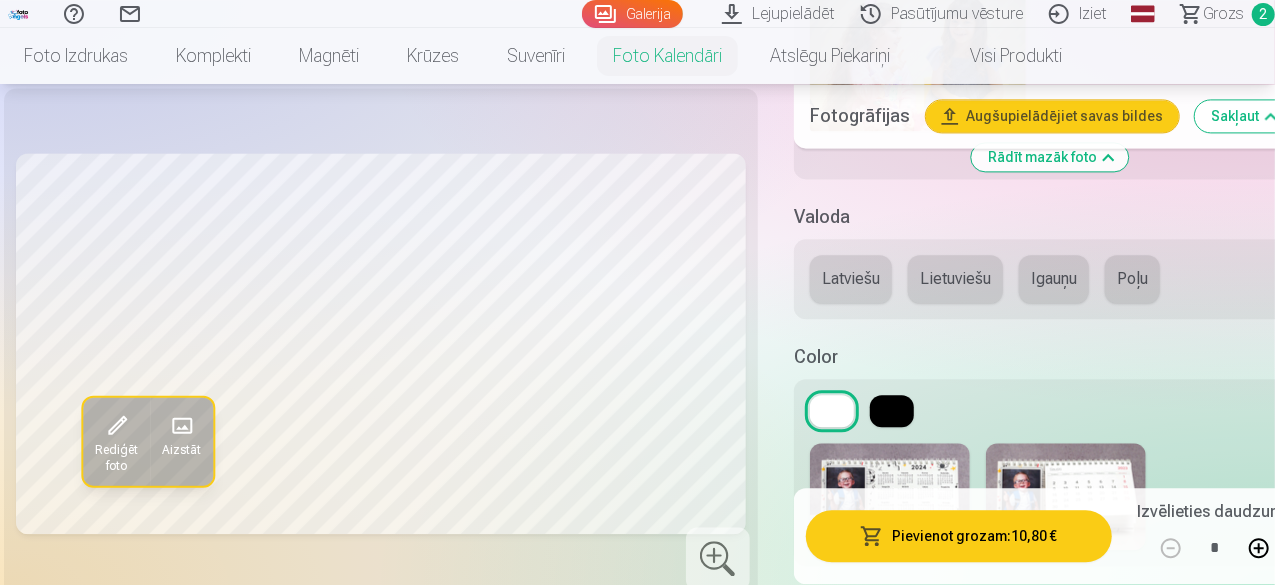 scroll, scrollTop: 5900, scrollLeft: 0, axis: vertical 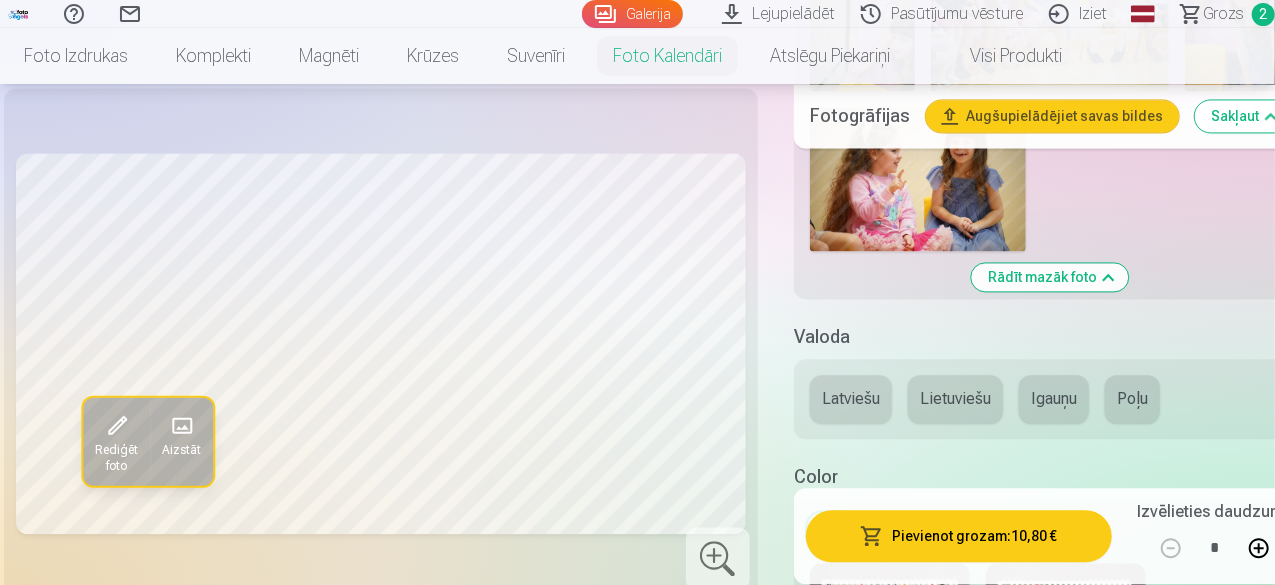 click on "Latviešu" at bounding box center (851, 399) 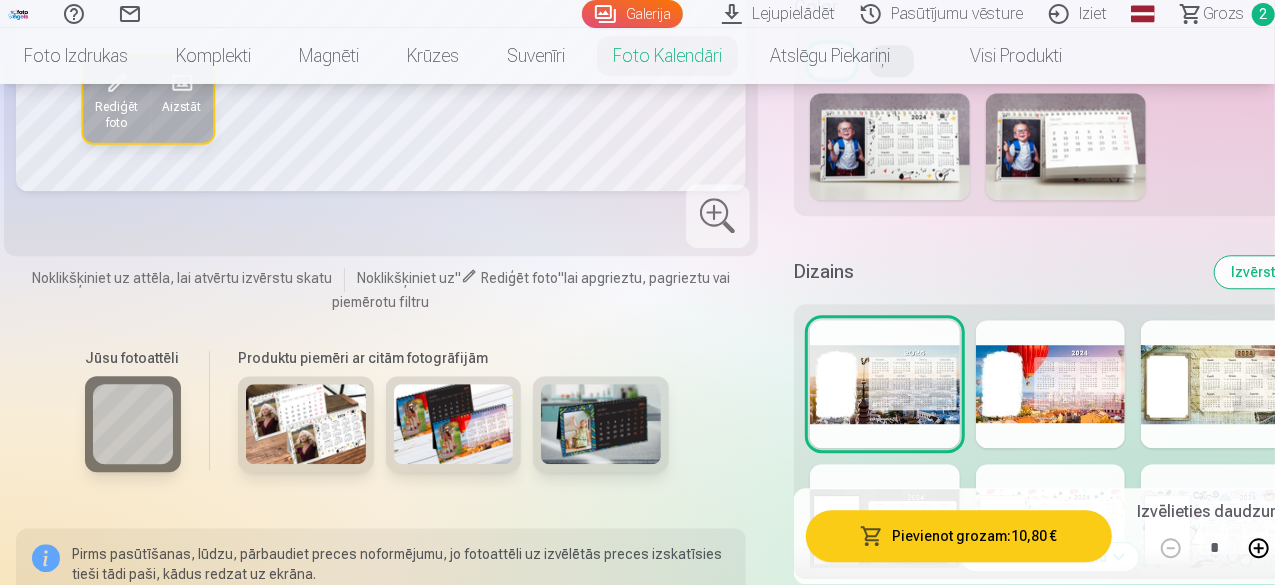 scroll, scrollTop: 6400, scrollLeft: 0, axis: vertical 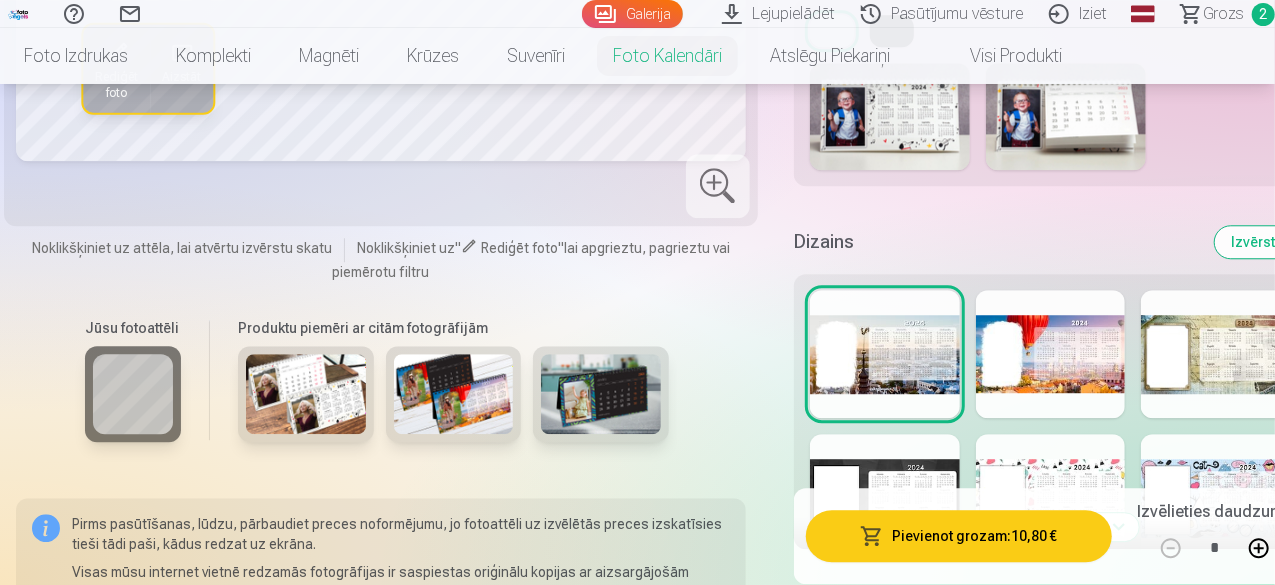 click at bounding box center [1051, 498] 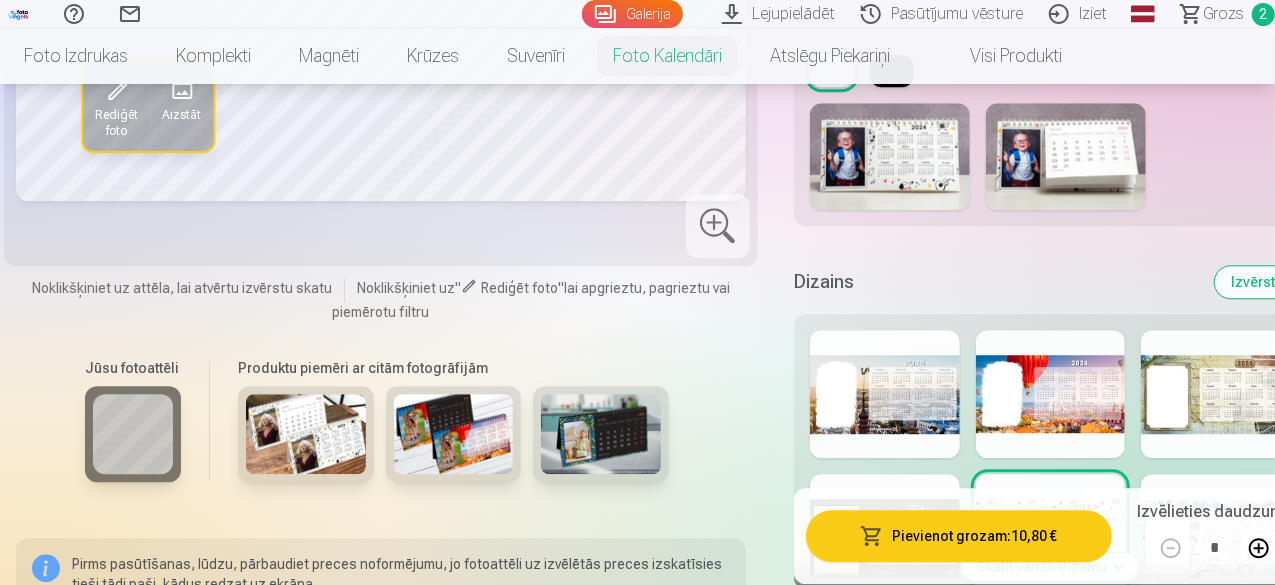 scroll, scrollTop: 6400, scrollLeft: 0, axis: vertical 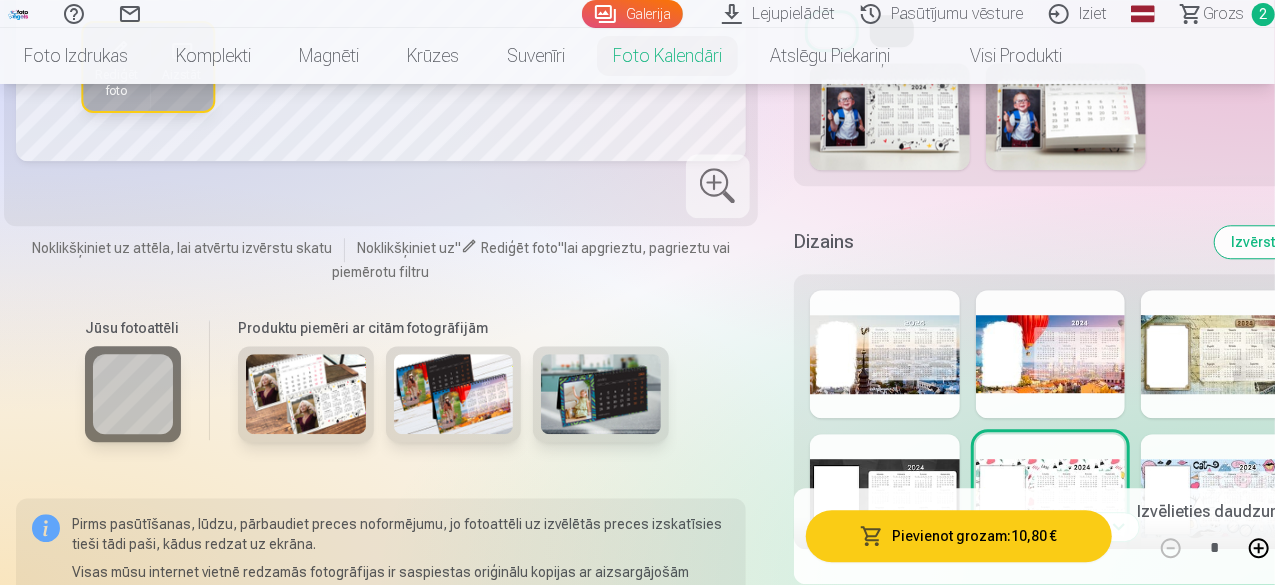 click on "Skatīt vairāk dizainu" at bounding box center [1050, 527] 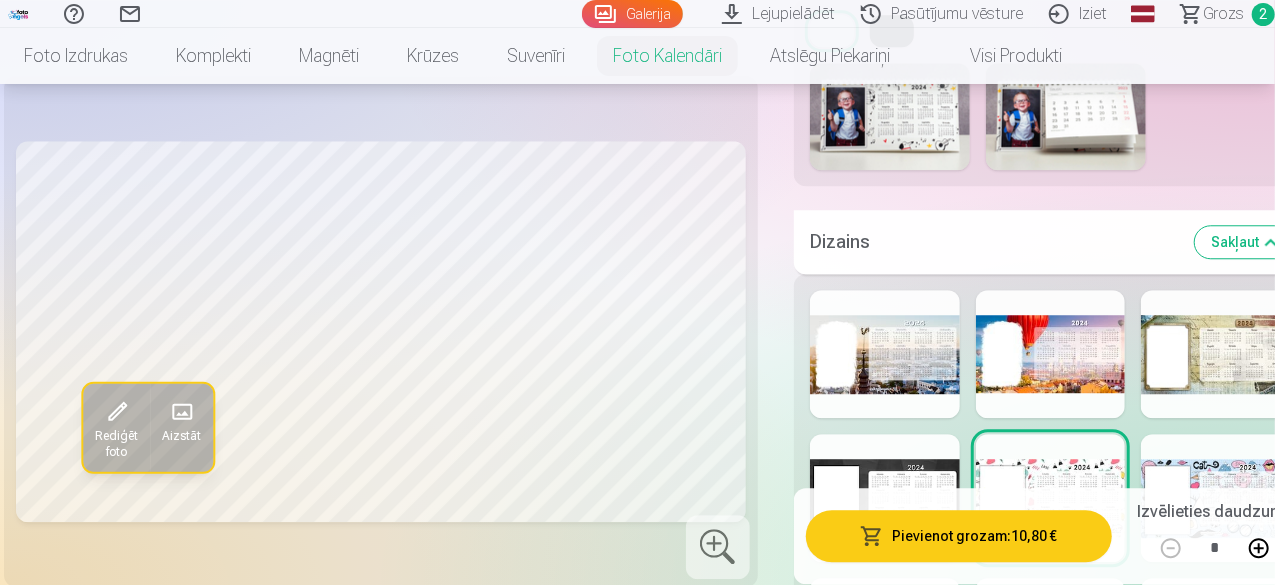 scroll, scrollTop: 6500, scrollLeft: 0, axis: vertical 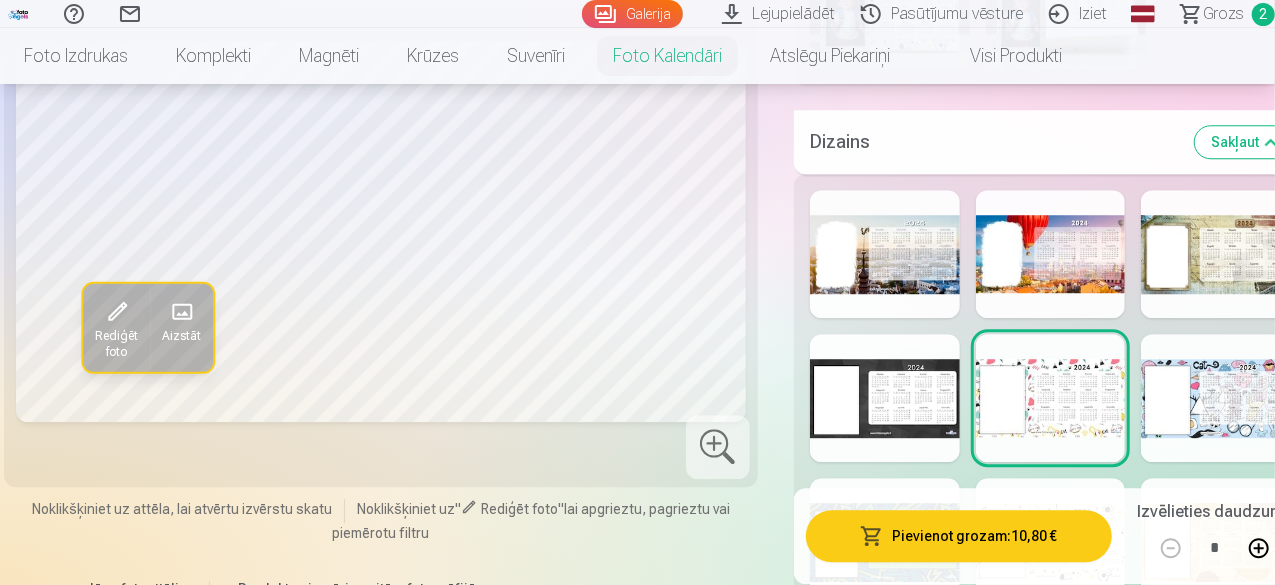 click at bounding box center [1051, 542] 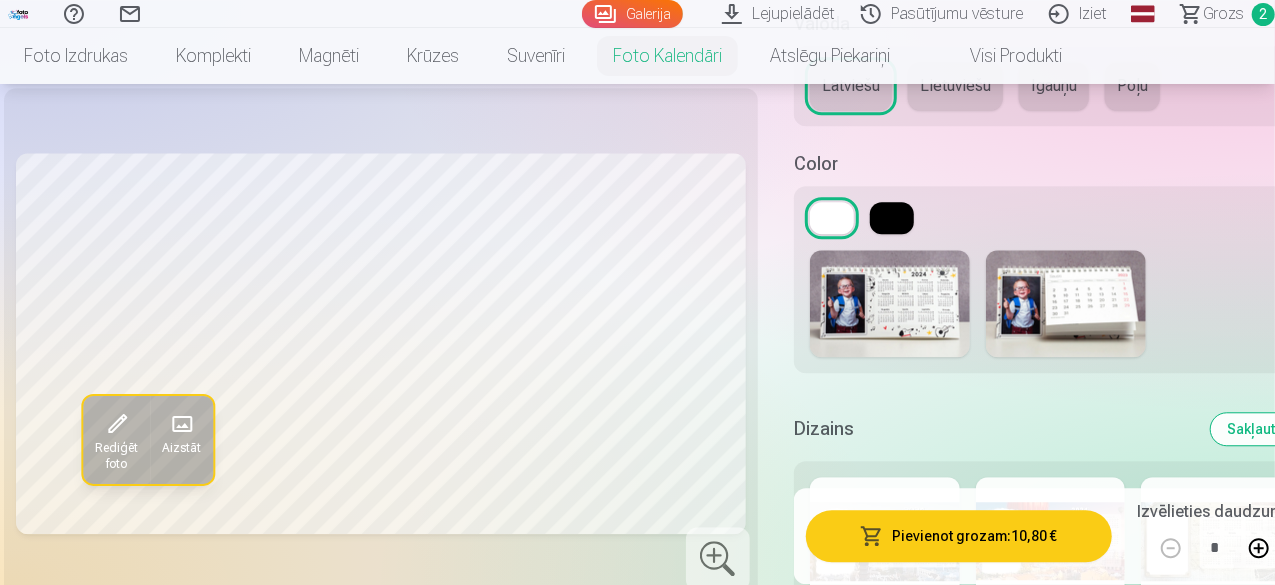 scroll, scrollTop: 6200, scrollLeft: 0, axis: vertical 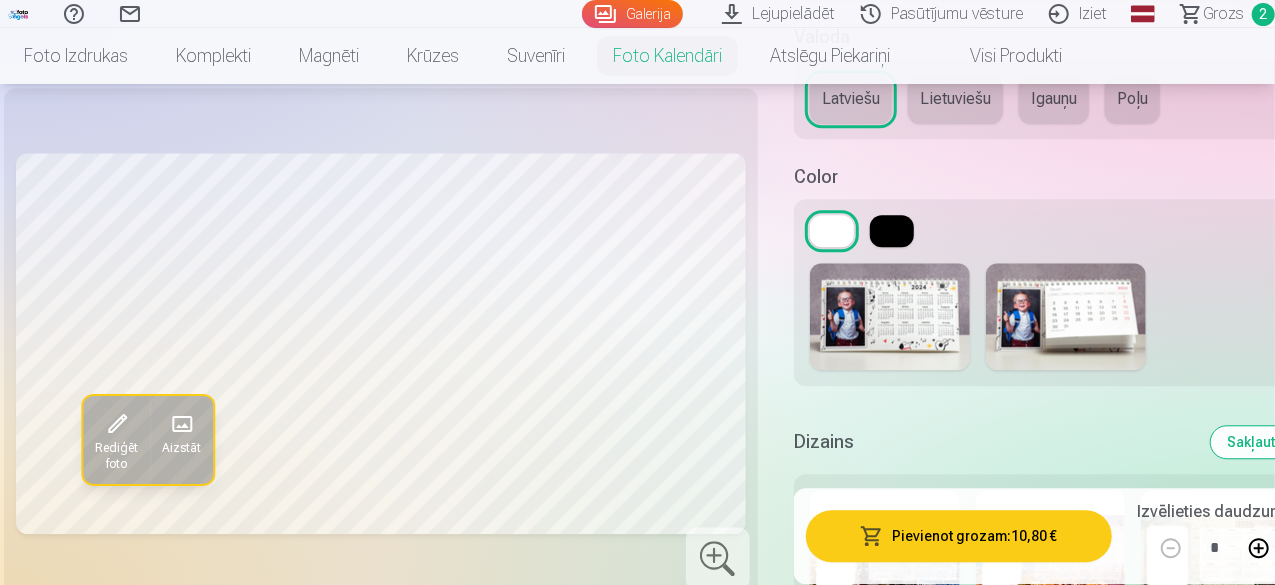click at bounding box center [1066, 316] 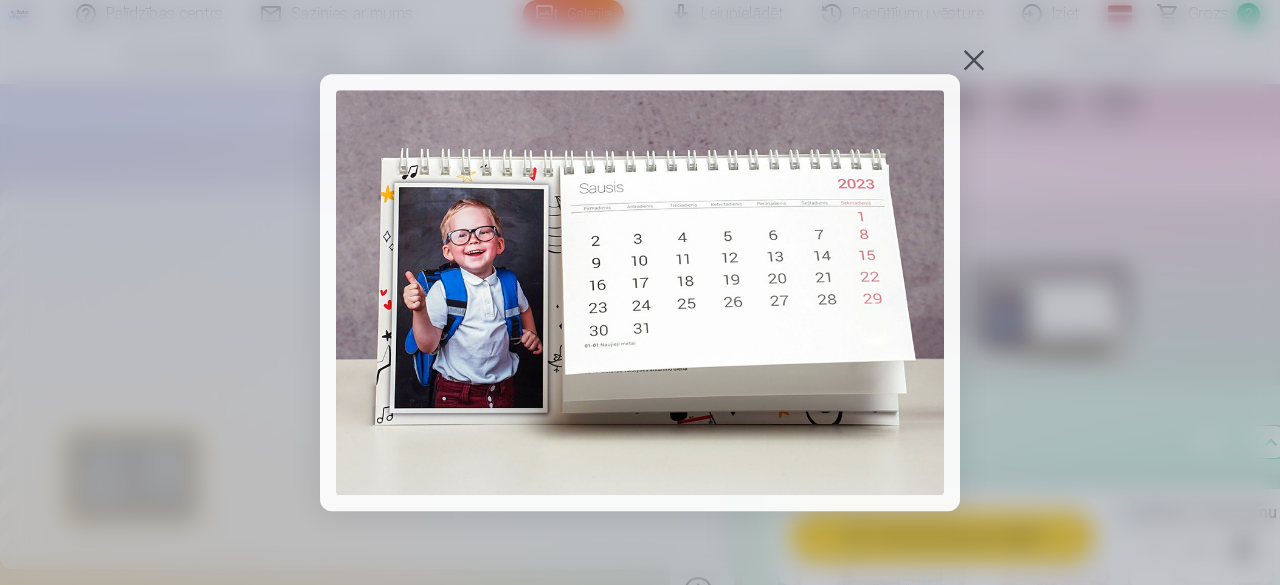 click at bounding box center [974, 60] 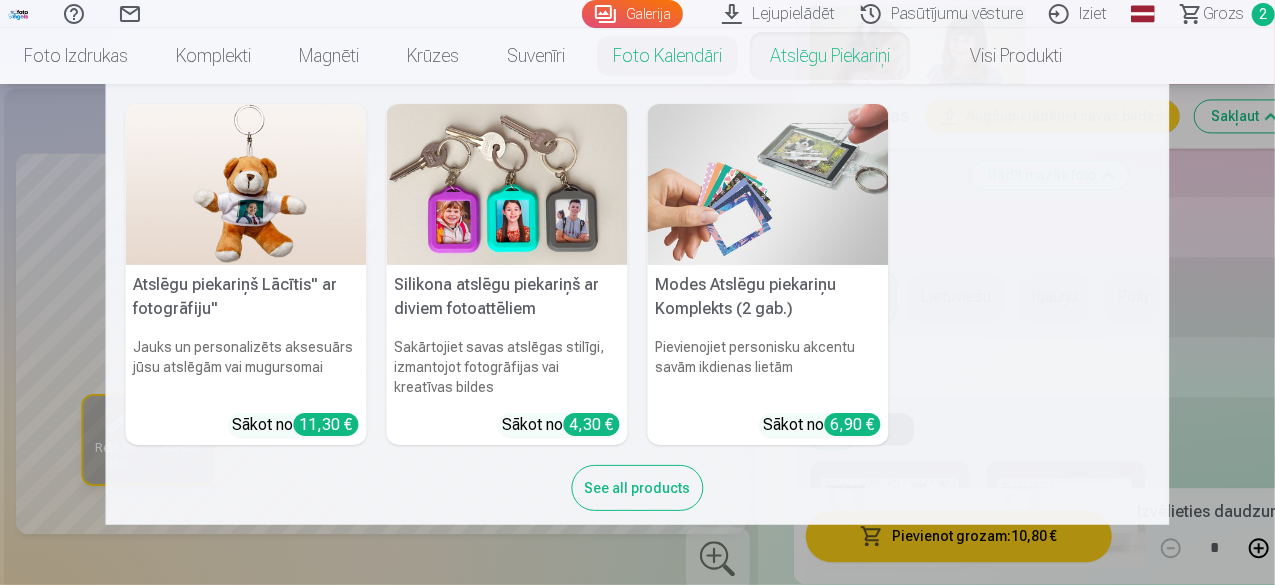 scroll, scrollTop: 6000, scrollLeft: 0, axis: vertical 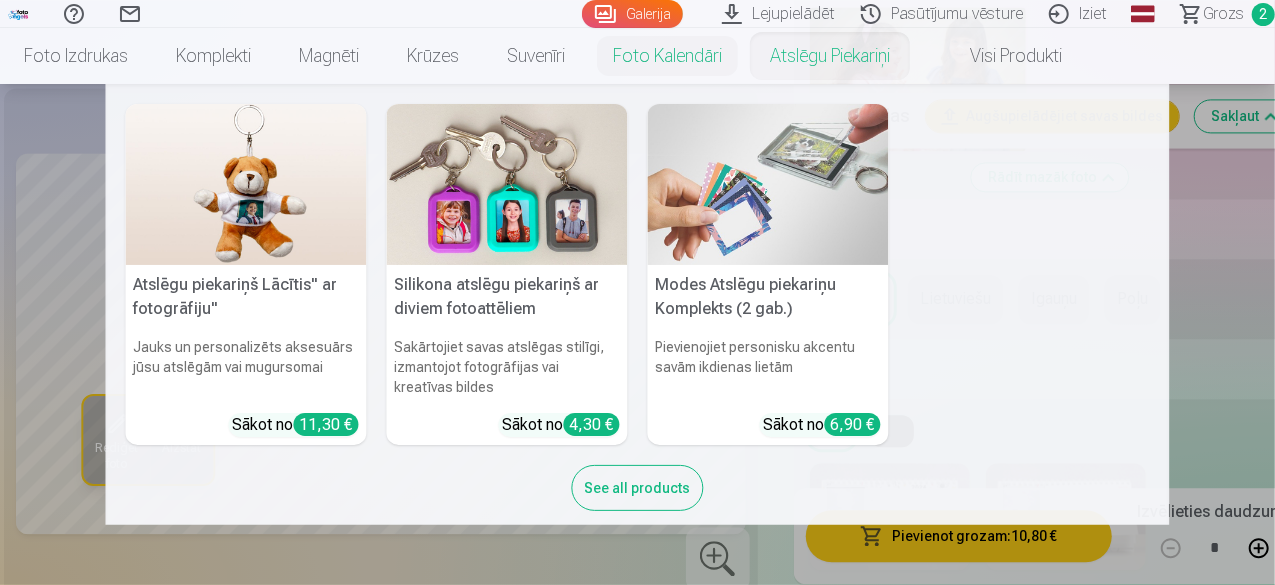 click on "Atslēgu piekariņš Lācītis" ar fotogrāfiju" Jauks un personalizēts aksesuārs jūsu atslēgām vai mugursomai Sākot no  11,30 € Silikona atslēgu piekariņš ar diviem fotoattēliem Sakārtojiet savas atslēgas stilīgi, izmantojot fotogrāfijas vai kreatīvas bildes Sākot no  4,30 € Modes Atslēgu piekariņu Komplekts (2 gab.) Pievienojiet personisku akcentu savām ikdienas lietām Sākot no  6,90 € See all products" at bounding box center [637, 304] 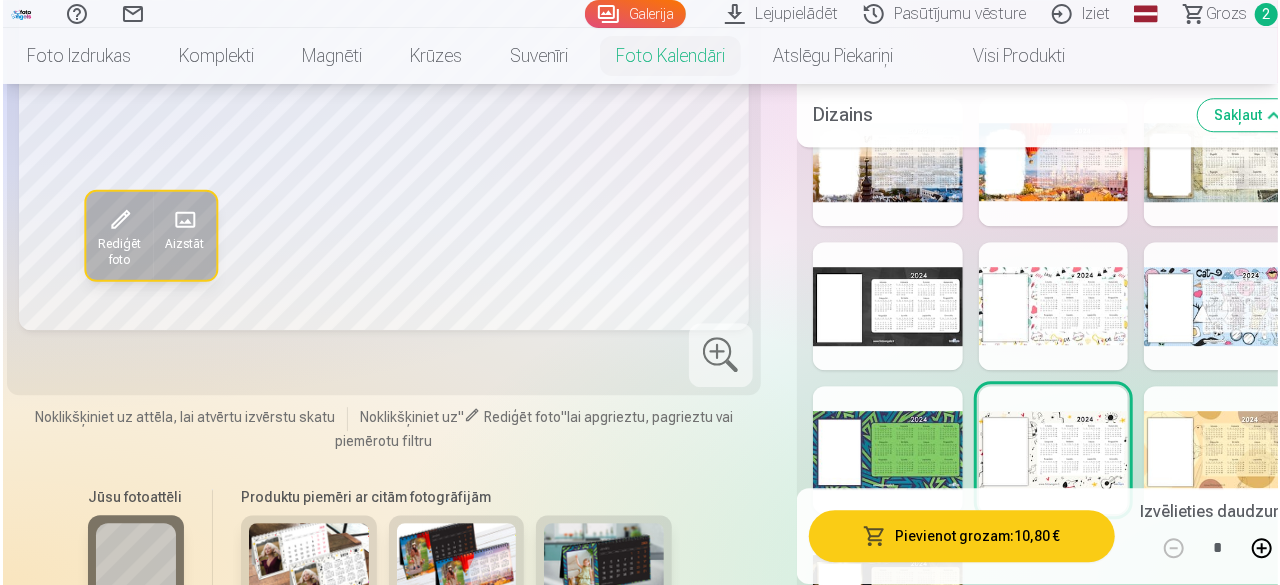 scroll, scrollTop: 6800, scrollLeft: 0, axis: vertical 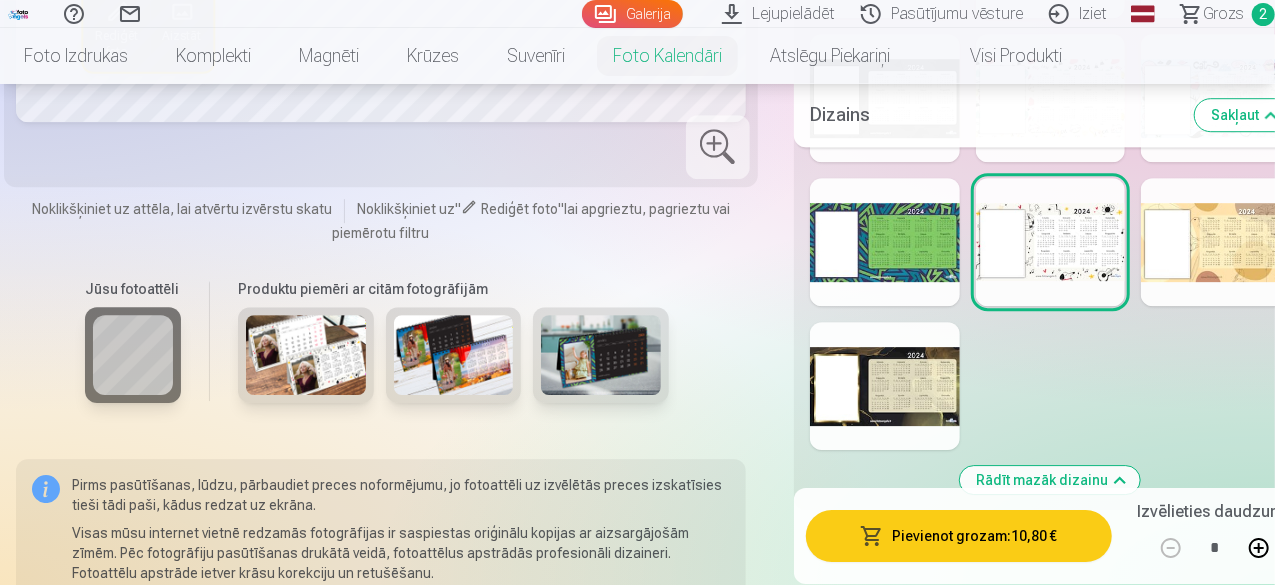 click on "Pievienot grozam :  10,80 €" at bounding box center [959, 537] 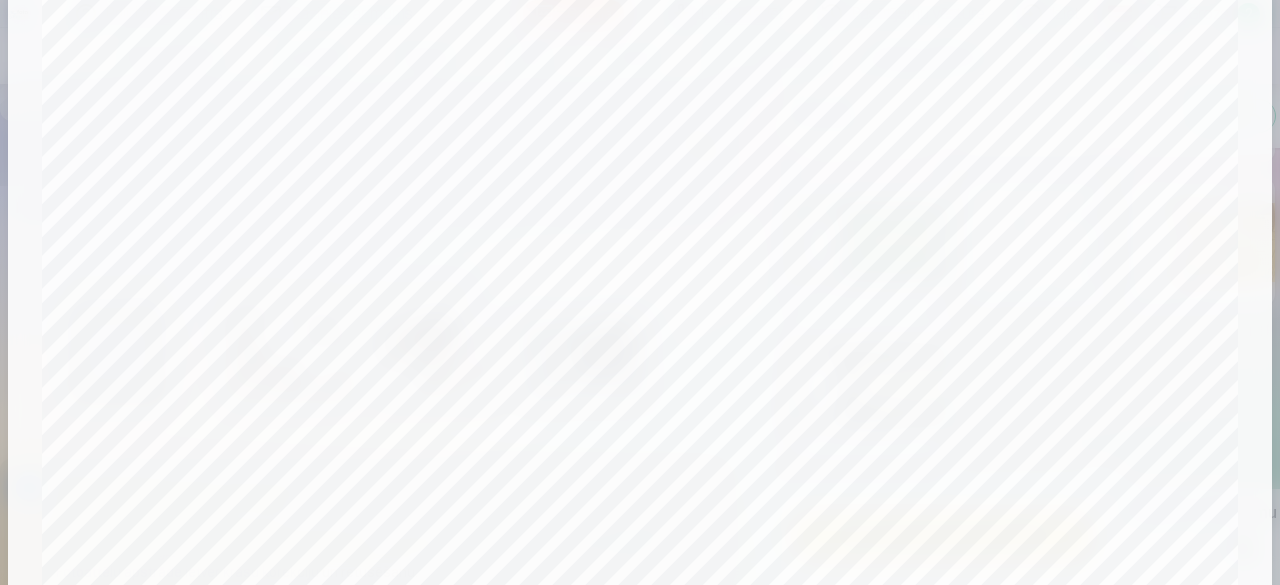 scroll, scrollTop: 239, scrollLeft: 0, axis: vertical 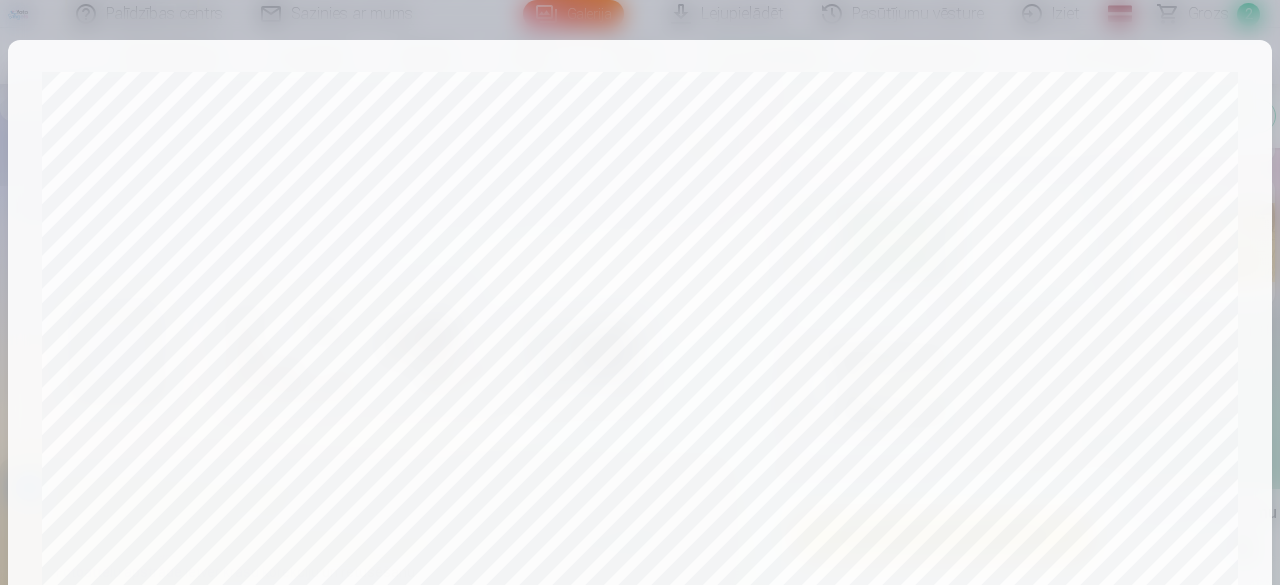click at bounding box center (640, 292) 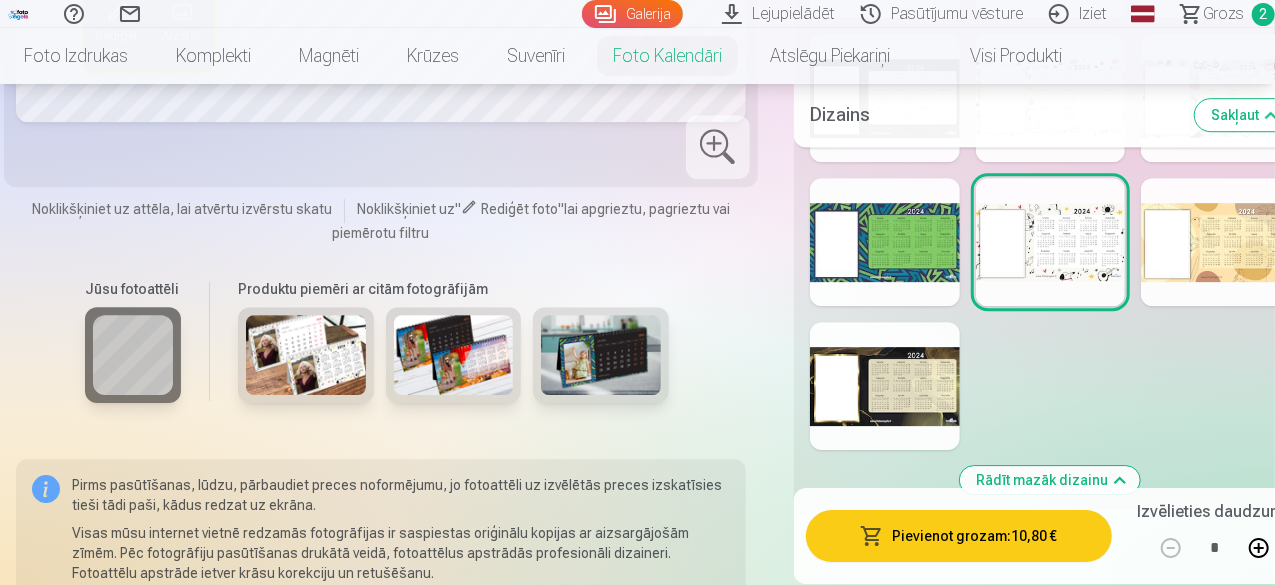 click on "Pievienot grozam :  10,80 €" at bounding box center (959, 537) 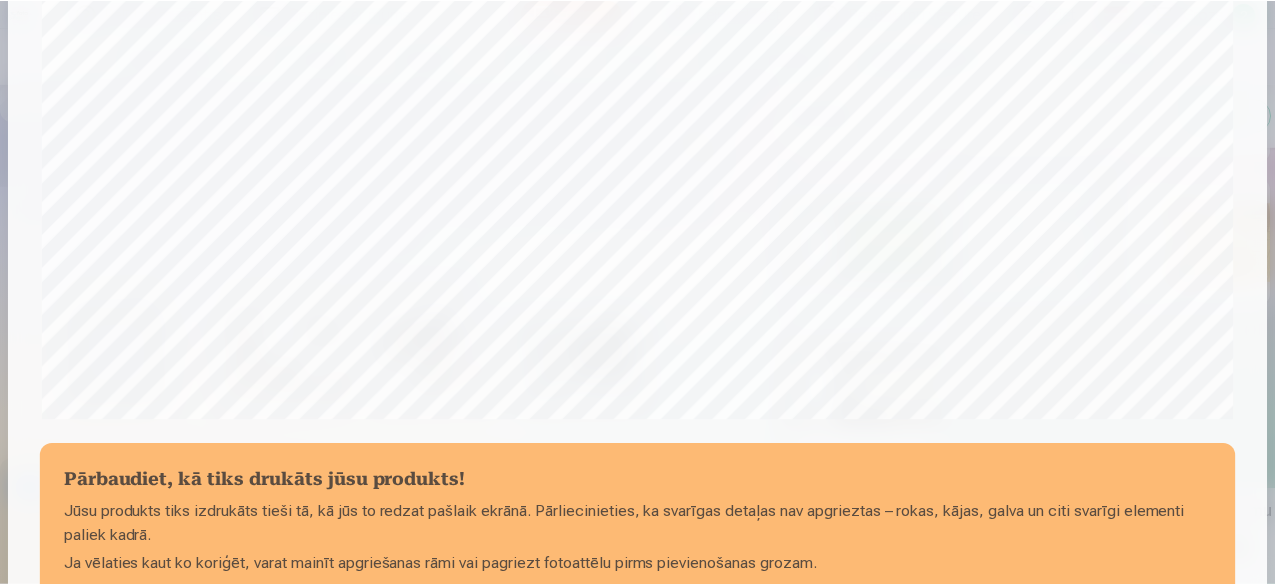 scroll, scrollTop: 839, scrollLeft: 0, axis: vertical 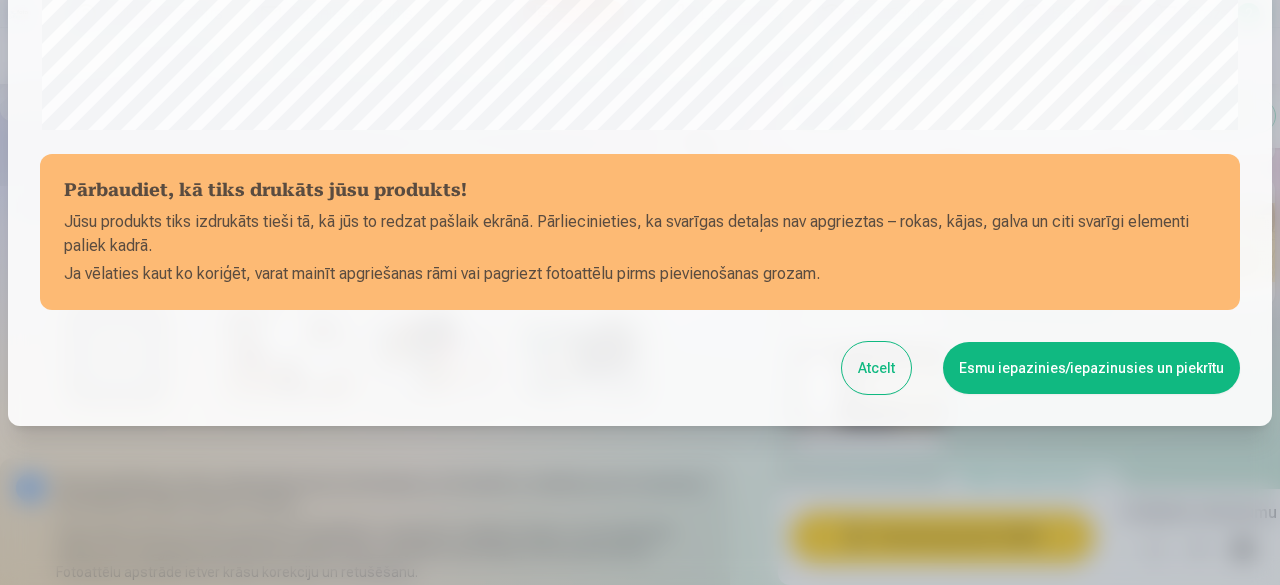 click on "Esmu iepazinies/iepazinusies un piekrītu" at bounding box center (1091, 368) 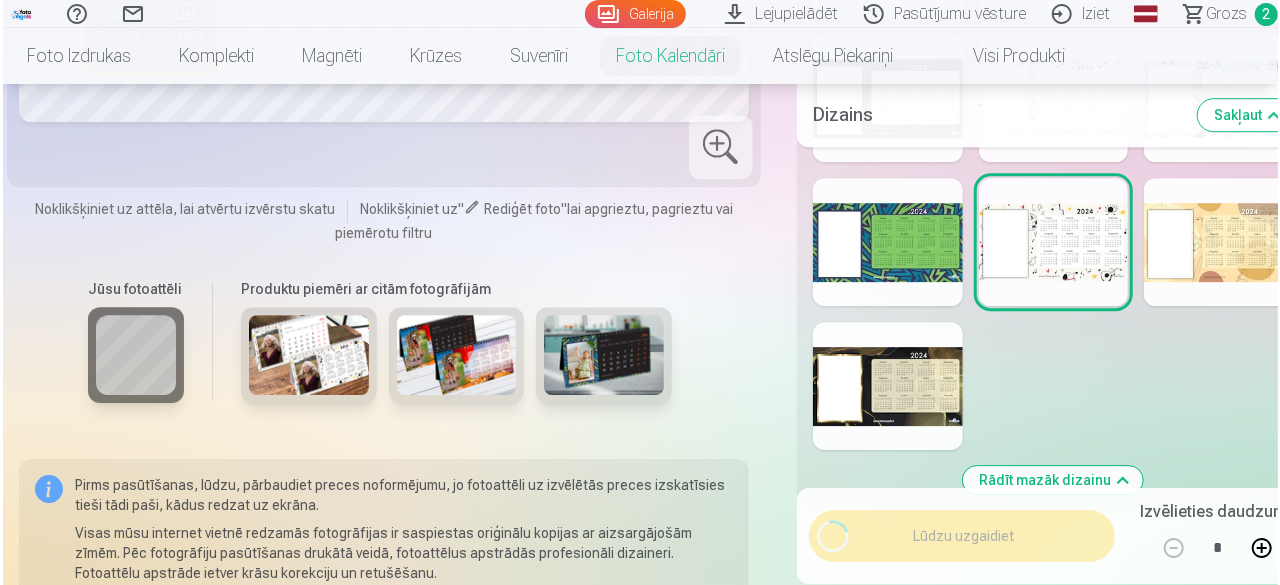scroll, scrollTop: 836, scrollLeft: 0, axis: vertical 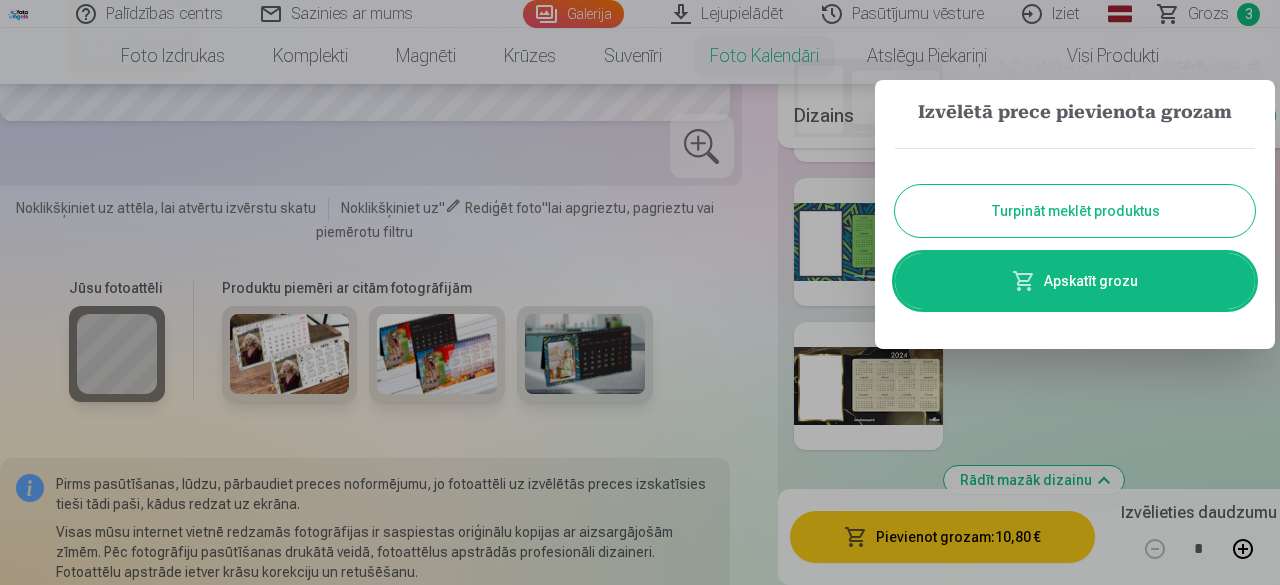 click on "Apskatīt grozu" at bounding box center [1075, 281] 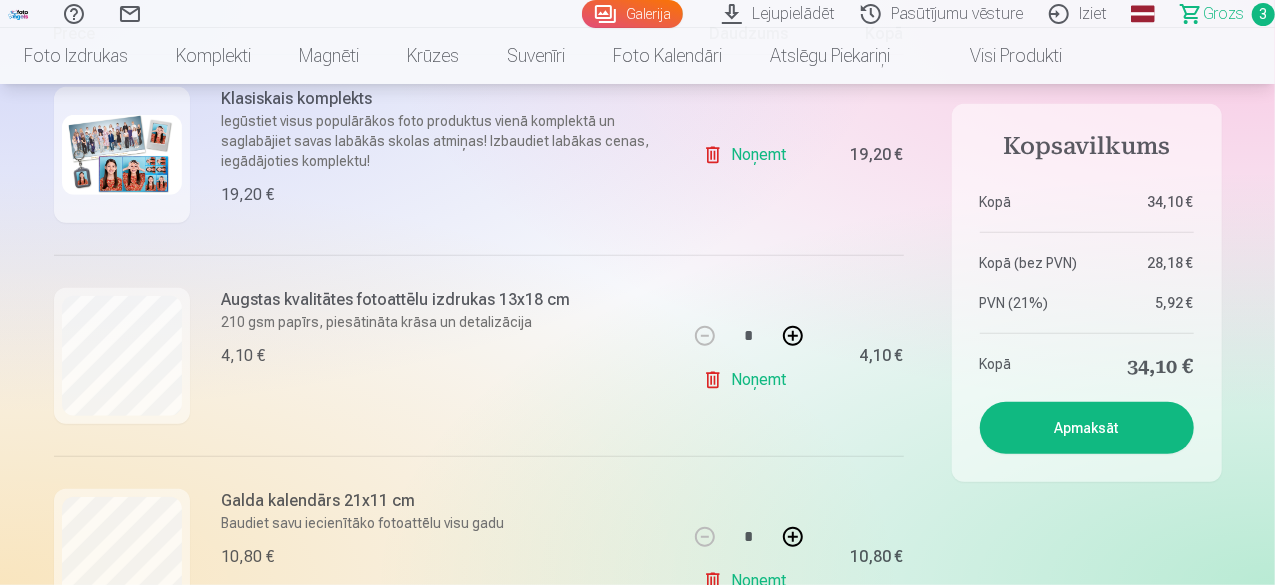 scroll, scrollTop: 300, scrollLeft: 0, axis: vertical 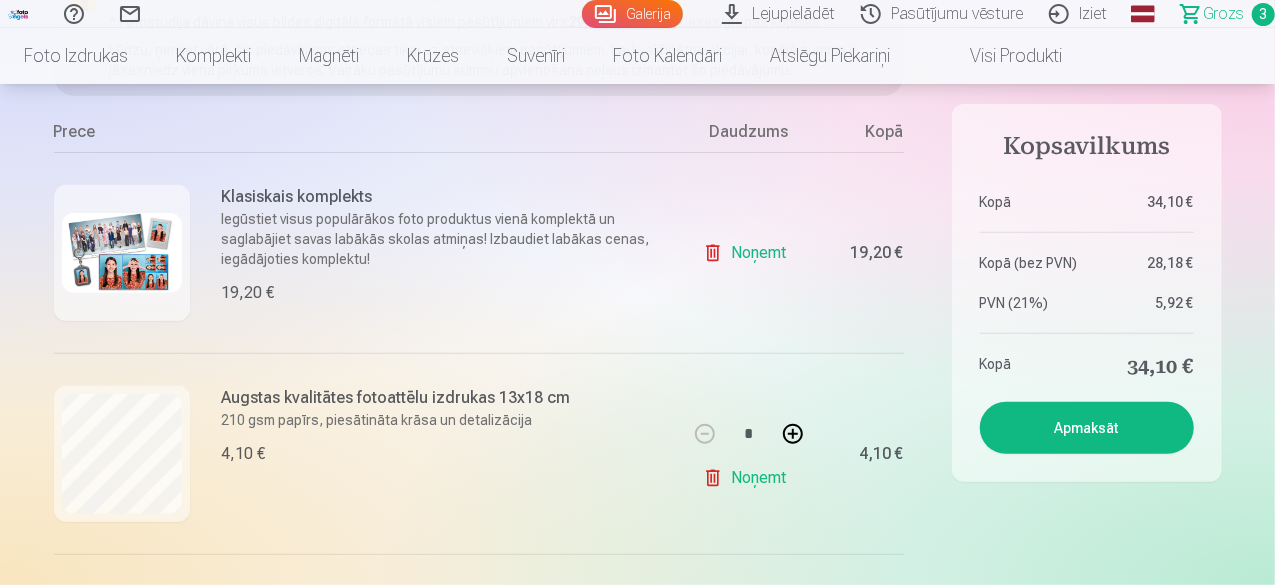 click on "Klasiskais komplekts" at bounding box center (442, 197) 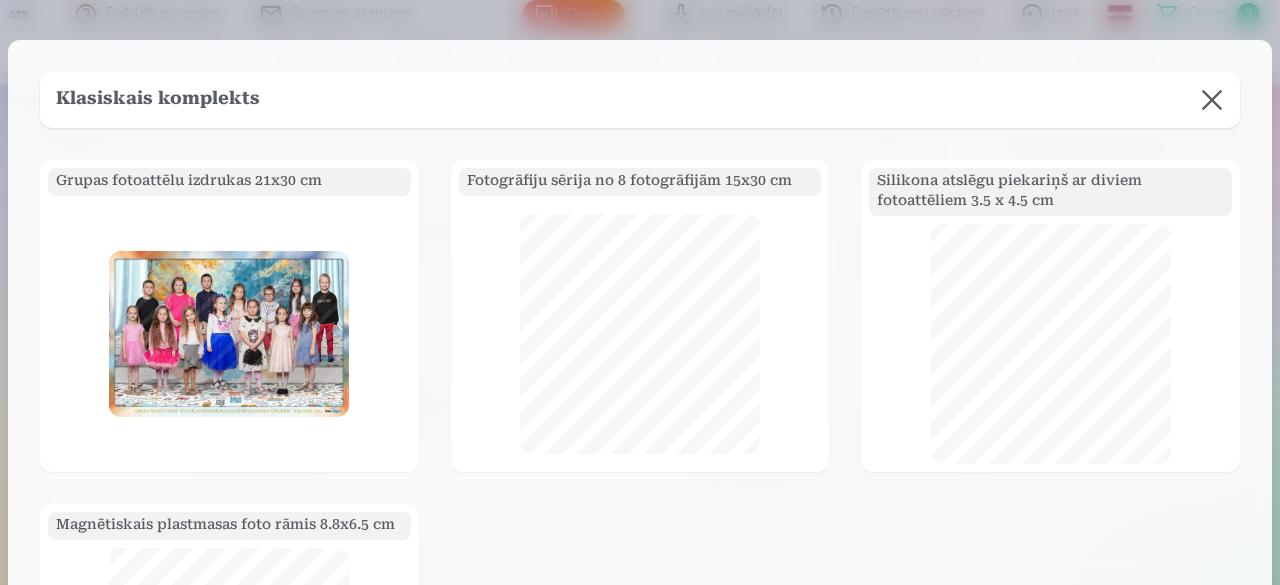 click at bounding box center (1212, 100) 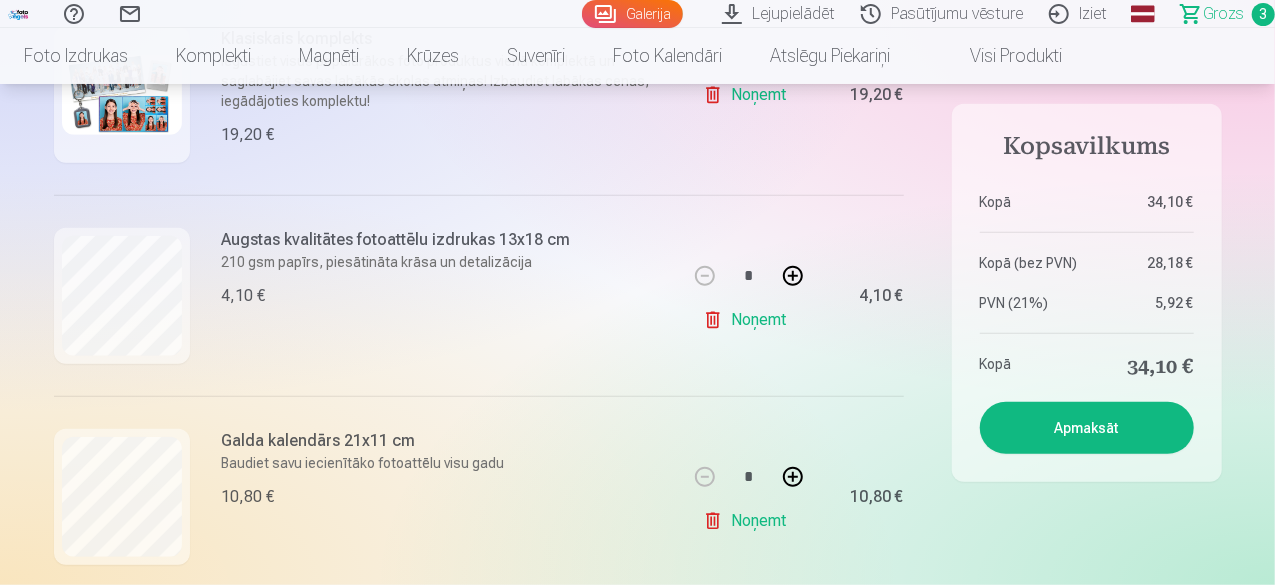scroll, scrollTop: 500, scrollLeft: 0, axis: vertical 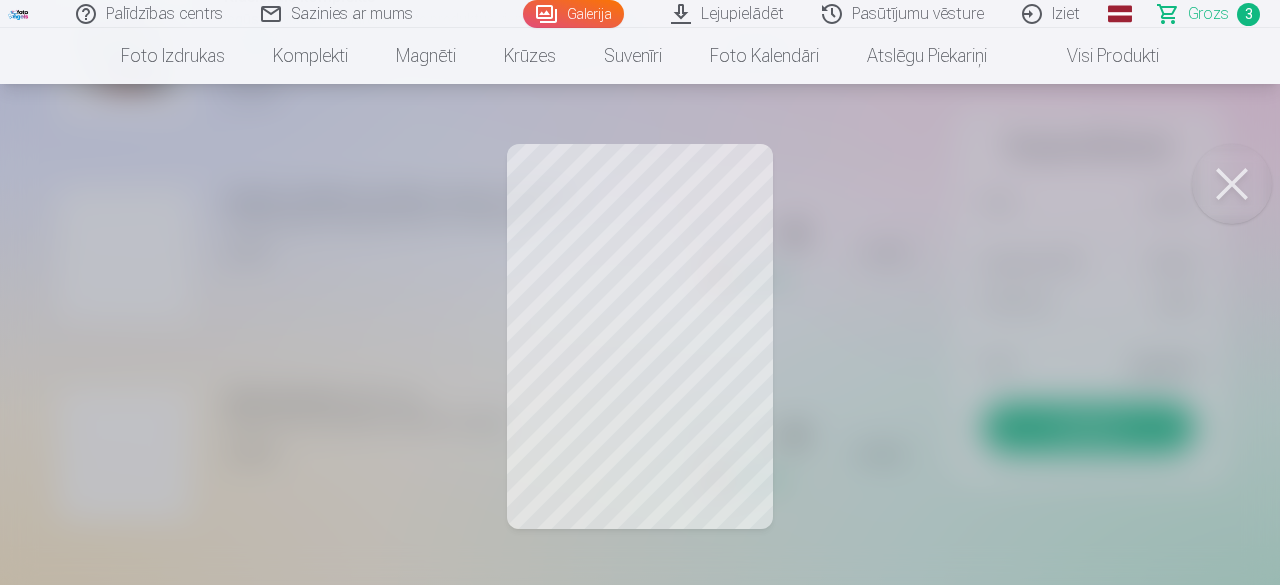 click at bounding box center [1232, 184] 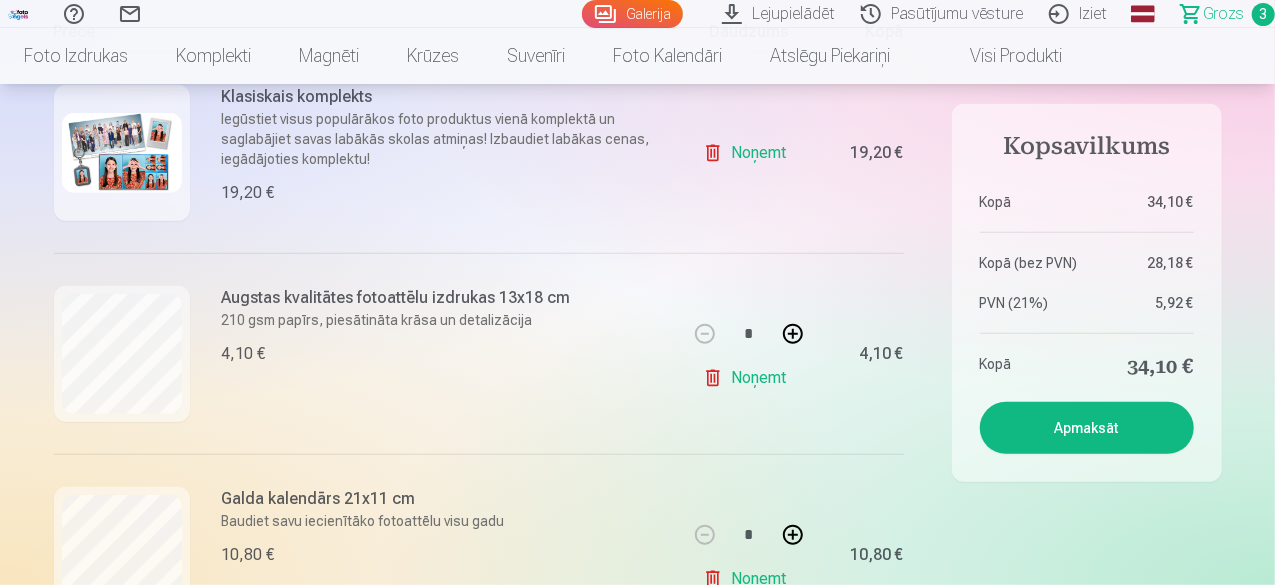 scroll, scrollTop: 500, scrollLeft: 0, axis: vertical 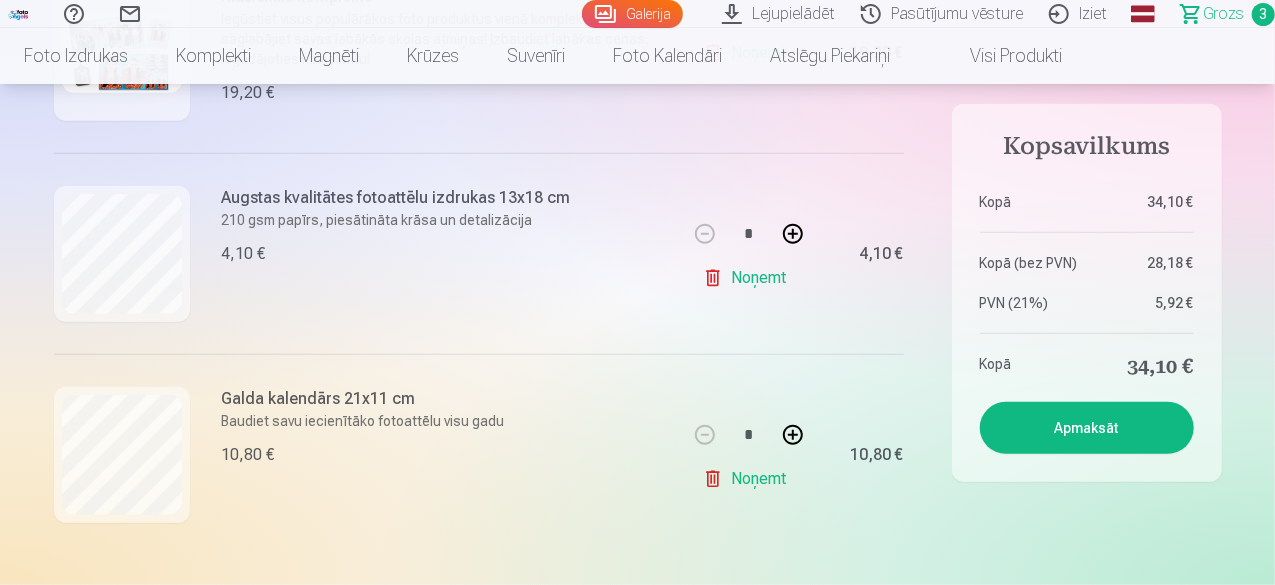 click on "Apmaksāt" at bounding box center [1087, 428] 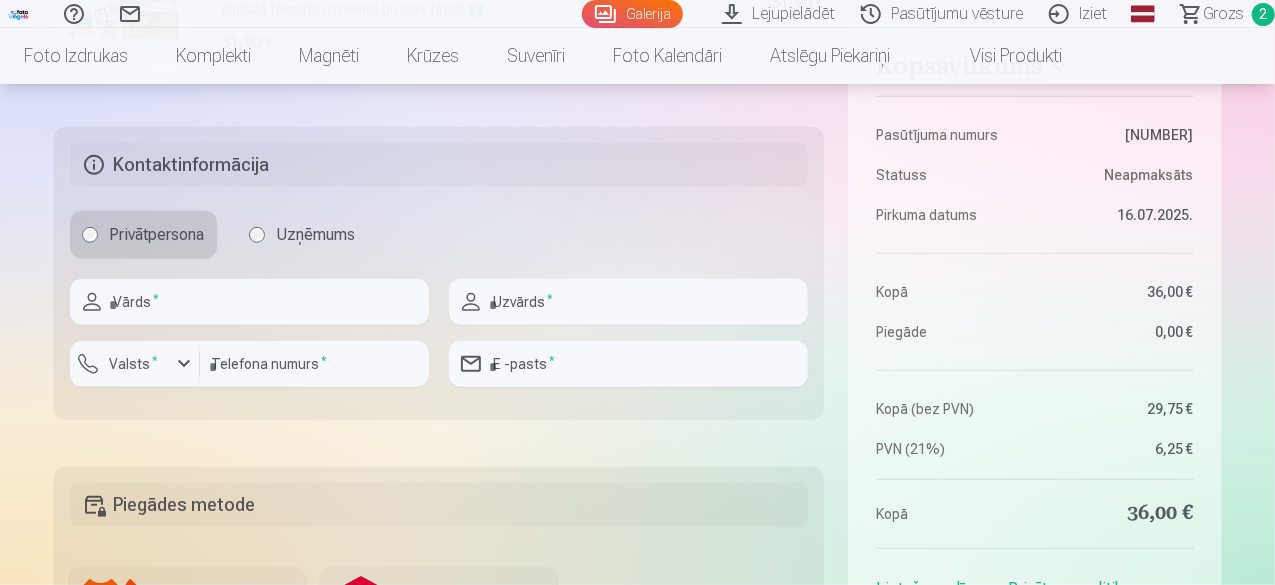 scroll, scrollTop: 600, scrollLeft: 0, axis: vertical 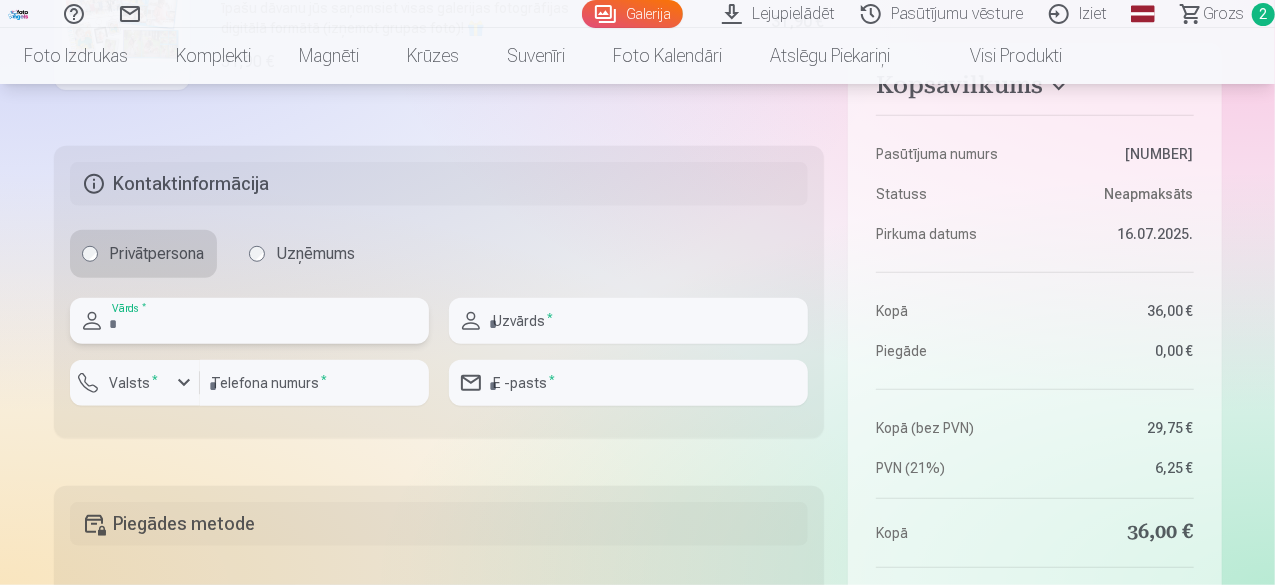 click at bounding box center [249, 321] 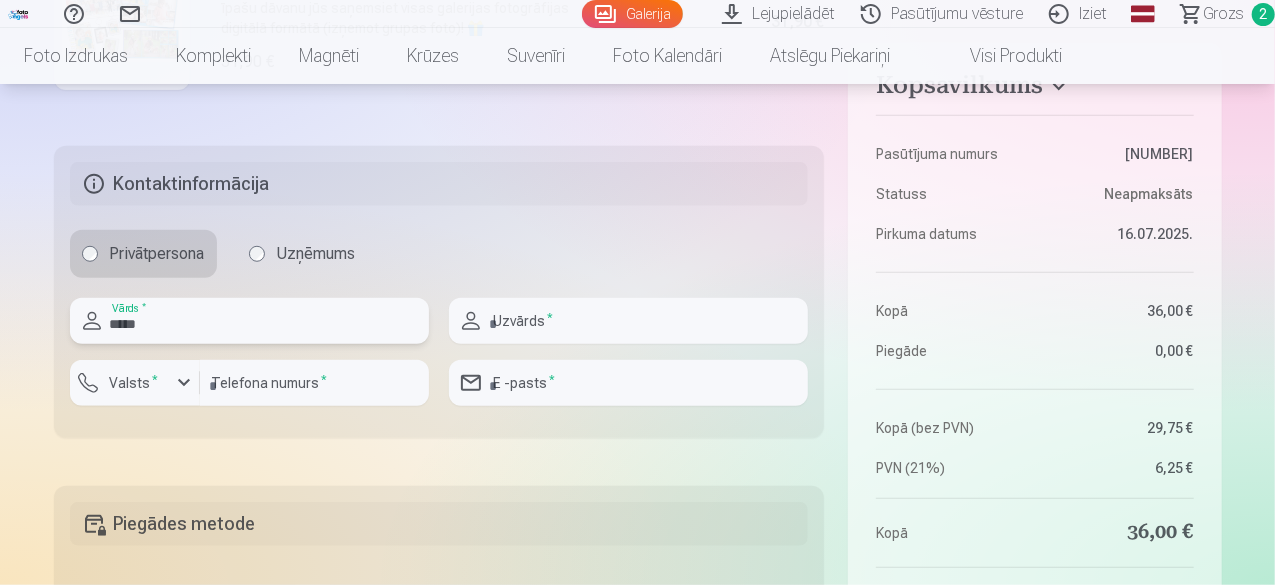 type on "*****" 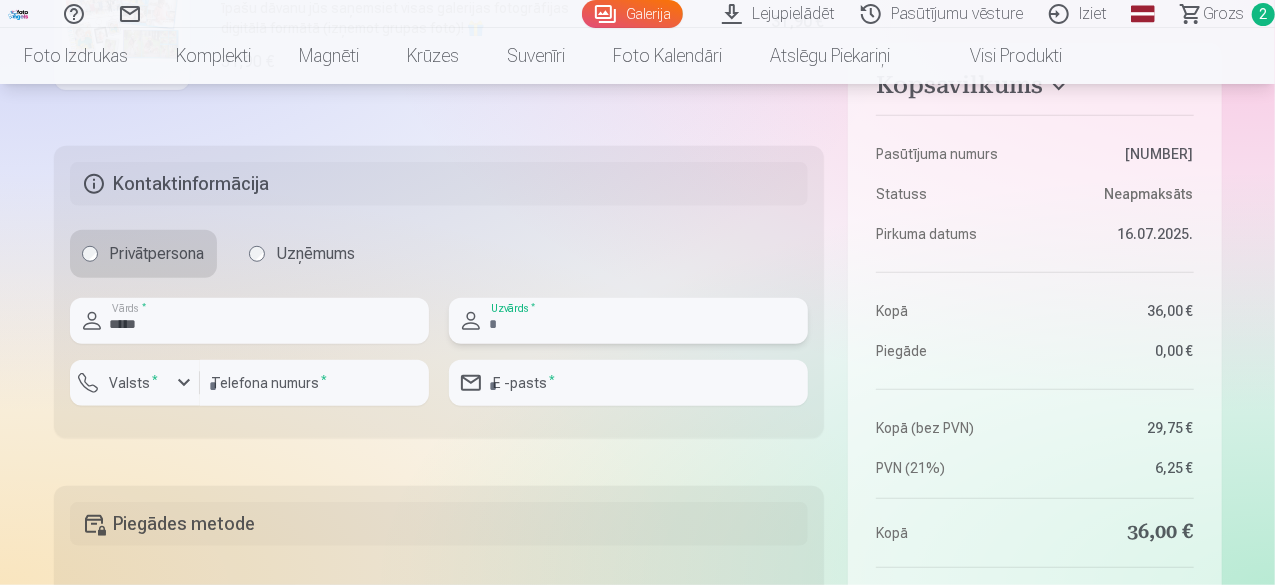 click at bounding box center [628, 321] 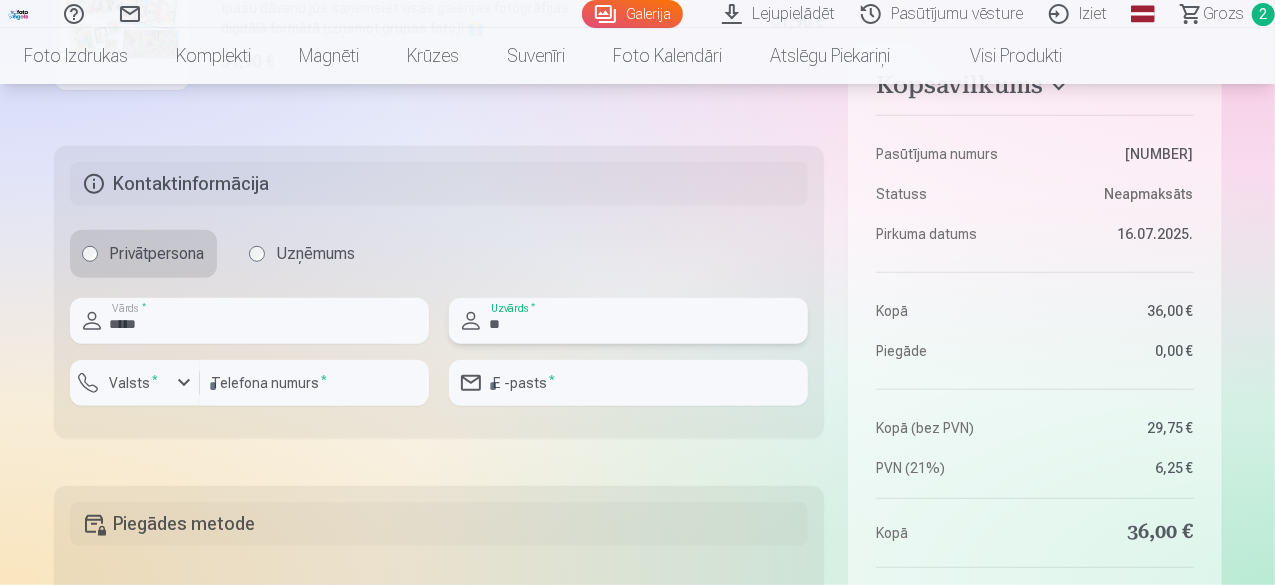click on "**" at bounding box center [628, 321] 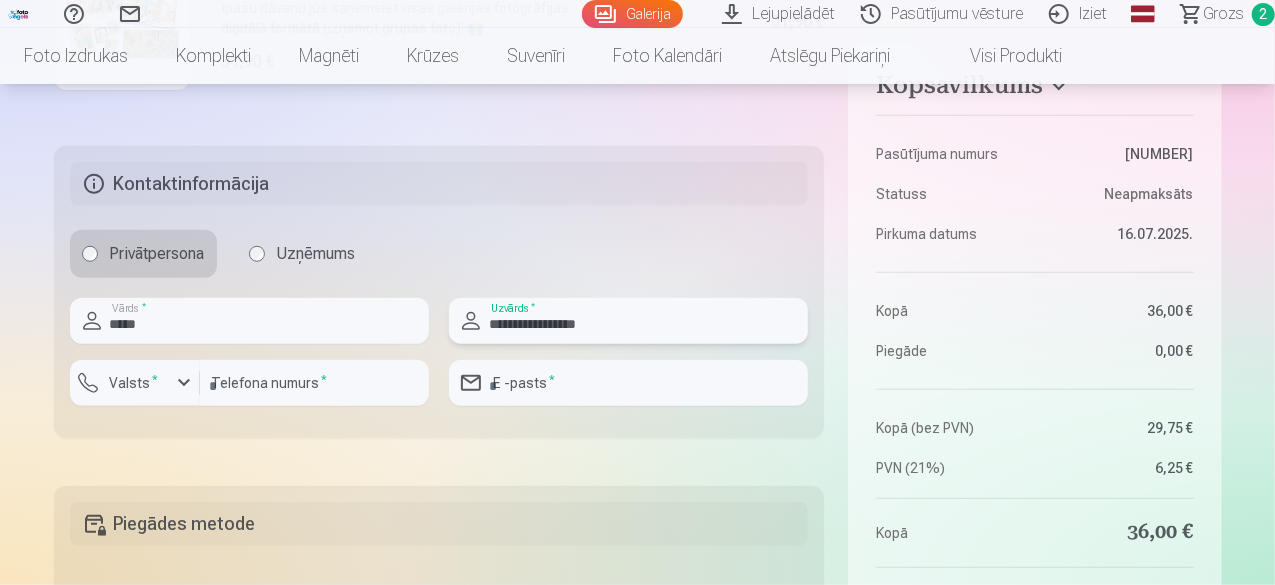 type on "**********" 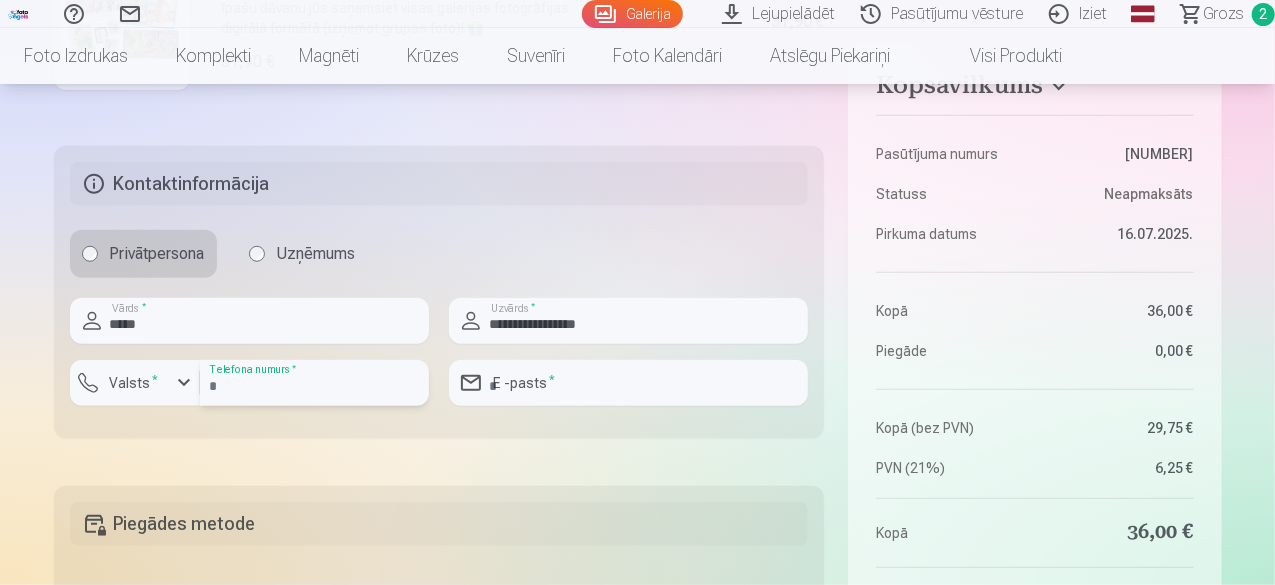click at bounding box center [314, 383] 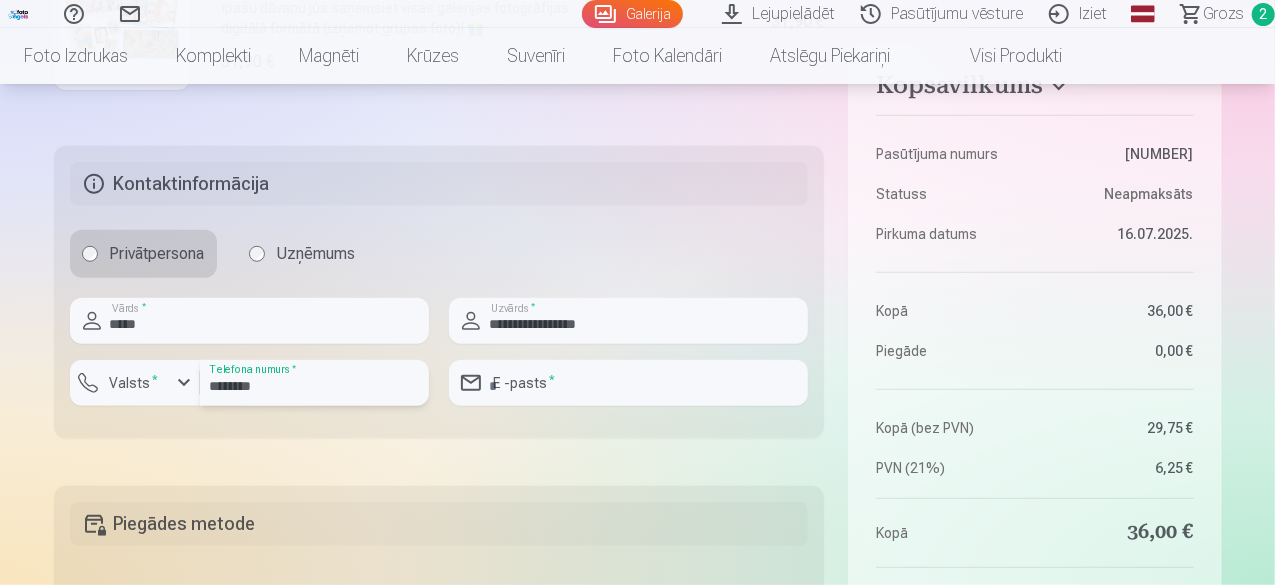 type on "********" 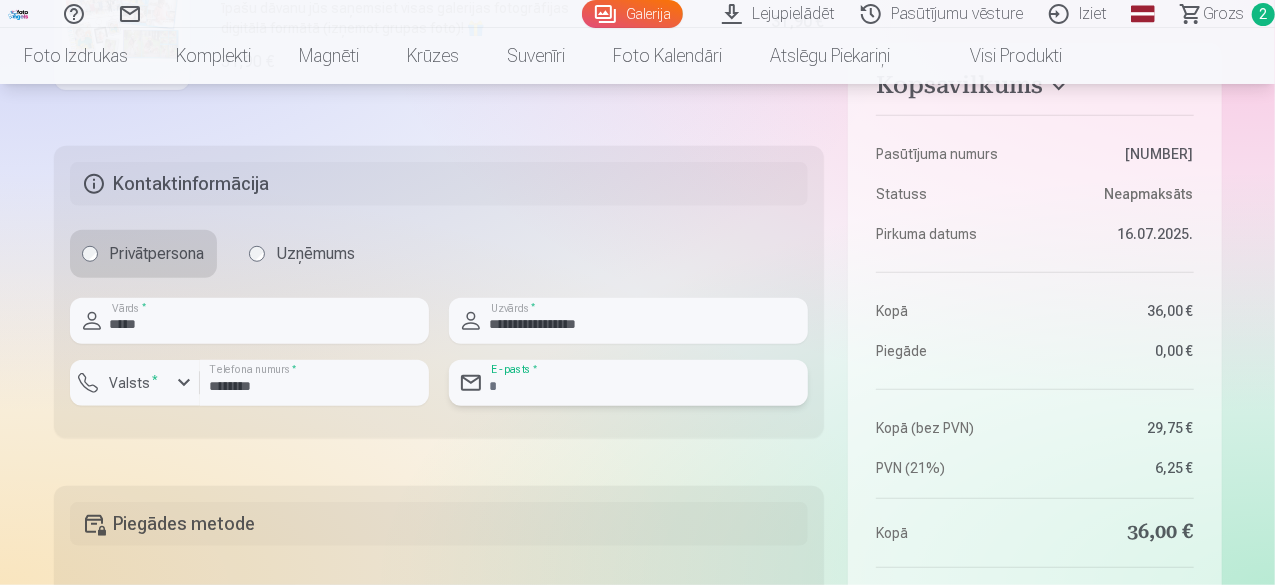 click at bounding box center [628, 383] 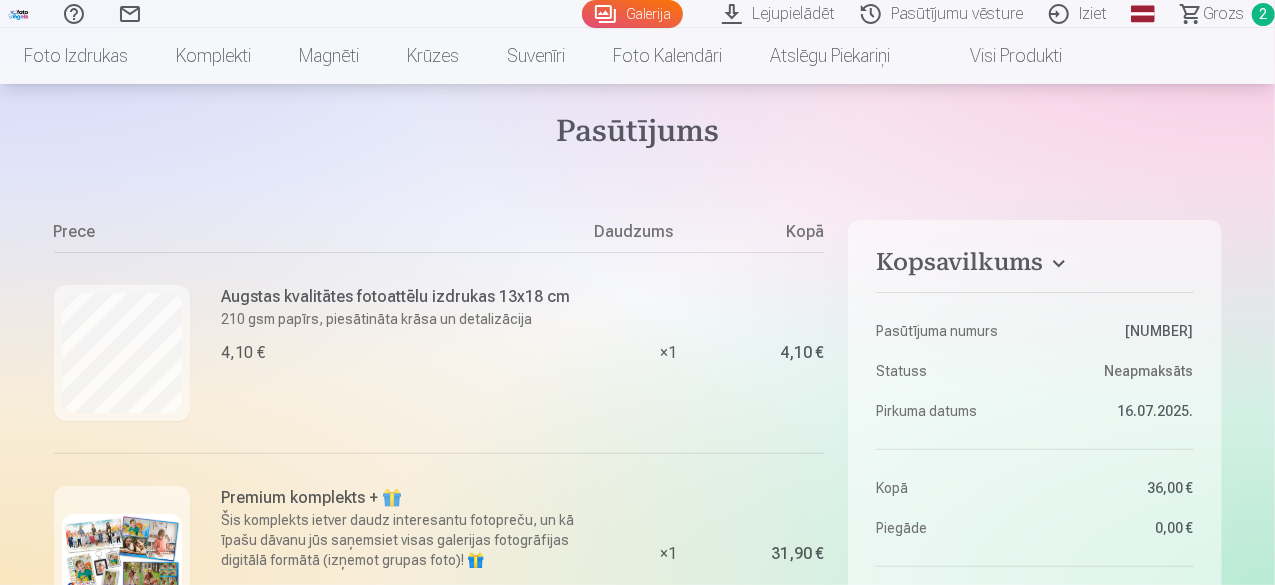 scroll, scrollTop: 0, scrollLeft: 0, axis: both 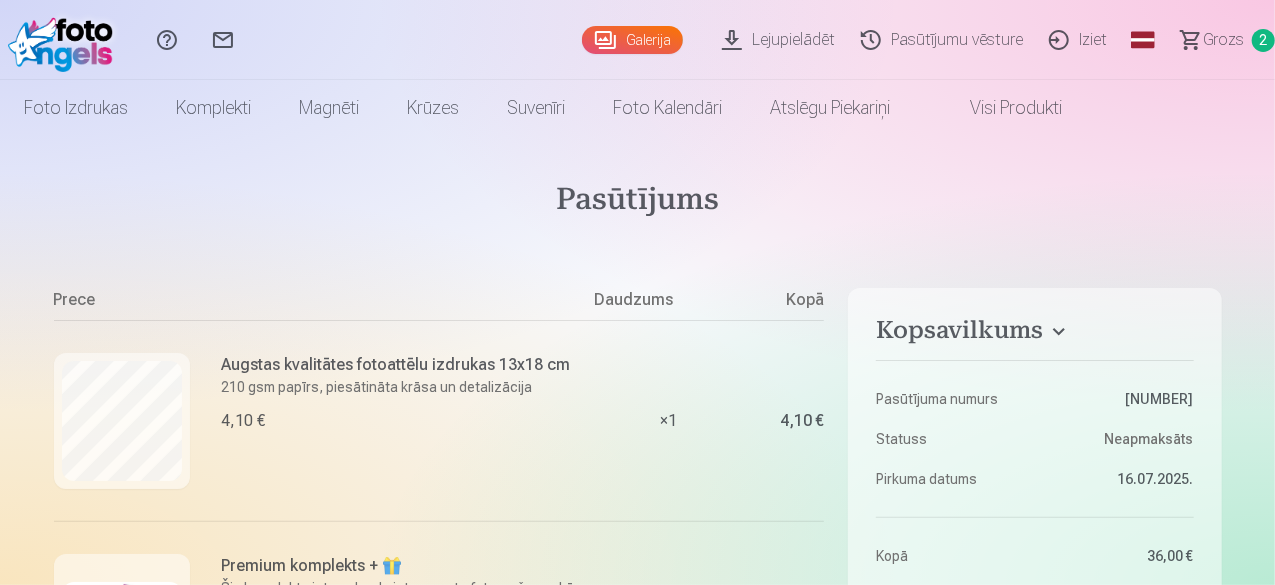 click on "Grozs 2" at bounding box center [1219, 40] 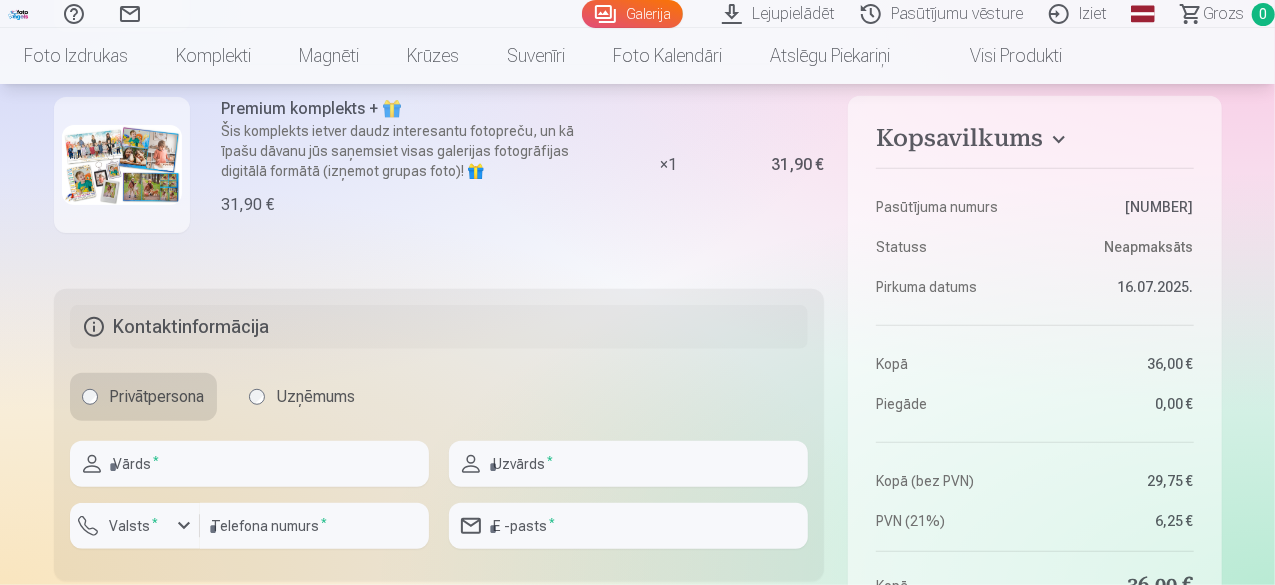 scroll, scrollTop: 600, scrollLeft: 0, axis: vertical 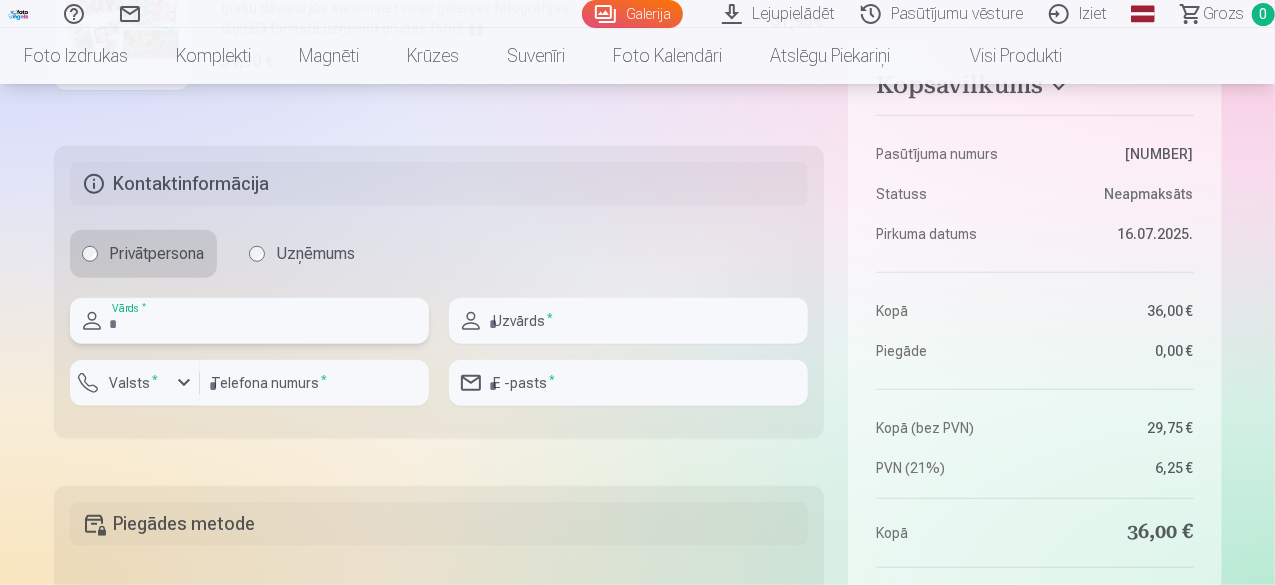 click at bounding box center [249, 321] 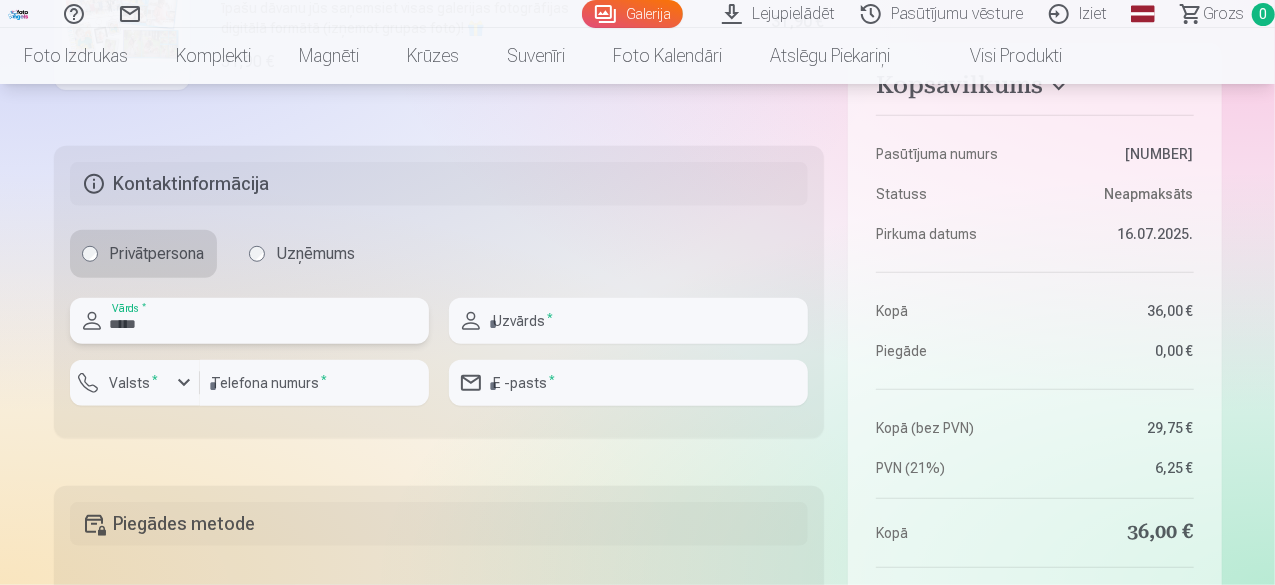 type on "*****" 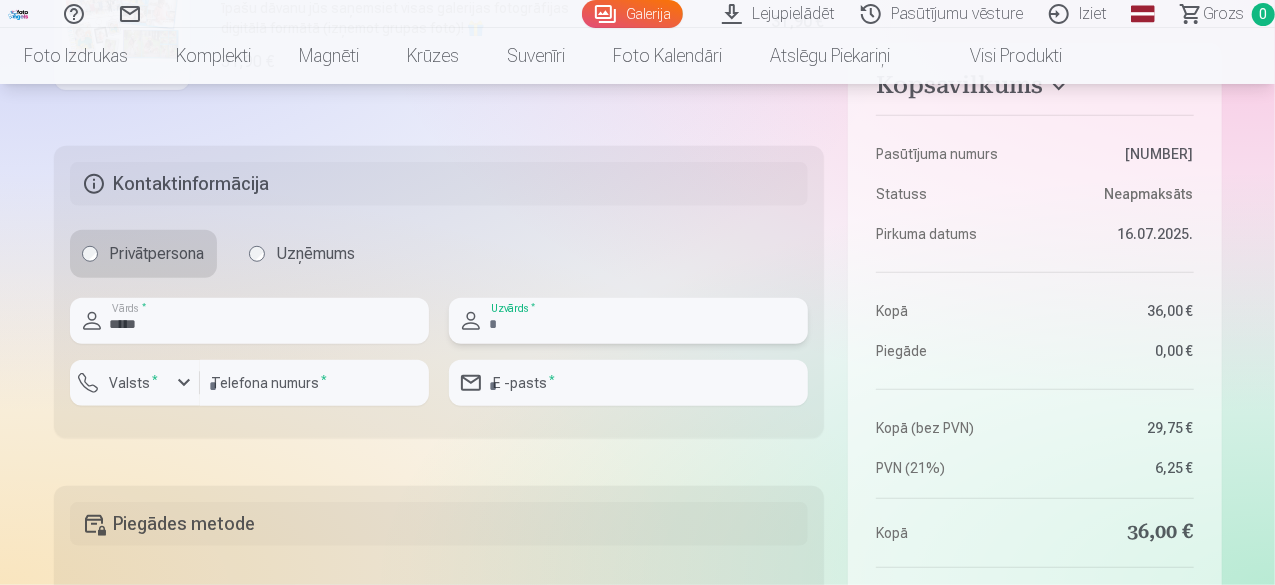 click at bounding box center [628, 321] 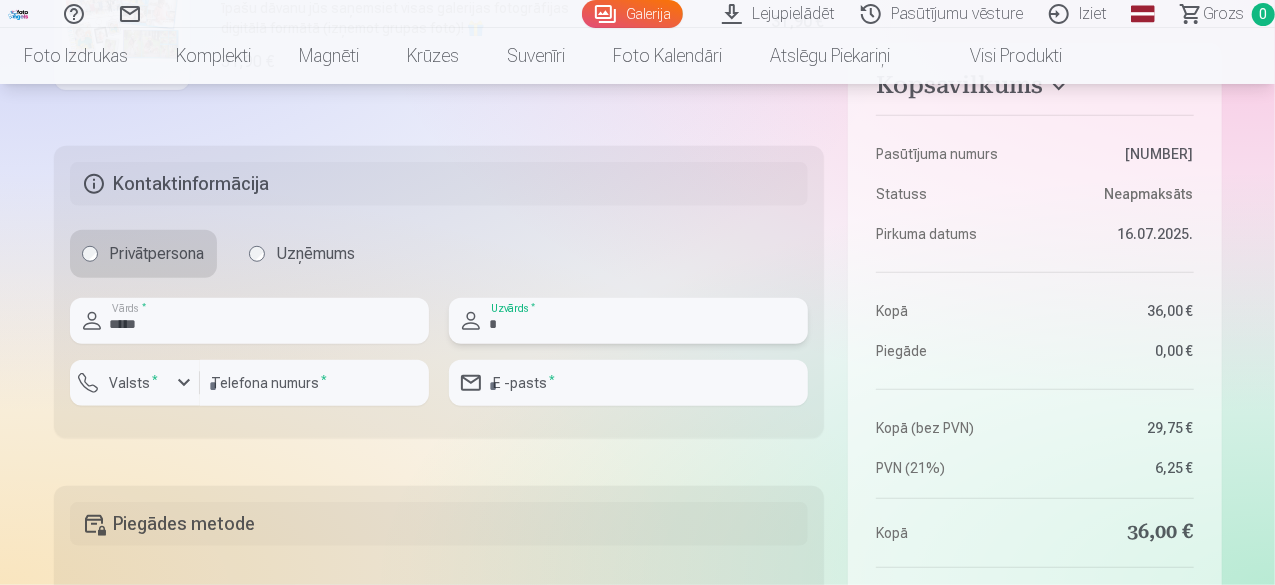type on "**********" 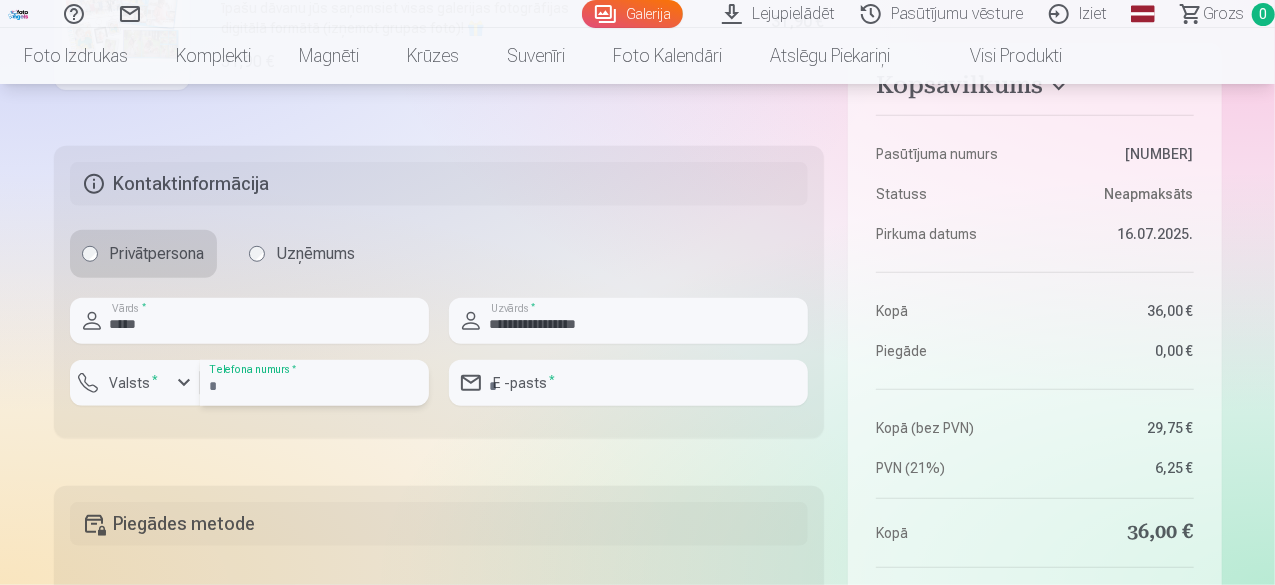 click at bounding box center (314, 383) 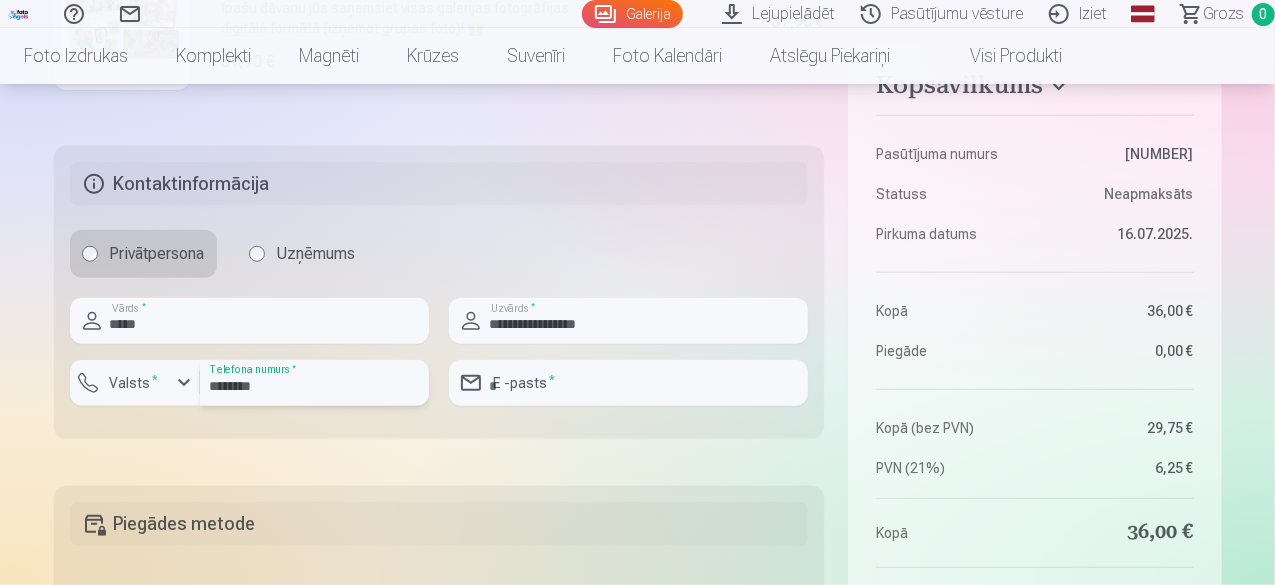 type on "********" 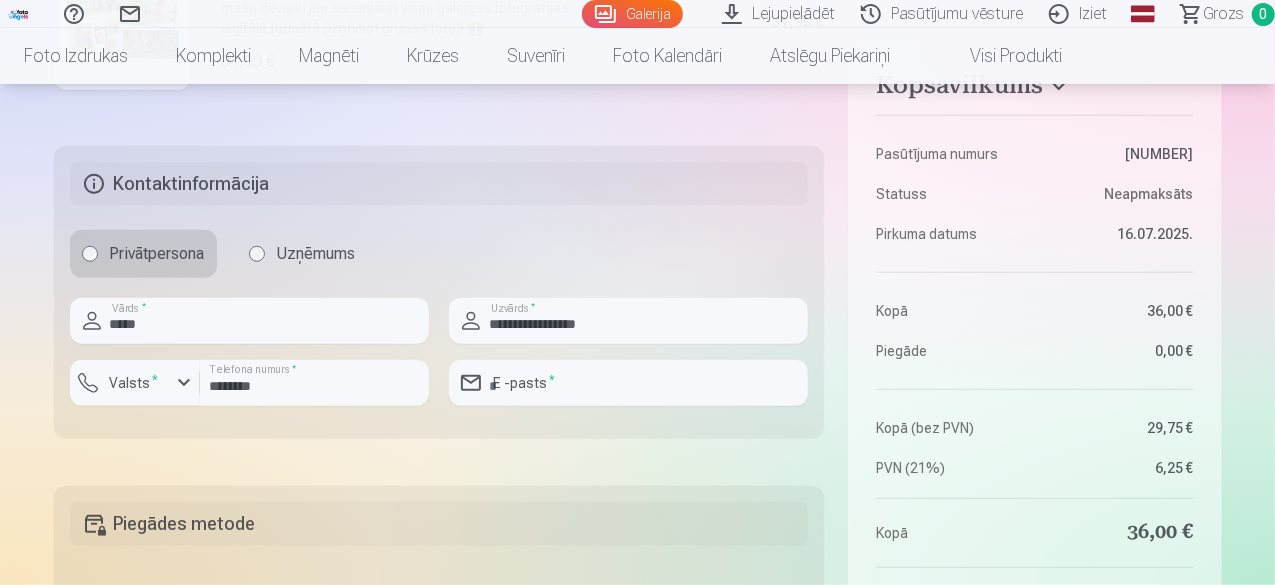click on "**********" at bounding box center [439, 292] 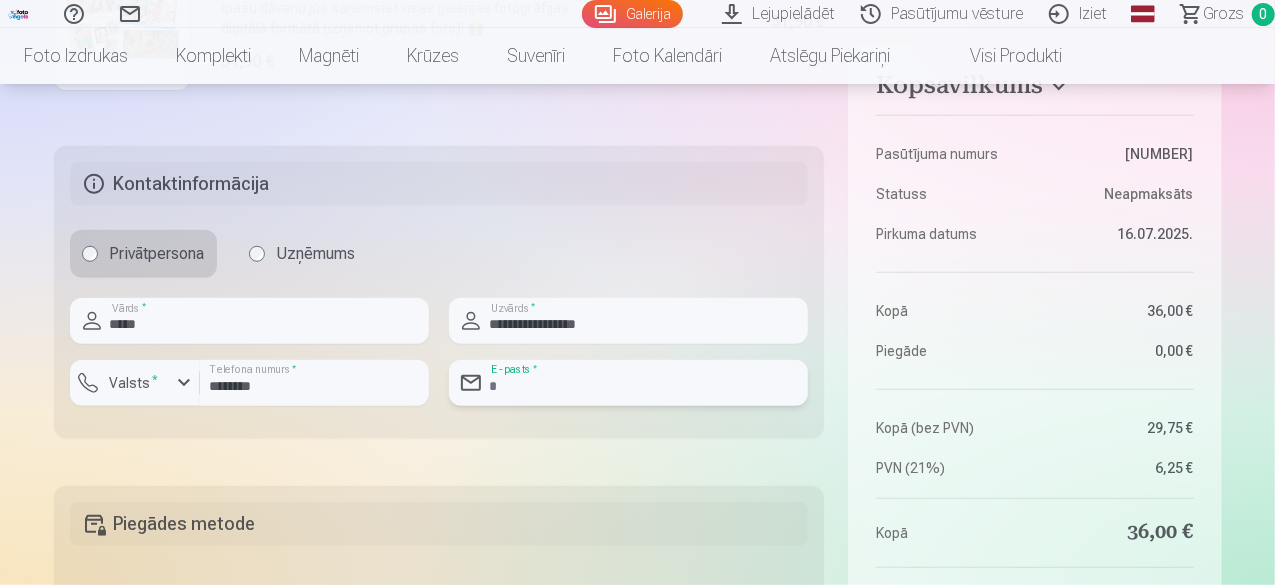 click at bounding box center [628, 383] 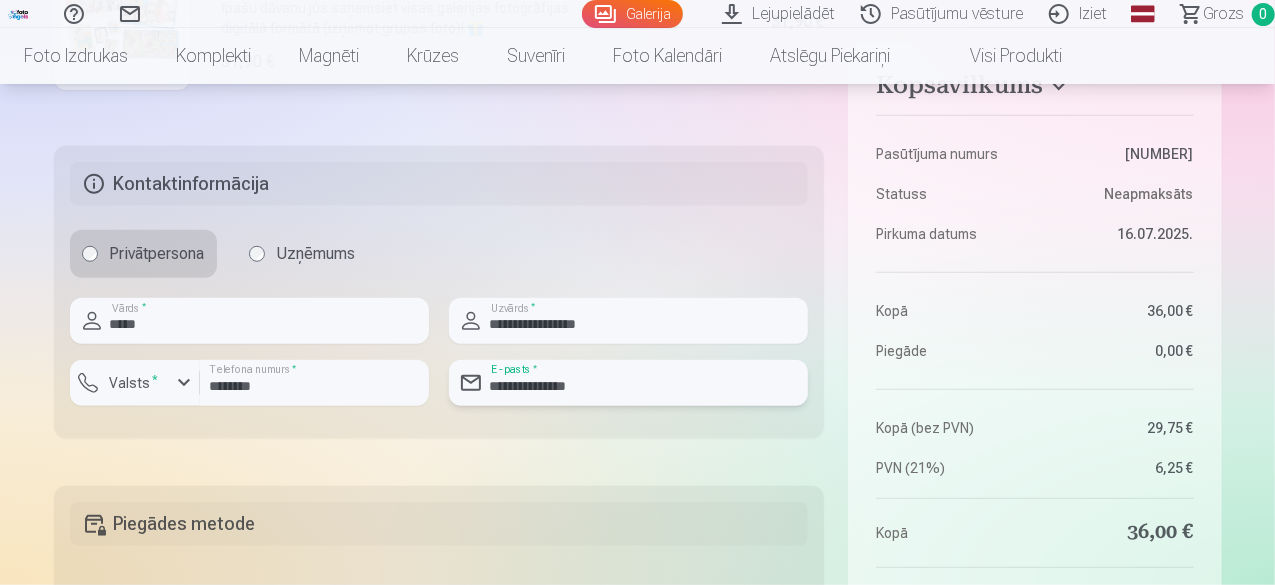 type on "**********" 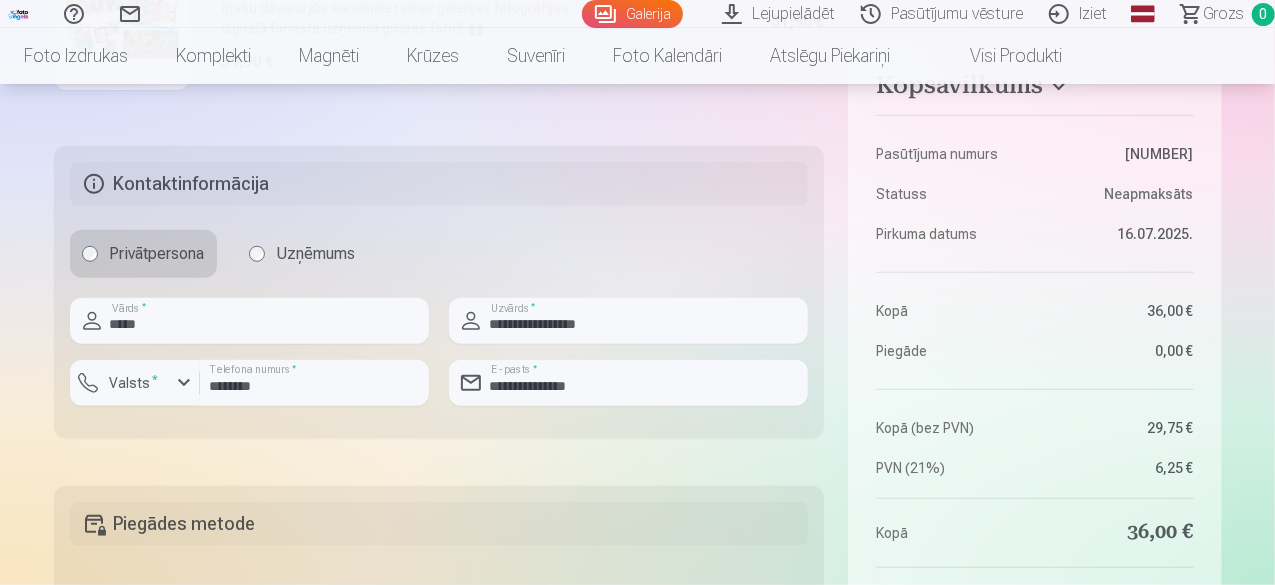 click on "**********" at bounding box center [638, 239] 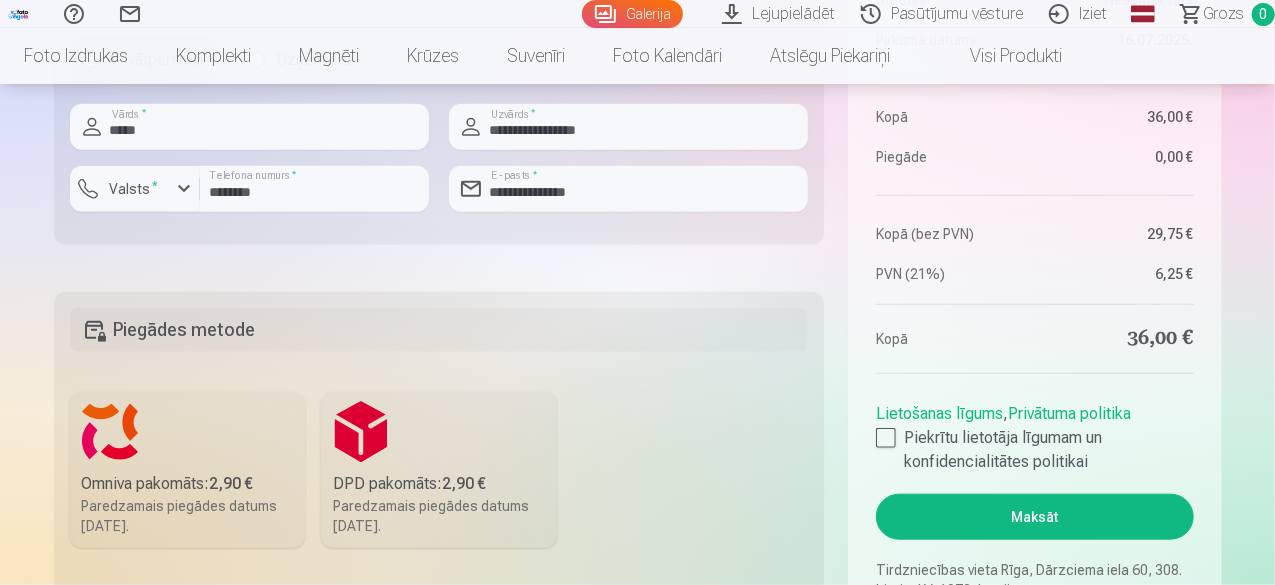 scroll, scrollTop: 800, scrollLeft: 0, axis: vertical 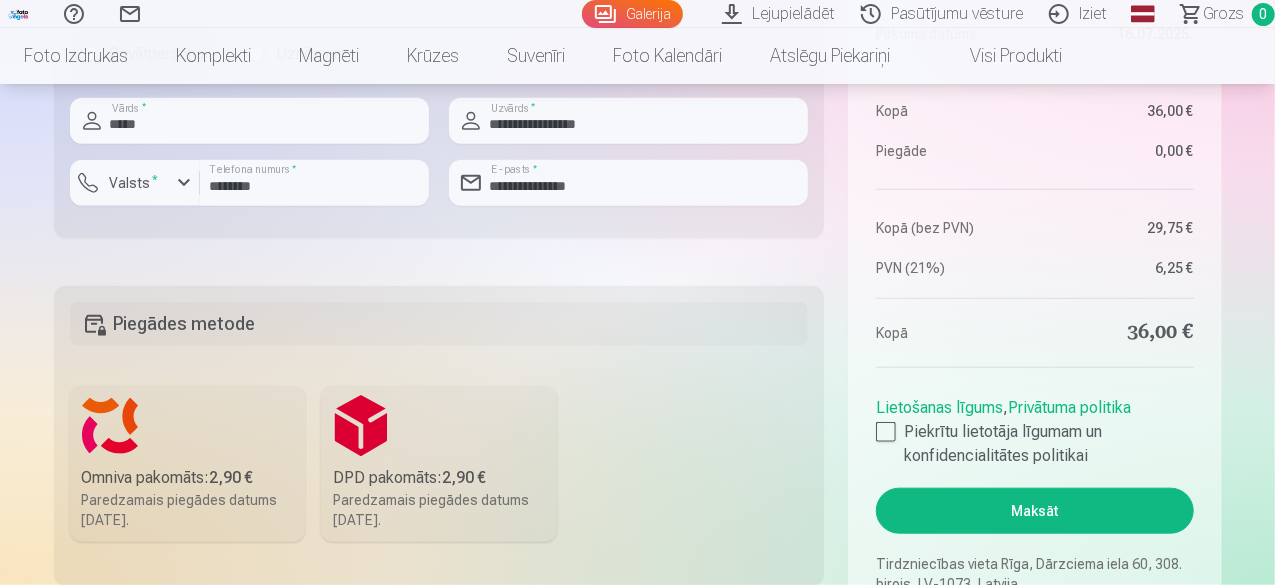 click on "Omniva pakomāts :  2,90 € Paredzamais piegādes datums 2.08.2025." at bounding box center (188, 464) 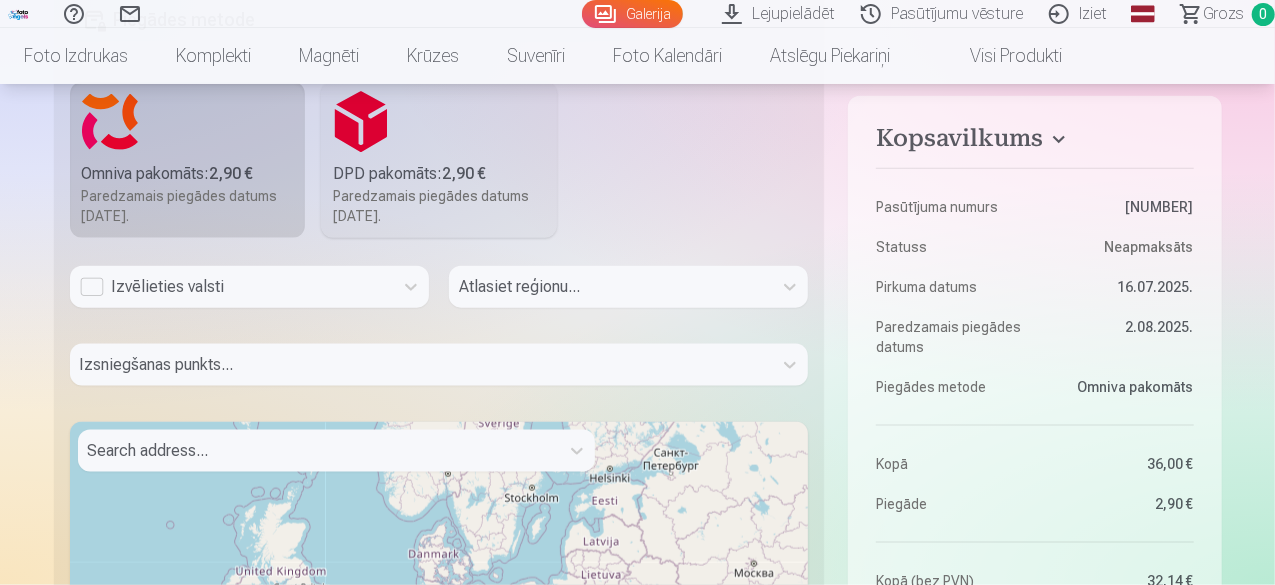 scroll, scrollTop: 1100, scrollLeft: 0, axis: vertical 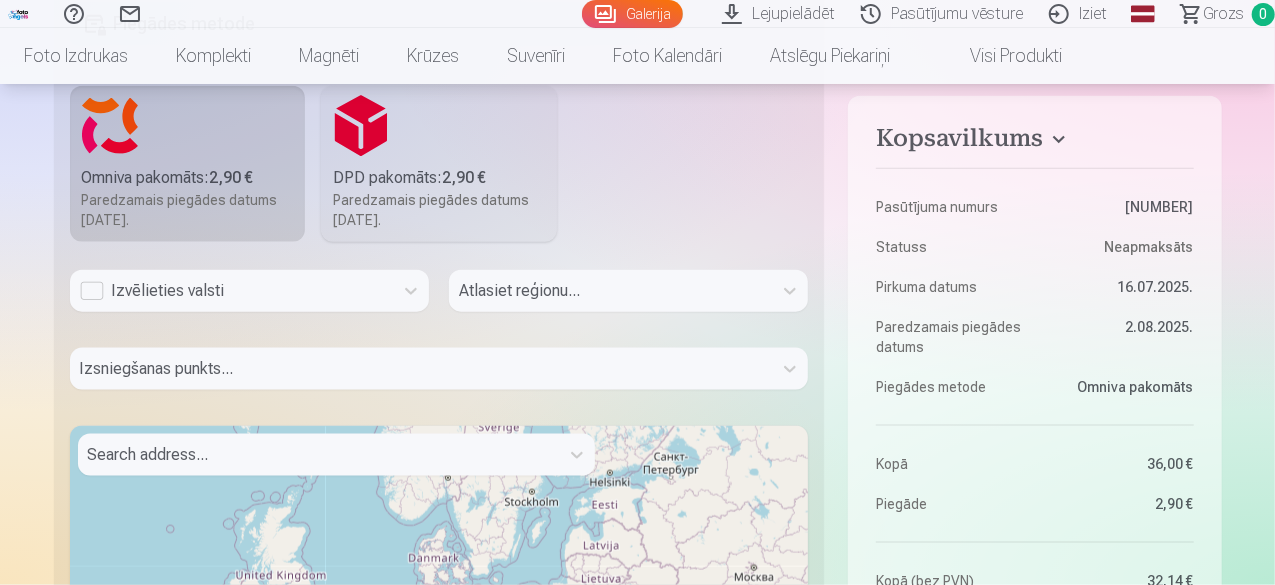 click on "Izvēlieties valsti" at bounding box center (231, 291) 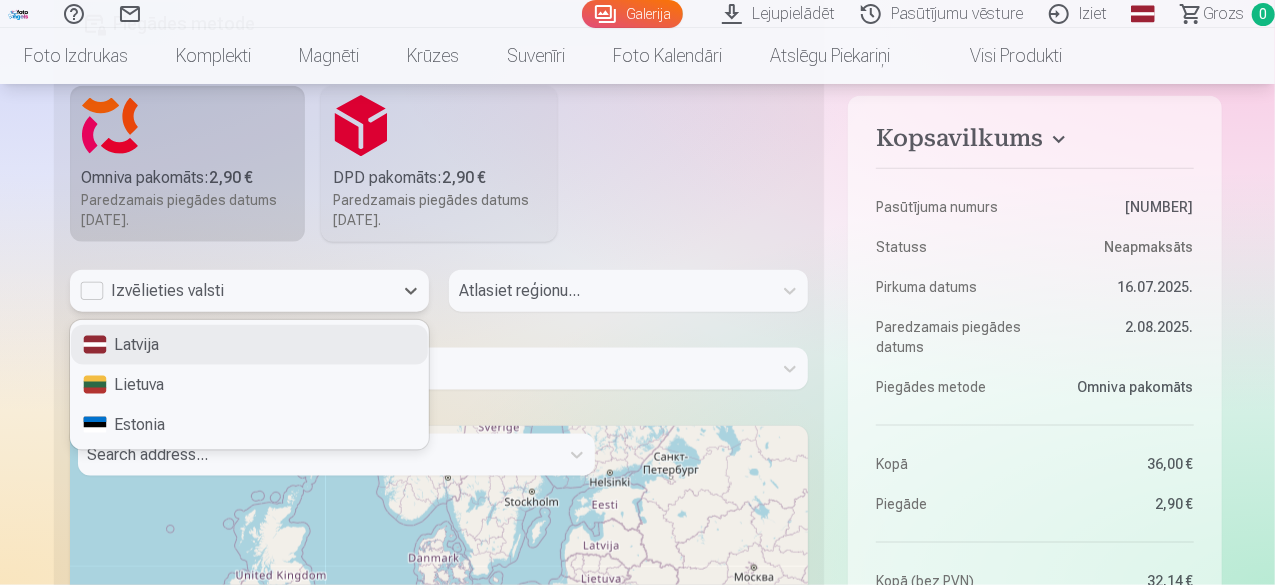 click on "Latvija" at bounding box center (249, 345) 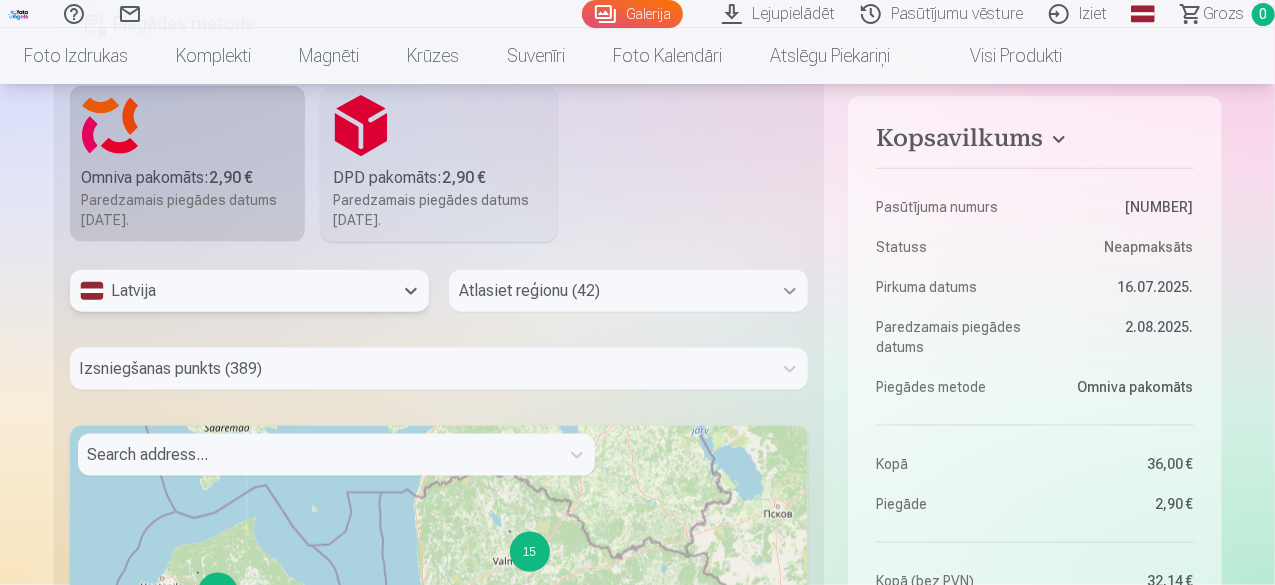 click on "Atlasiet reģionu (42)" at bounding box center [628, 291] 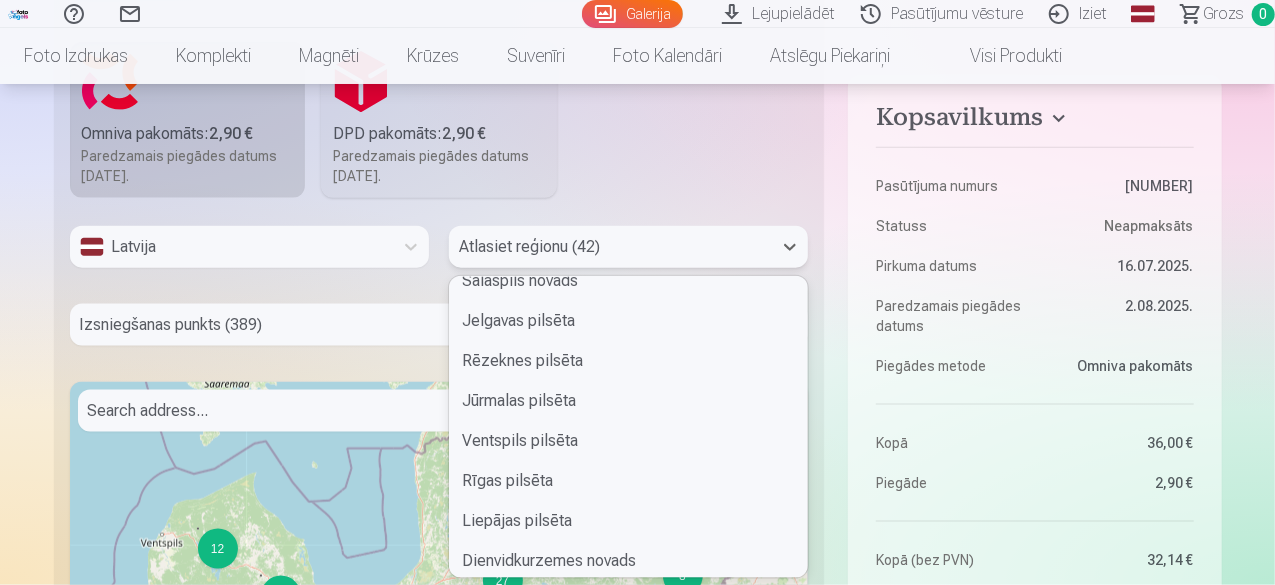 scroll, scrollTop: 400, scrollLeft: 0, axis: vertical 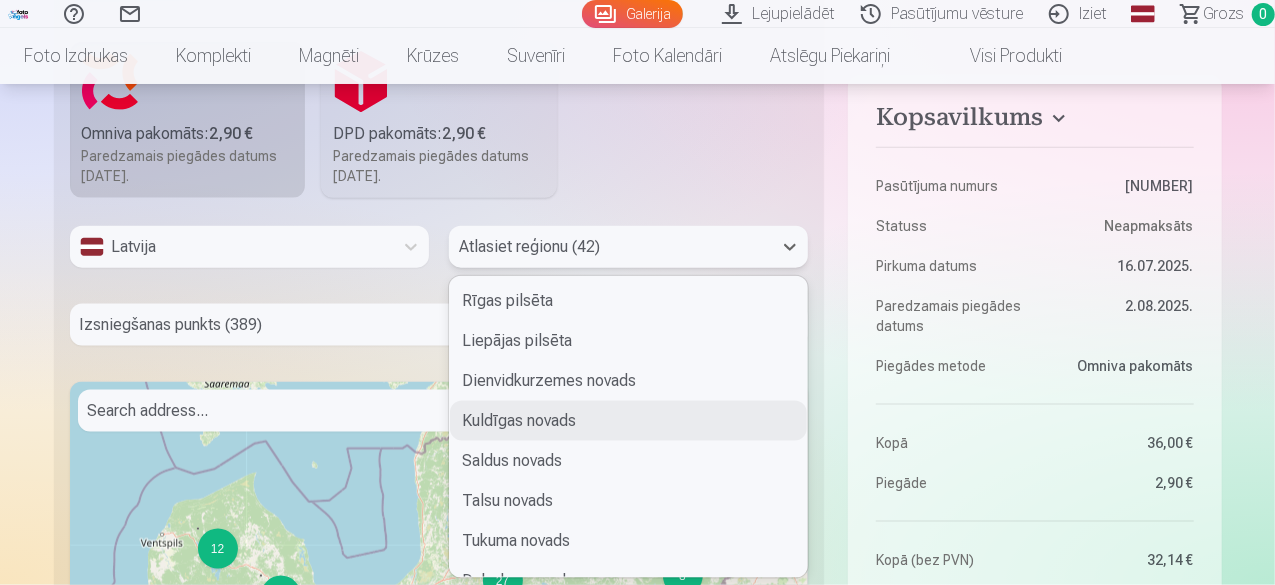 click on "Kuldīgas novads" at bounding box center [628, 421] 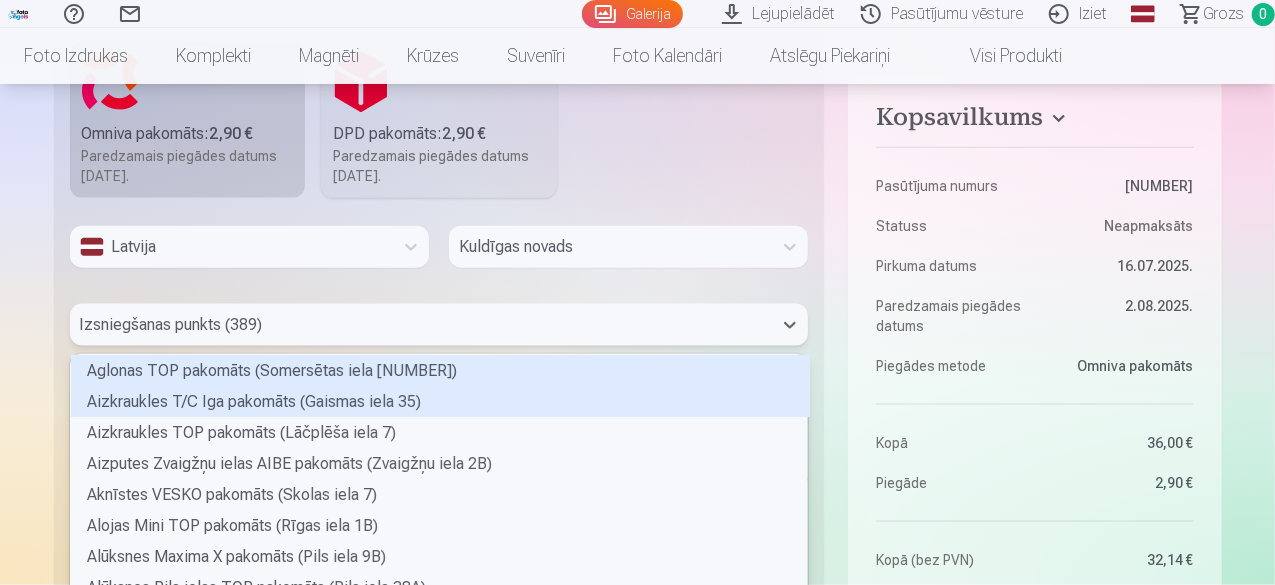 click on "389 results available. Use Up and Down to choose options, press Enter to select the currently focused option, press Escape to exit the menu, press Tab to select the option and exit the menu. Izsniegšanas punkts (389) Aglonas TOP pakomāts (Somersētas iela 33) Aizkraukles T/C Iga pakomāts (Gaismas iela 35) Aizkraukles TOP pakomāts (Lāčplēša iela 7) Aizputes Zvaigžņu ielas AIBE pakomāts (Zvaigžņu iela 2B) Aknīstes VESKO pakomāts (Skolas iela 7) Alojas Mini TOP pakomāts (Rīgas iela 1B) Alūksnes Maxima X pakomāts (Pils iela 9B) Alūksnes Pils ielas TOP pakomāts (Pils iela 38A) Apes TOP pakomāts (Stacijas iela 4) Auces TOP pakomāts (Baznīcas iela 1) Augšlīgatnes ELVI pakomāts (Nītaures iela 5) Babītes ELVI pakomāts (Liepu aleja 15A) Baldones Mego pakomāts (Rīgas iela 79) Baldones TOP pakomāts (Pārupes iela 6) Baložu Mego pakomāts (Rīgas iela 14) Balvu TOP pakomāts (Partizānu iela 8) Balvu Tautas ielas 1 pakomāts (Tautas iela 1) Bauskas Mini RIMI pakomāts (Zaļā iela 3)" at bounding box center [439, 325] 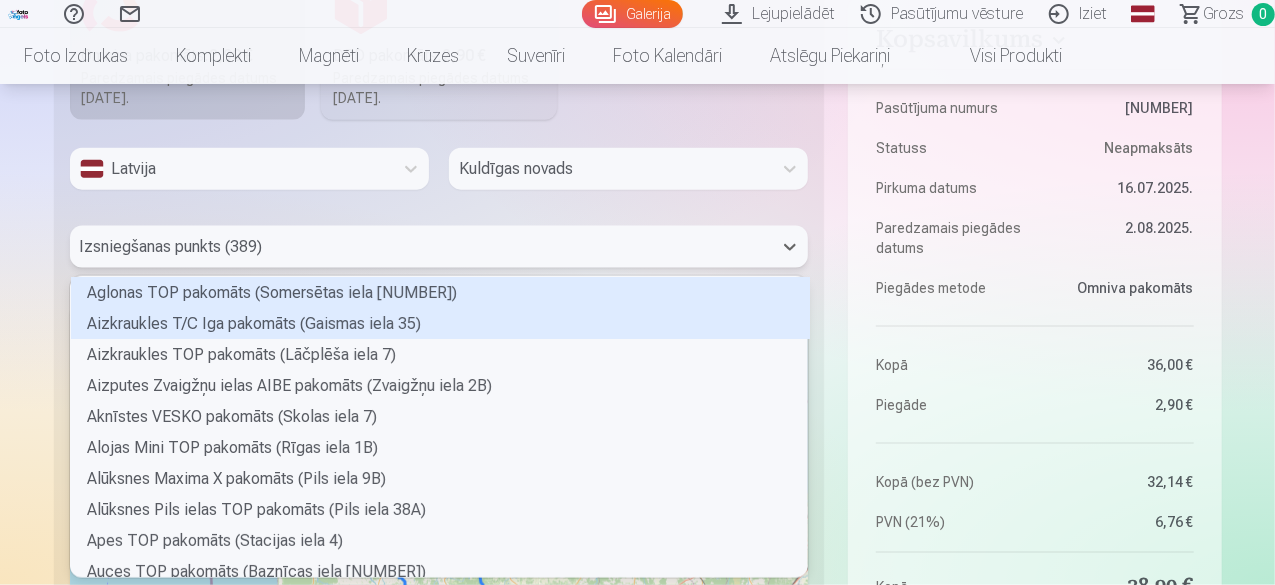 scroll, scrollTop: 6, scrollLeft: 5, axis: both 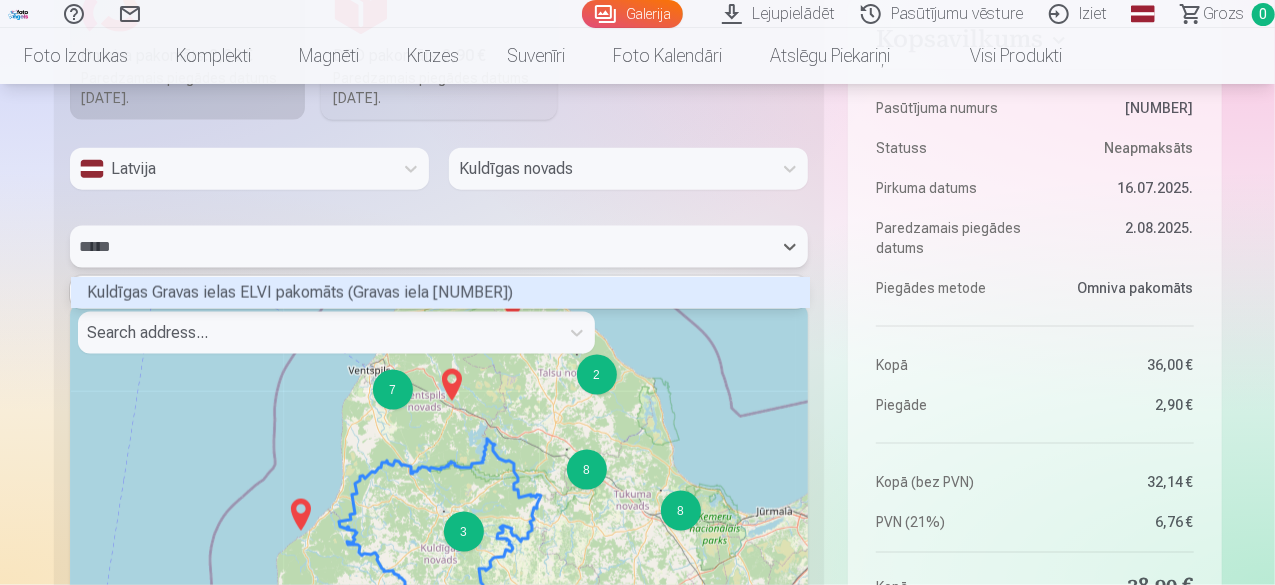 type on "******" 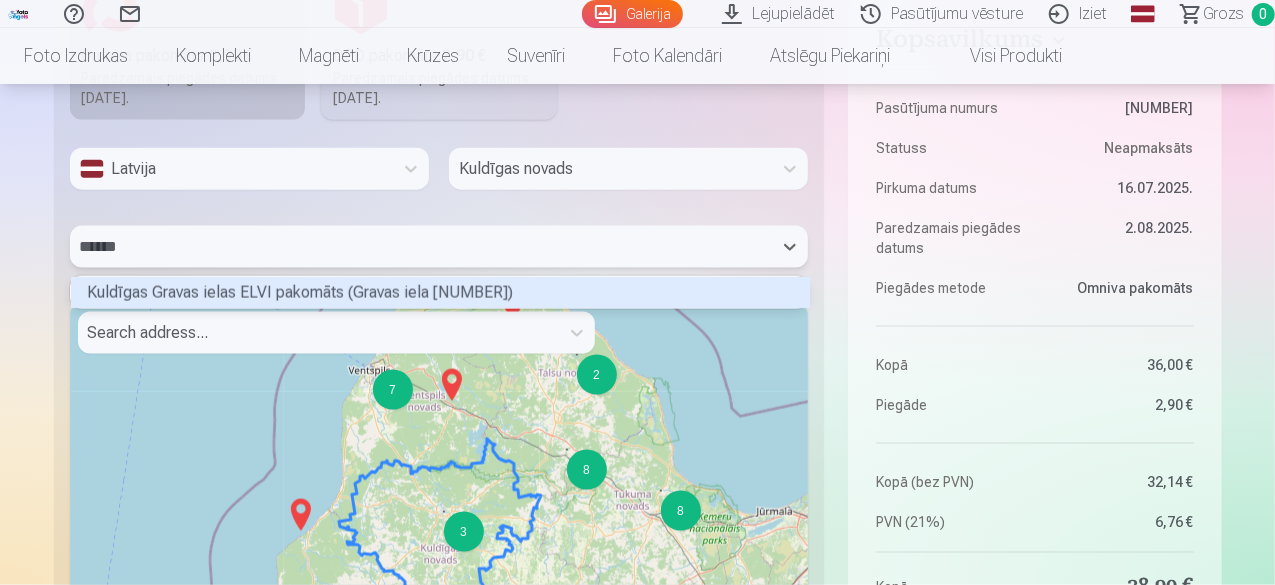 click on "Kuldīgas Gravas ielas ELVI pakomāts (Gravas iela 1)" at bounding box center [440, 292] 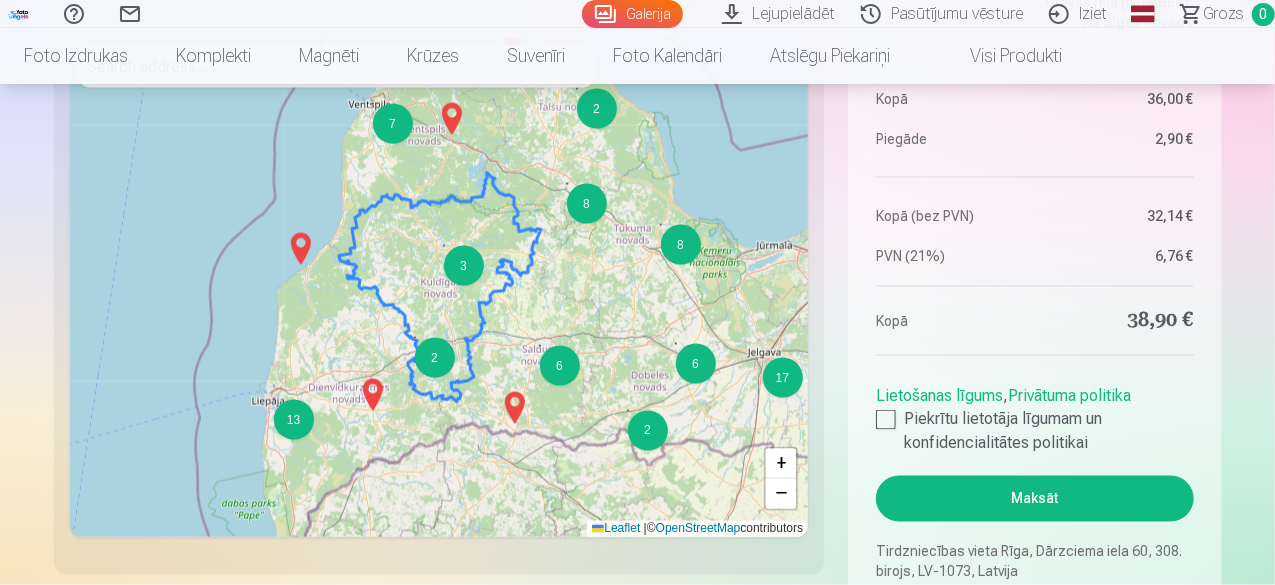 scroll, scrollTop: 1622, scrollLeft: 0, axis: vertical 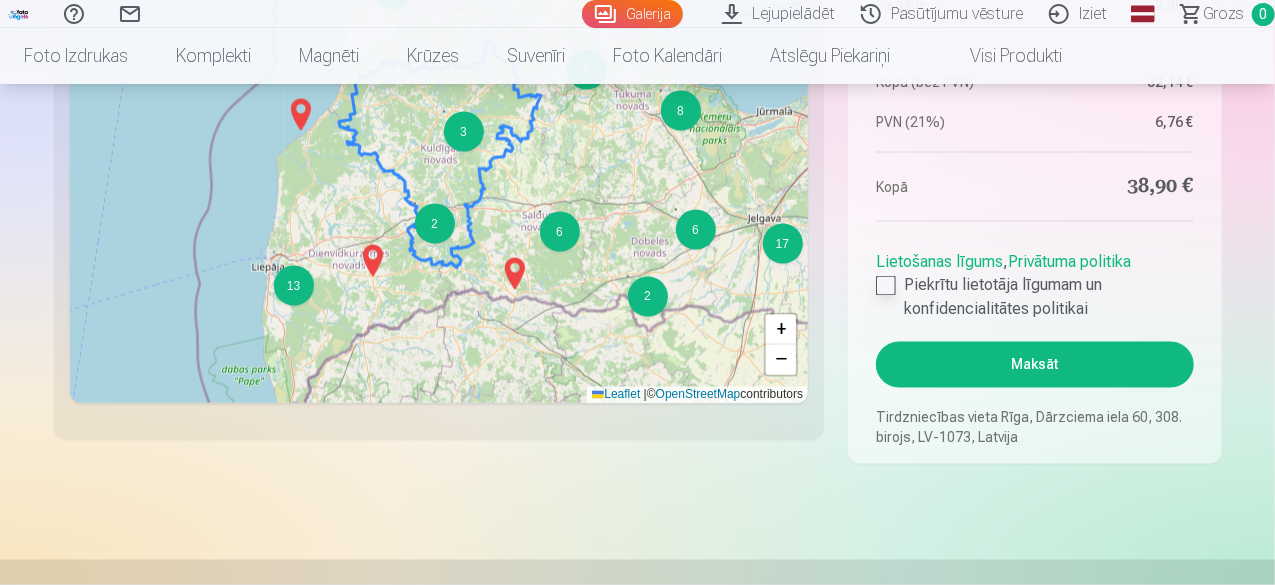 click at bounding box center [886, 286] 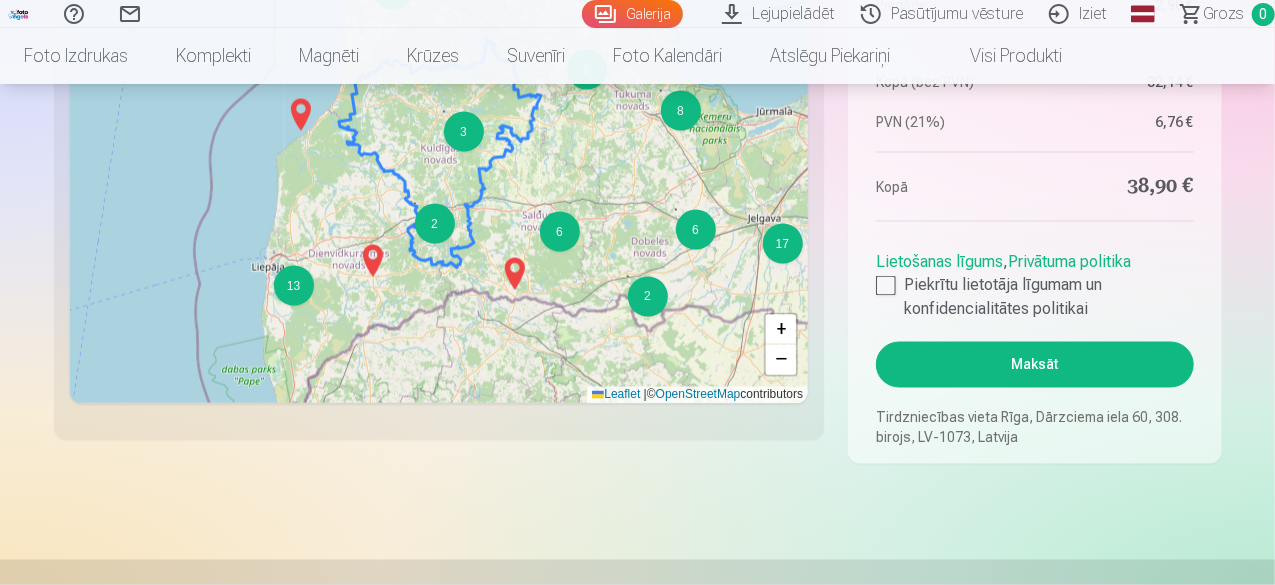 click on "Maksāt" at bounding box center [1034, 365] 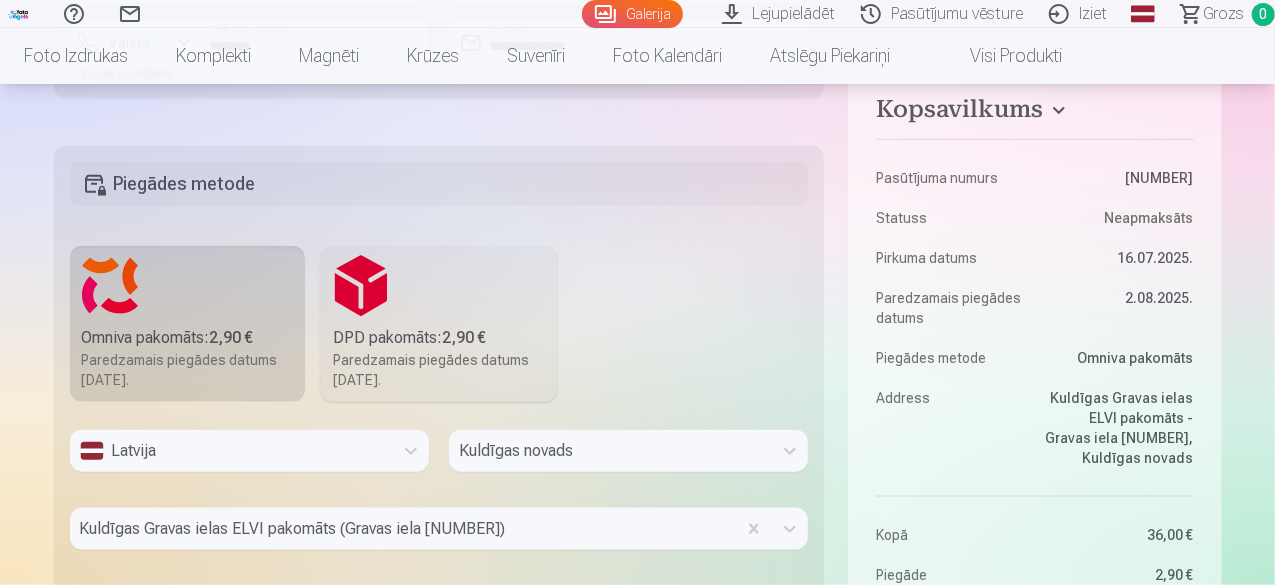 scroll, scrollTop: 922, scrollLeft: 0, axis: vertical 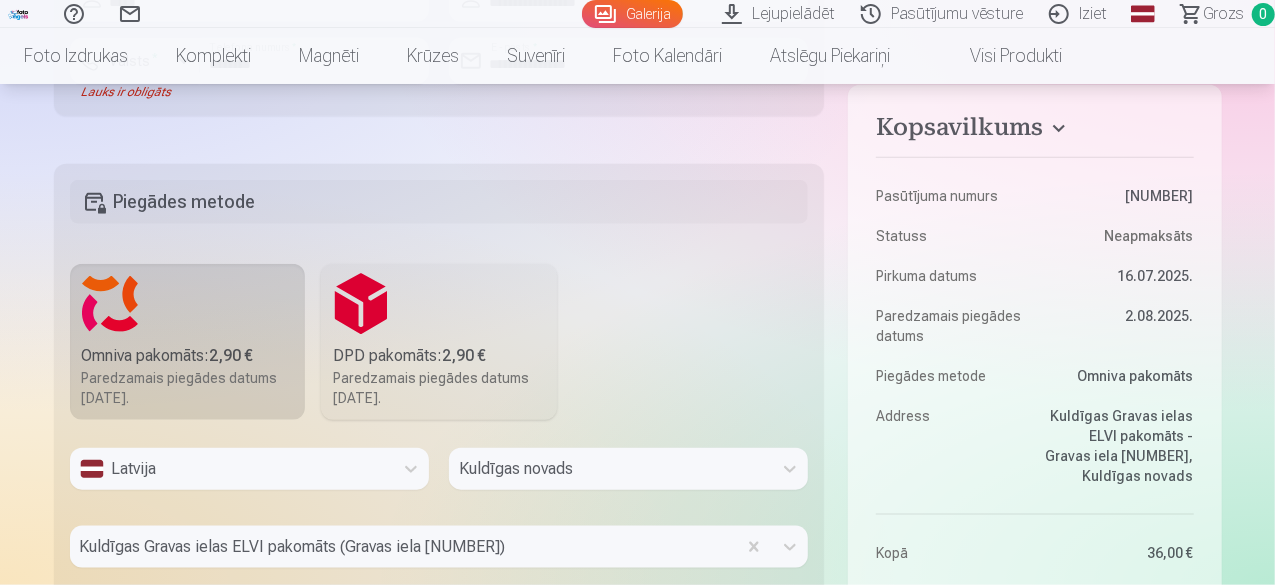 click on "Latvija" at bounding box center (249, 469) 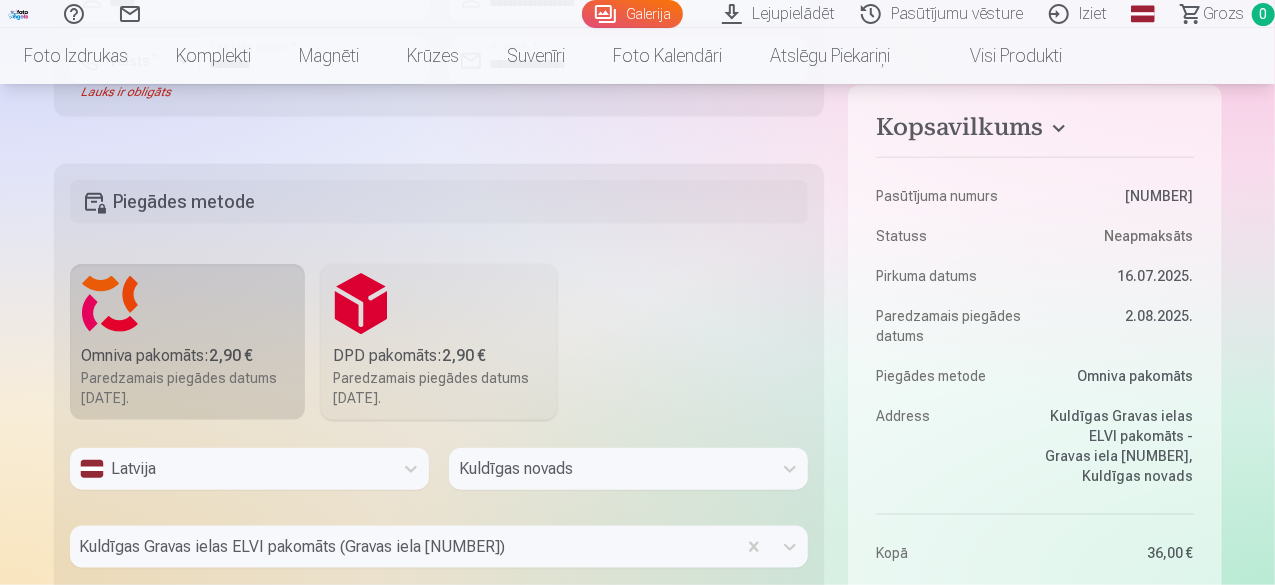 scroll, scrollTop: 972, scrollLeft: 0, axis: vertical 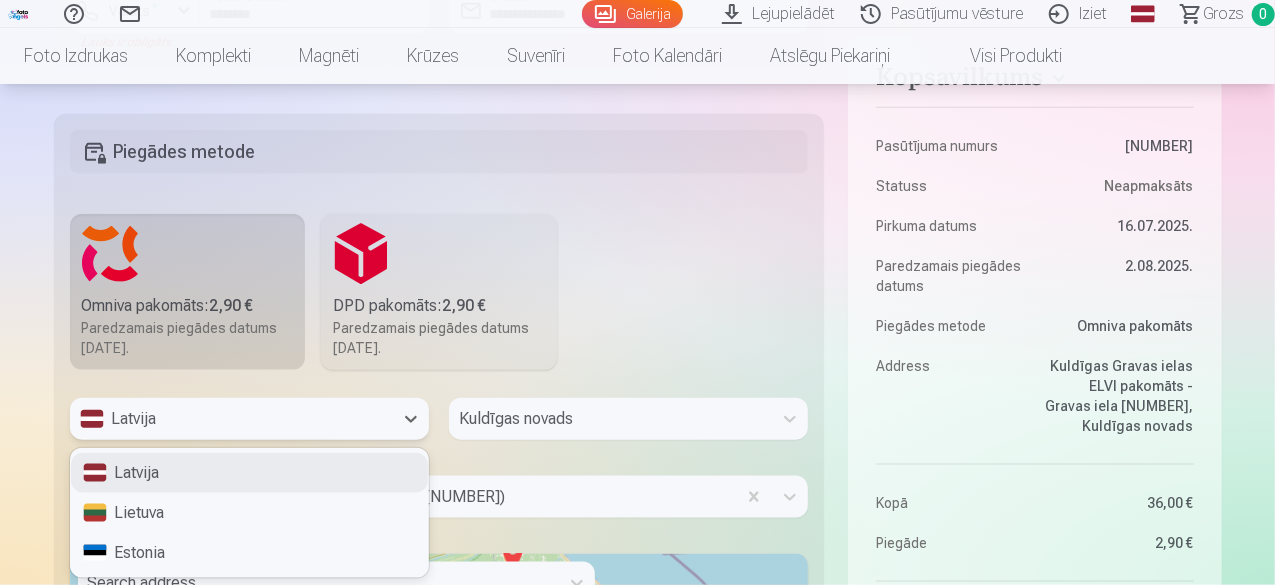 click on "Latvija" at bounding box center [249, 473] 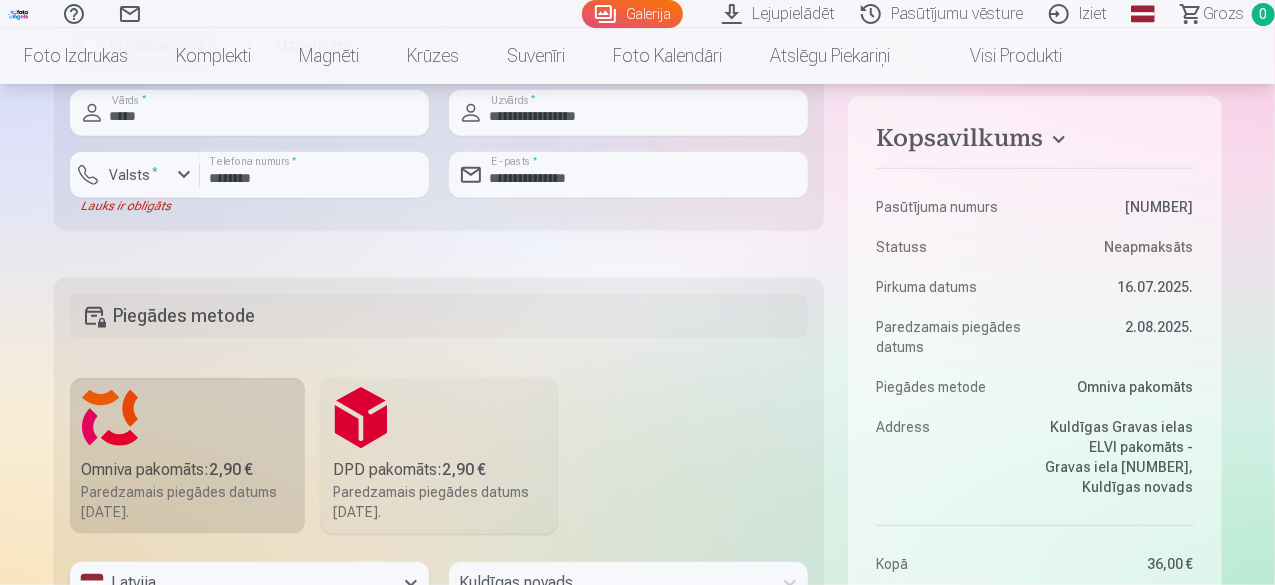 scroll, scrollTop: 672, scrollLeft: 0, axis: vertical 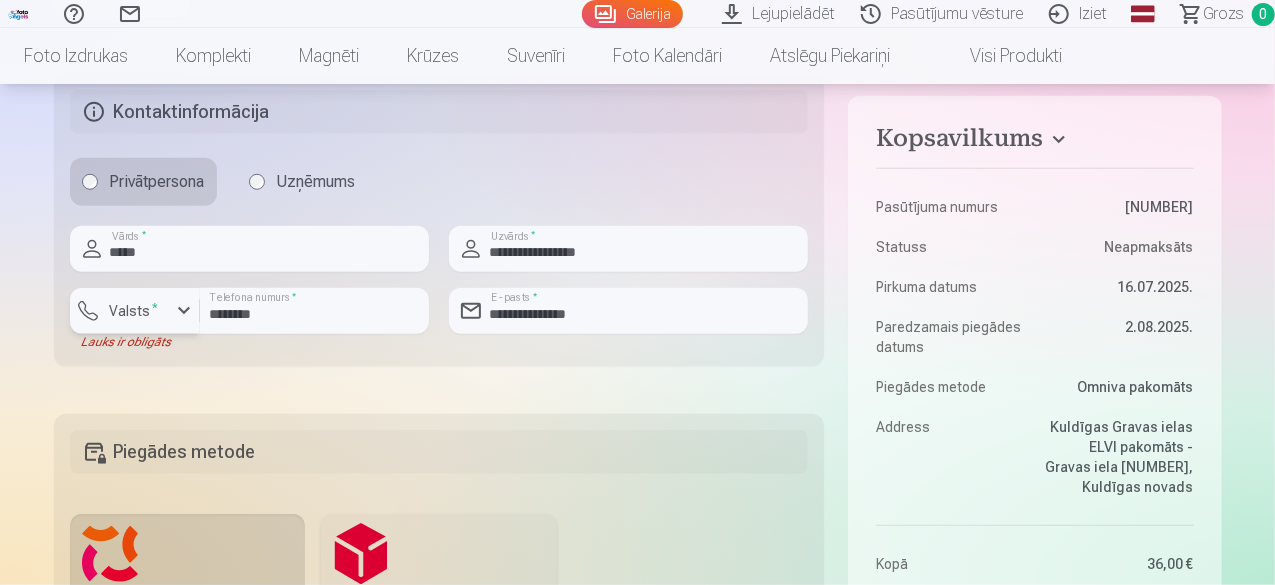 click at bounding box center [184, 311] 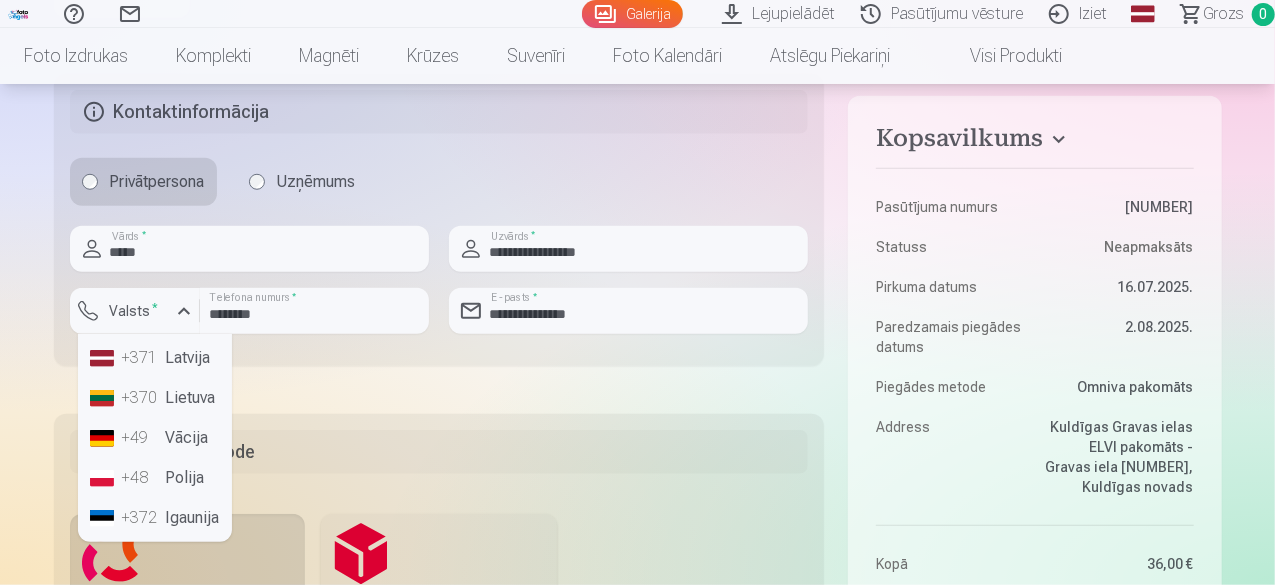 click on "+371 Latvija" at bounding box center (155, 358) 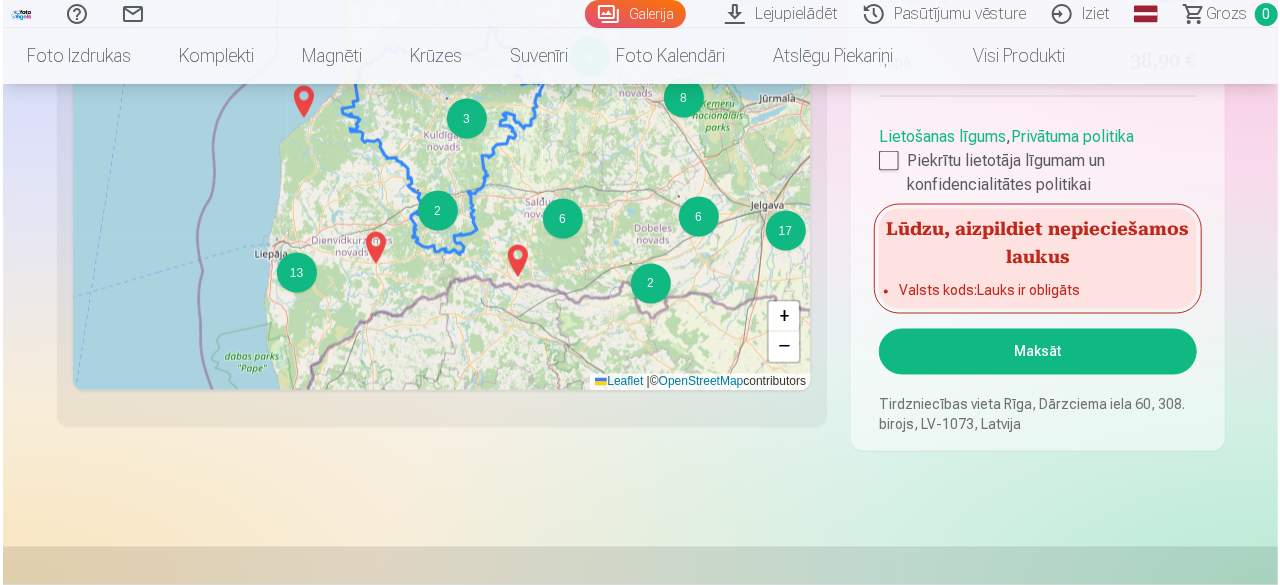 scroll, scrollTop: 1672, scrollLeft: 0, axis: vertical 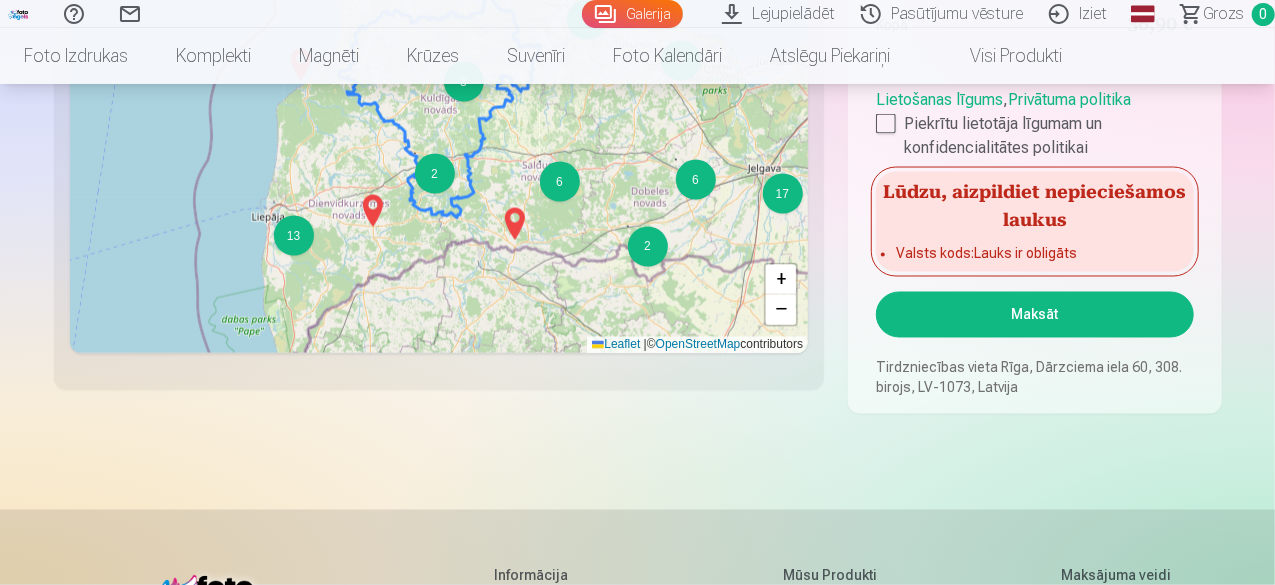 click on "Maksāt" at bounding box center (1034, 315) 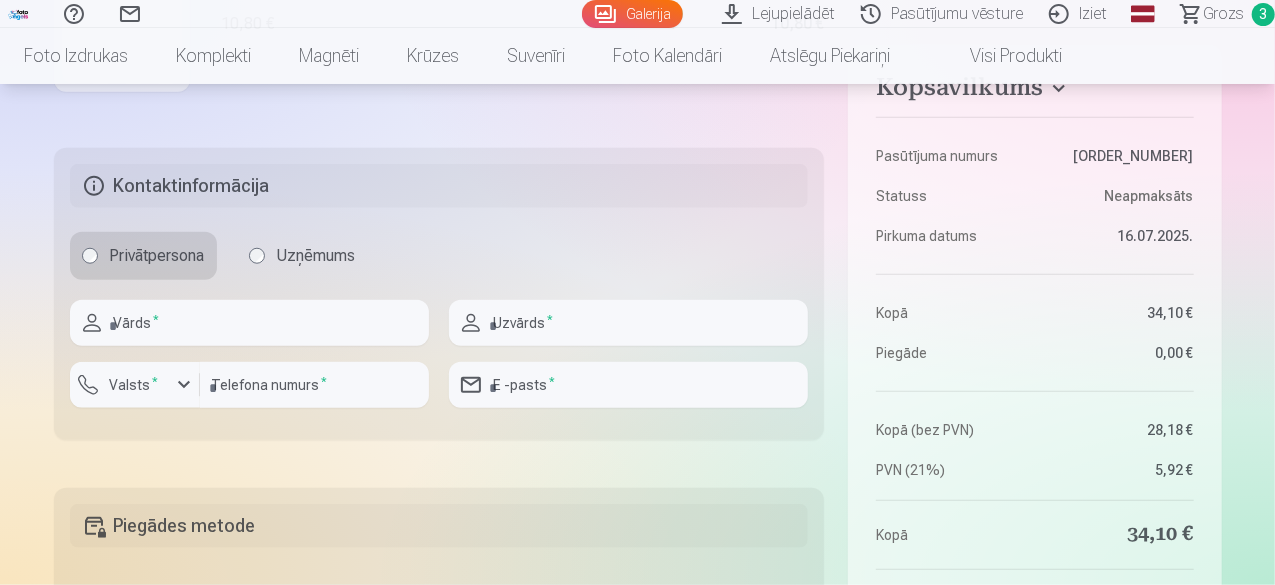 scroll, scrollTop: 800, scrollLeft: 0, axis: vertical 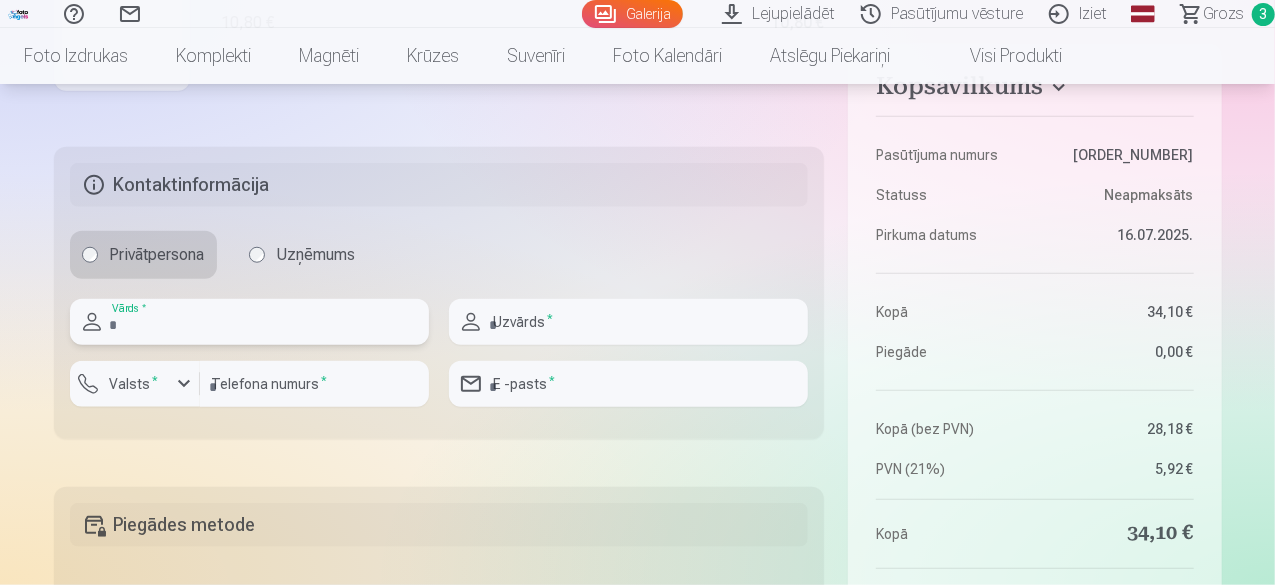 click at bounding box center (249, 322) 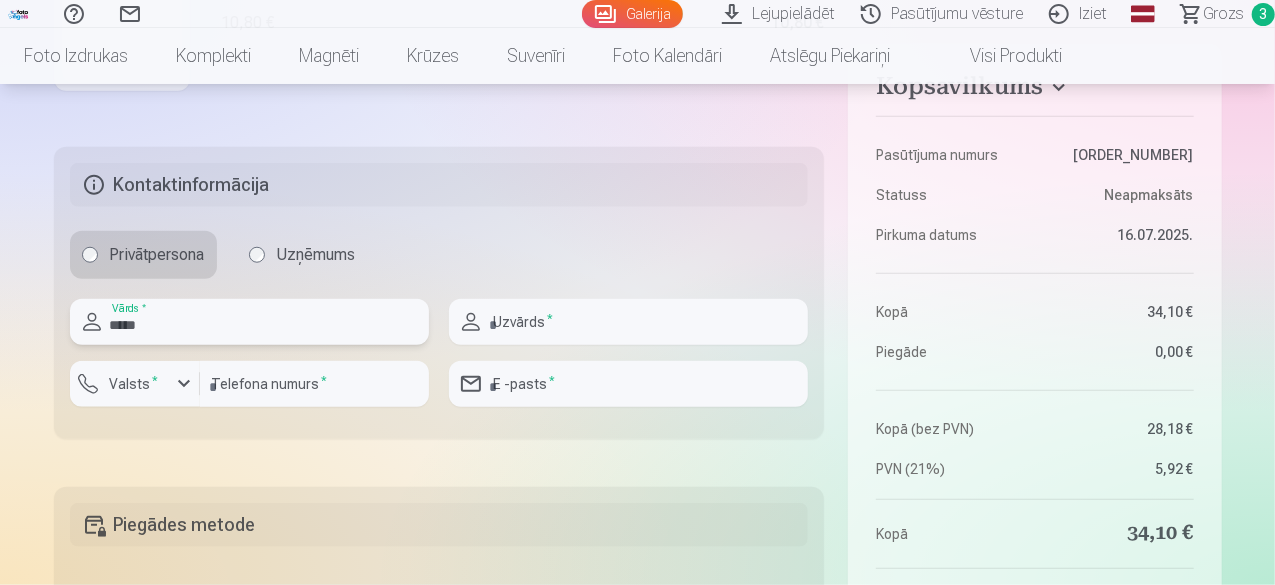 type on "*****" 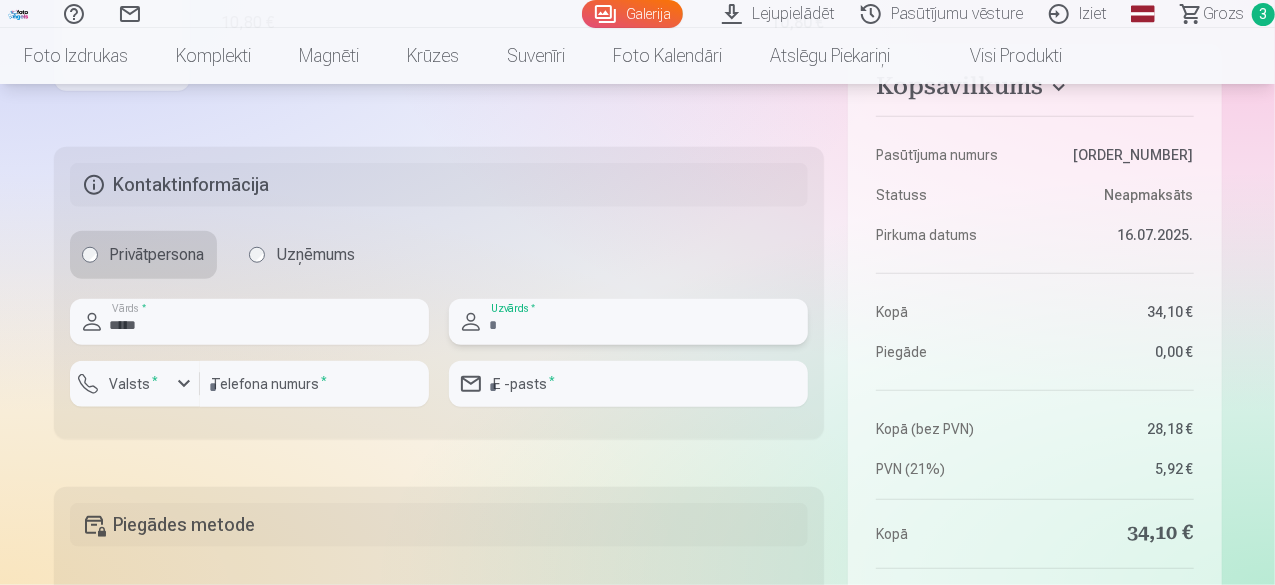 click at bounding box center (628, 322) 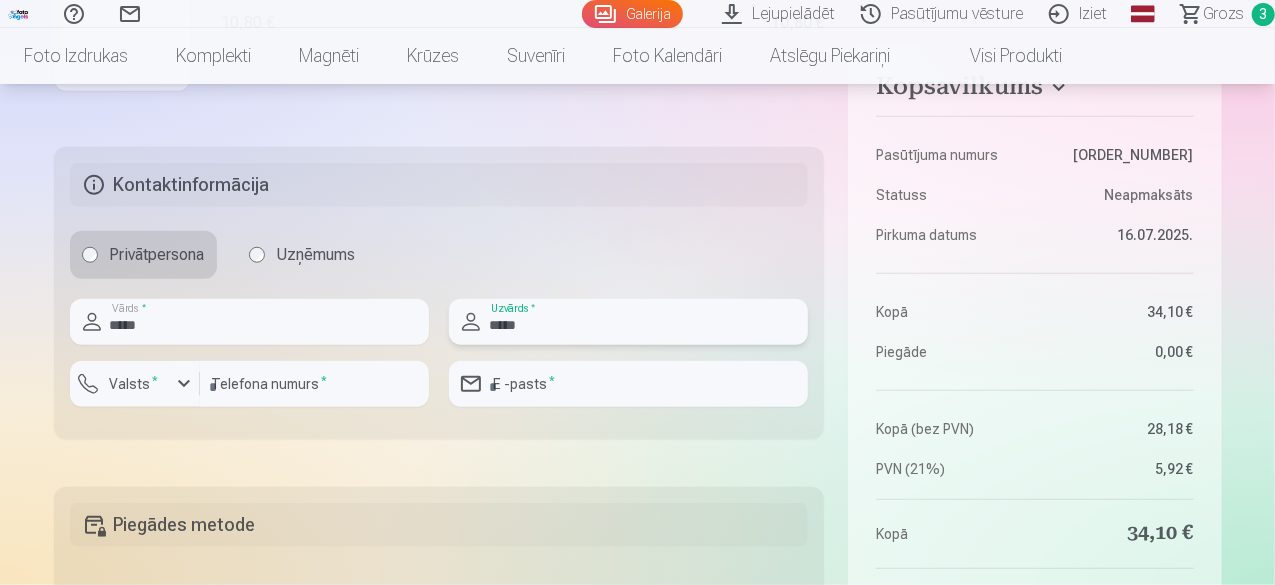 type on "**********" 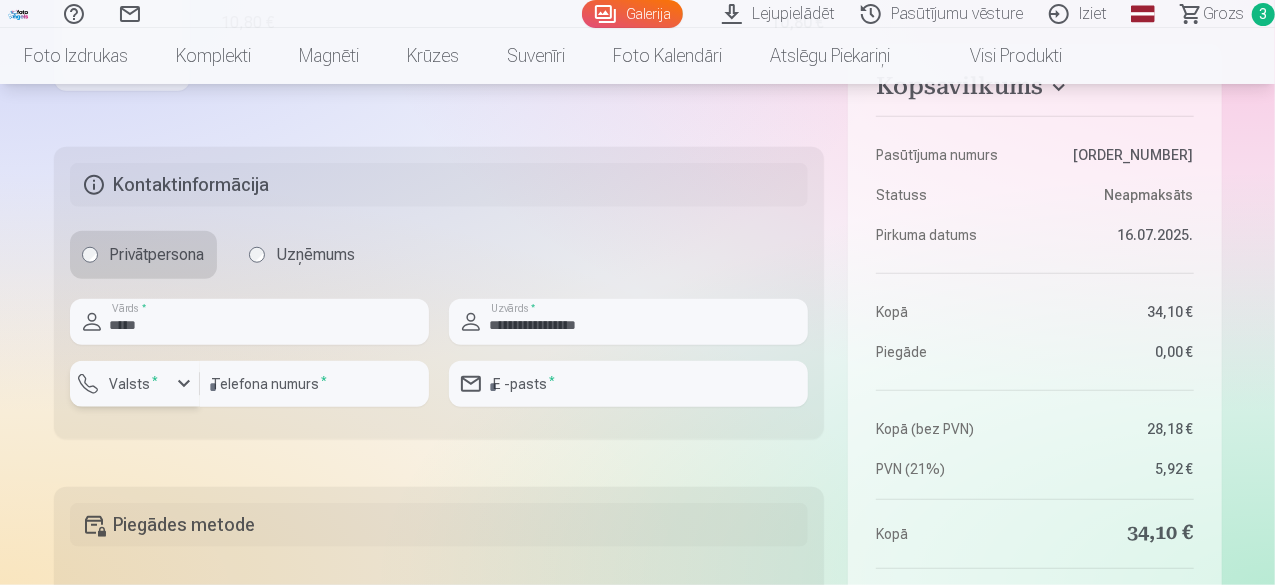 click at bounding box center (184, 384) 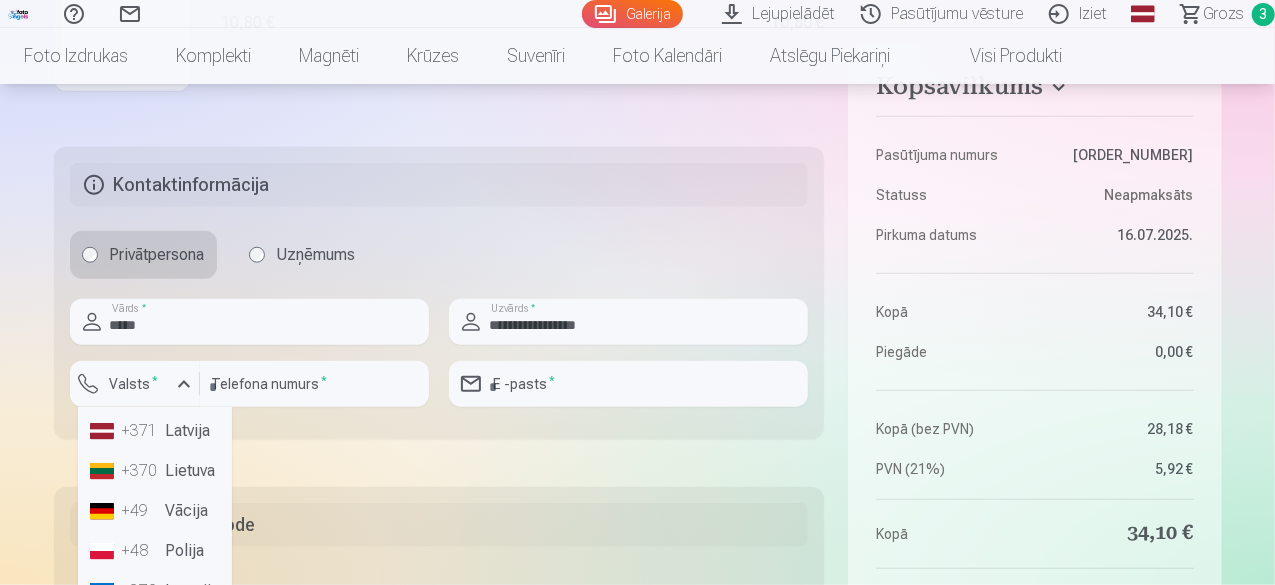 click on "+371 Latvija" at bounding box center [155, 431] 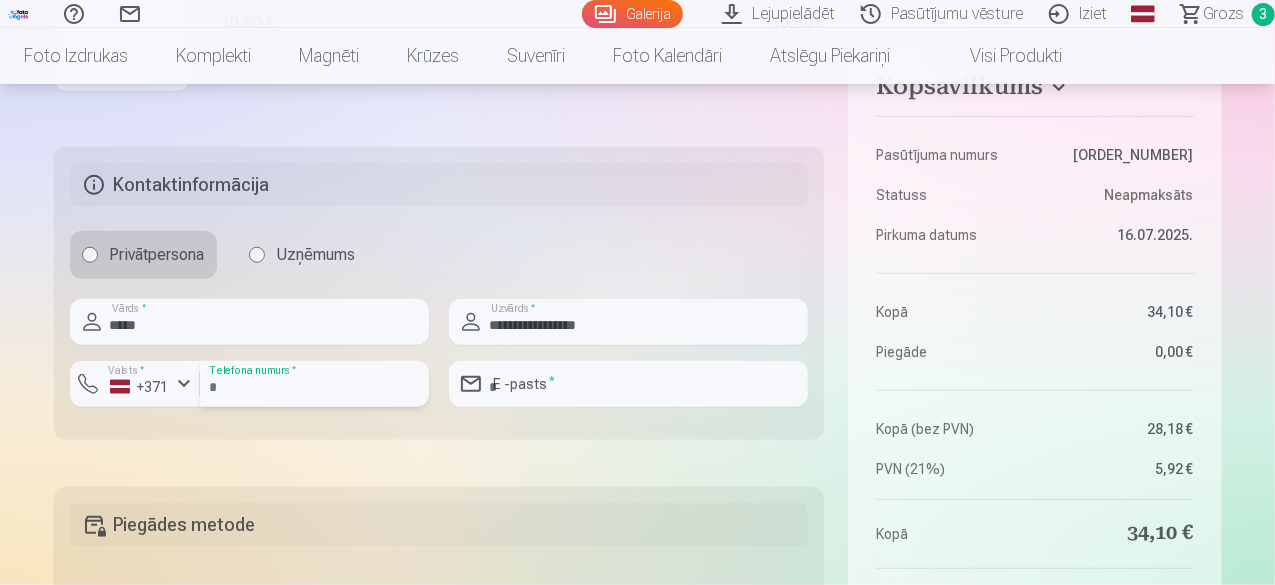 click at bounding box center [314, 384] 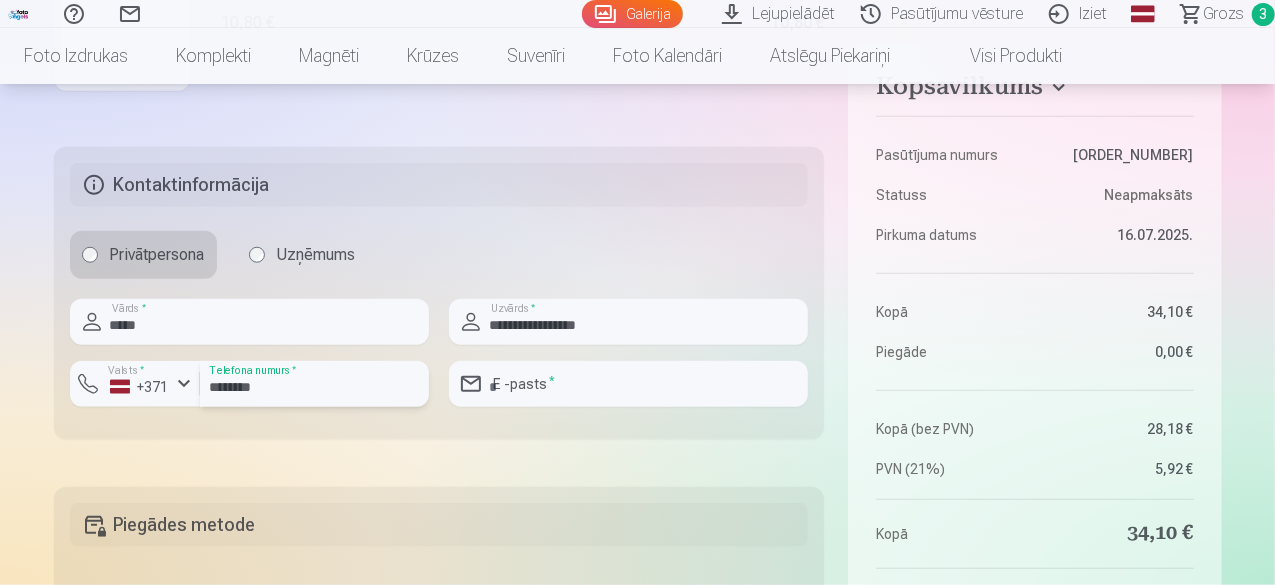 type on "********" 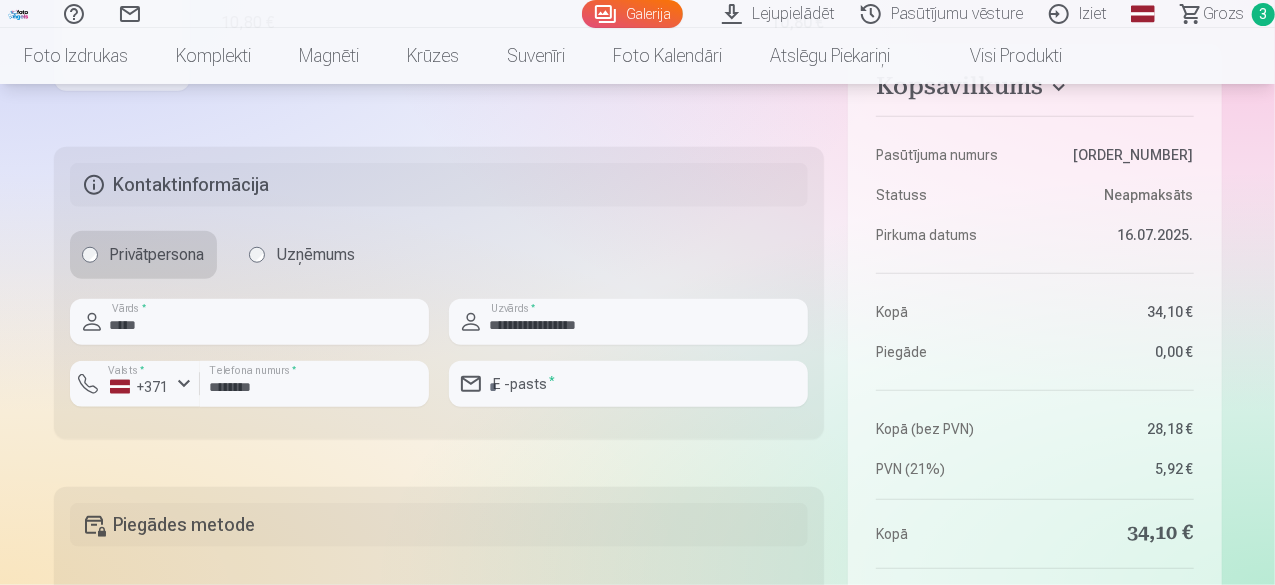 click on "**********" at bounding box center [638, 139] 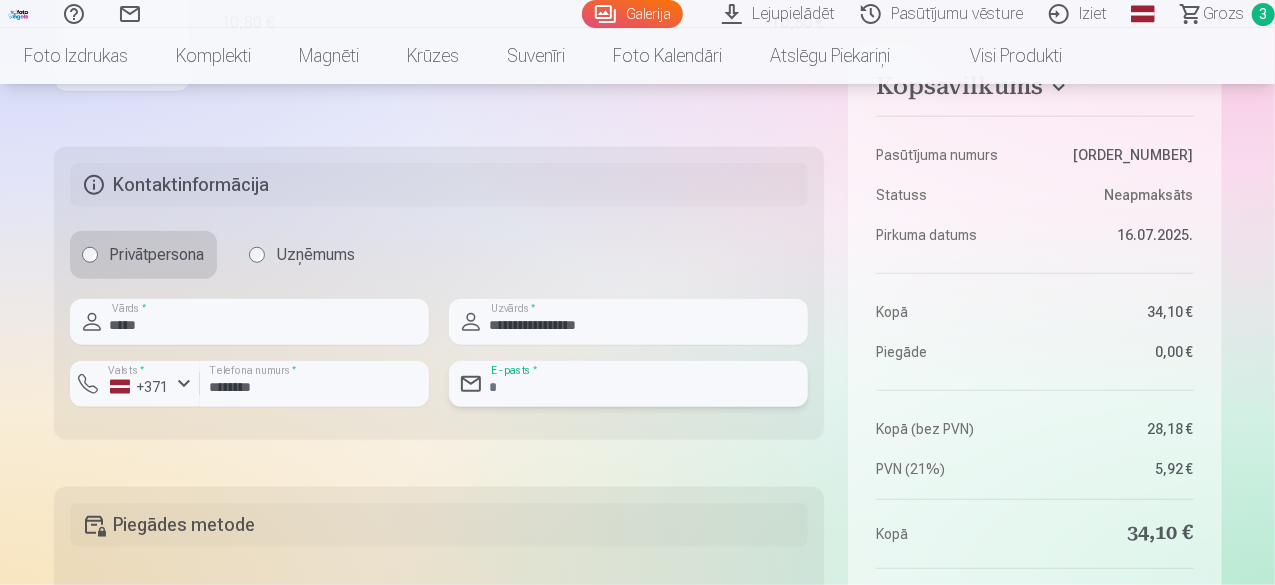 click at bounding box center [628, 384] 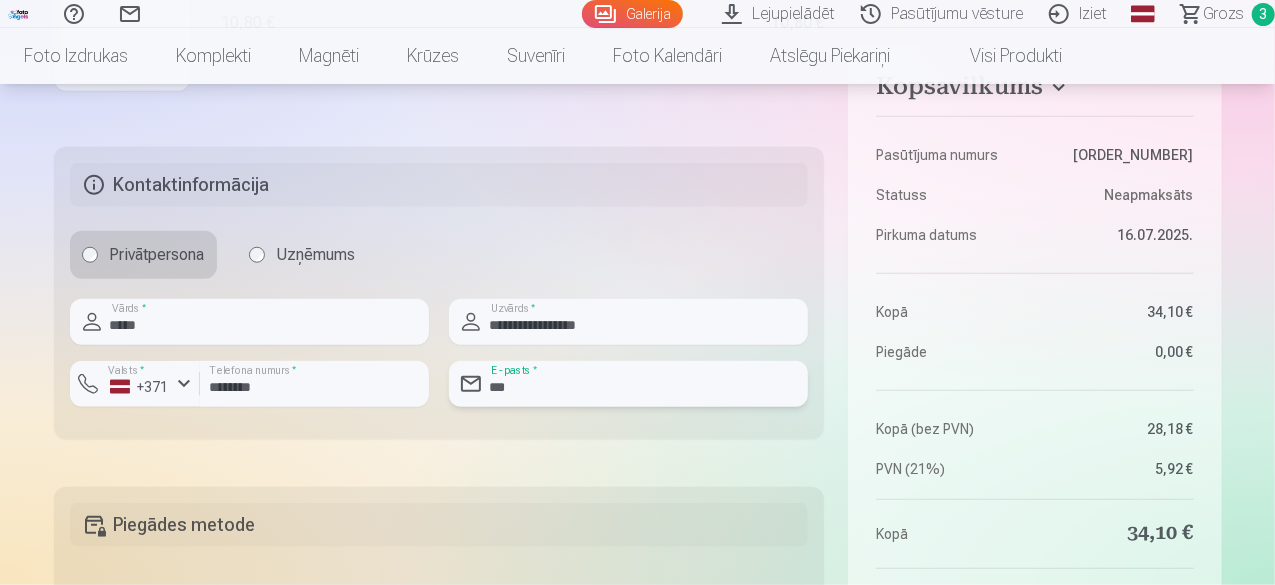type on "**********" 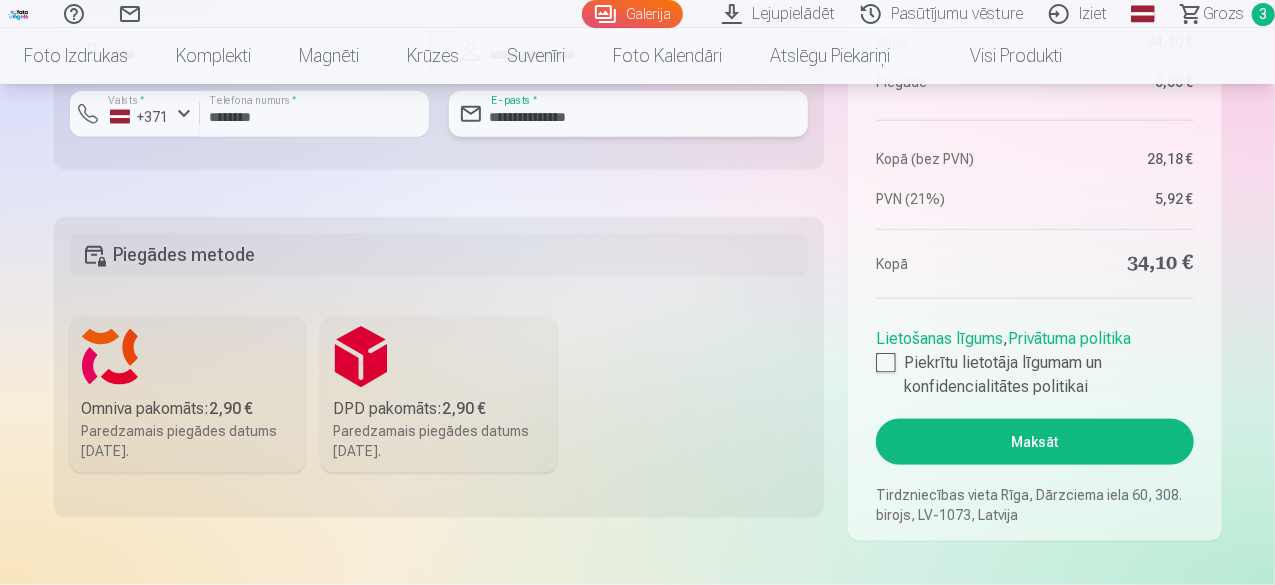 scroll, scrollTop: 1100, scrollLeft: 0, axis: vertical 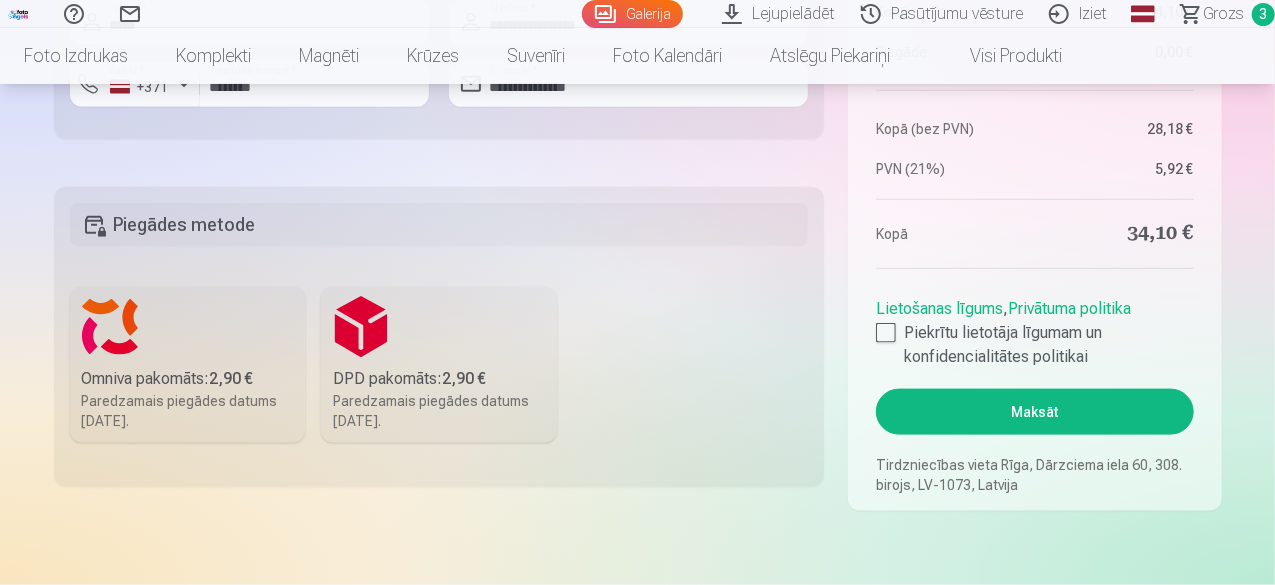 click on "Omniva pakomāts :  2,90 € Paredzamais piegādes datums 2.08.2025." at bounding box center (188, 365) 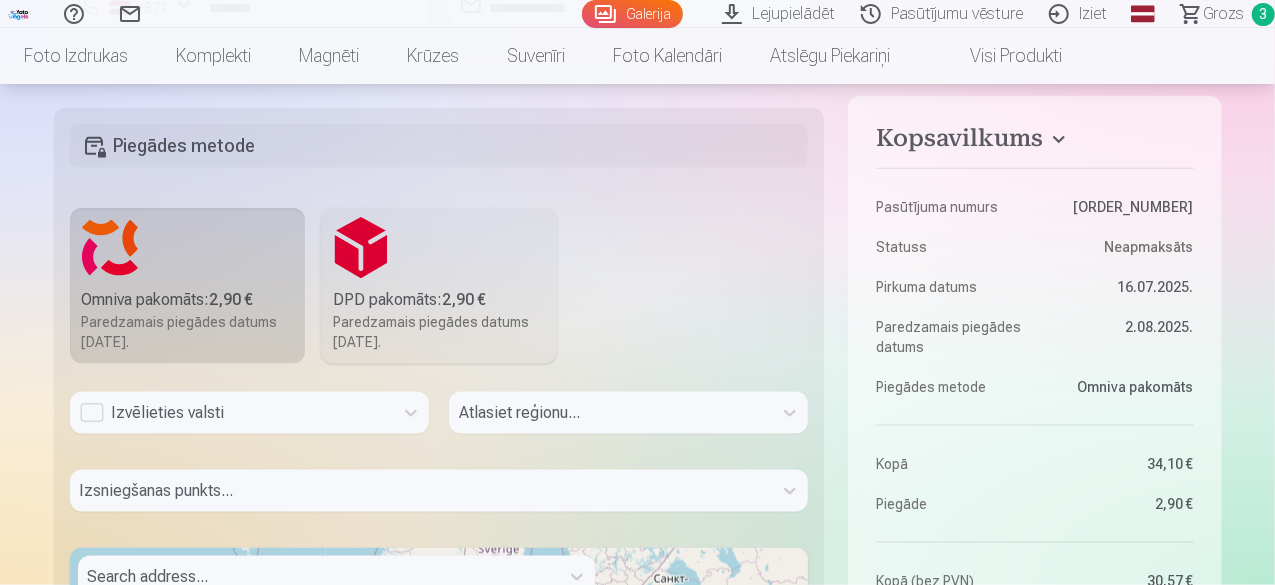 scroll, scrollTop: 1300, scrollLeft: 0, axis: vertical 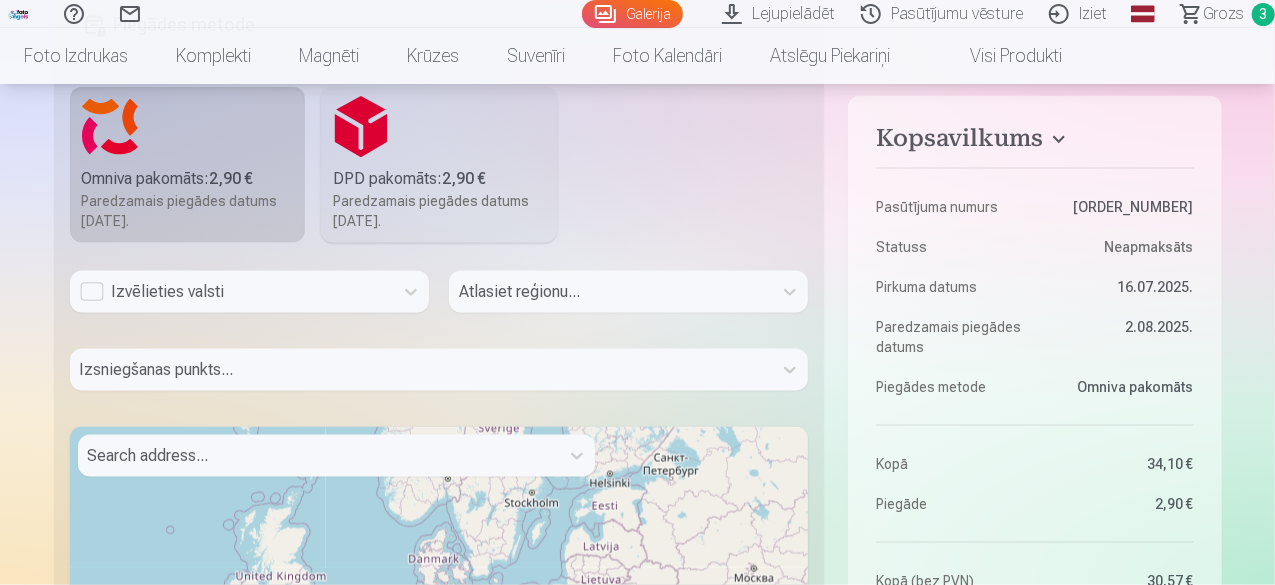 click on "Izvēlieties valsti" at bounding box center [231, 292] 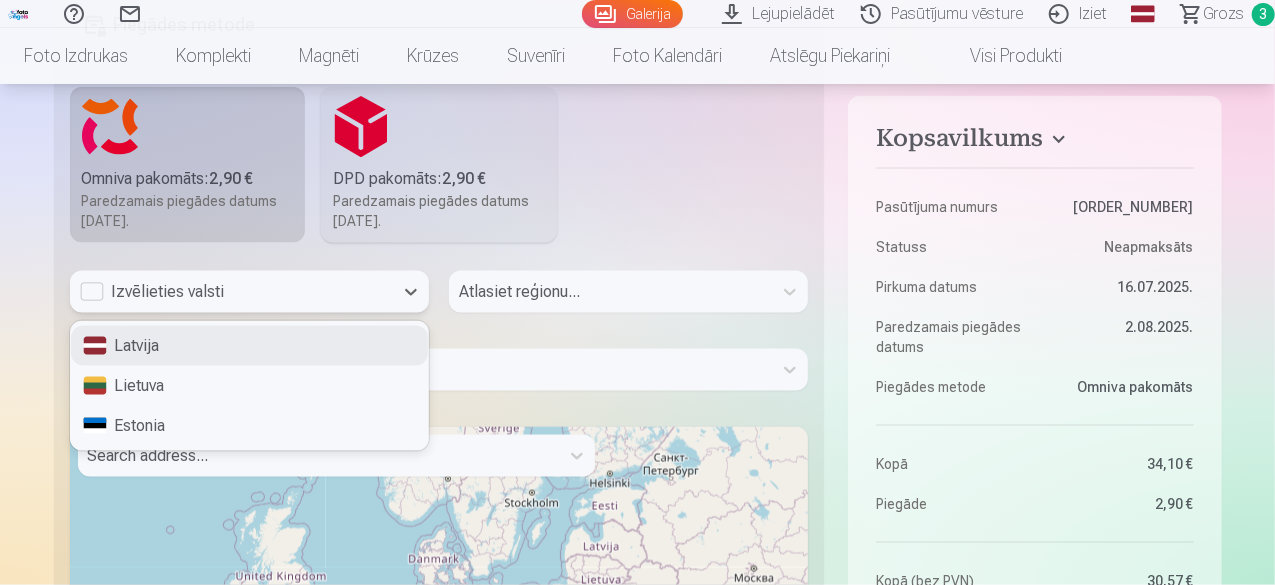 click on "Latvija" at bounding box center (249, 346) 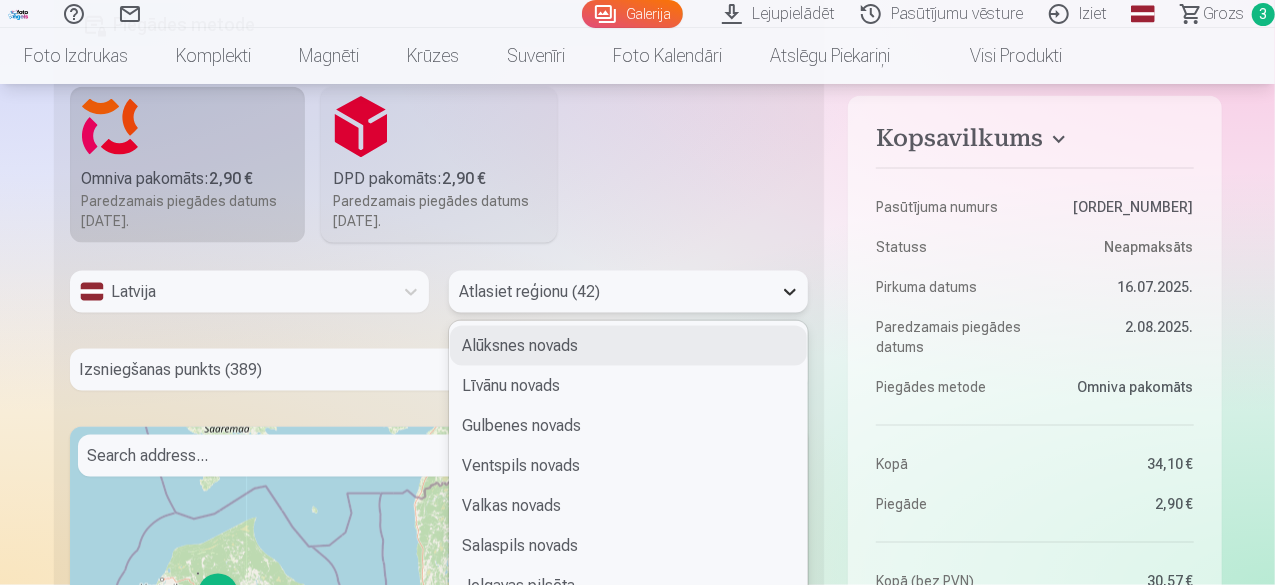 click on "42 results available. Use Up and Down to choose options, press Enter to select the currently focused option, press Escape to exit the menu, press Tab to select the option and exit the menu. Atlasiet reģionu (42) Alūksnes novads Līvānu novads Gulbenes novads Ventspils novads Valkas novads Salaspils novads Jelgavas pilsēta Rēzeknes pilsēta Jūrmalas pilsēta Ventspils pilsēta Rīgas pilsēta Liepājas pilsēta Dienvidkurzemes novads Kuldīgas novads Saldus novads Talsu novads Tukuma novads Dobeles novads Jelgavas novads Mārupes novads Bauskas novads Ogres novads Aizkraukles novads Jēkabpils novads Ludzas novads Rēzeknes novads Balvu novads Madonas novads Smiltenes novads Cēsu novads Valmieras novads Ādažu novads Ropažu novads Siguldas novads Preiļu novads Krāslavas novads Ķekavas novads Olaines novads Saulkrastu novads Limbažu novads Augšdaugavas novads Varakļānu novads" at bounding box center [628, 292] 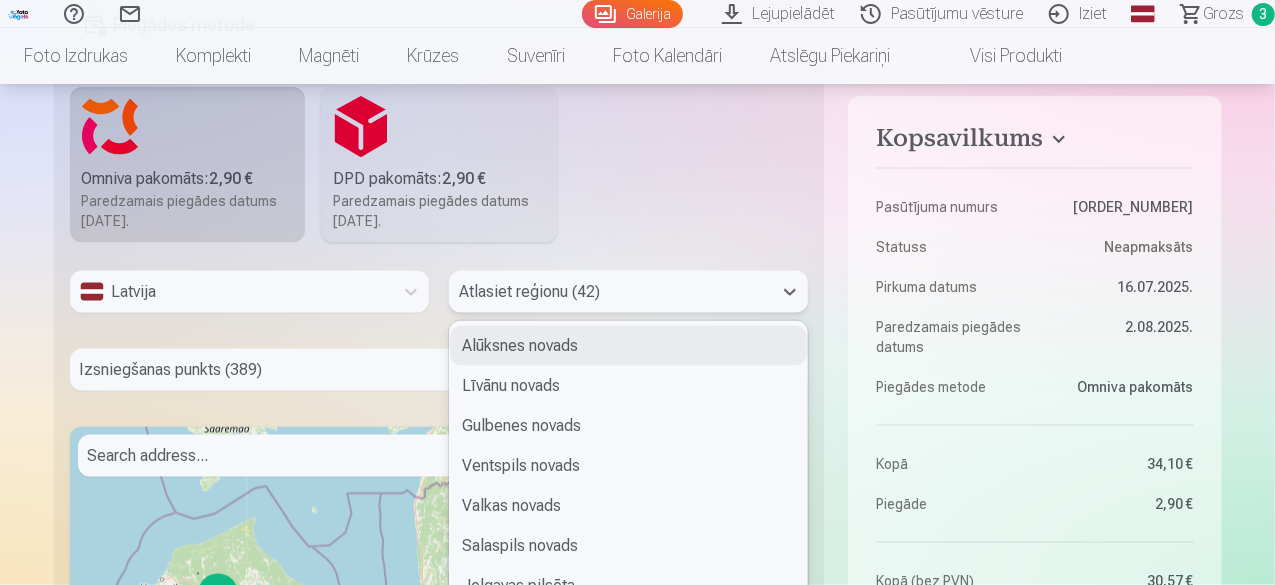 scroll, scrollTop: 1344, scrollLeft: 0, axis: vertical 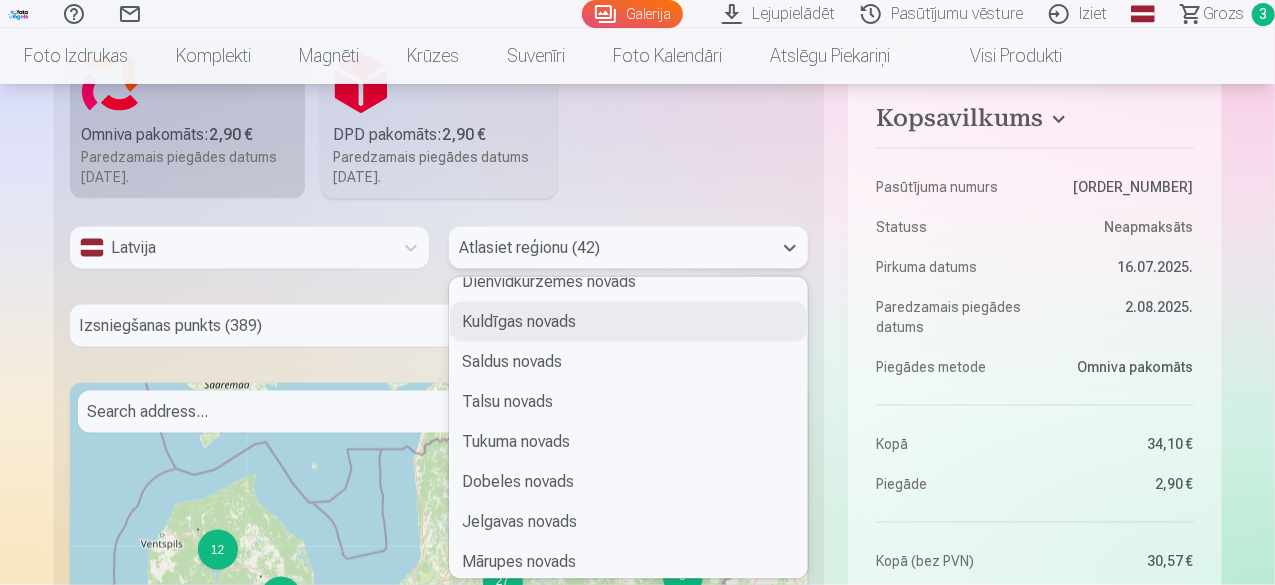 click on "Kuldīgas novads" at bounding box center [628, 322] 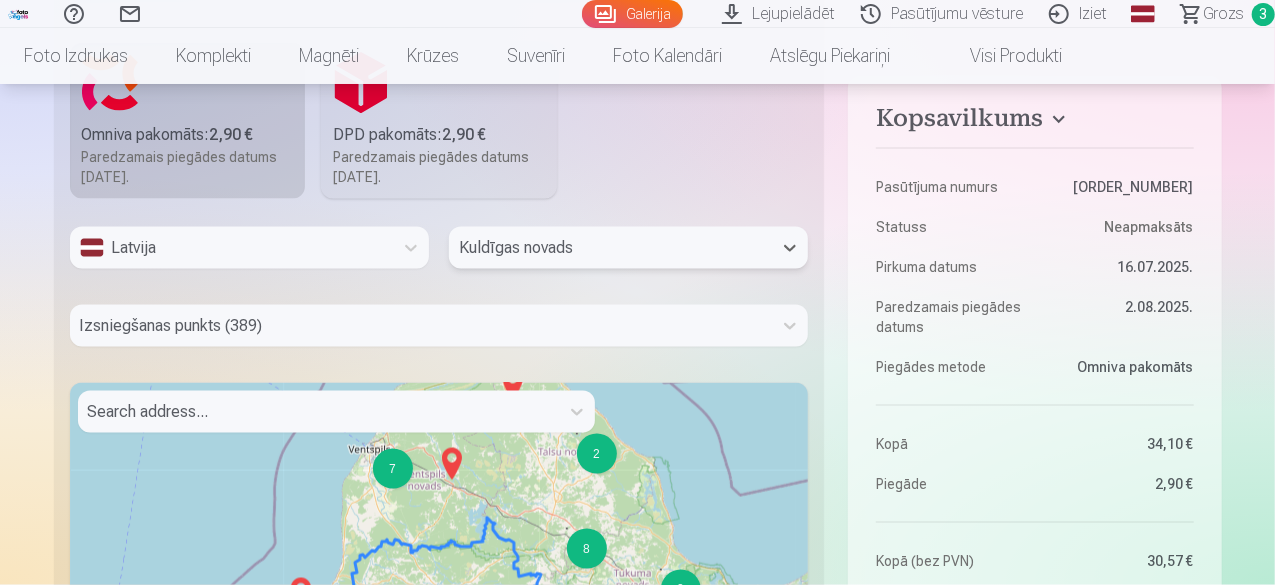 scroll, scrollTop: 1444, scrollLeft: 0, axis: vertical 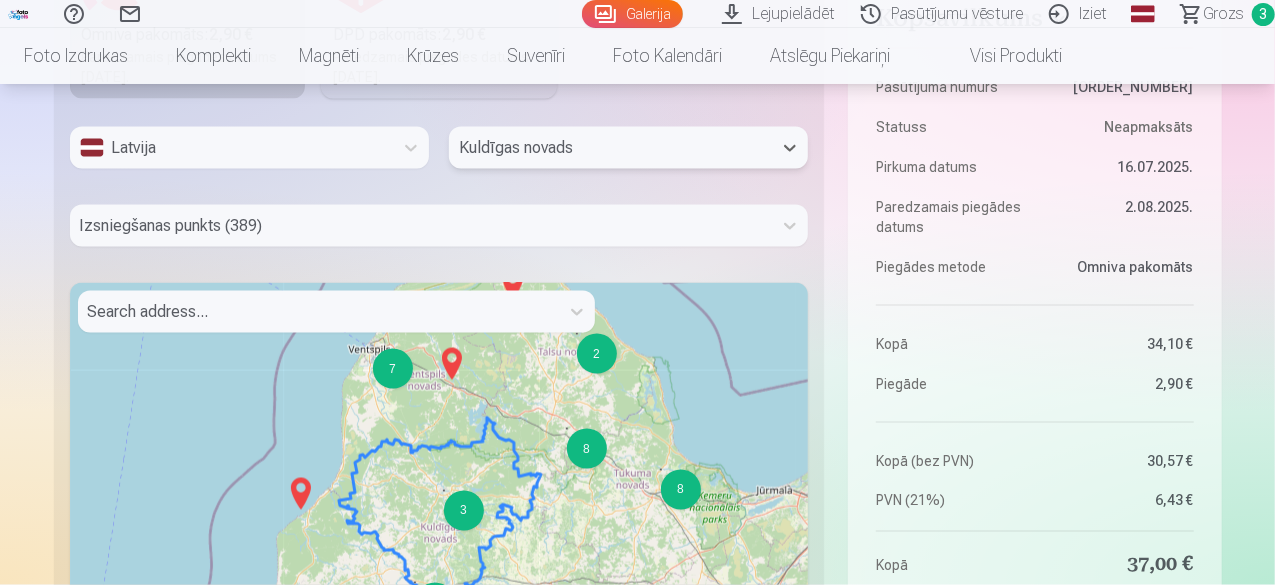 click on "10 2 2 8 7 2 2 13 3 6 6 2 4 11 7 2 2 5 2 3 3 4 2 20 17 3 8 20 56 124 8 8 + −  Leaflet   |  ©  OpenStreetMap  contributors" at bounding box center [439, 533] 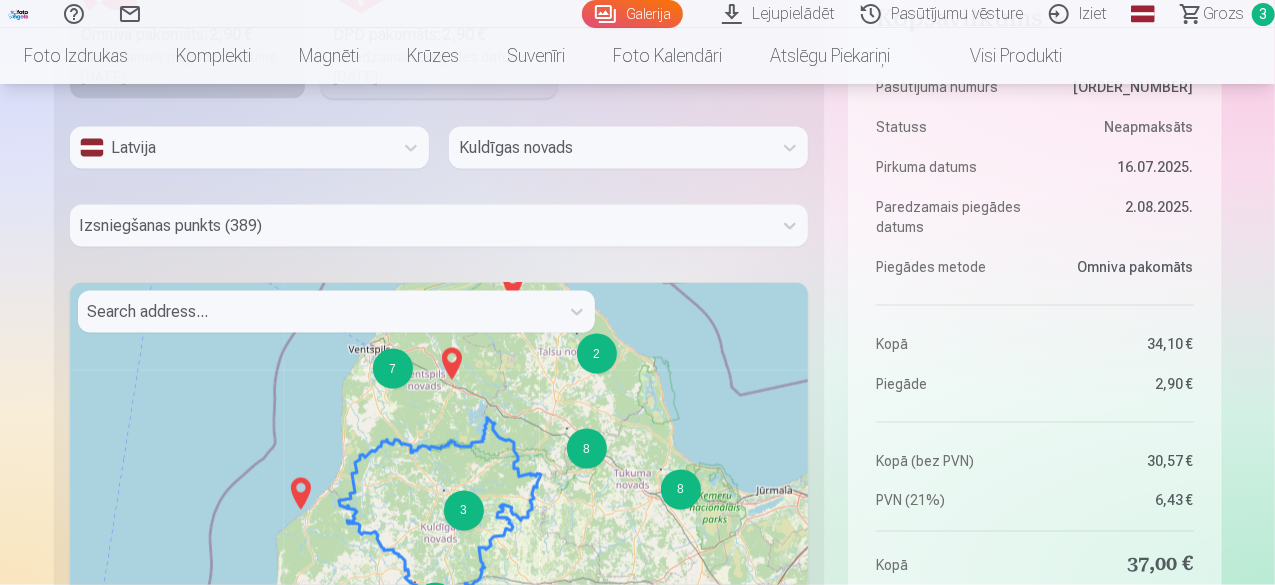 click at bounding box center (318, 312) 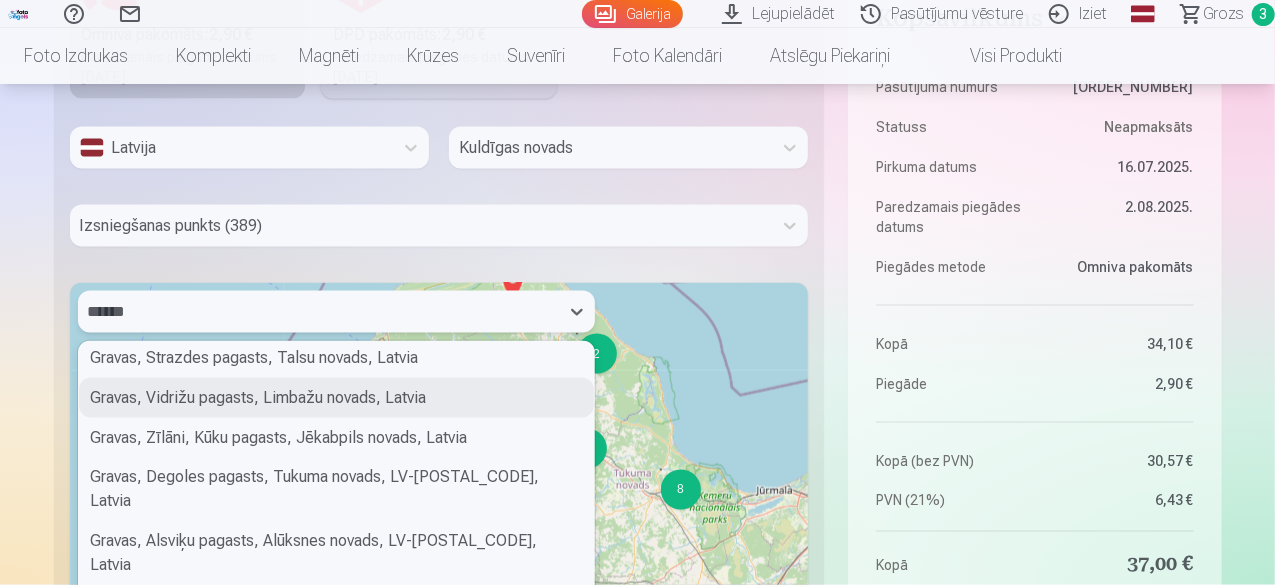 scroll, scrollTop: 0, scrollLeft: 0, axis: both 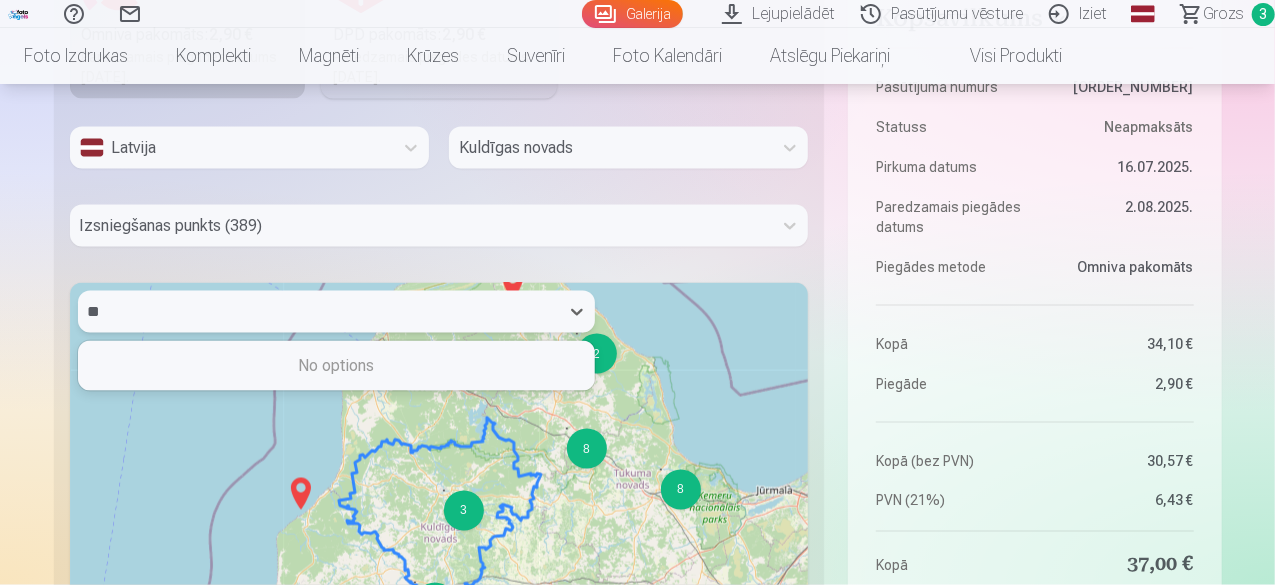 type on "**" 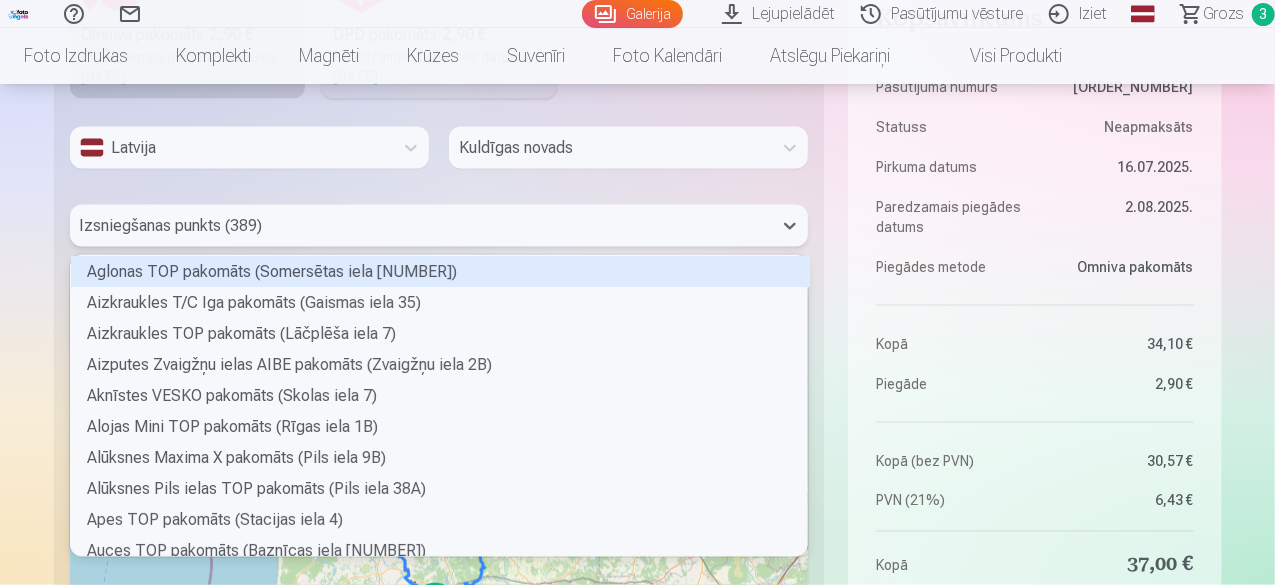 click at bounding box center [421, 226] 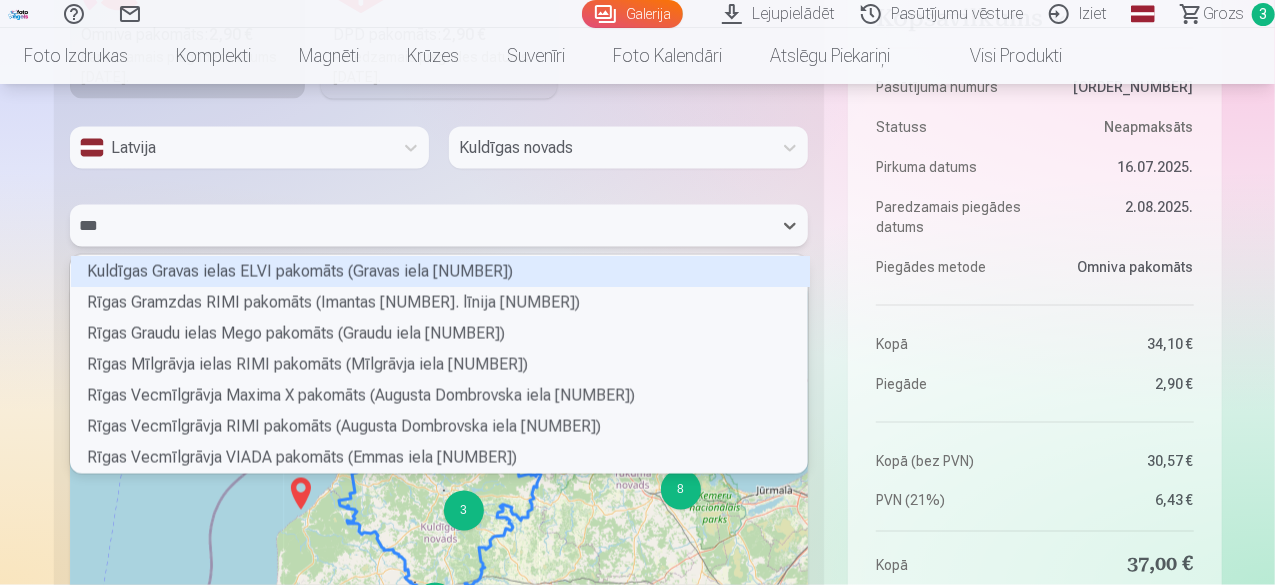 scroll, scrollTop: 212, scrollLeft: 732, axis: both 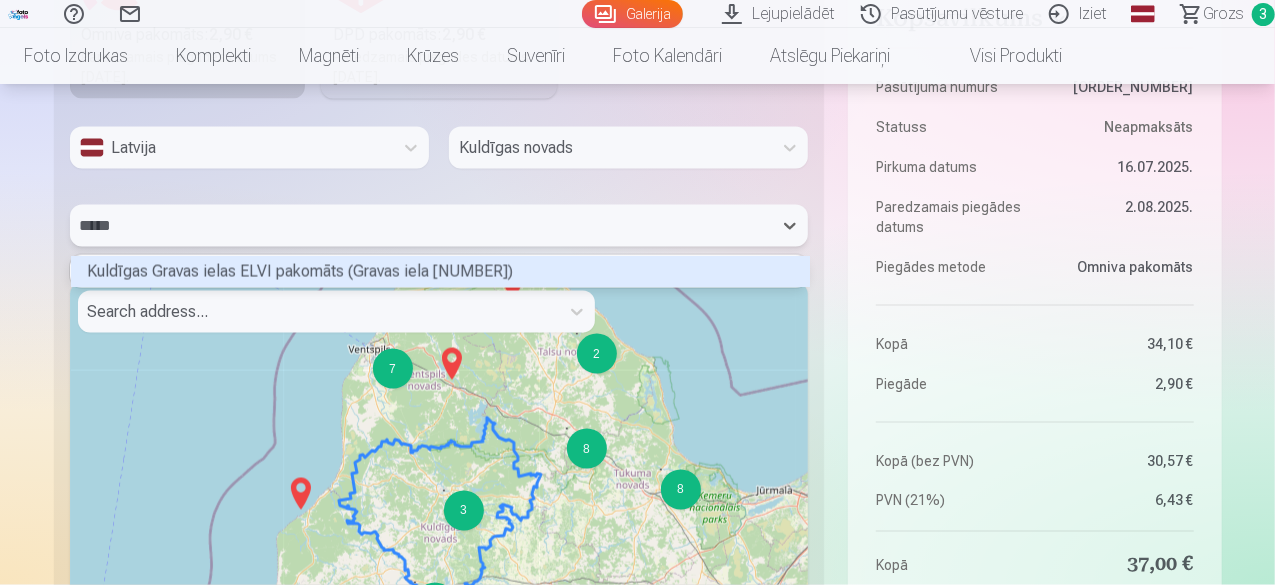 type on "******" 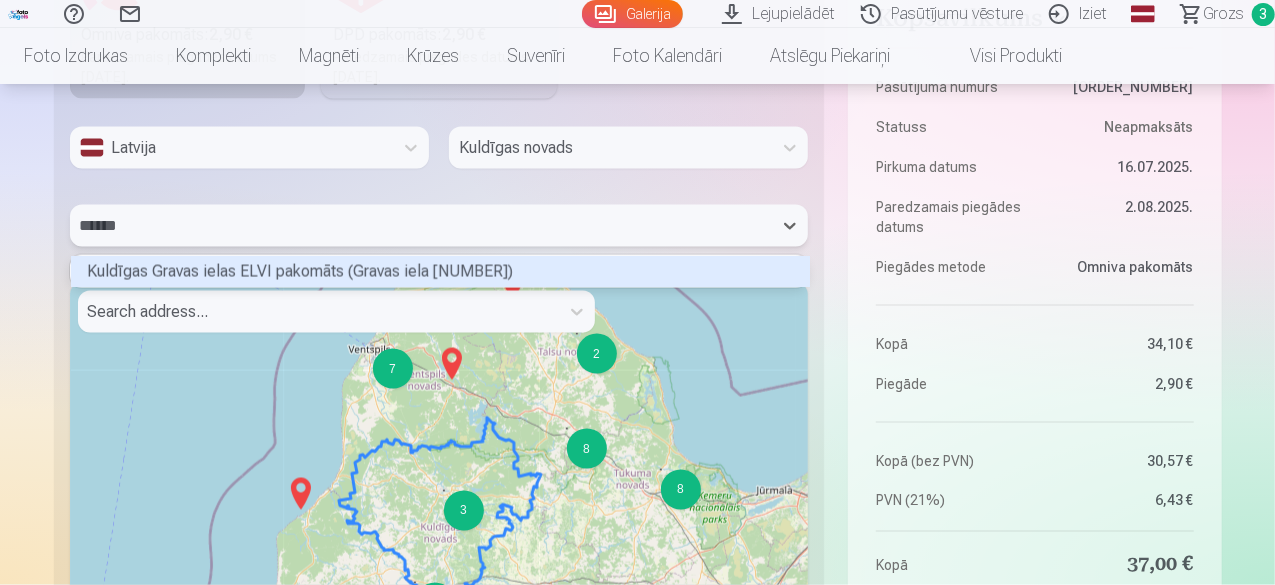 click on "Kuldīgas Gravas ielas ELVI pakomāts (Gravas iela 1)" at bounding box center (440, 271) 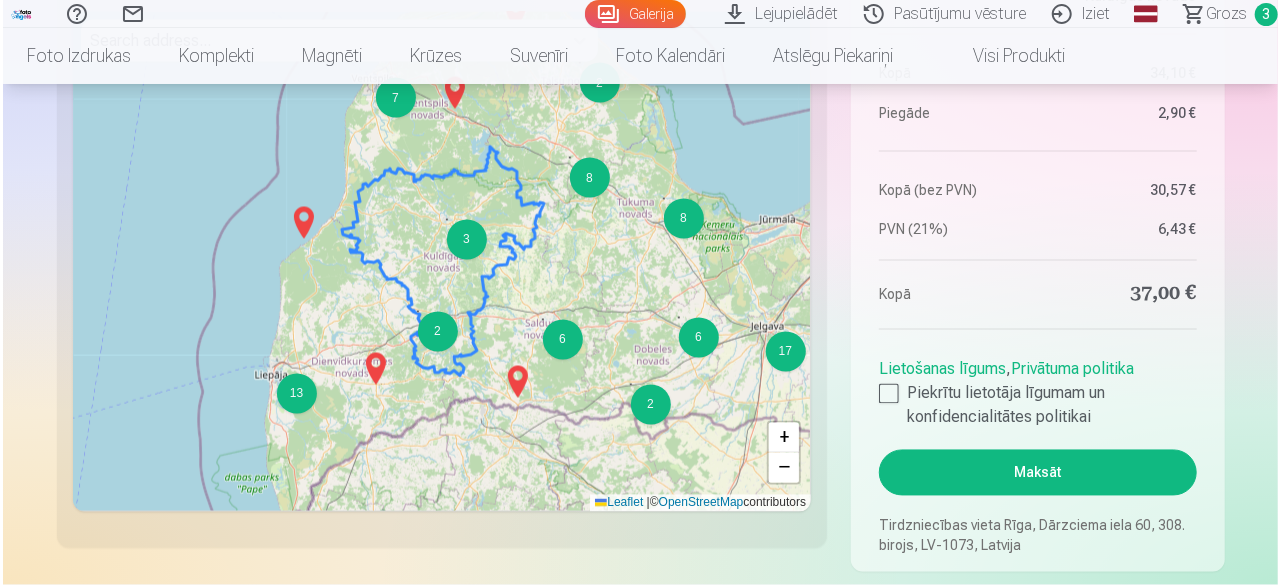 scroll, scrollTop: 1744, scrollLeft: 0, axis: vertical 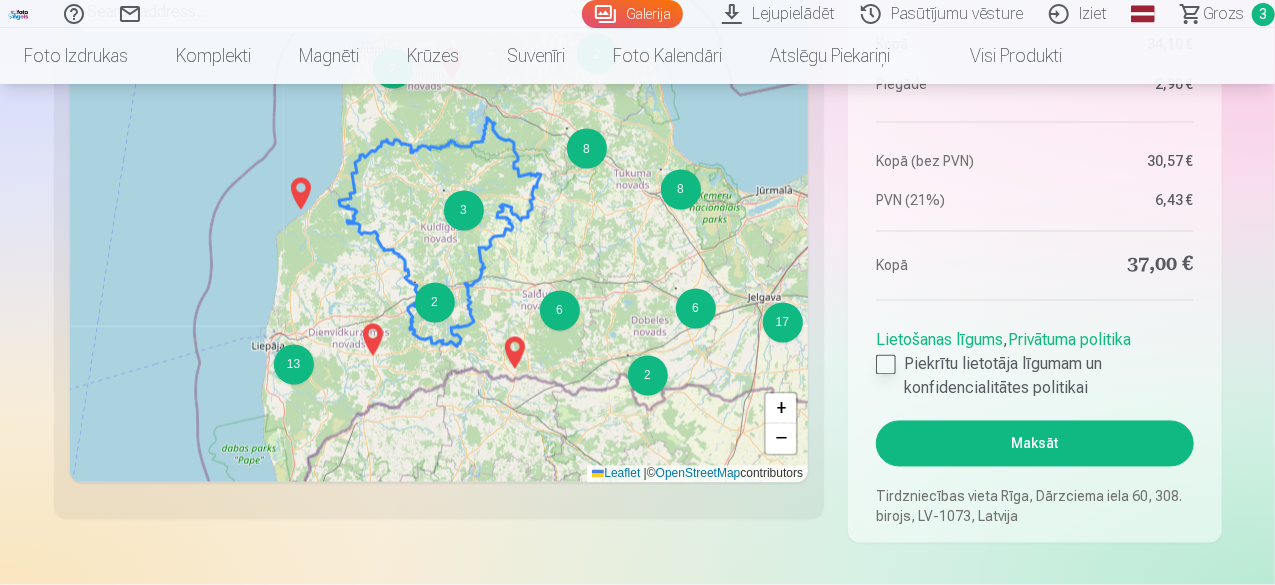 click at bounding box center [886, 365] 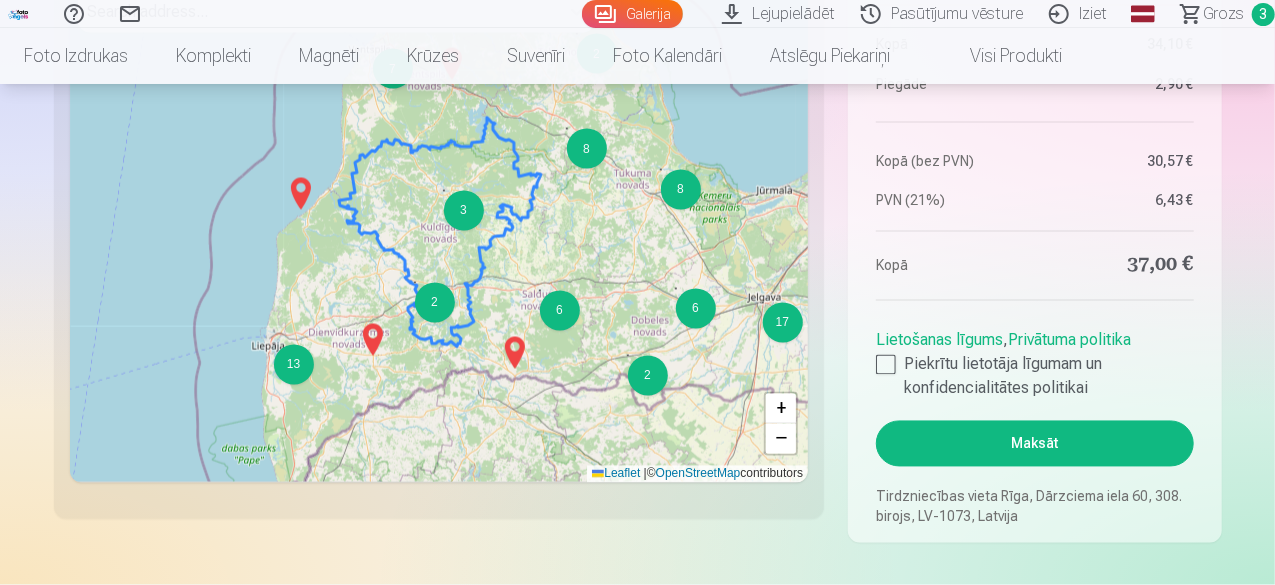 click on "Maksāt" at bounding box center (1034, 444) 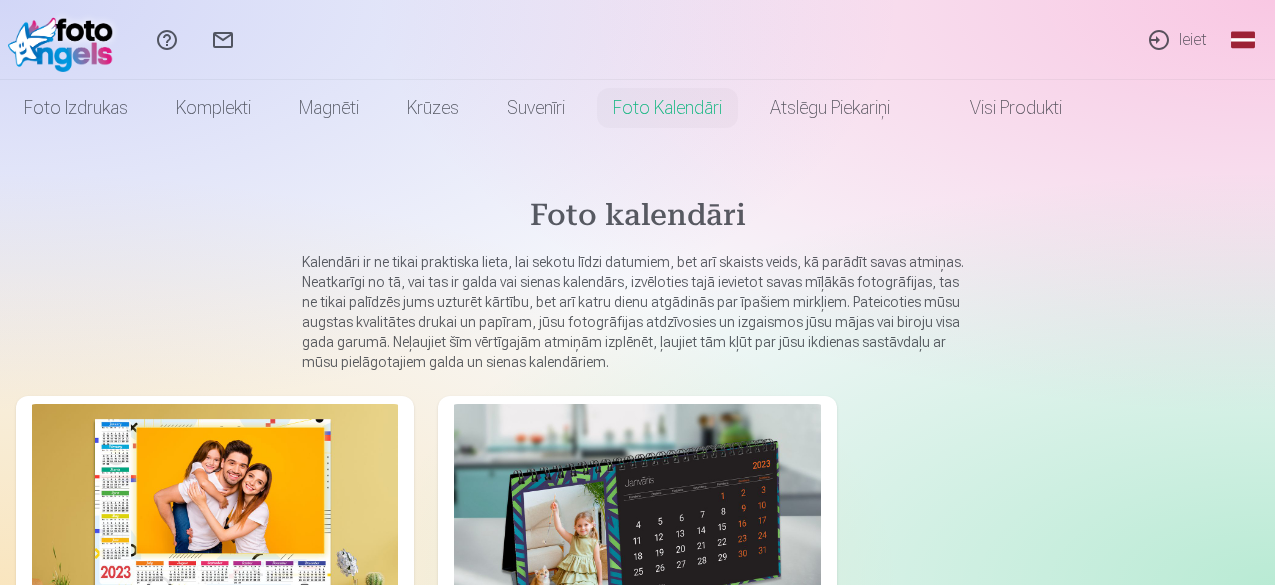 scroll, scrollTop: 0, scrollLeft: 0, axis: both 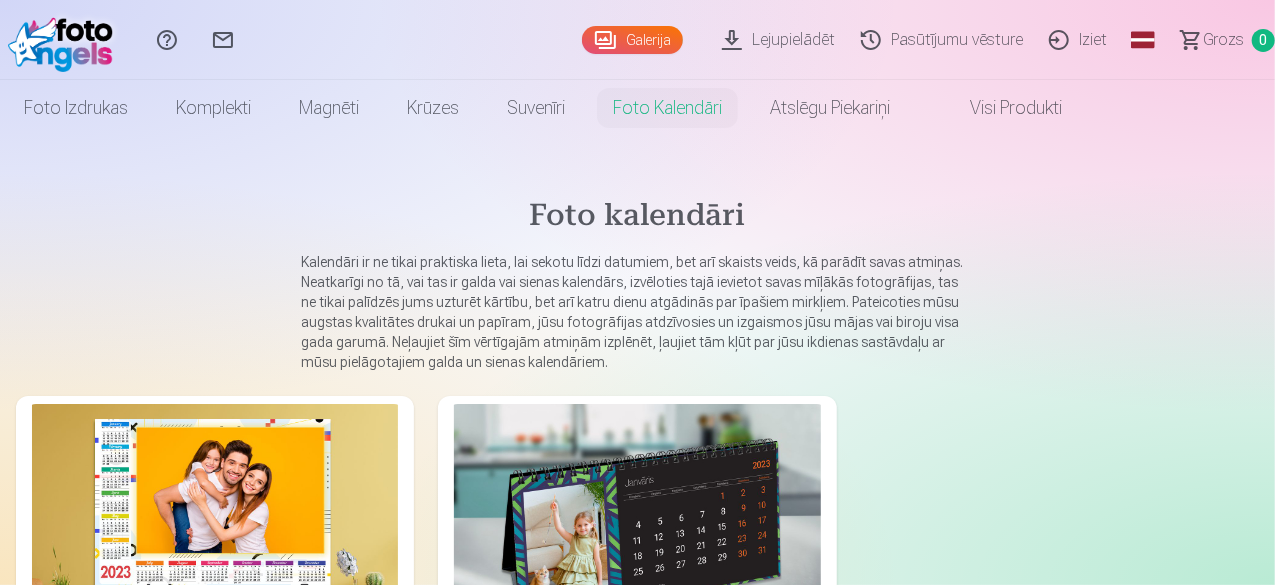 click on "Grozs 0" at bounding box center [1219, 40] 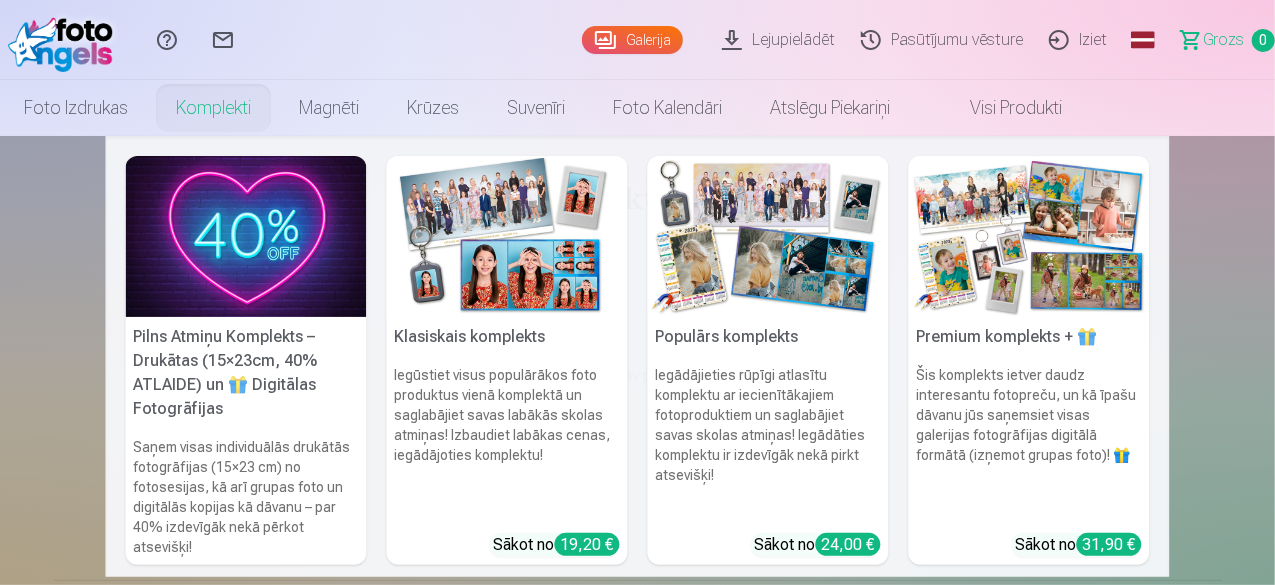 click at bounding box center (507, 236) 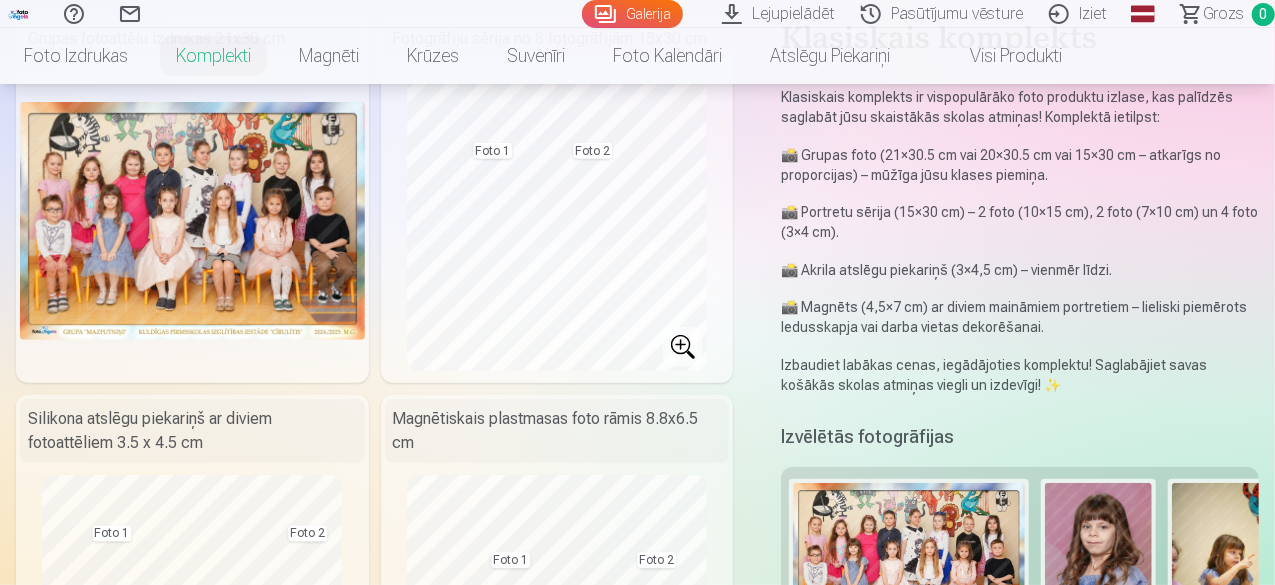 scroll, scrollTop: 200, scrollLeft: 0, axis: vertical 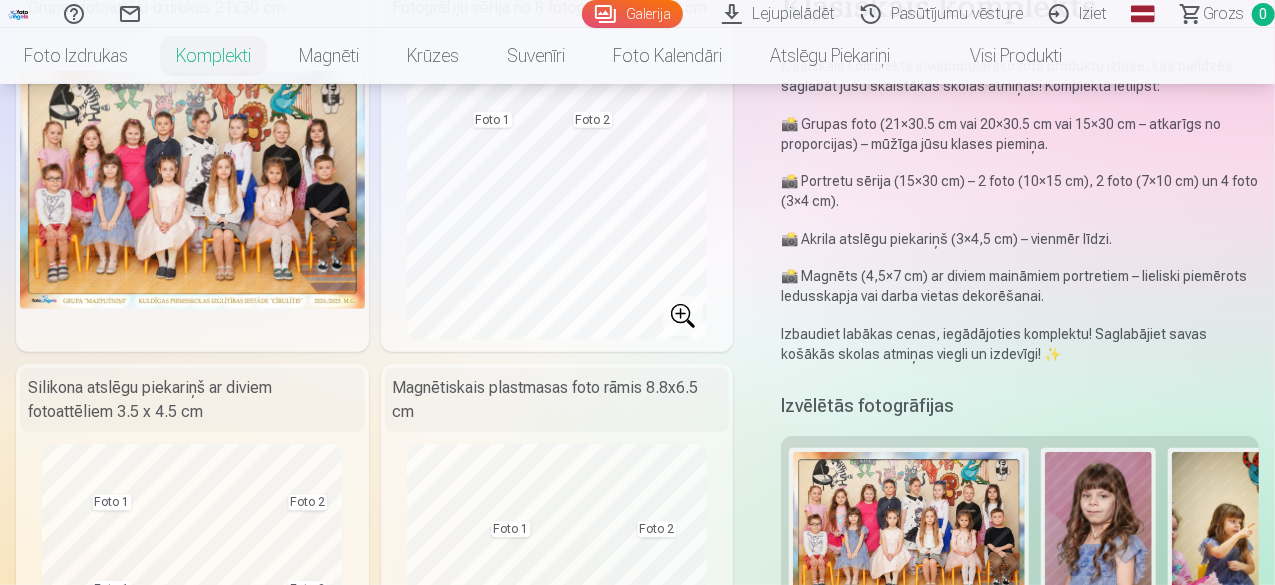 click at bounding box center [192, 189] 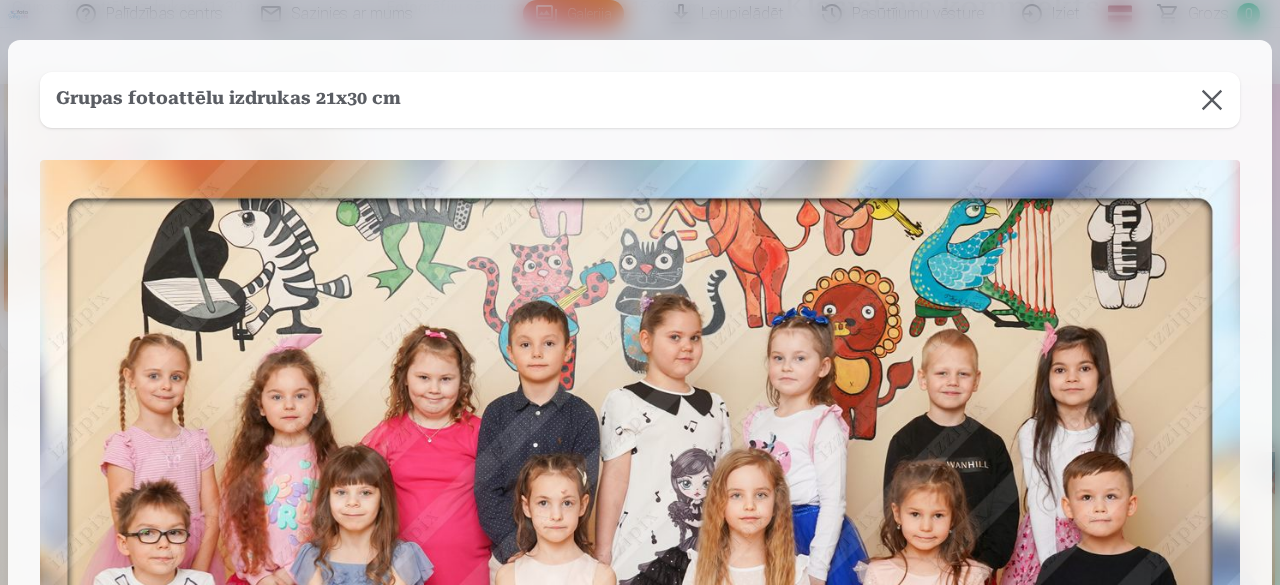 click at bounding box center [1212, 100] 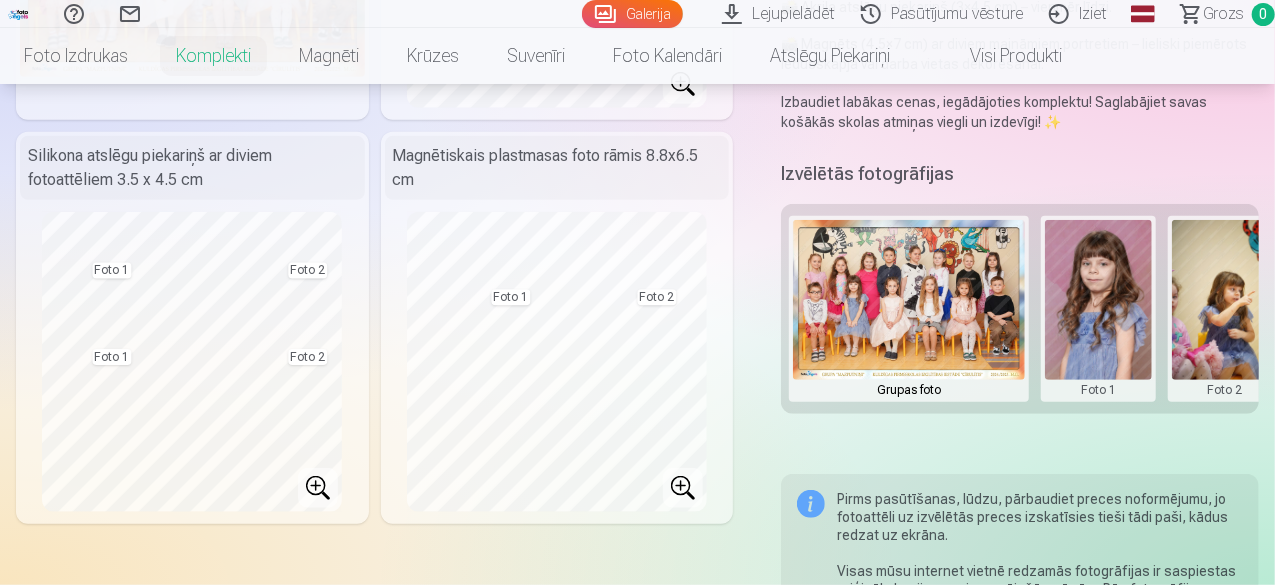 scroll, scrollTop: 500, scrollLeft: 0, axis: vertical 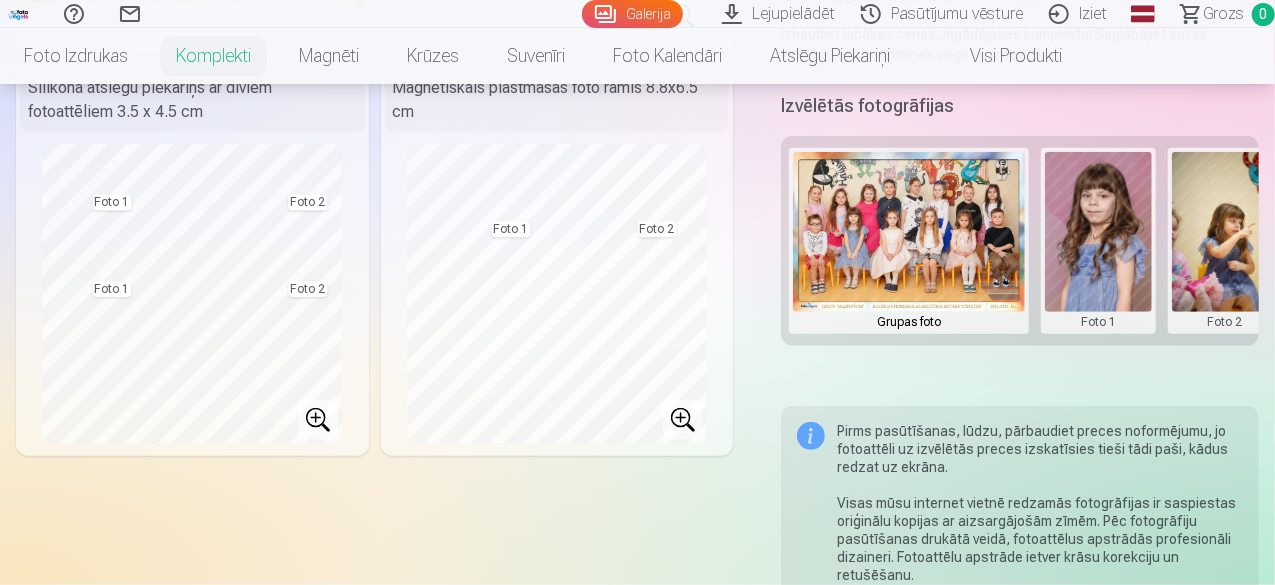 click at bounding box center [909, 241] 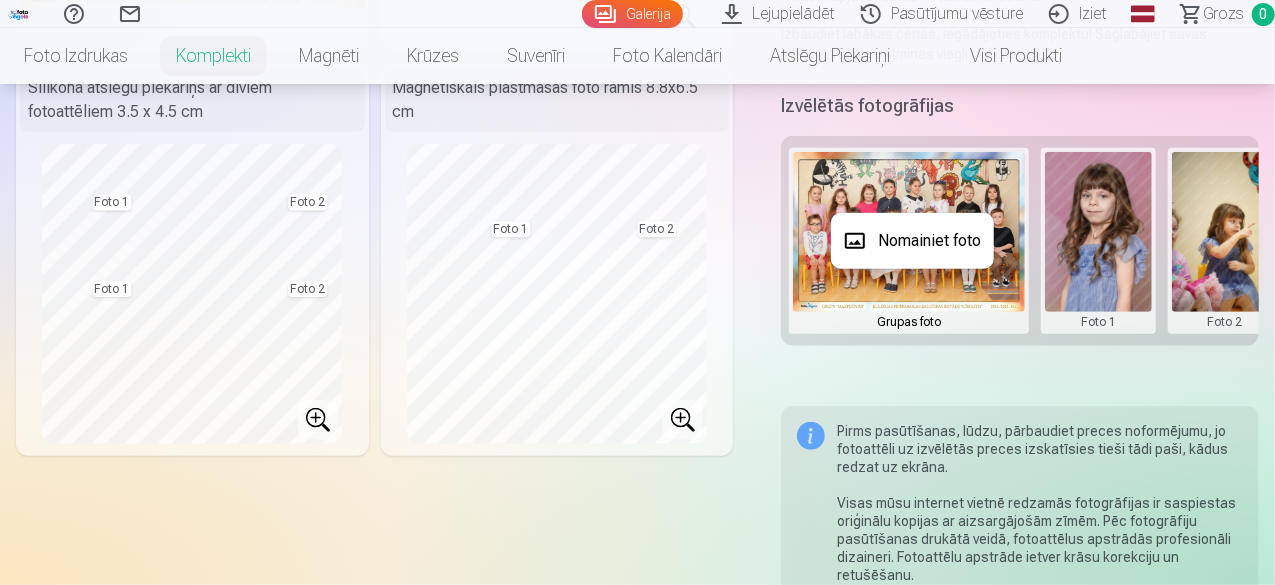 click on "Nomainiet foto" at bounding box center (912, 241) 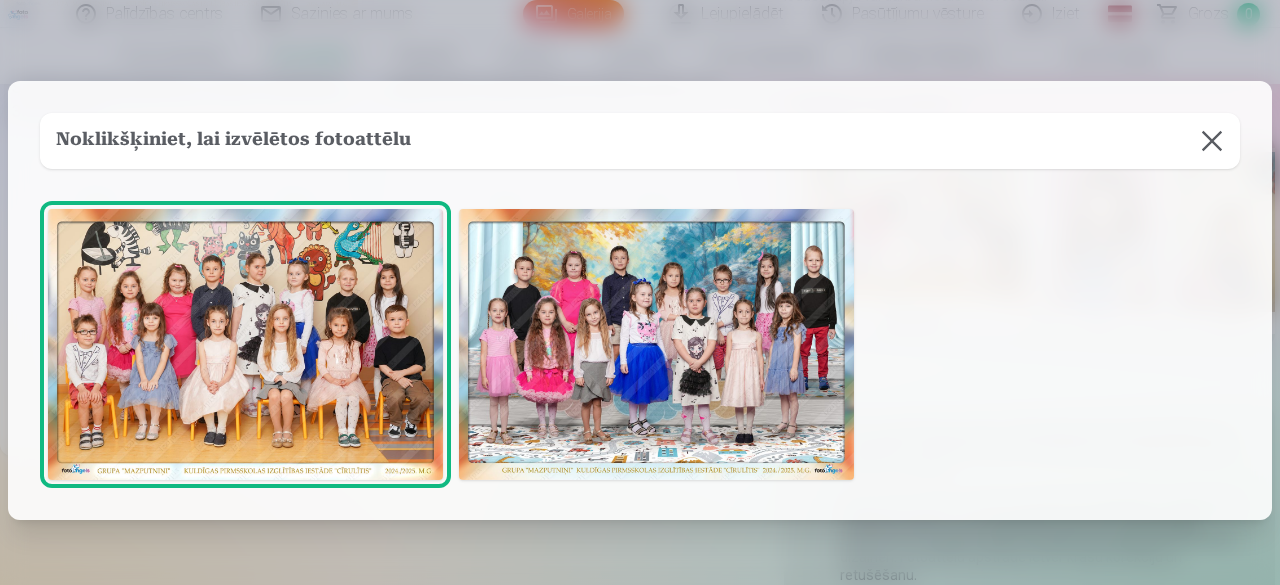 drag, startPoint x: 567, startPoint y: 358, endPoint x: 625, endPoint y: 341, distance: 60.440052 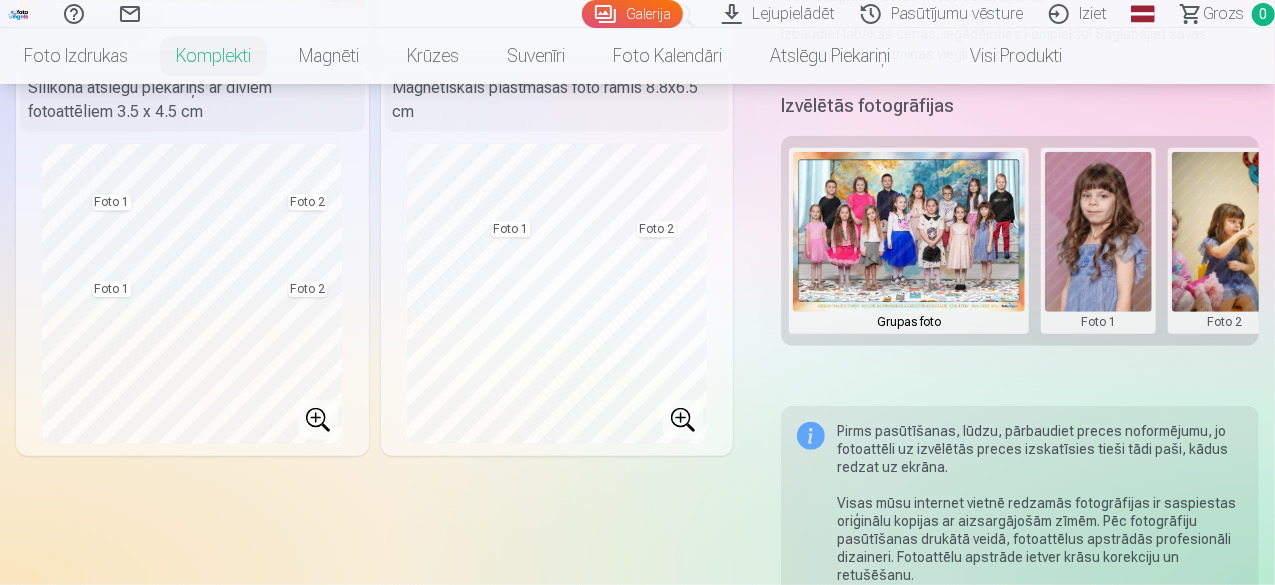click at bounding box center (1225, 241) 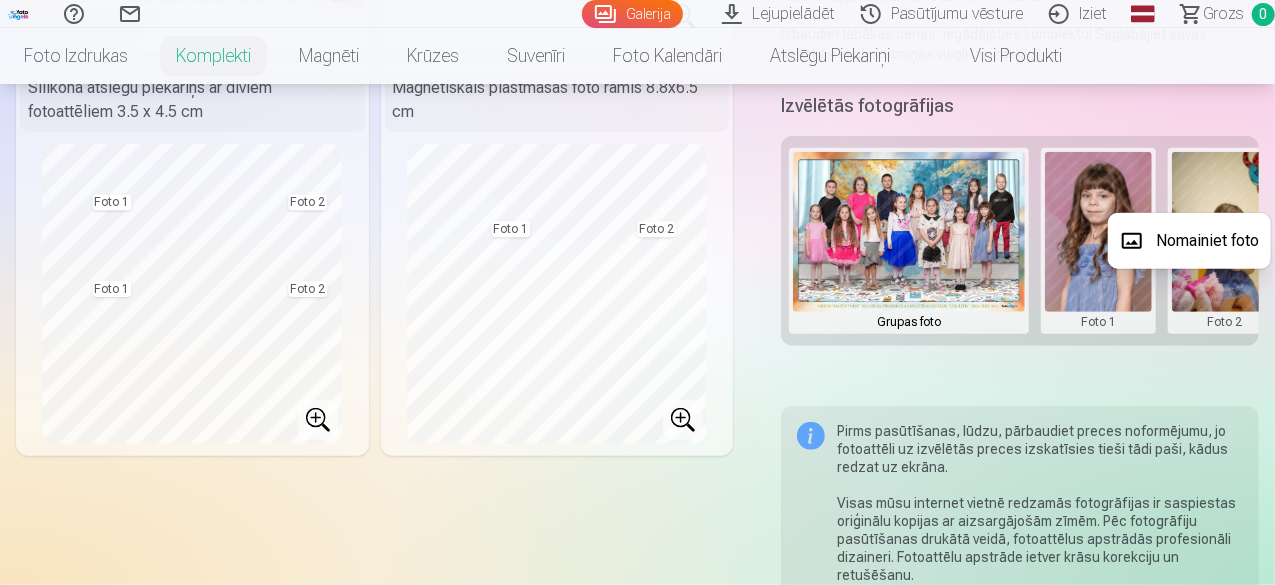 click on "Nomainiet foto" at bounding box center (1189, 241) 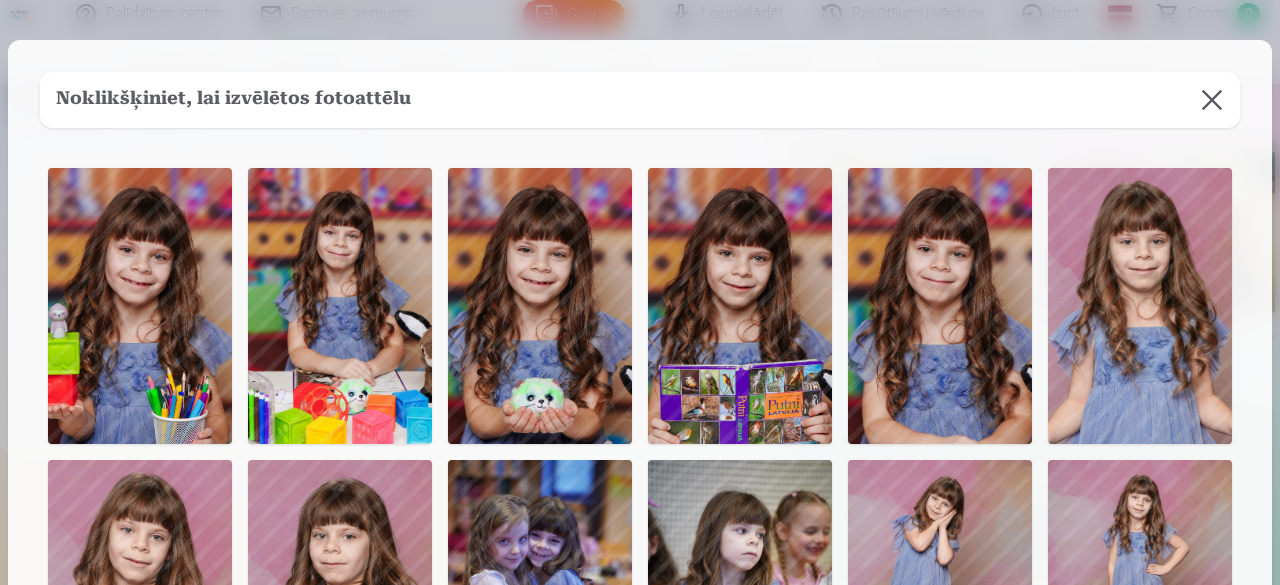click at bounding box center (140, 306) 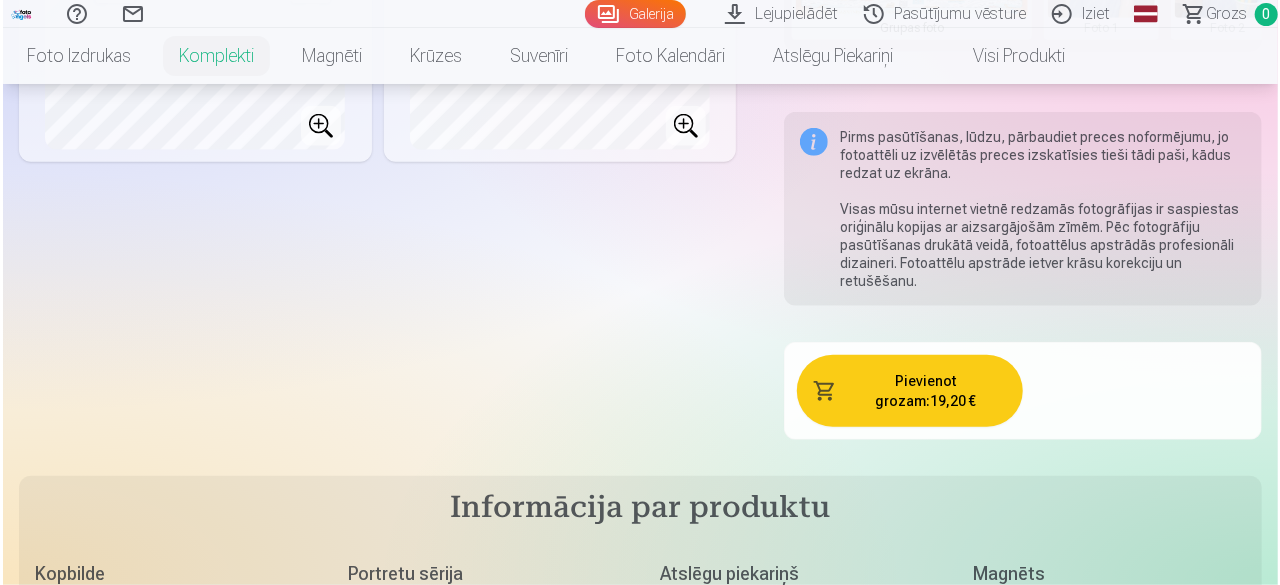 scroll, scrollTop: 800, scrollLeft: 0, axis: vertical 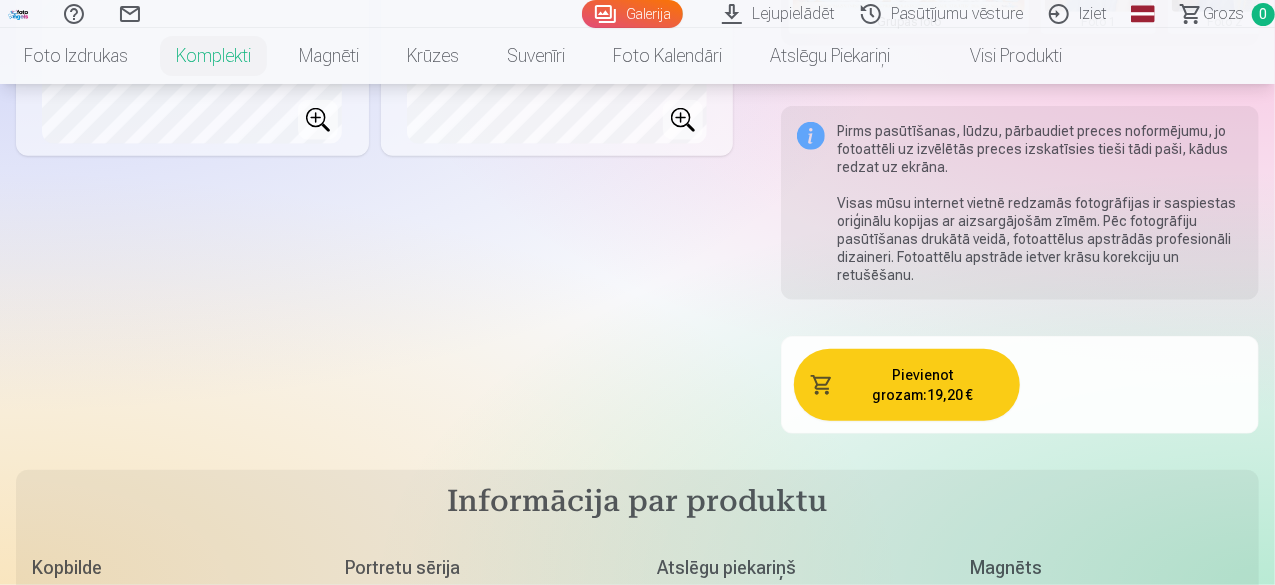 click on "Pievienot grozam :  19,20 €" at bounding box center [907, 385] 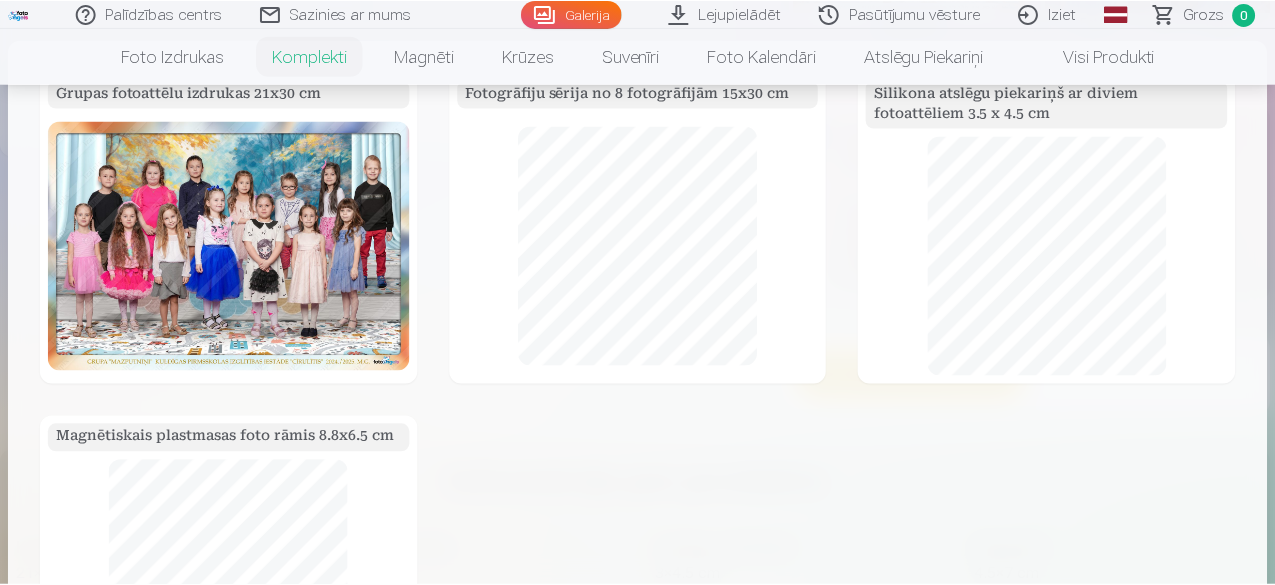 scroll, scrollTop: 400, scrollLeft: 0, axis: vertical 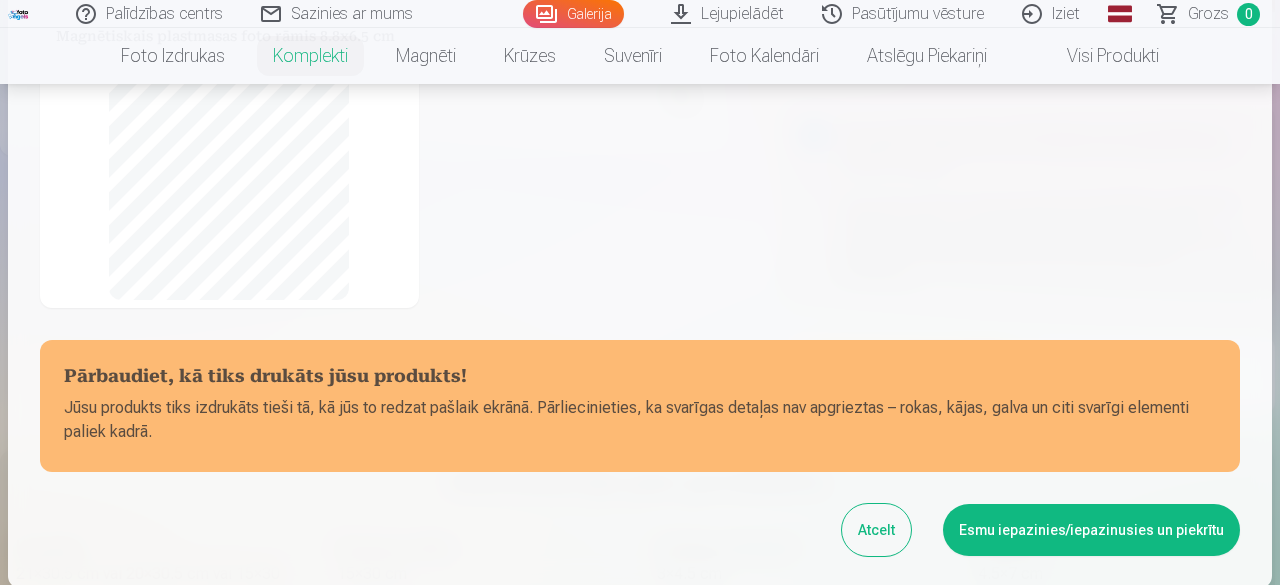 click on "Esmu iepazinies/iepazinusies un piekrītu" at bounding box center (1091, 530) 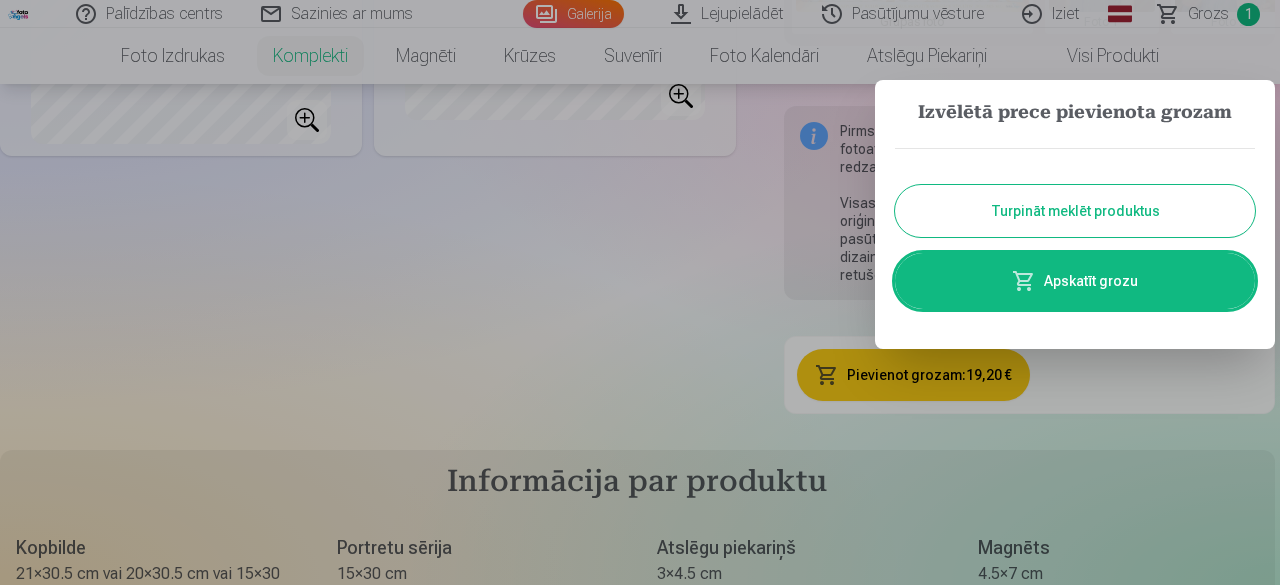 click on "Turpināt meklēt produktus" at bounding box center [1075, 211] 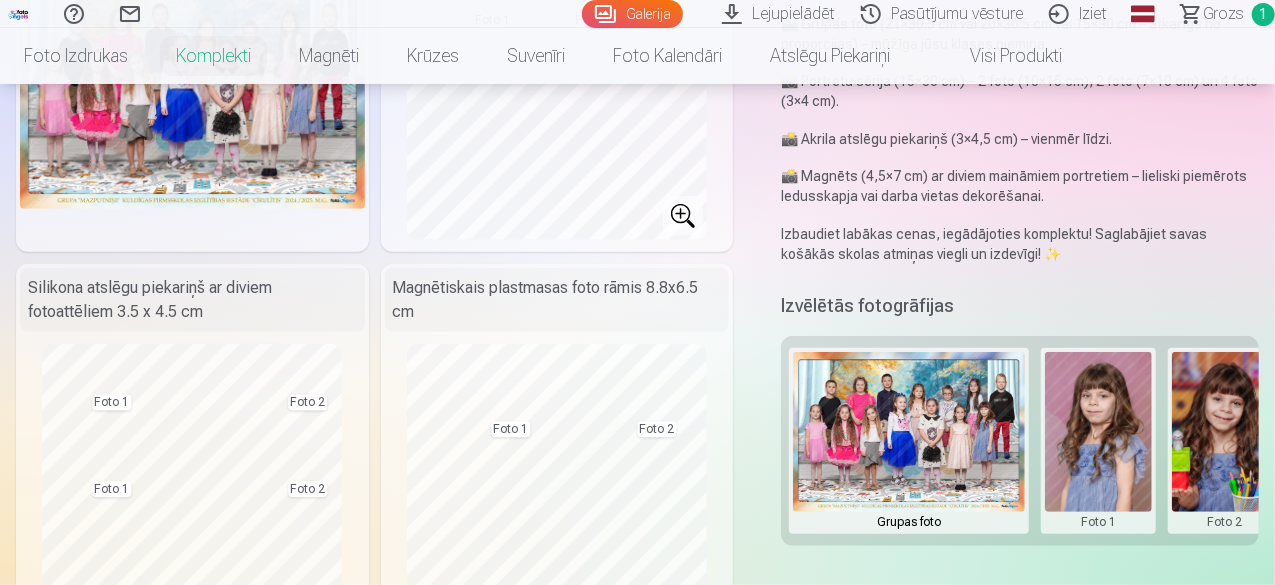 scroll, scrollTop: 200, scrollLeft: 0, axis: vertical 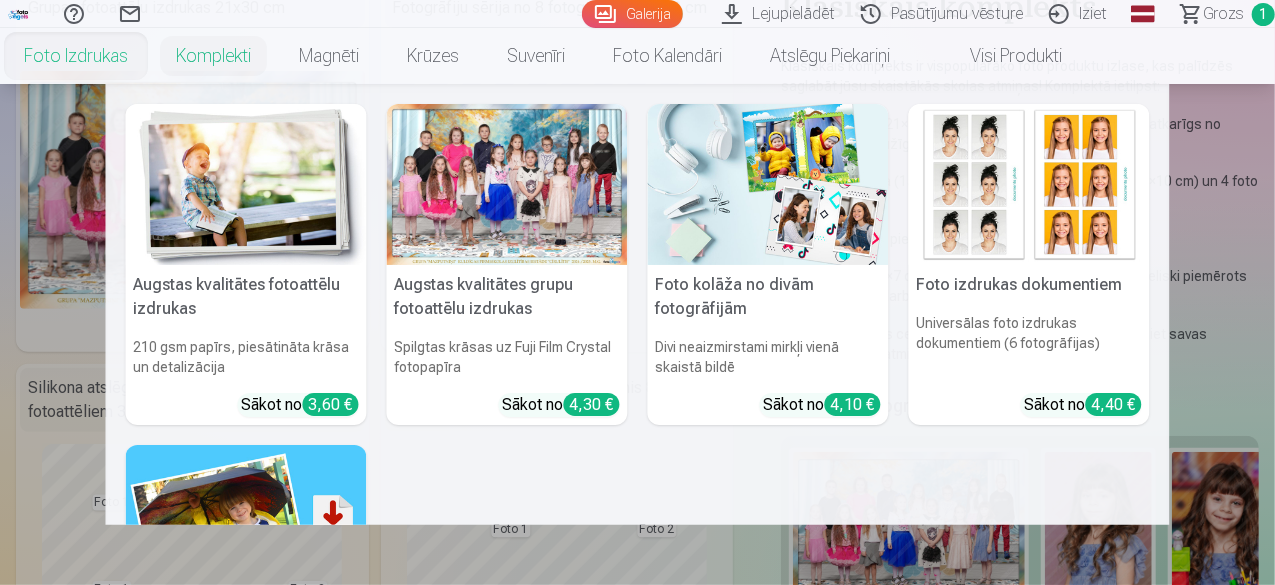 click at bounding box center [246, 184] 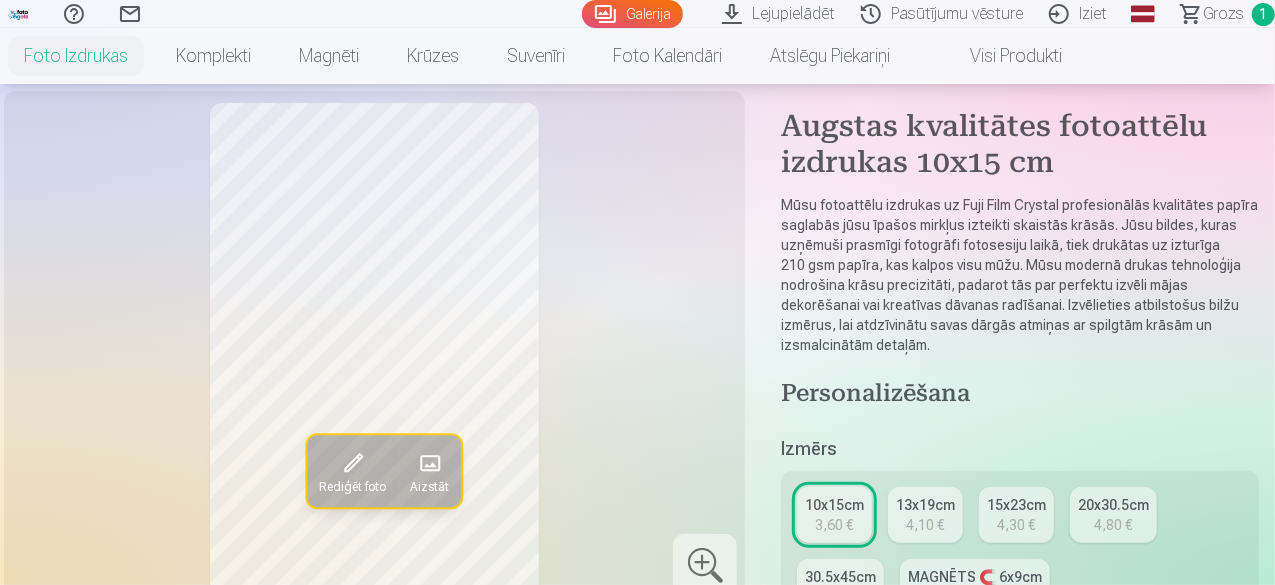 scroll, scrollTop: 100, scrollLeft: 0, axis: vertical 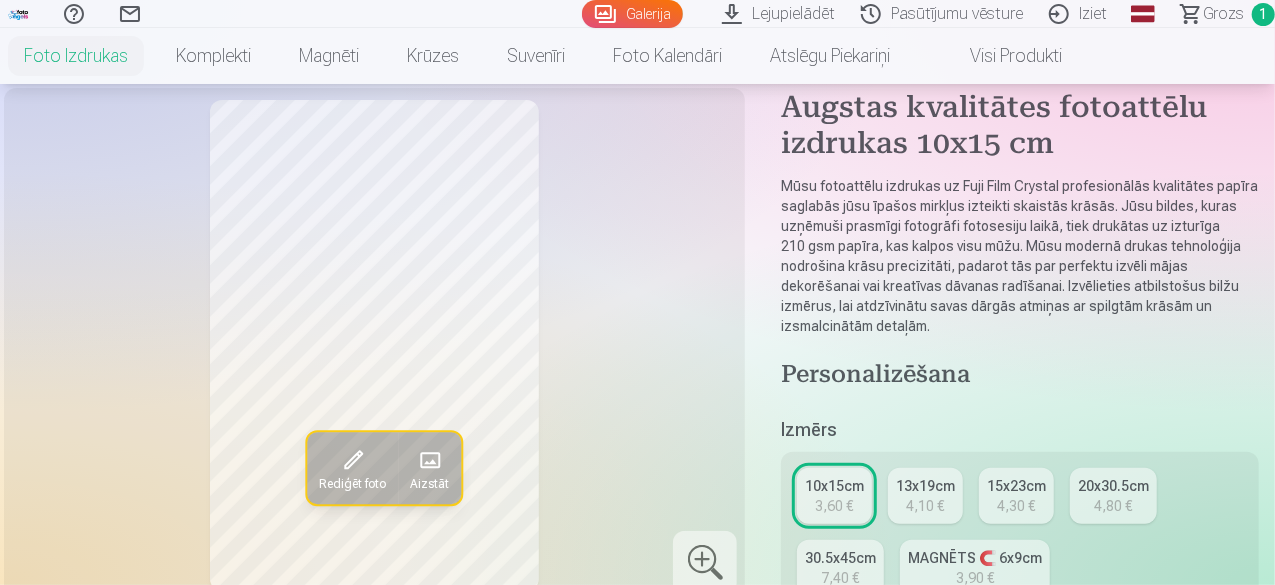 click on "13x19cm" at bounding box center [925, 486] 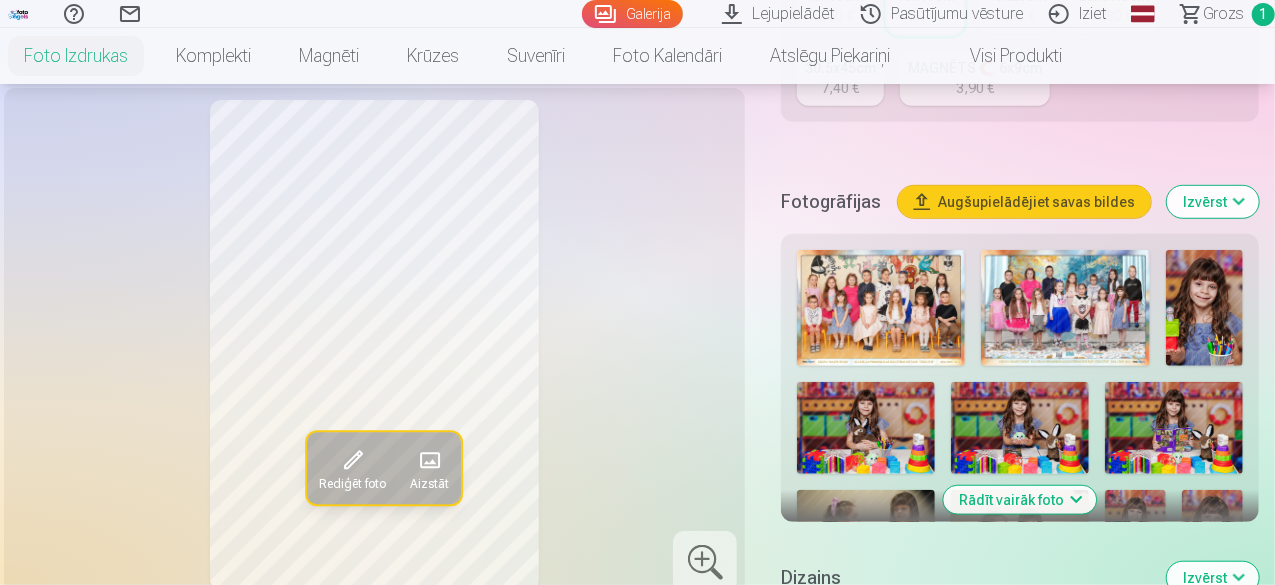 scroll, scrollTop: 600, scrollLeft: 0, axis: vertical 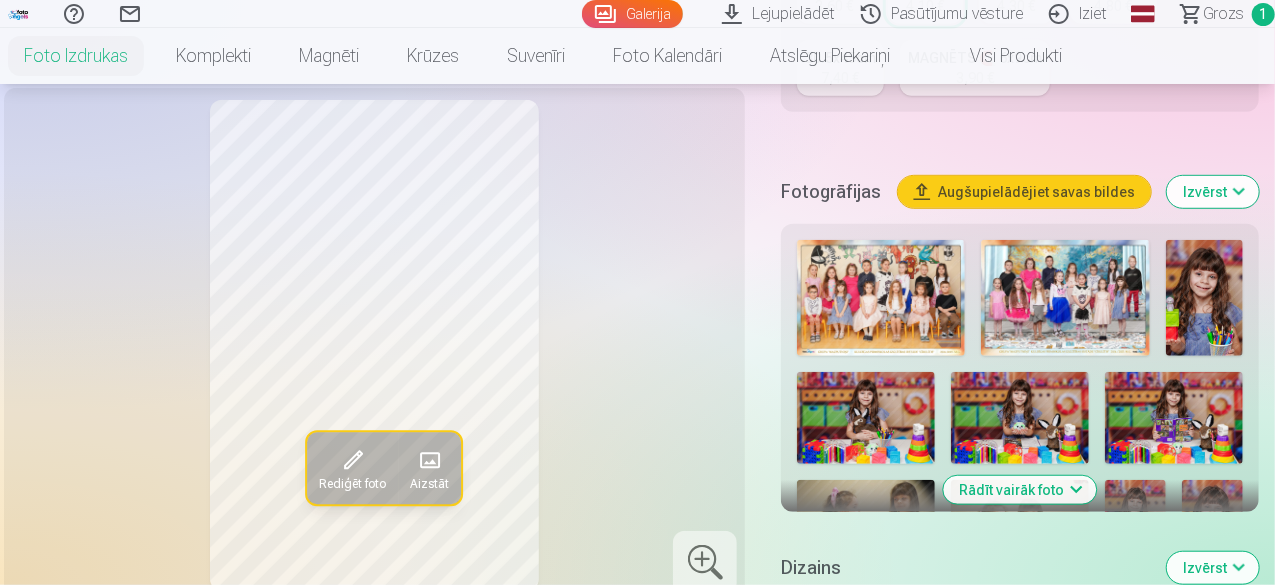 click on "Rādīt vairāk foto" at bounding box center (1020, 490) 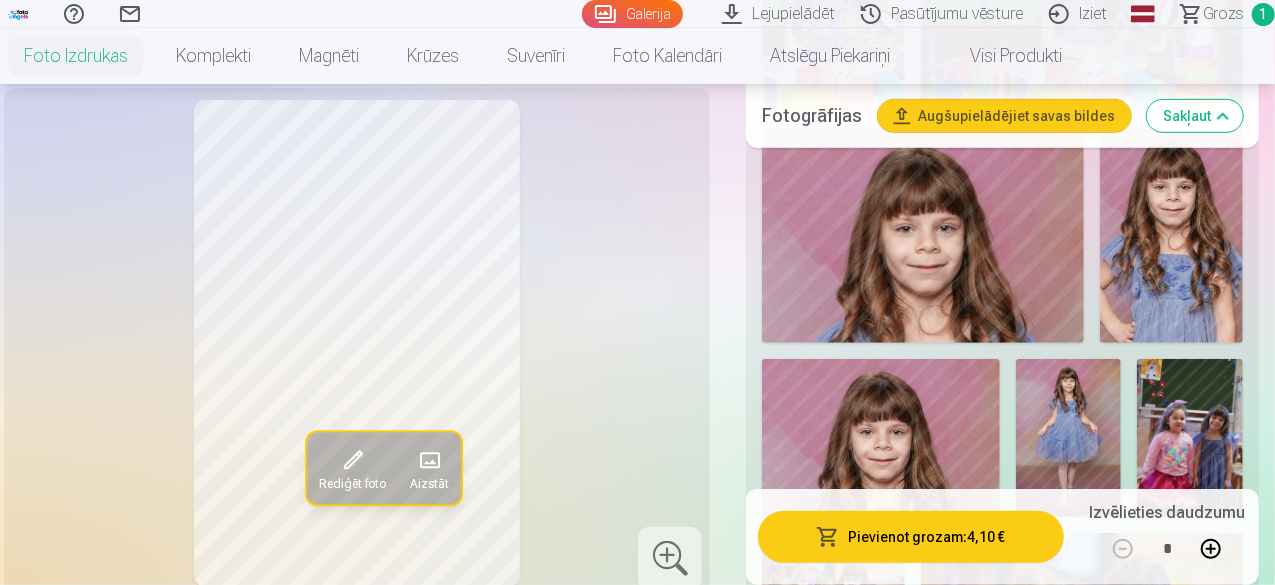 scroll, scrollTop: 4300, scrollLeft: 0, axis: vertical 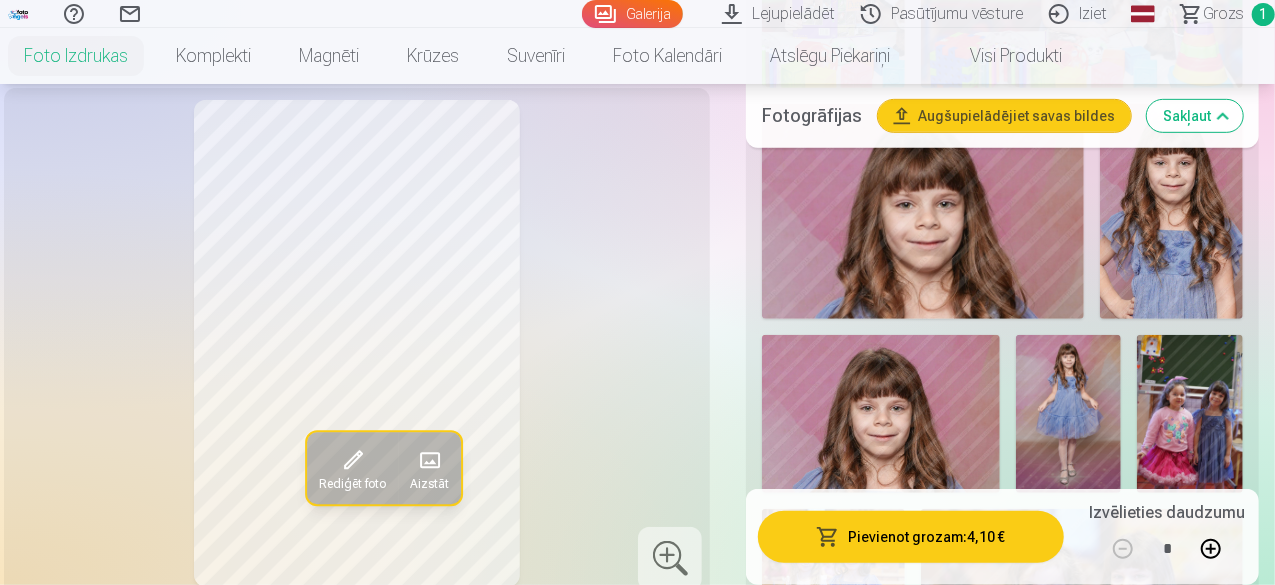 click at bounding box center (1069, 414) 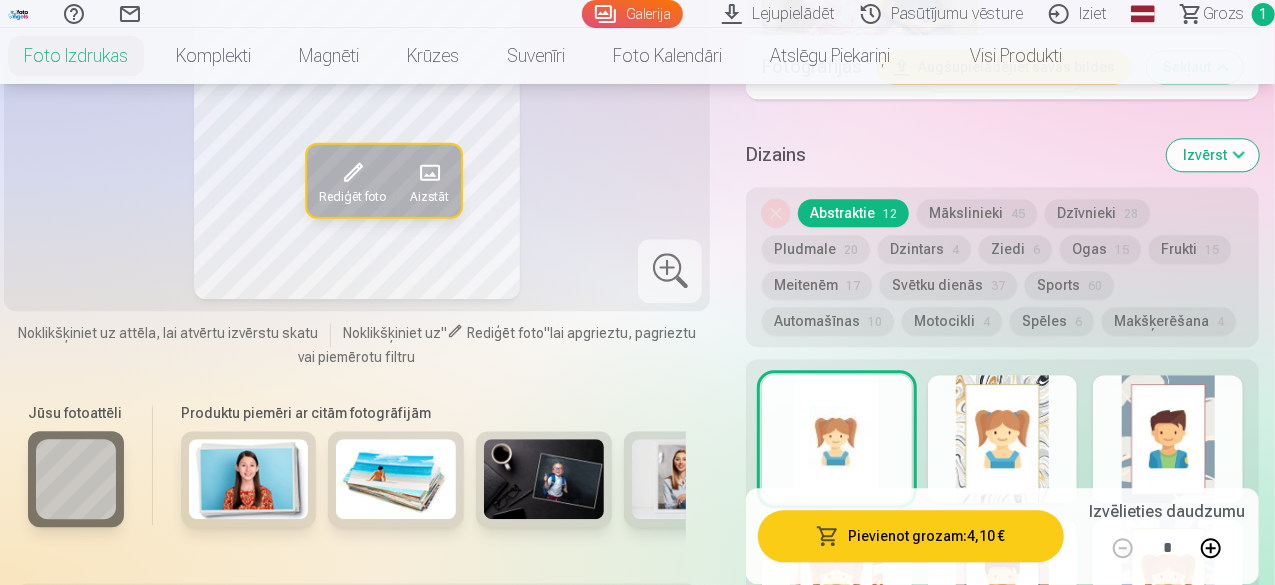 scroll, scrollTop: 6200, scrollLeft: 0, axis: vertical 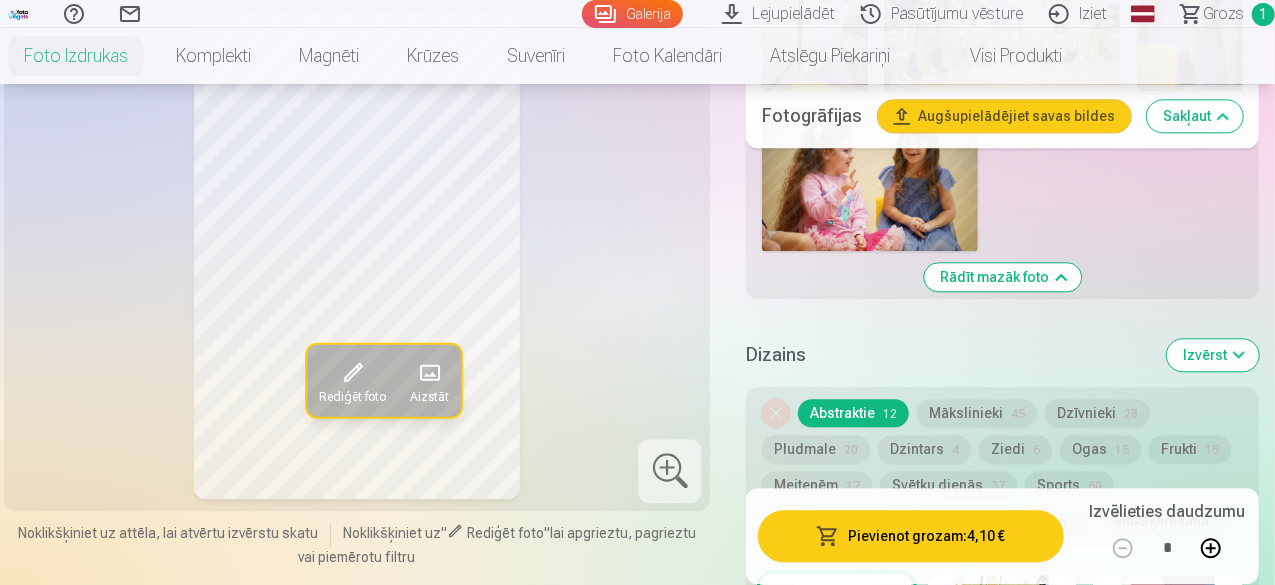 click on "Meitenēm 17" at bounding box center [817, 485] 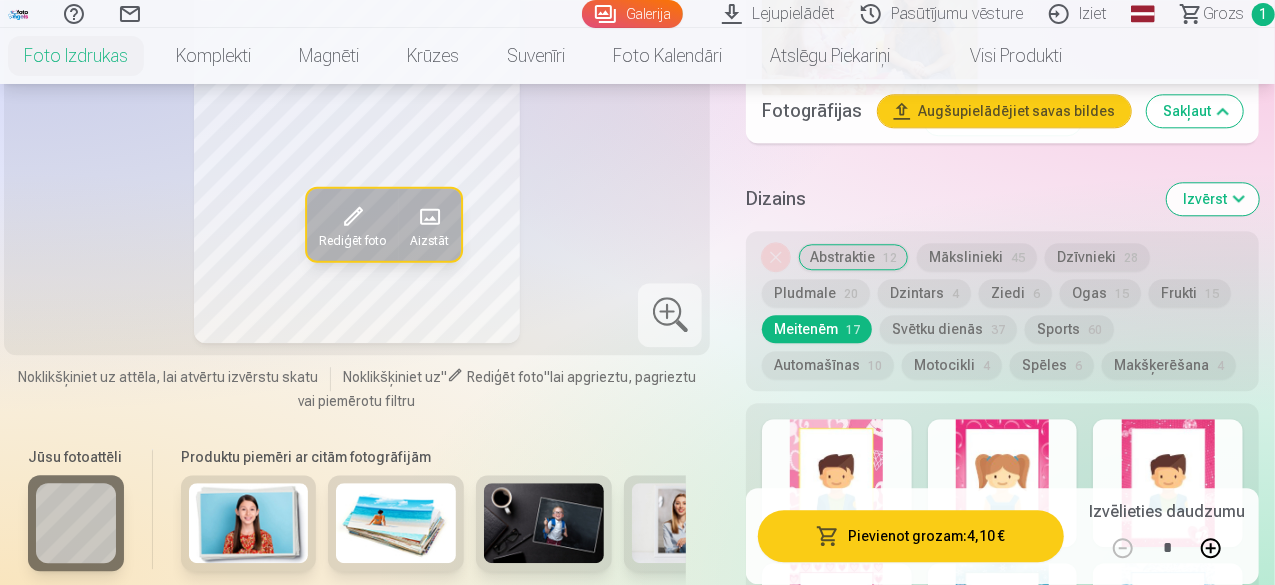 scroll, scrollTop: 6600, scrollLeft: 0, axis: vertical 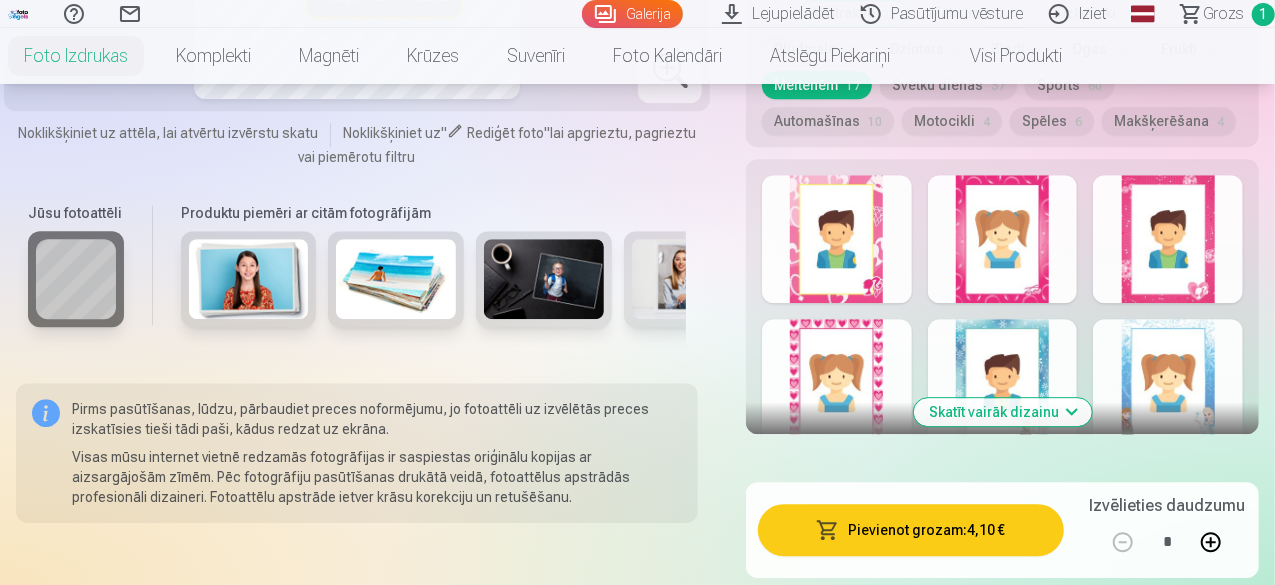 click on "Skatīt vairāk dizainu" at bounding box center [1003, 412] 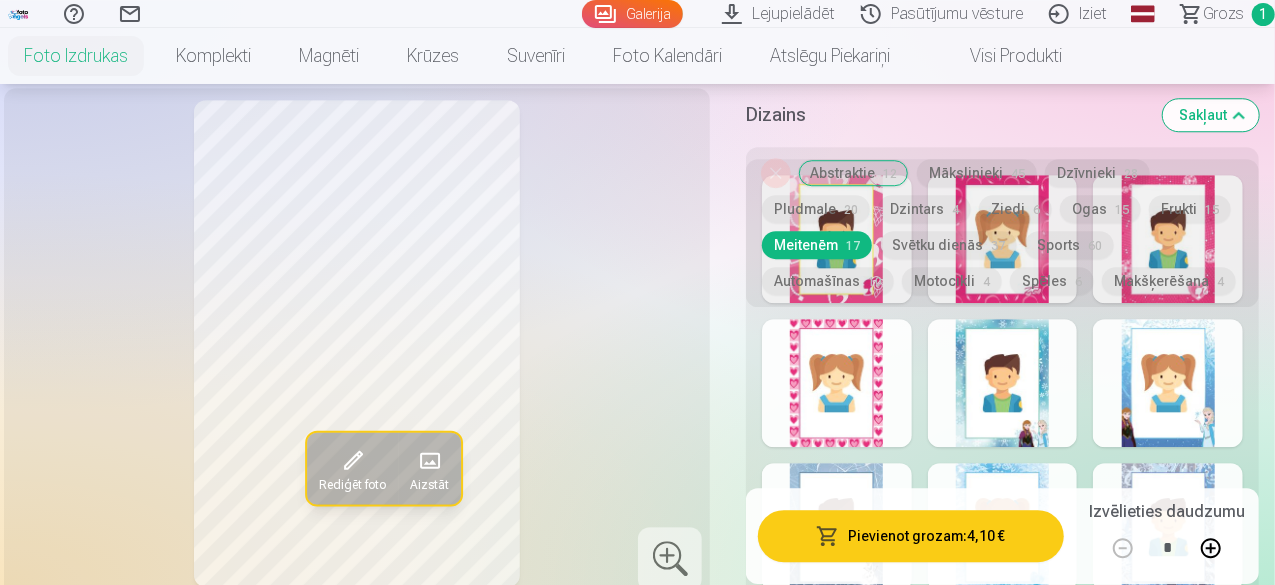 click on "Noņemiet dizainu Abstraktie 12 Mākslinieki 45 Dzīvnieki 28 Pludmale 20 Dzintars 4 Ziedi 6 Ogas 15 Frukti 15 Meitenēm 17 Svētku dienās 37 Sports 60 Automašīnas 10 Motocikli 4 Spēles 6 Makšķerēšana 4" at bounding box center [1002, 228] 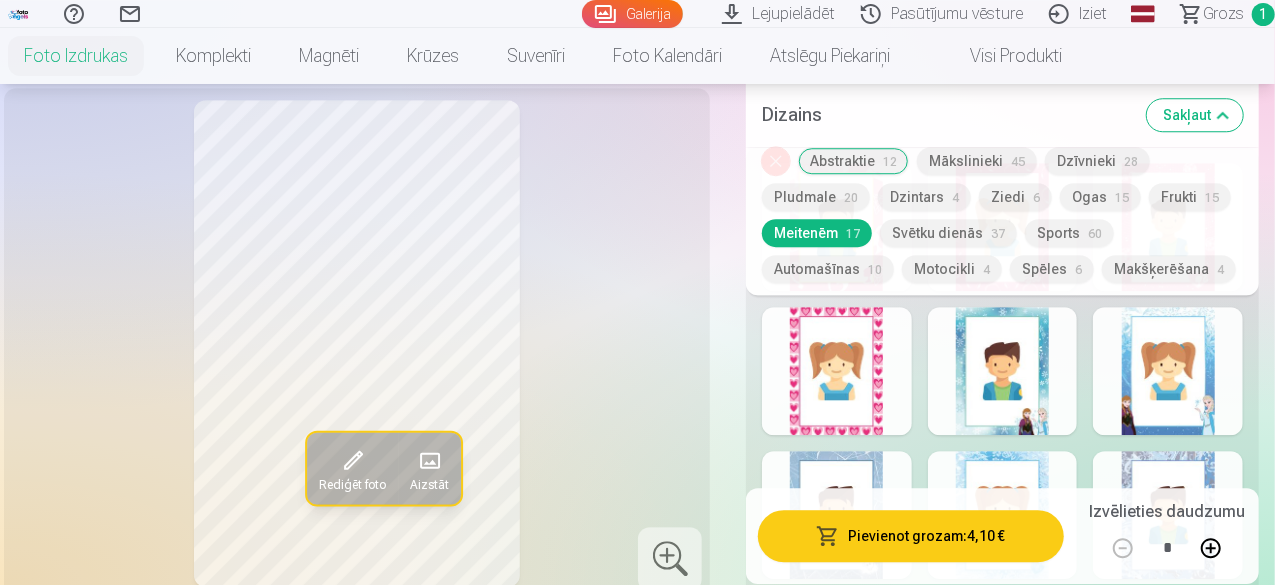 scroll, scrollTop: 6500, scrollLeft: 0, axis: vertical 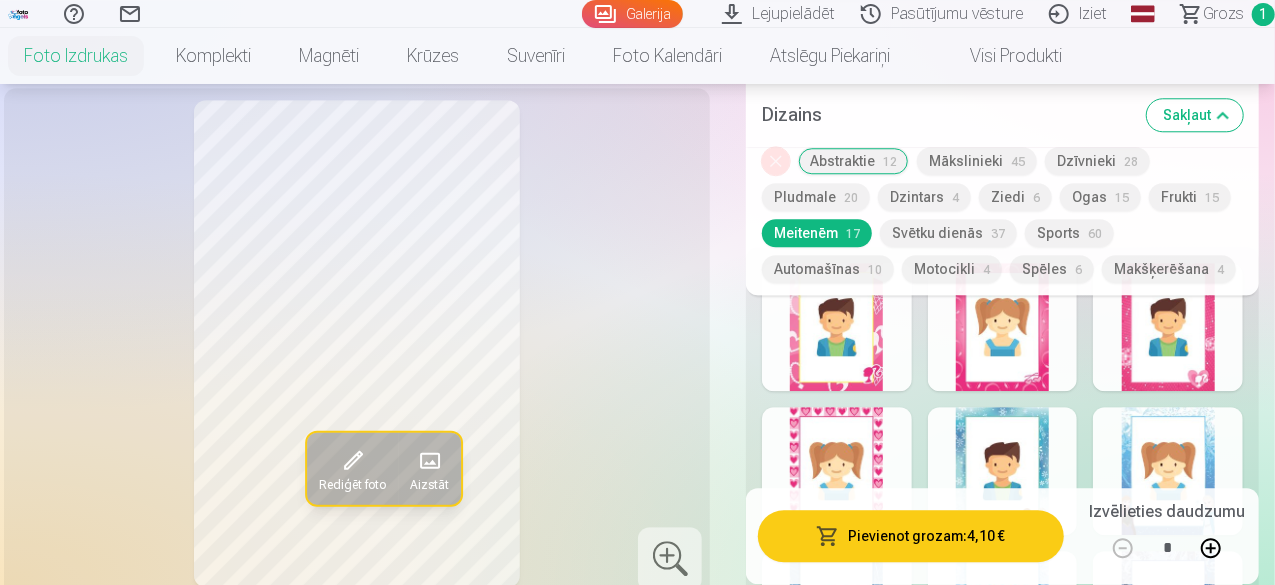 click at bounding box center (1168, 471) 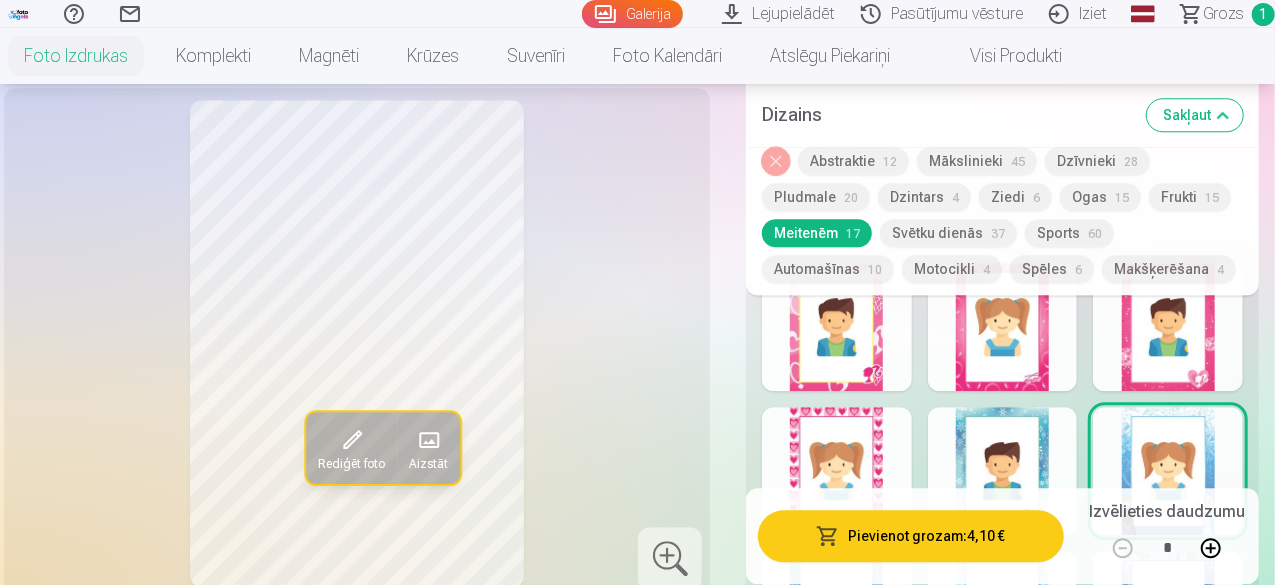 click on "Rediģēt foto Aizstāt" at bounding box center (357, 343) 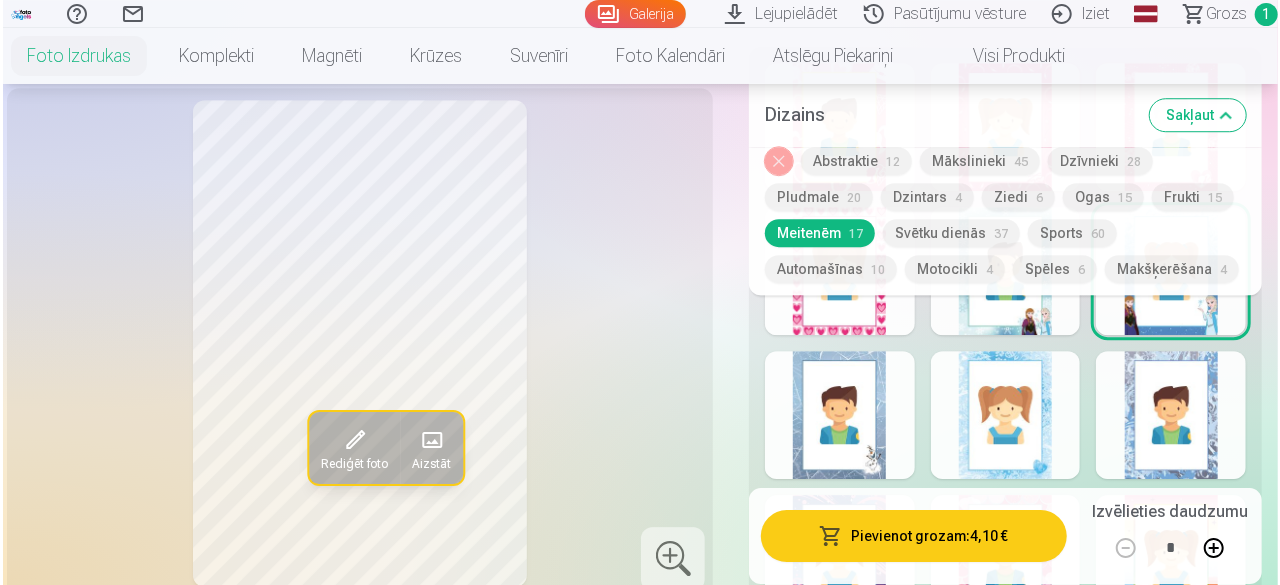 scroll, scrollTop: 6900, scrollLeft: 0, axis: vertical 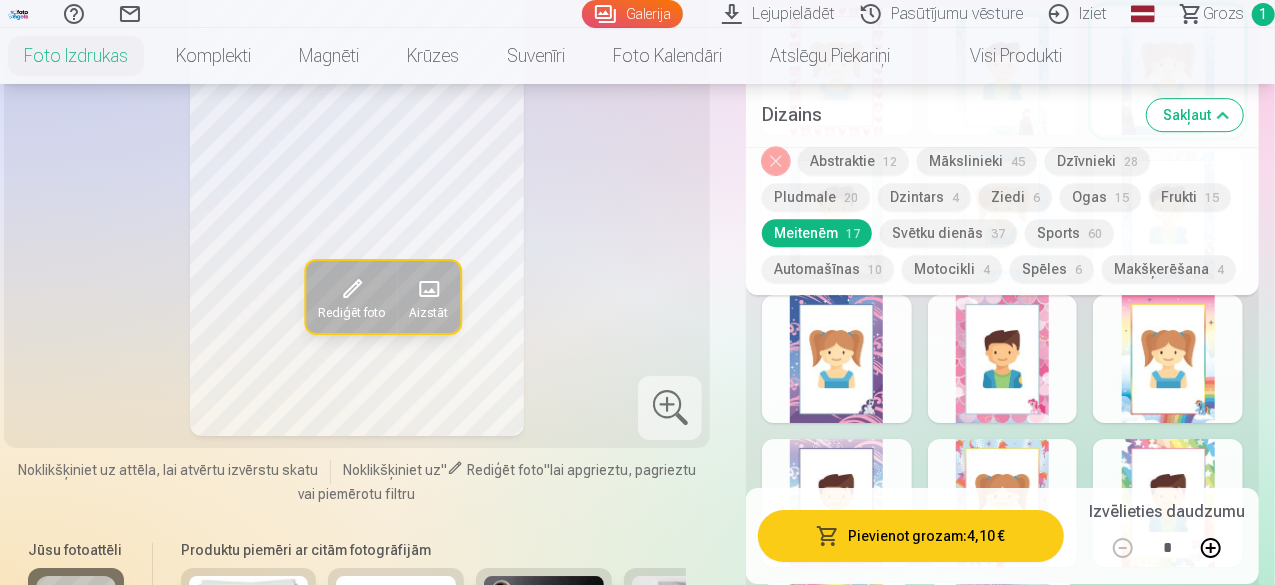 click on "Pievienot grozam :  4,10 €" at bounding box center [911, 537] 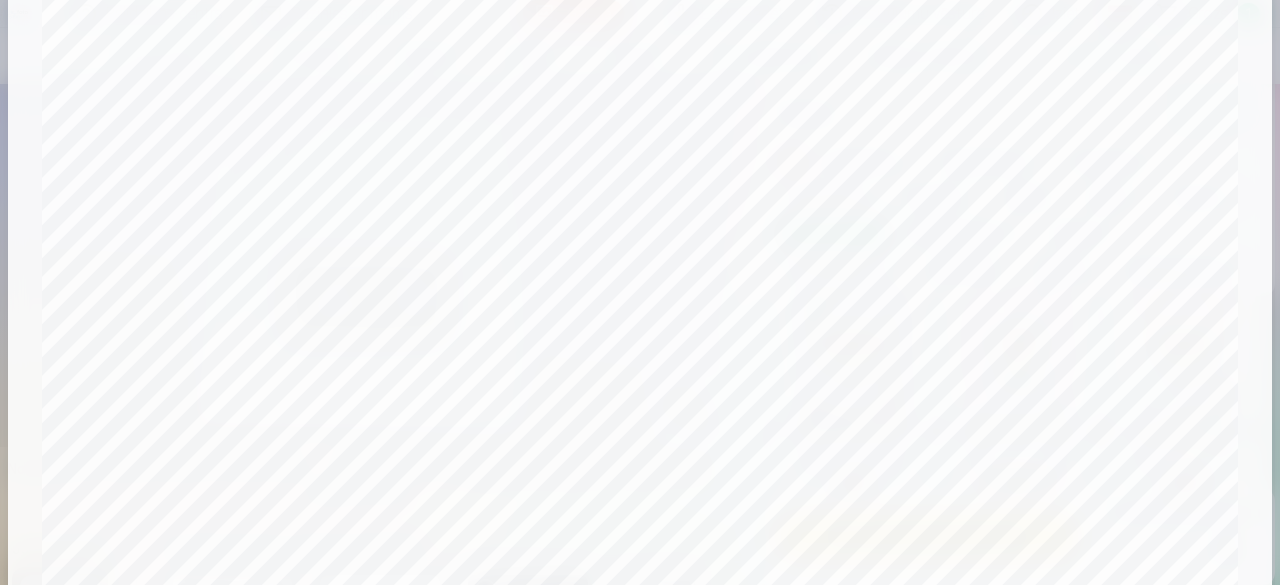 scroll, scrollTop: 0, scrollLeft: 0, axis: both 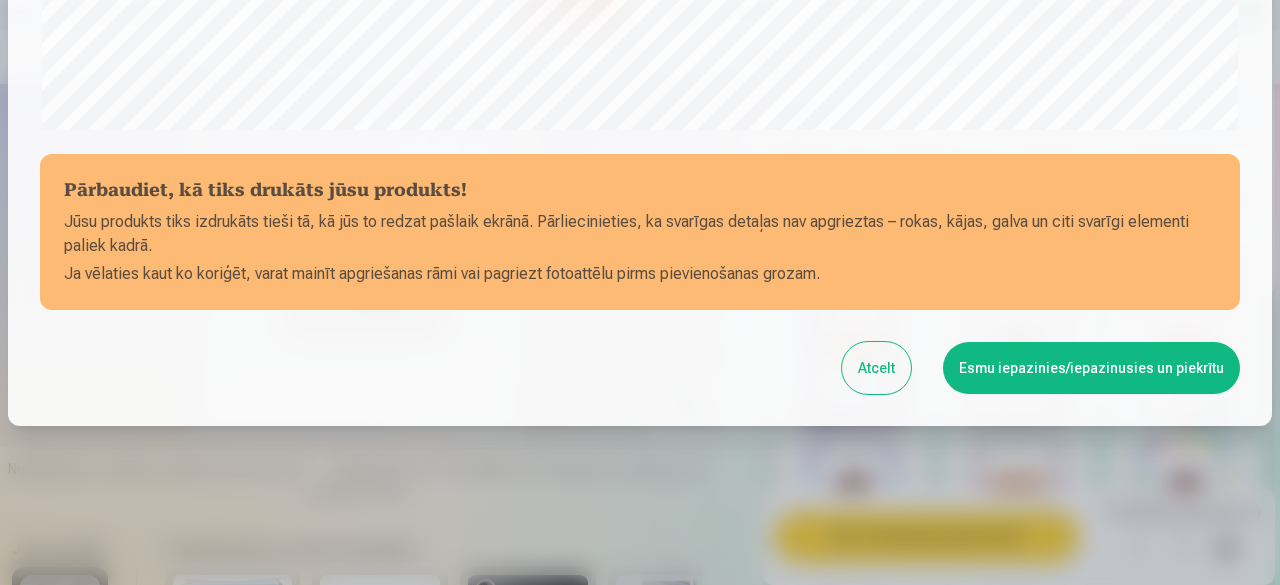 click on "Esmu iepazinies/iepazinusies un piekrītu" at bounding box center (1091, 368) 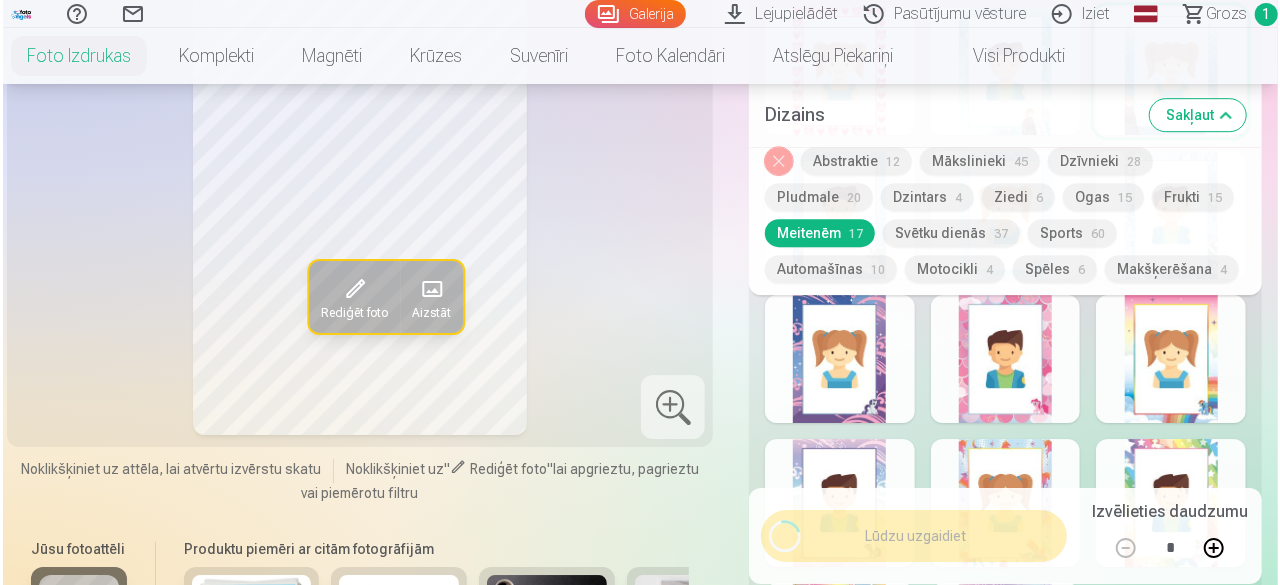 scroll, scrollTop: 836, scrollLeft: 0, axis: vertical 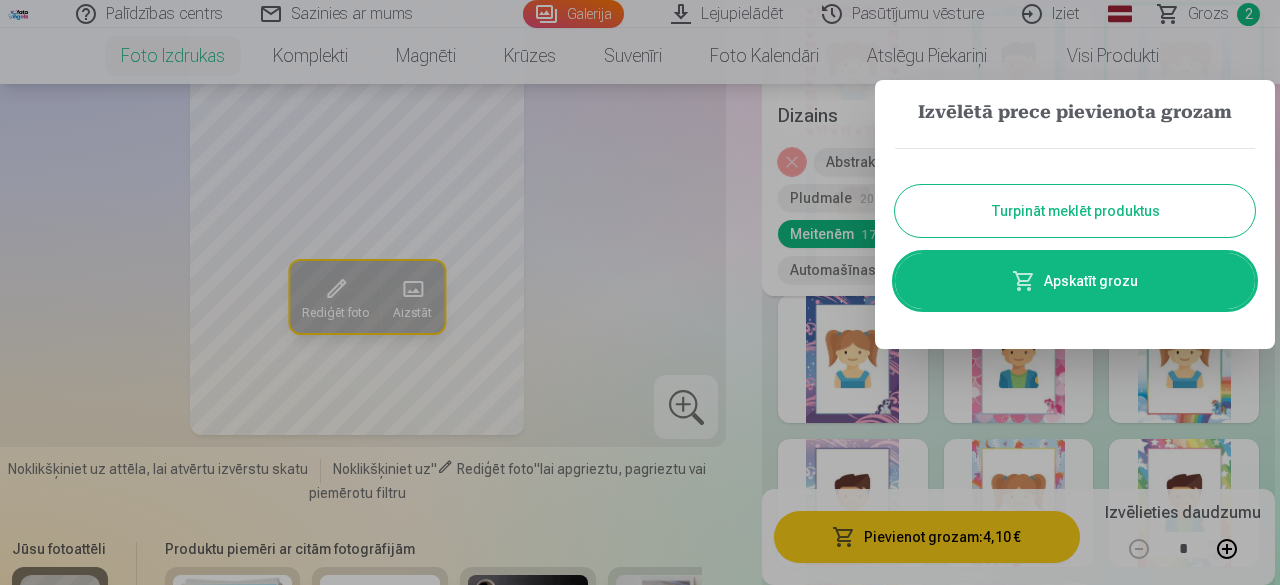 click on "Apskatīt grozu" at bounding box center (1075, 281) 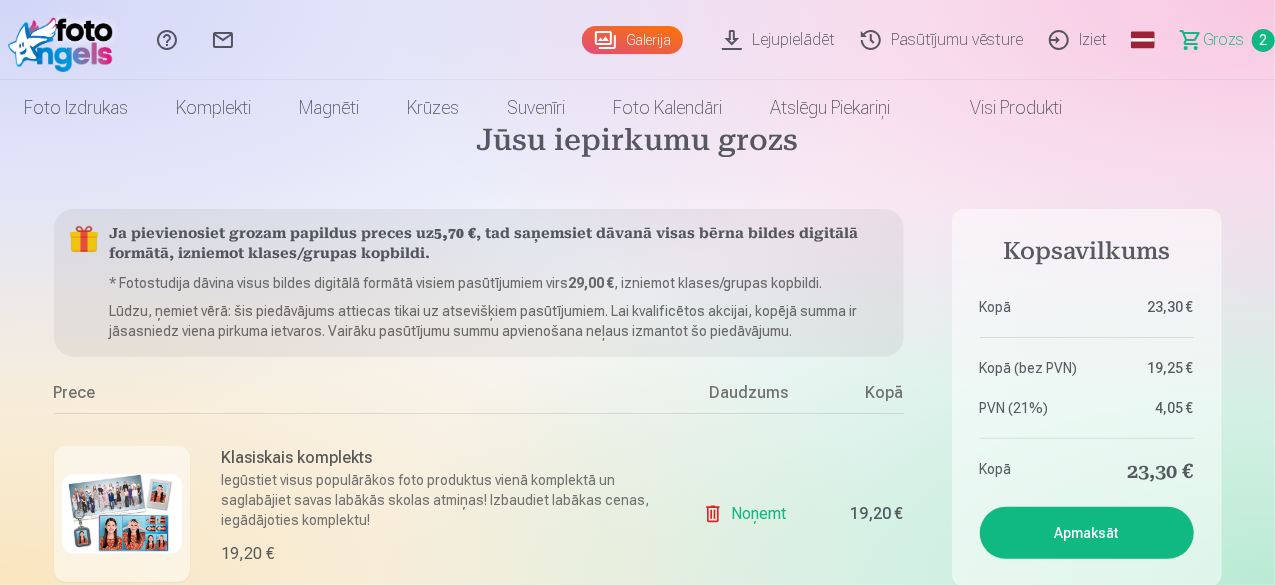 scroll, scrollTop: 0, scrollLeft: 0, axis: both 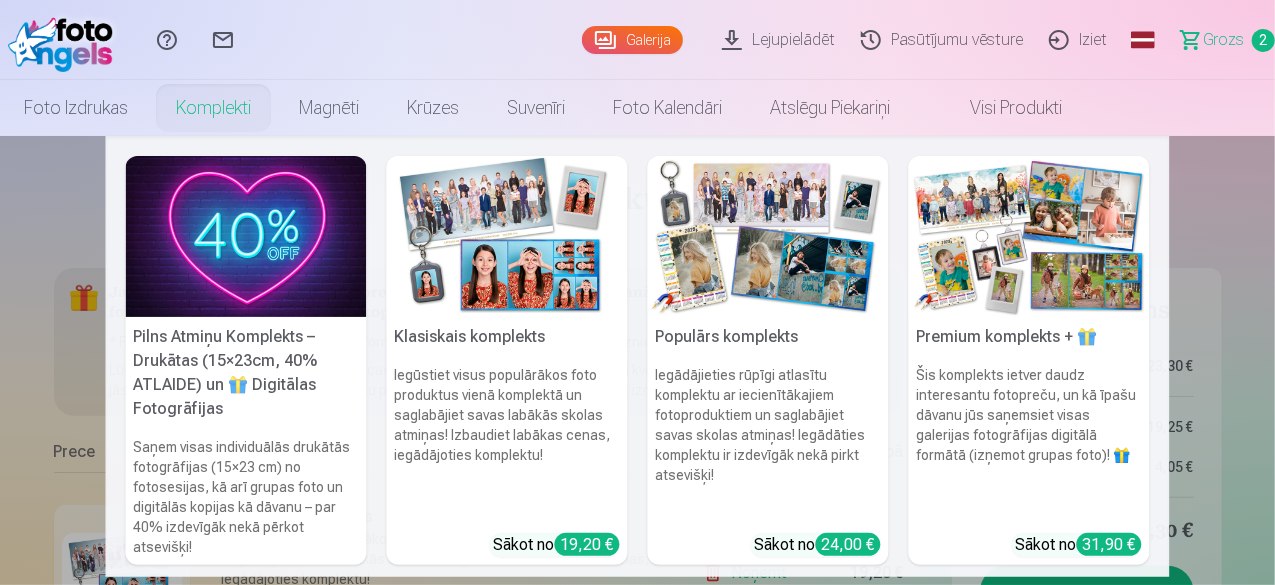 click on "Komplekti" at bounding box center (213, 108) 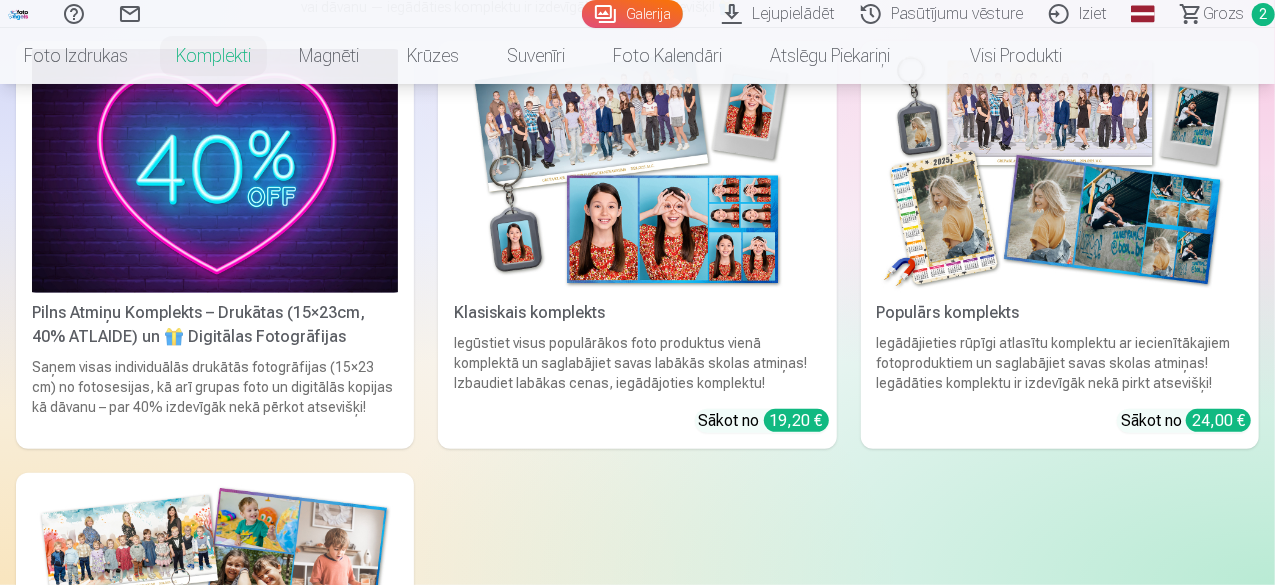 scroll, scrollTop: 300, scrollLeft: 0, axis: vertical 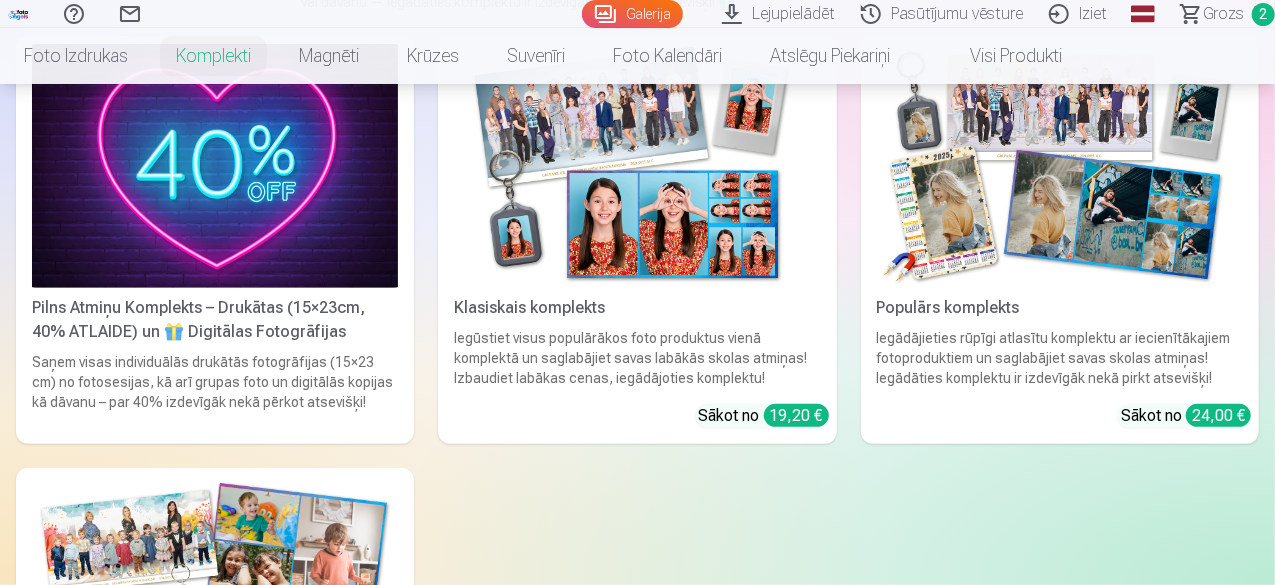 click at bounding box center [215, 598] 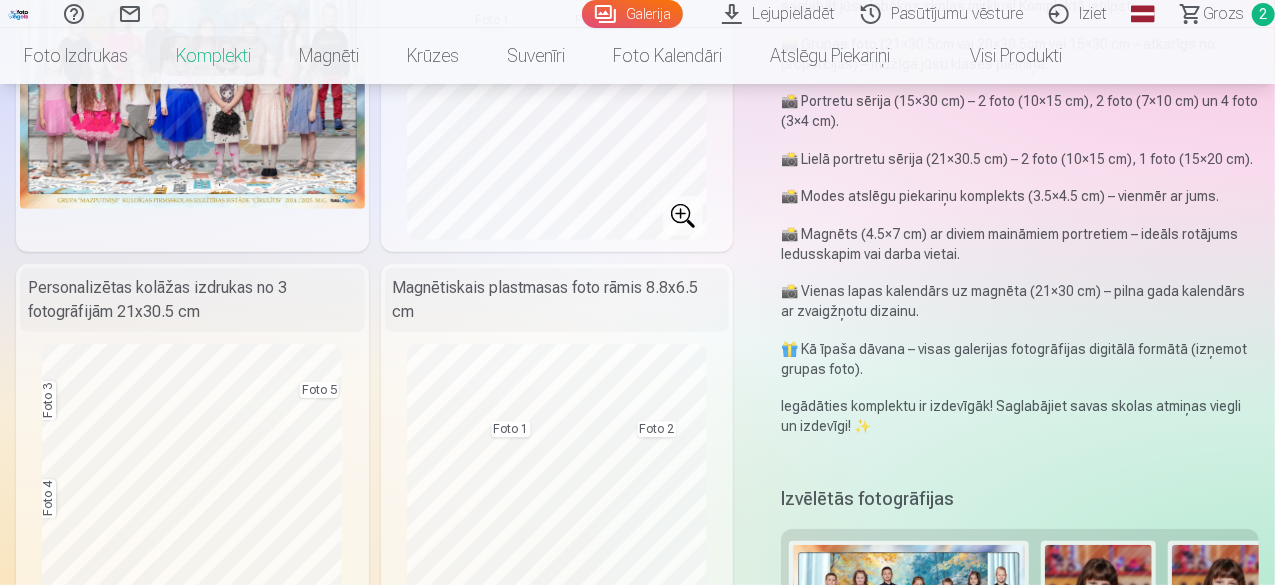 scroll, scrollTop: 400, scrollLeft: 0, axis: vertical 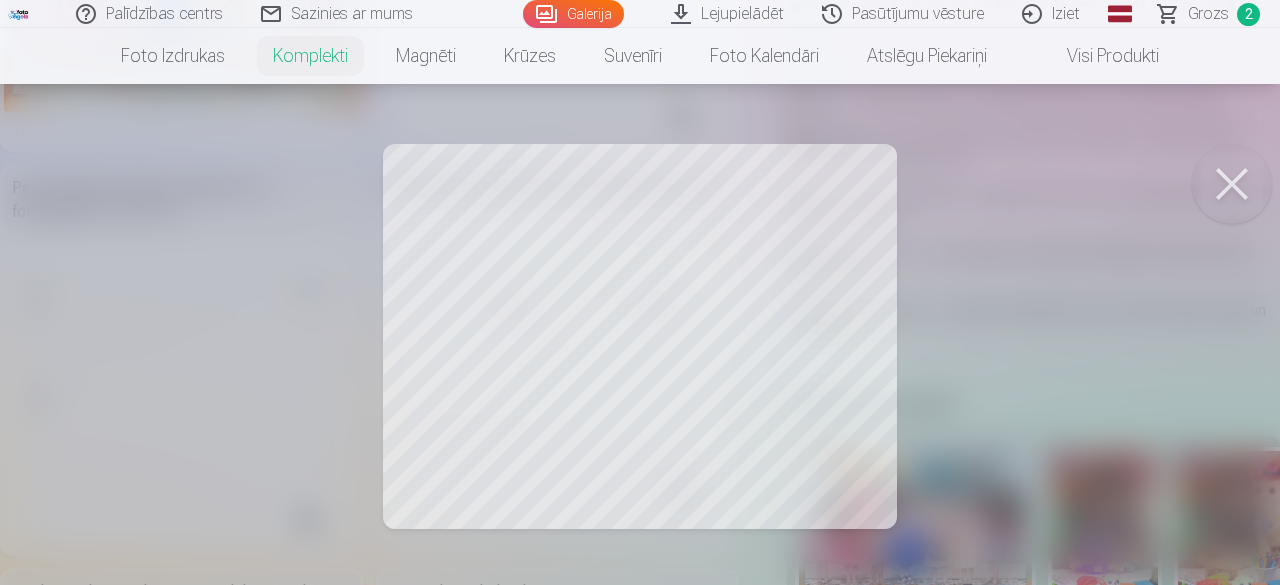 click at bounding box center [1232, 184] 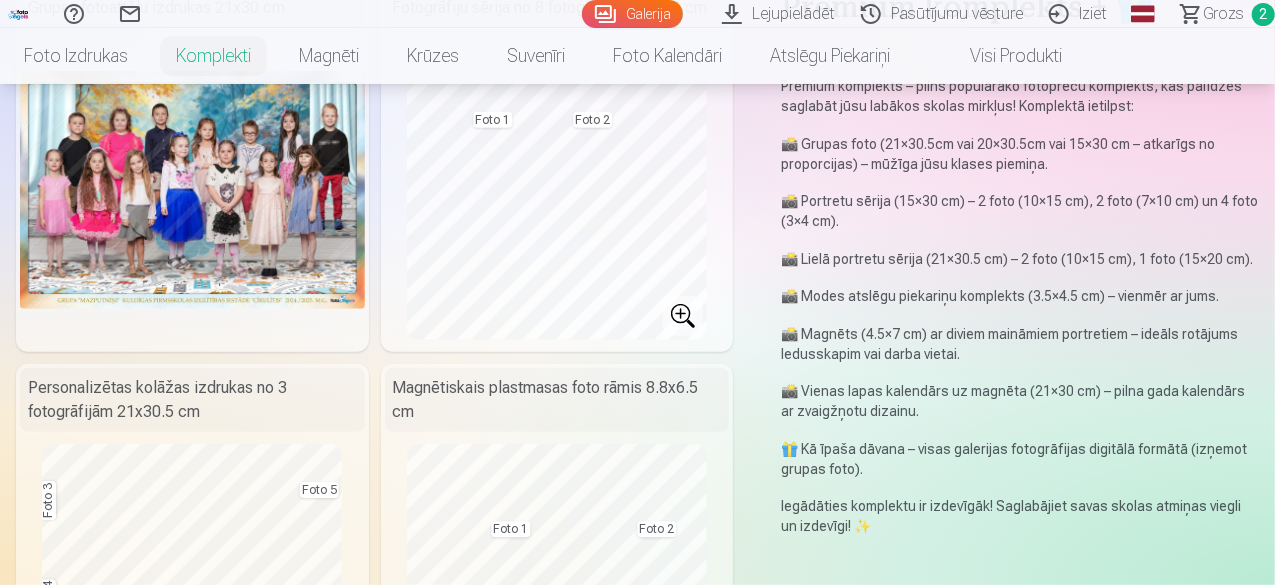 scroll, scrollTop: 0, scrollLeft: 0, axis: both 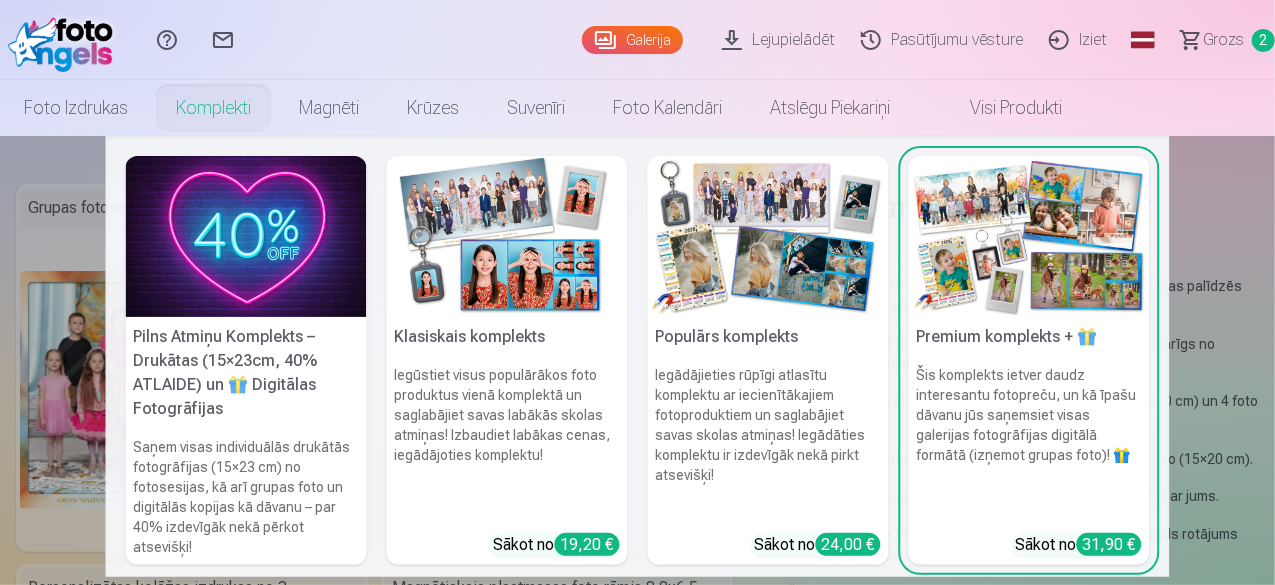 click at bounding box center (1029, 236) 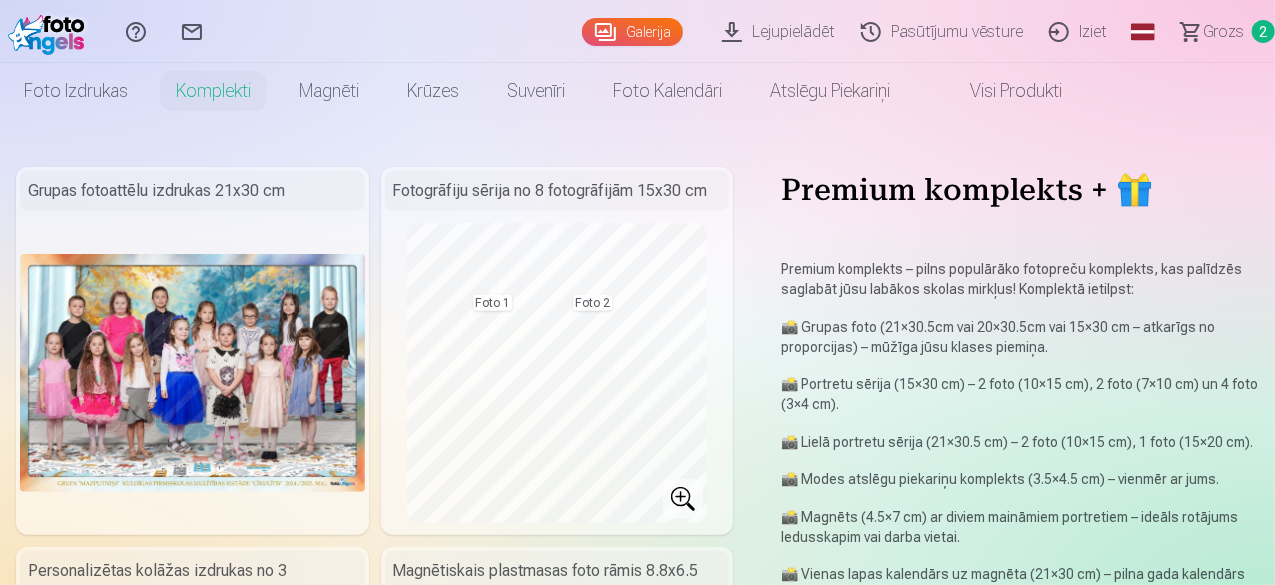 scroll, scrollTop: 0, scrollLeft: 0, axis: both 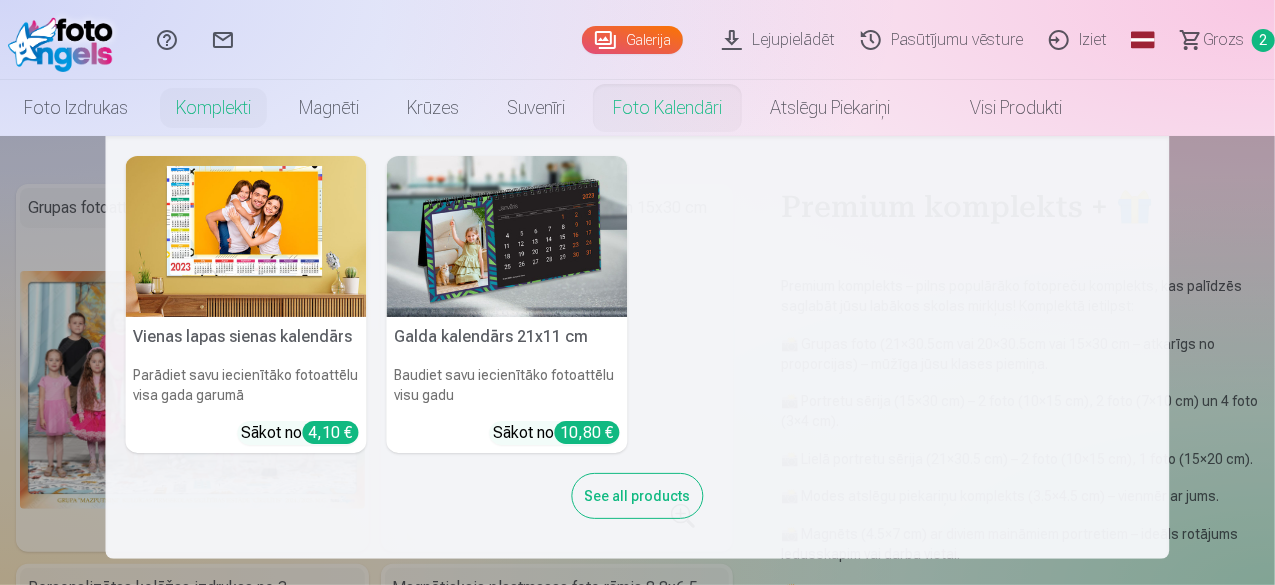 click at bounding box center [507, 236] 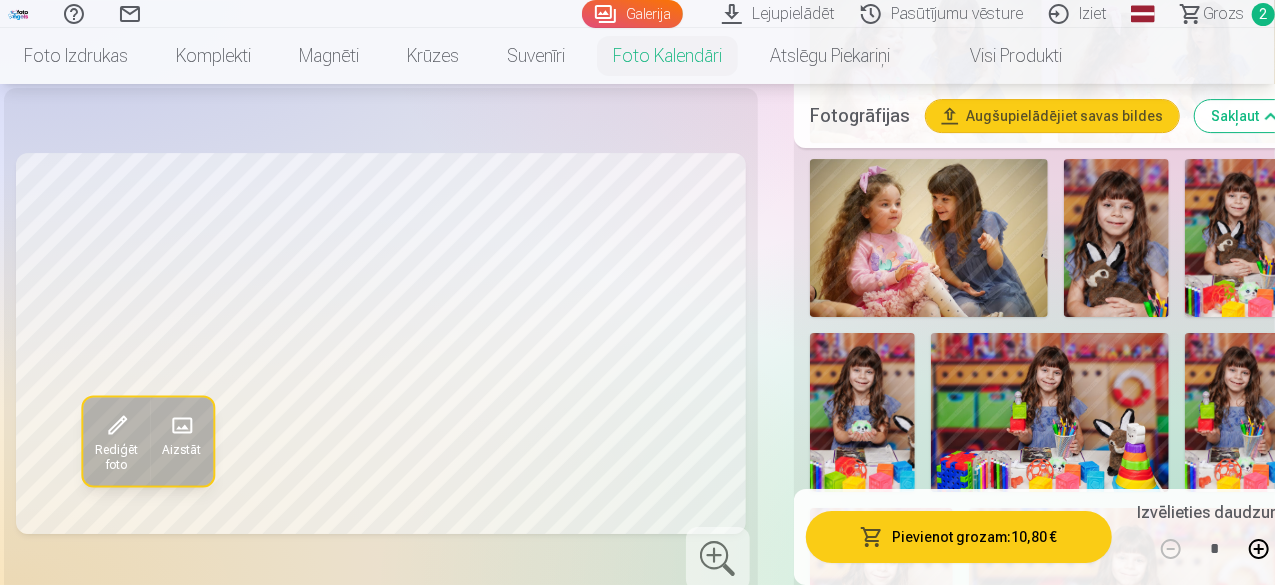 scroll, scrollTop: 3200, scrollLeft: 0, axis: vertical 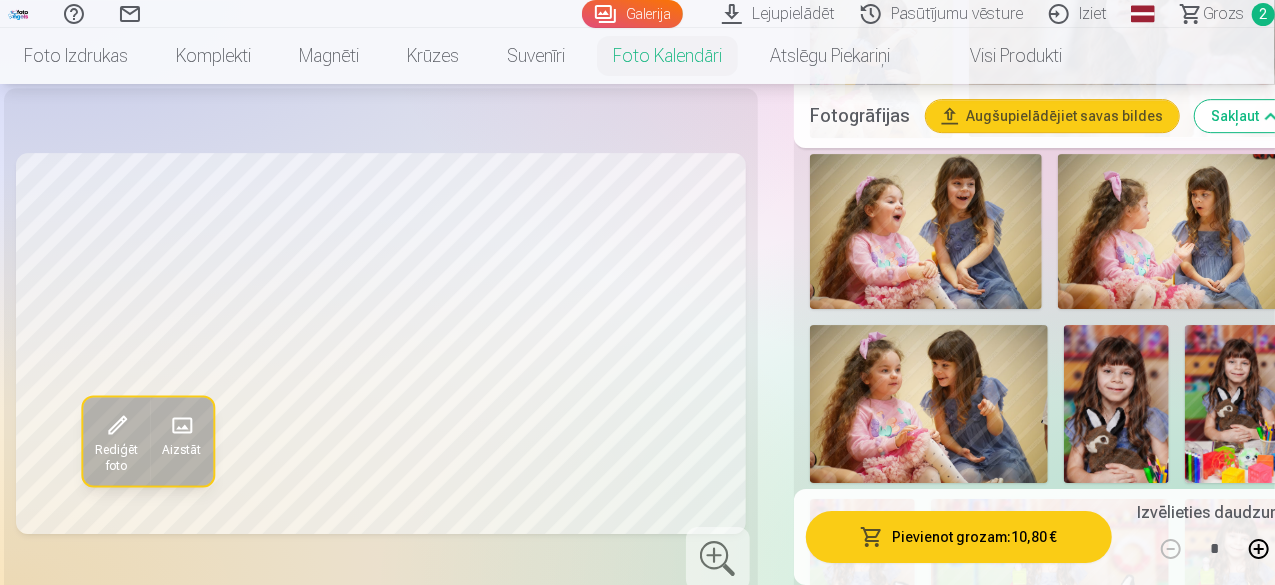 click at bounding box center (1117, 404) 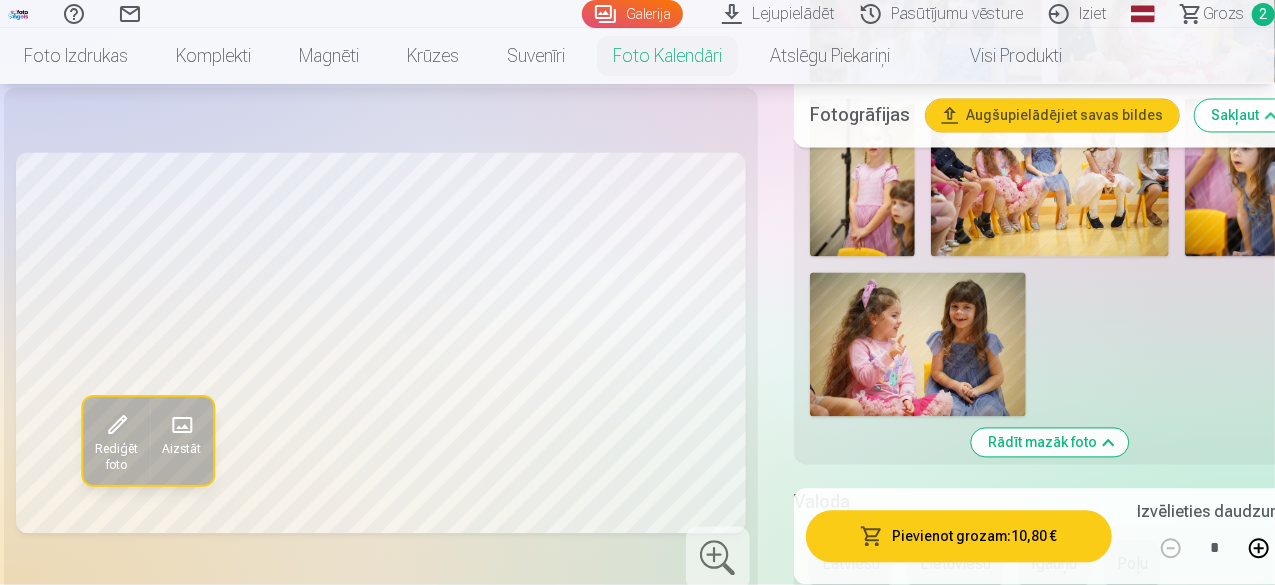 scroll, scrollTop: 5700, scrollLeft: 0, axis: vertical 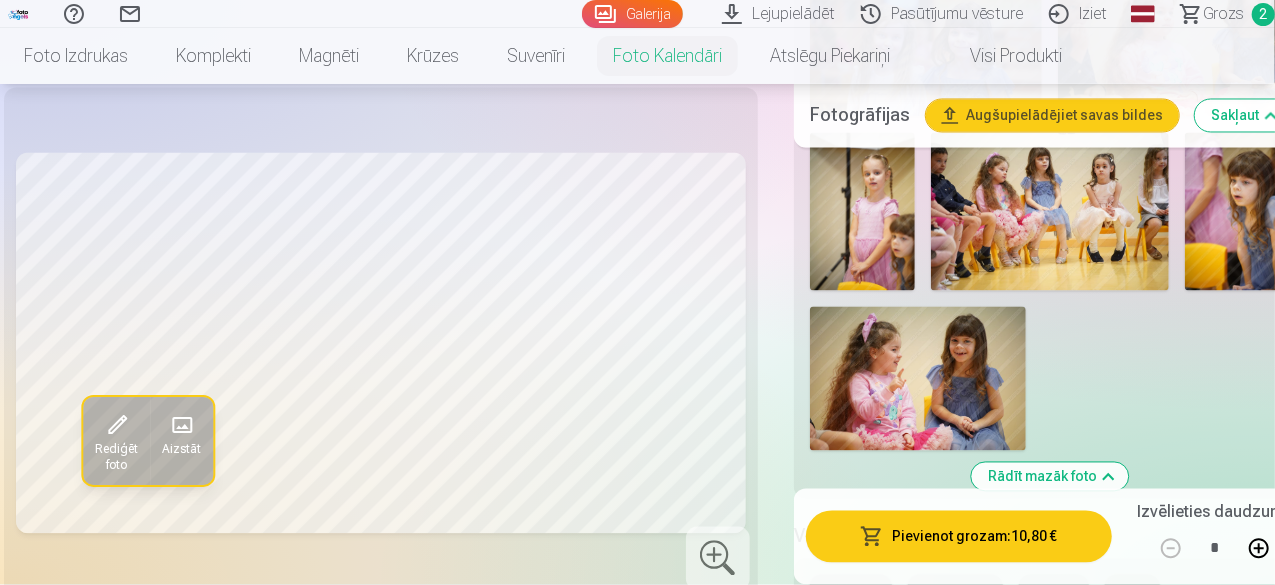 click on "Latviešu" at bounding box center (851, 599) 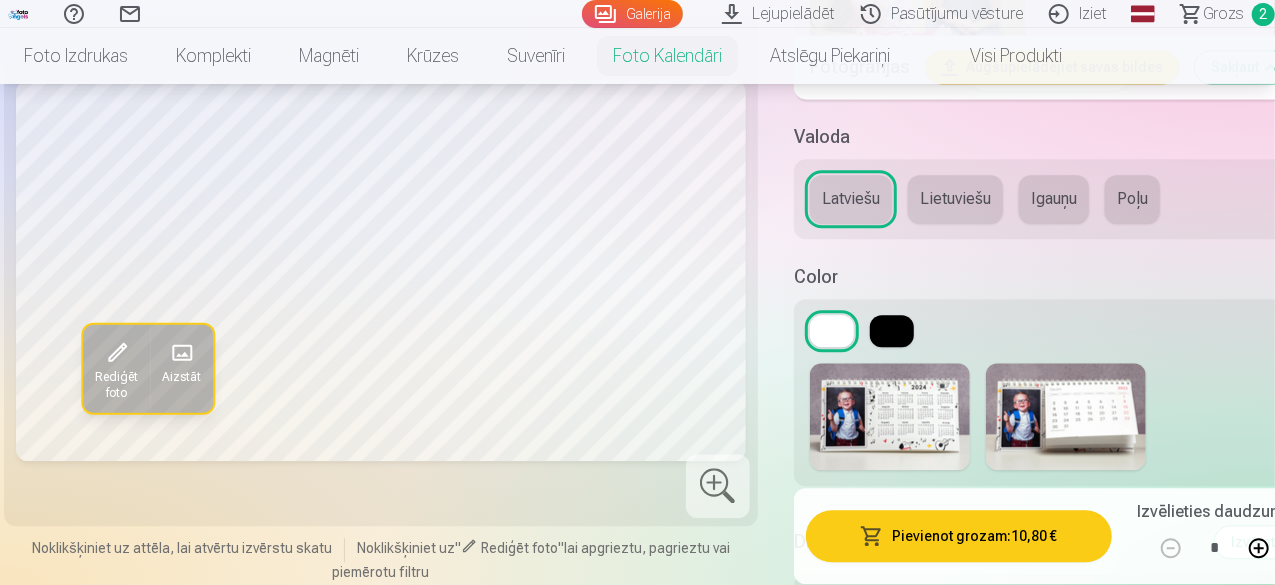 scroll, scrollTop: 6300, scrollLeft: 0, axis: vertical 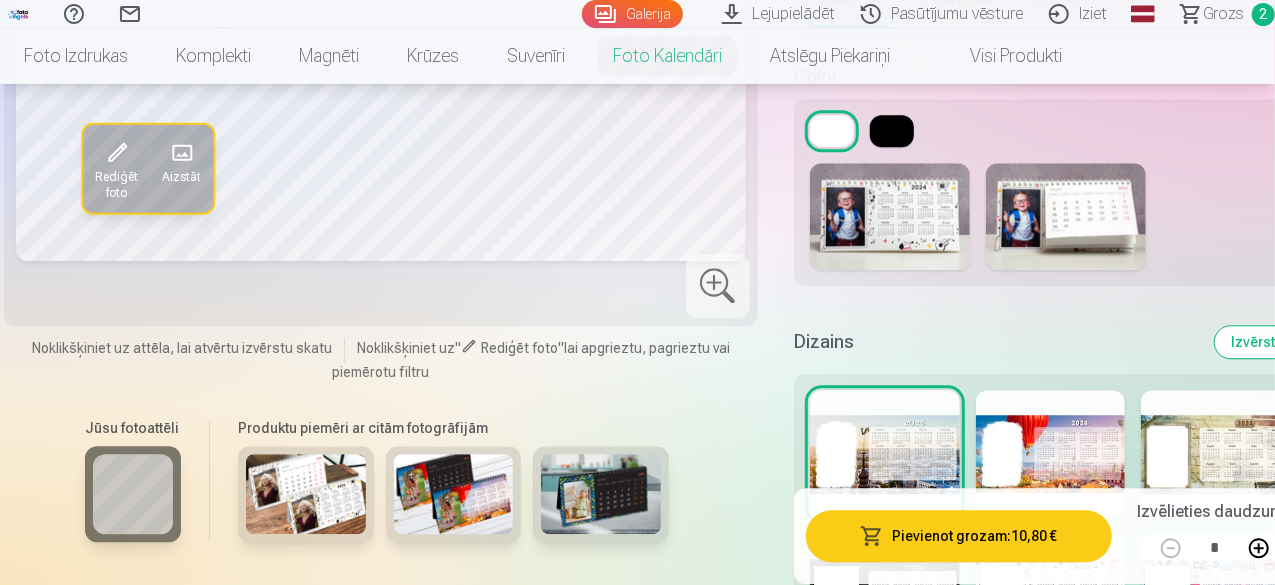 click at bounding box center [1051, 598] 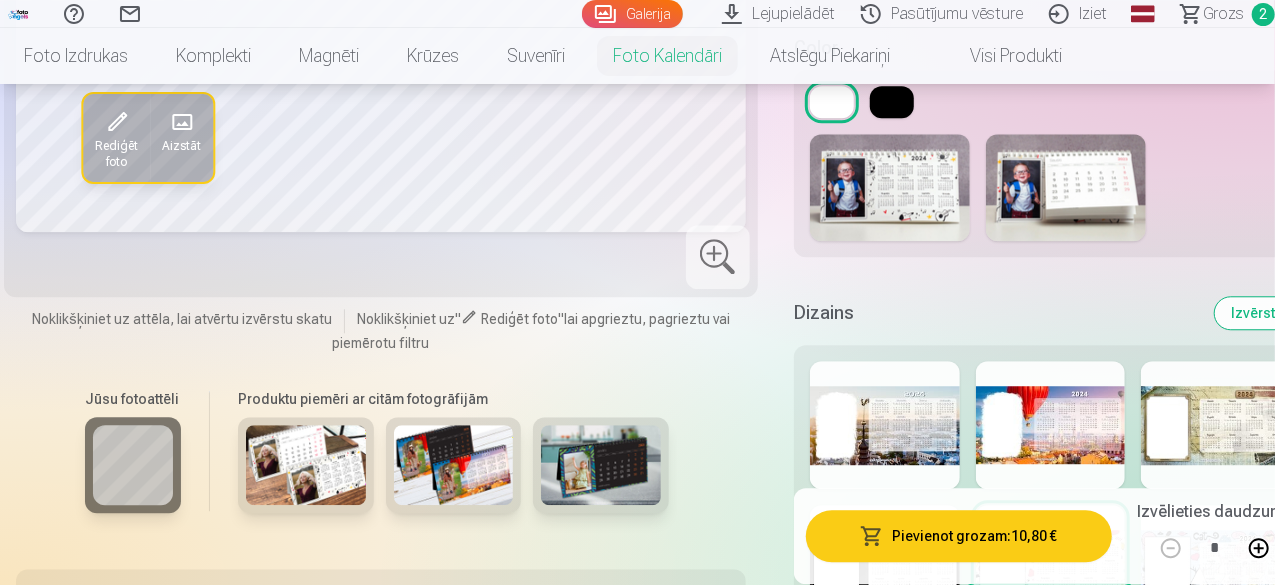 scroll, scrollTop: 6400, scrollLeft: 0, axis: vertical 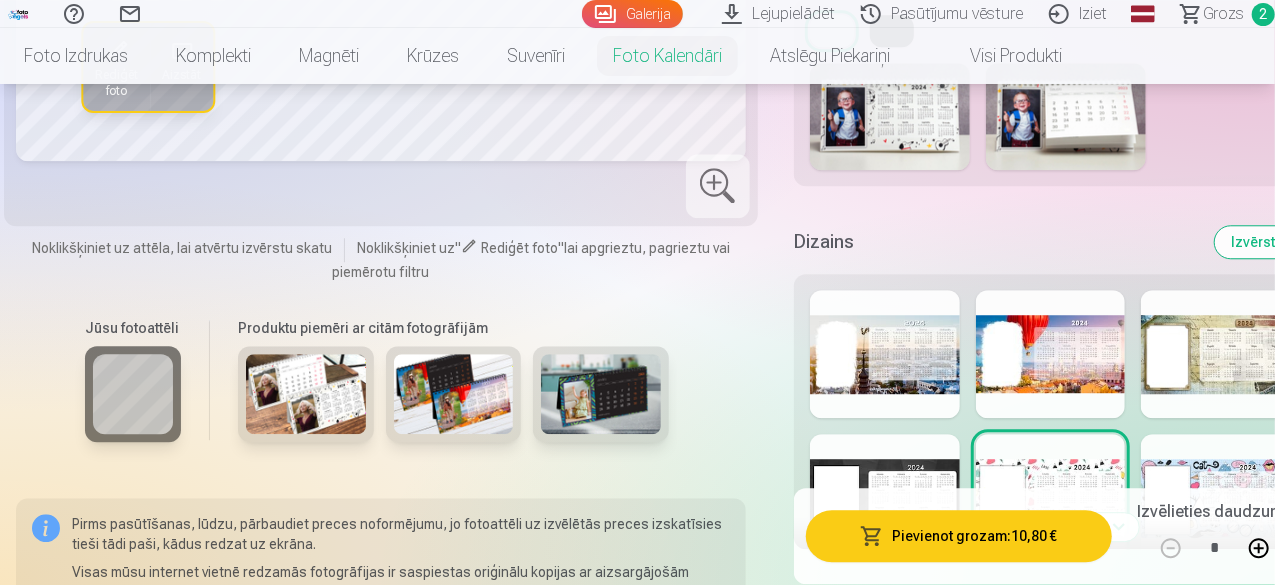 click on "Skatīt vairāk dizainu" at bounding box center [1050, 527] 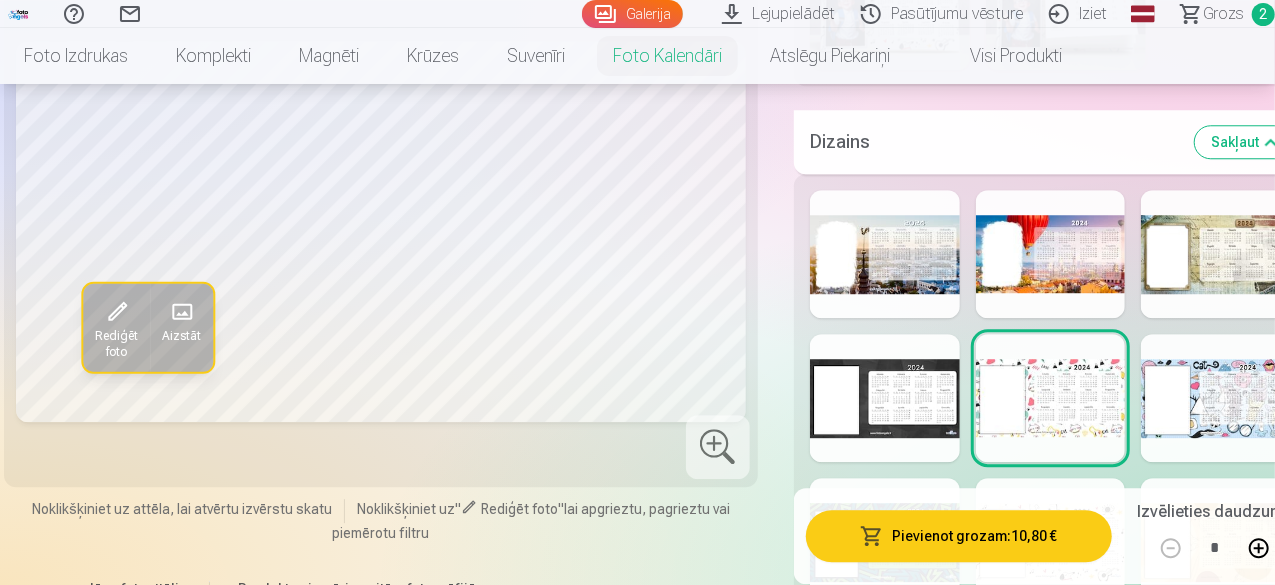 click at bounding box center (1051, 542) 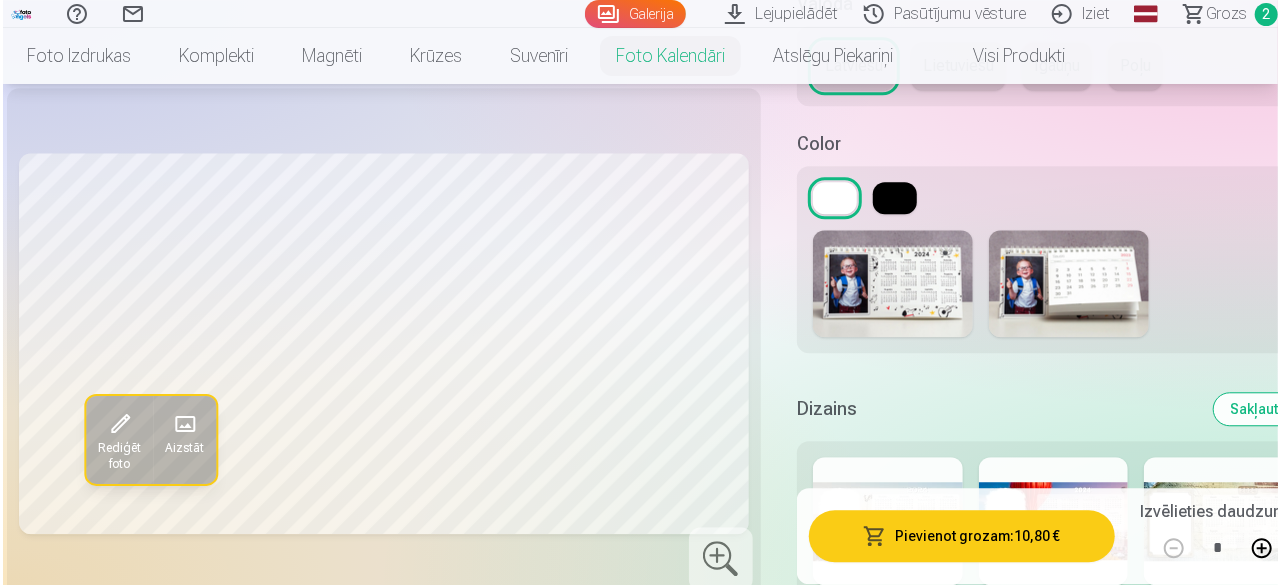 scroll, scrollTop: 6200, scrollLeft: 0, axis: vertical 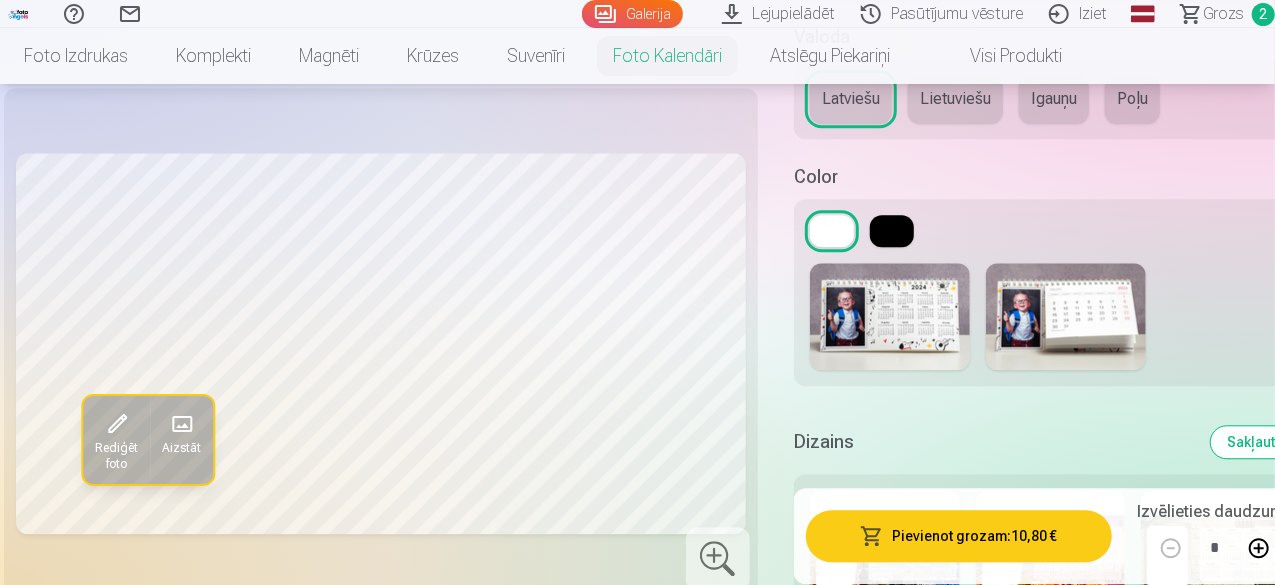 click at bounding box center [117, 424] 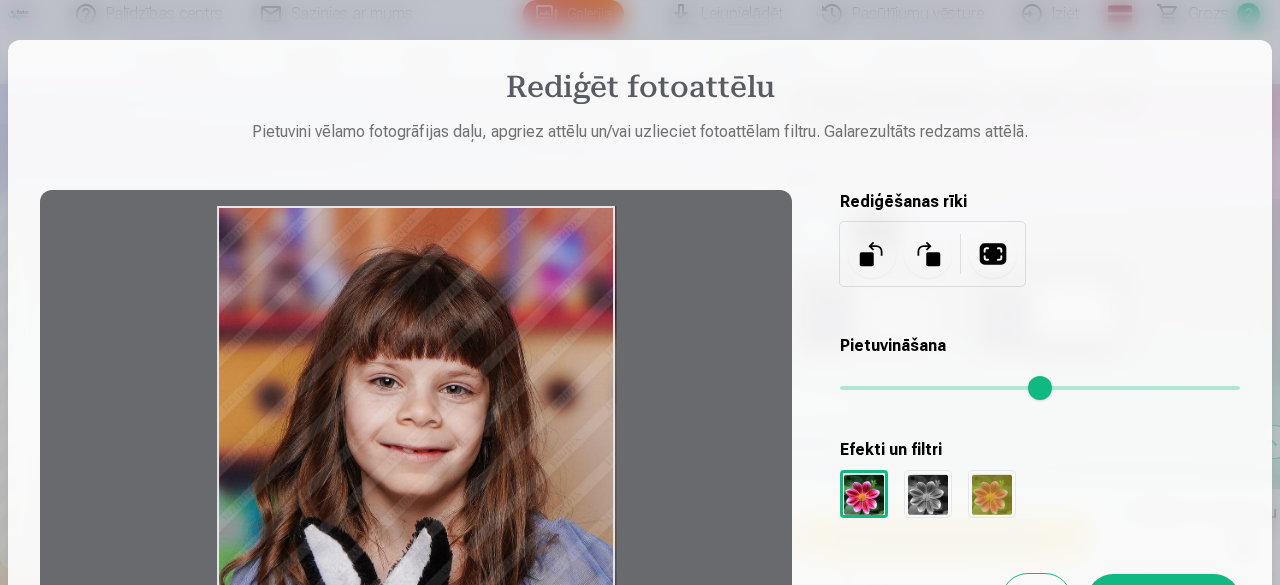 drag, startPoint x: 697, startPoint y: 321, endPoint x: 699, endPoint y: 347, distance: 26.076809 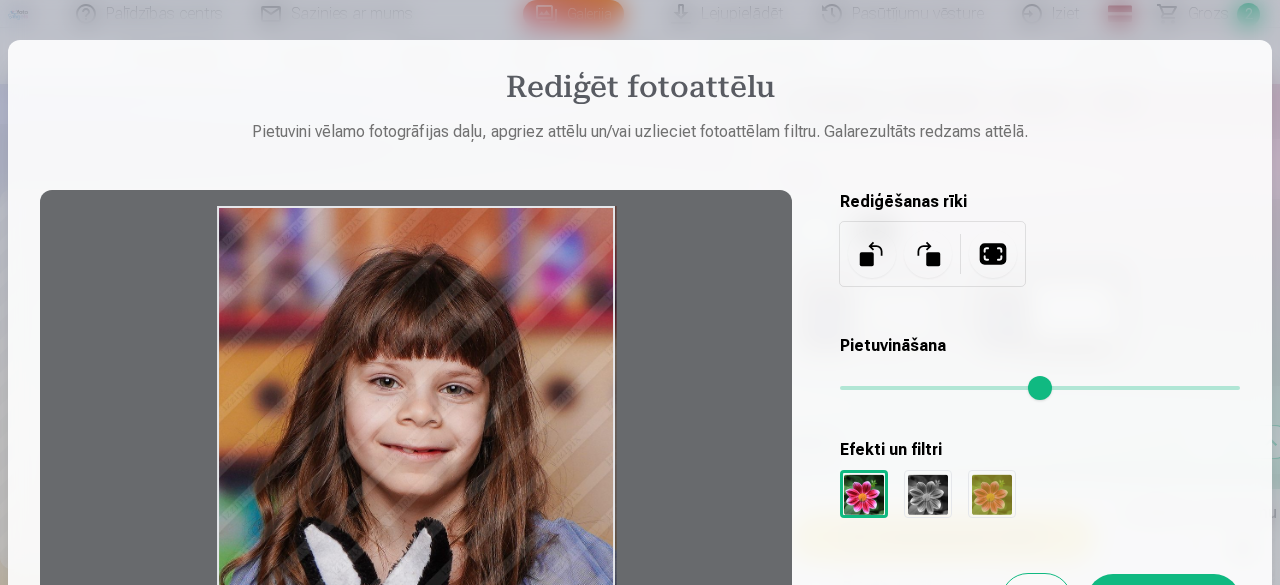 drag, startPoint x: 573, startPoint y: 344, endPoint x: 586, endPoint y: 345, distance: 13.038404 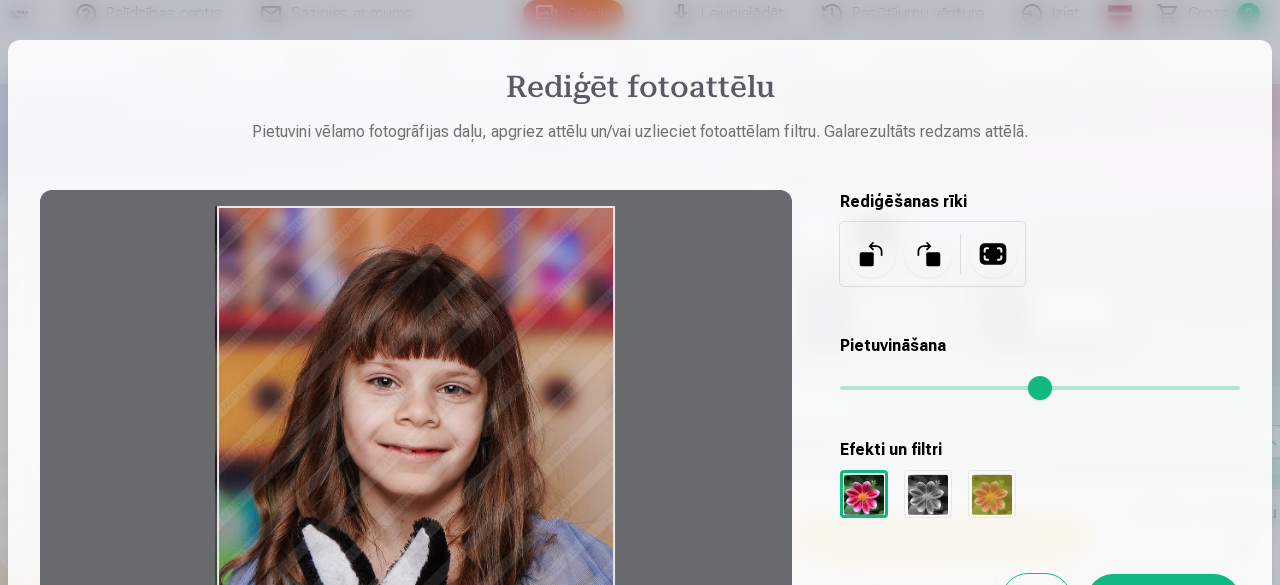 drag, startPoint x: 586, startPoint y: 345, endPoint x: 576, endPoint y: 348, distance: 10.440307 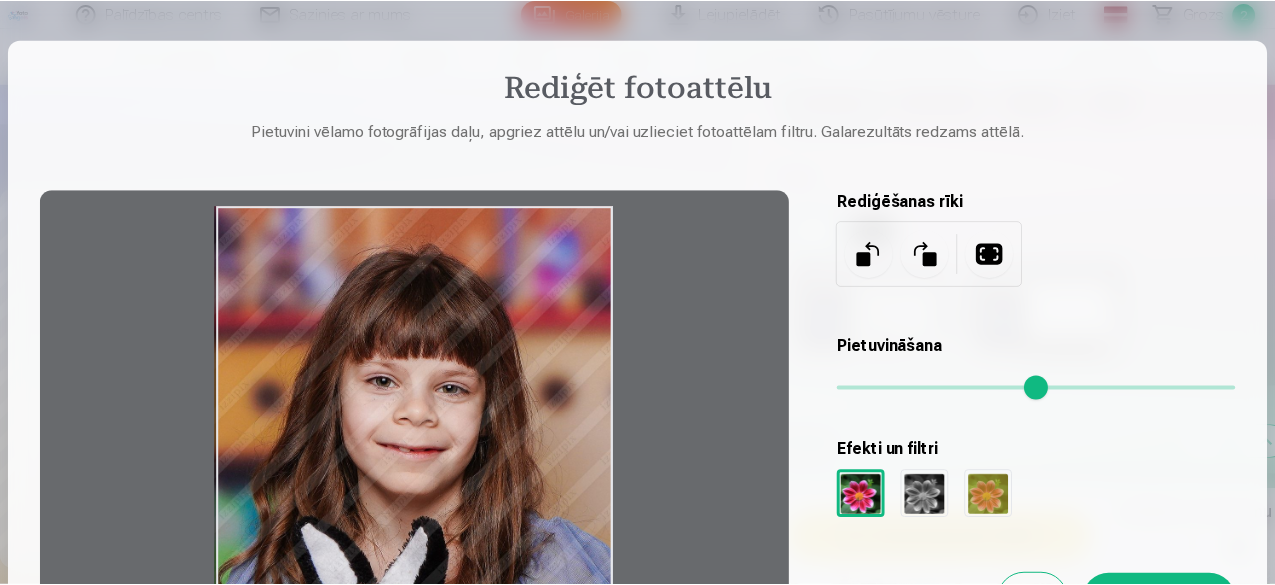 scroll, scrollTop: 300, scrollLeft: 0, axis: vertical 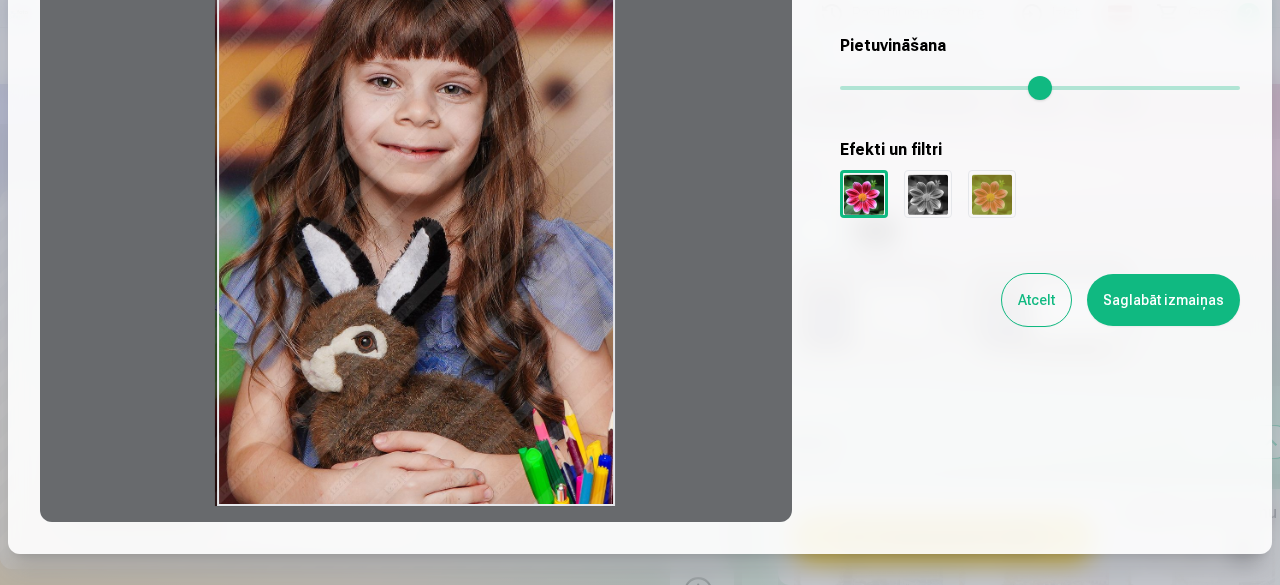 click on "Saglabāt izmaiņas" at bounding box center [1163, 300] 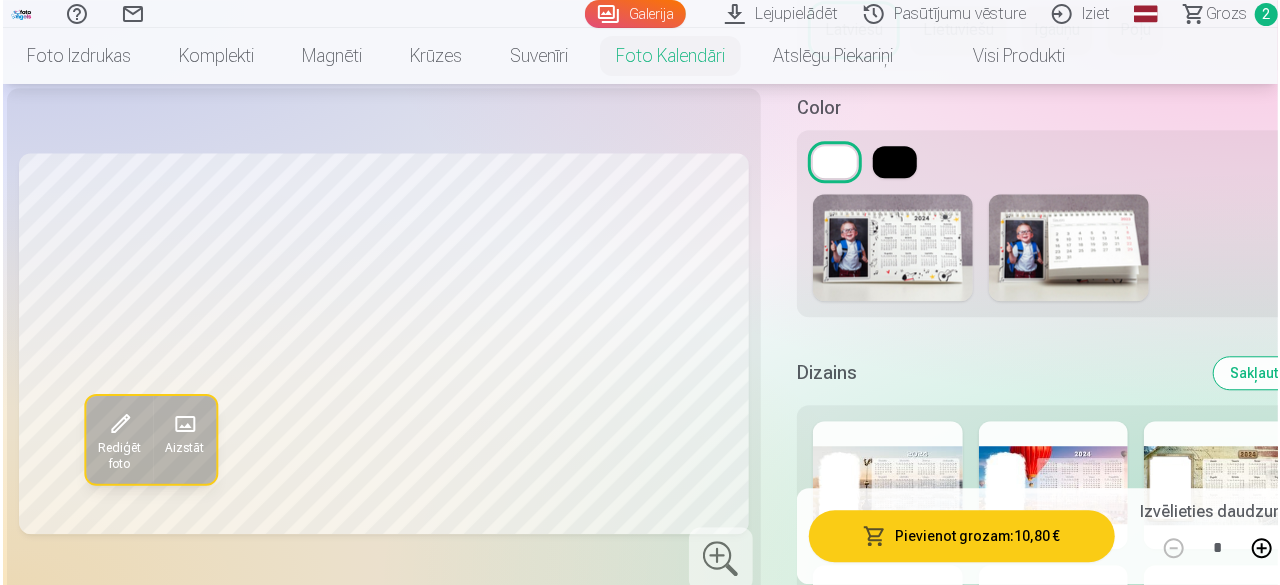 scroll, scrollTop: 6300, scrollLeft: 0, axis: vertical 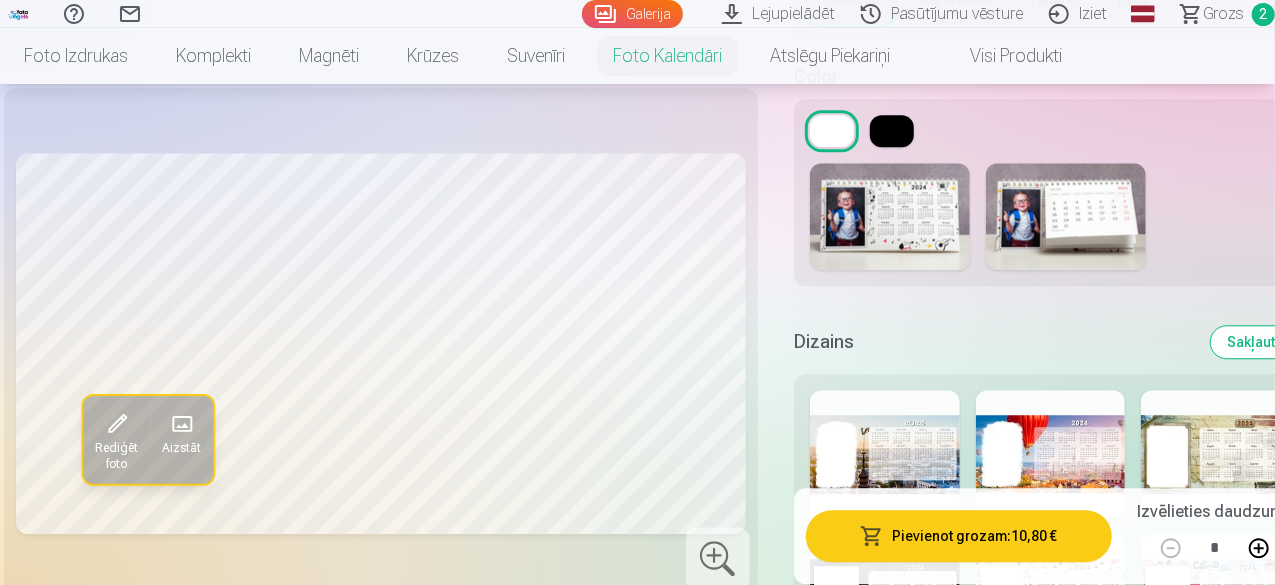click on "Pievienot grozam :  10,80 €" at bounding box center (959, 537) 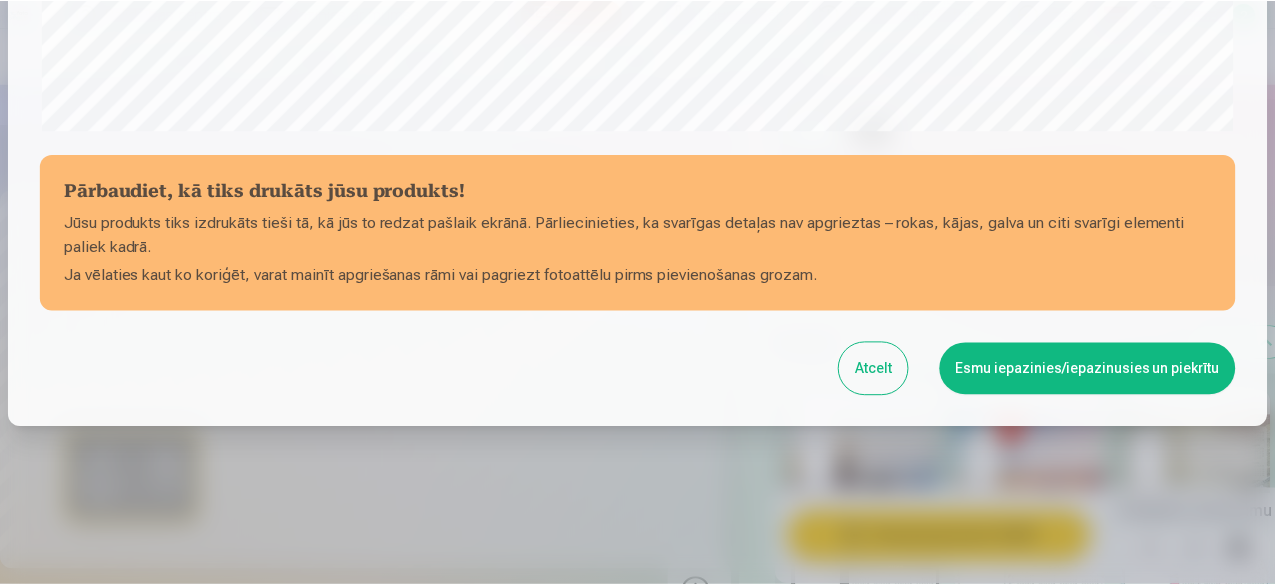 scroll, scrollTop: 839, scrollLeft: 0, axis: vertical 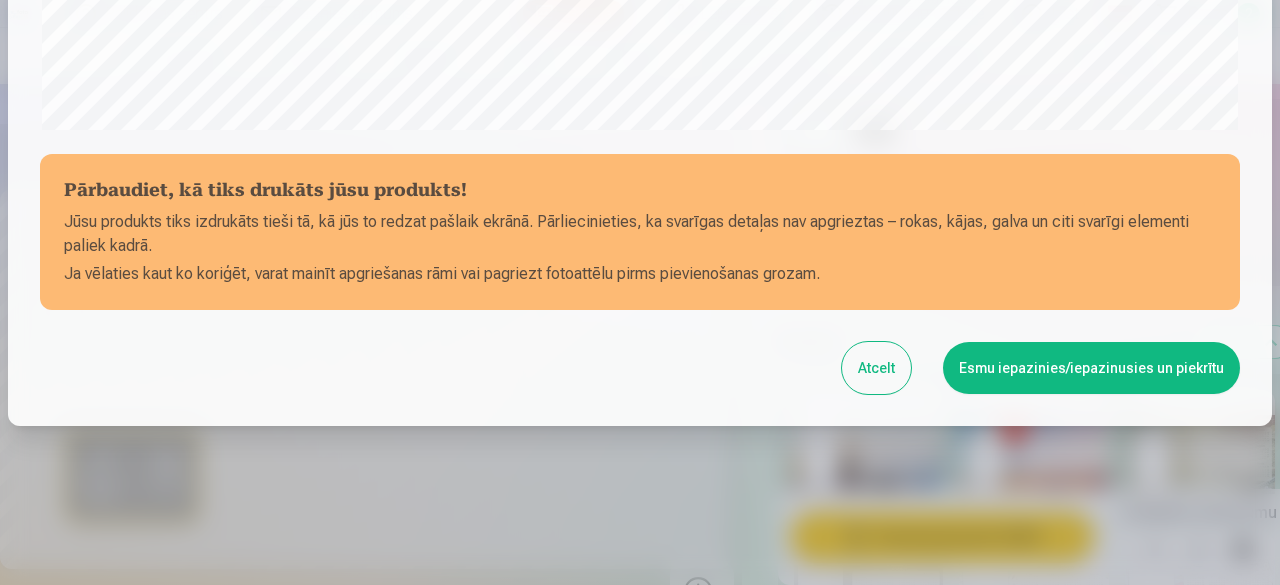 click on "Esmu iepazinies/iepazinusies un piekrītu" at bounding box center (1091, 368) 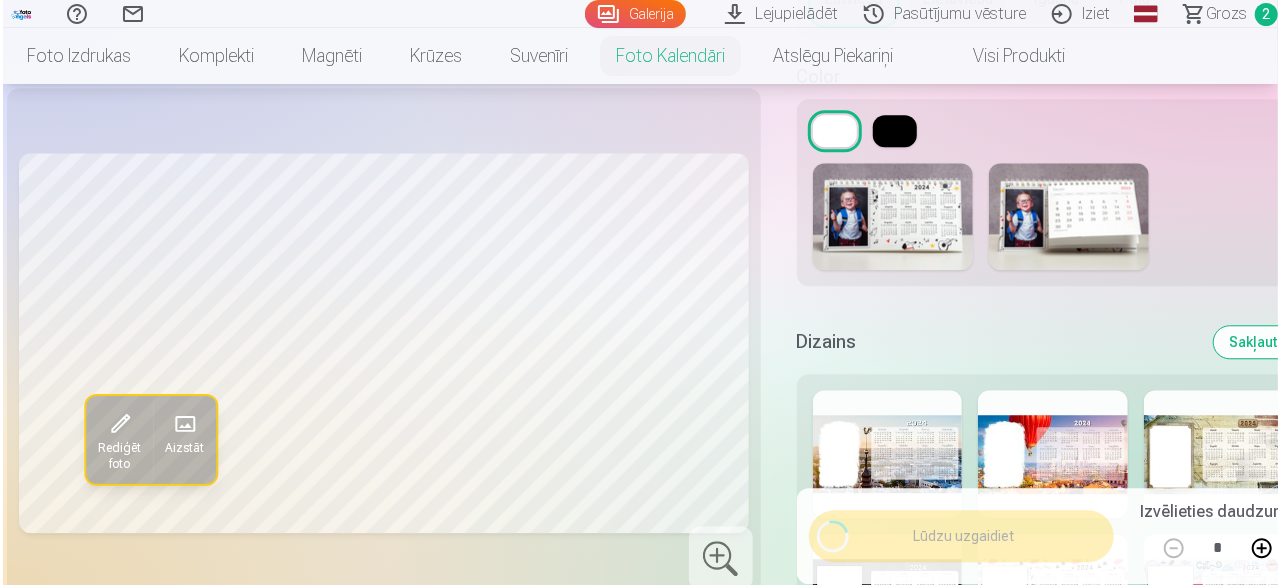 scroll, scrollTop: 836, scrollLeft: 0, axis: vertical 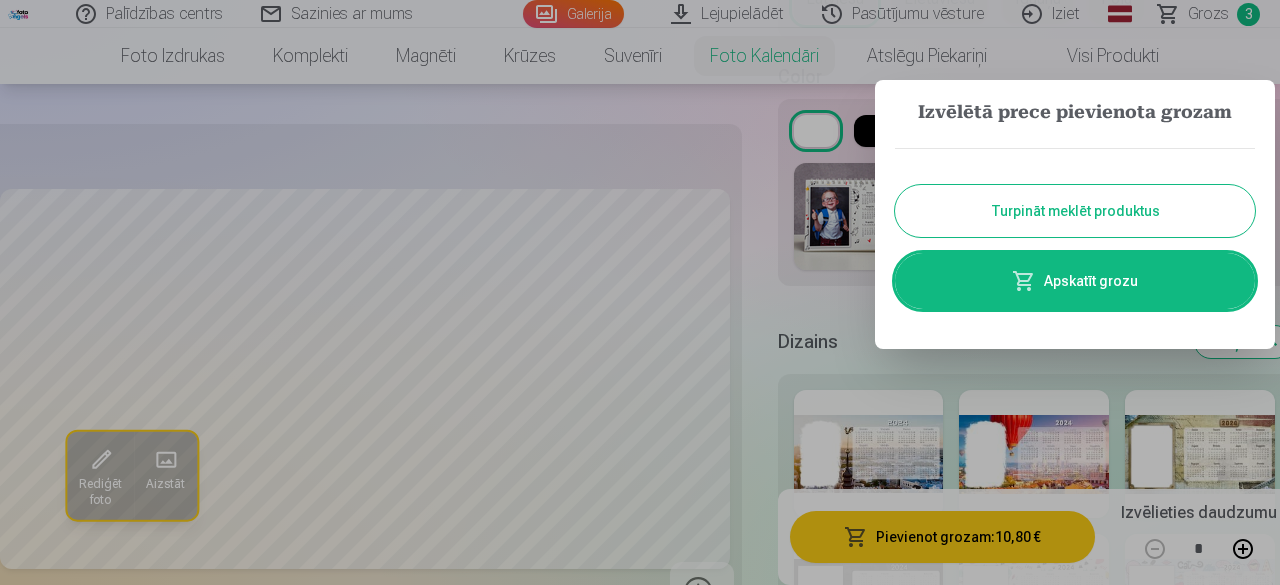 click on "Apskatīt grozu" at bounding box center [1075, 281] 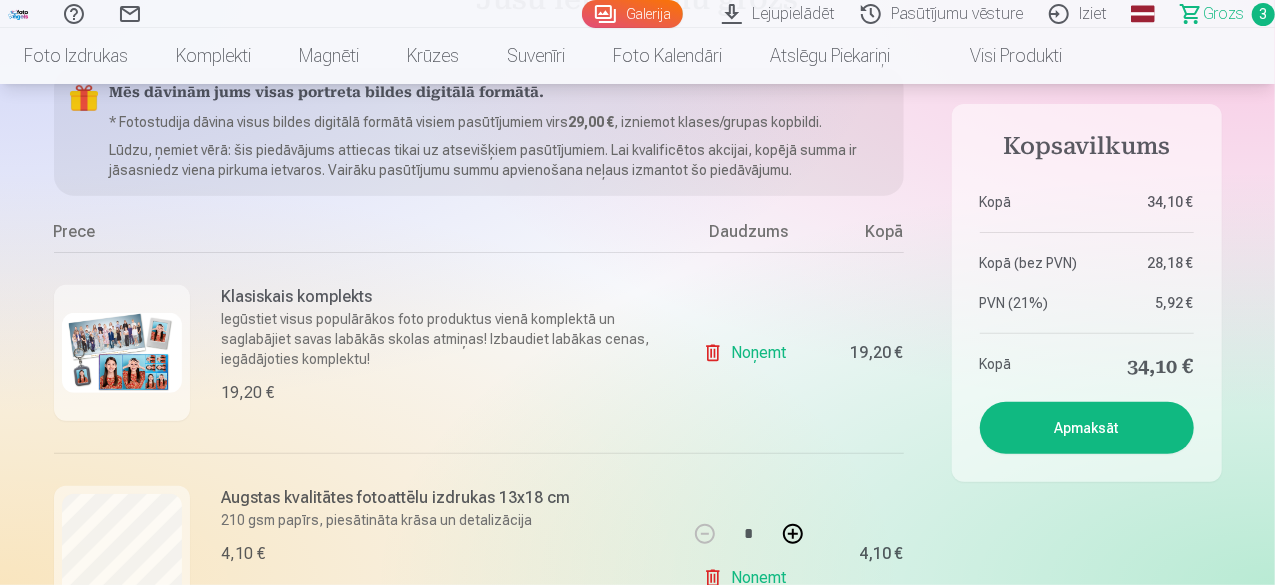 scroll, scrollTop: 0, scrollLeft: 0, axis: both 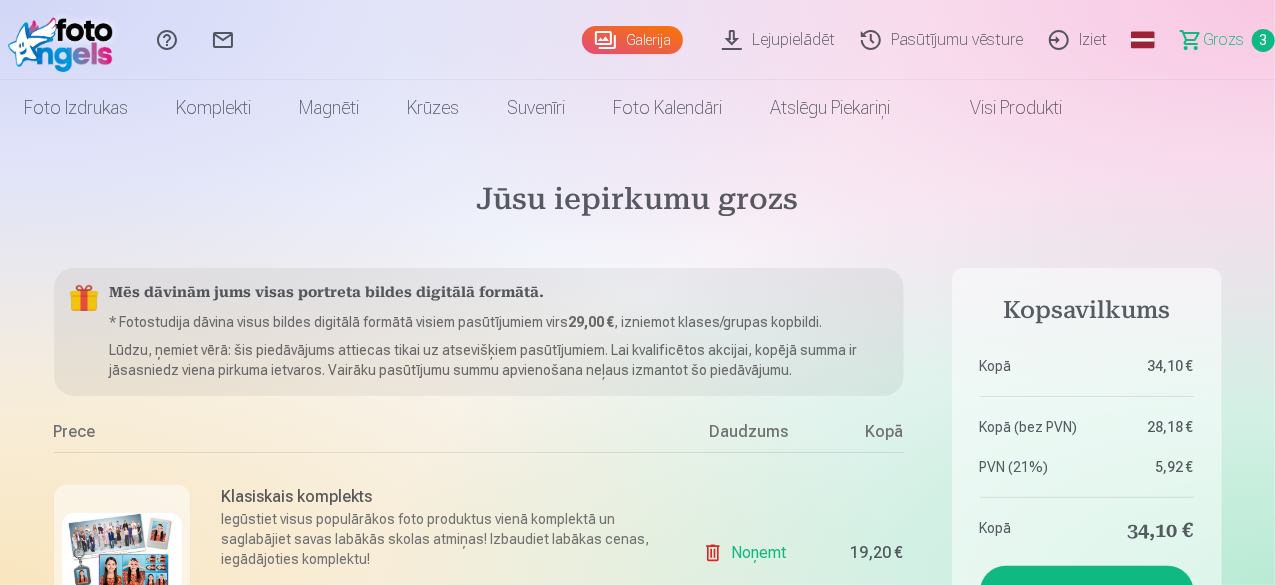 click on "Grozs 3" at bounding box center (1219, 40) 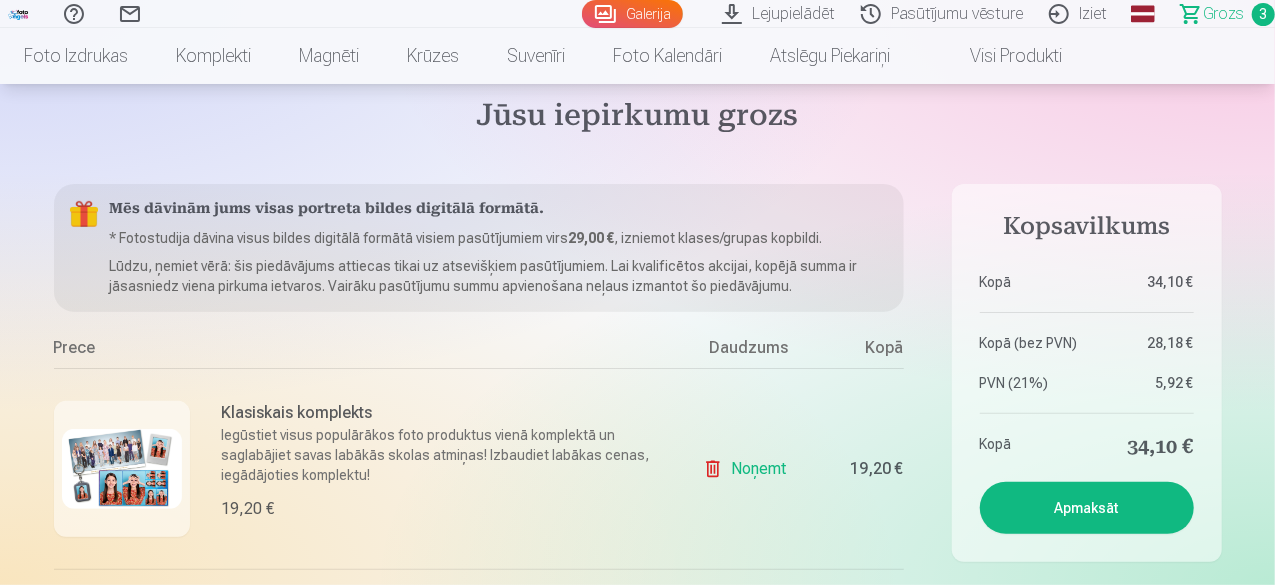 scroll, scrollTop: 0, scrollLeft: 0, axis: both 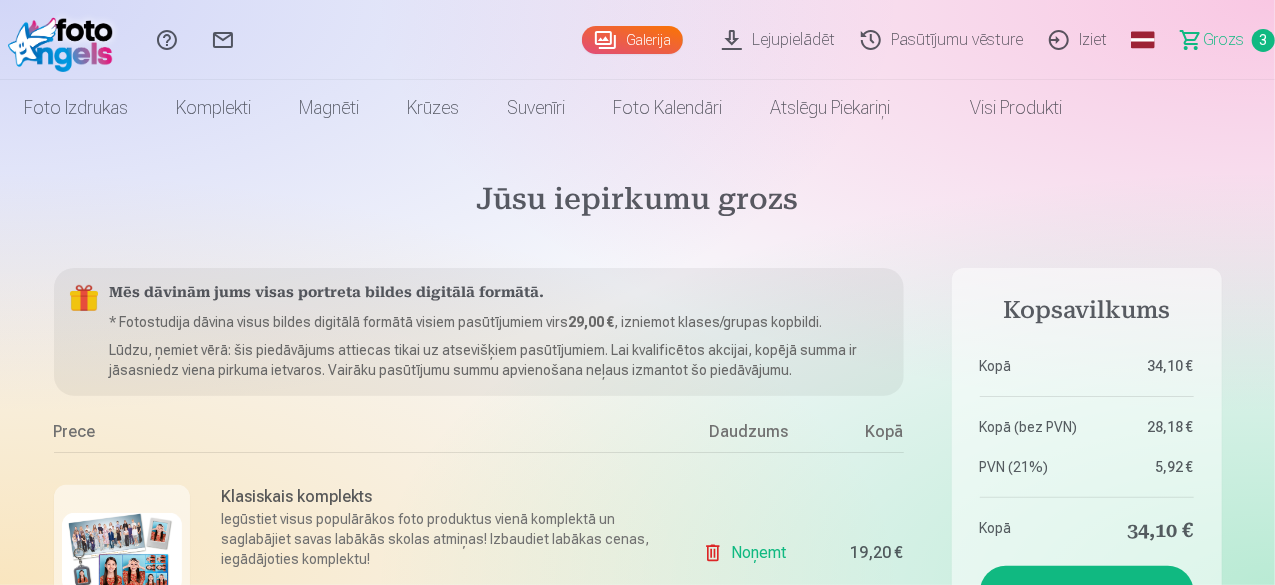 click on "Grozs" at bounding box center (1223, 40) 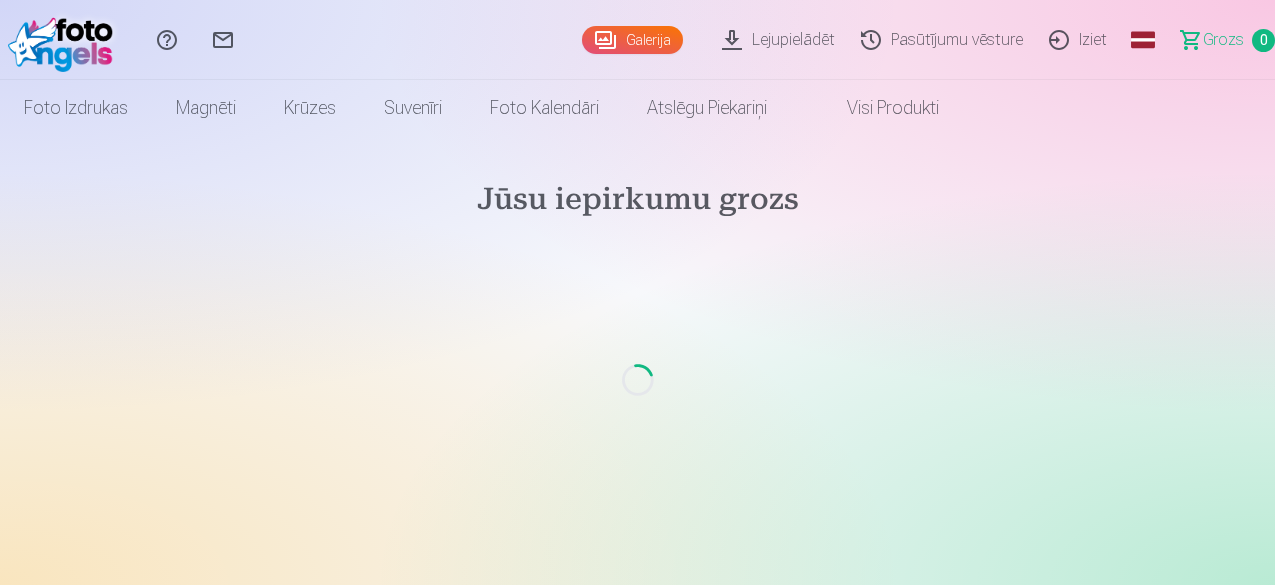 scroll, scrollTop: 0, scrollLeft: 0, axis: both 